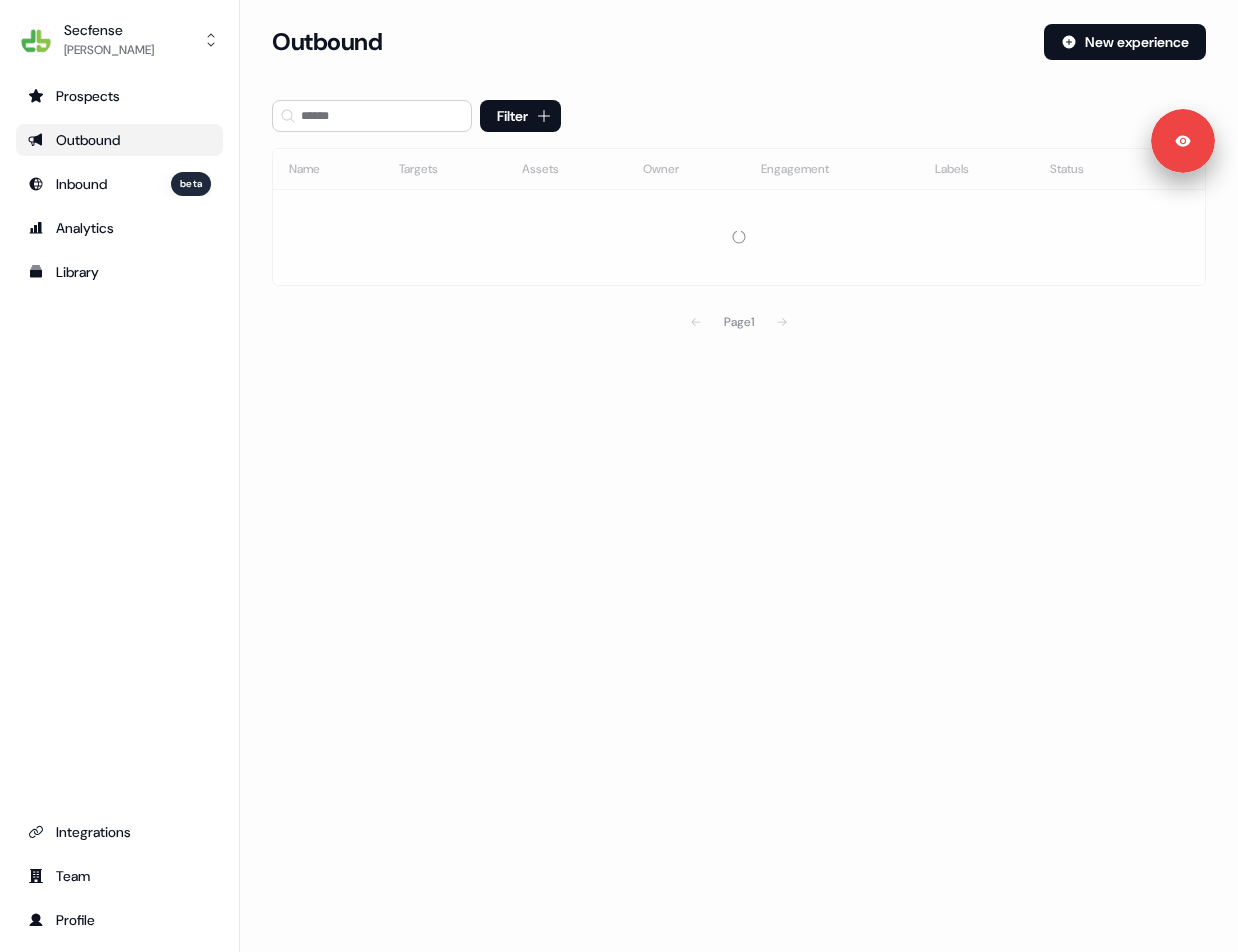 scroll, scrollTop: 0, scrollLeft: 0, axis: both 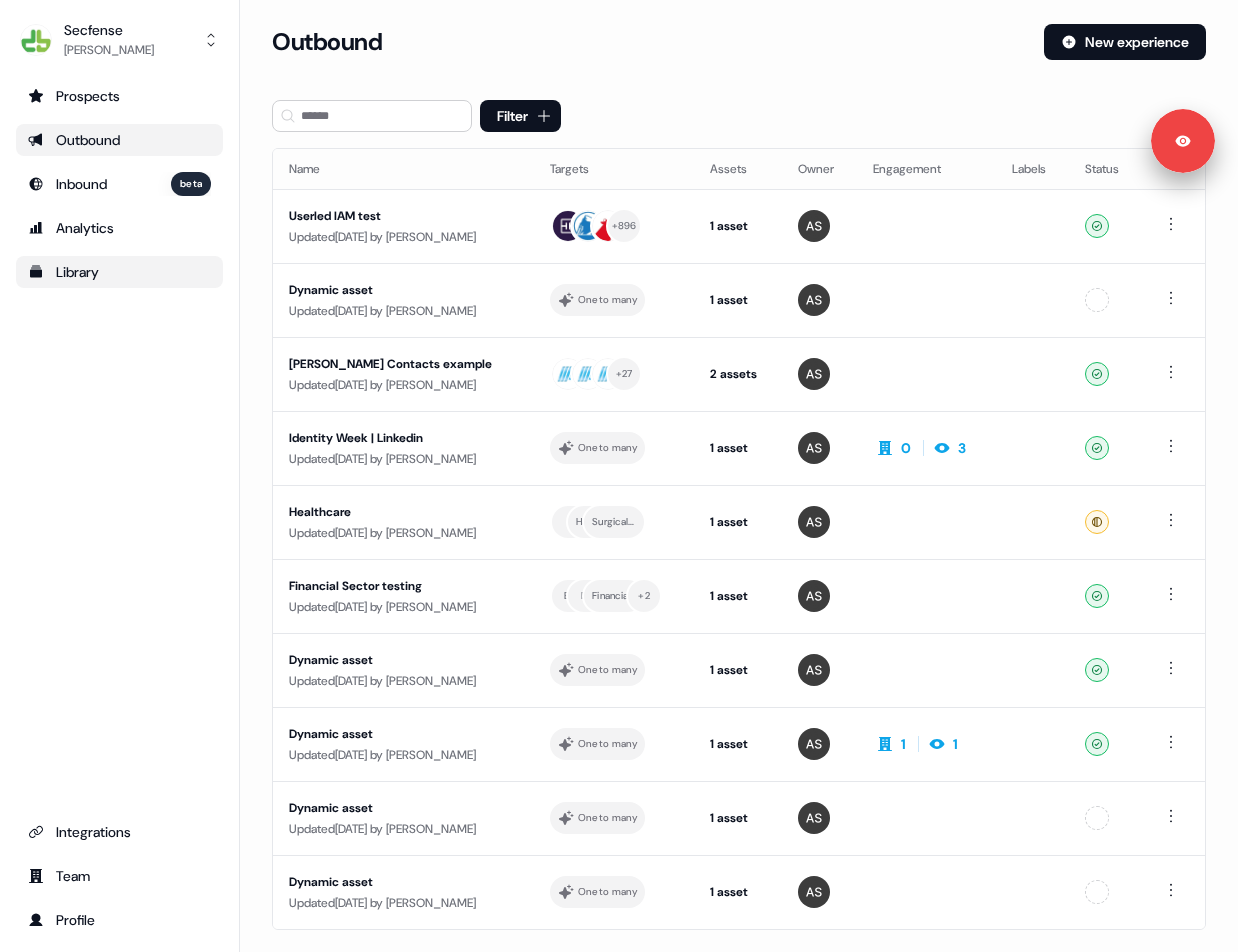 click on "Library" at bounding box center (119, 272) 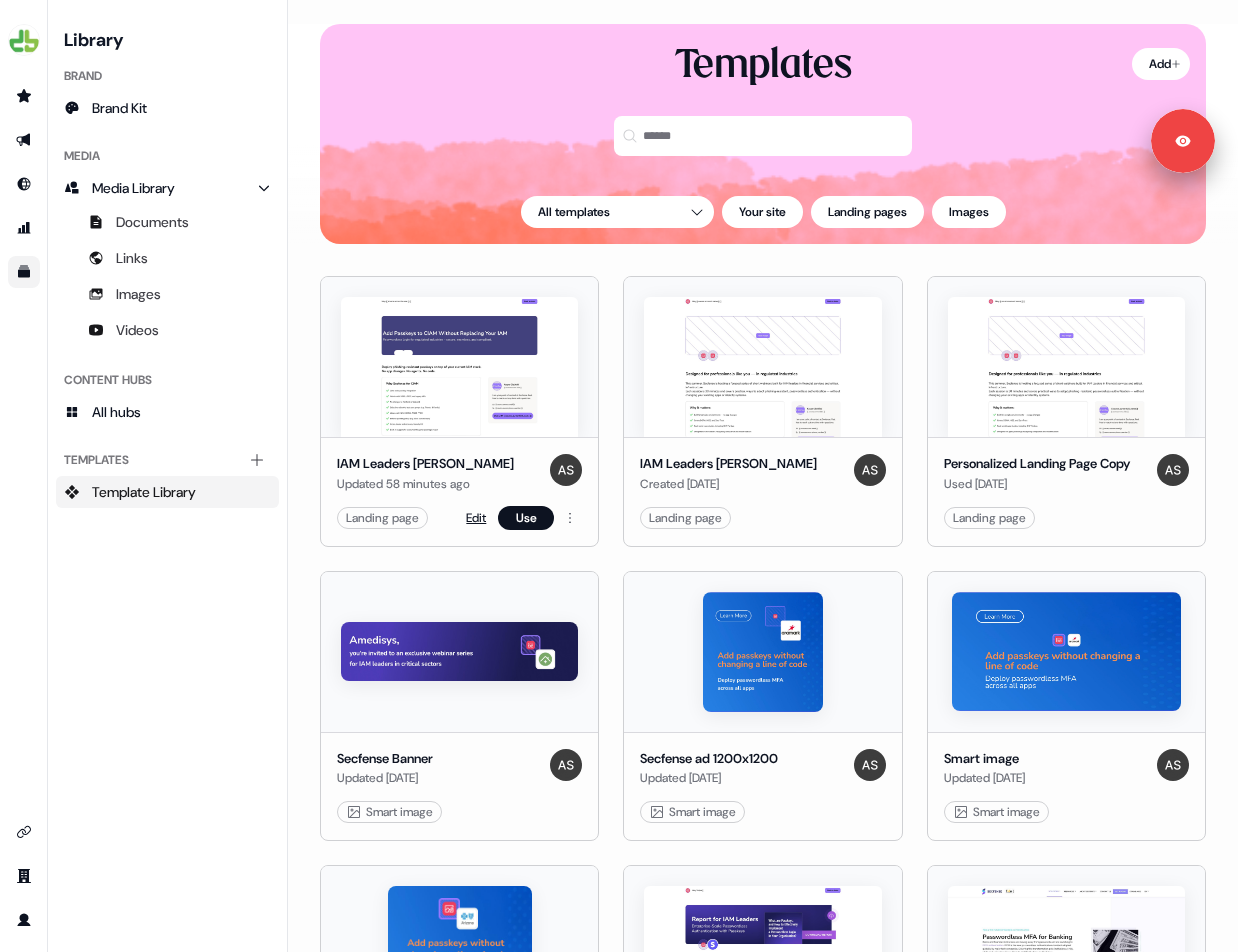 click on "Edit" at bounding box center (476, 518) 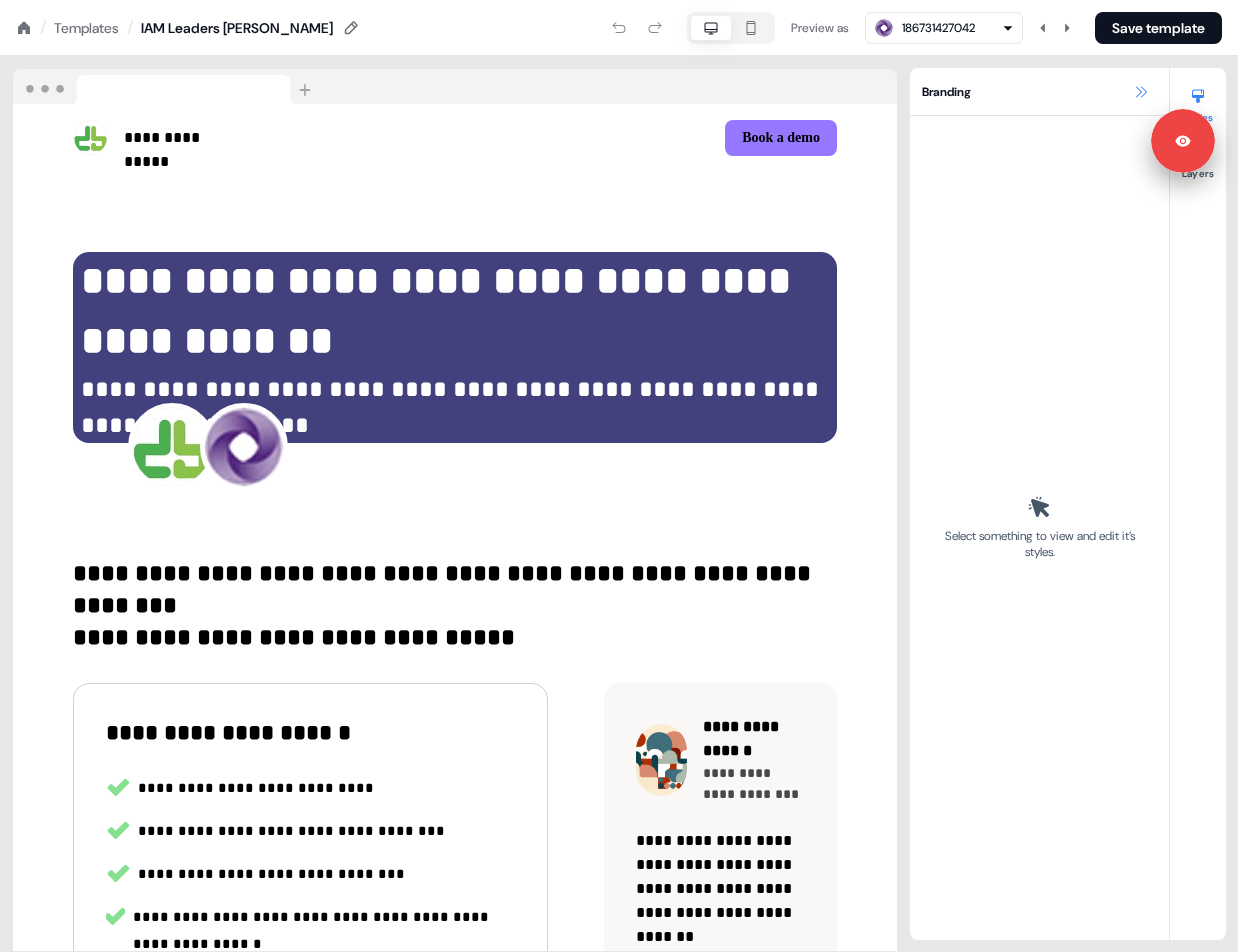 click 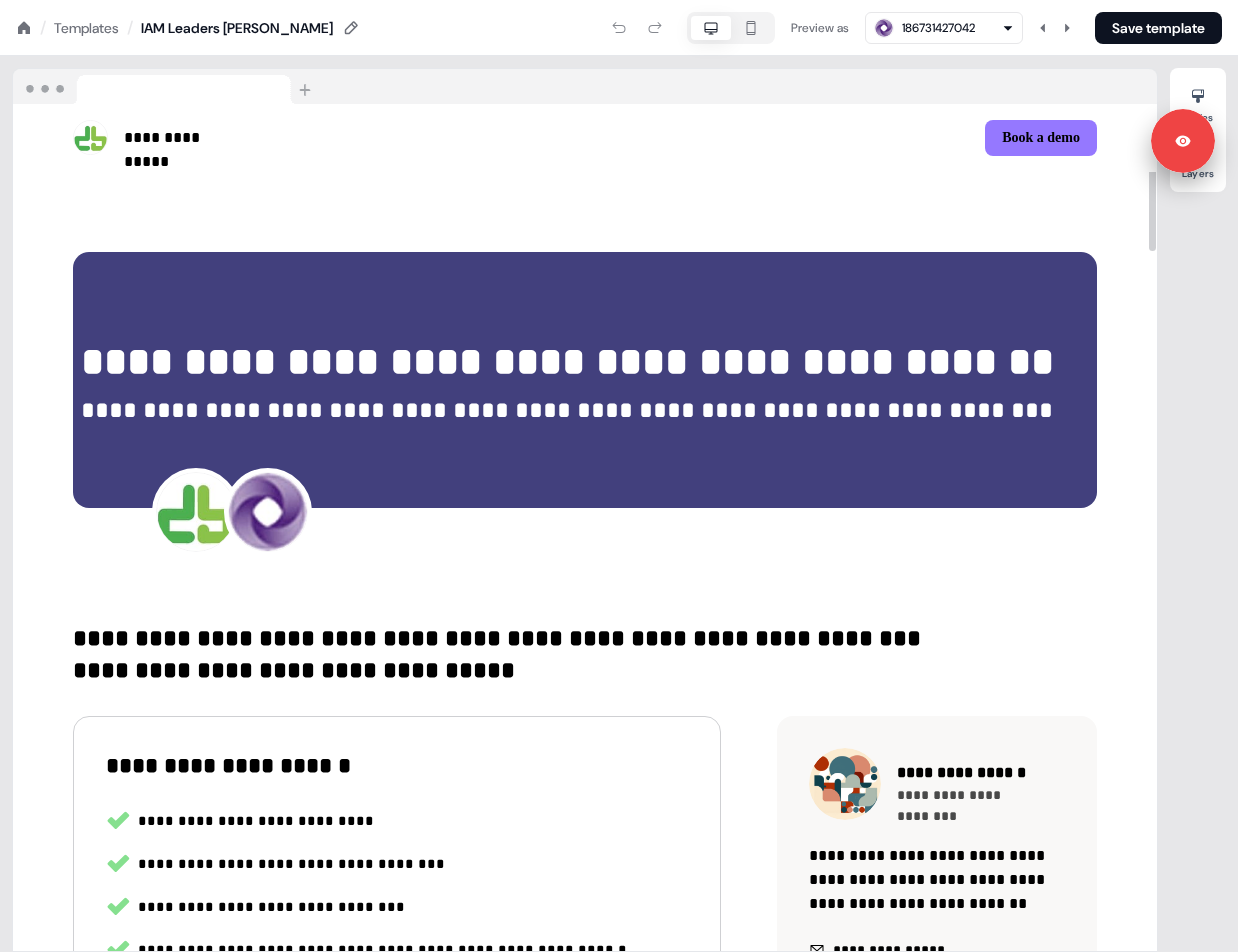 click on "**********" at bounding box center [567, 410] 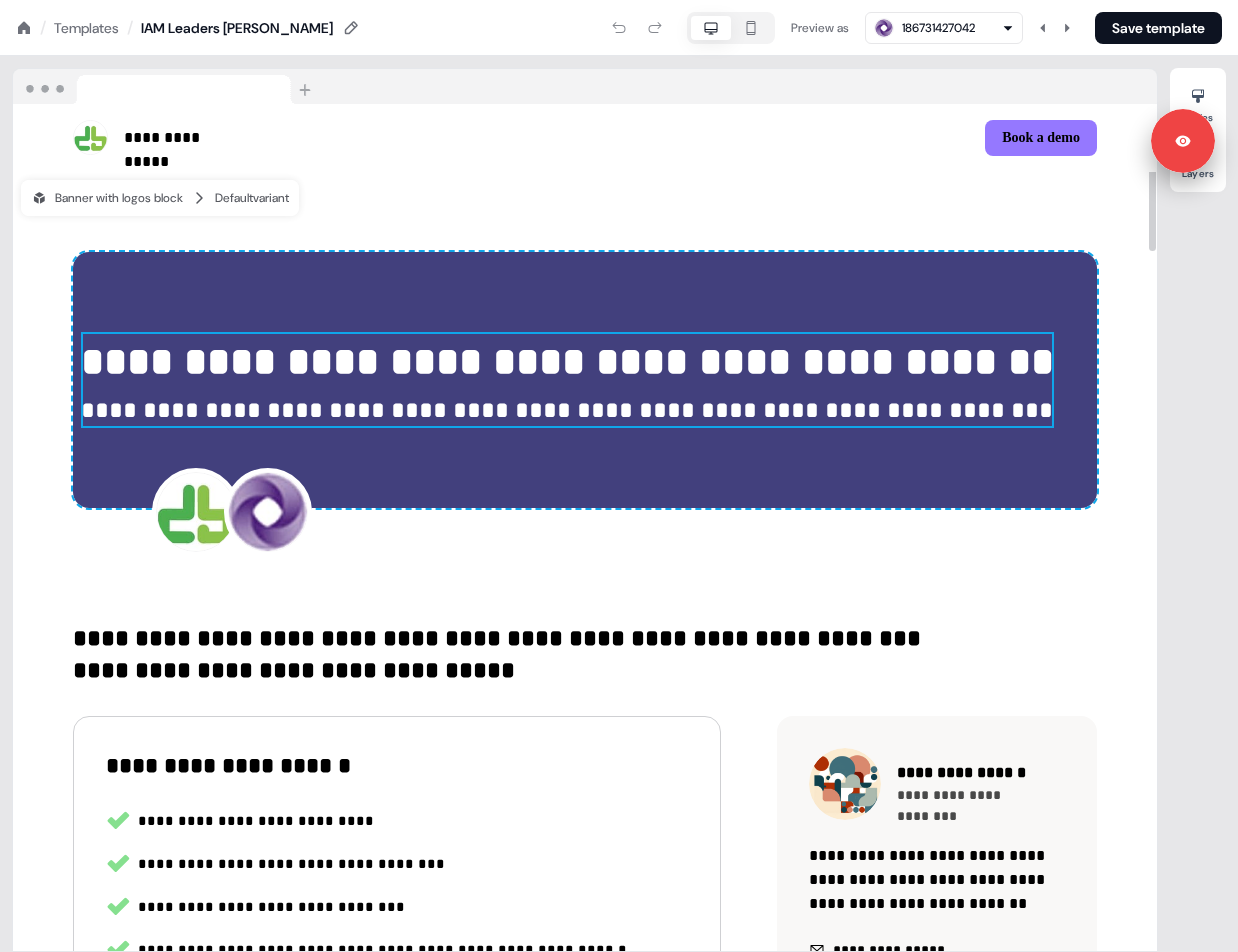 click on "**********" at bounding box center (567, 410) 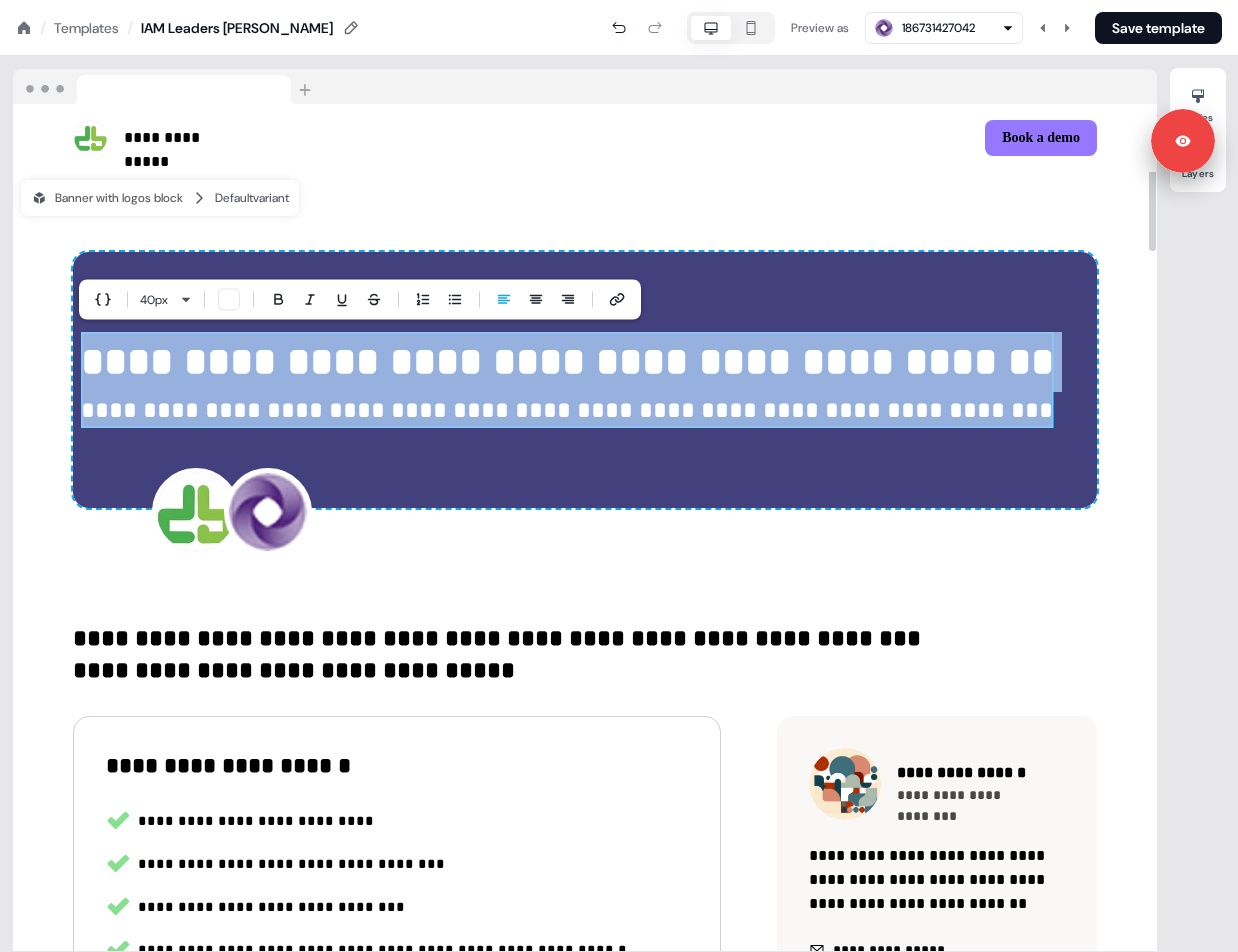 click on "**********" at bounding box center [567, 380] 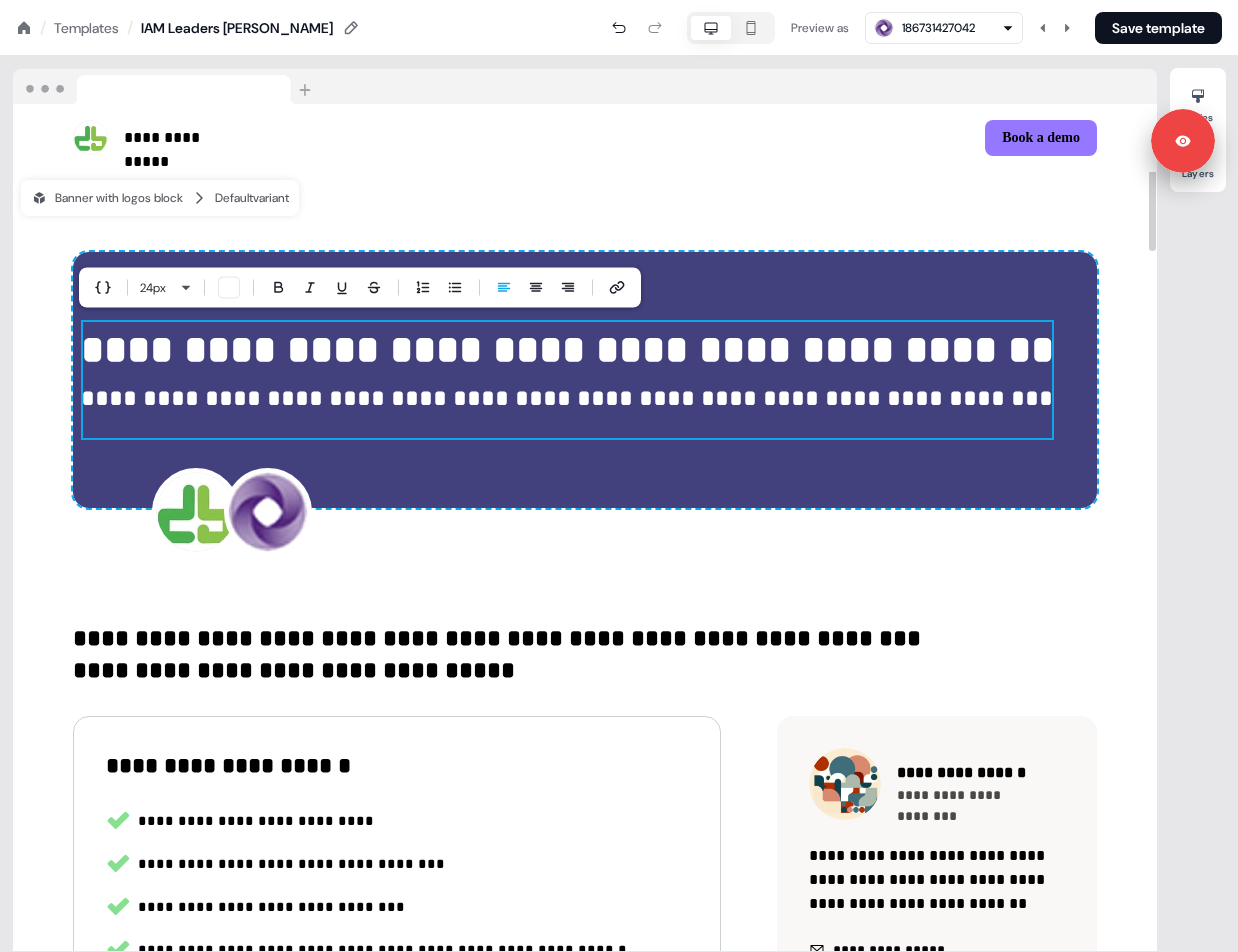 click on "**********" at bounding box center [585, 384] 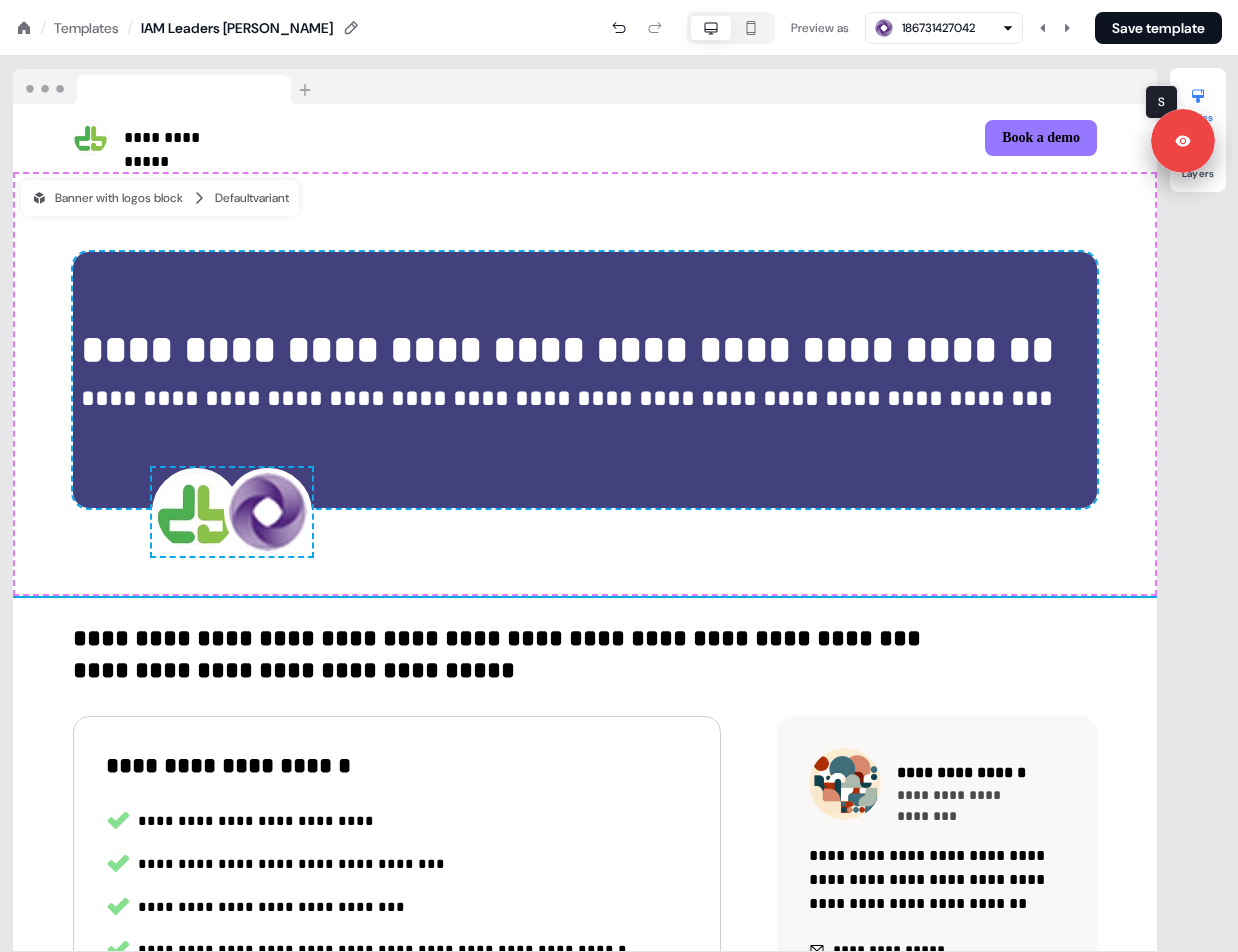 click at bounding box center [1198, 96] 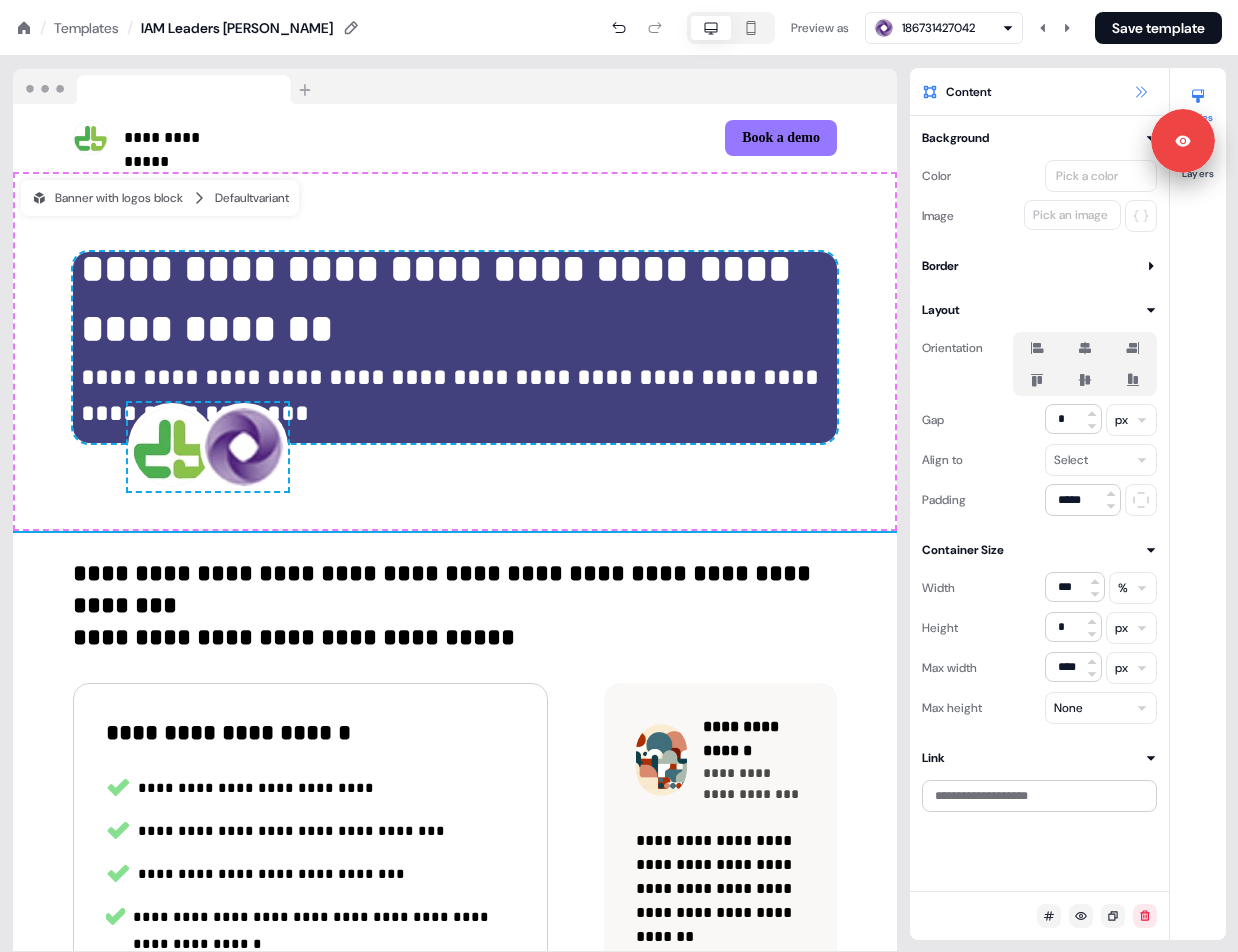 click 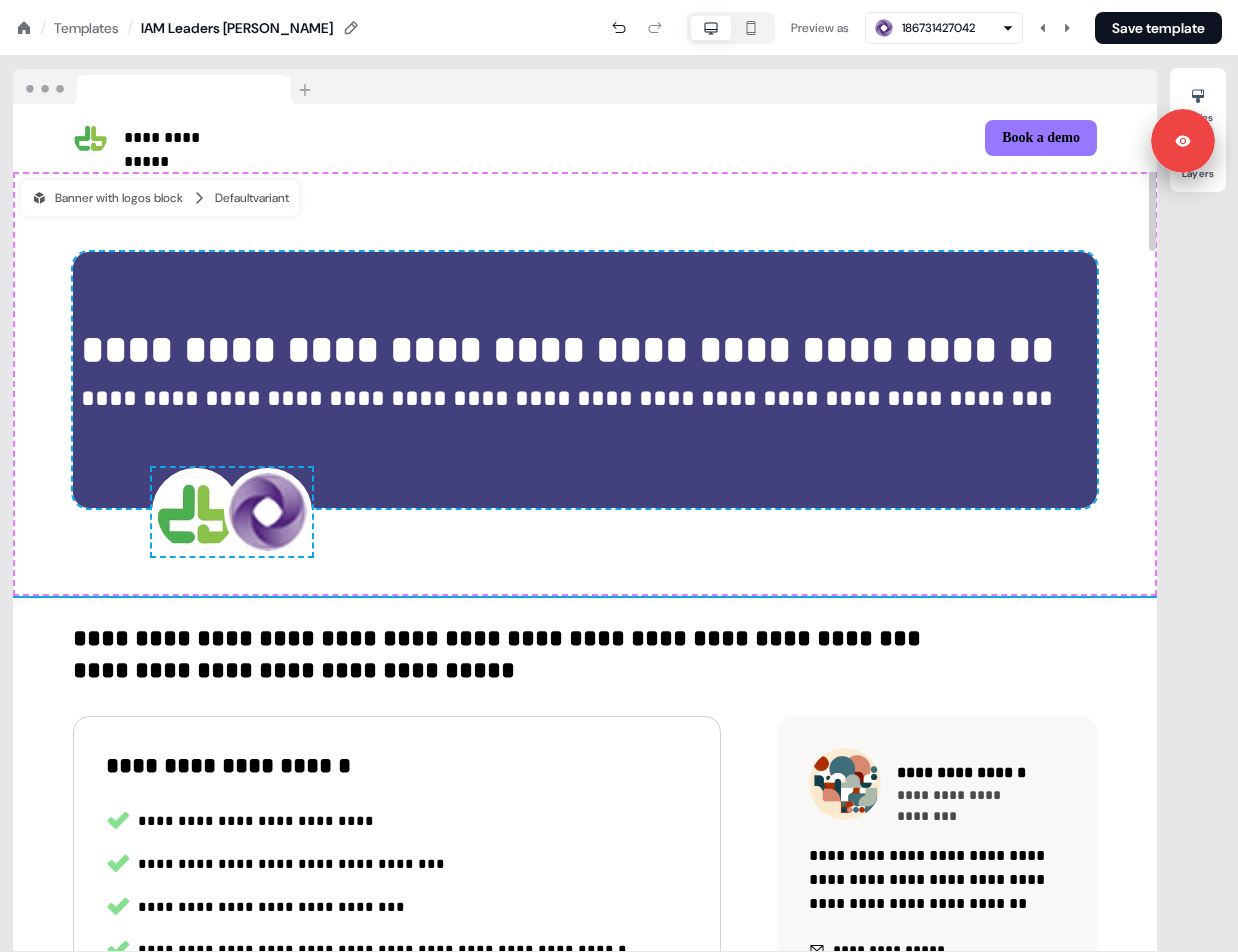 click on "**********" at bounding box center (567, 398) 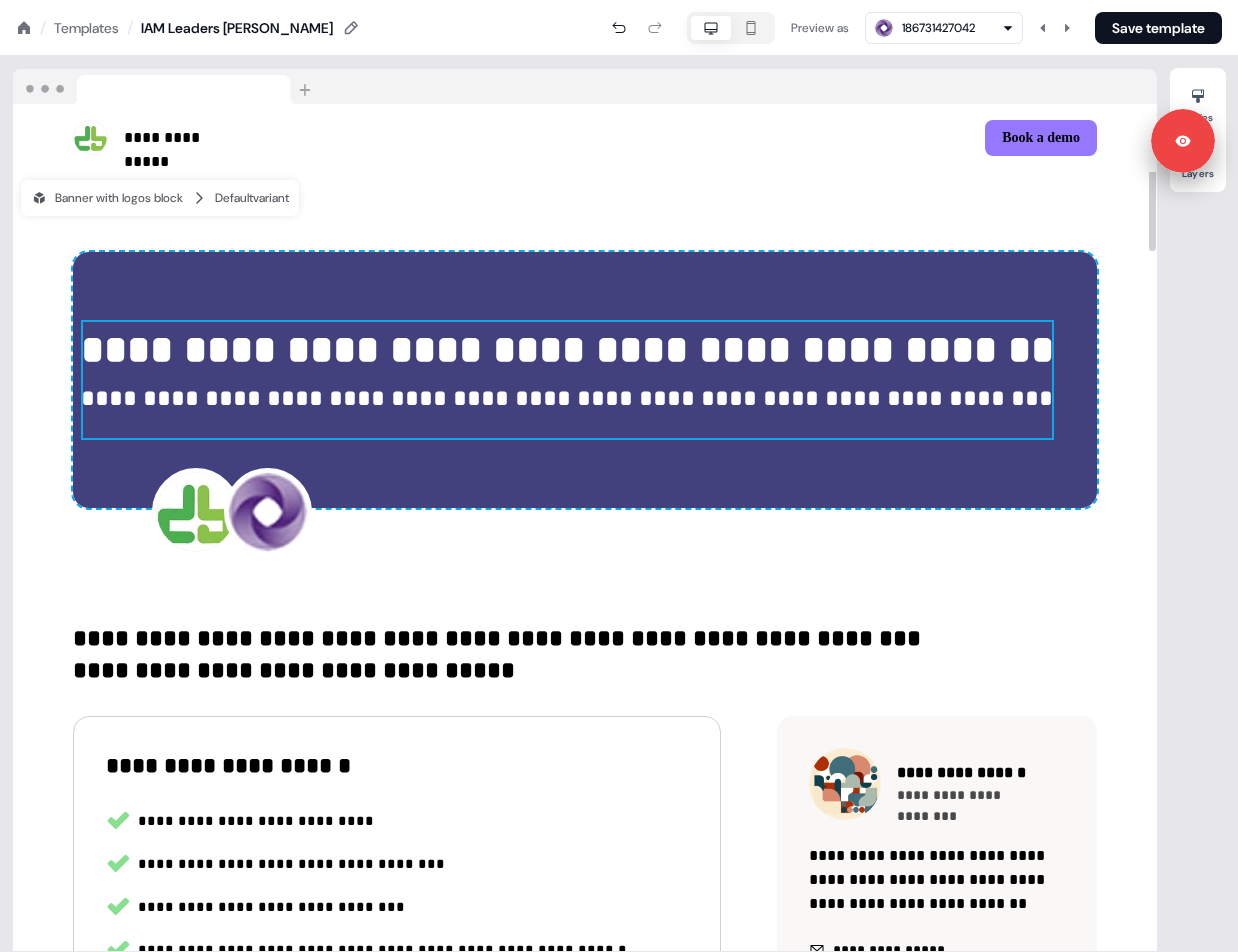 click on "**********" at bounding box center (567, 398) 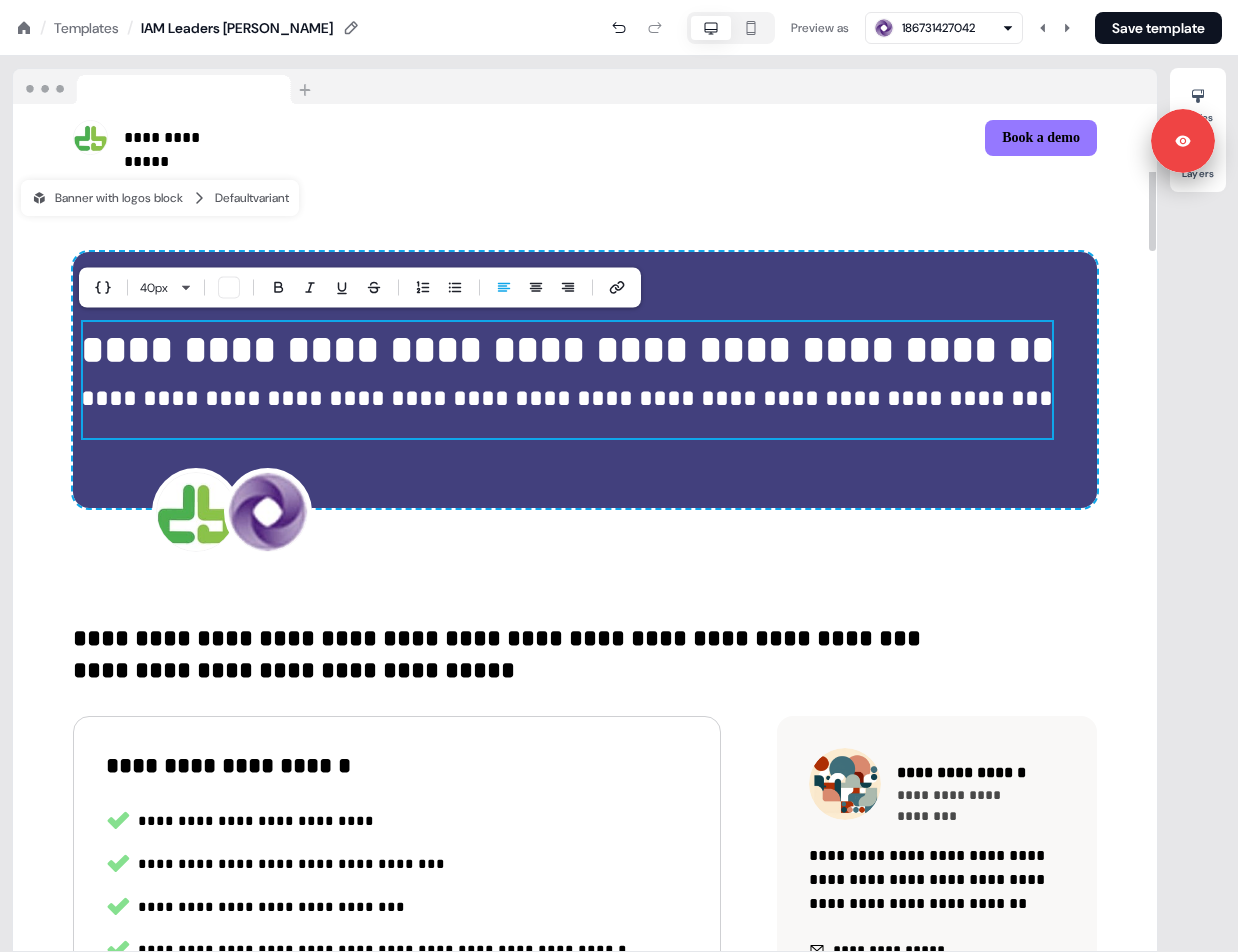 click on "**********" at bounding box center (567, 398) 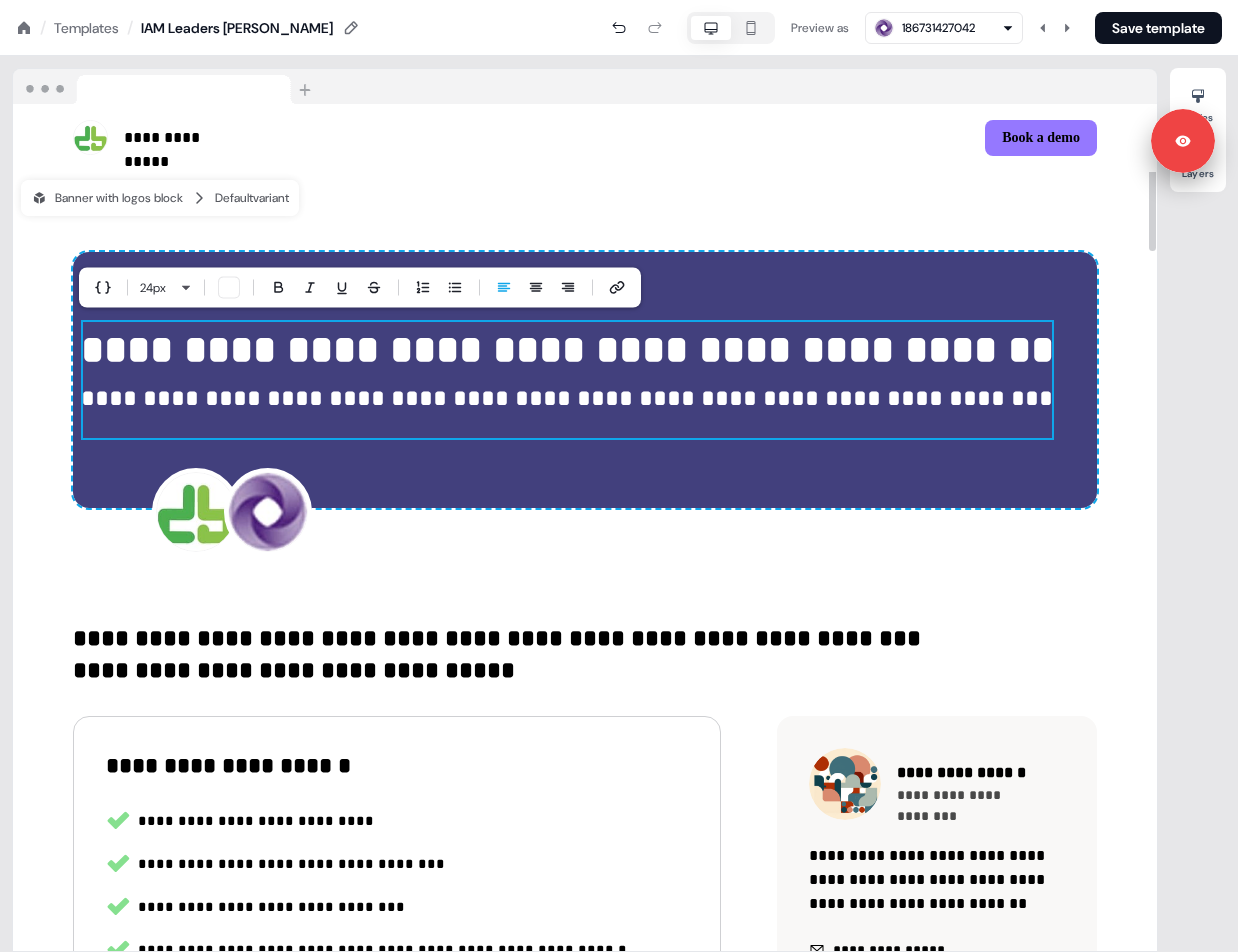 click on "**********" at bounding box center (585, 384) 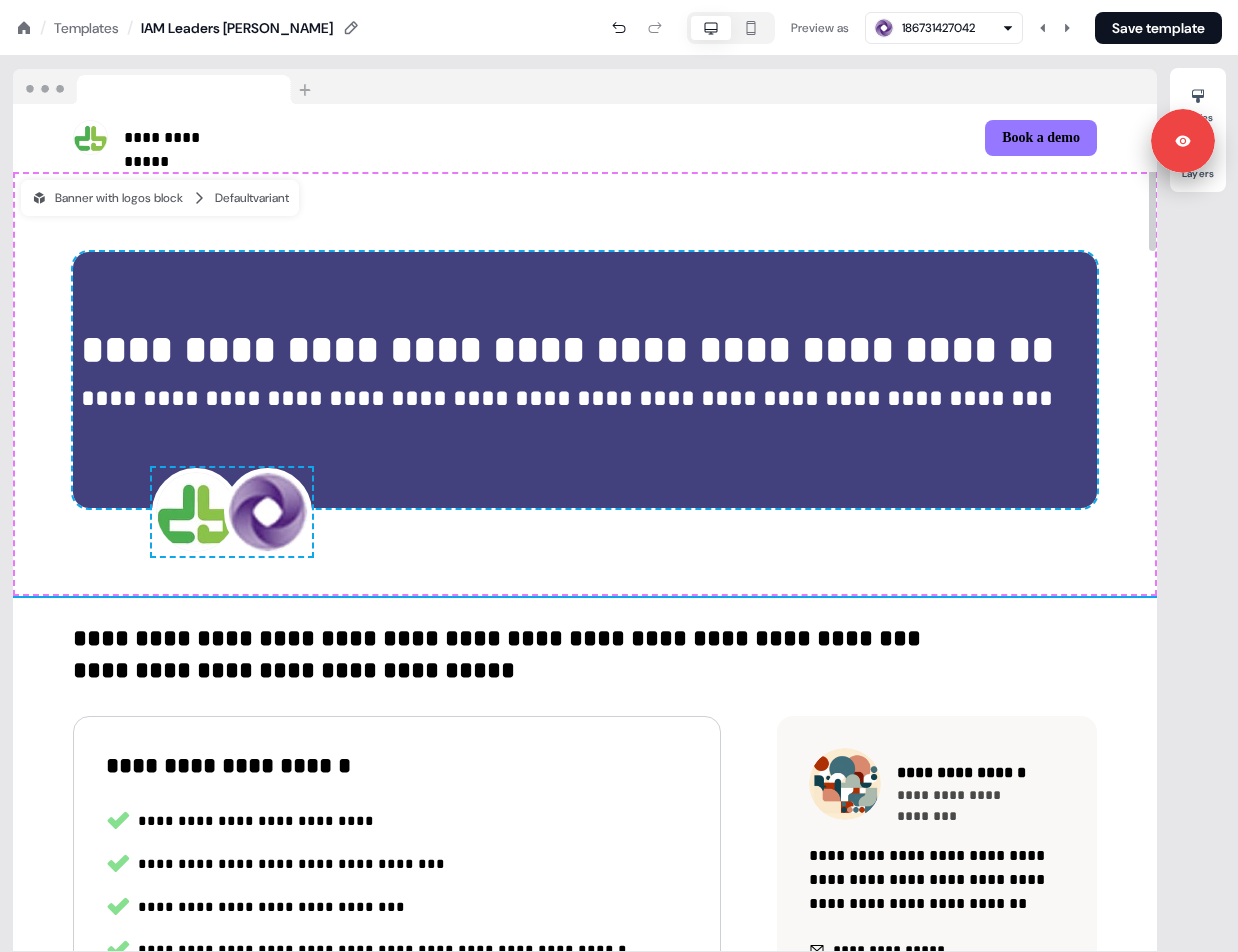 click at bounding box center [196, 512] 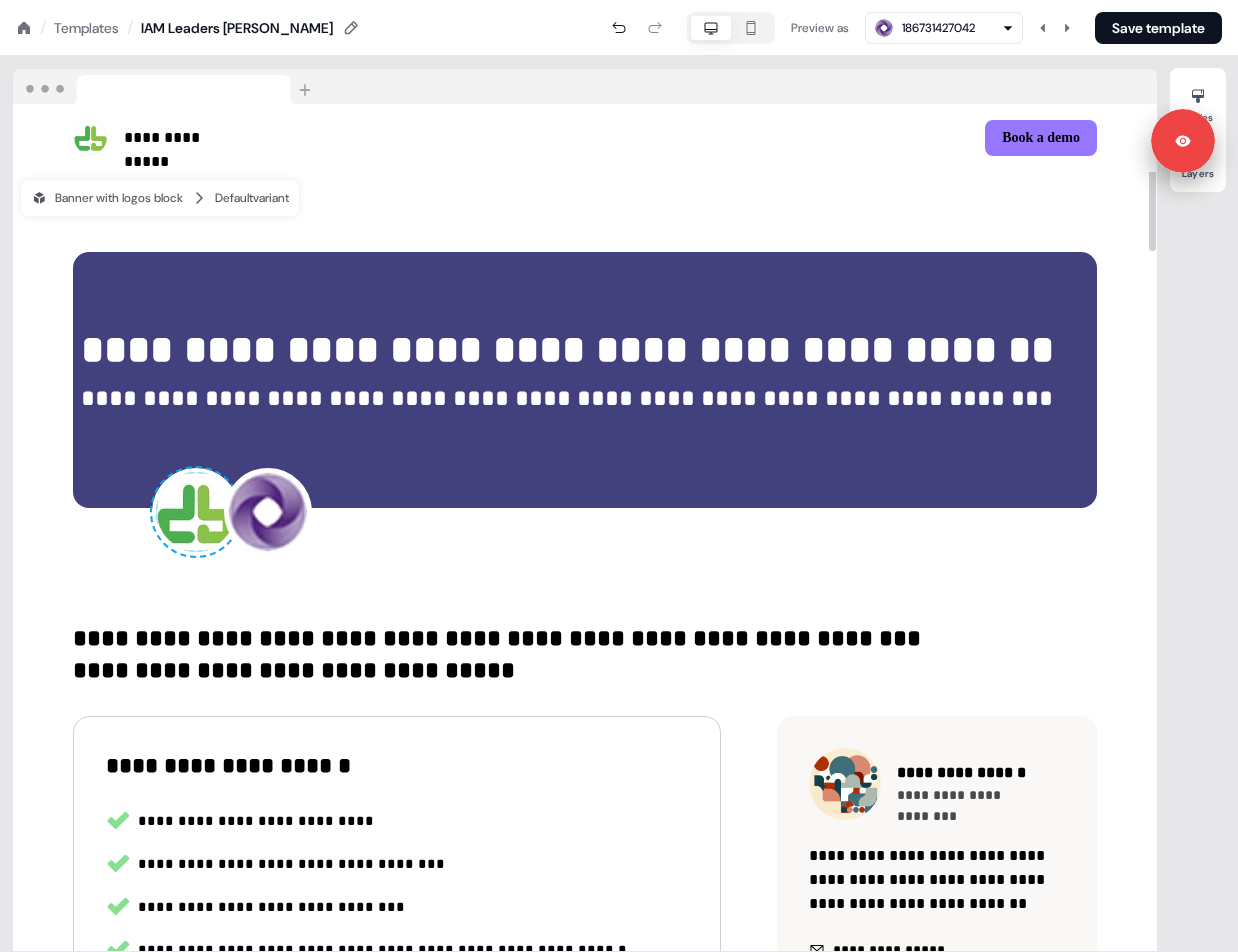 click at bounding box center (268, 512) 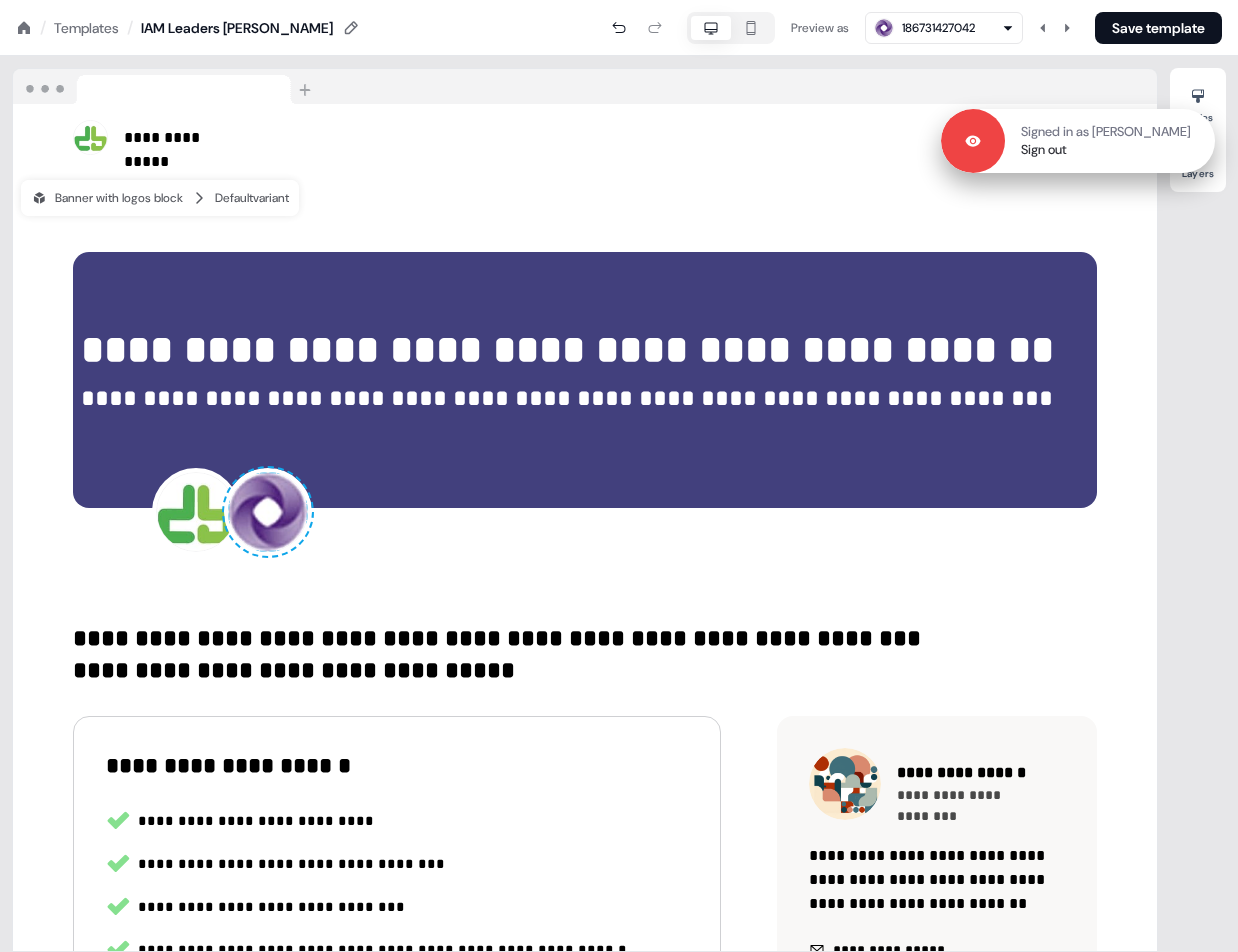 drag, startPoint x: 1180, startPoint y: 141, endPoint x: 1180, endPoint y: 279, distance: 138 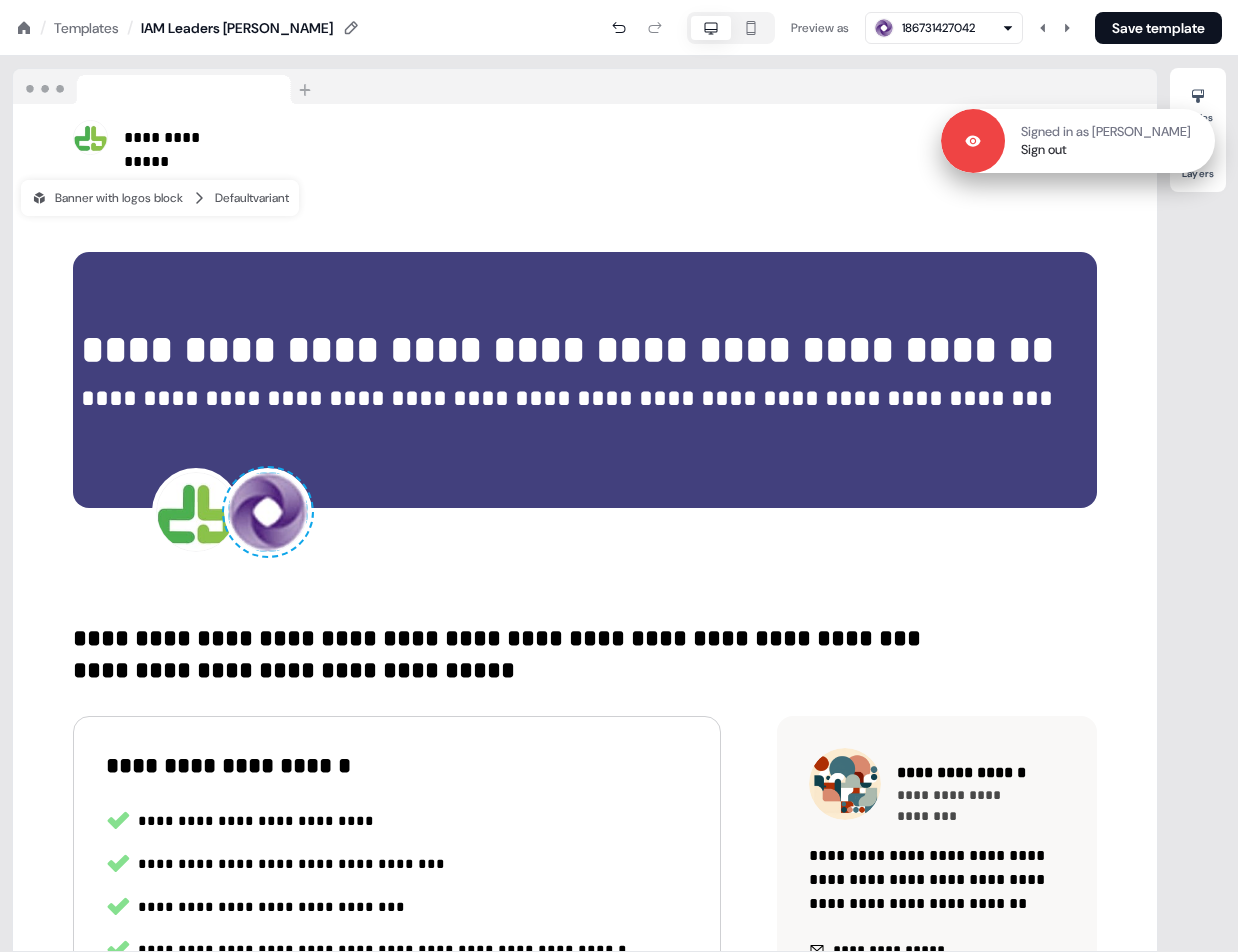 click on "Signed in as [PERSON_NAME] Sign out" at bounding box center [1110, 141] 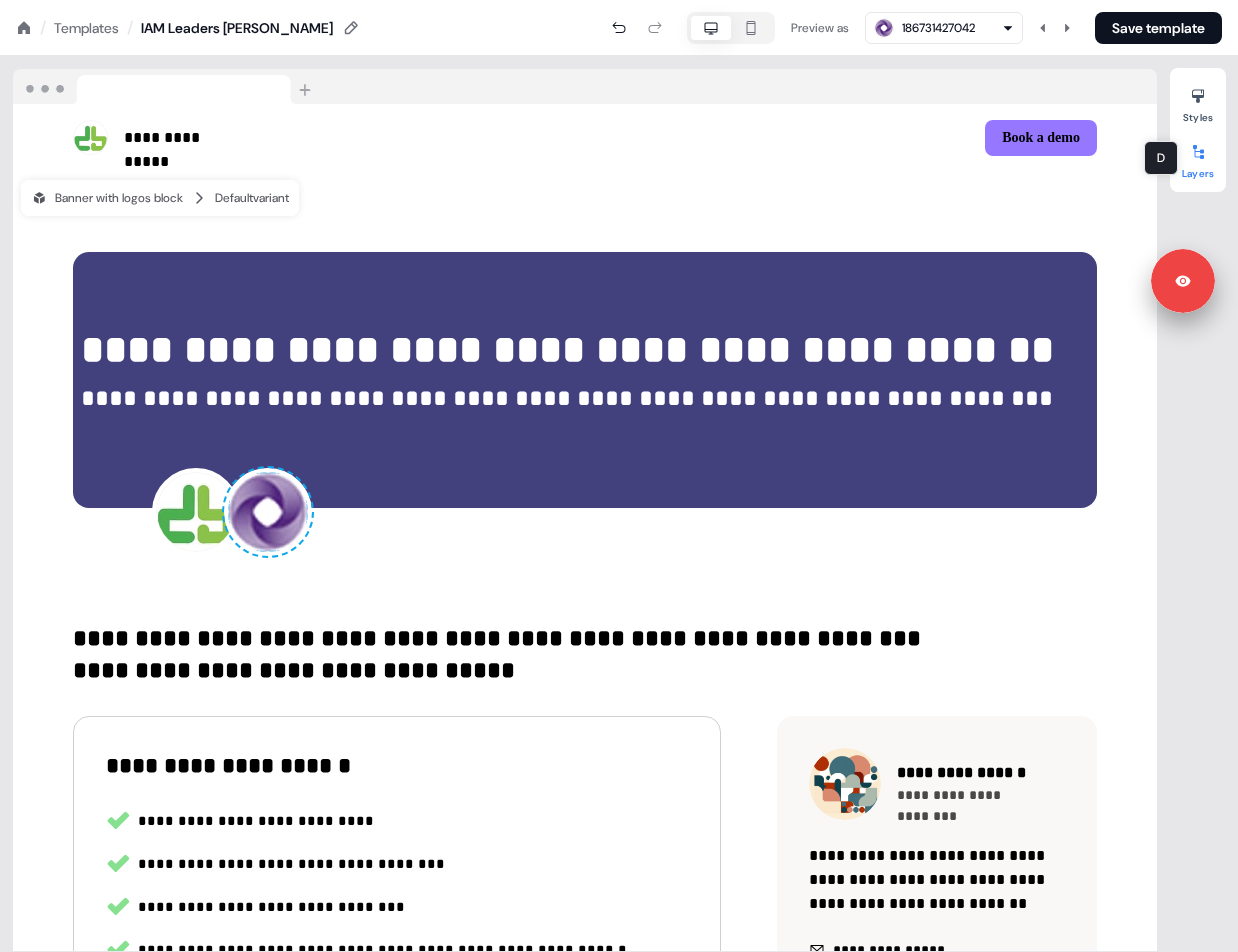 click 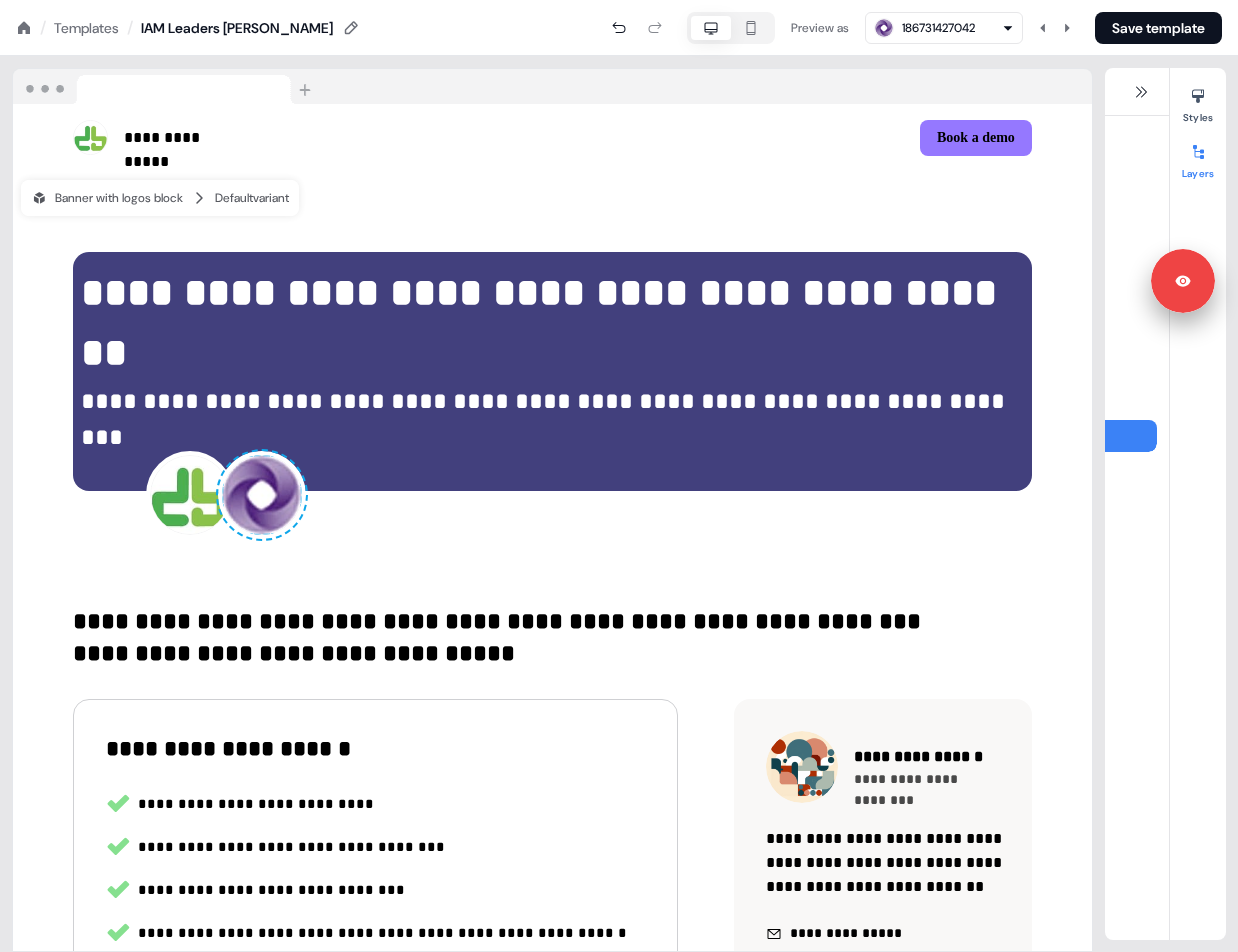 scroll, scrollTop: 0, scrollLeft: 0, axis: both 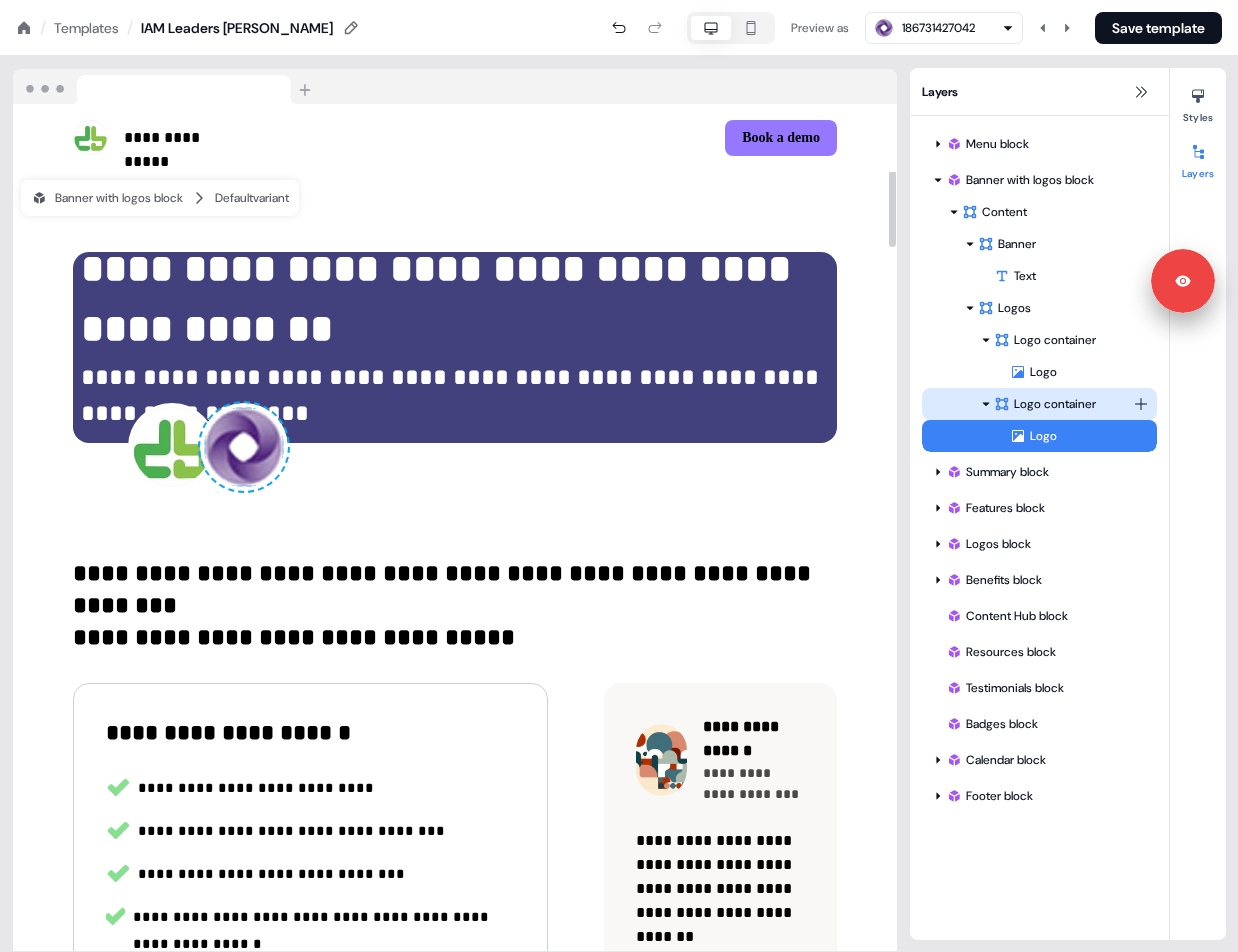 click on "Logo container" at bounding box center [1039, 404] 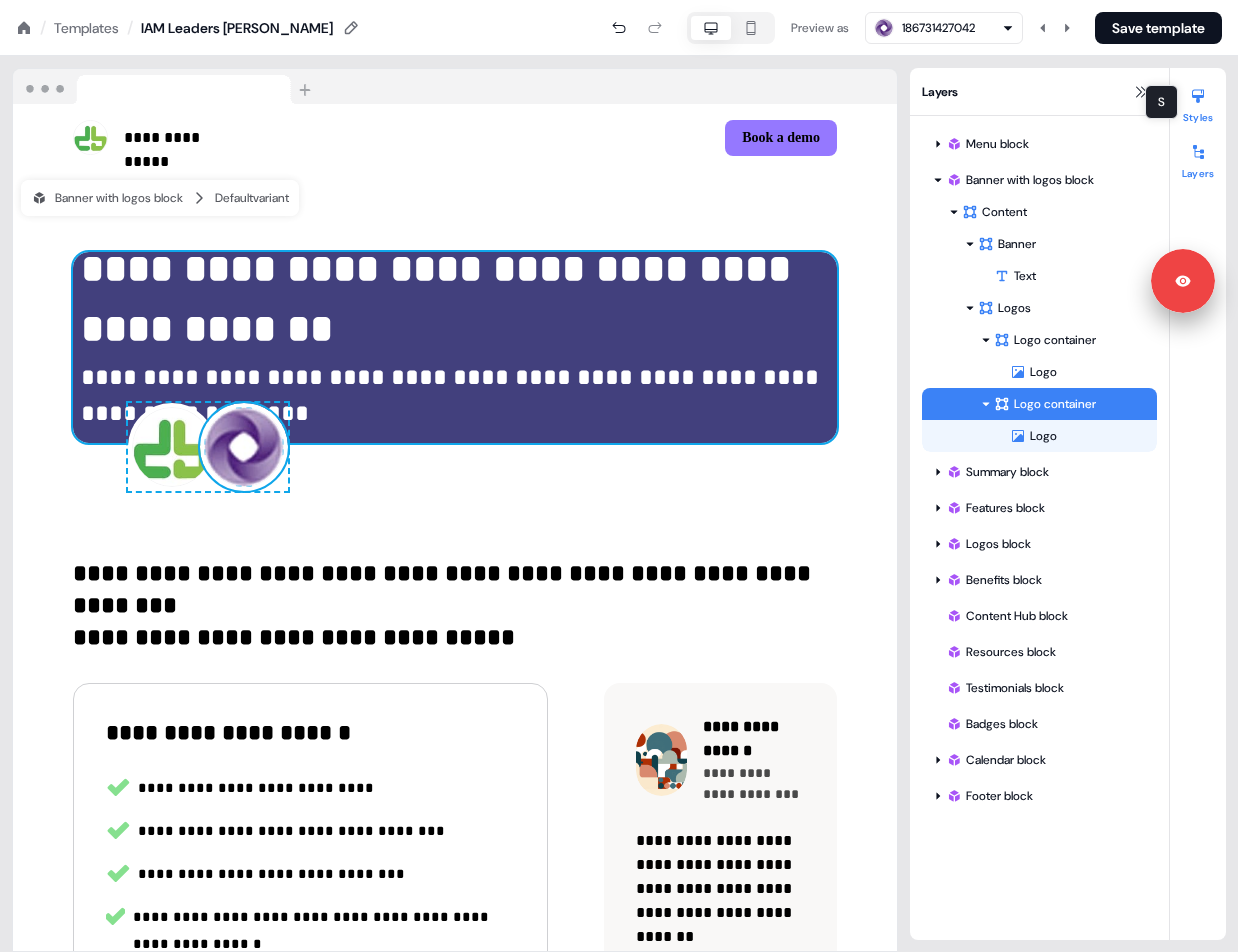 click at bounding box center [1198, 96] 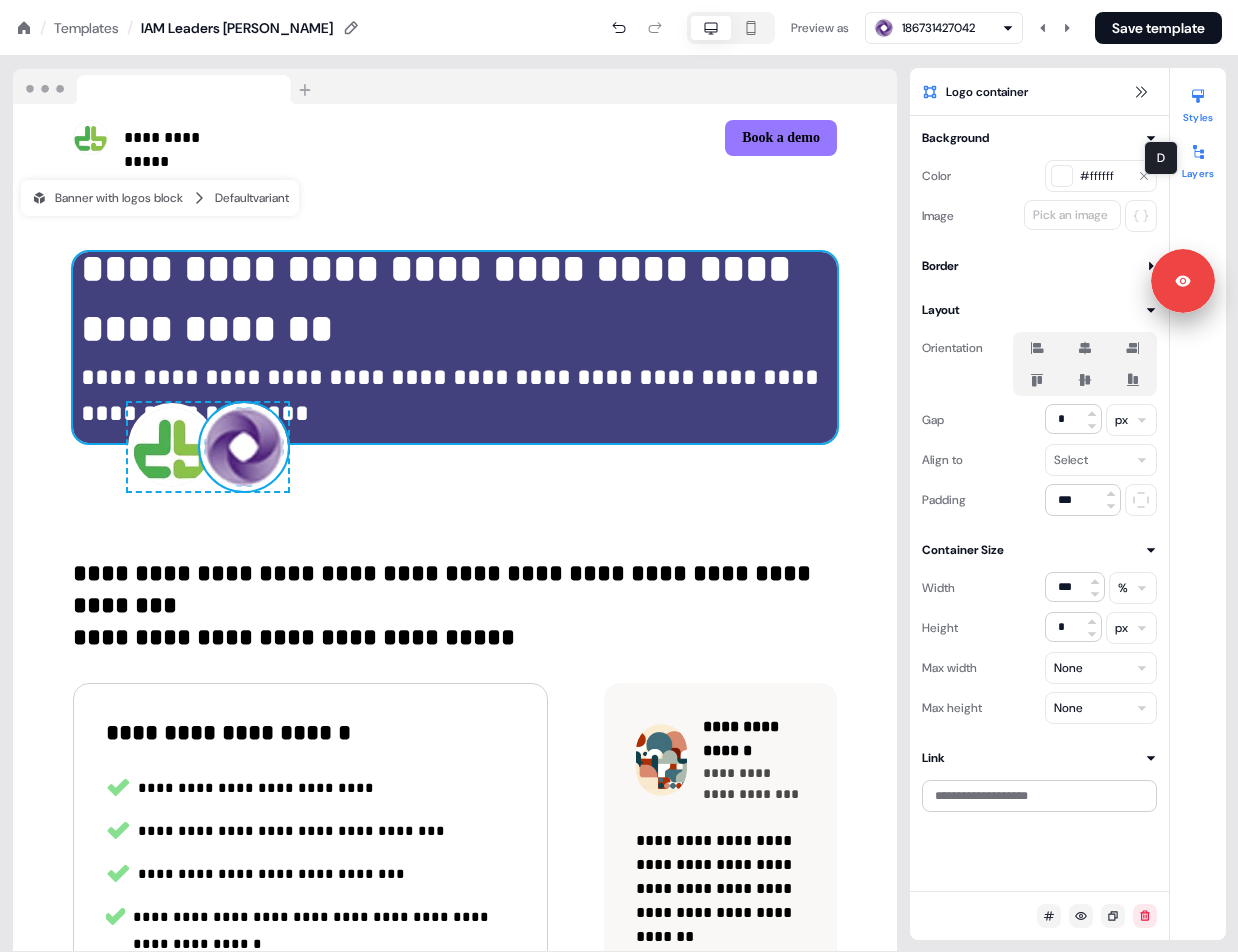 click at bounding box center (1198, 152) 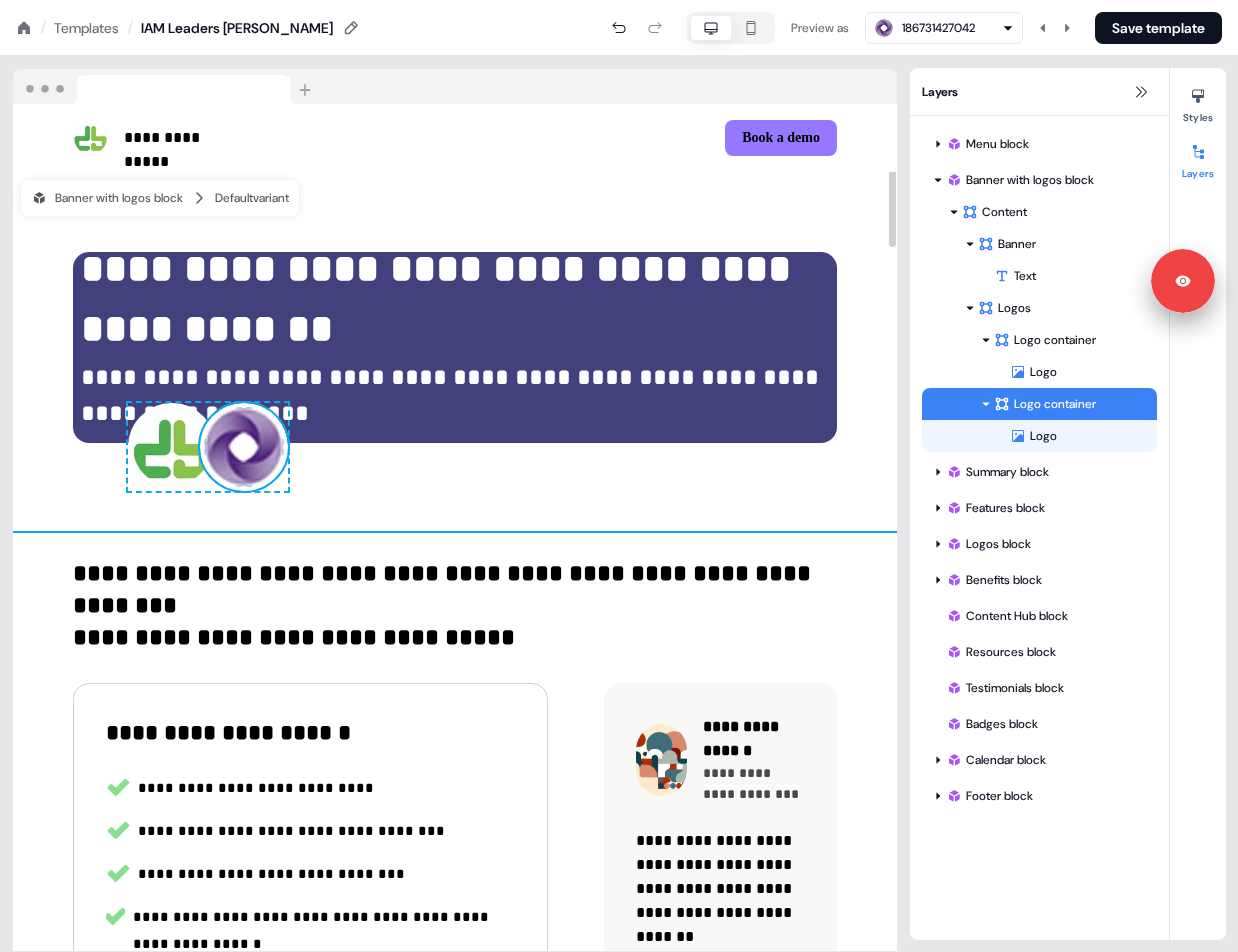 click on "**********" at bounding box center [455, 347] 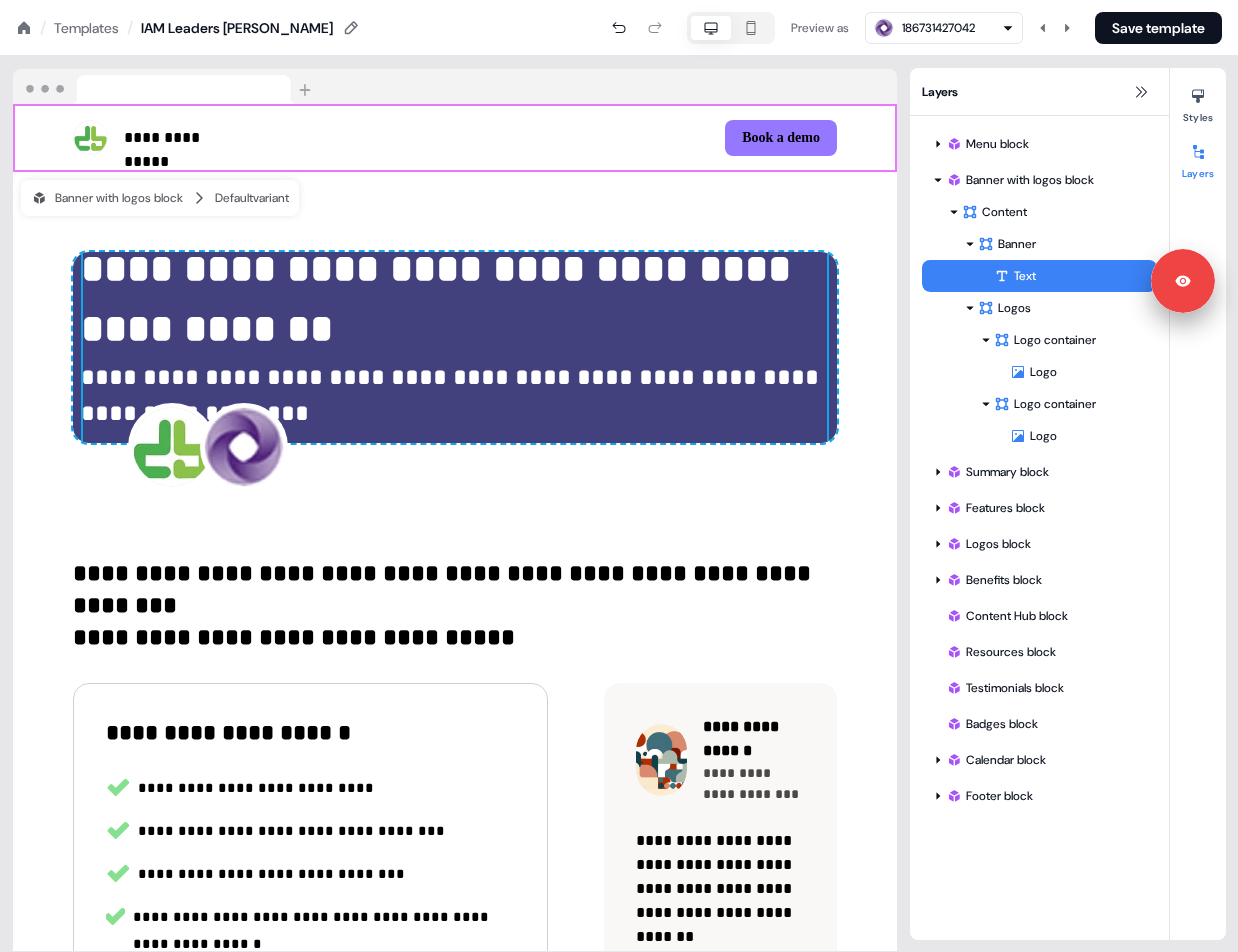 click at bounding box center (751, 28) 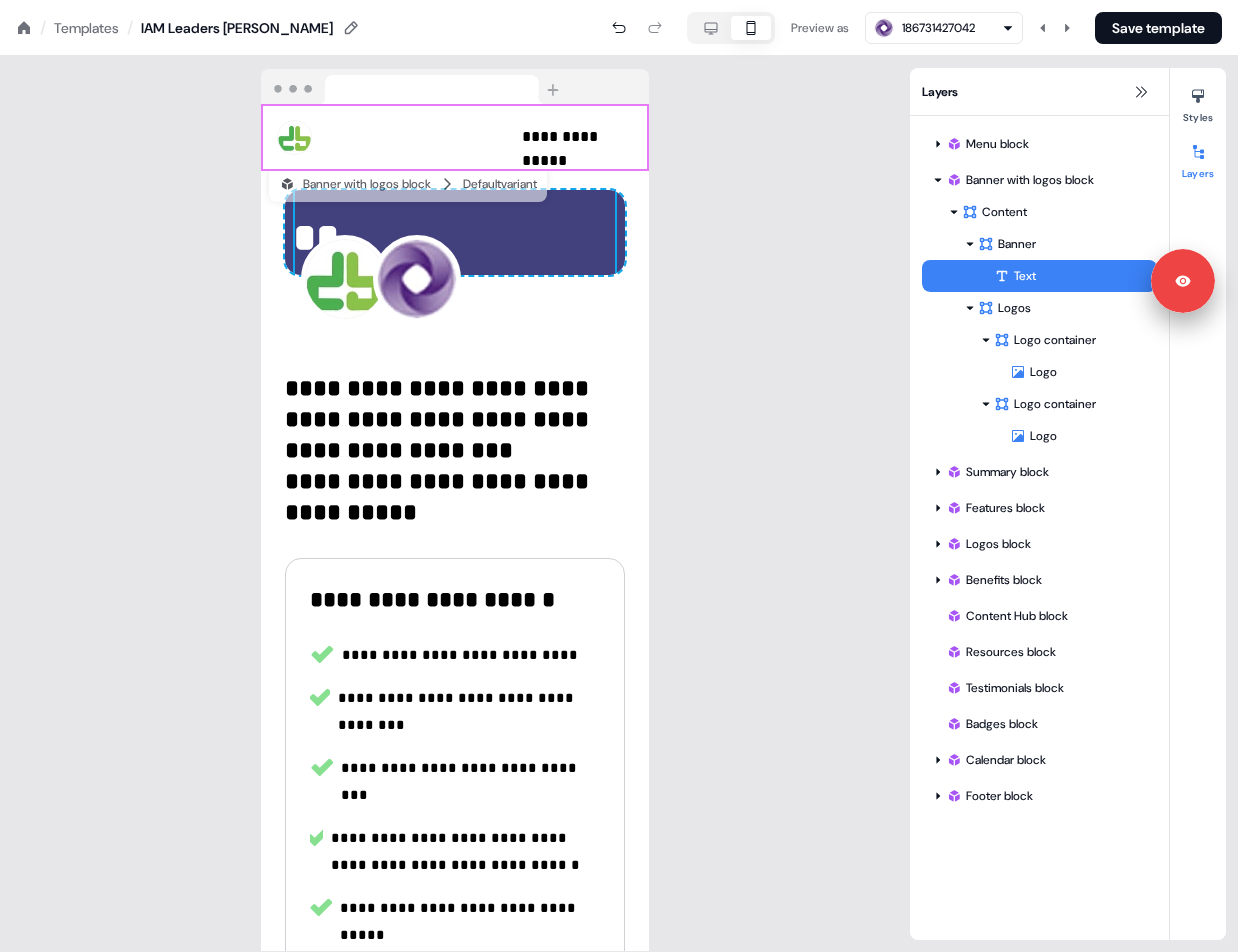 scroll, scrollTop: 0, scrollLeft: 0, axis: both 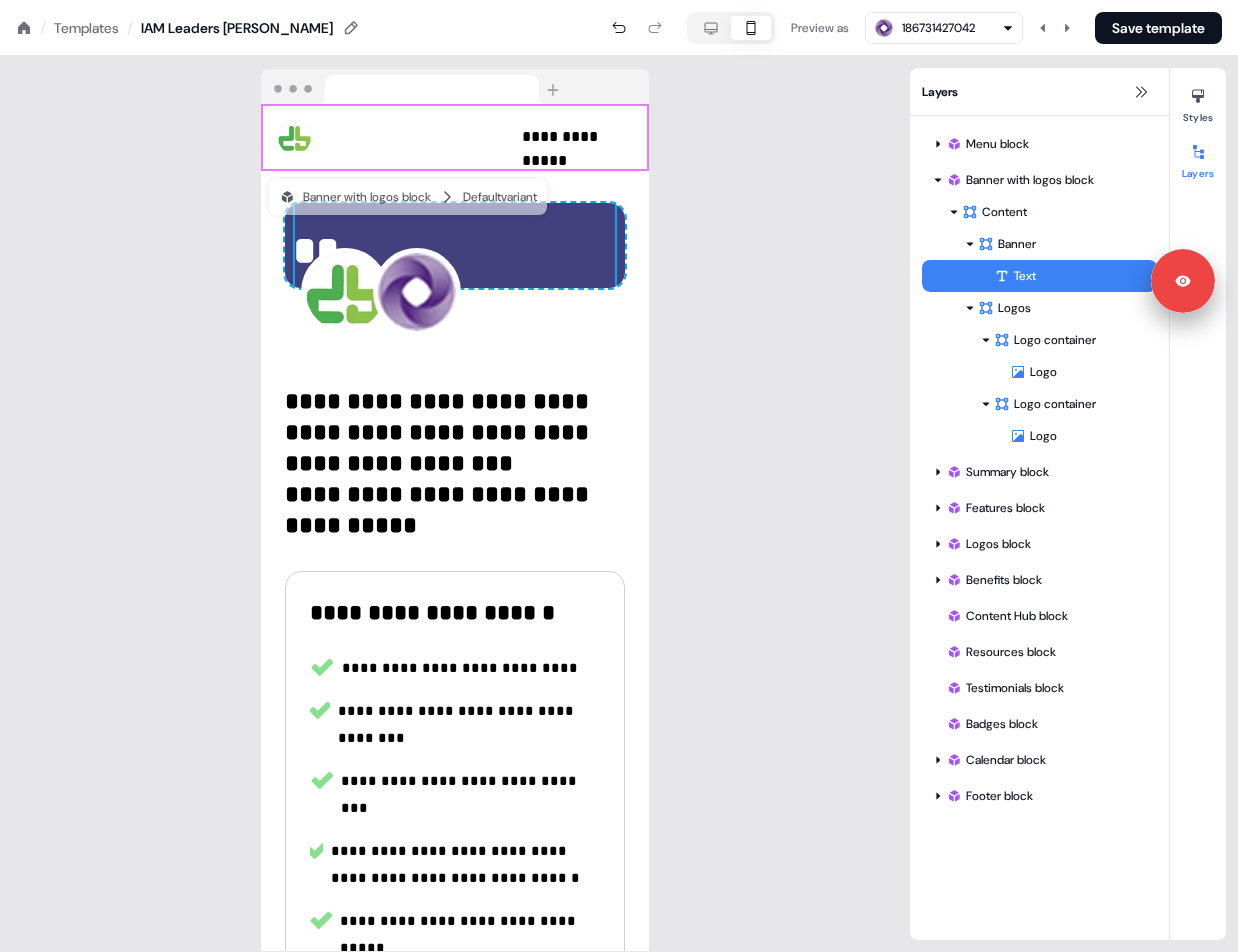 click on "**********" at bounding box center (619, 0) 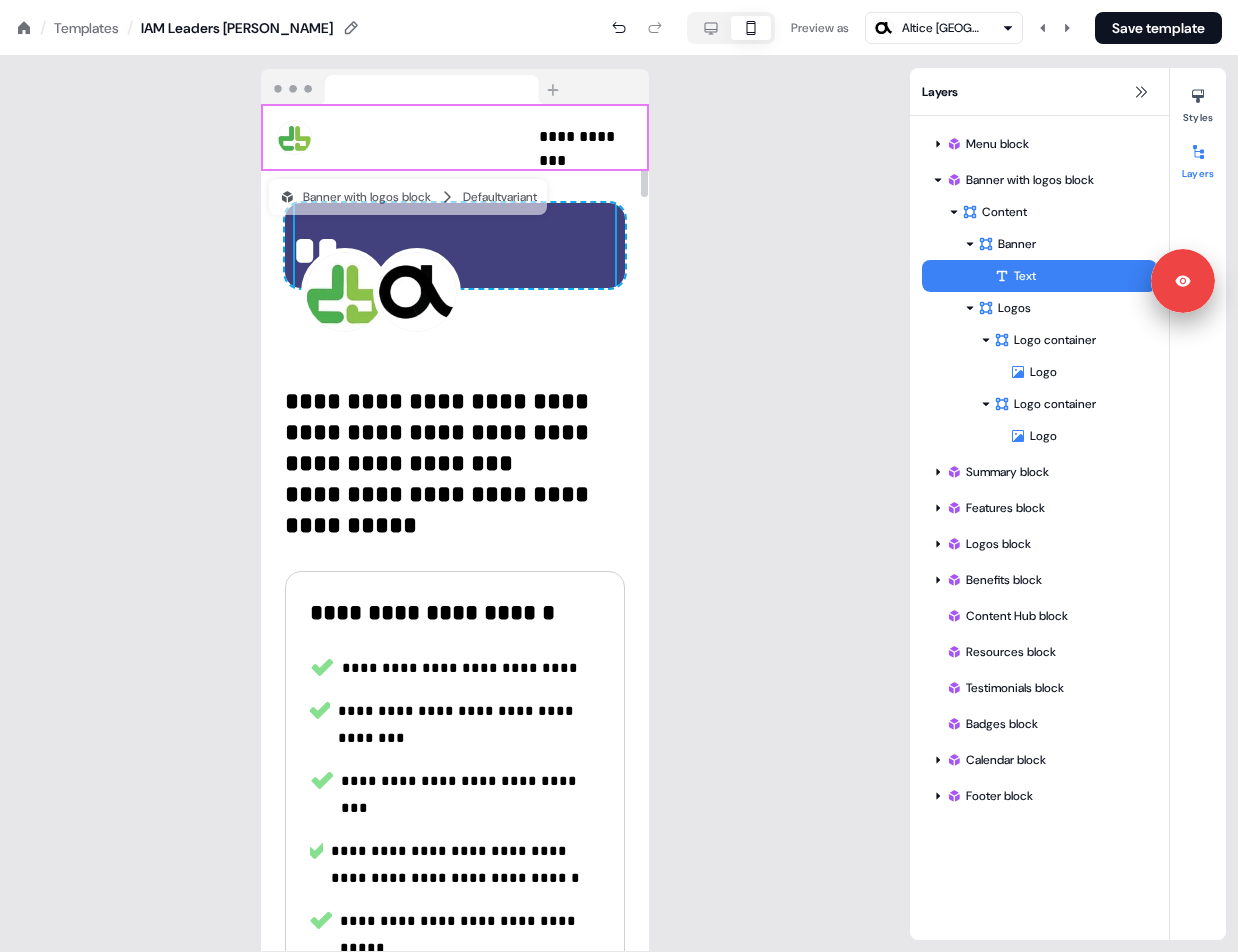 click on "**********" at bounding box center (447, 160) 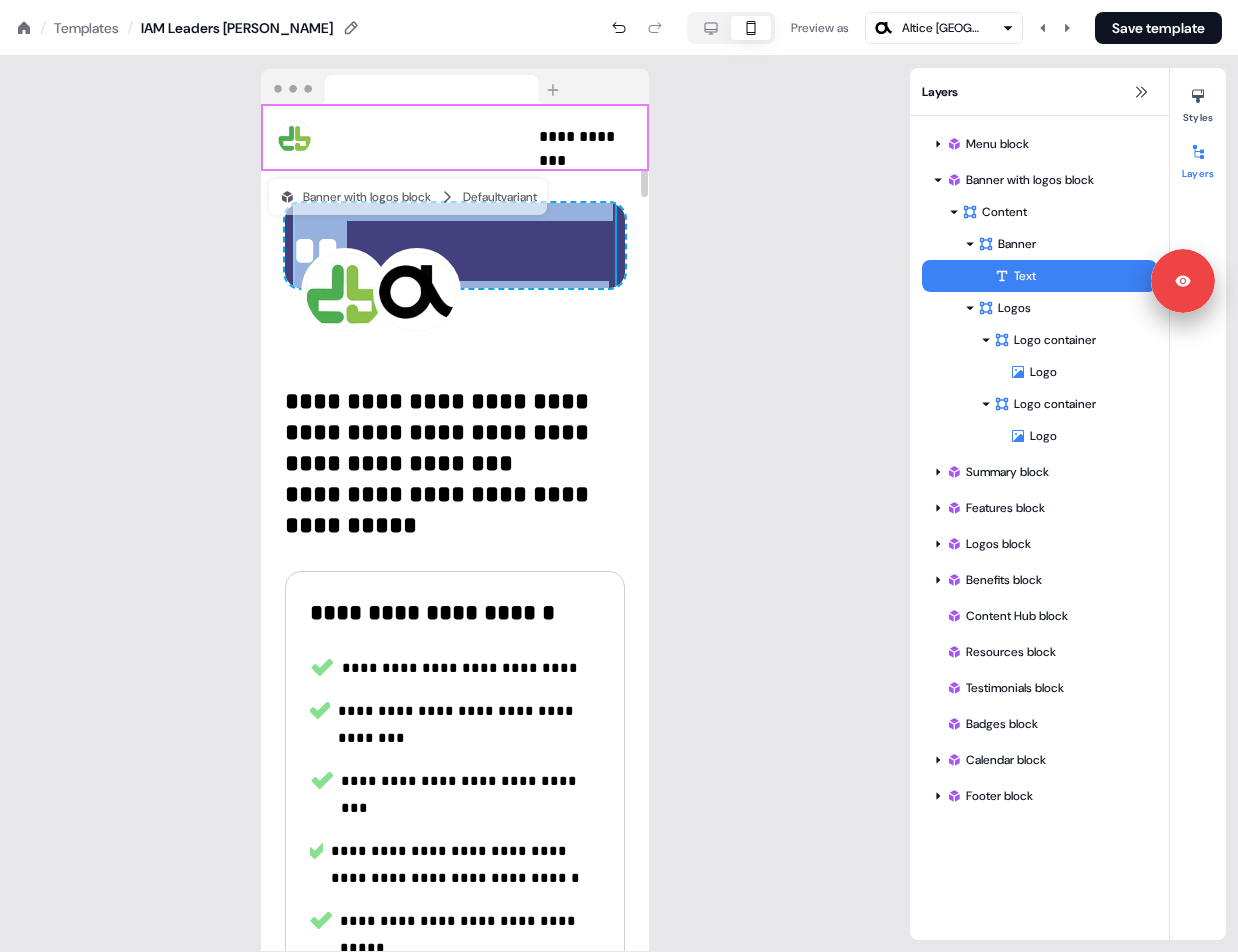 scroll, scrollTop: 147, scrollLeft: 0, axis: vertical 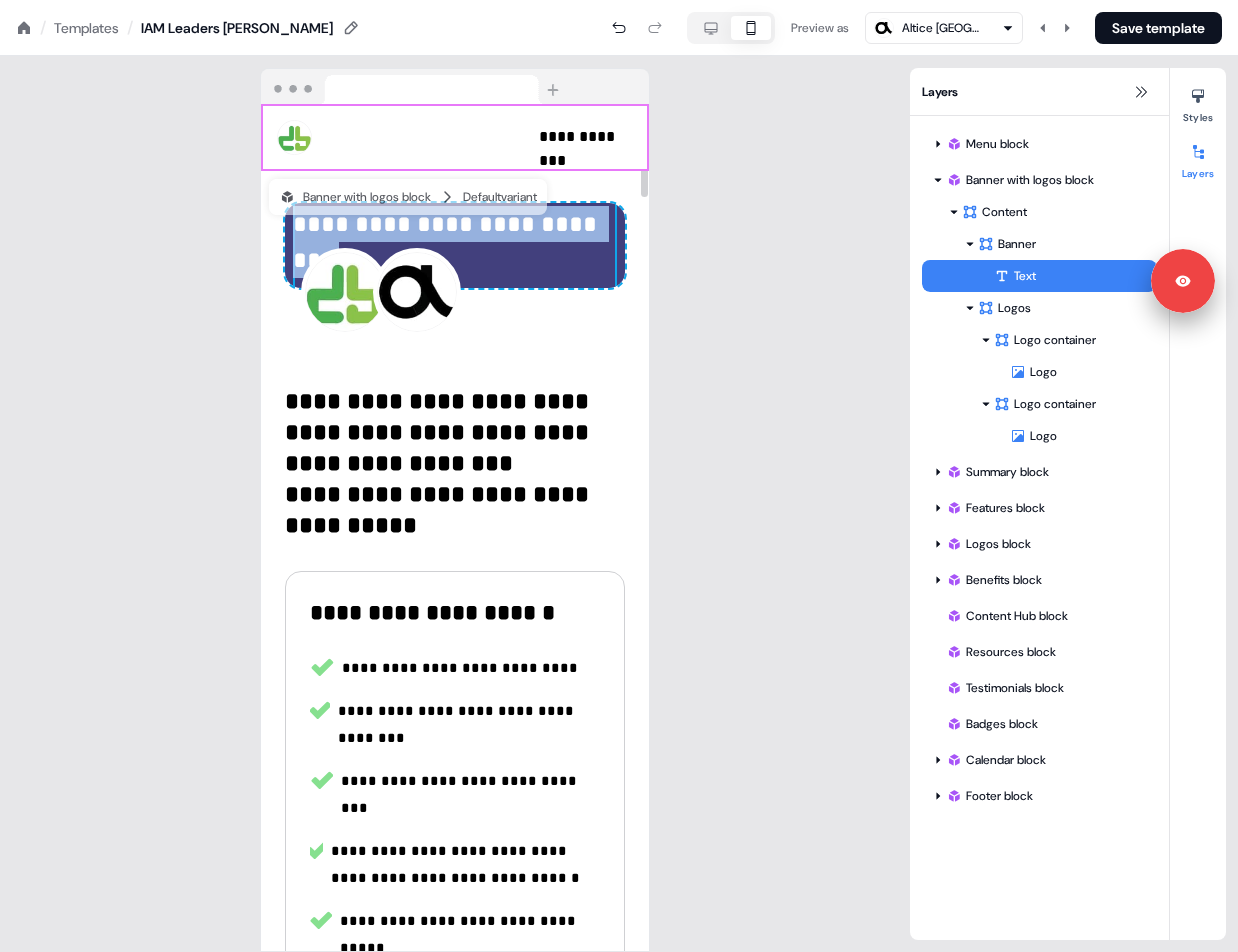 click on "**********" at bounding box center (455, 988) 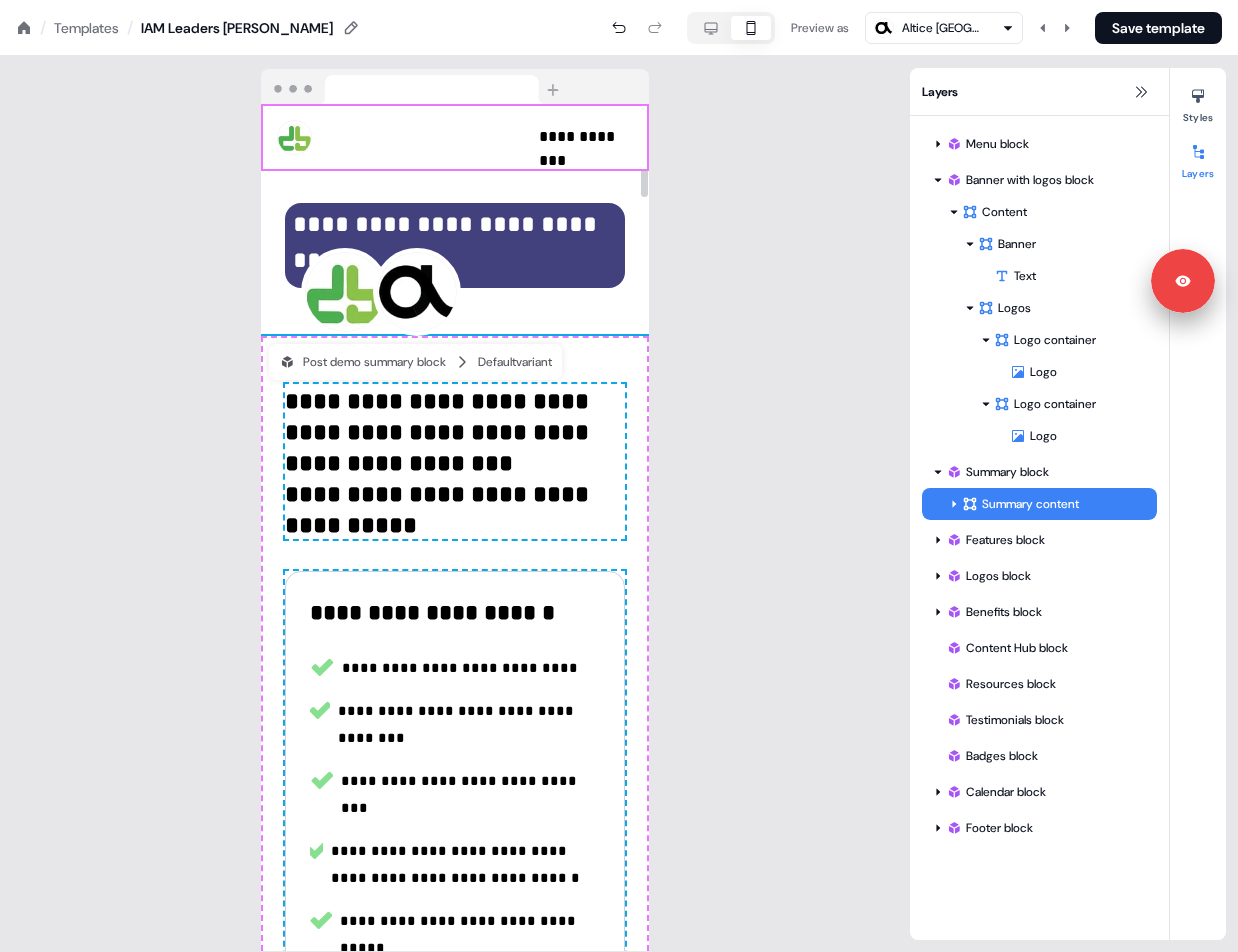 click on "**********" at bounding box center [448, 206] 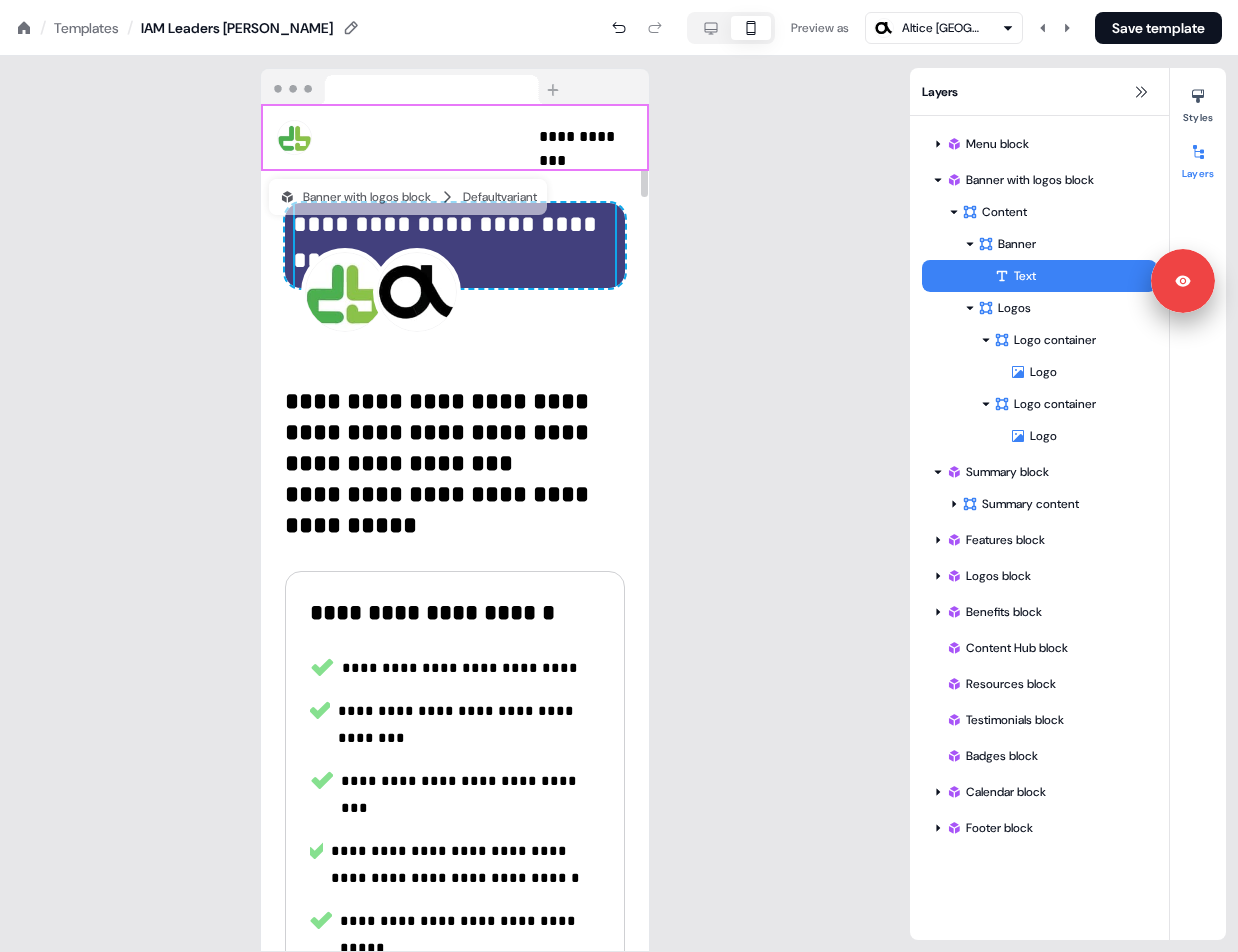 click on "**********" at bounding box center (448, 206) 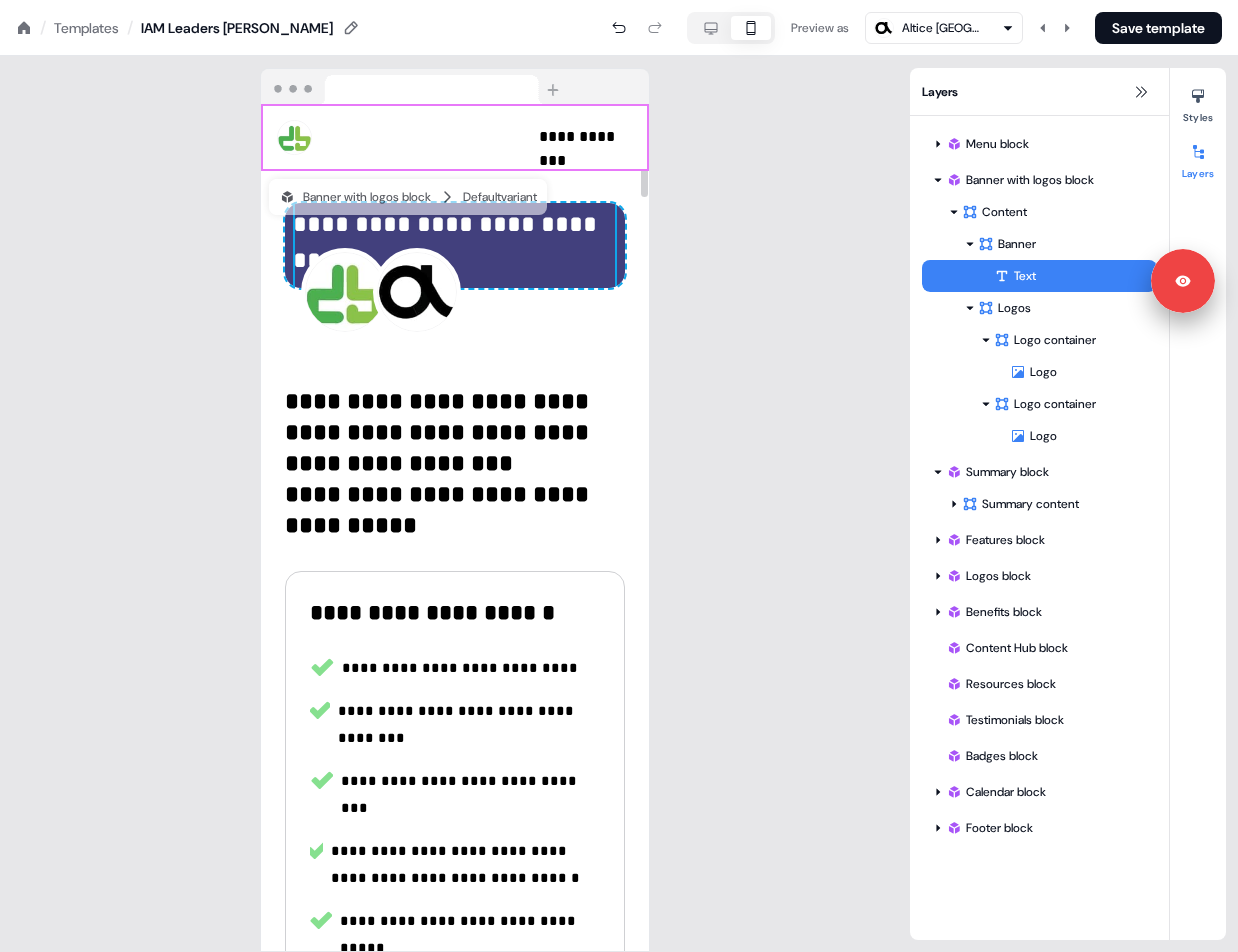 click on "**********" at bounding box center [448, 206] 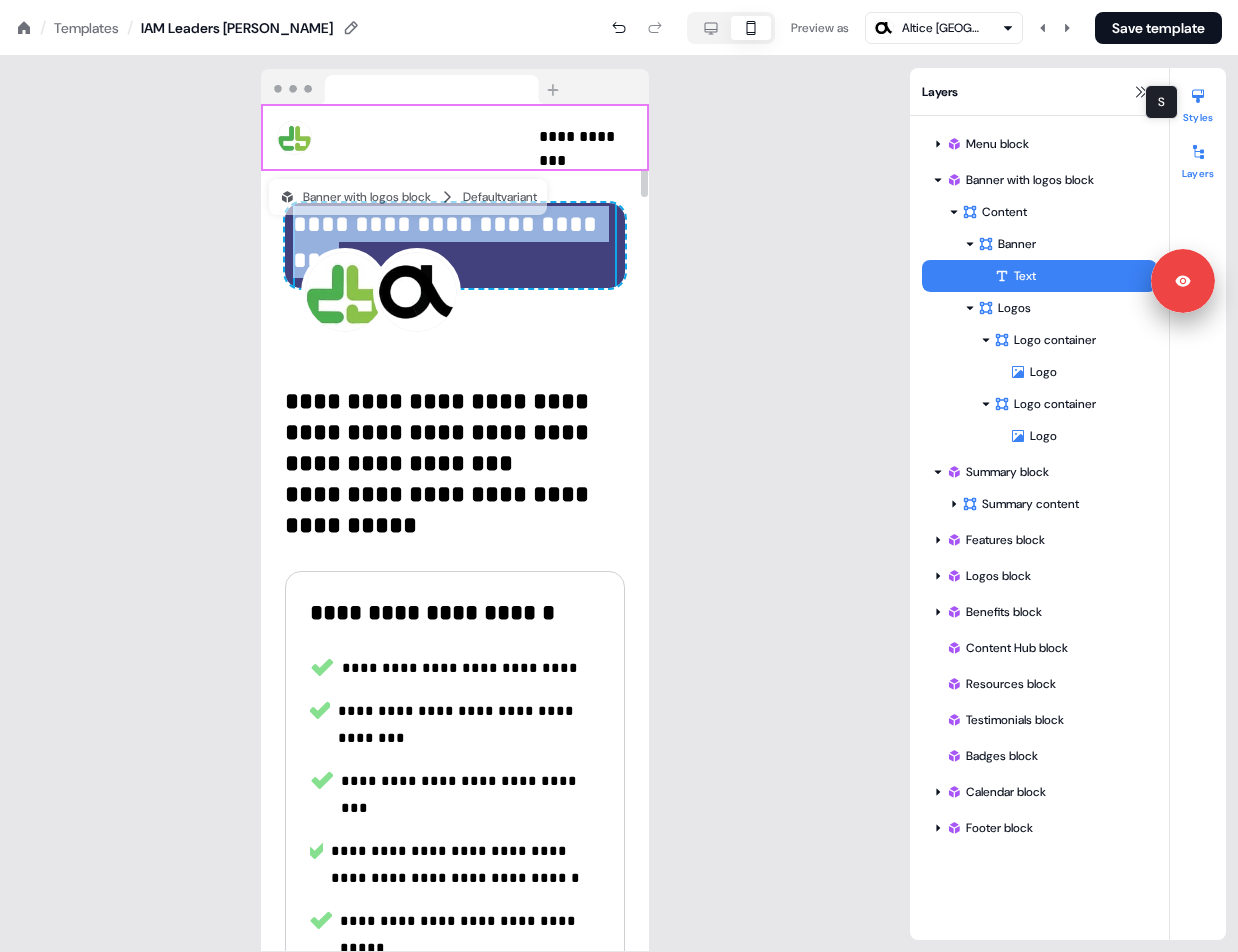 click at bounding box center [1198, 96] 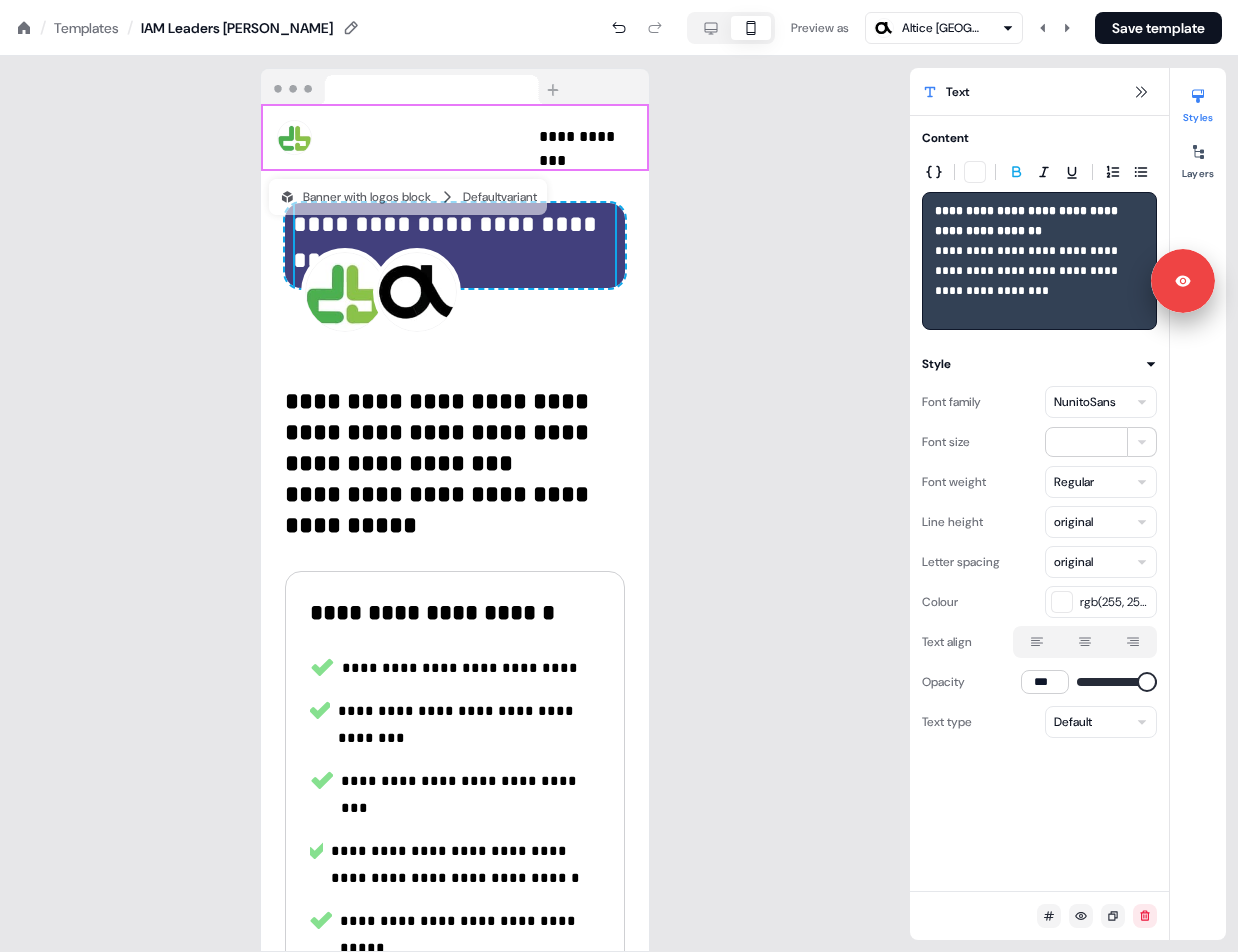 click on "**********" at bounding box center (1028, 271) 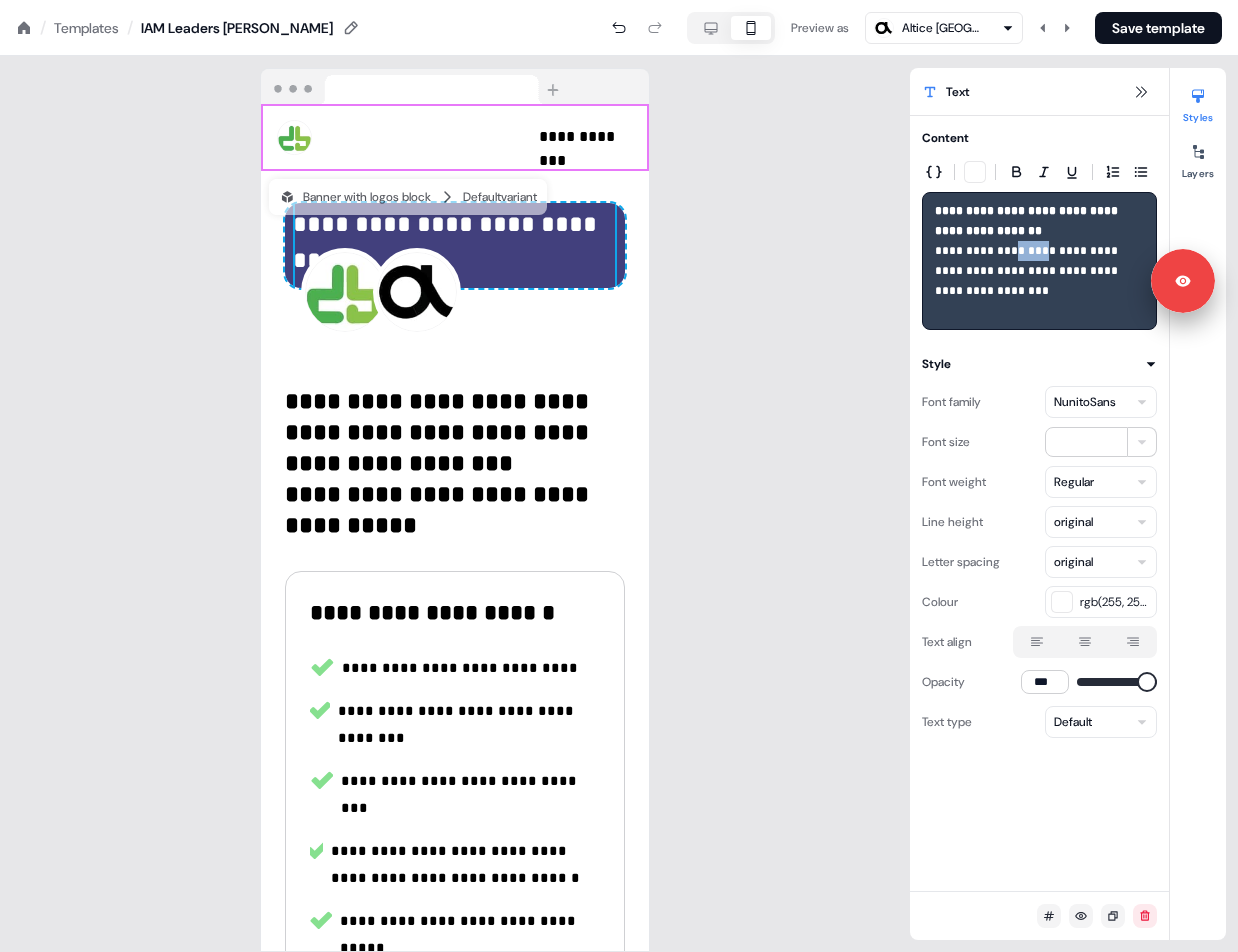 click on "**********" at bounding box center [1028, 271] 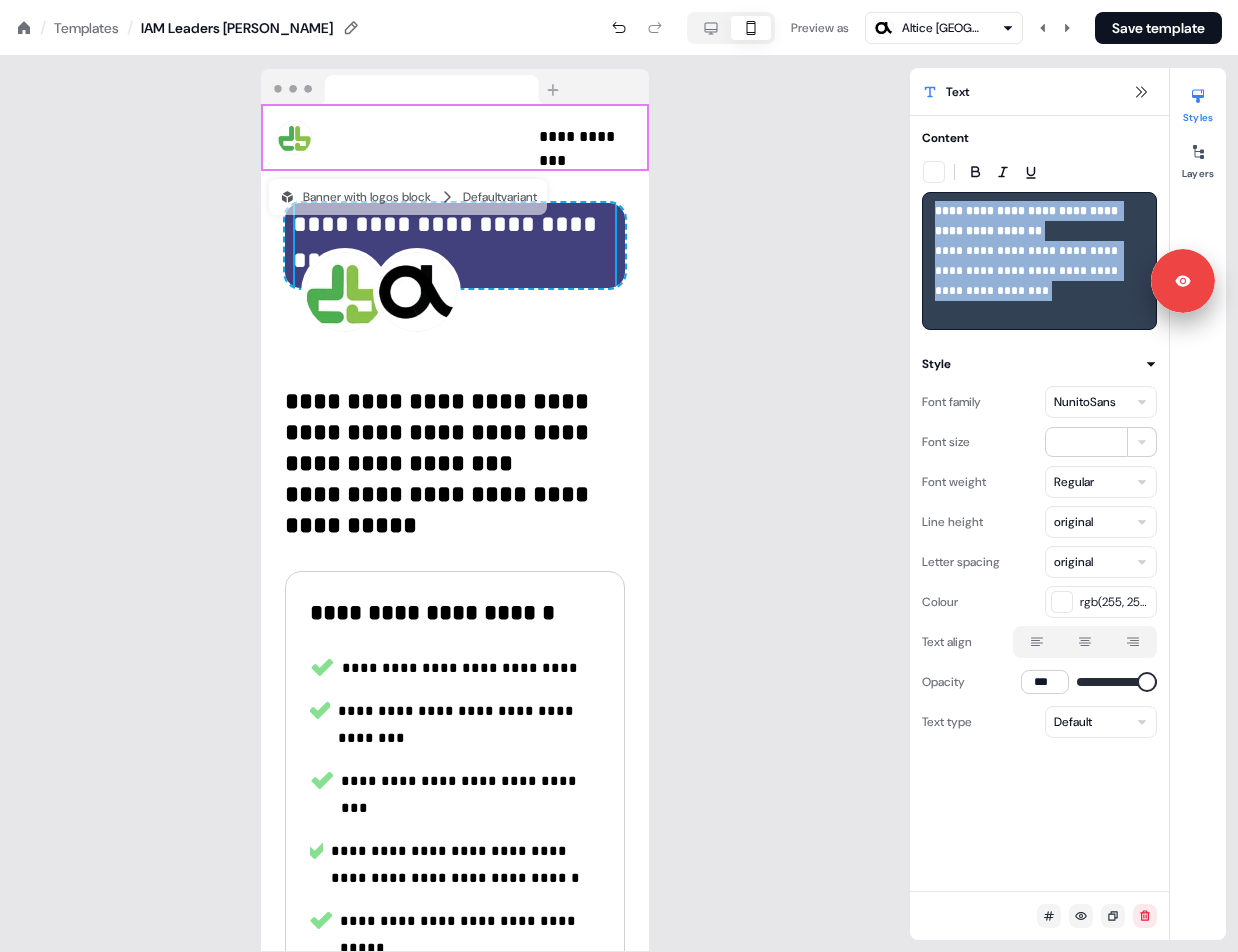 click on "**********" at bounding box center (1028, 271) 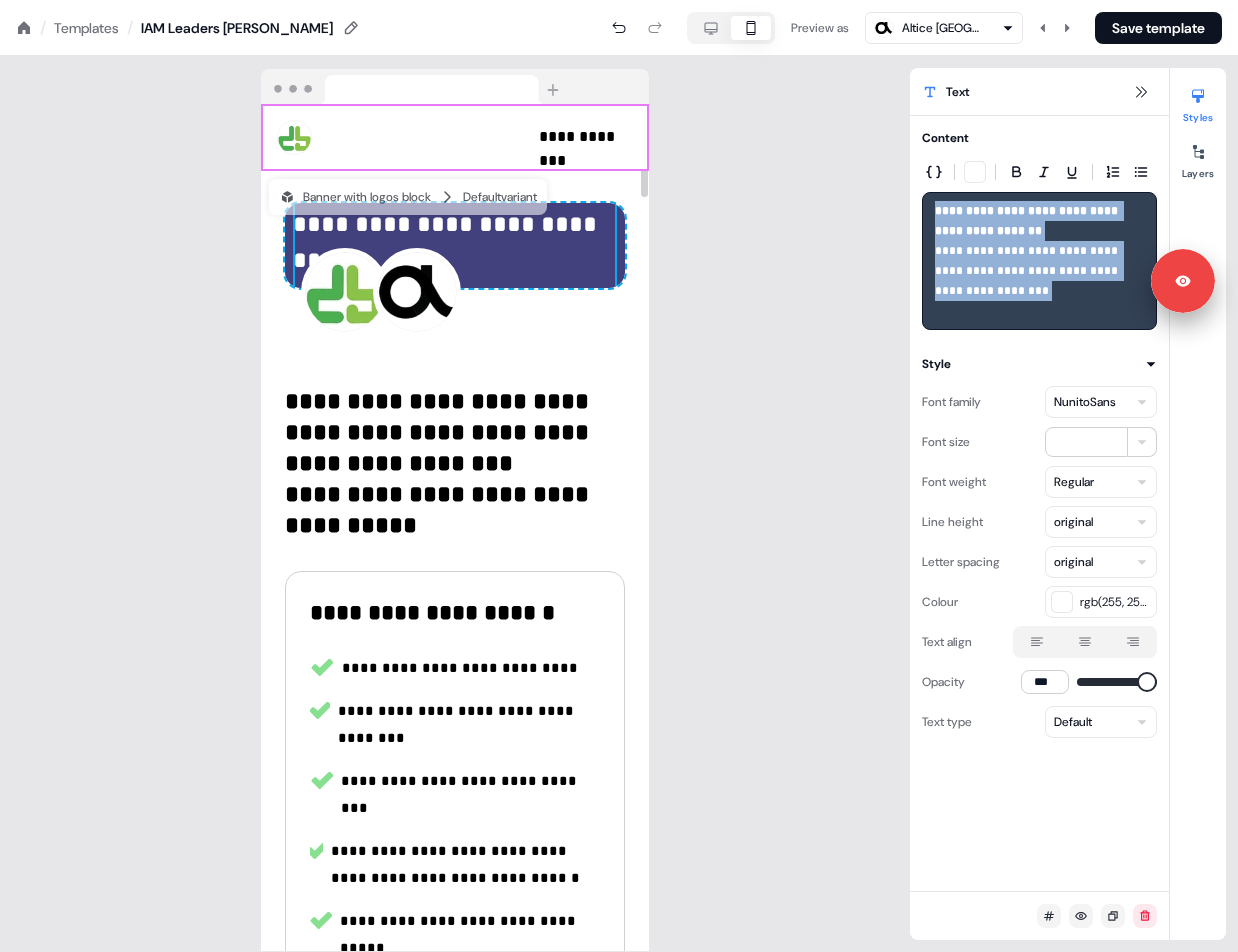 click on "**********" at bounding box center (455, 245) 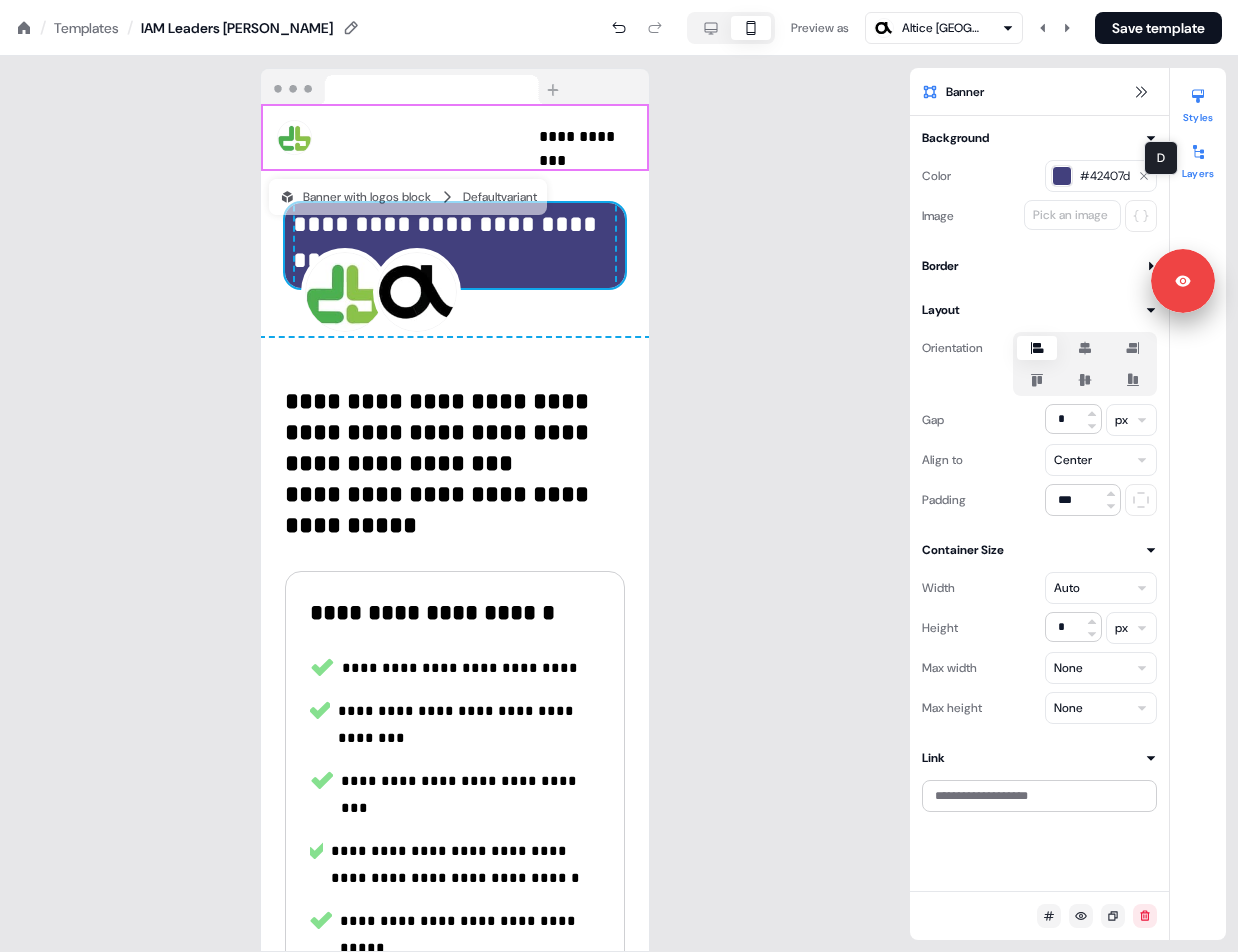 click 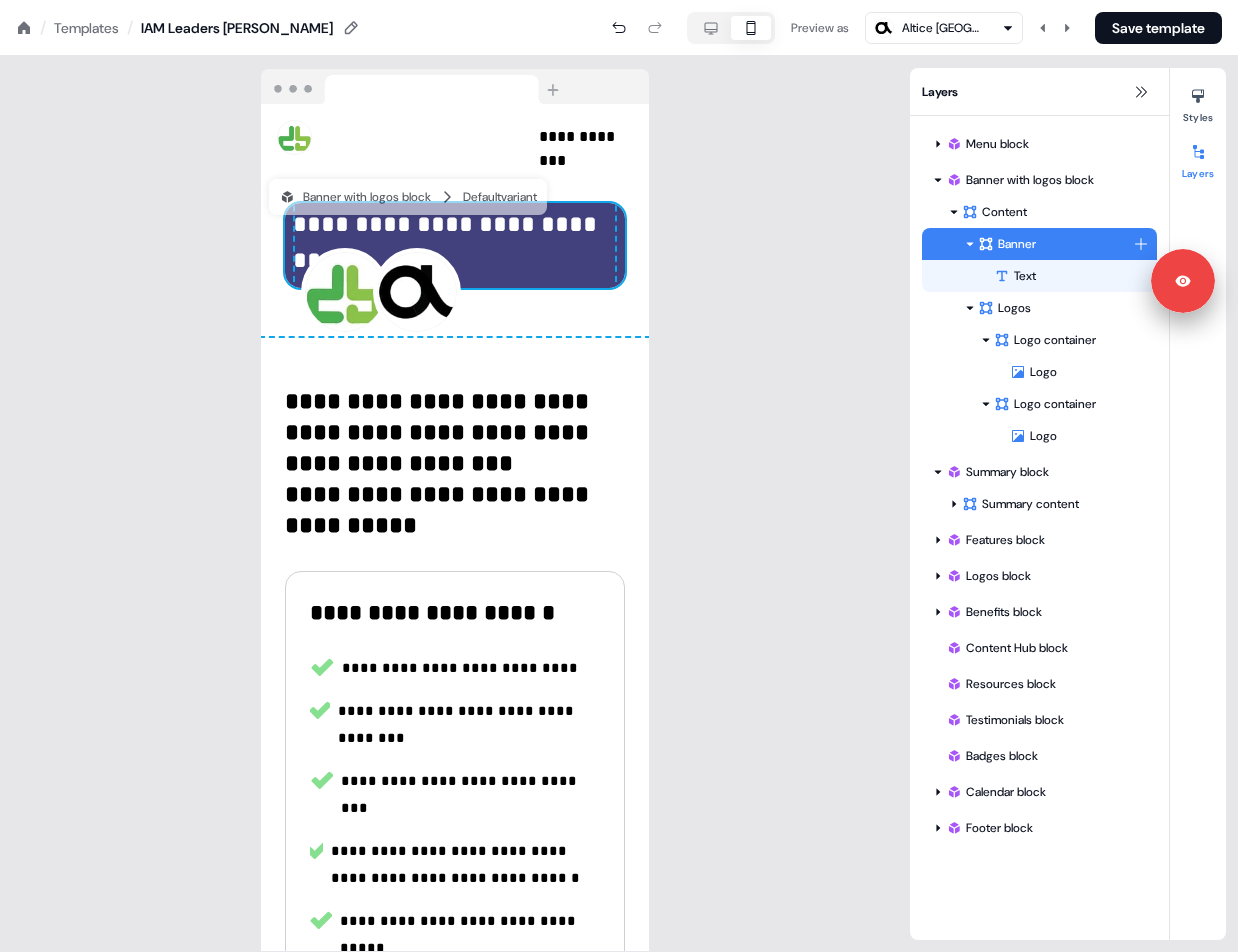 click on "Banner" at bounding box center (1055, 244) 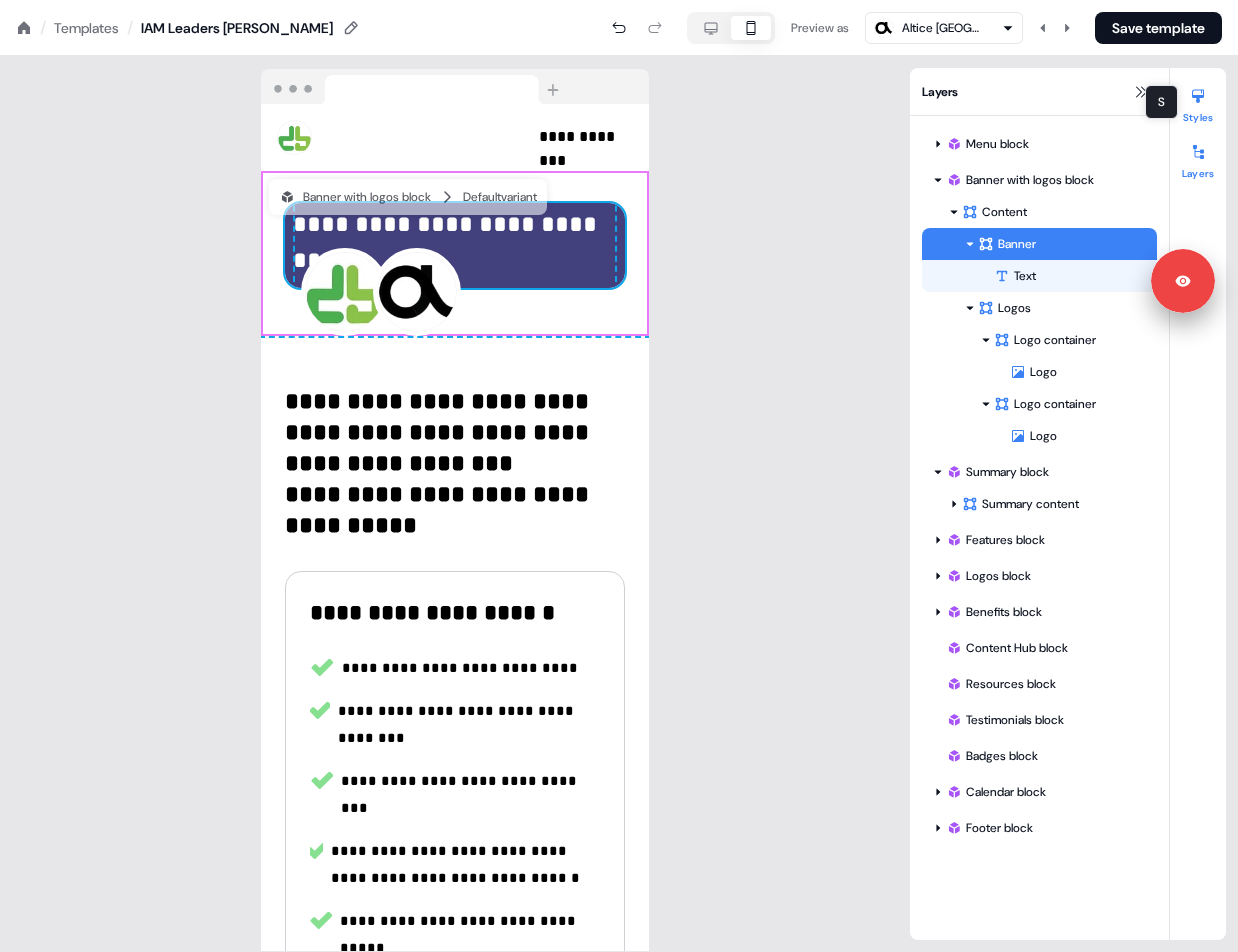 click 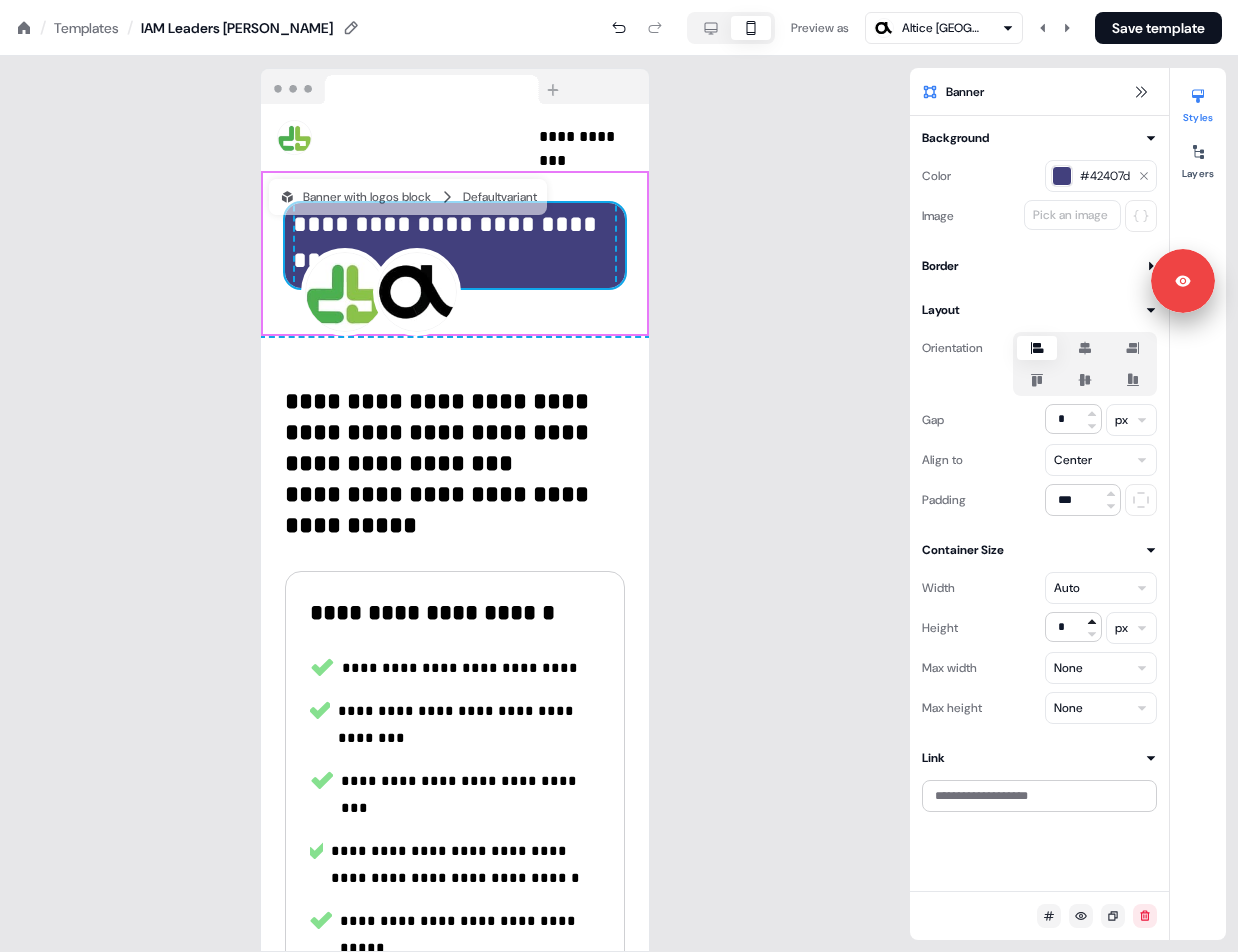click 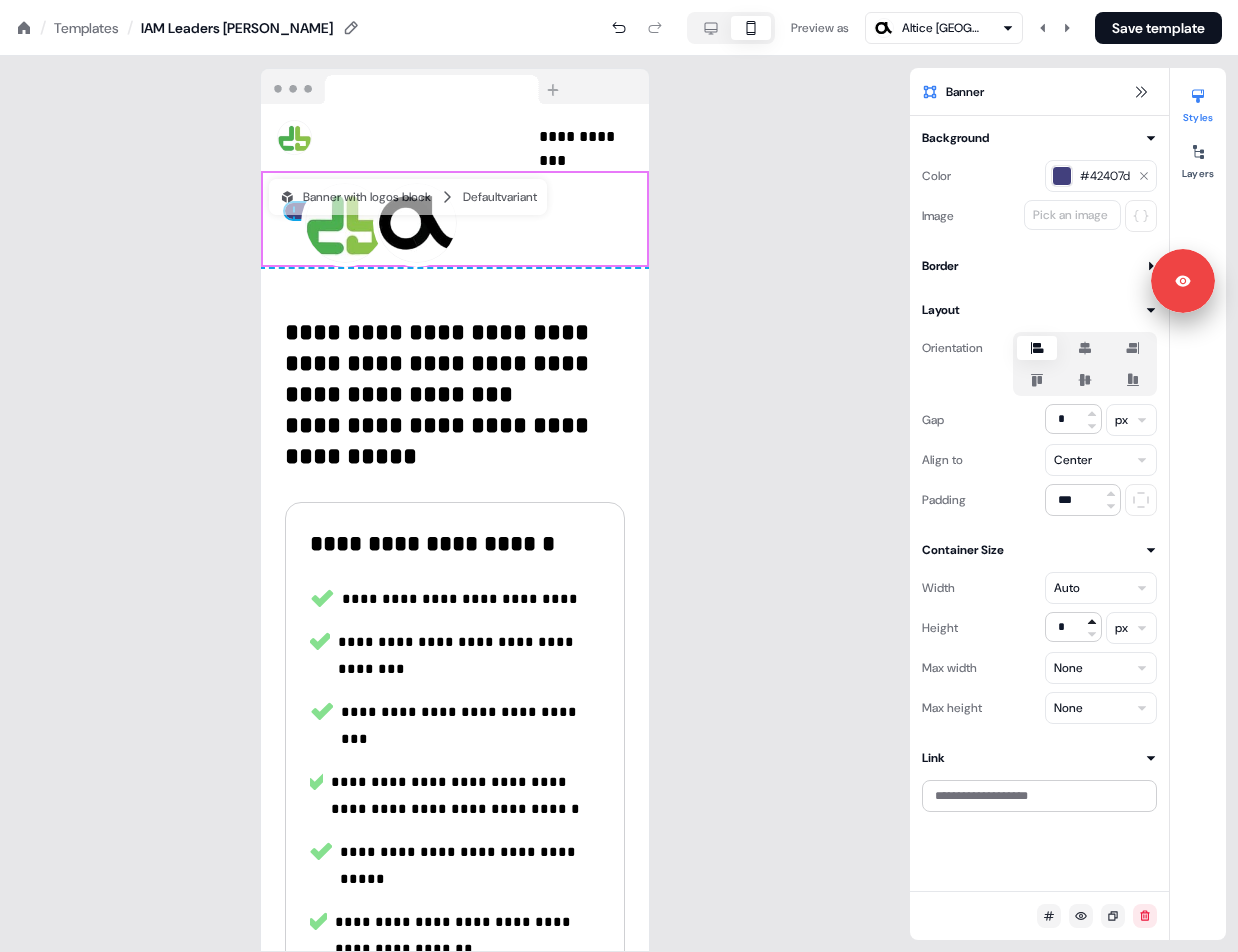 click 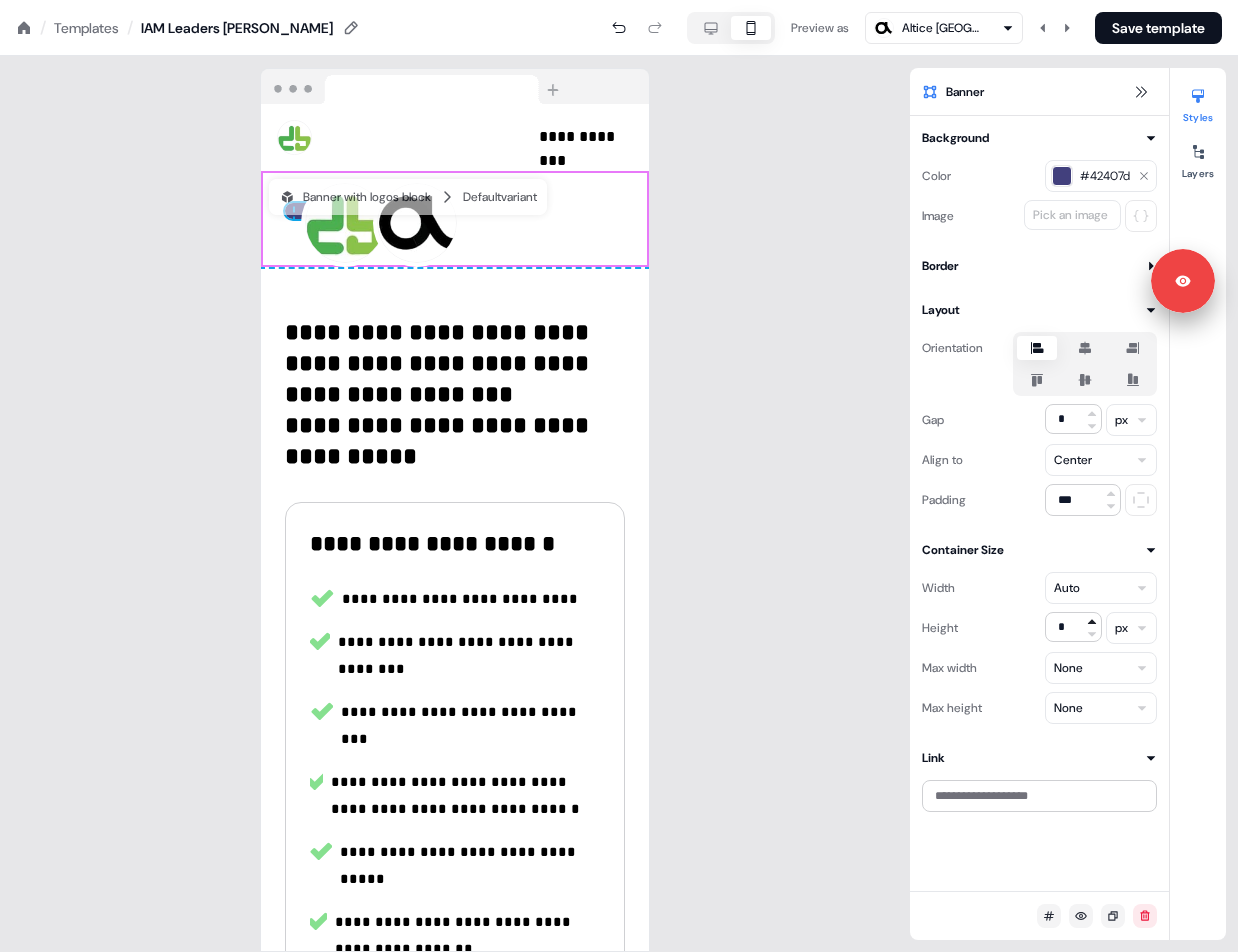 click 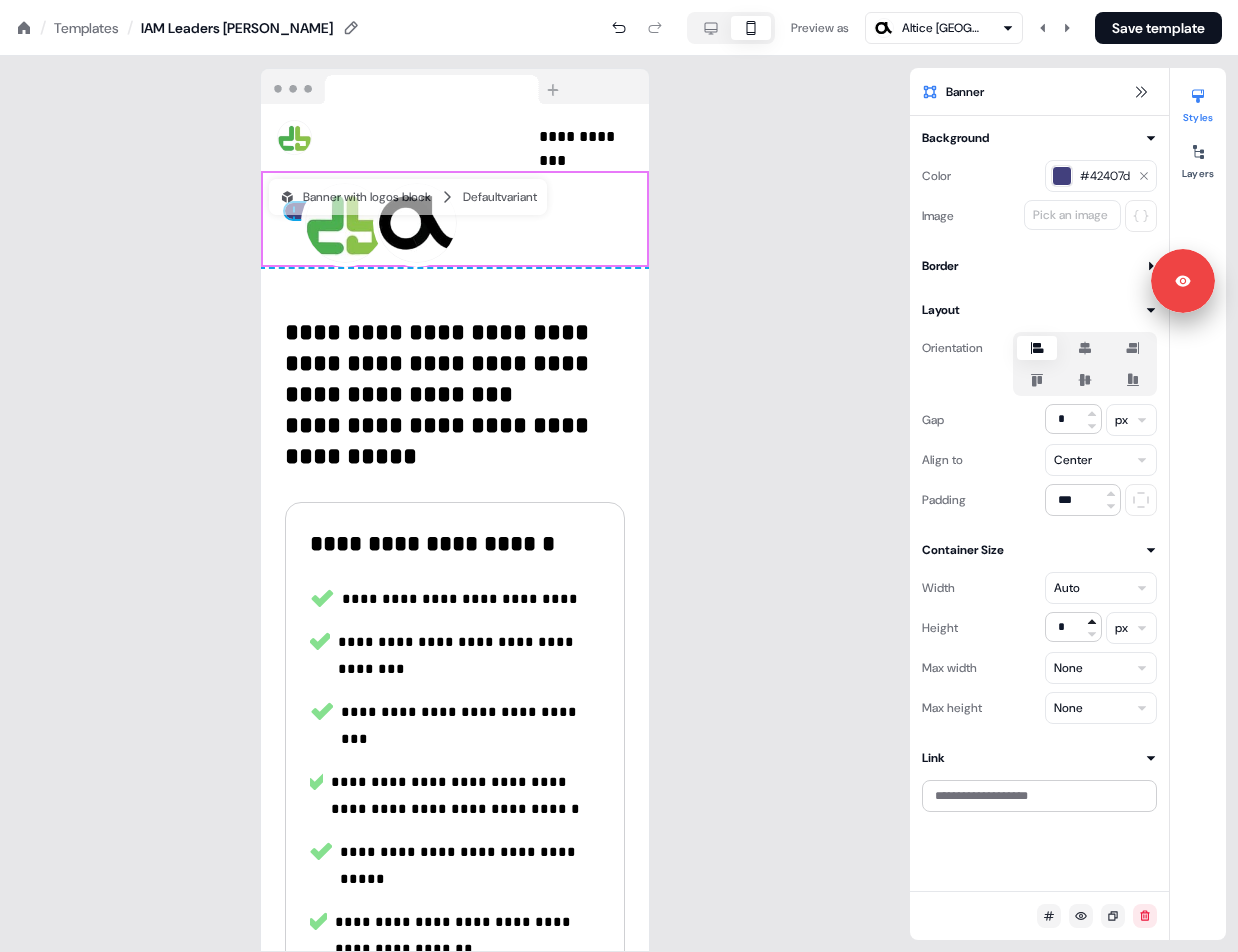 click 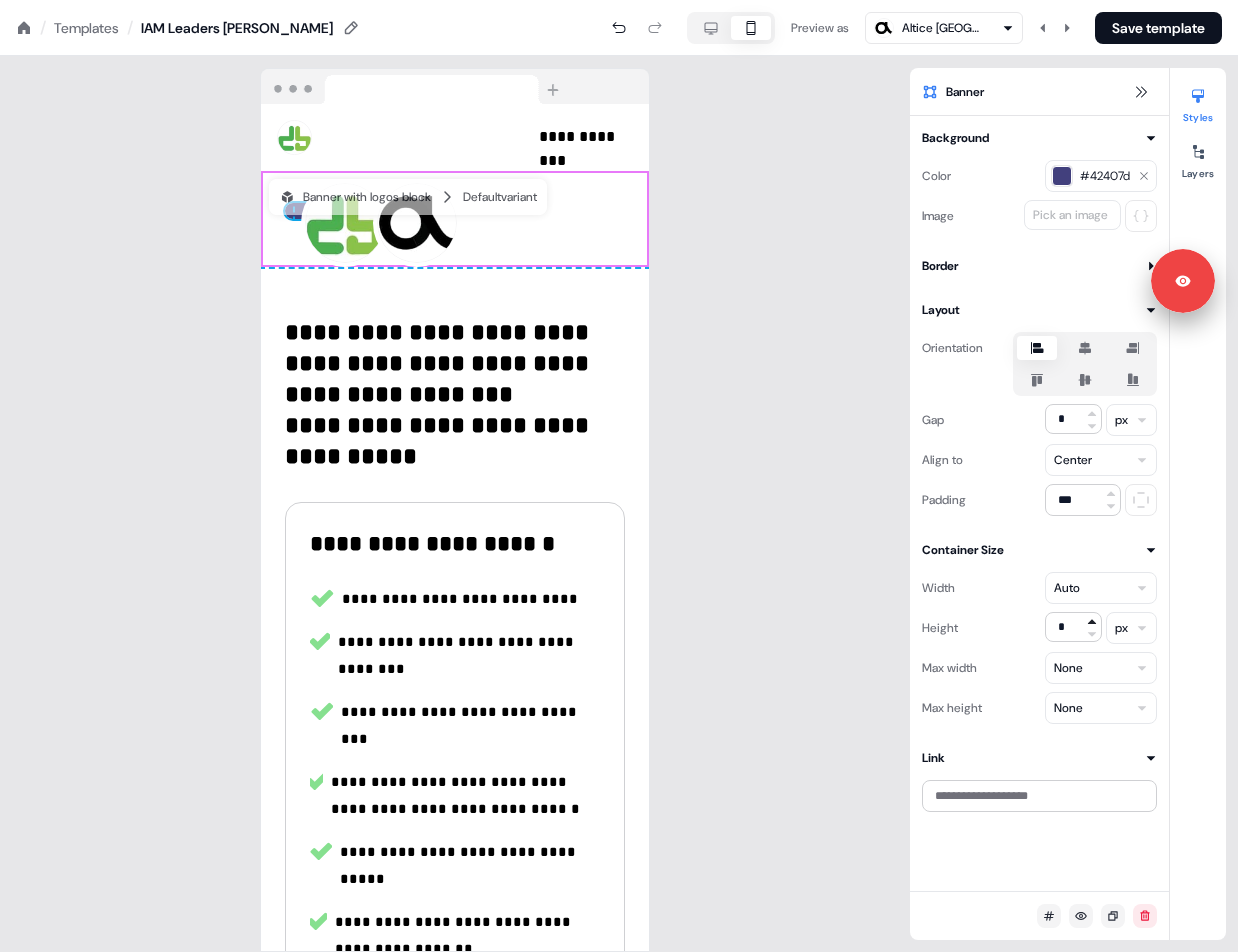 type on "*" 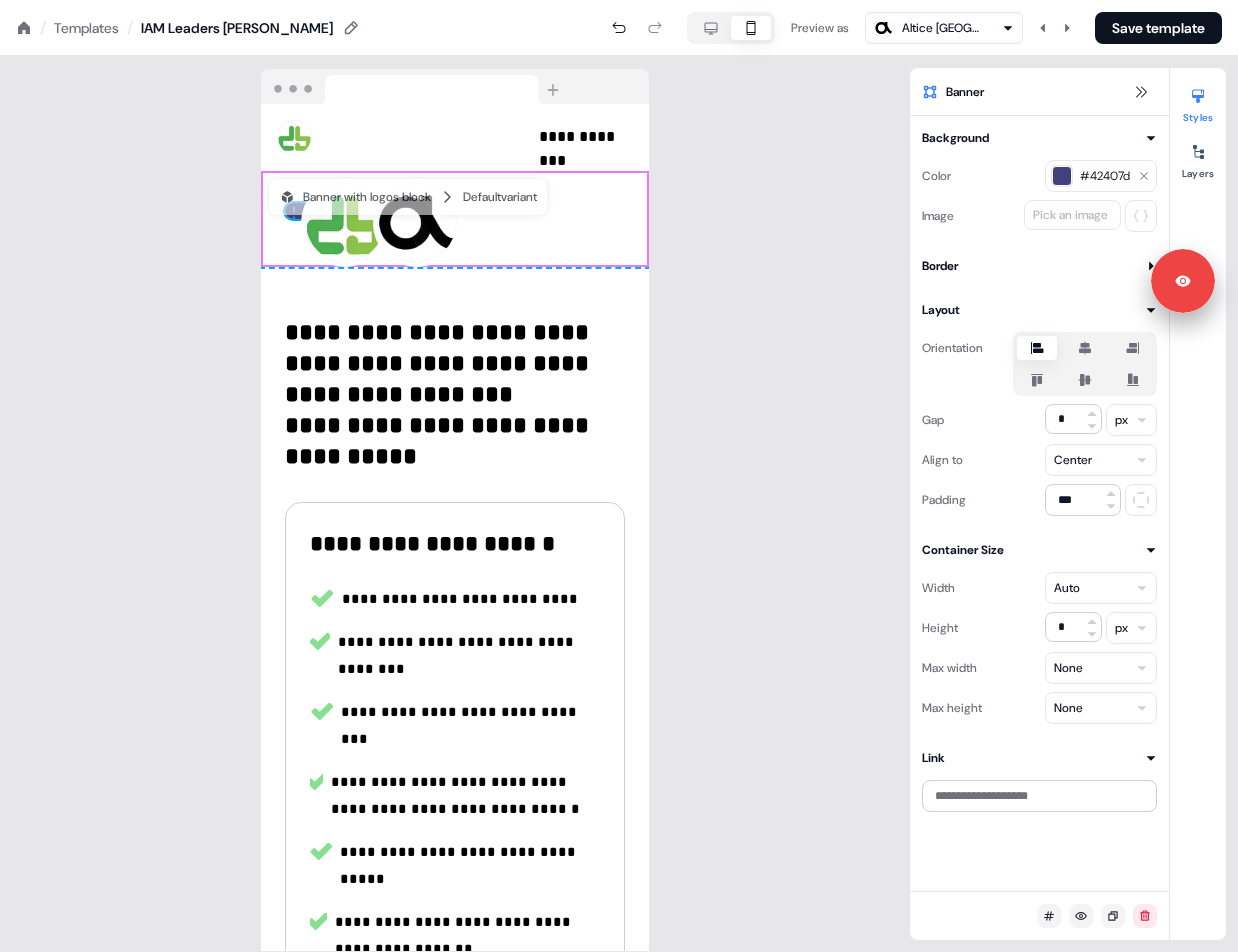 click on "**********" at bounding box center (619, 0) 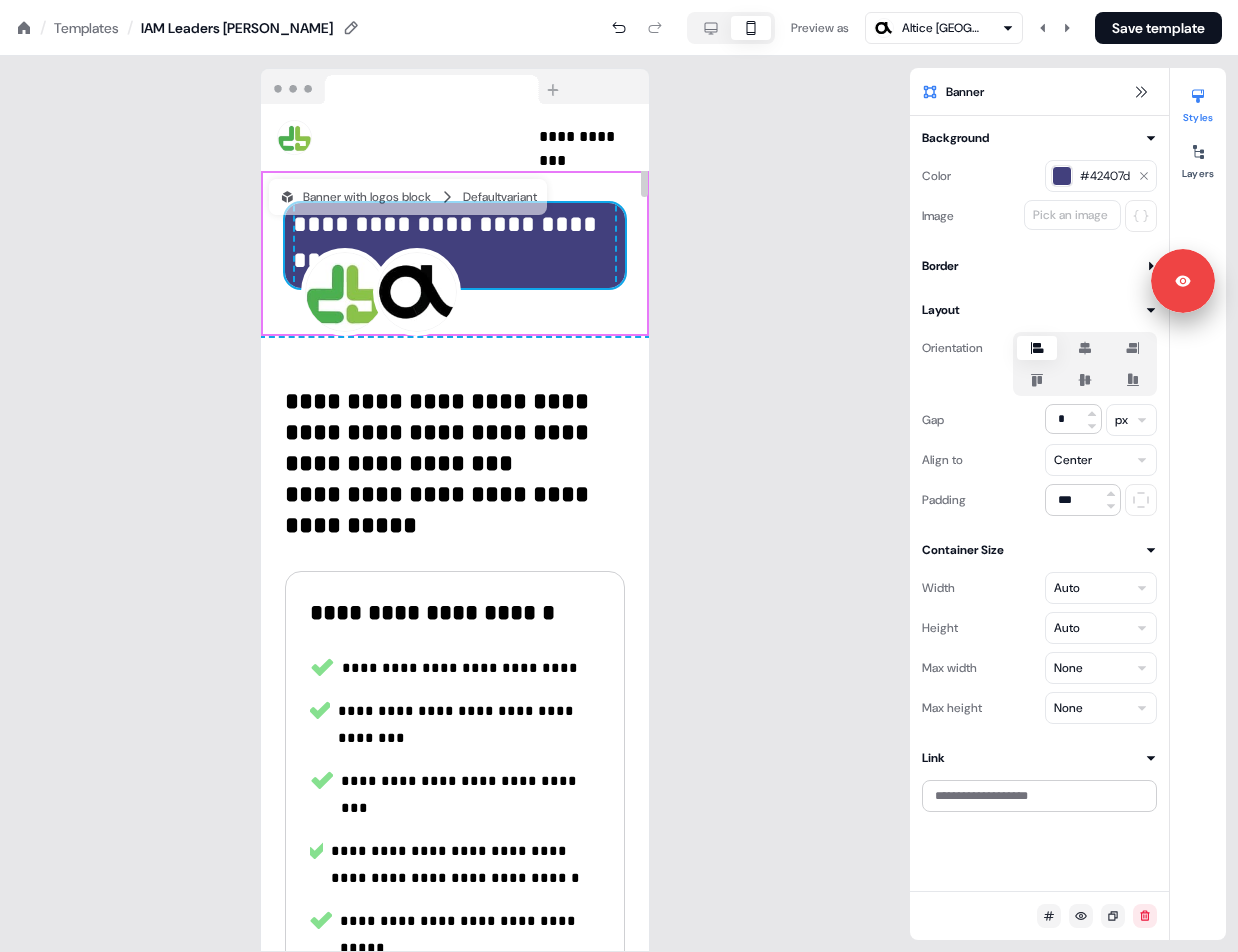 click on "**********" at bounding box center (455, 245) 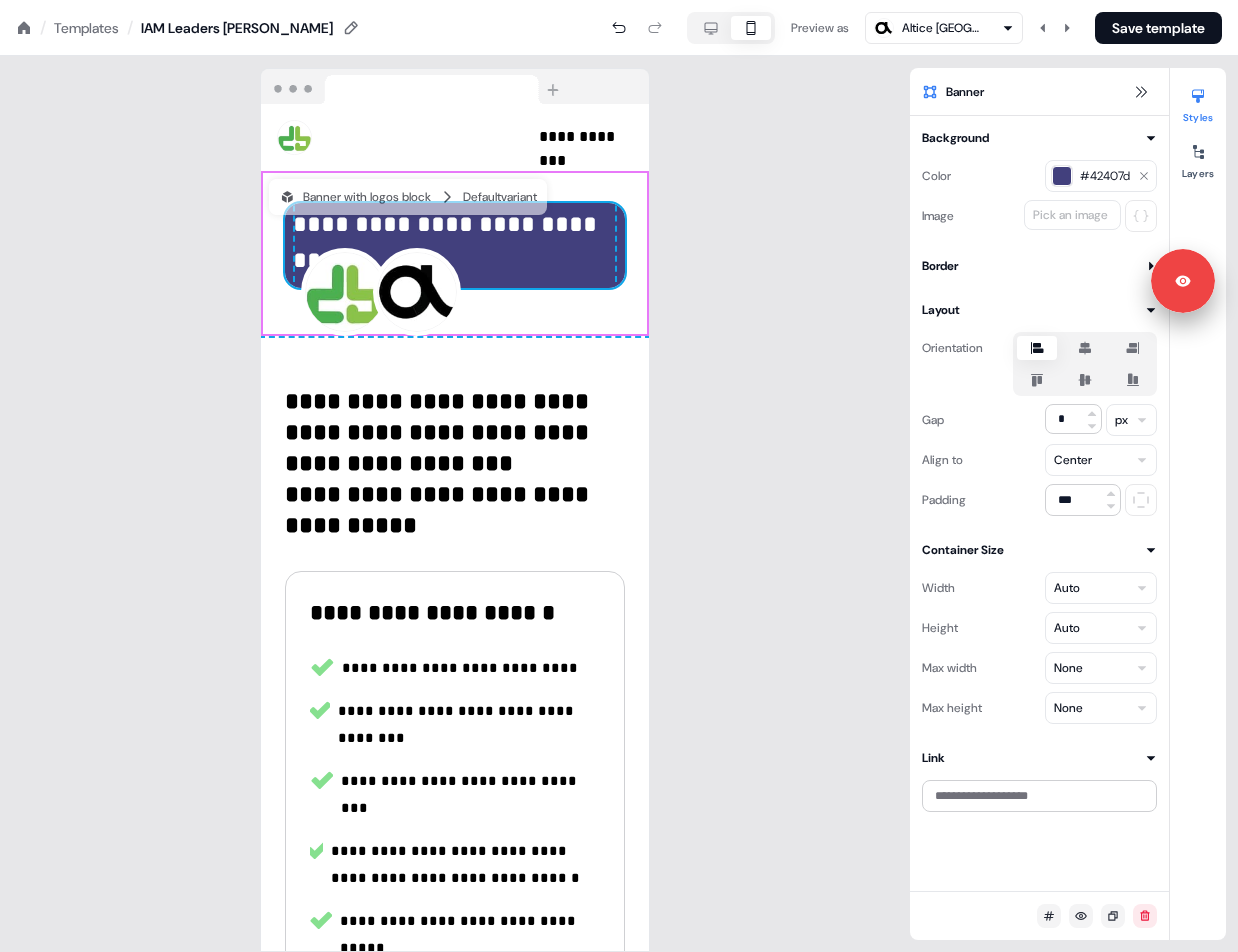 click on "**********" at bounding box center [619, 0] 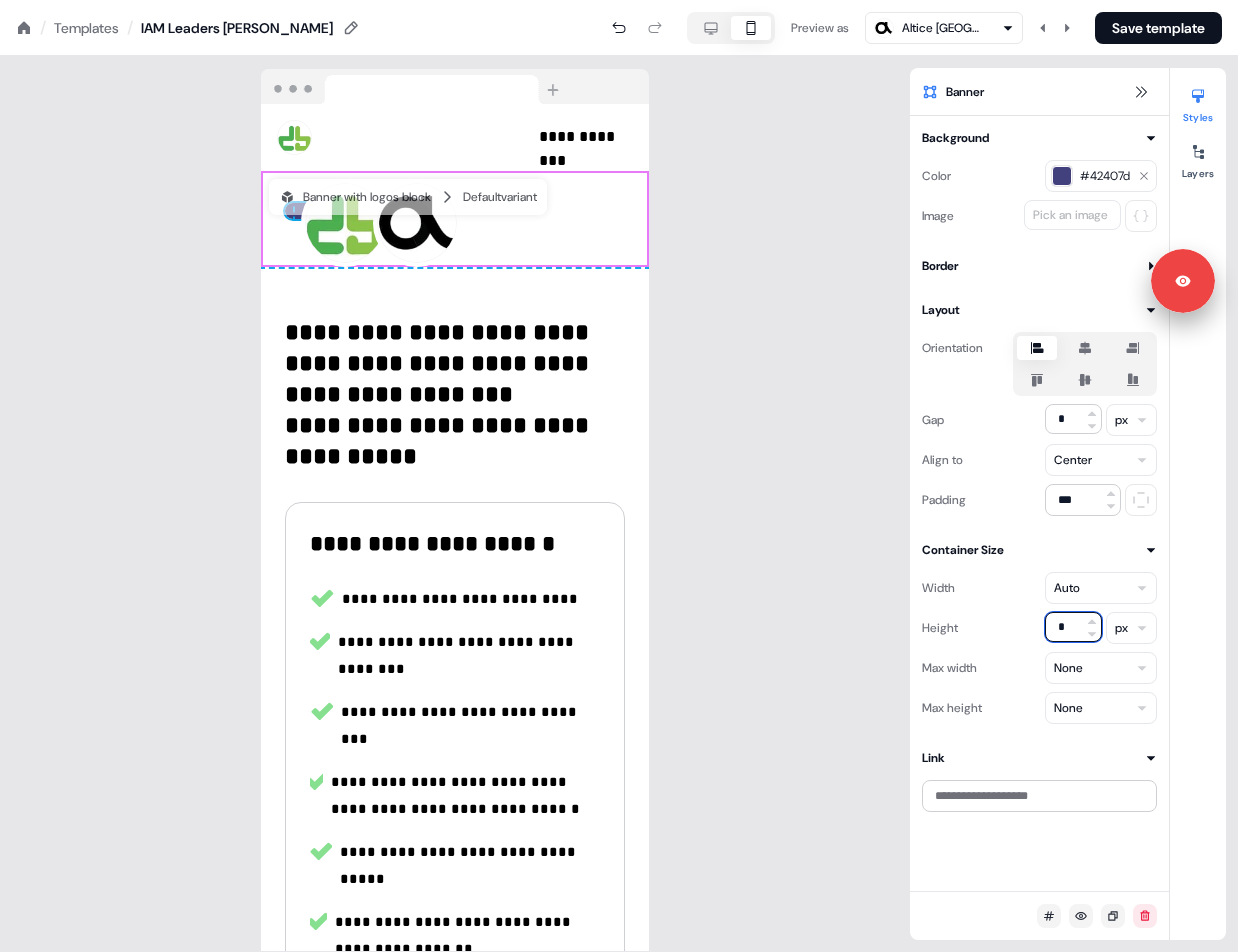 click on "*" at bounding box center (1073, 627) 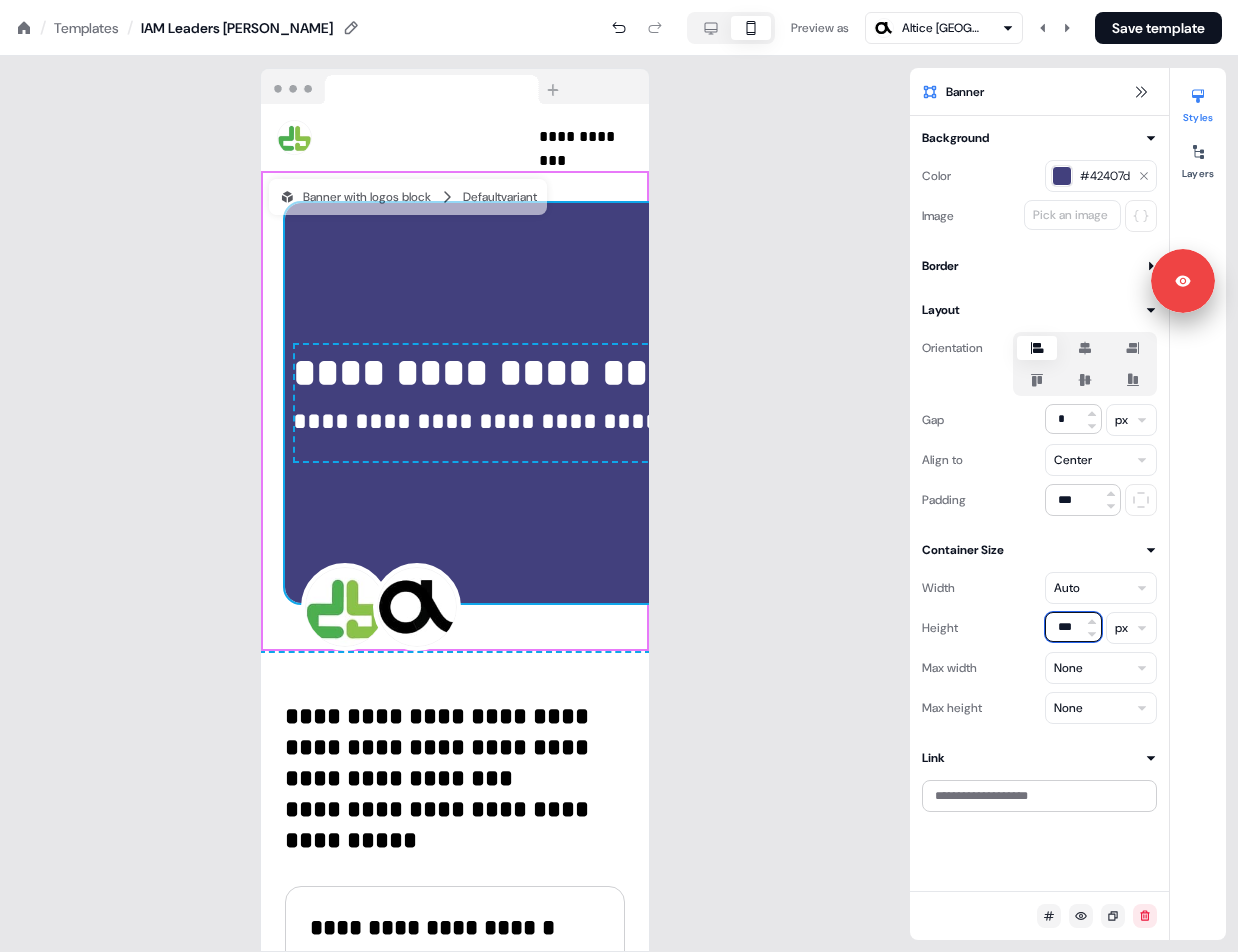 scroll, scrollTop: 0, scrollLeft: 0, axis: both 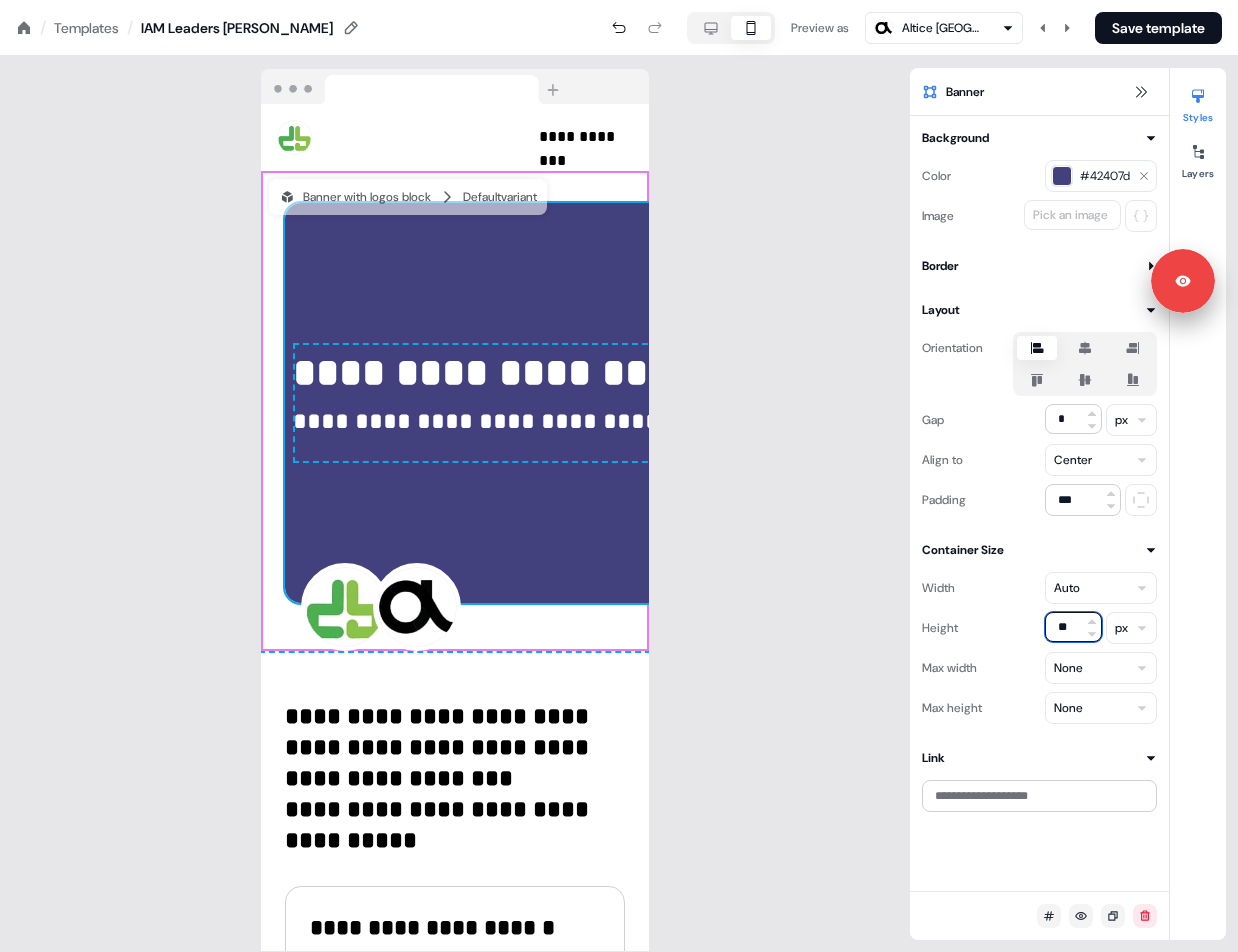 type on "*" 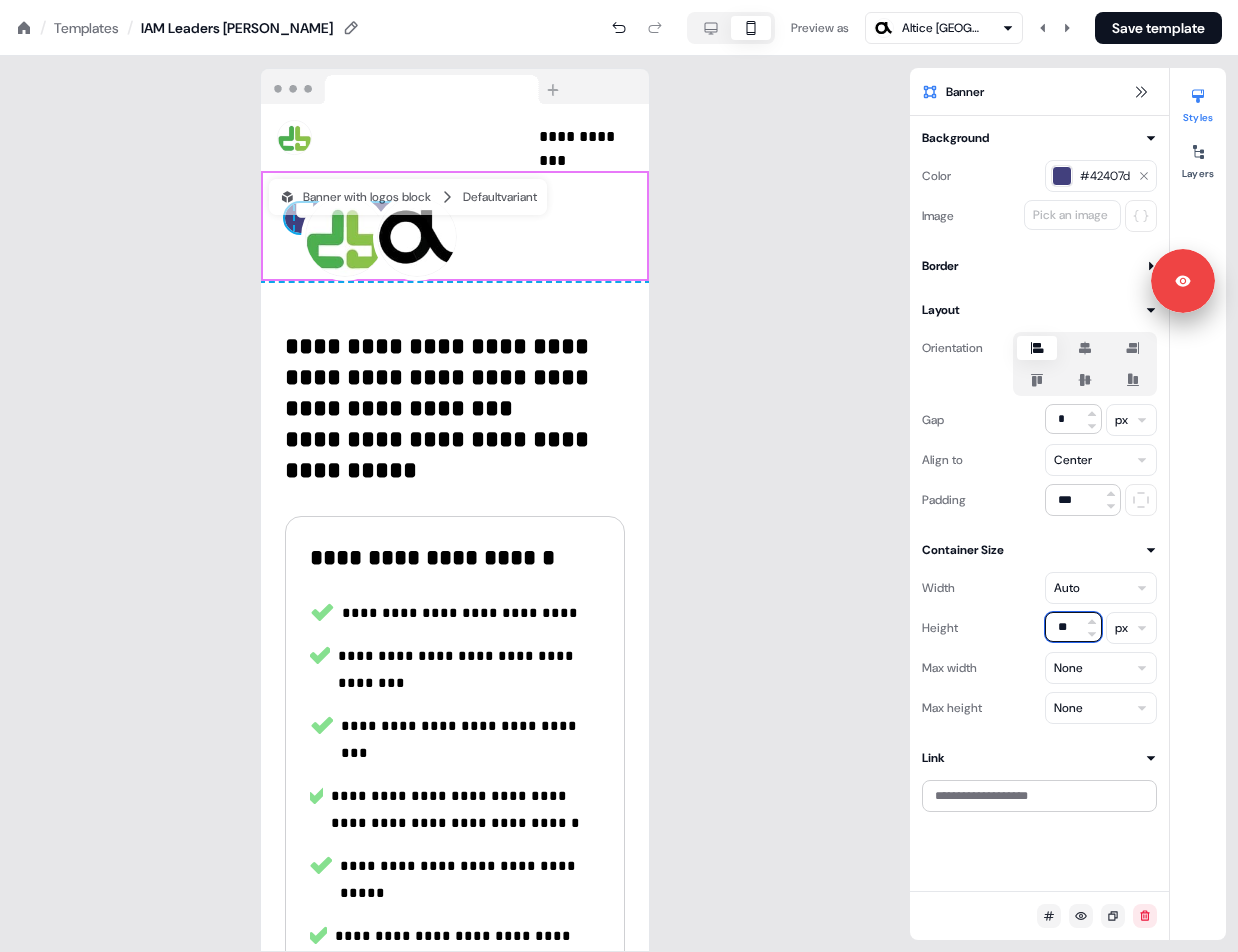 type on "*" 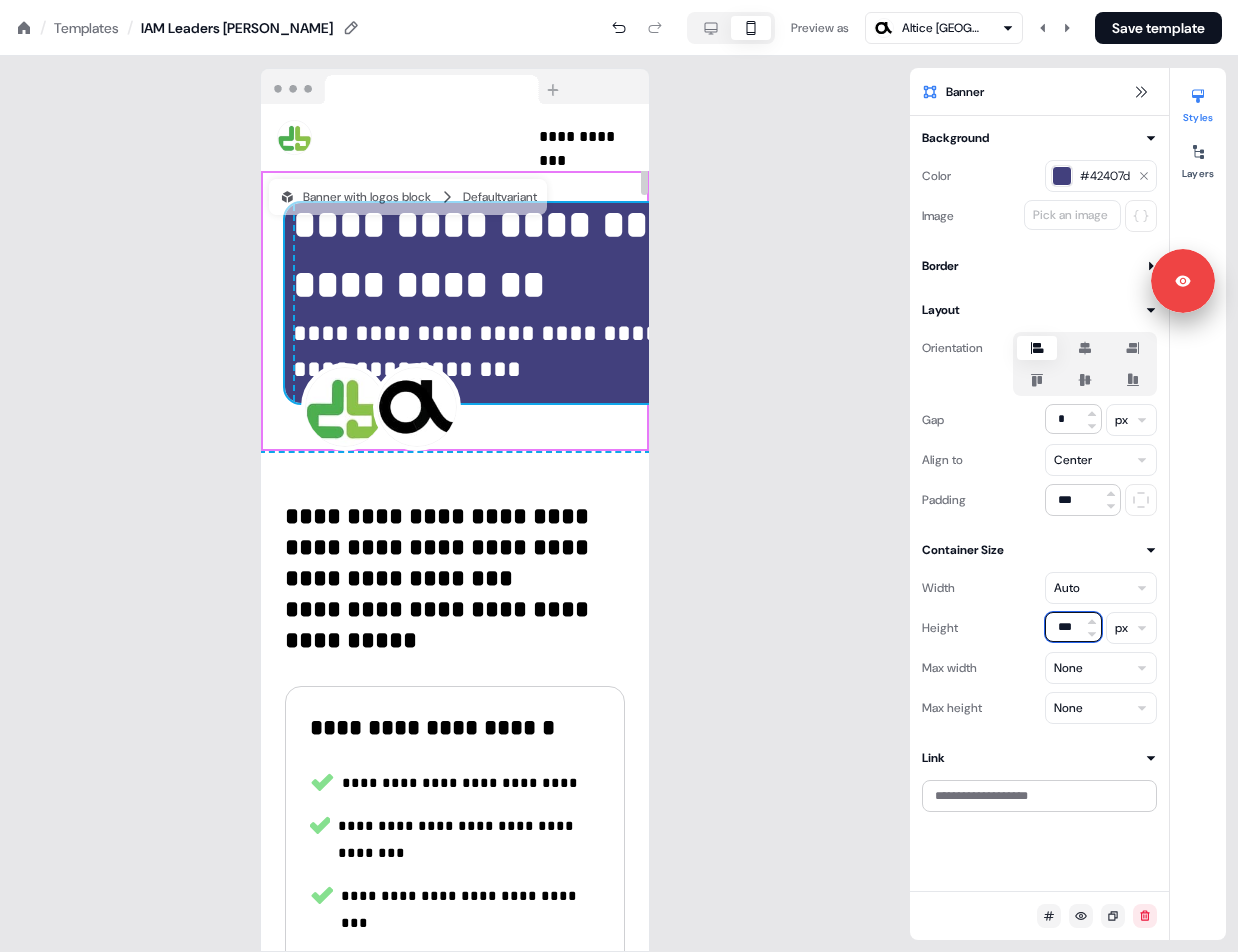 type on "***" 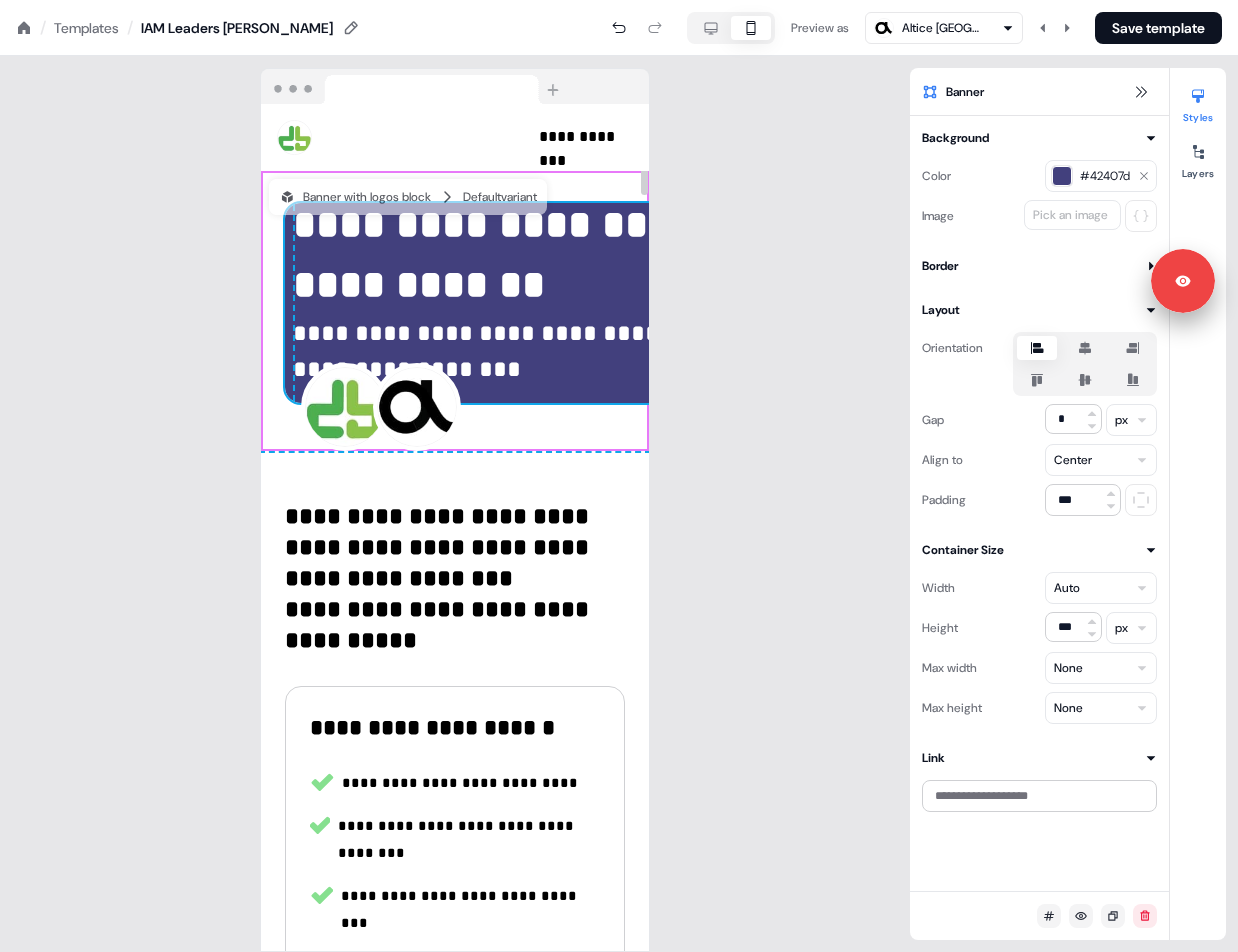 click on "**********" at bounding box center (685, 303) 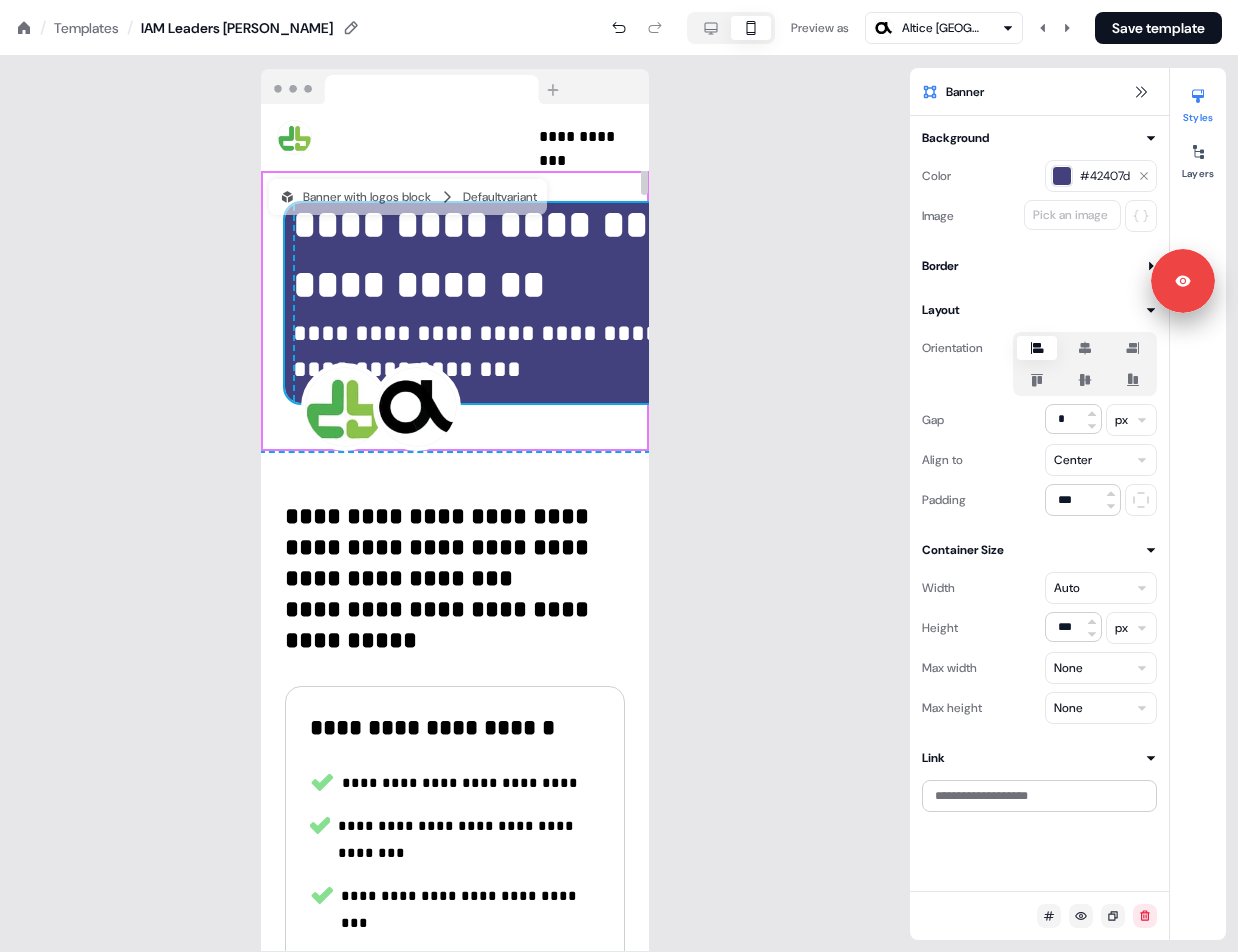 click on "**********" at bounding box center (653, 254) 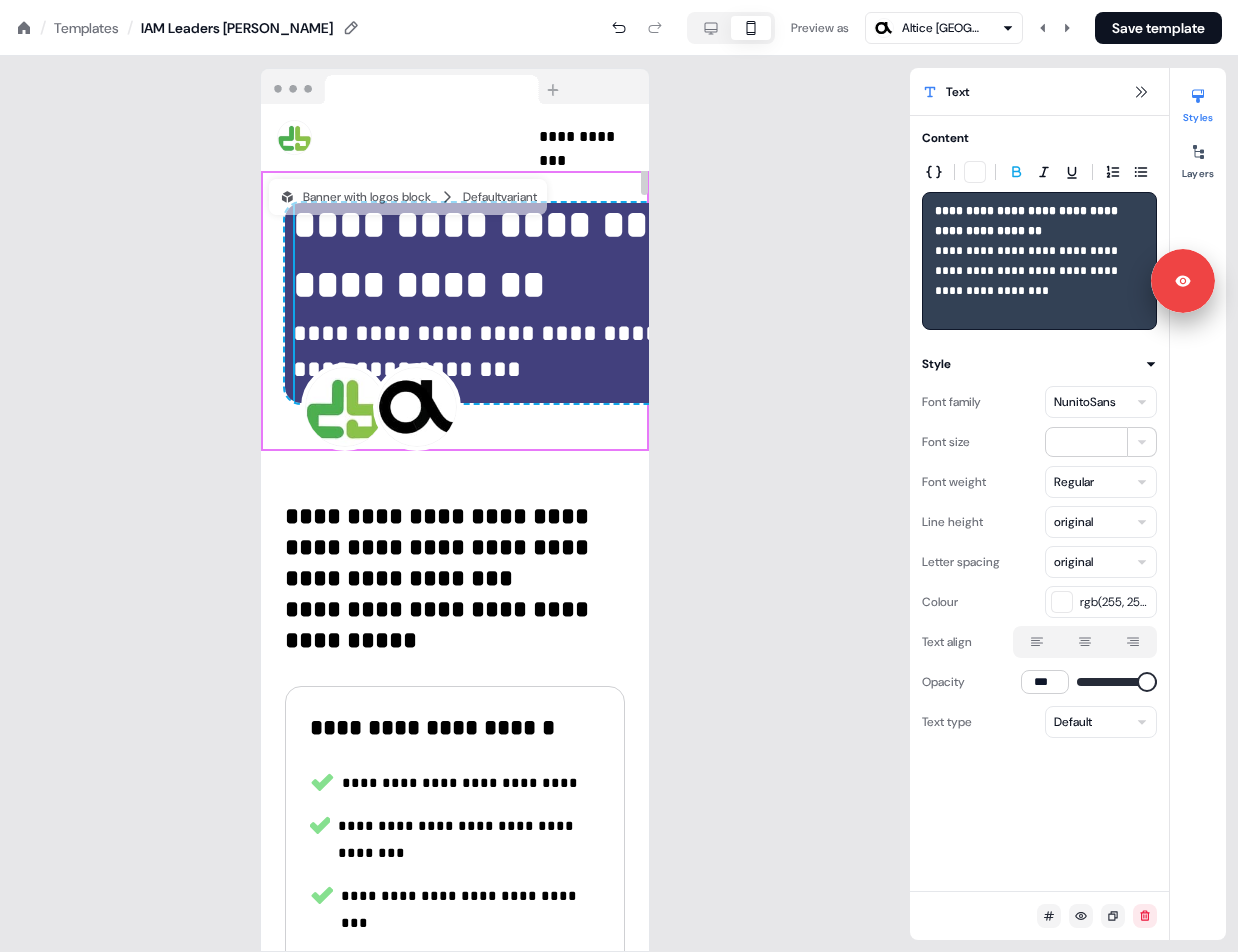 click on "**********" at bounding box center [653, 254] 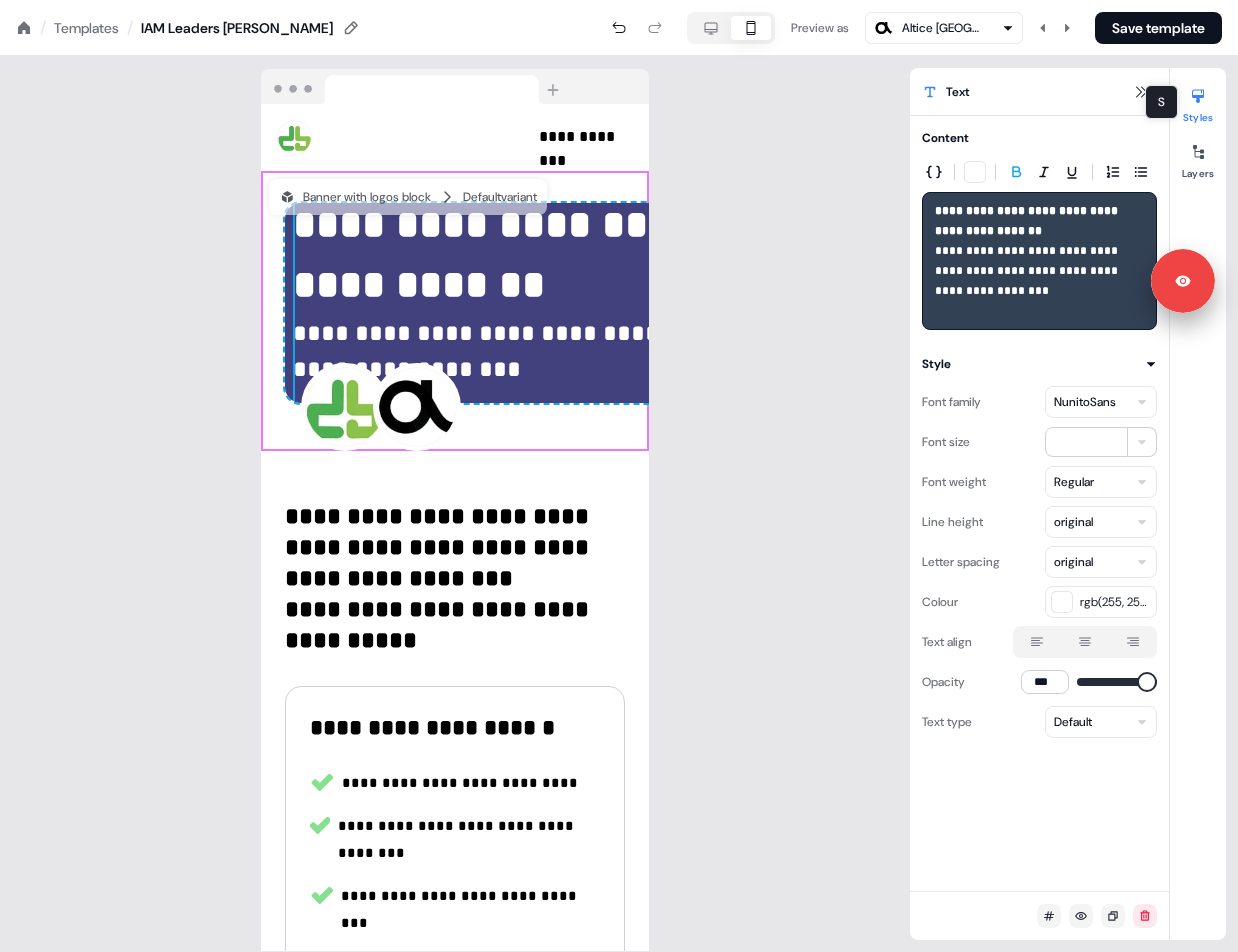 click 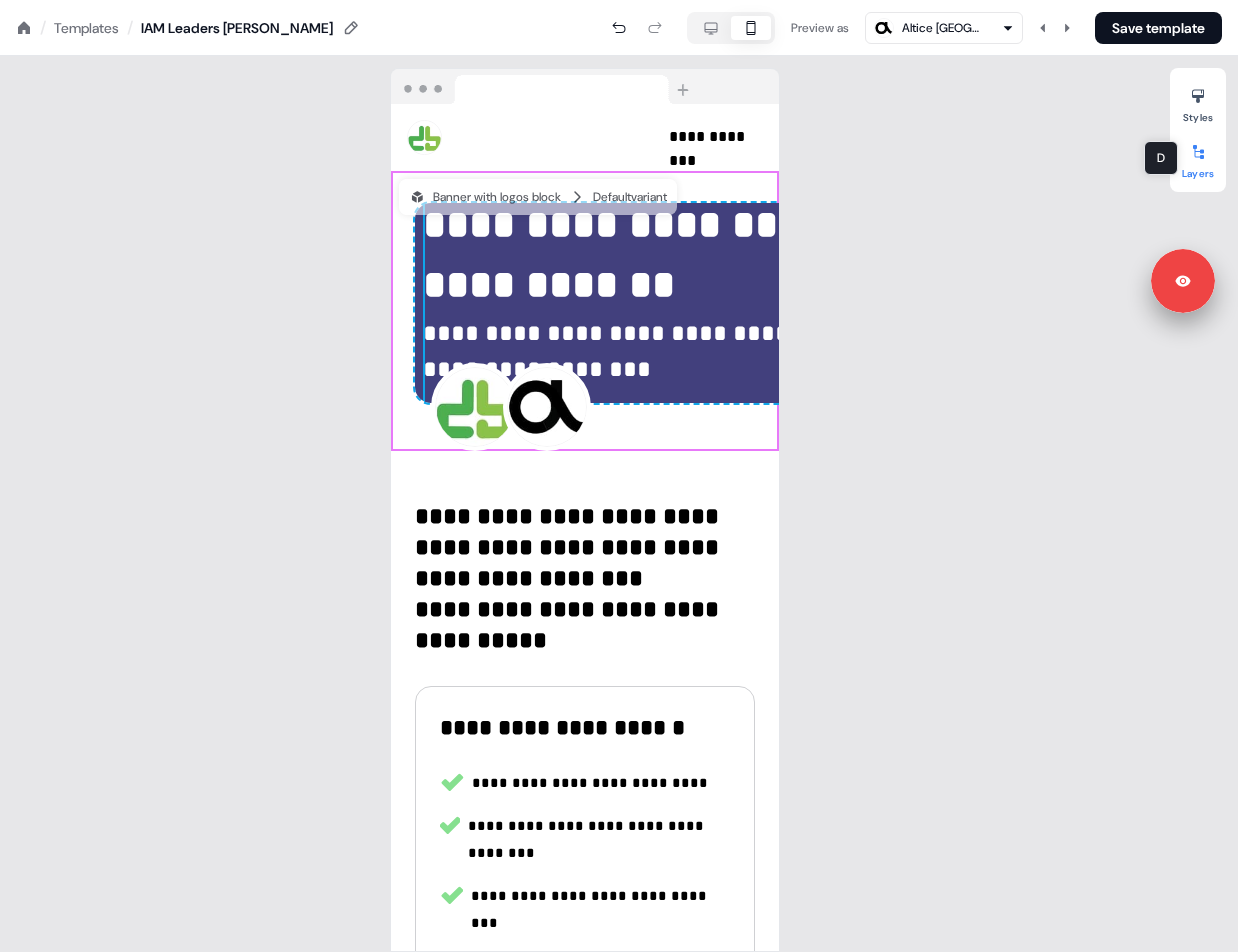 click 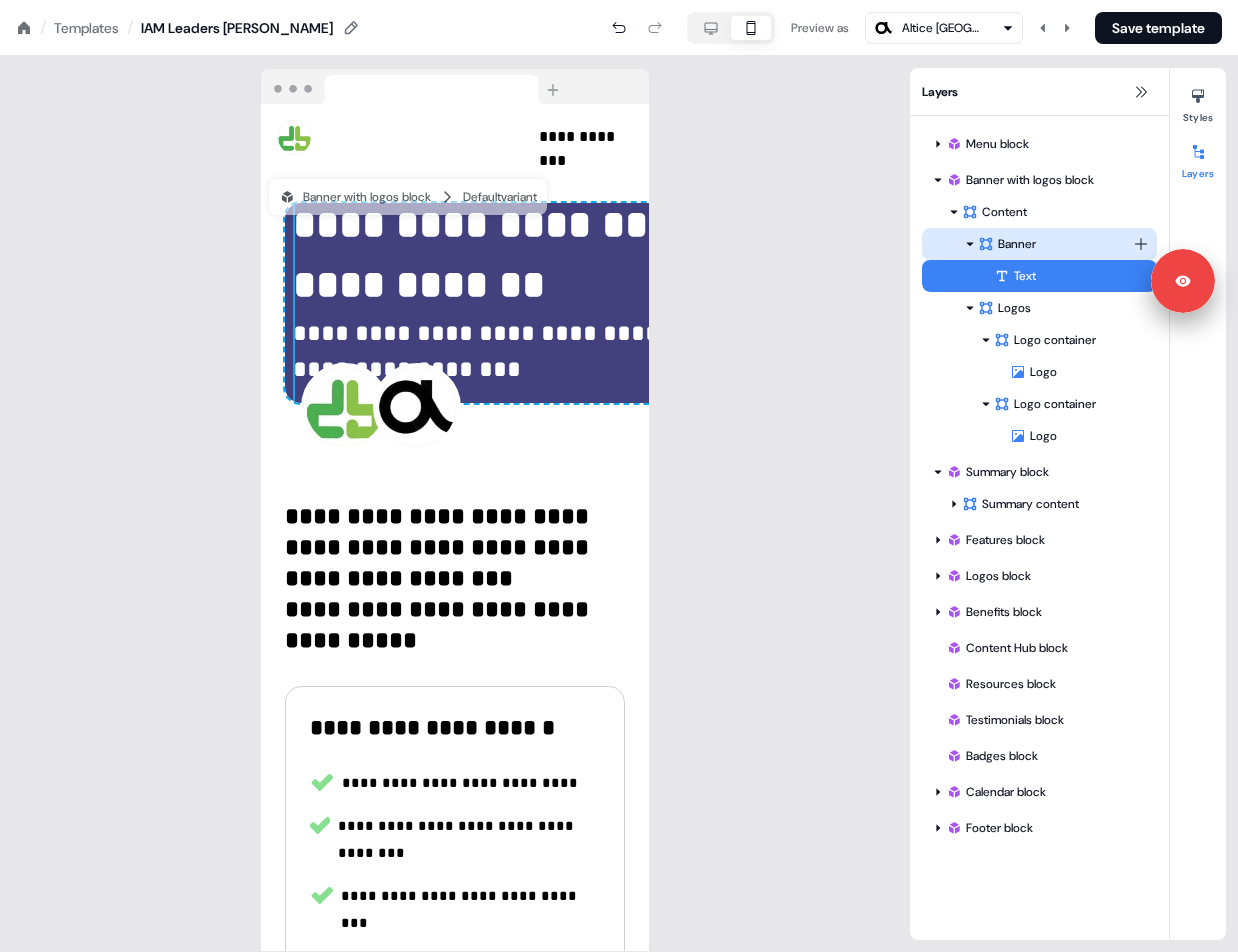 click on "Banner" at bounding box center [1055, 244] 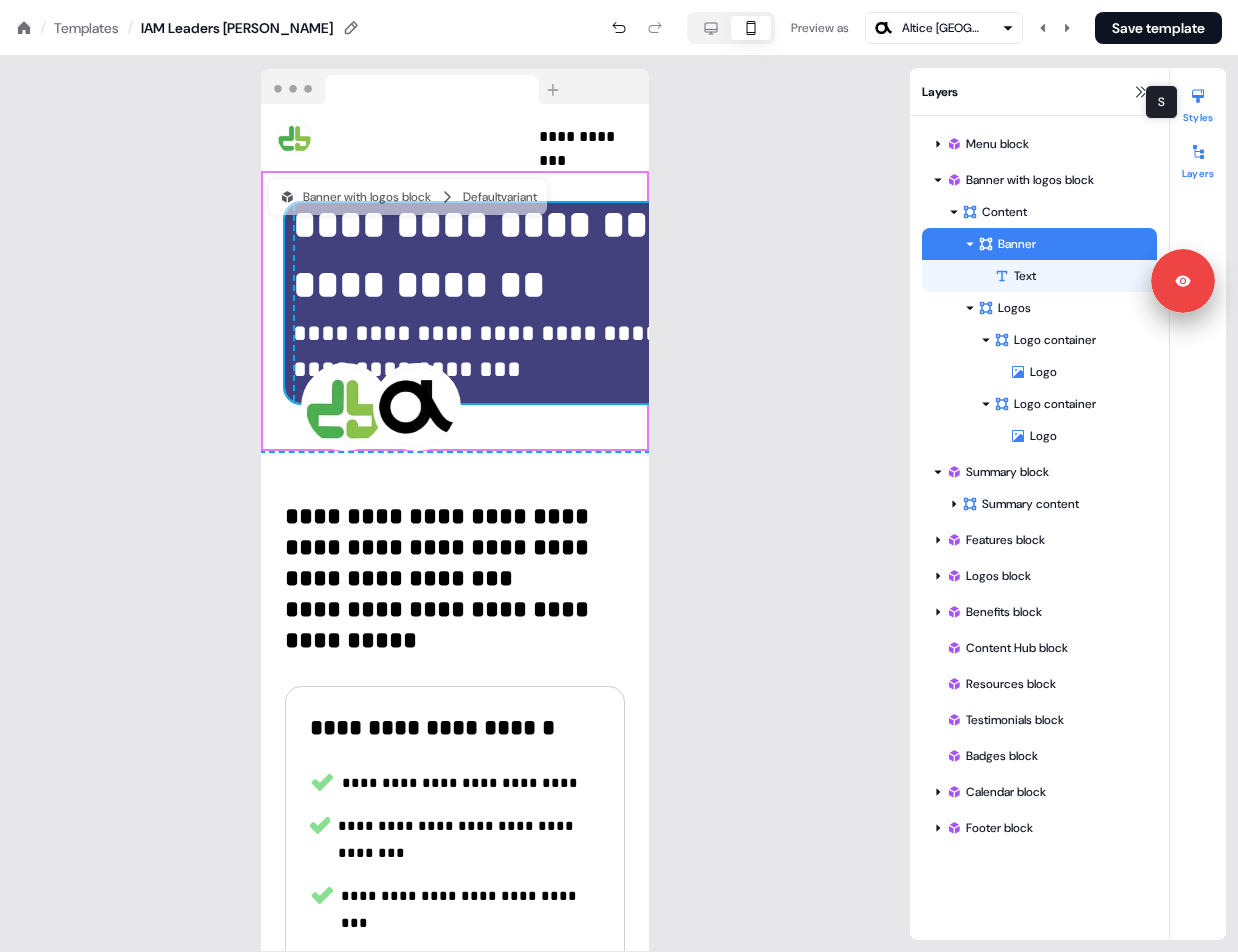 click on "Styles" at bounding box center [1198, 102] 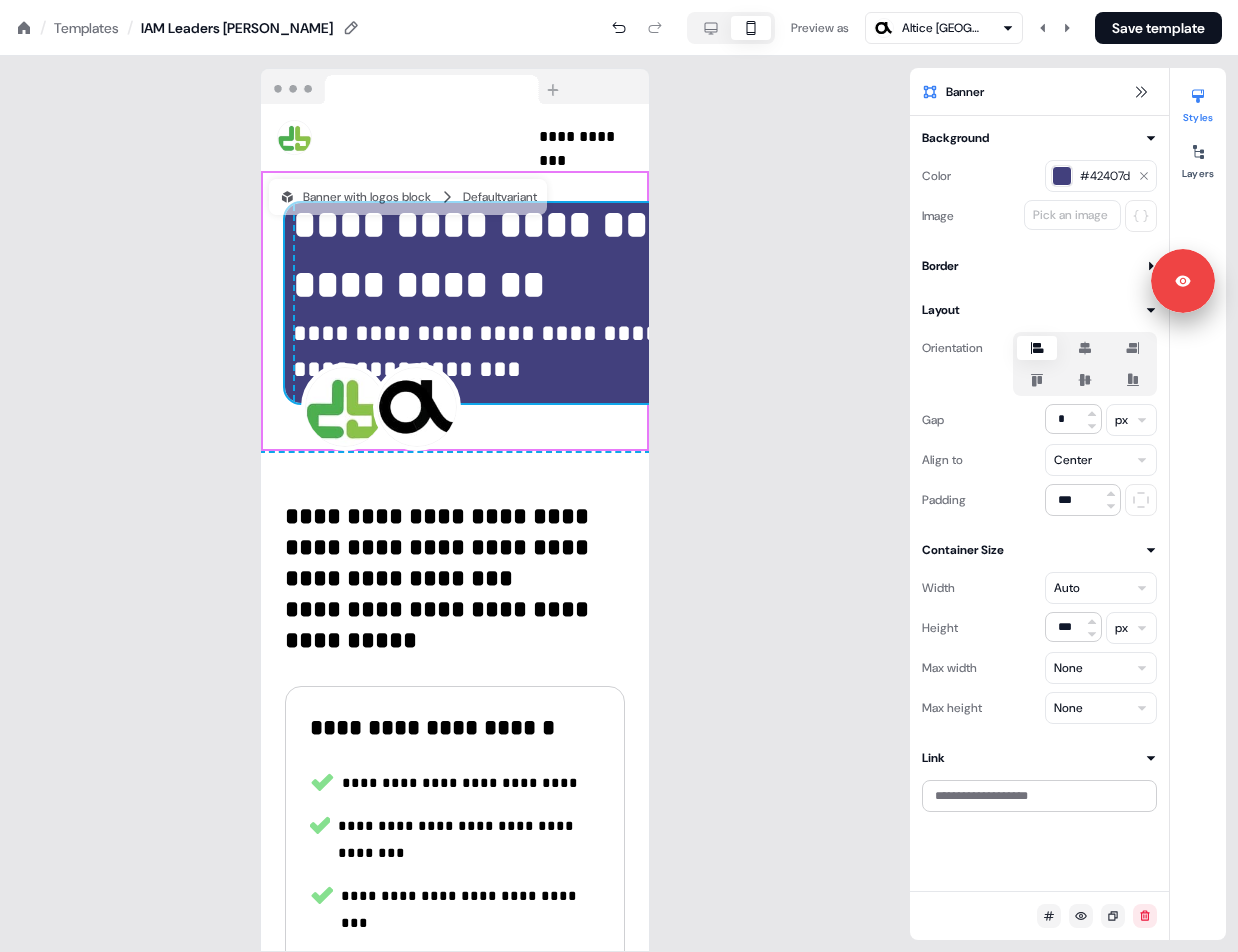click on "**********" at bounding box center [619, 0] 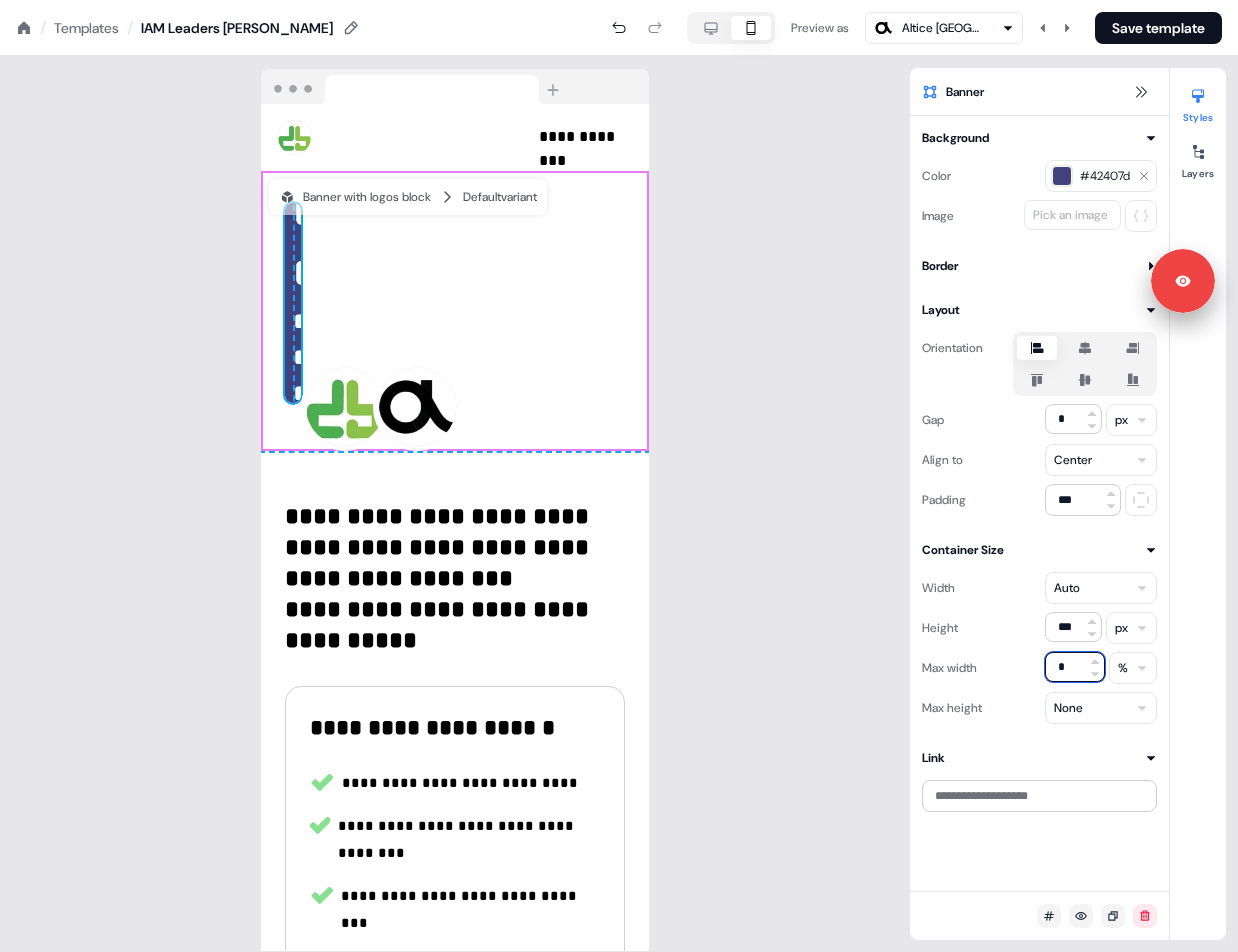 click on "*" at bounding box center [1075, 667] 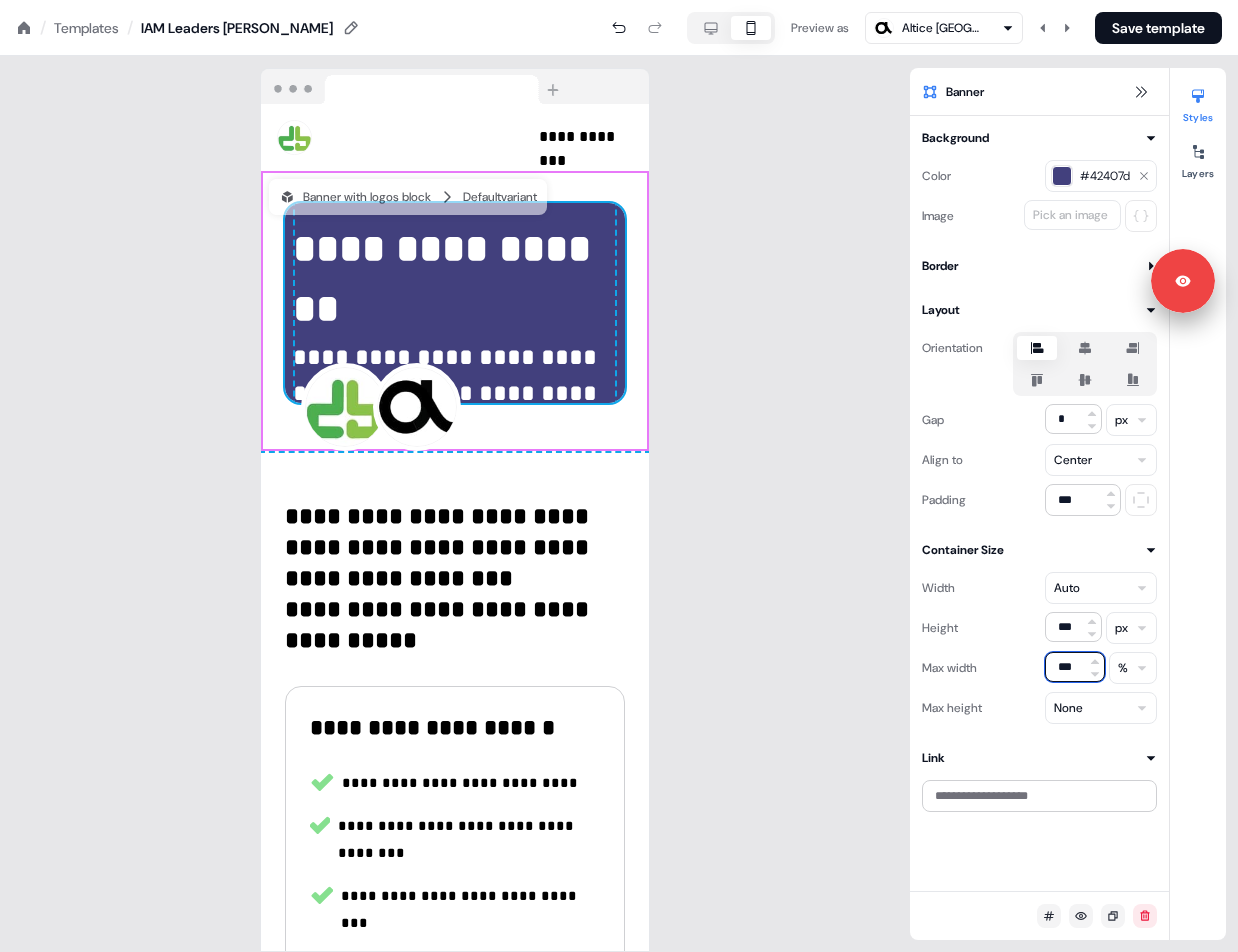 type on "***" 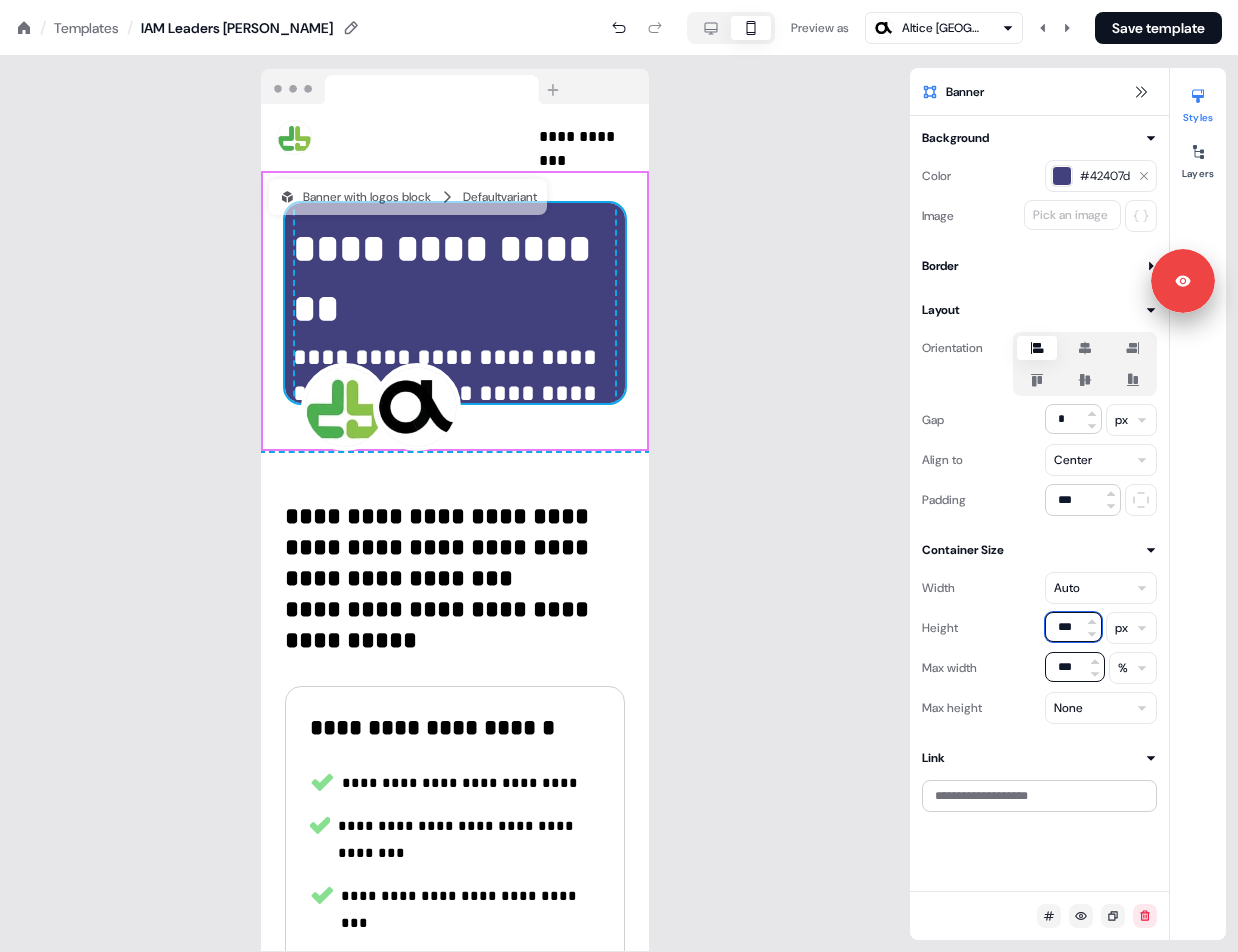 click on "***" at bounding box center (1073, 627) 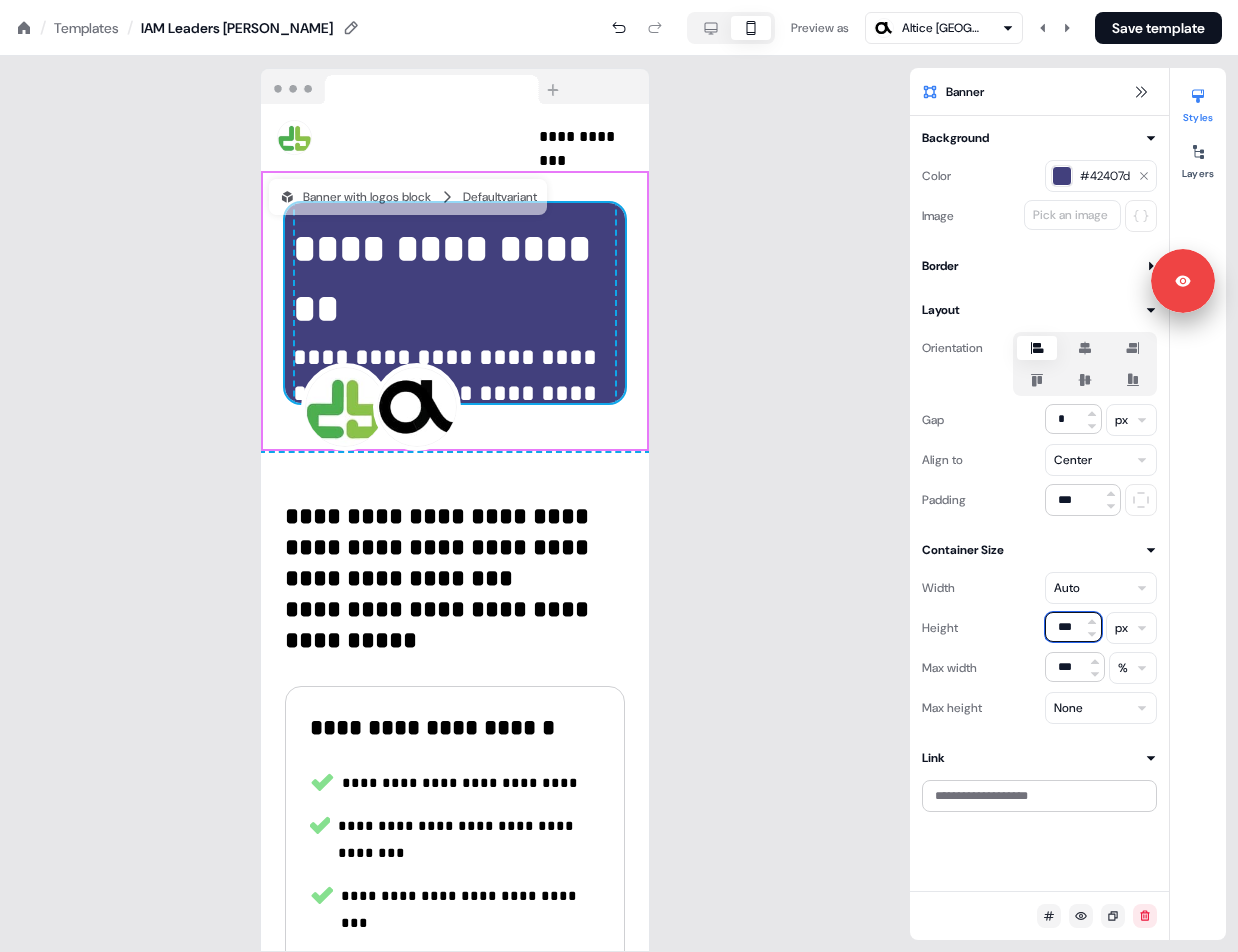click on "***" at bounding box center (1073, 627) 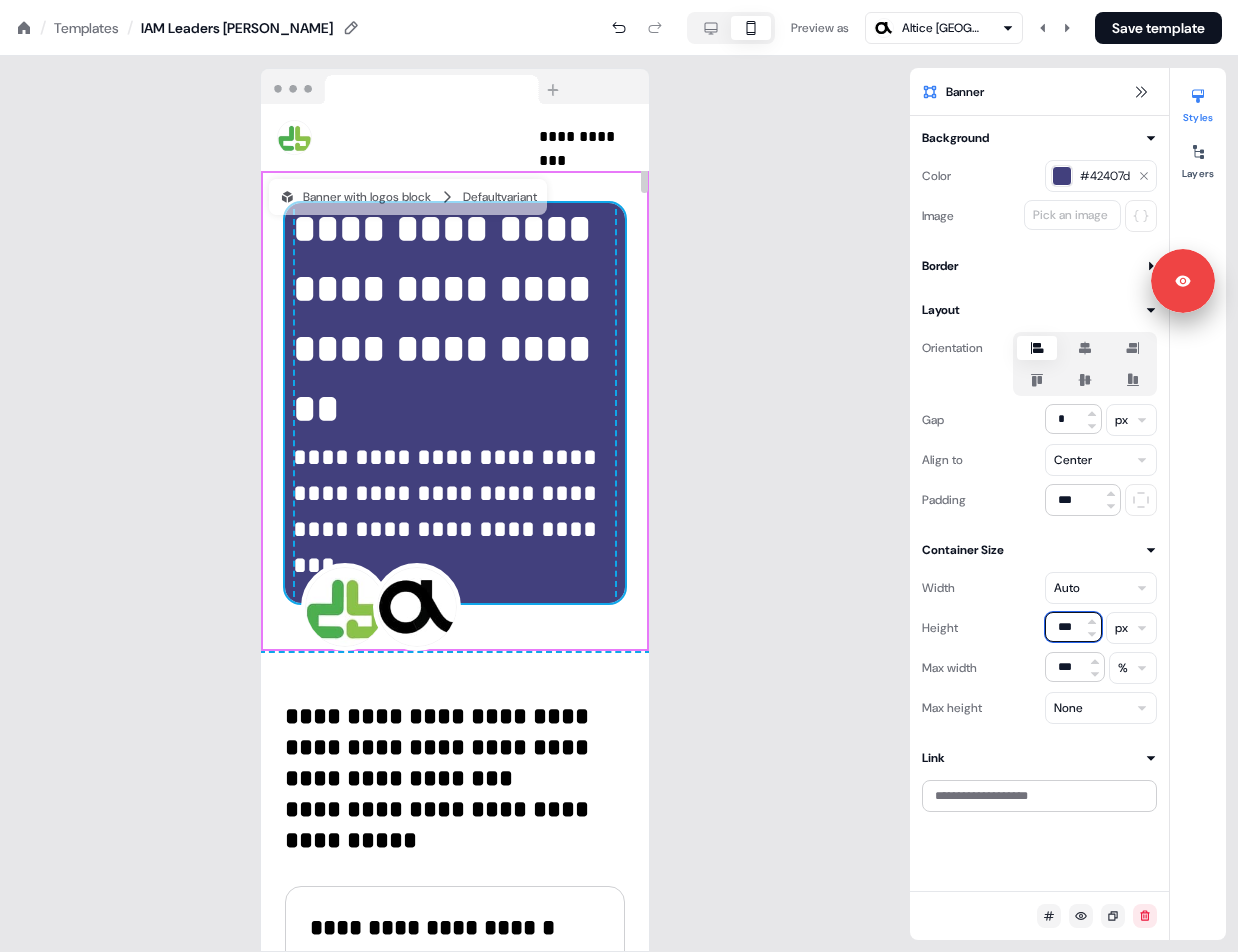 type on "***" 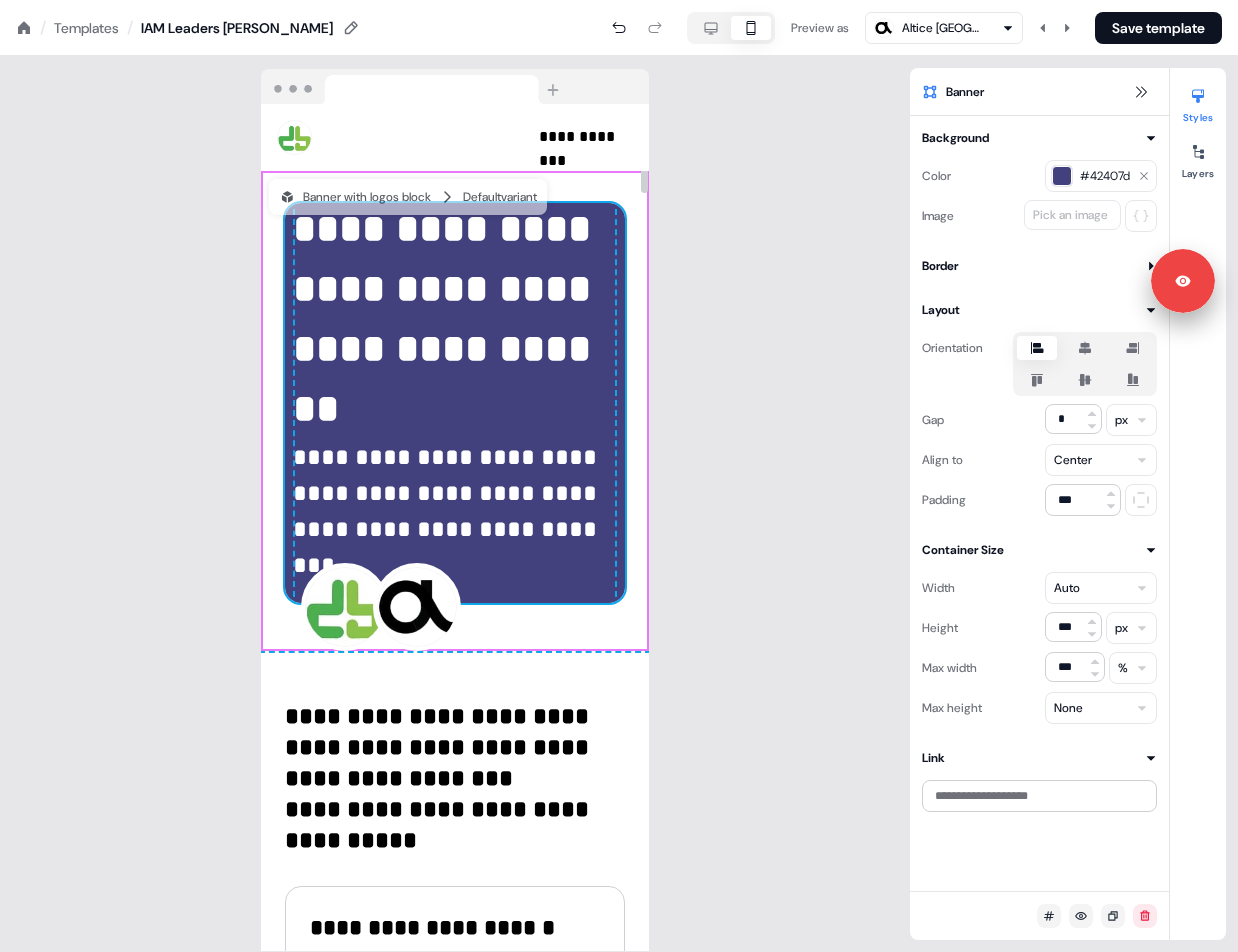 click on "**********" at bounding box center [448, 511] 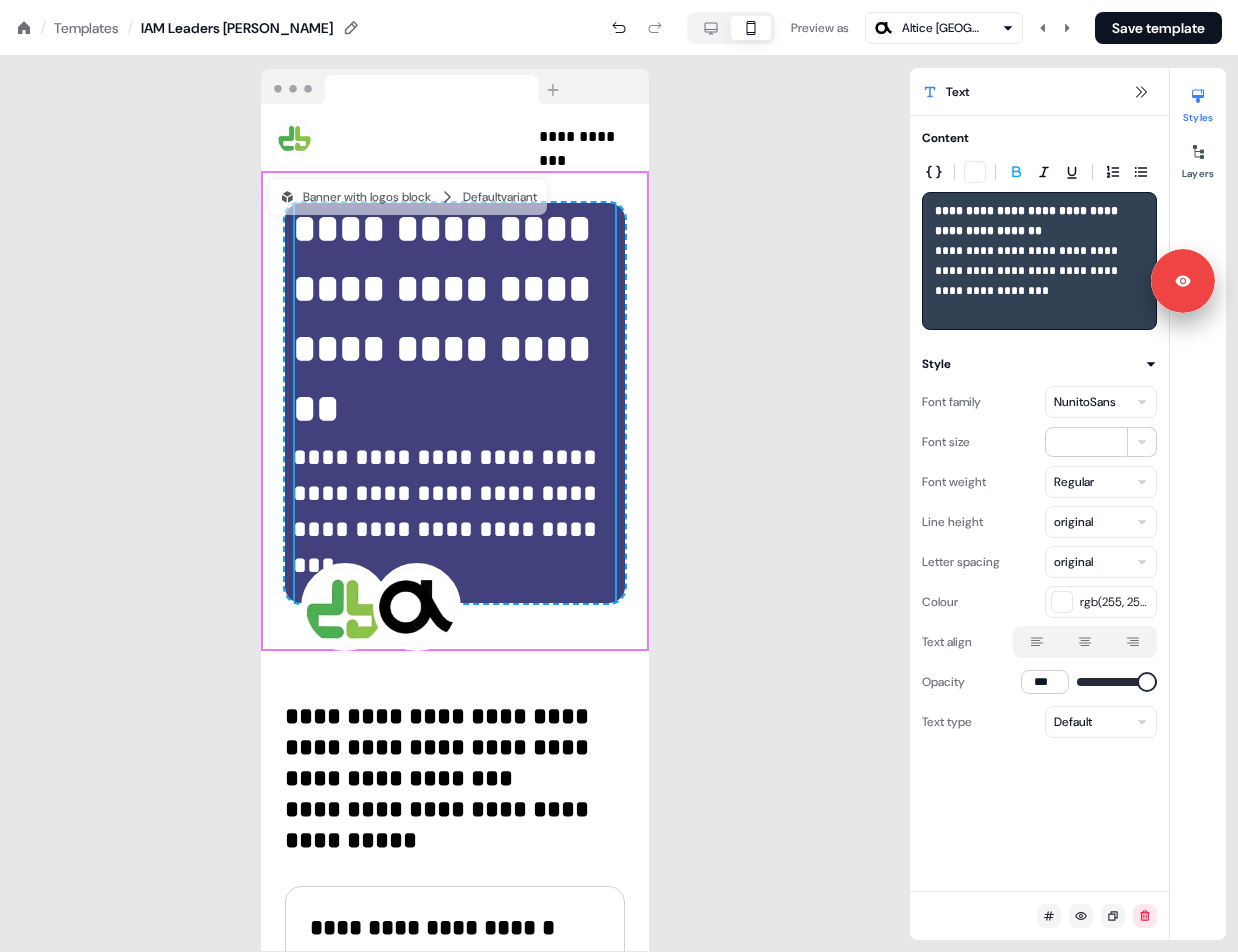 click on "**********" at bounding box center [1028, 221] 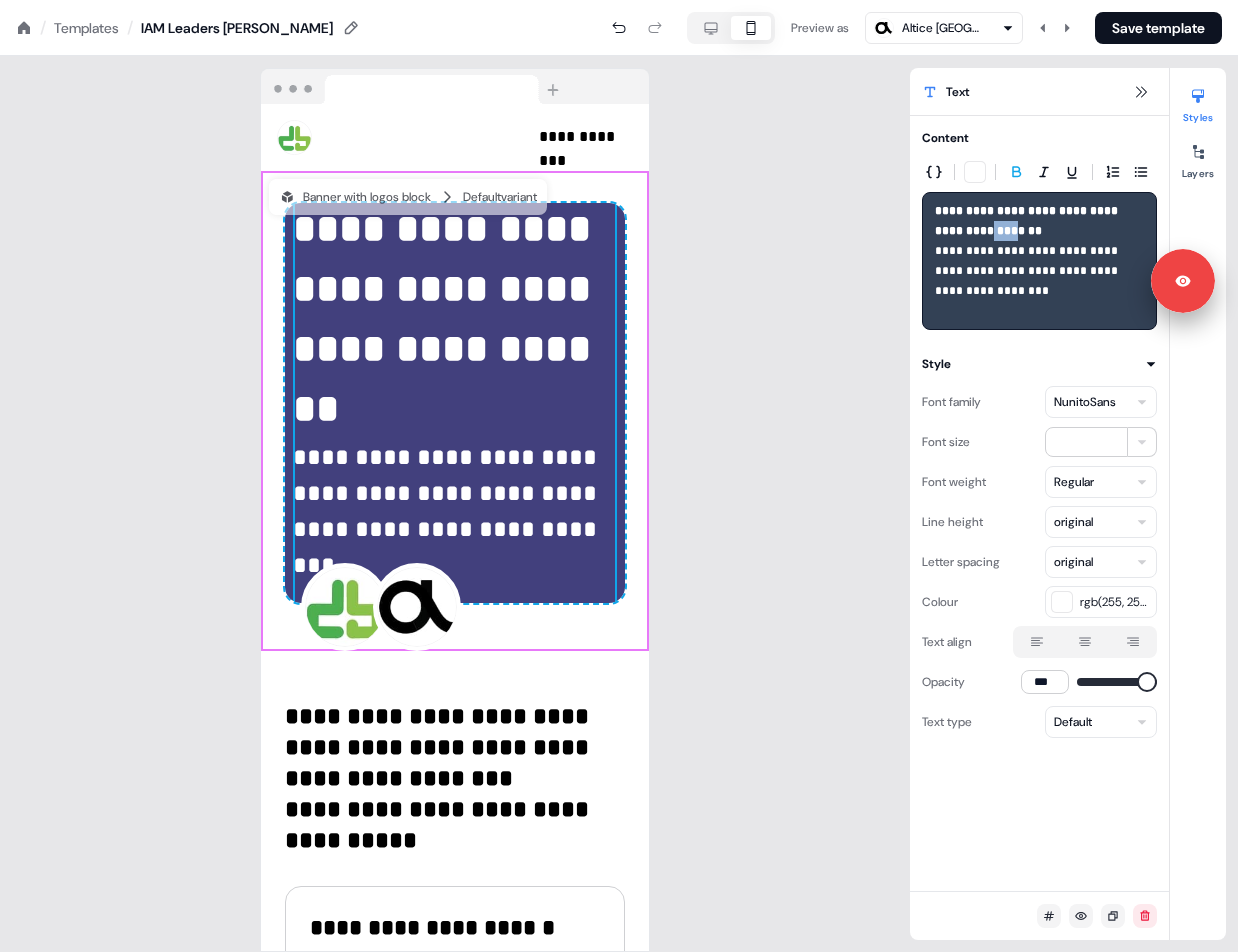 click on "**********" at bounding box center [1028, 221] 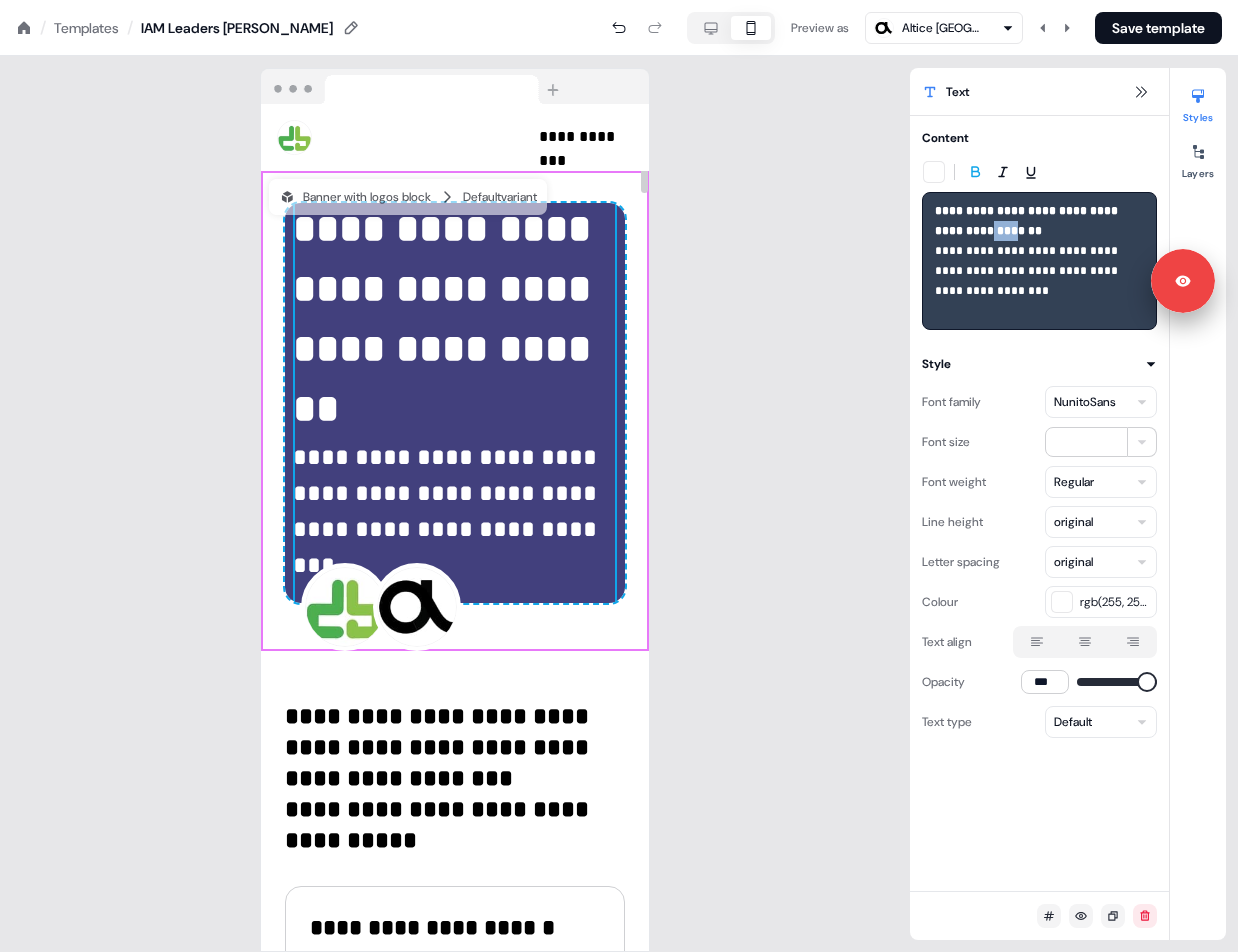 click on "**********" at bounding box center [447, 318] 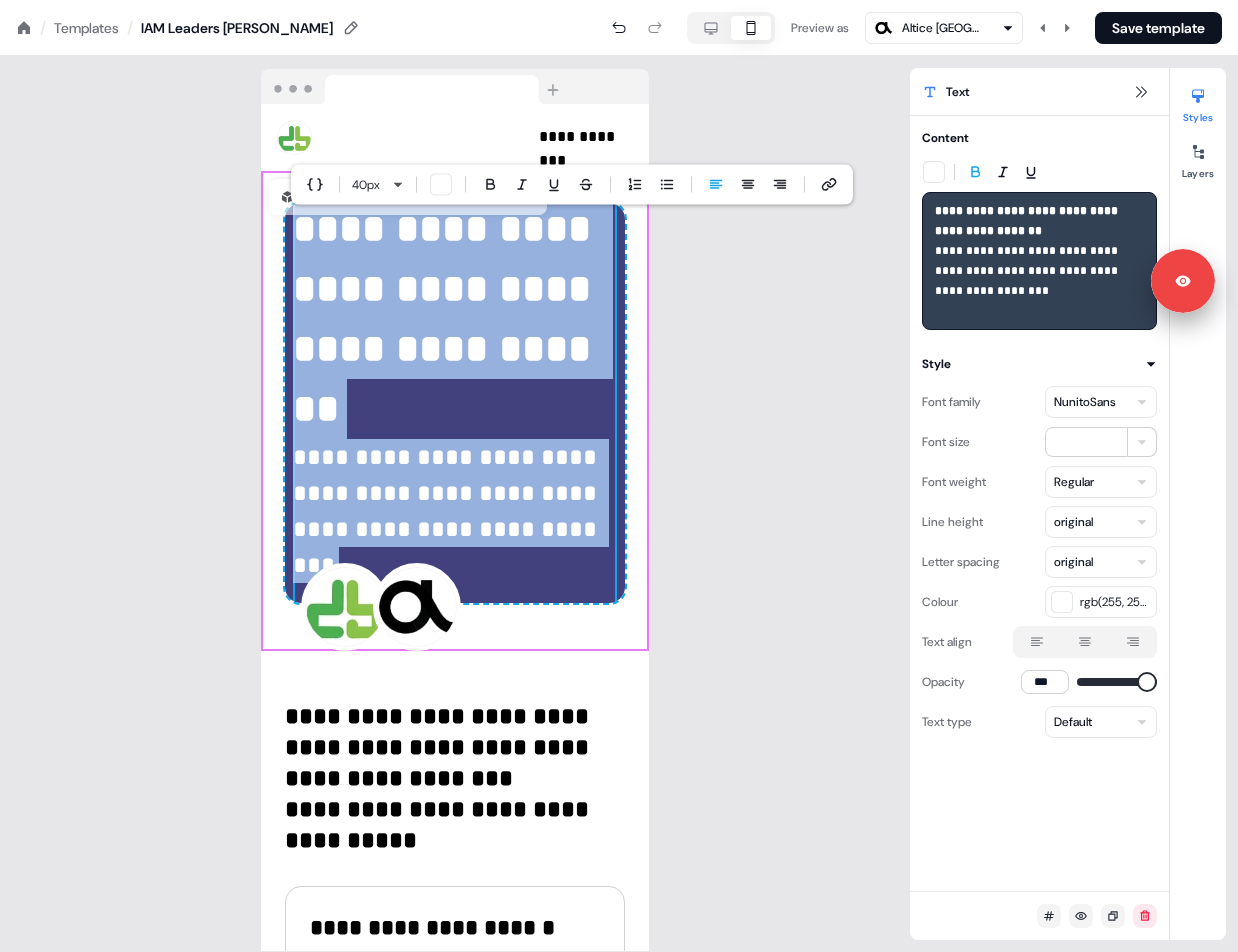 click on "**********" at bounding box center [447, 318] 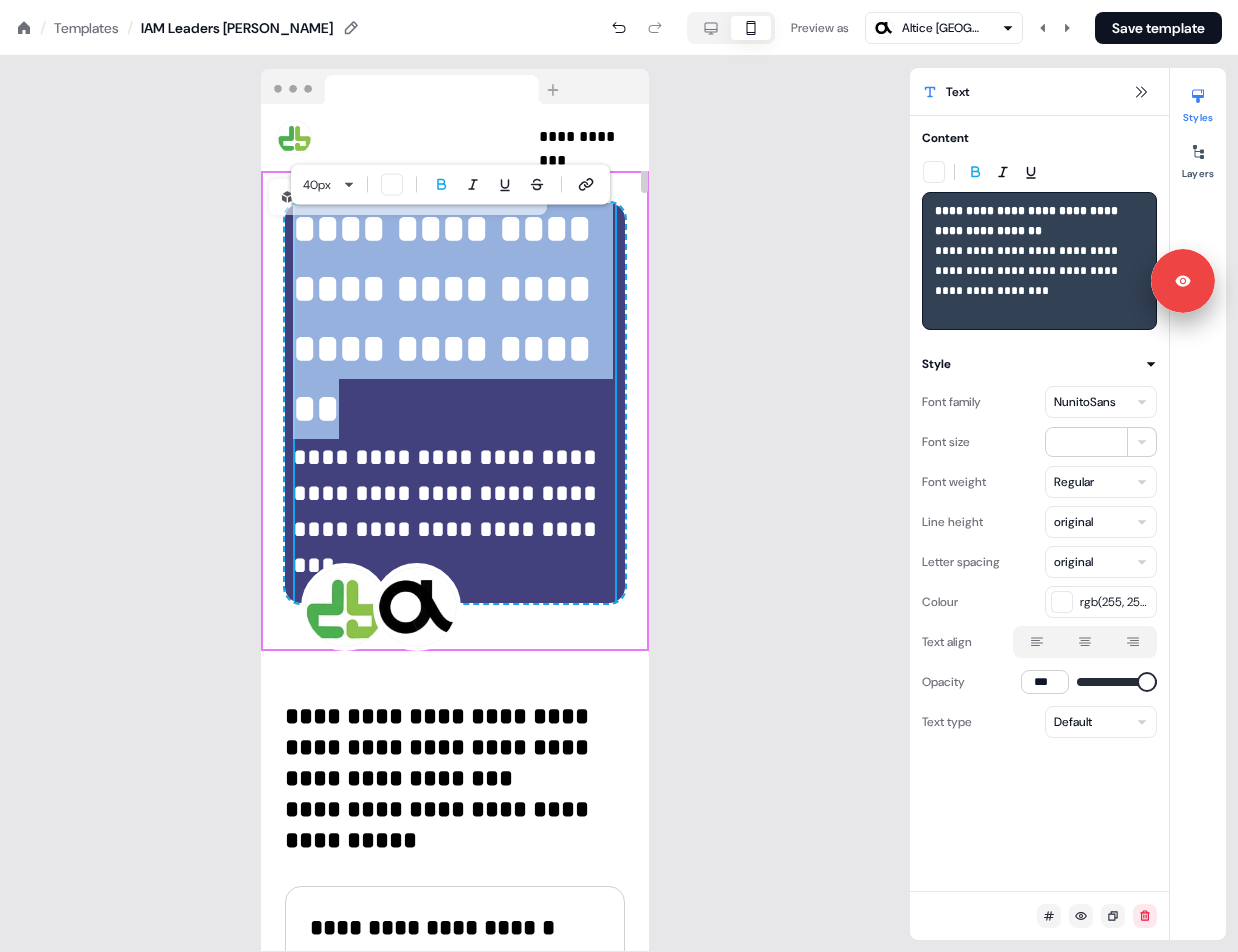 drag, startPoint x: 374, startPoint y: 425, endPoint x: 300, endPoint y: 227, distance: 211.37643 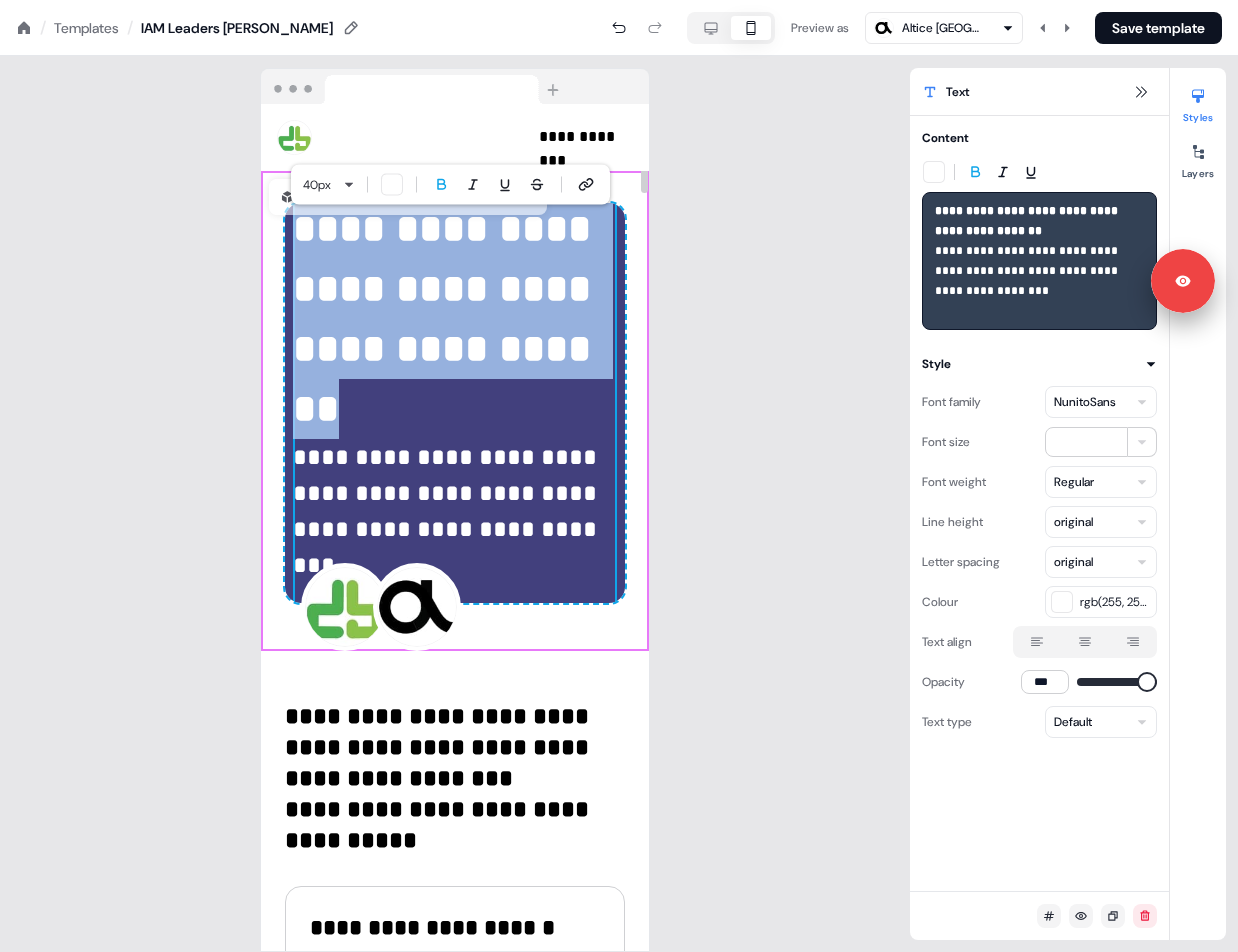 click on "**********" at bounding box center [455, 403] 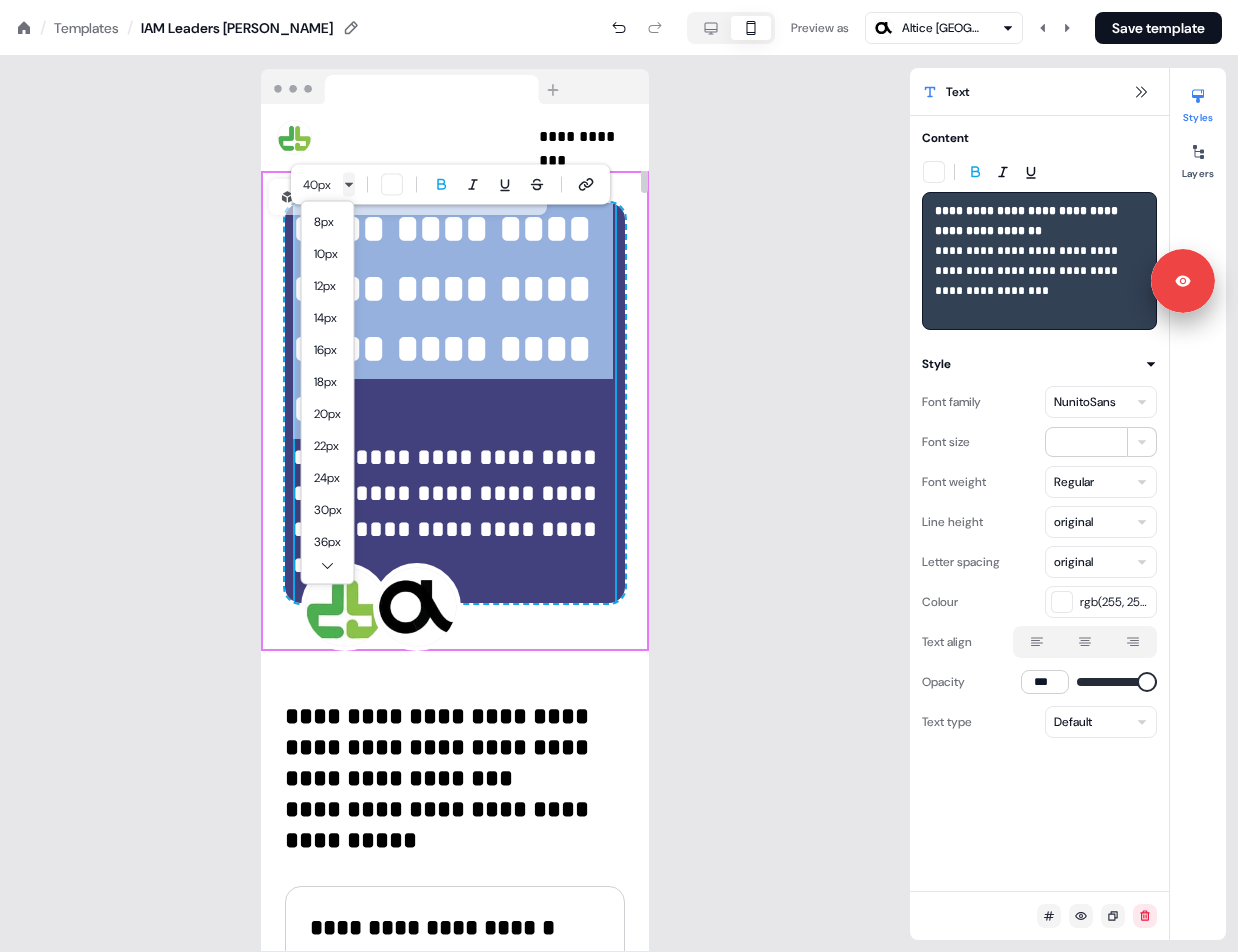 click on "**********" at bounding box center (619, 0) 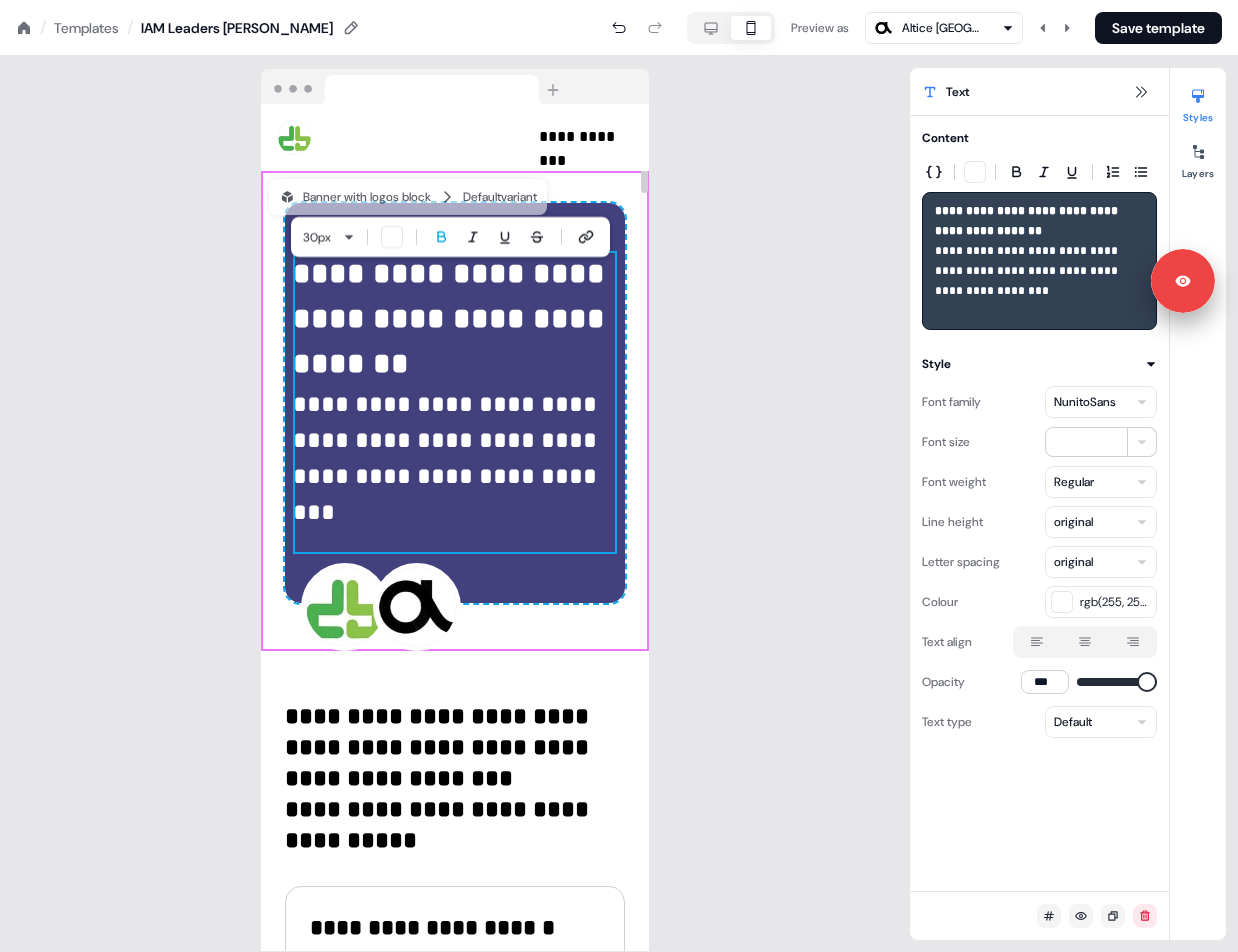 click on "**********" at bounding box center (448, 458) 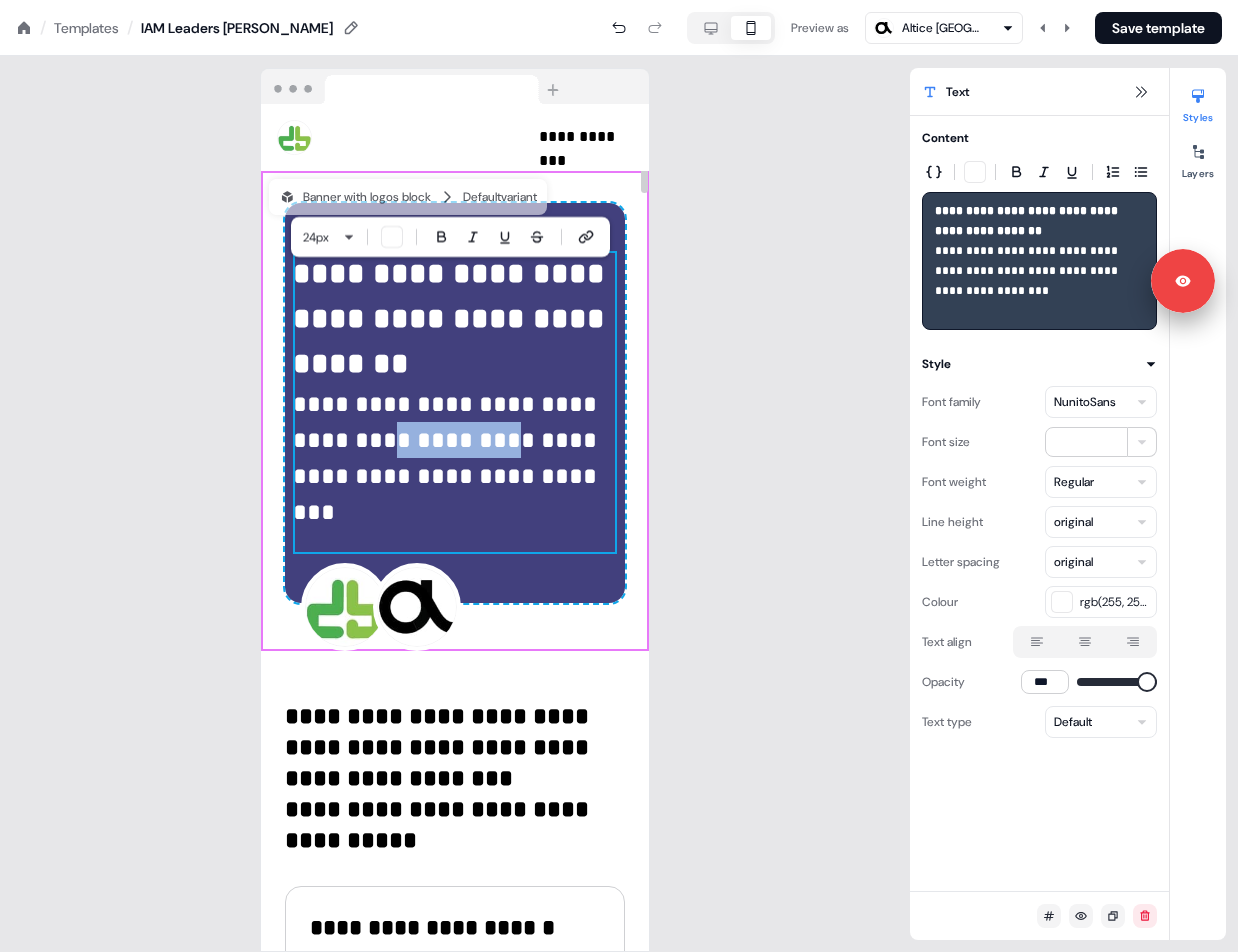click on "**********" at bounding box center [448, 458] 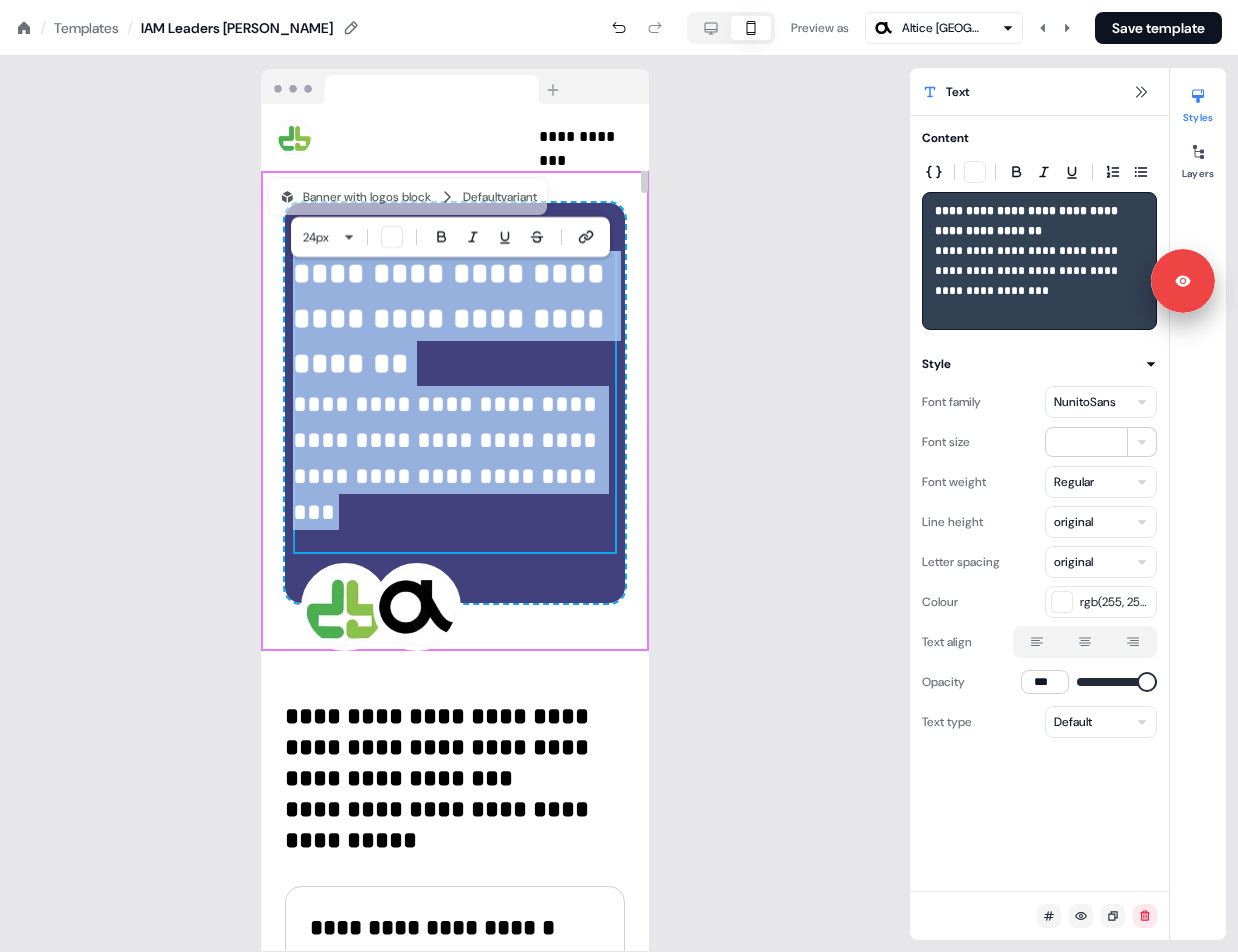 click on "**********" at bounding box center (448, 458) 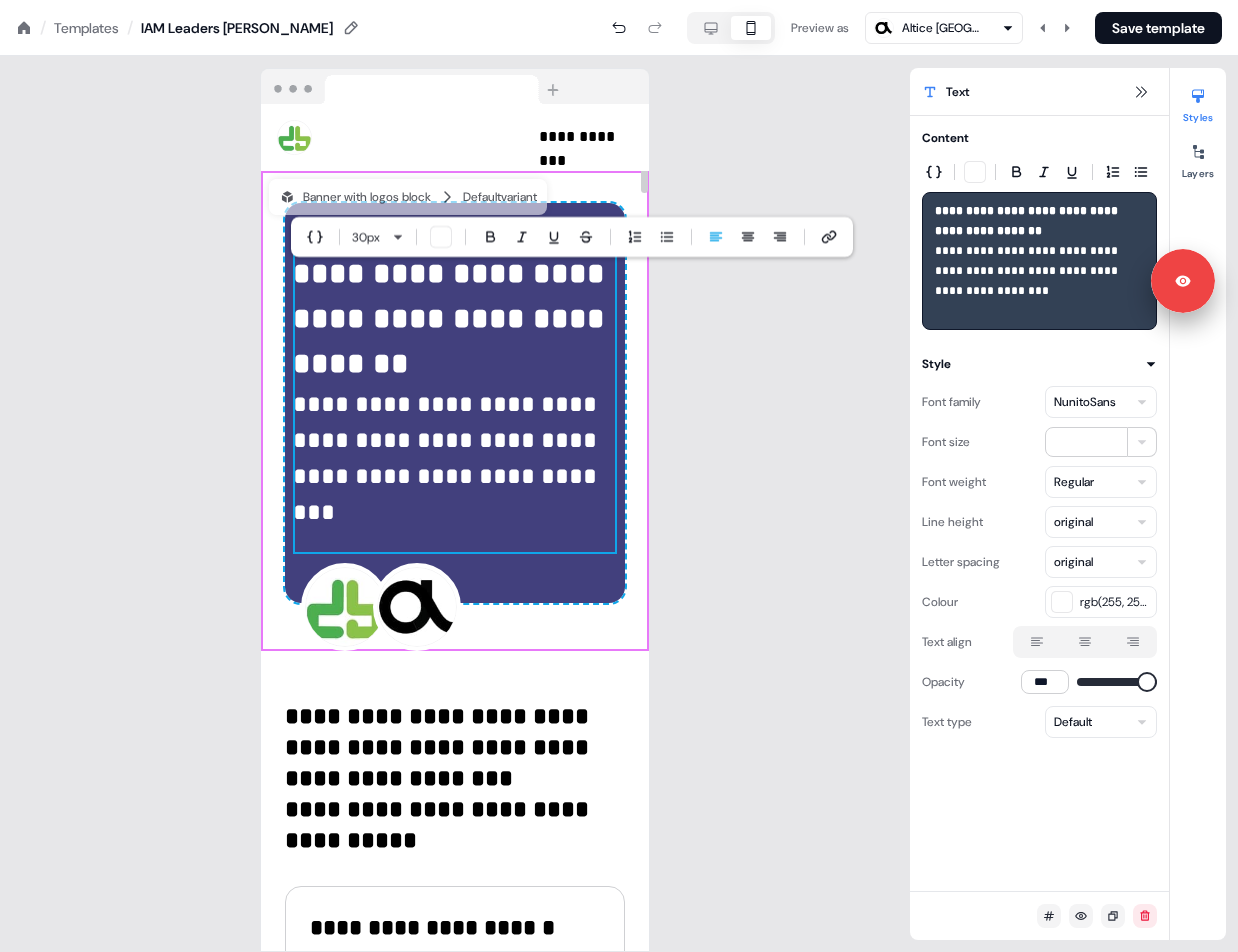 click on "**********" at bounding box center (455, 402) 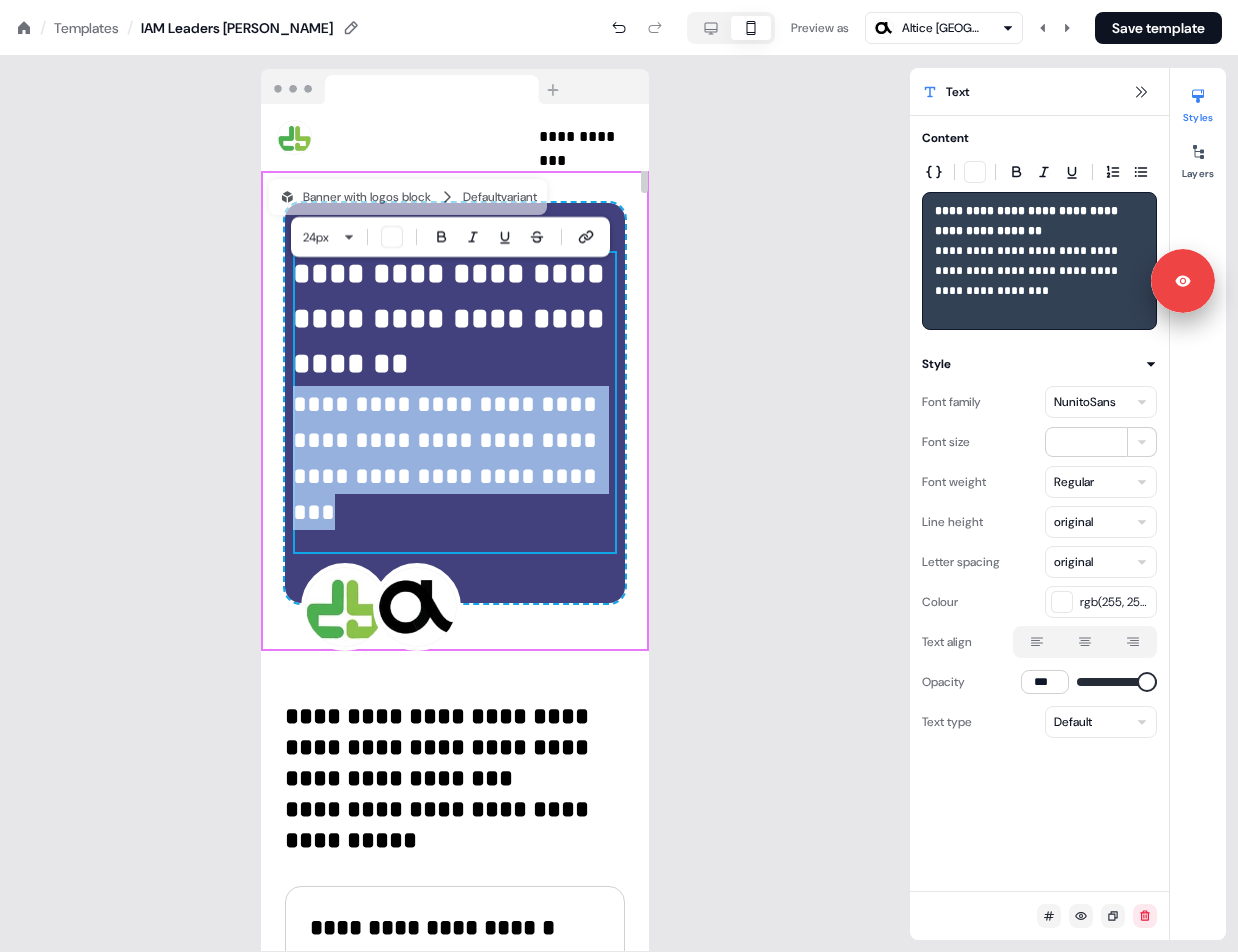 drag, startPoint x: 570, startPoint y: 496, endPoint x: 292, endPoint y: 426, distance: 286.67752 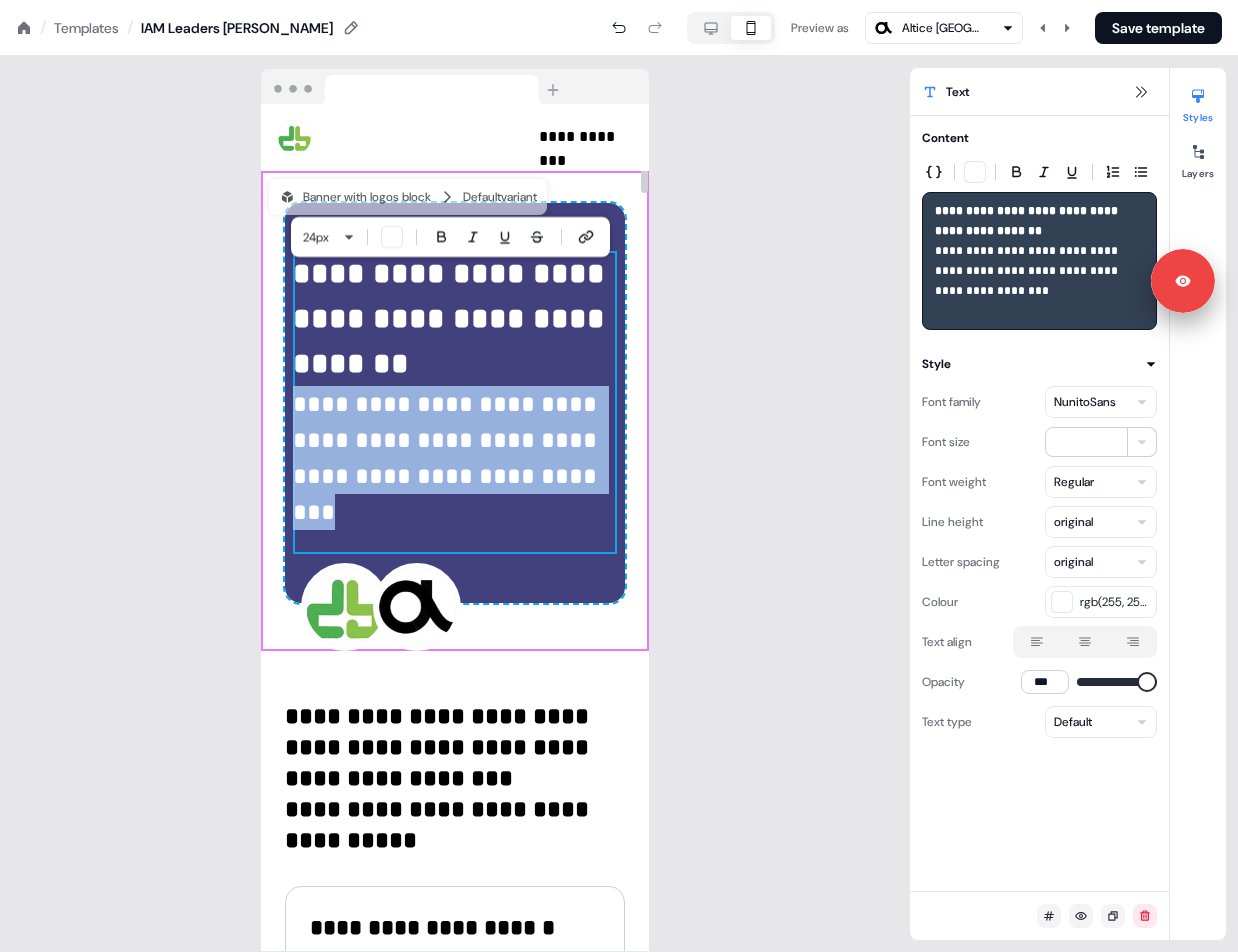 click on "**********" at bounding box center [455, 402] 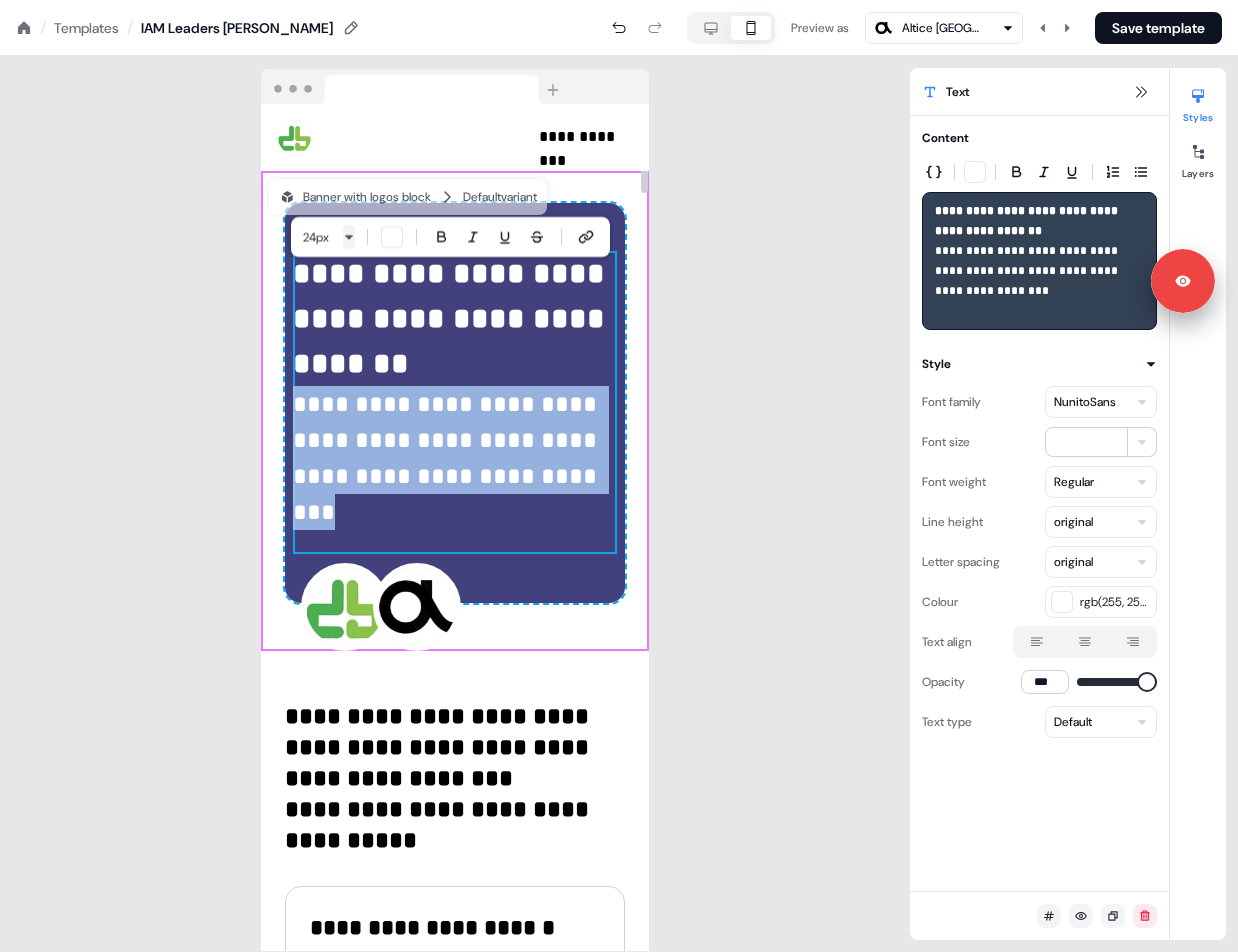 click on "**********" at bounding box center (619, 0) 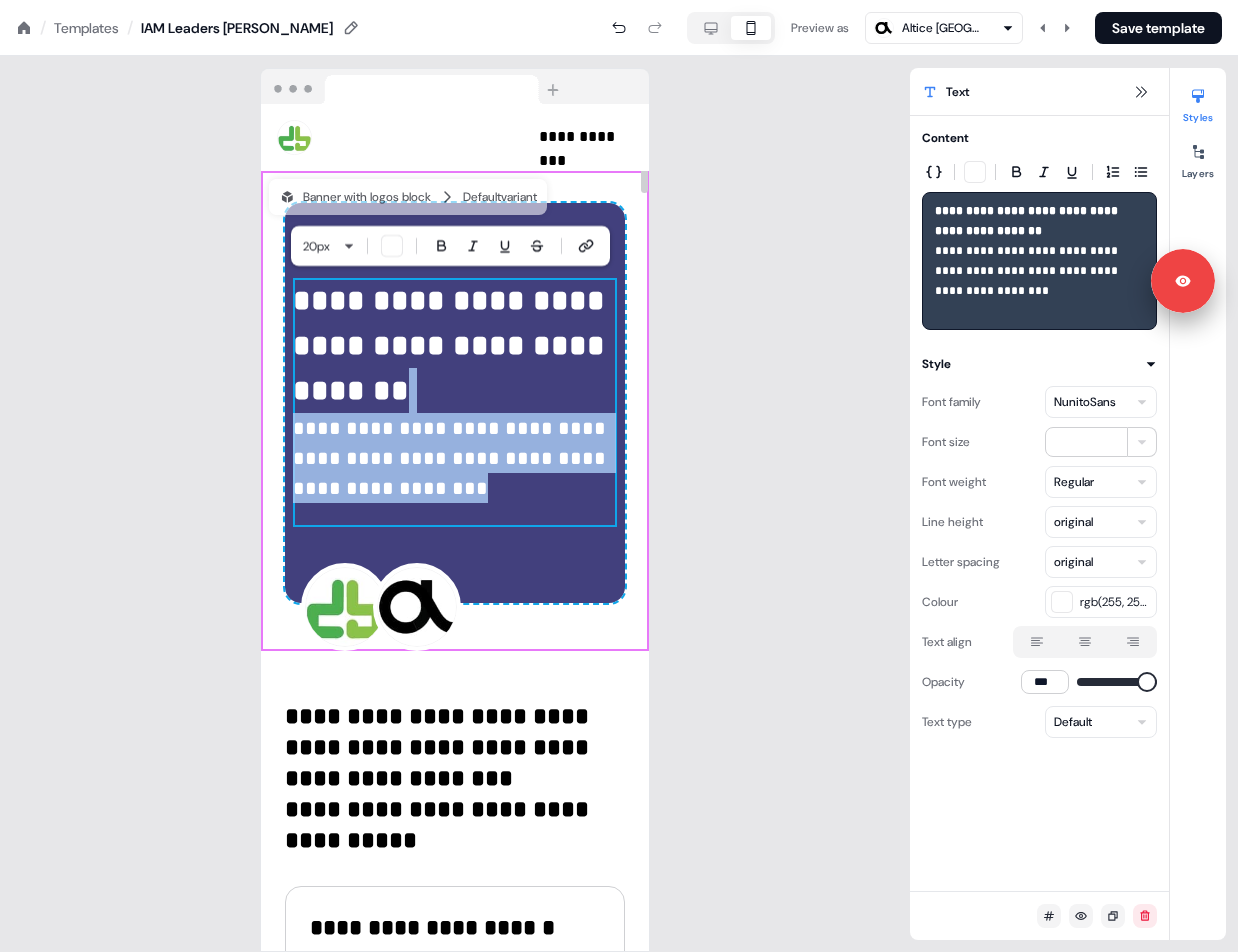 click on "**********" at bounding box center [455, 402] 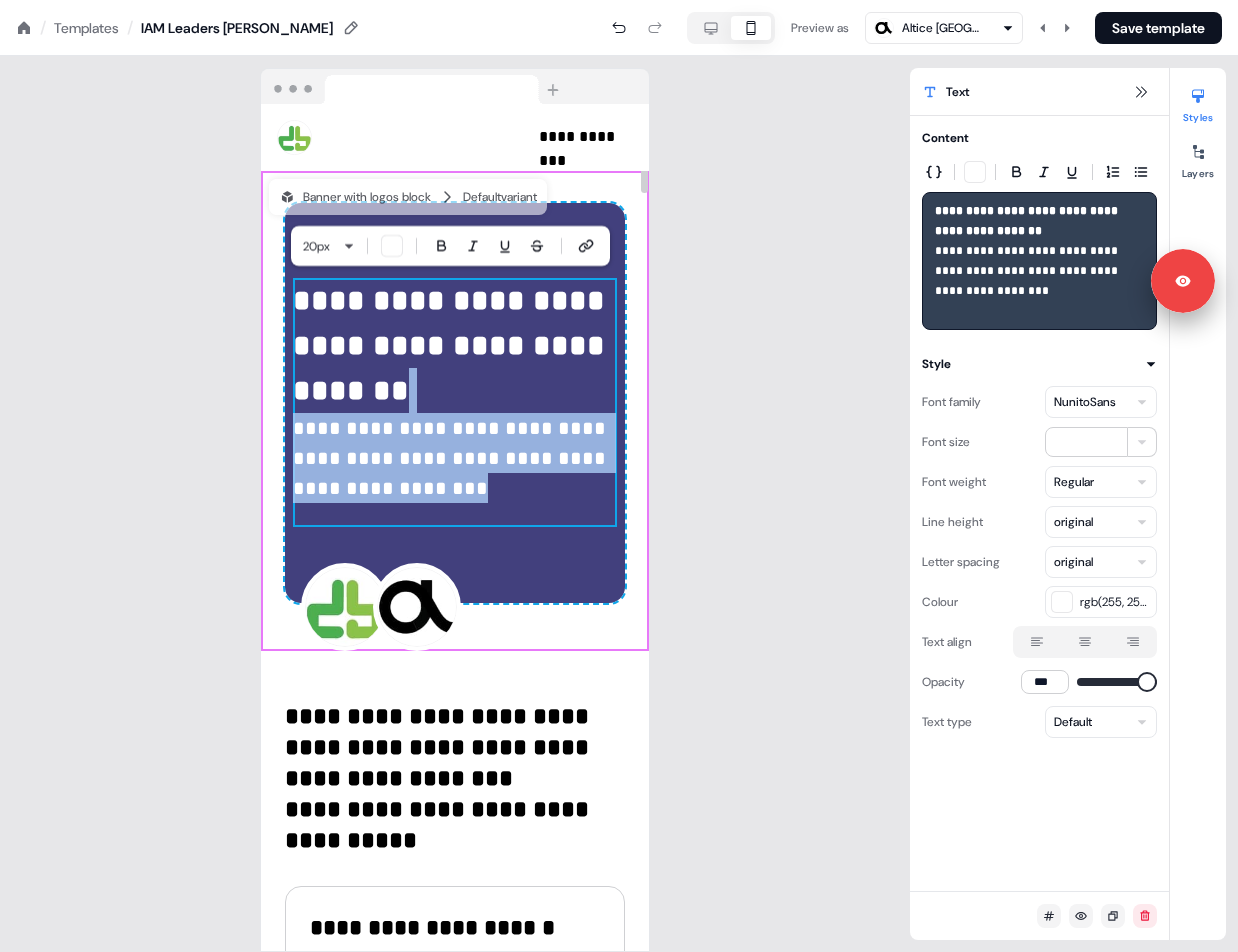 click on "**********" at bounding box center [455, 403] 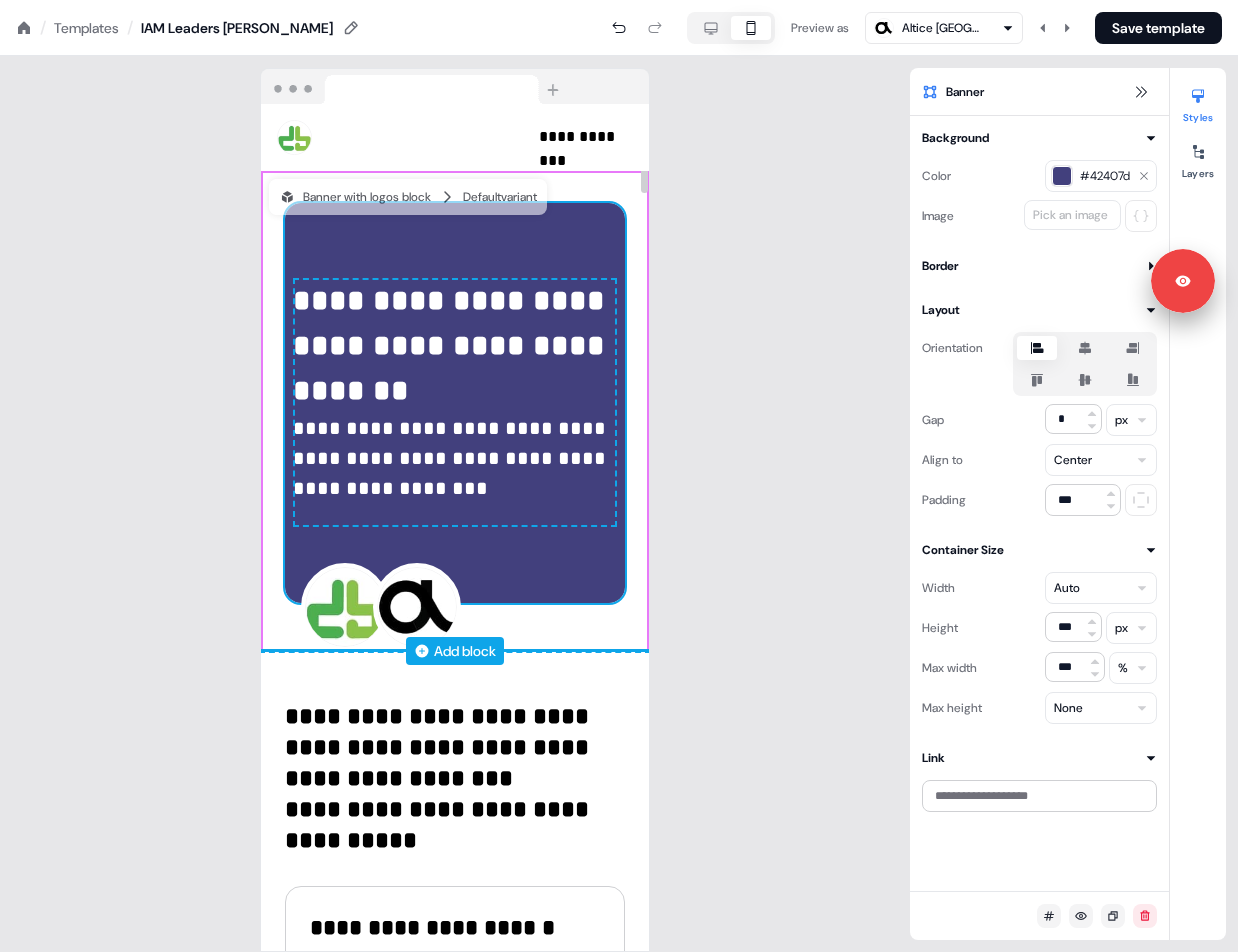 click on "Add block" at bounding box center (455, 650) 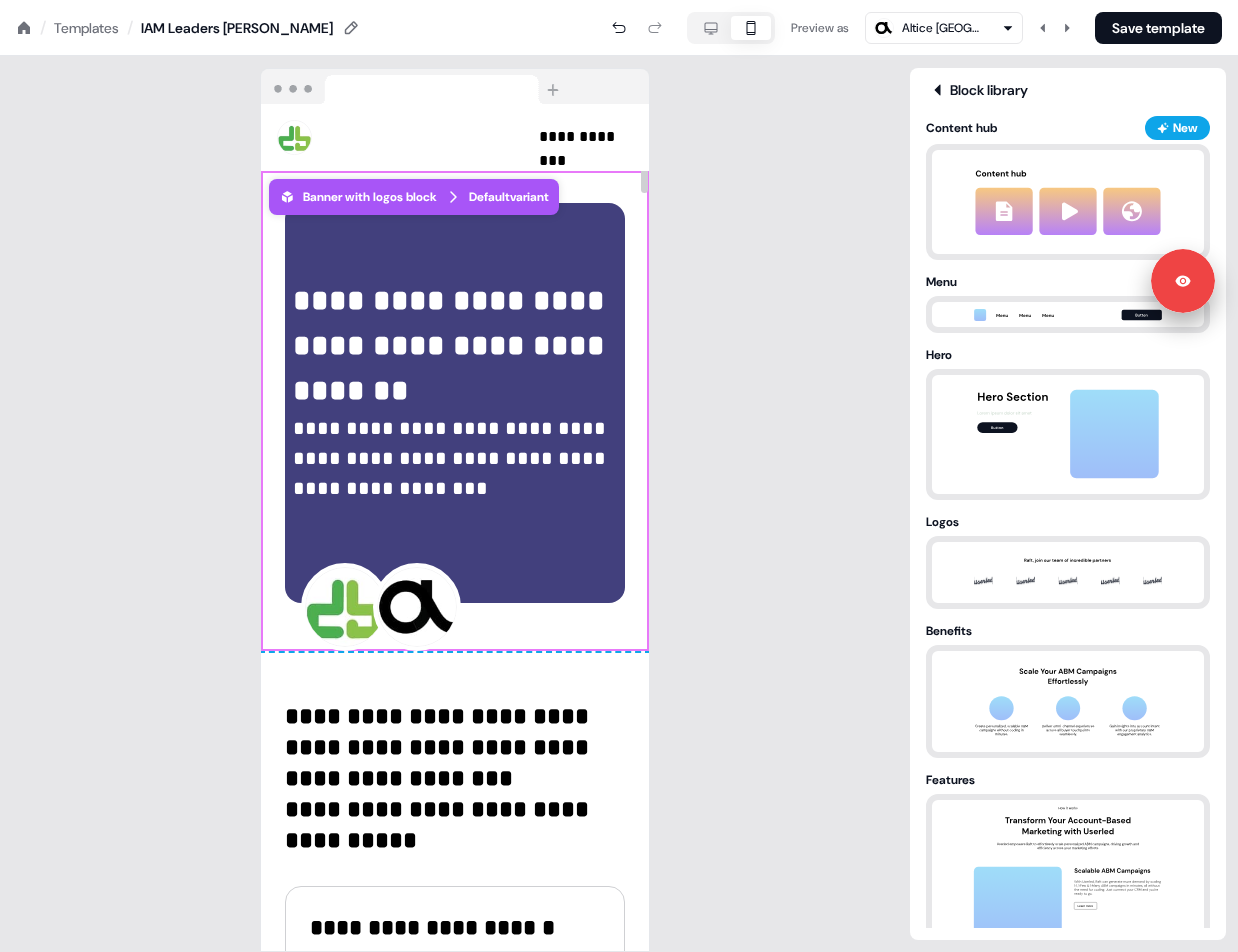 click on "**********" at bounding box center [455, 403] 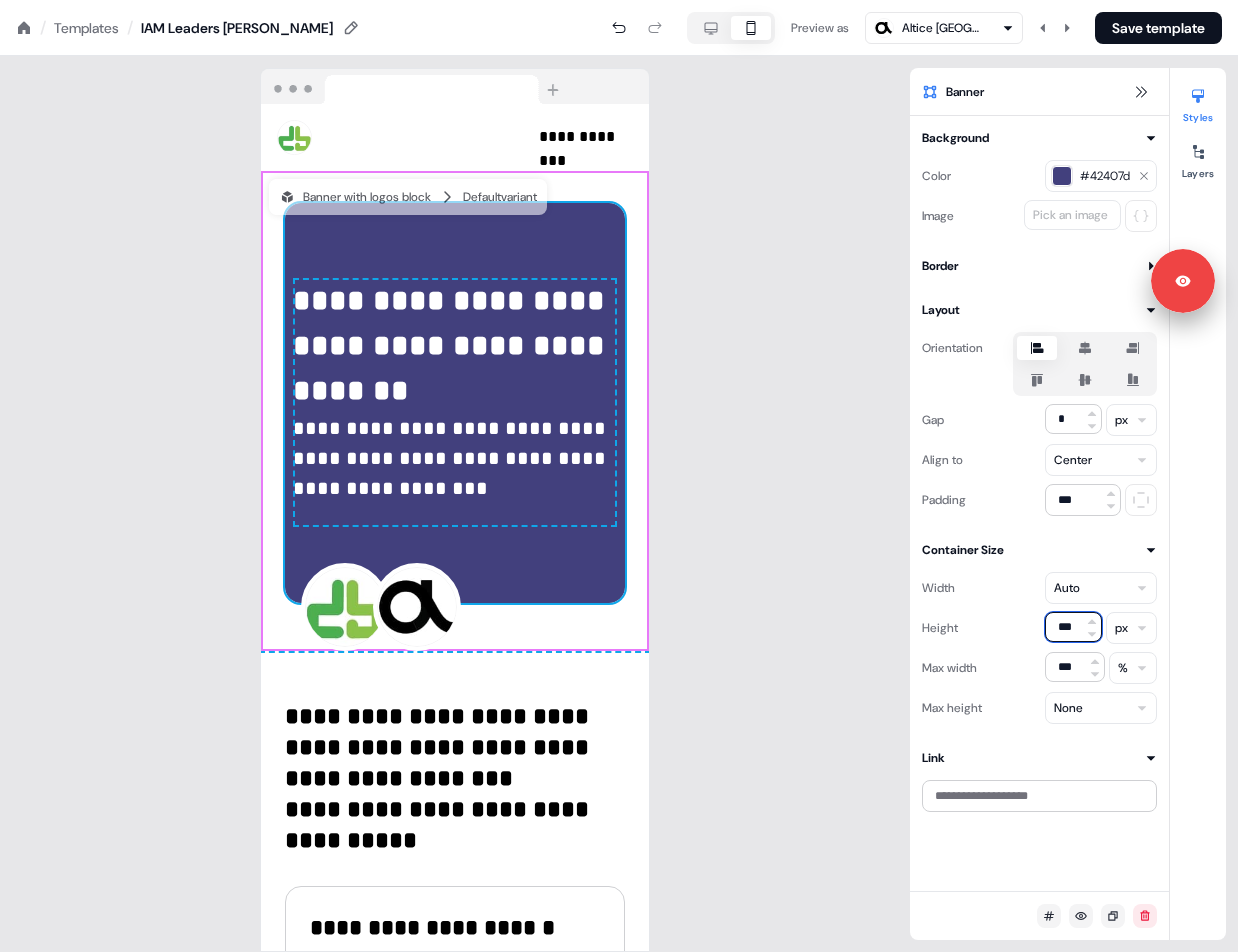 click on "***" at bounding box center (1073, 627) 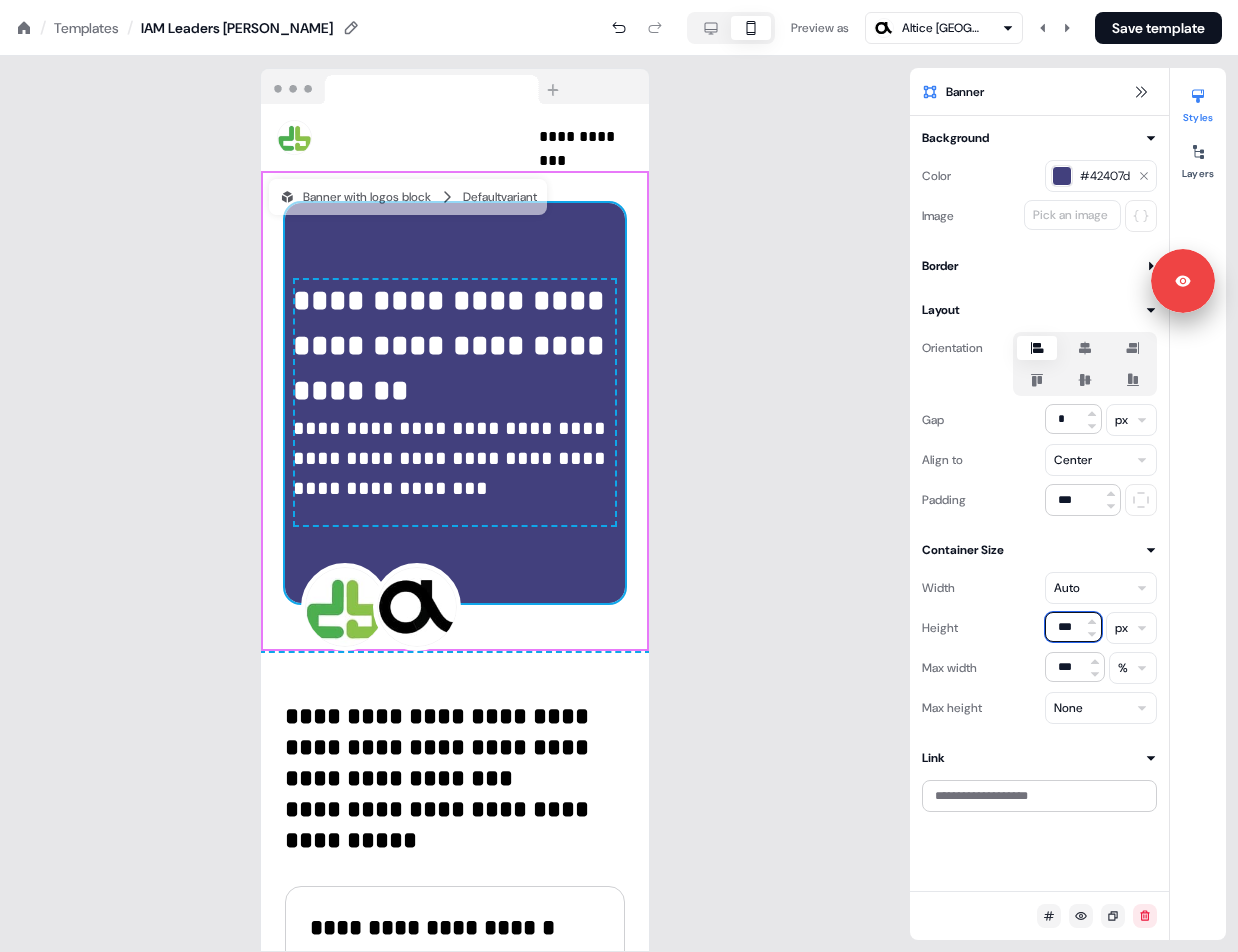 click on "***" at bounding box center (1073, 627) 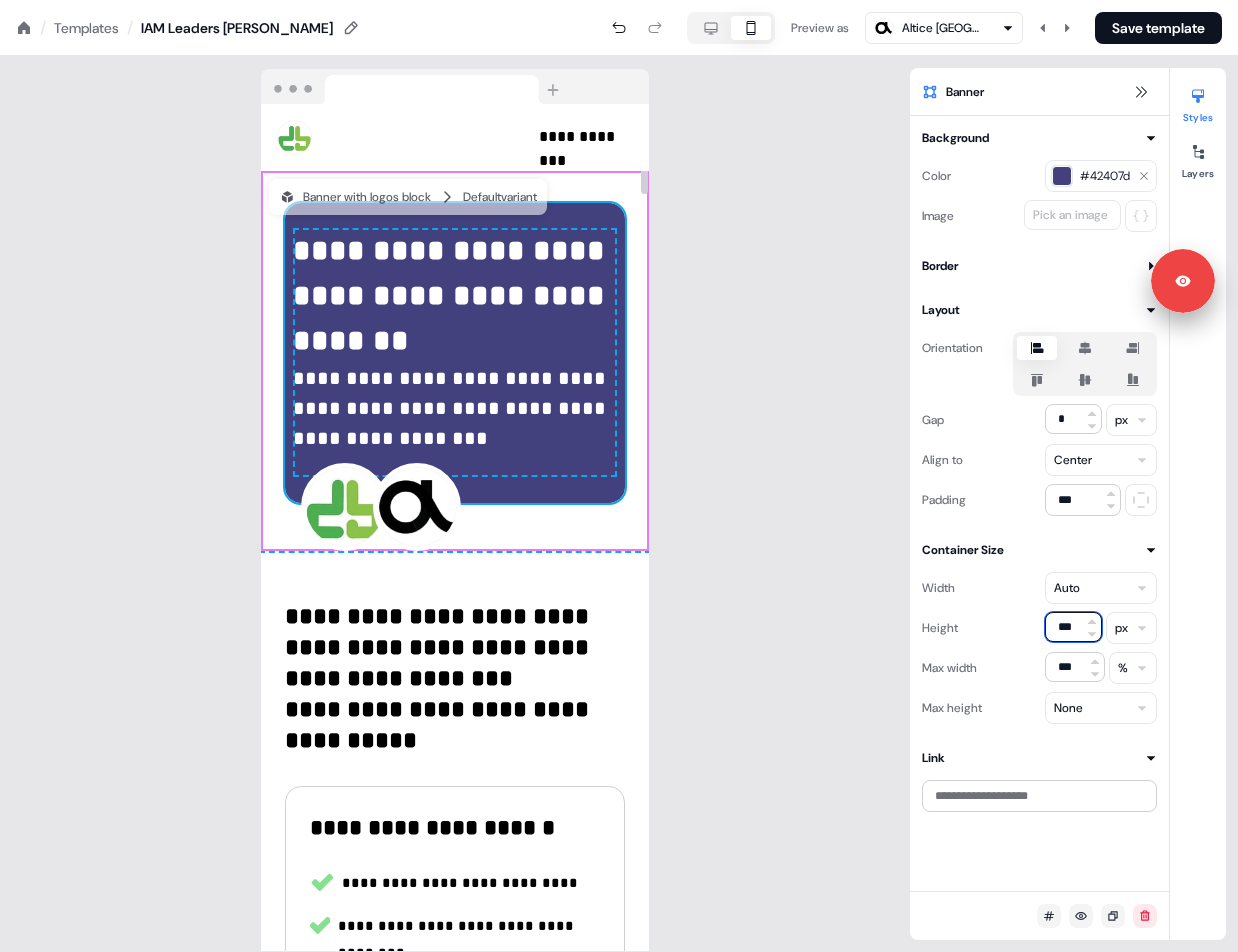 type on "***" 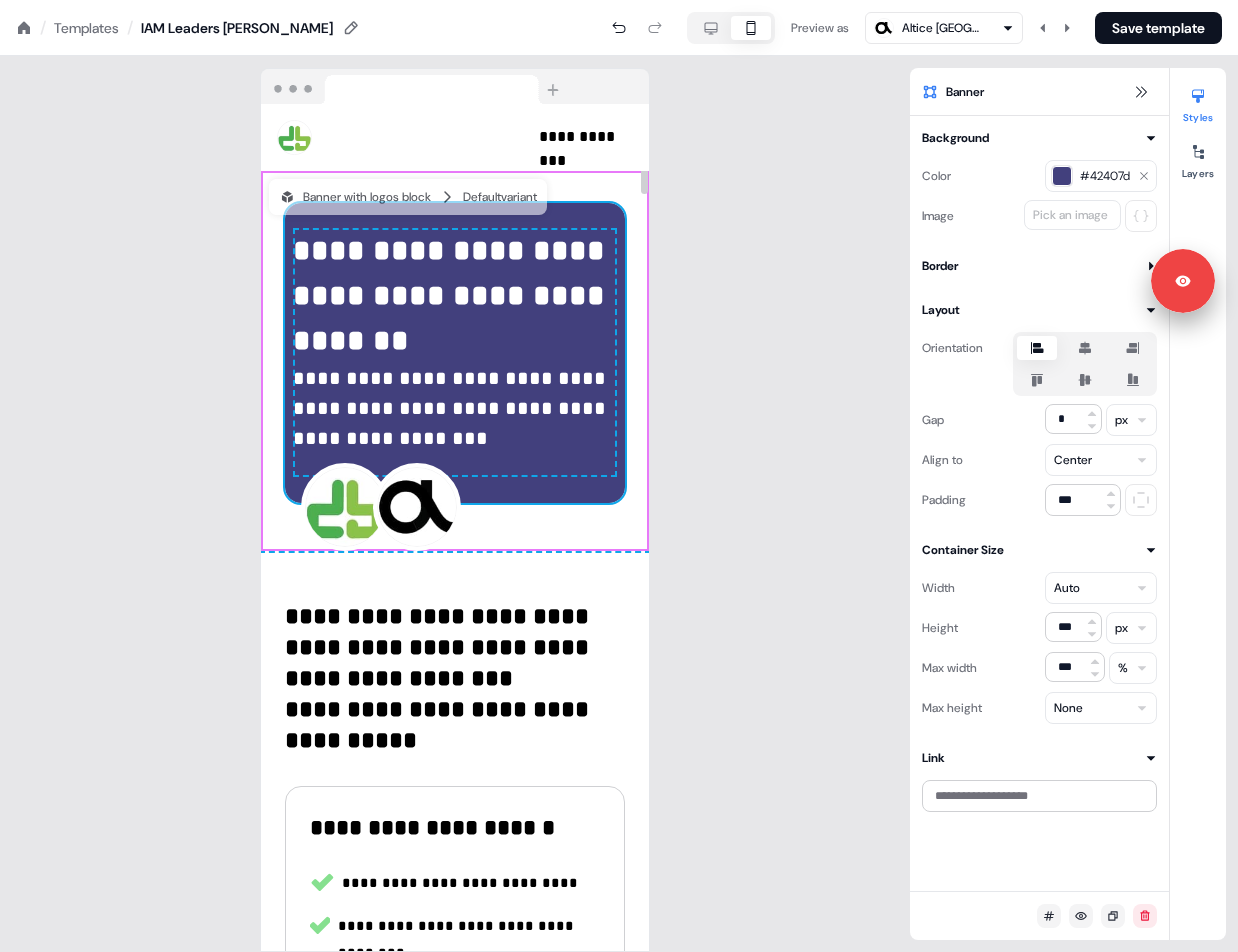 click on "**********" at bounding box center (455, 1203) 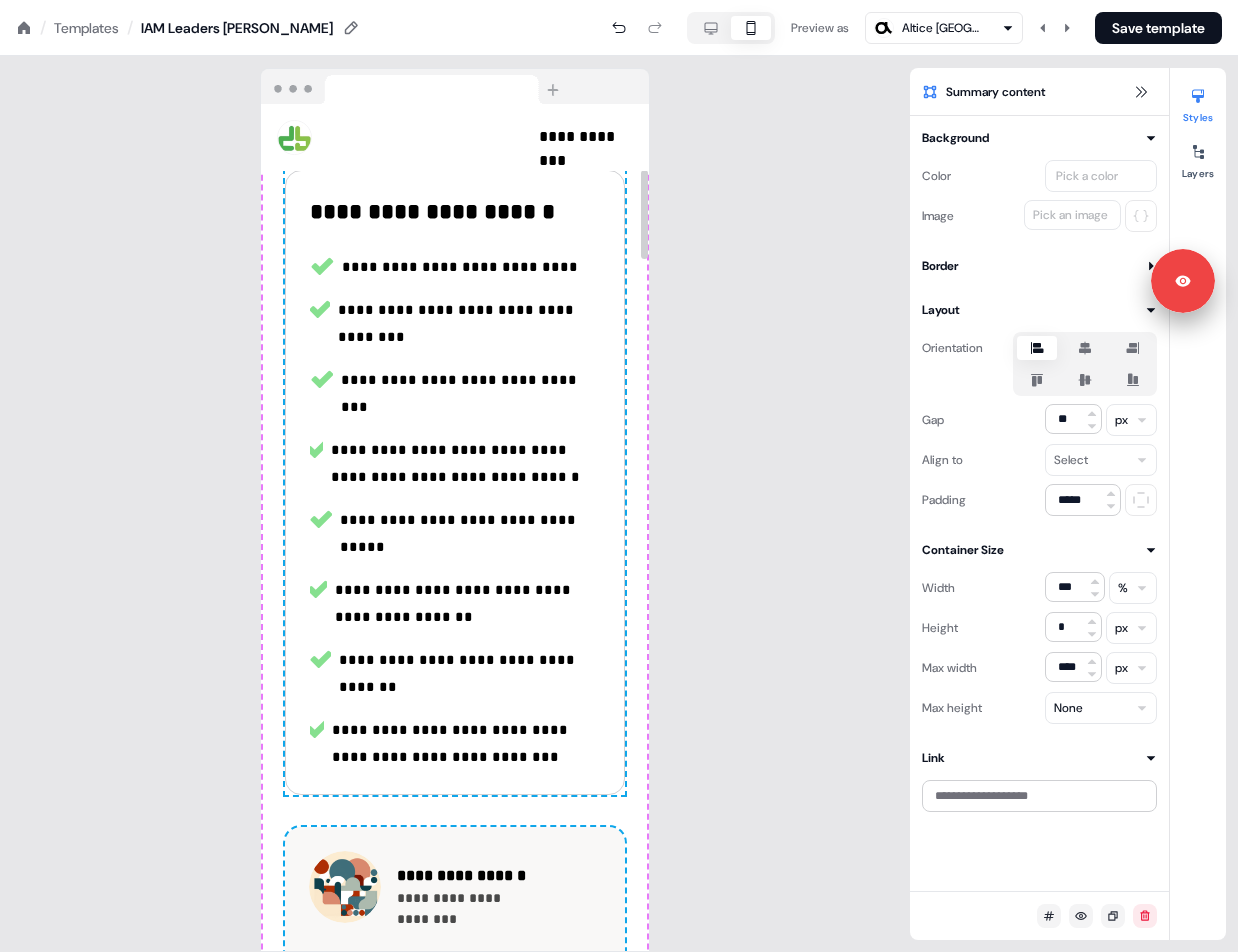 scroll, scrollTop: 564, scrollLeft: 0, axis: vertical 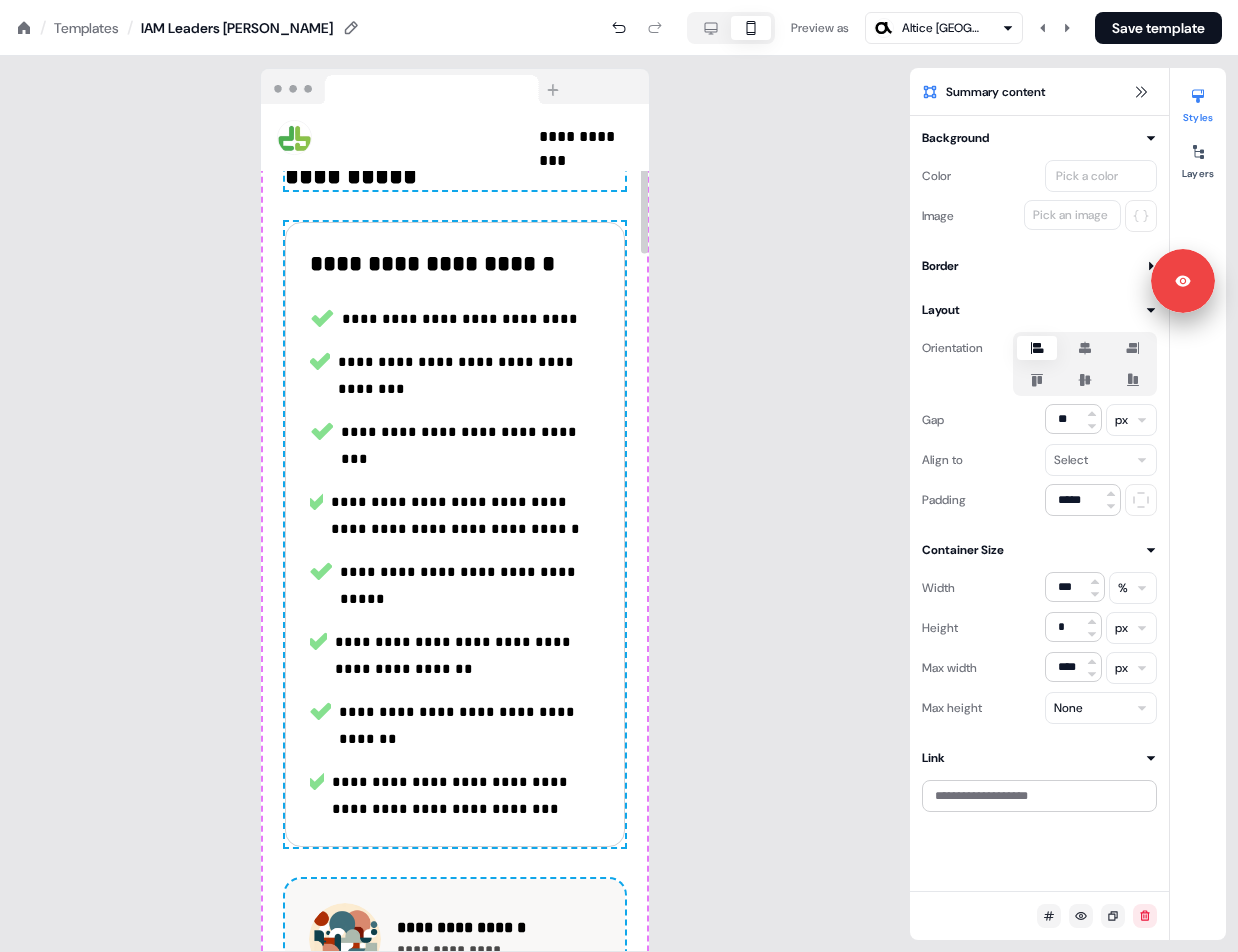 click on "**********" at bounding box center (465, 515) 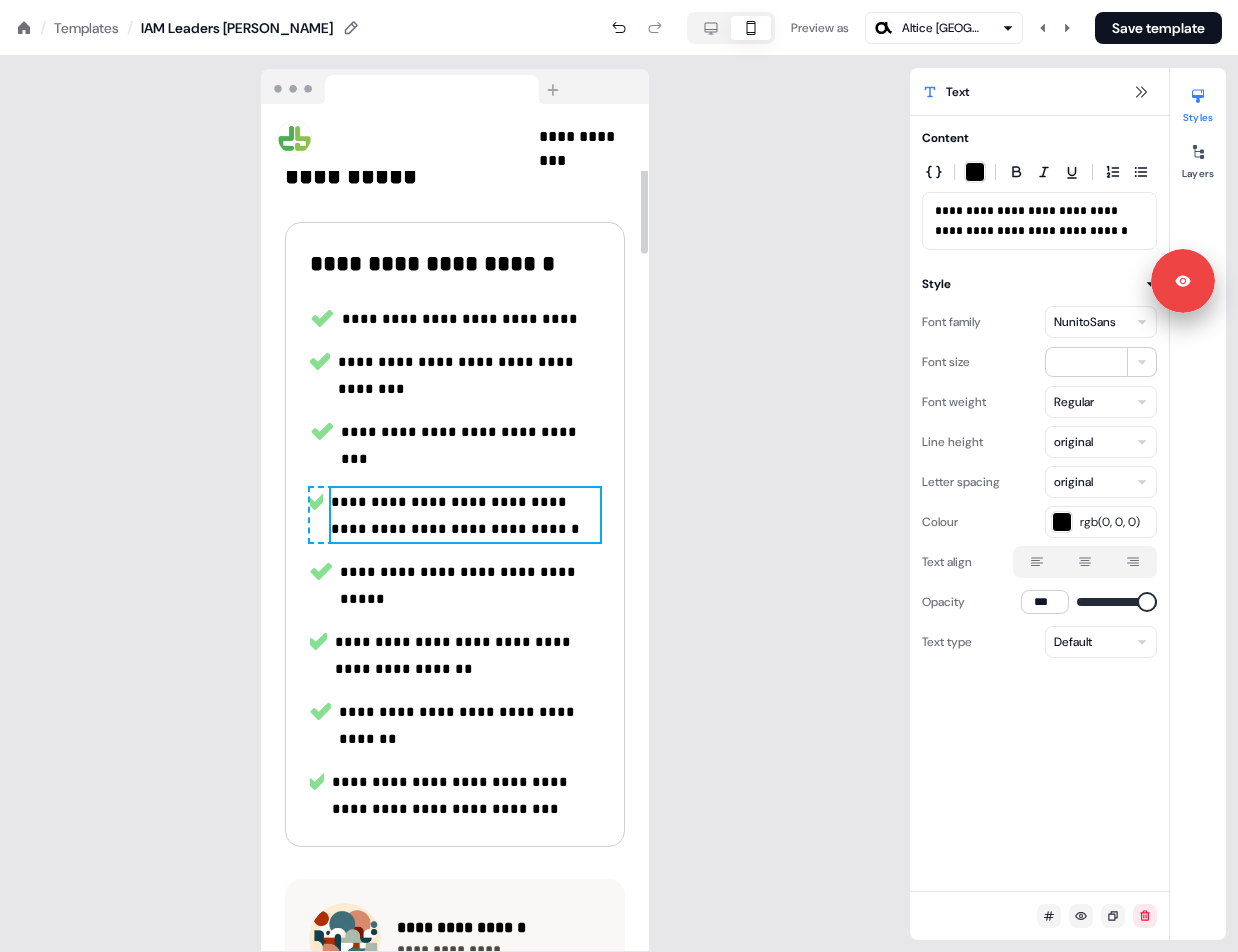 click on "**********" at bounding box center [455, 515] 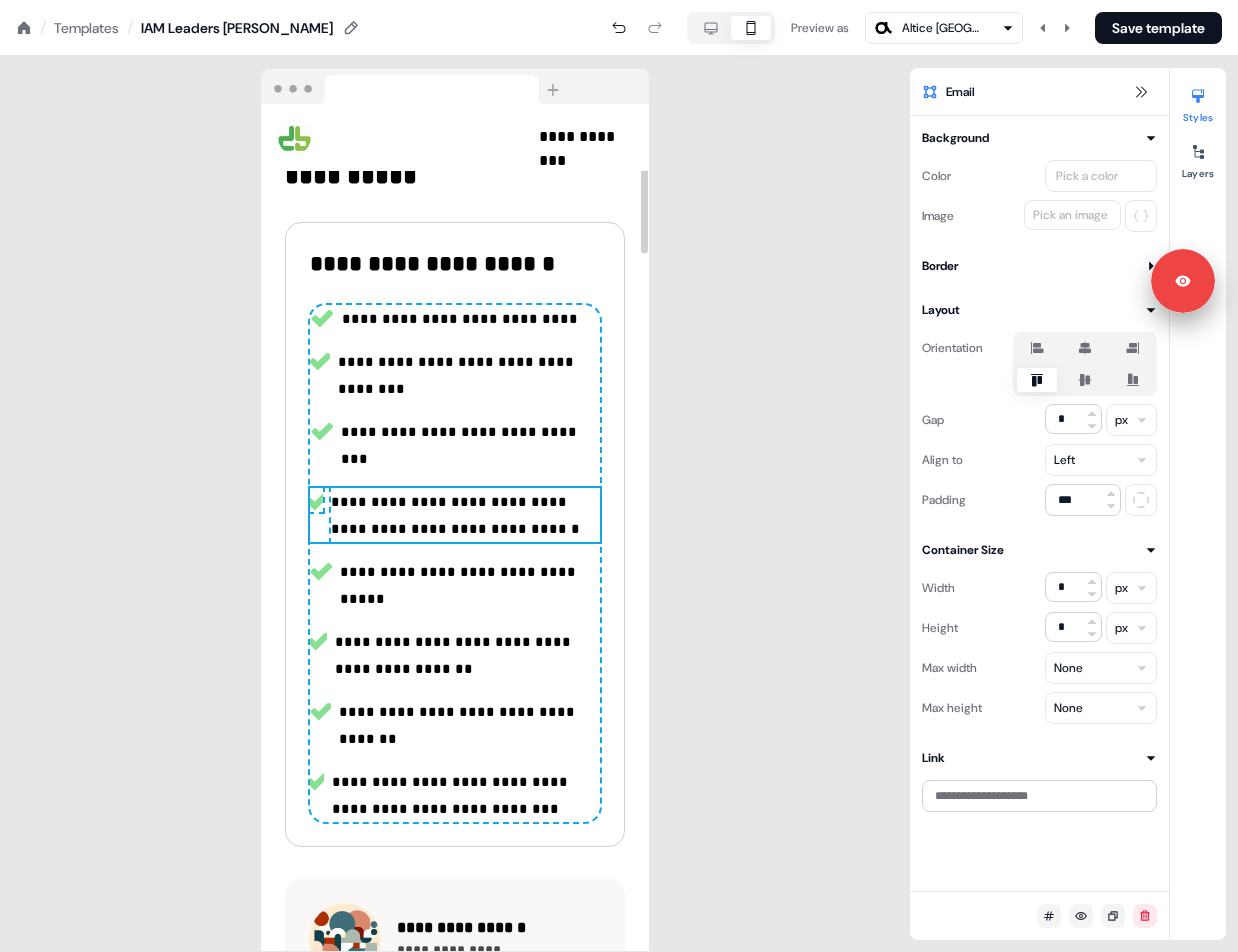 click on "**********" at bounding box center (455, 515) 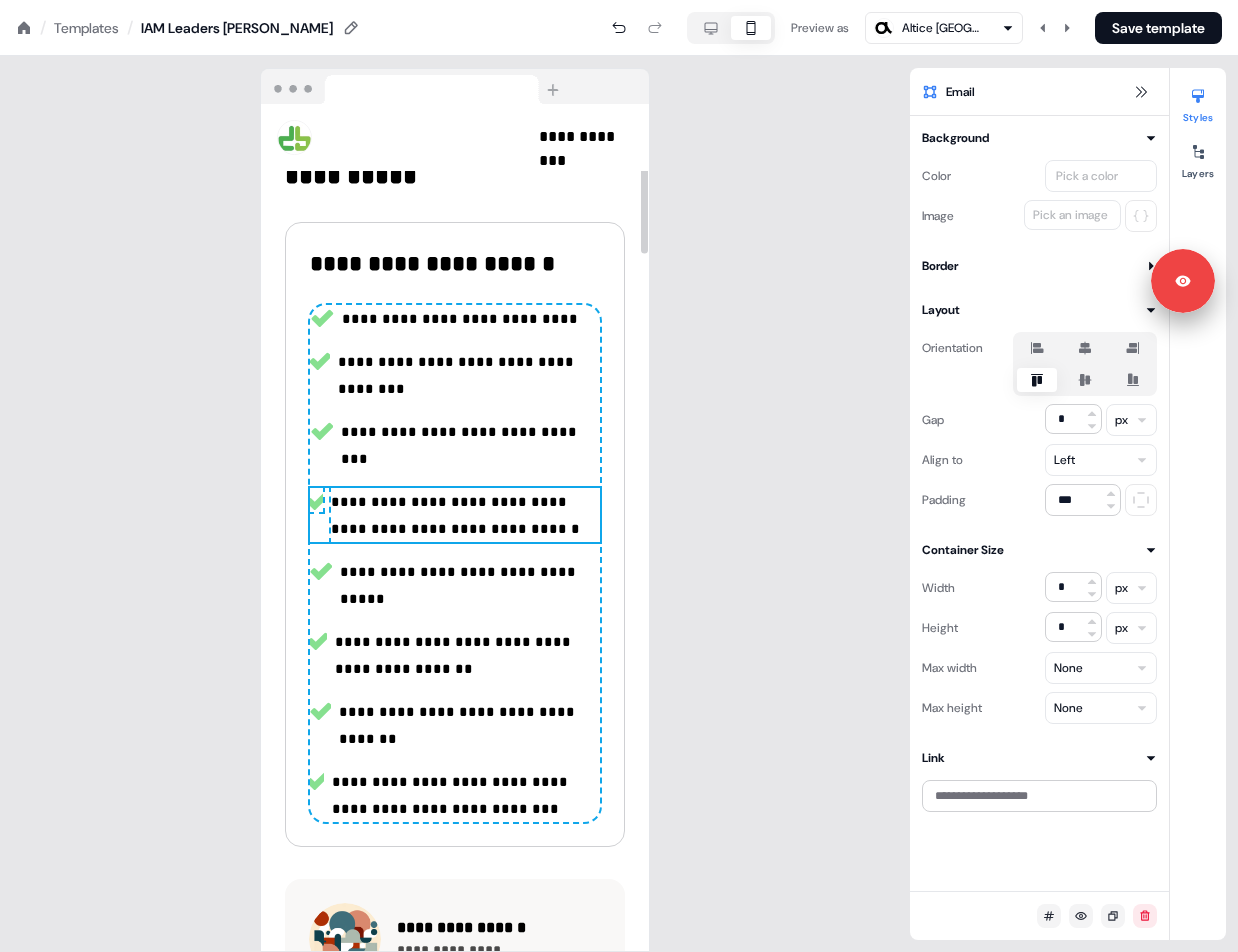 click on "**********" at bounding box center [465, 515] 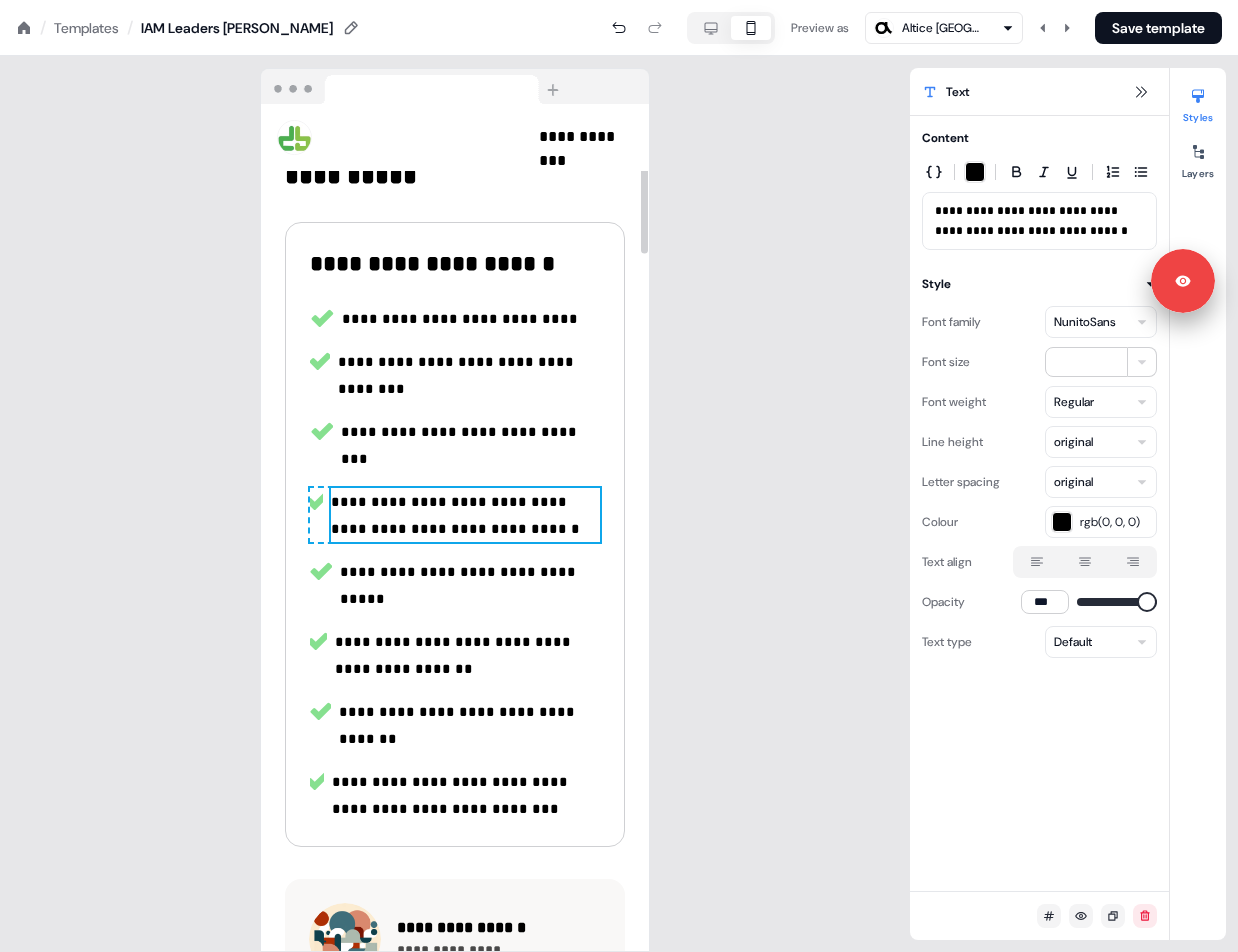click on "**********" at bounding box center (455, 563) 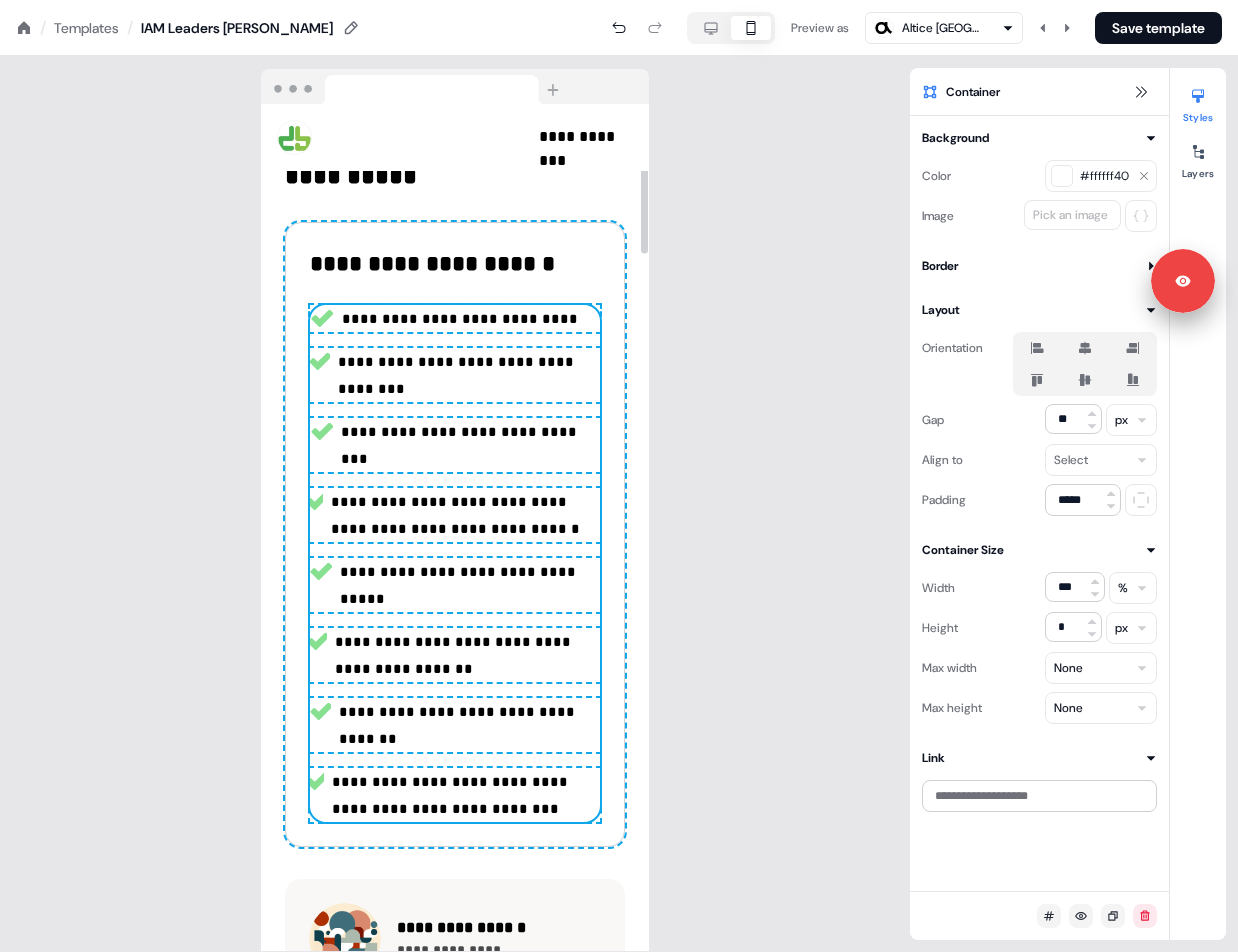 click on "**********" at bounding box center (461, 445) 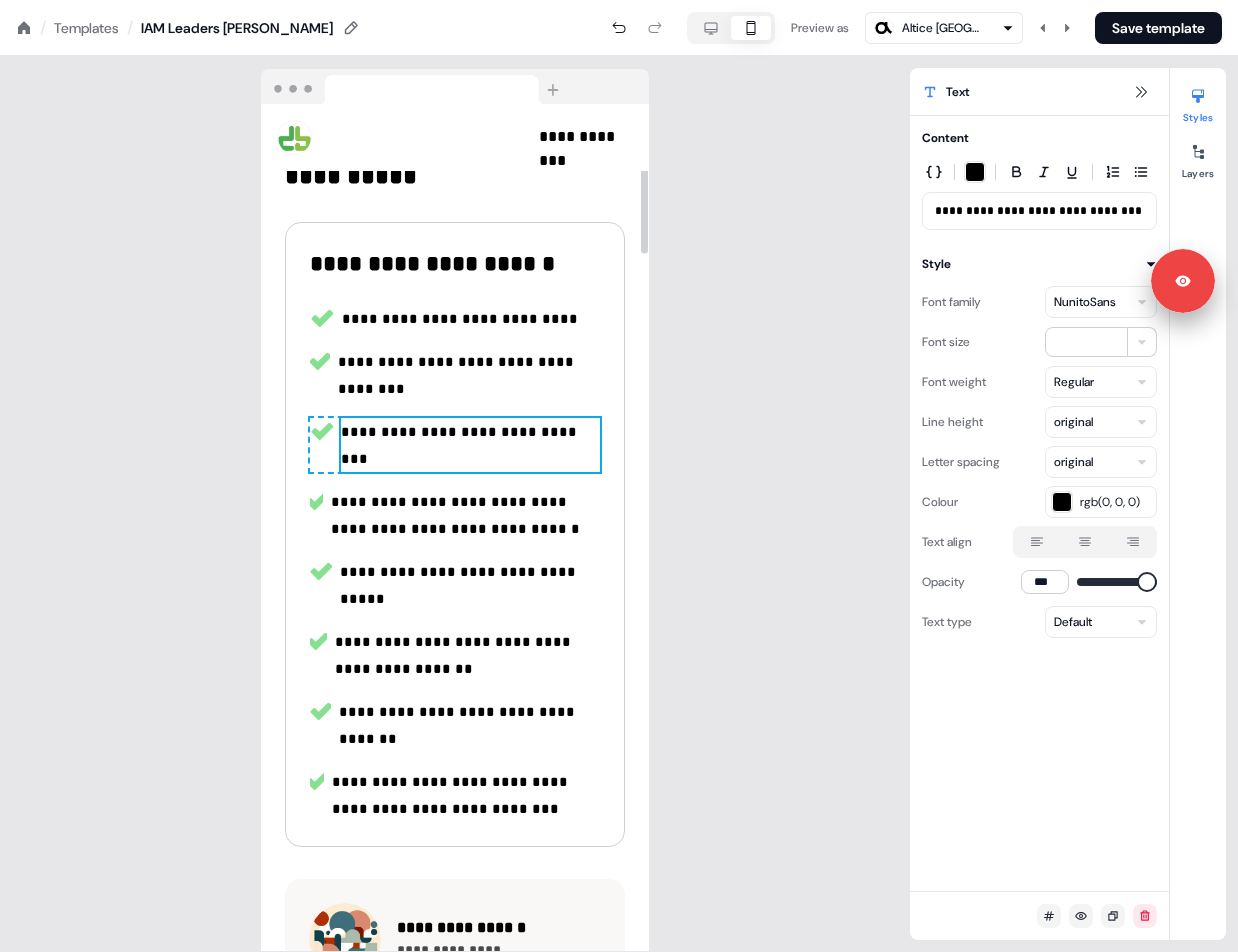 click on "**********" at bounding box center [465, 515] 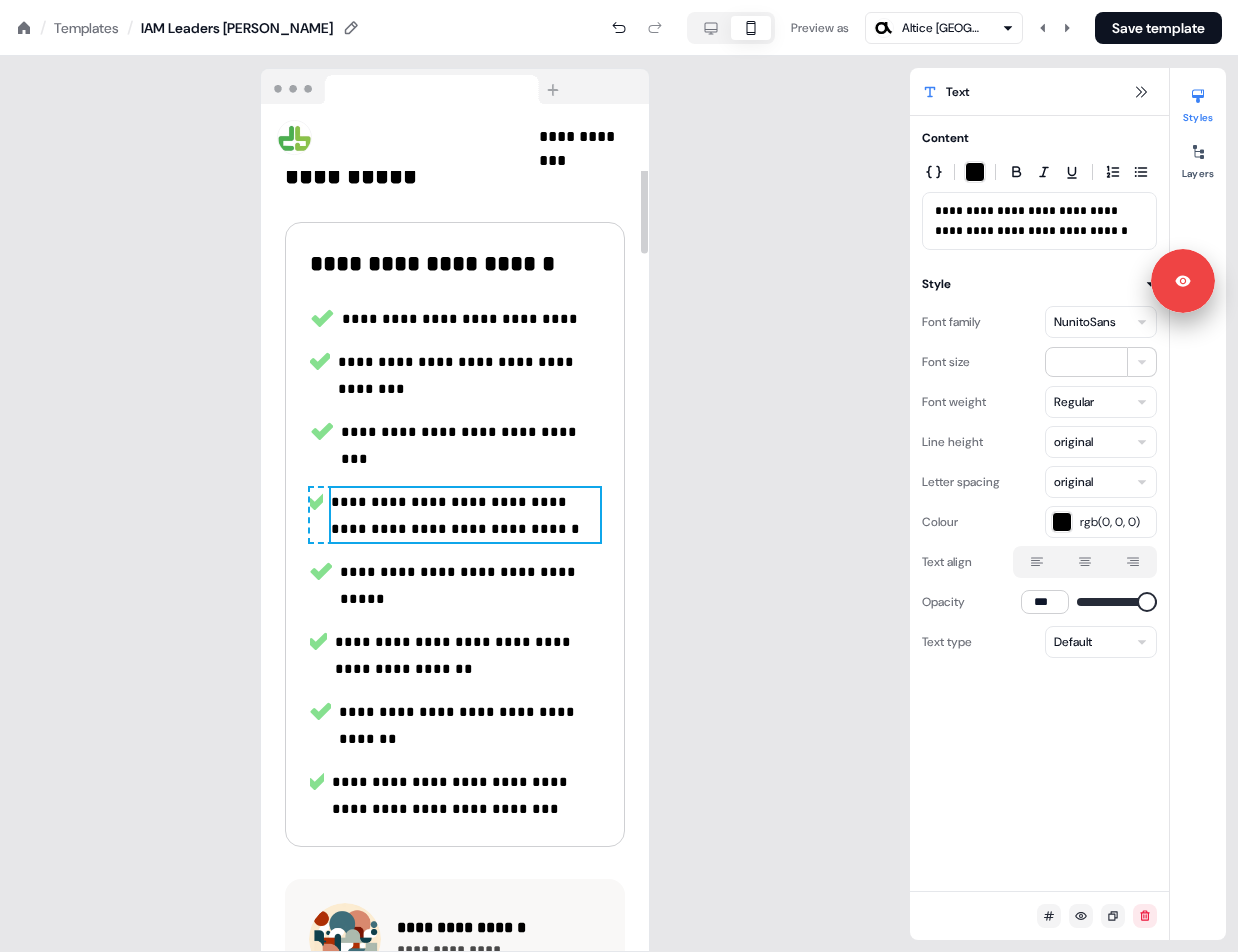 click on "**********" at bounding box center [455, 515] 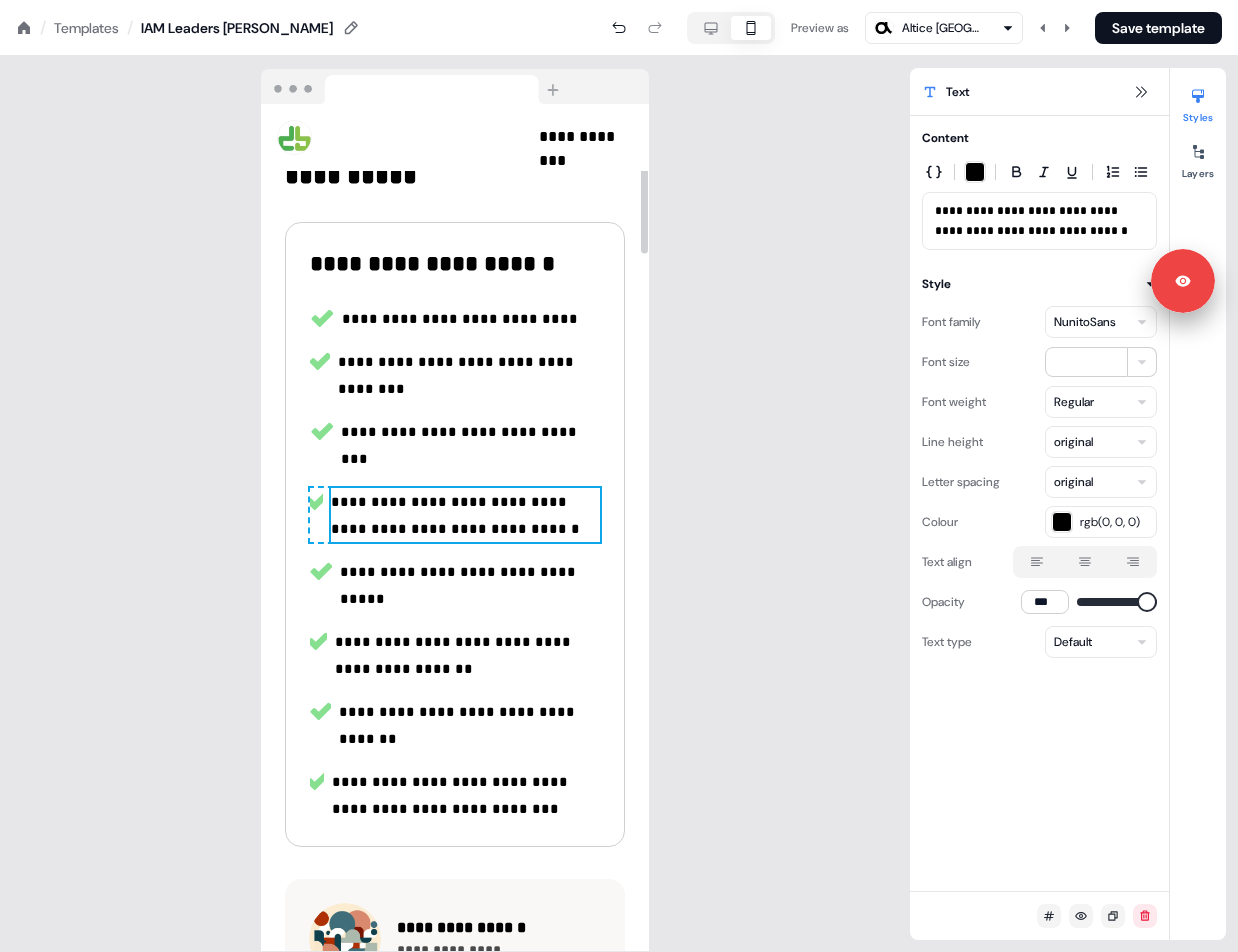 click on "**********" at bounding box center [455, 515] 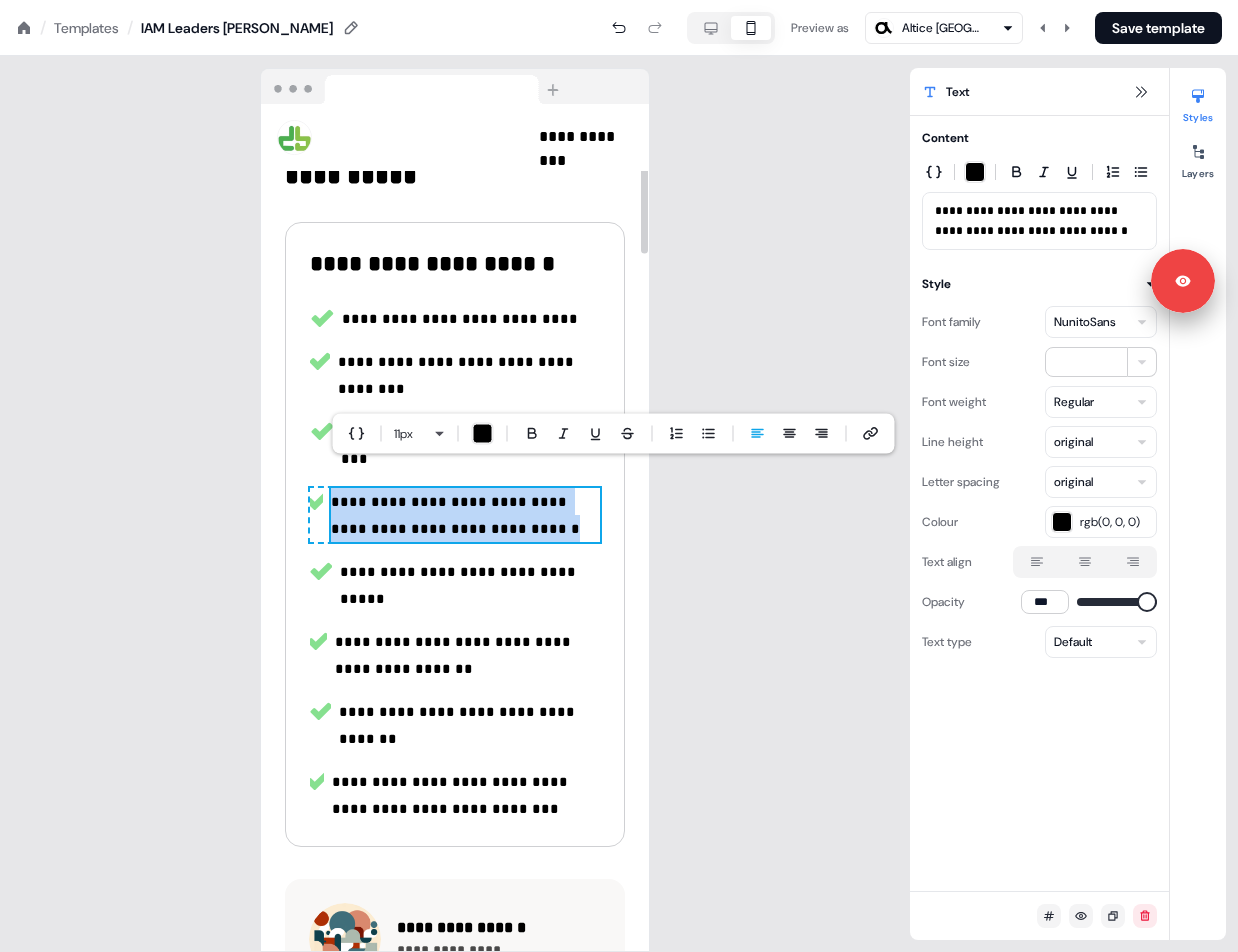 click on "**********" at bounding box center (465, 515) 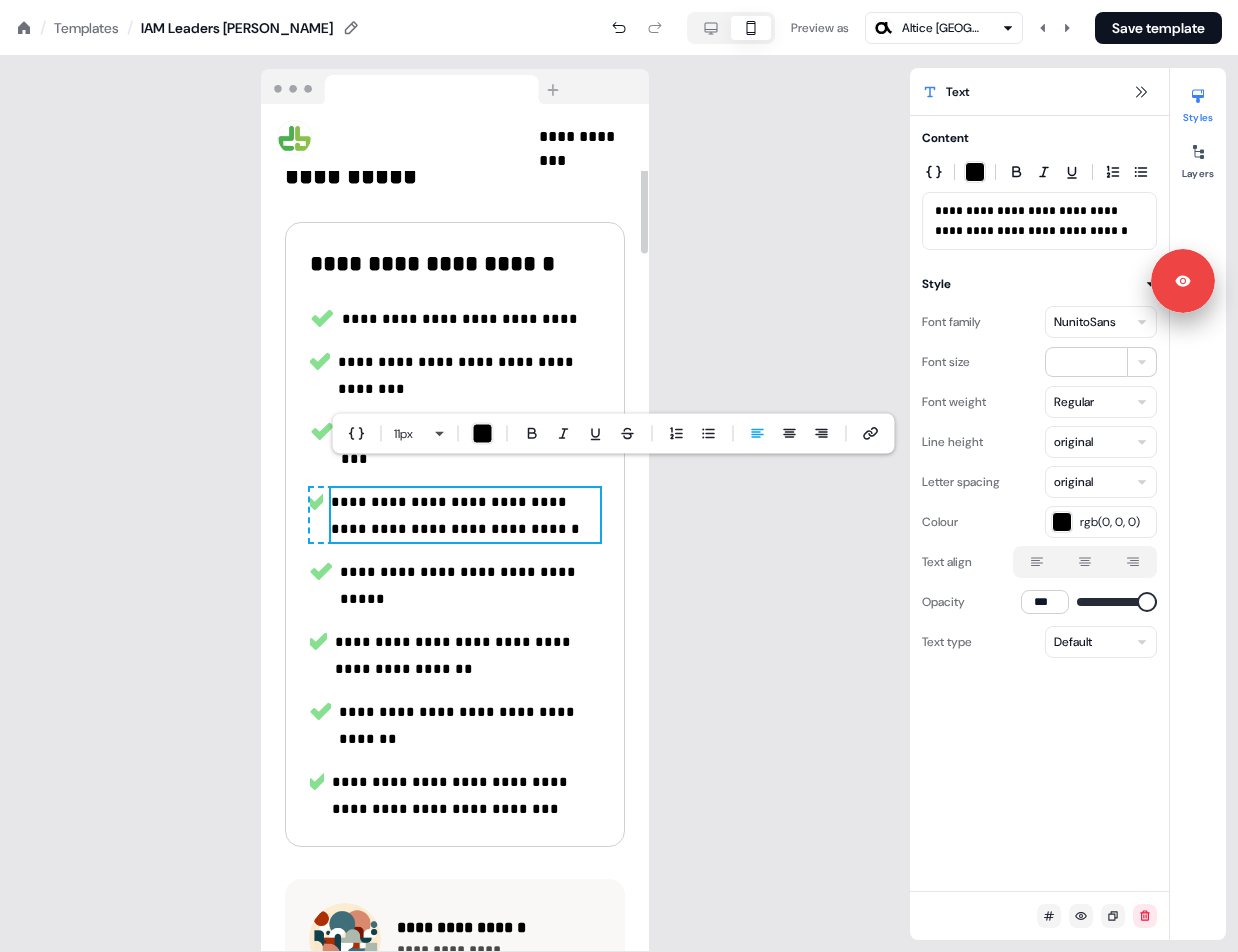 click on "**********" at bounding box center [460, 319] 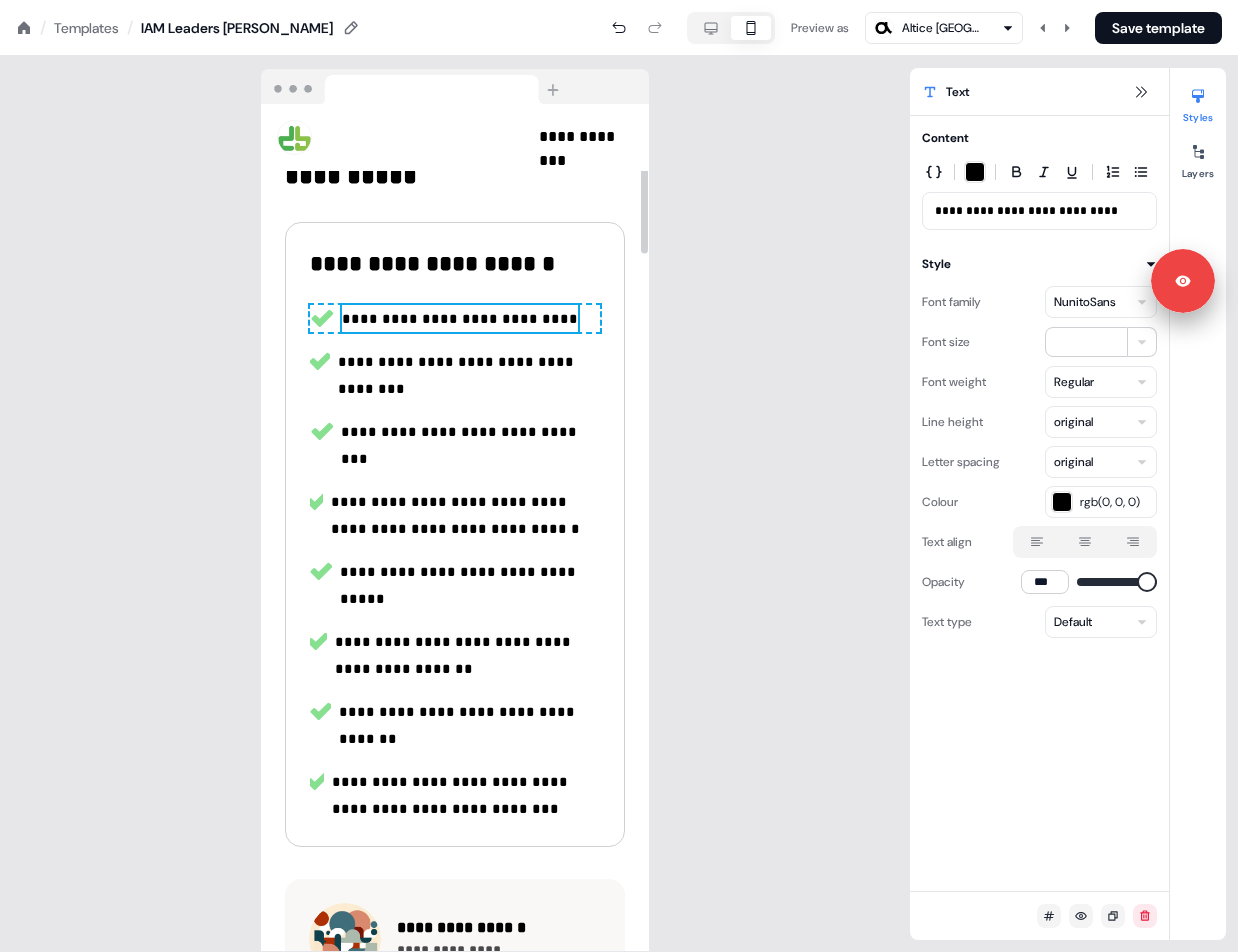 click on "**********" at bounding box center [460, 319] 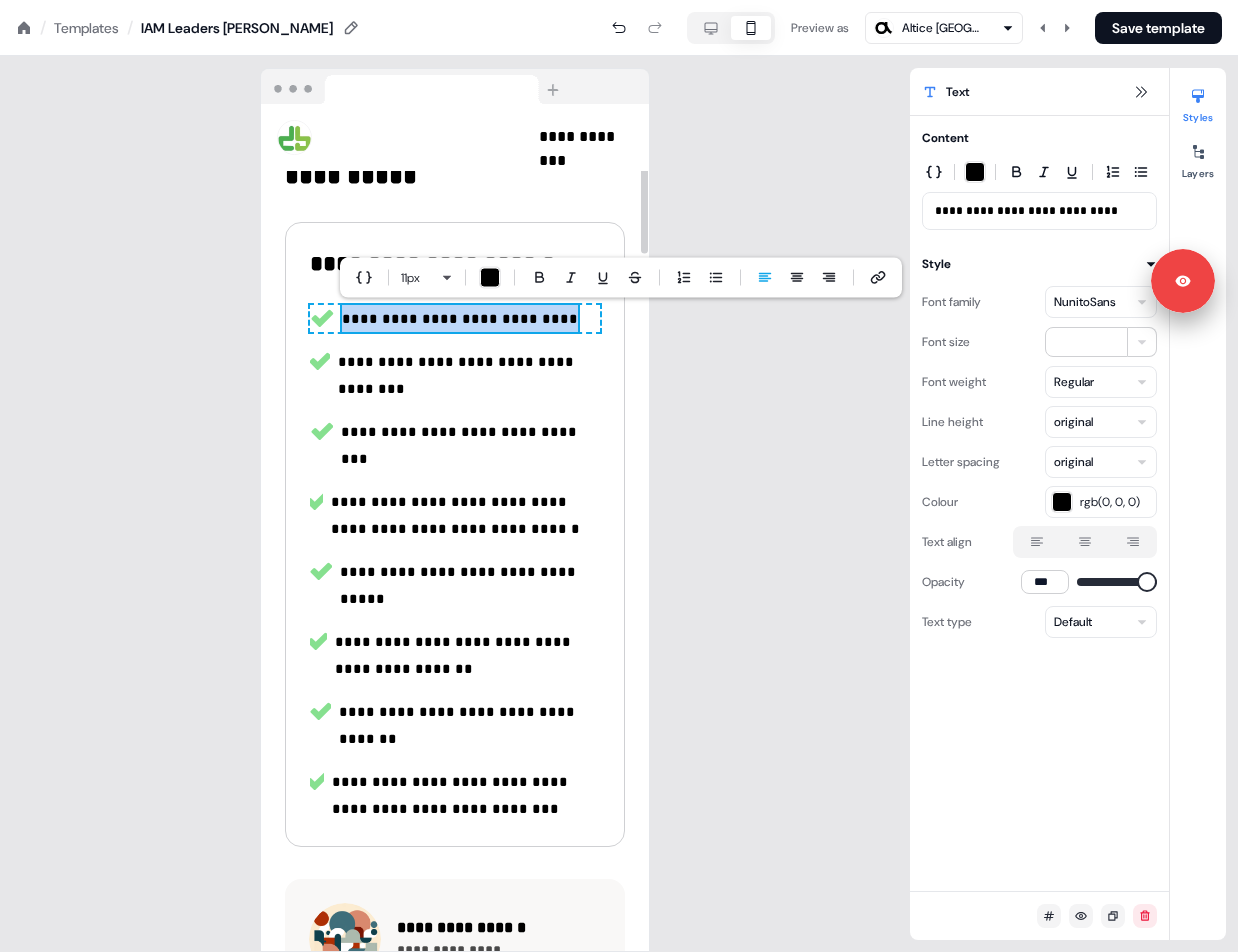 click on "**********" at bounding box center (460, 319) 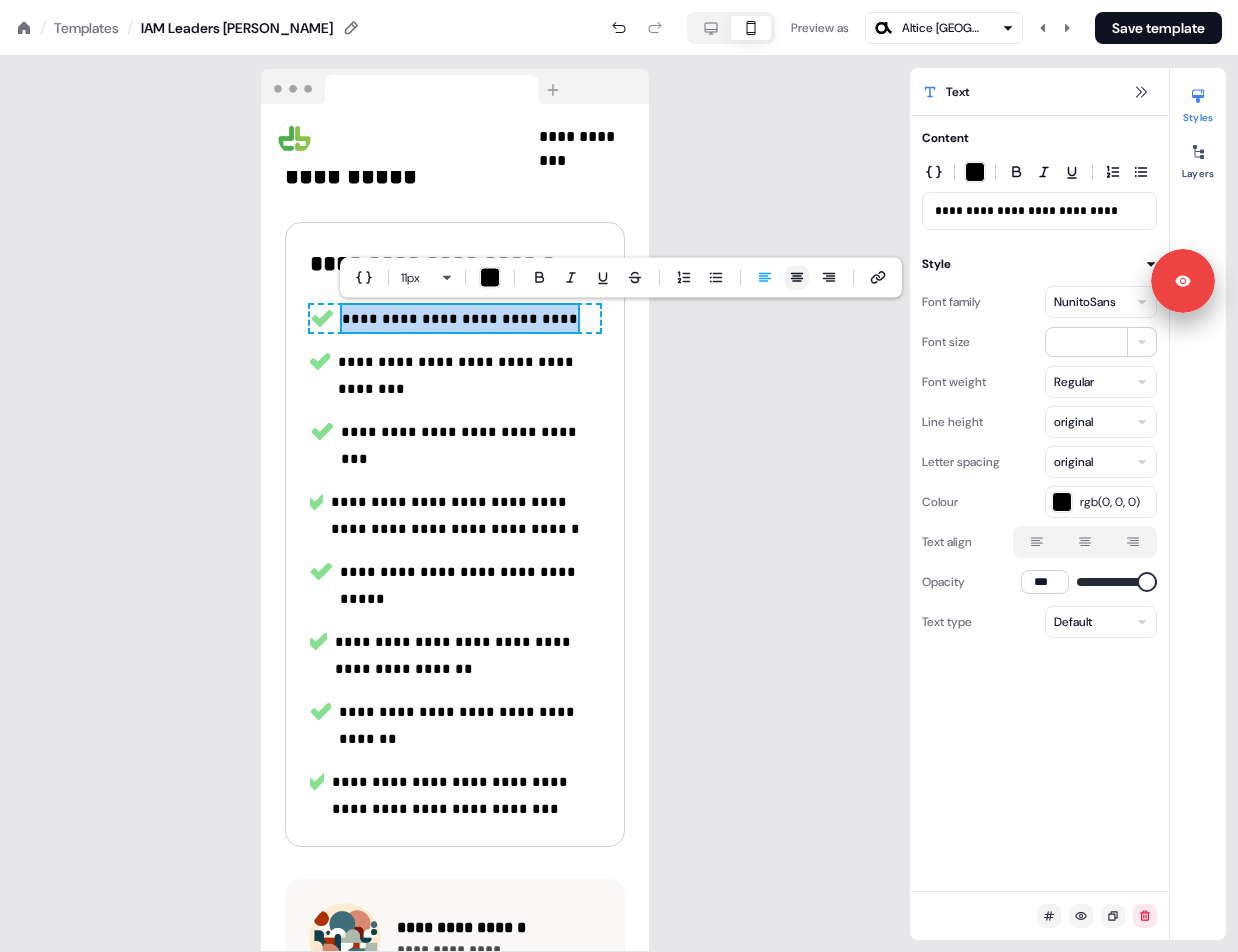 click 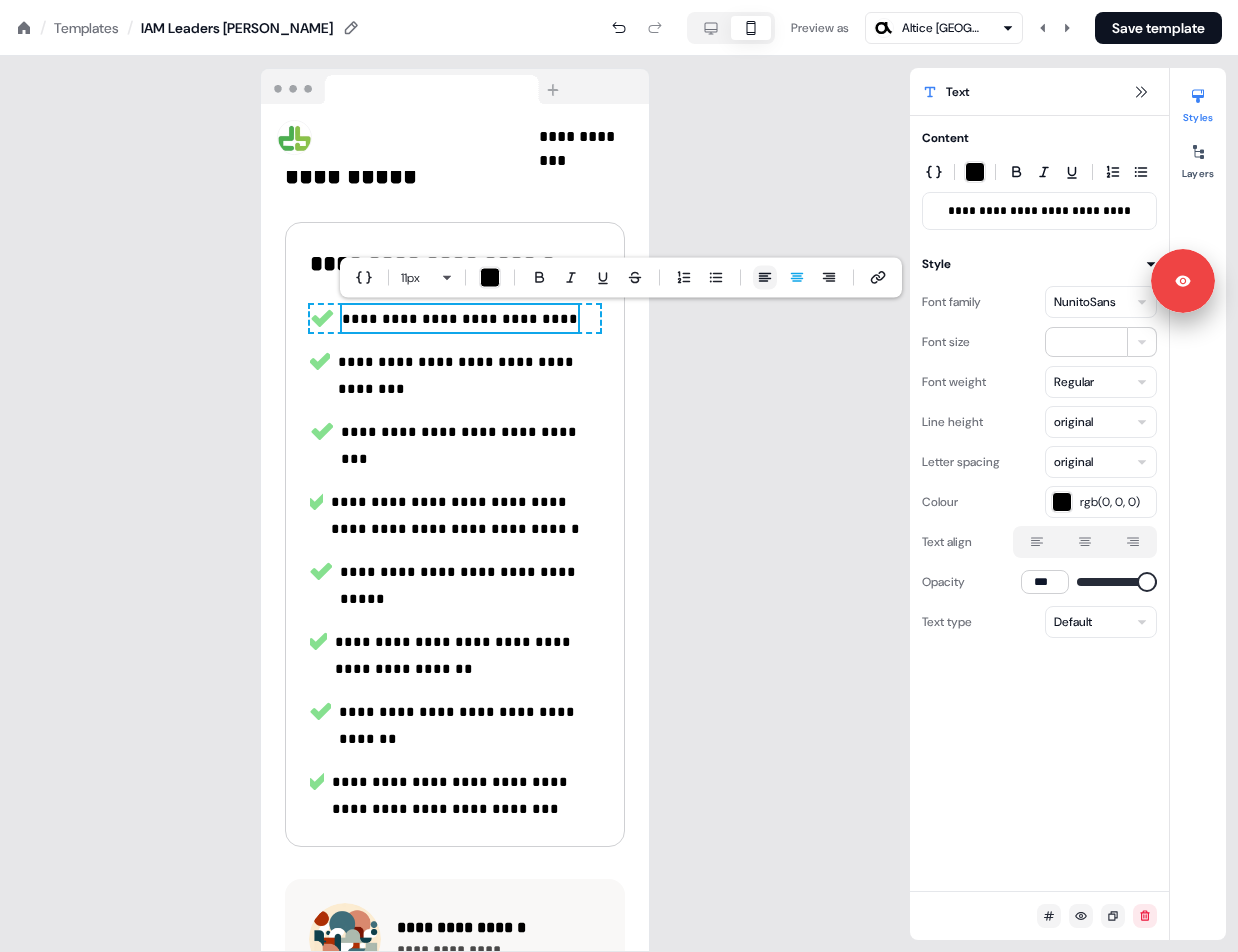 click 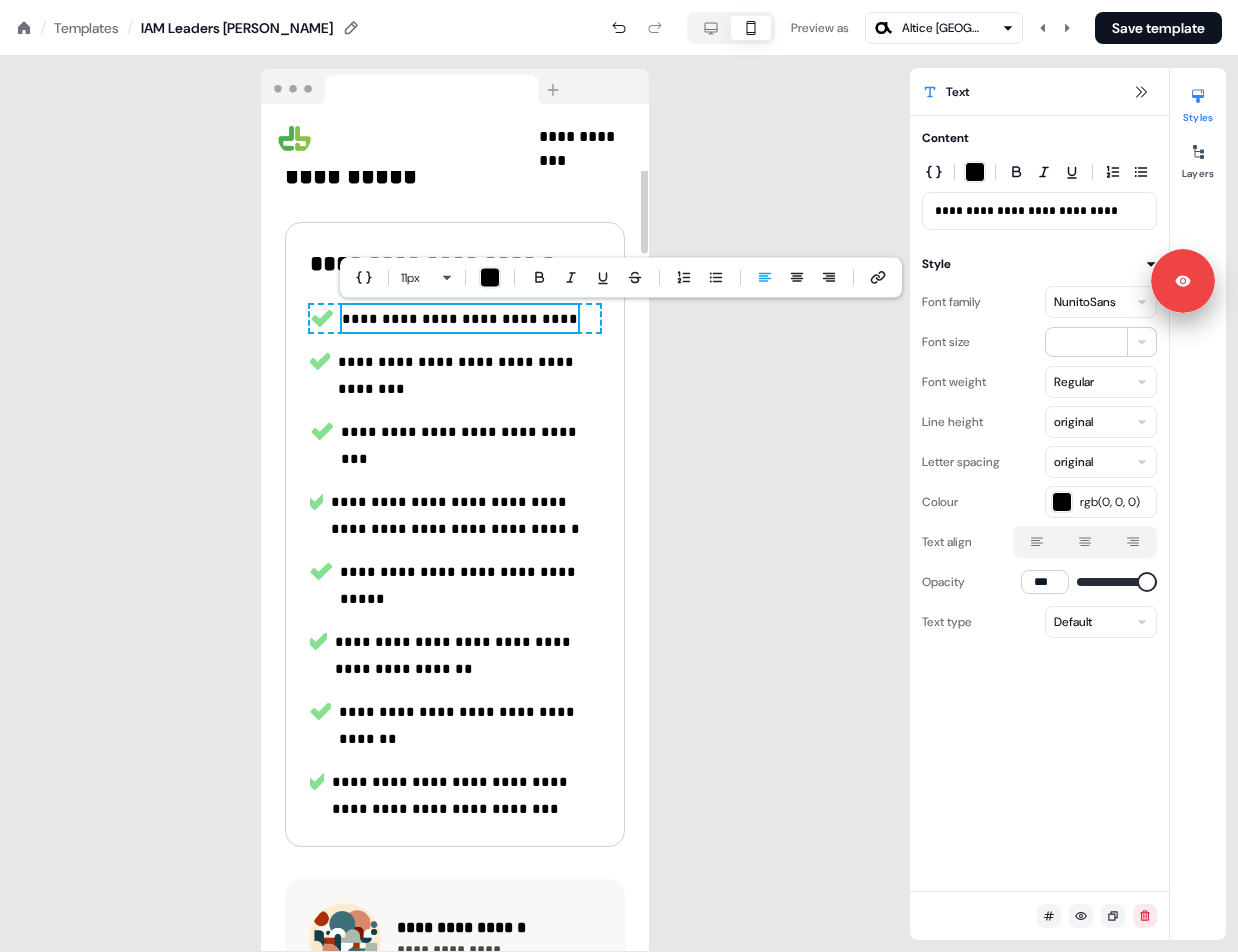 click on "**********" at bounding box center [469, 375] 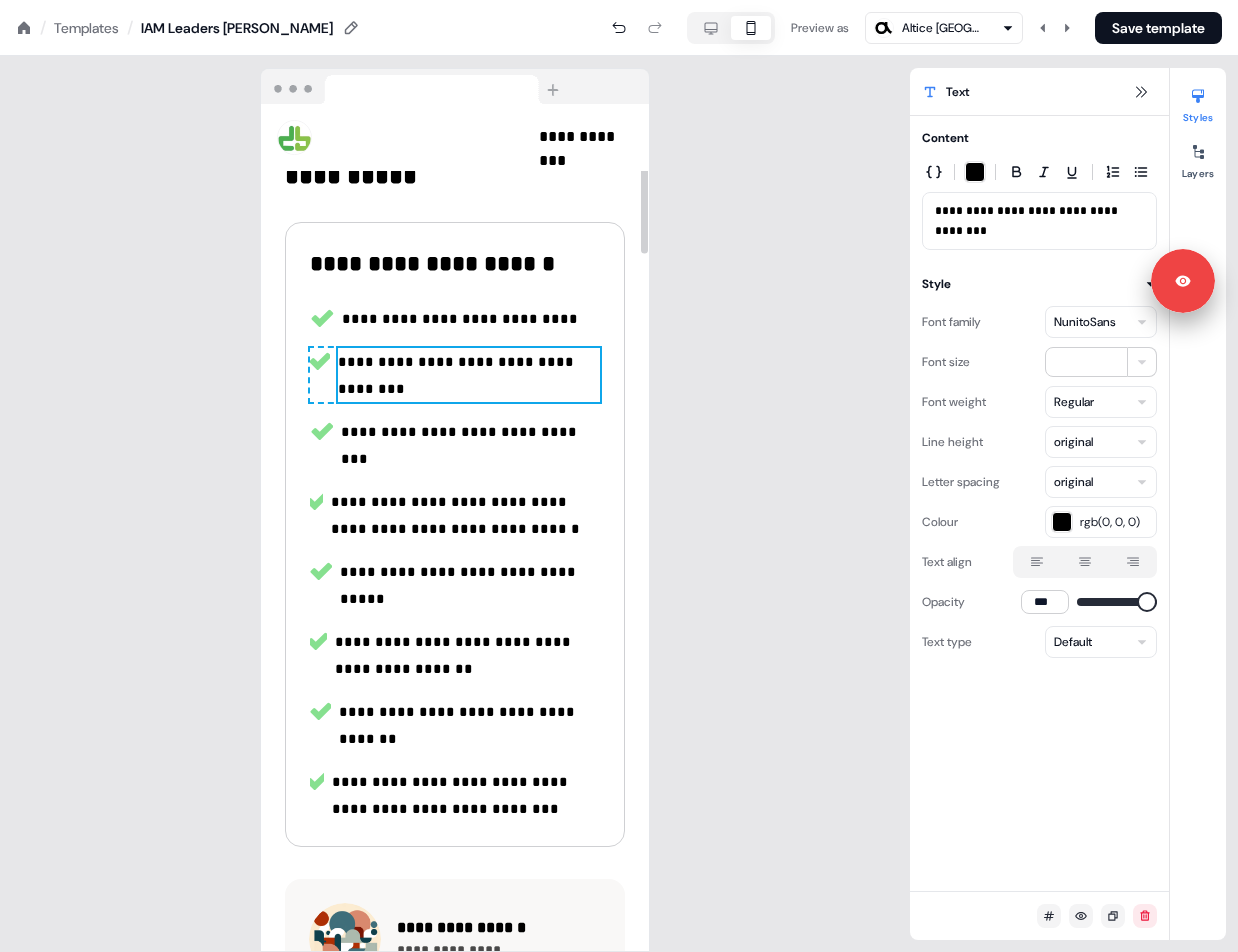 click on "**********" at bounding box center [455, 318] 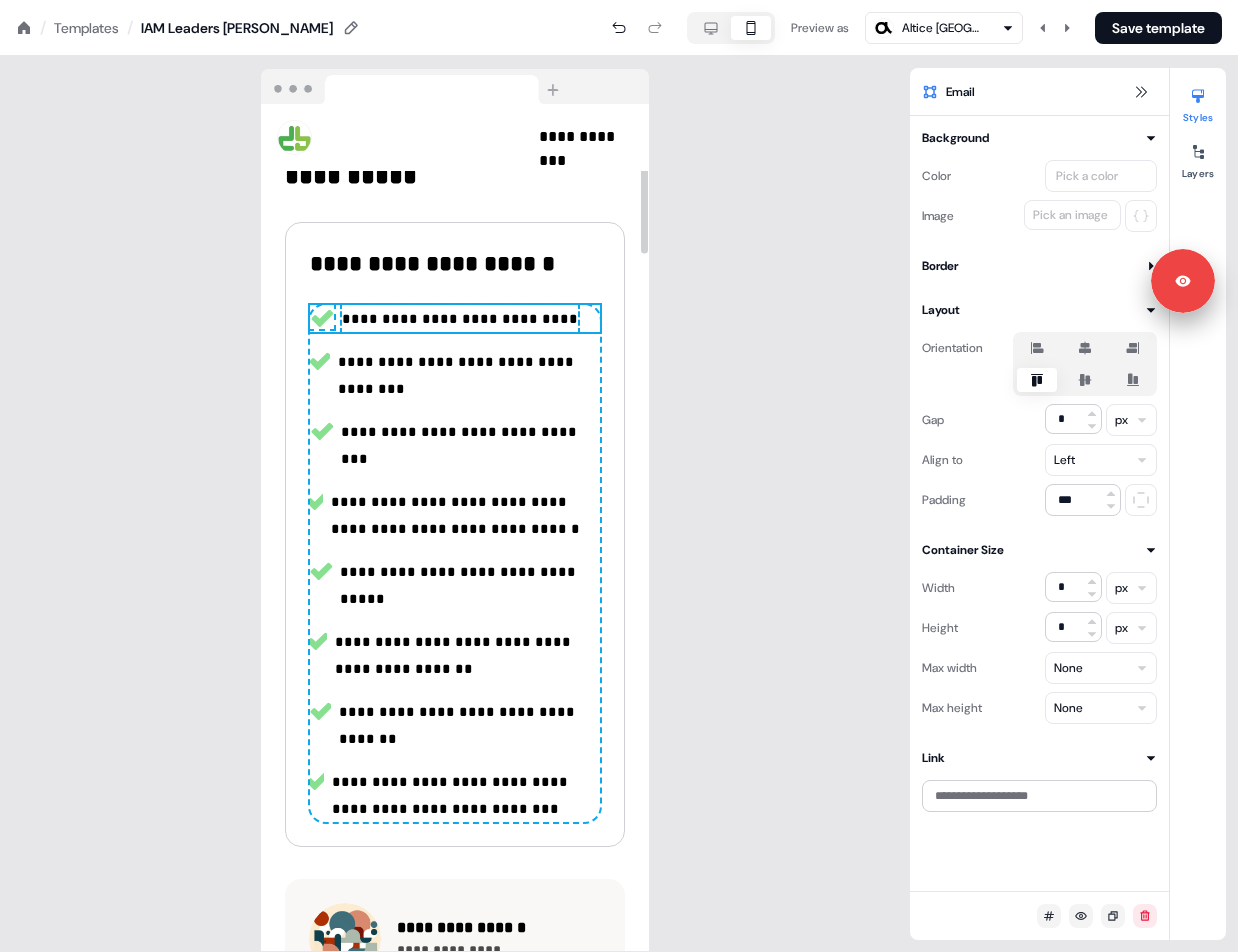 click on "**********" at bounding box center (465, 515) 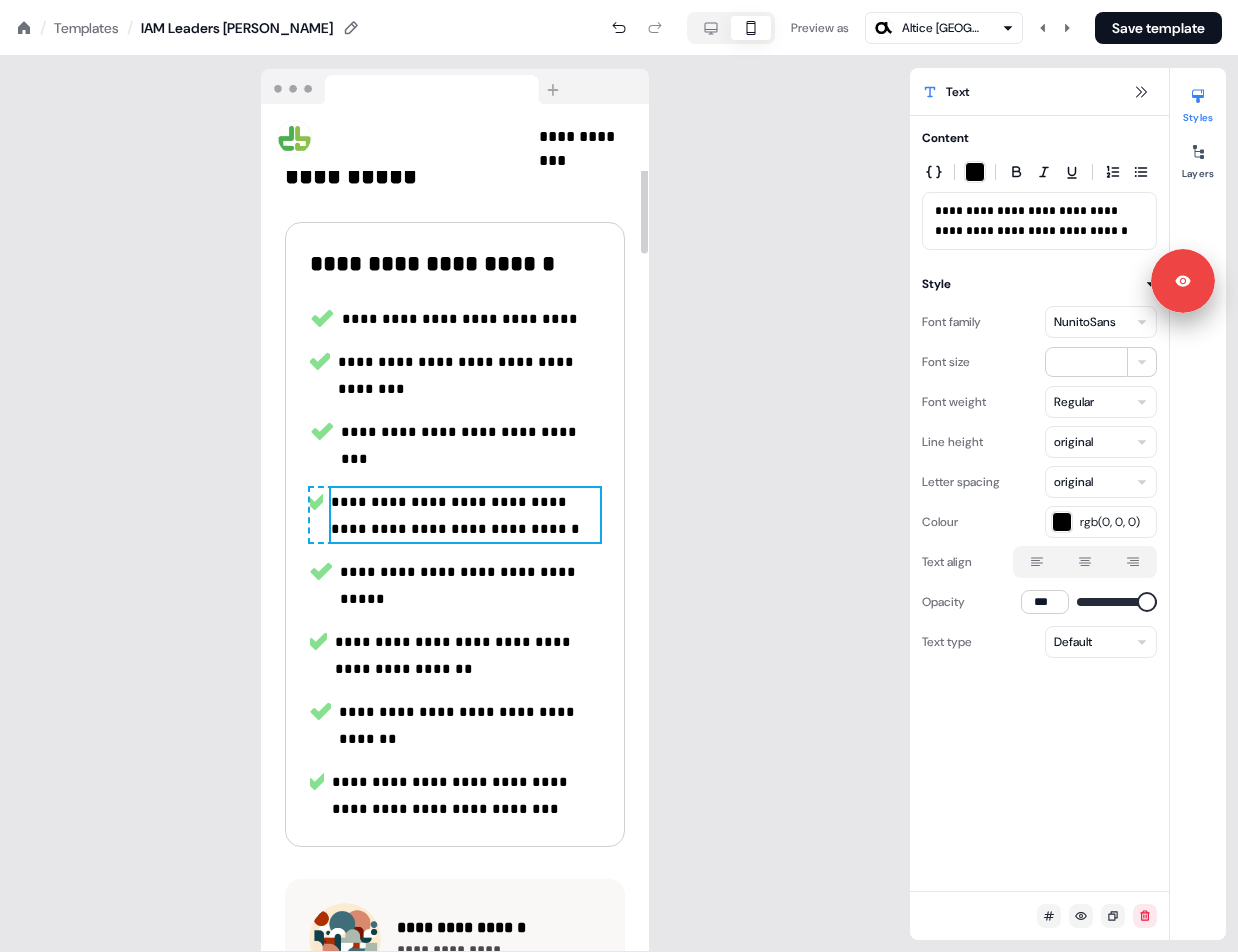 click on "**********" at bounding box center (455, 515) 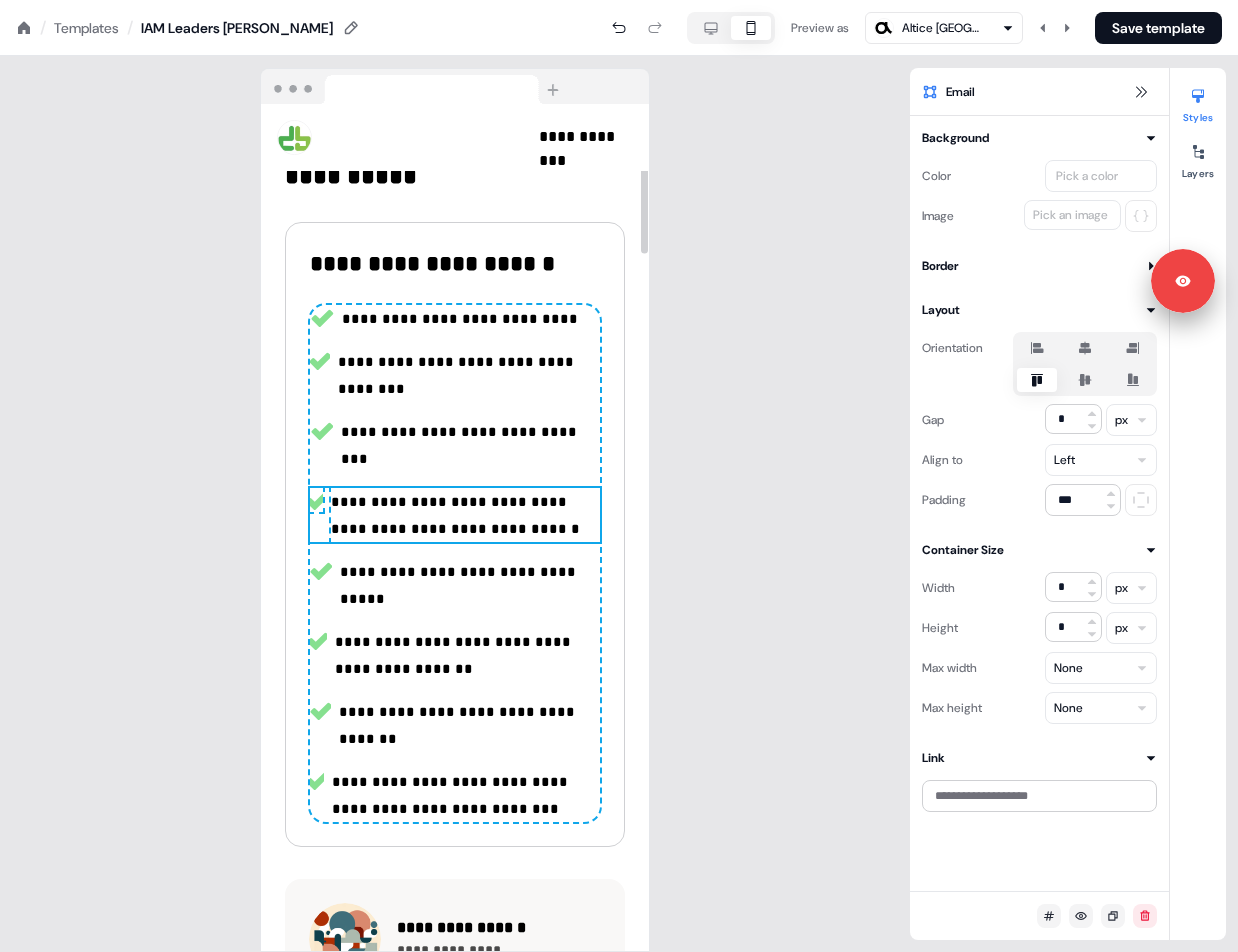 click on "**********" at bounding box center (455, 515) 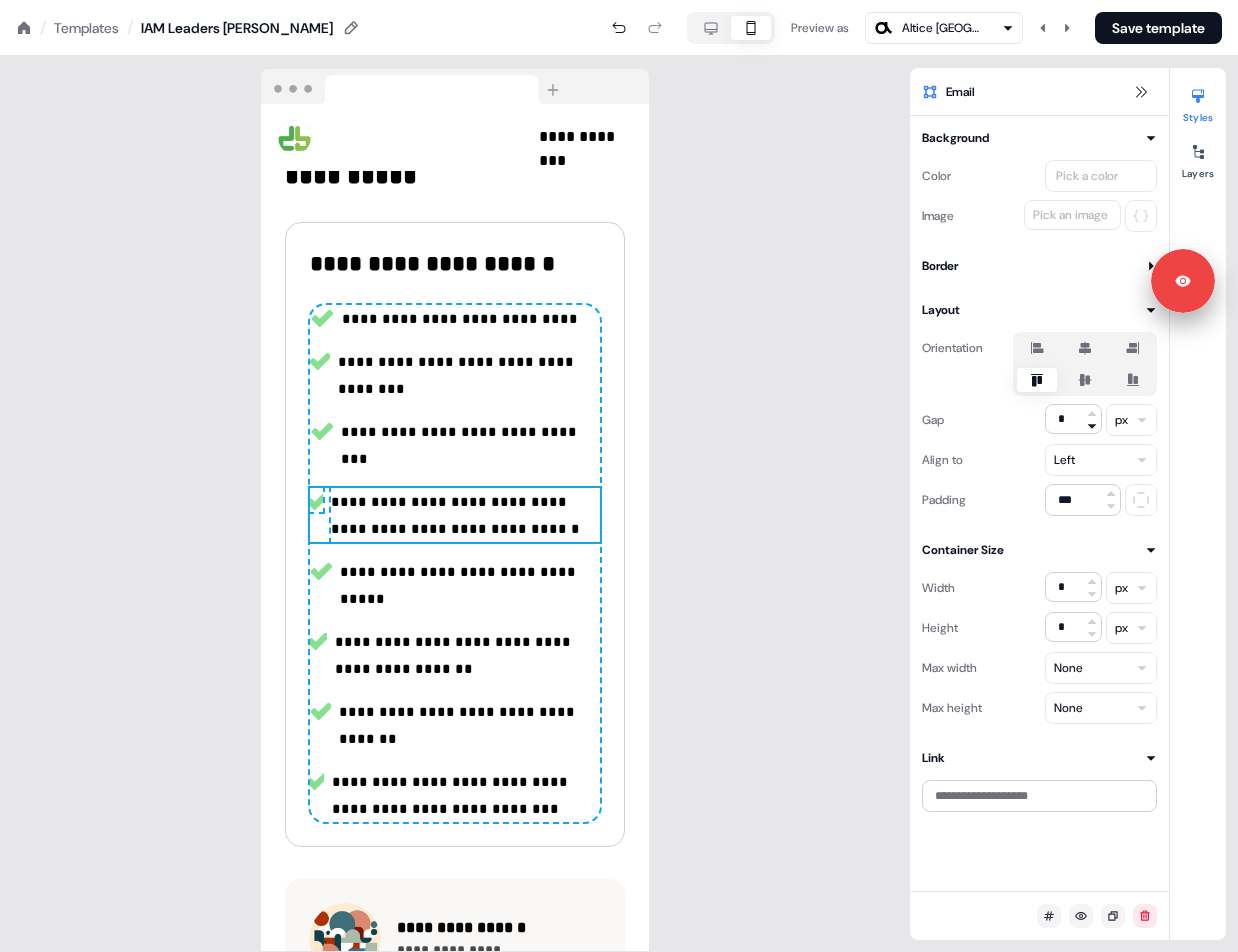 click 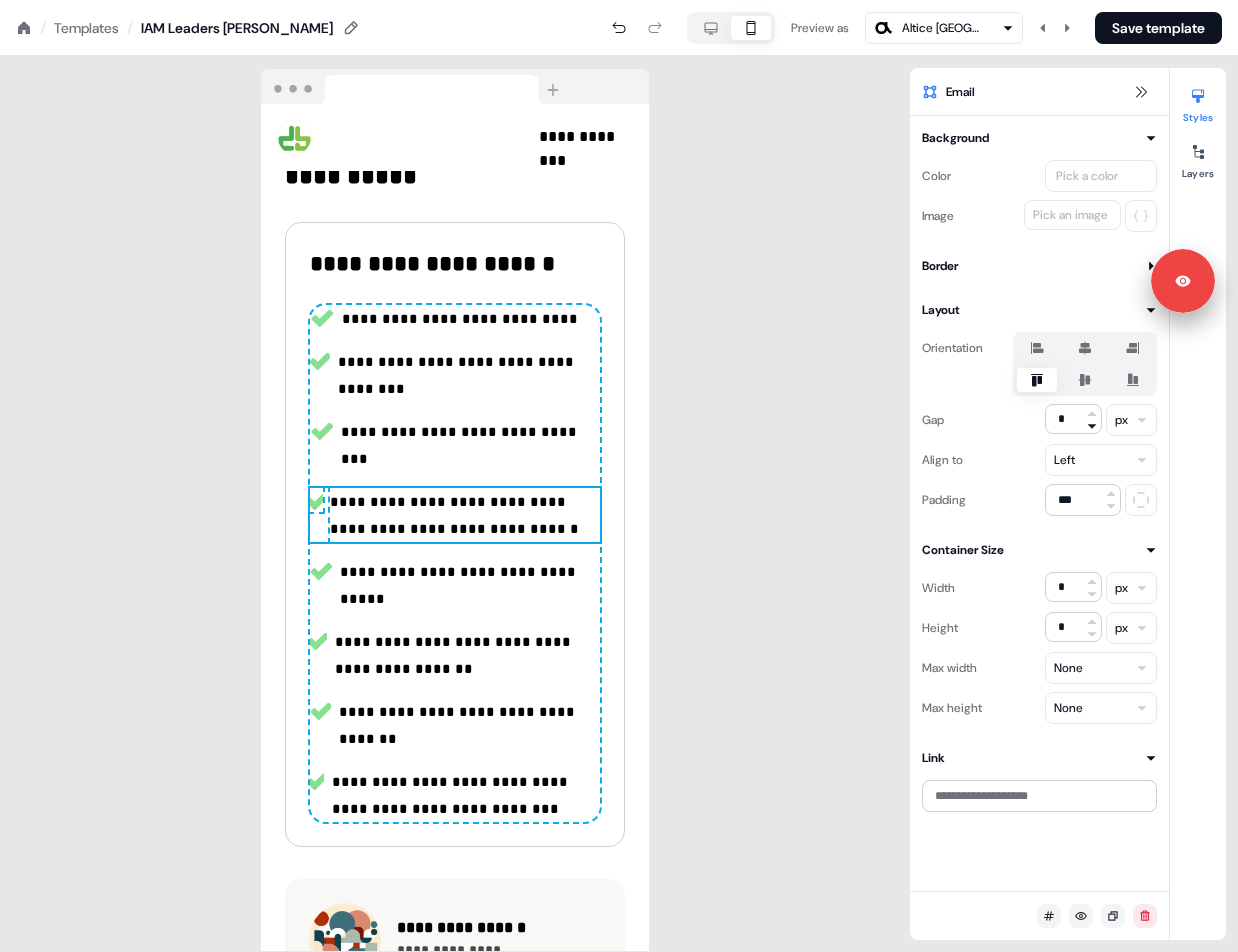 click 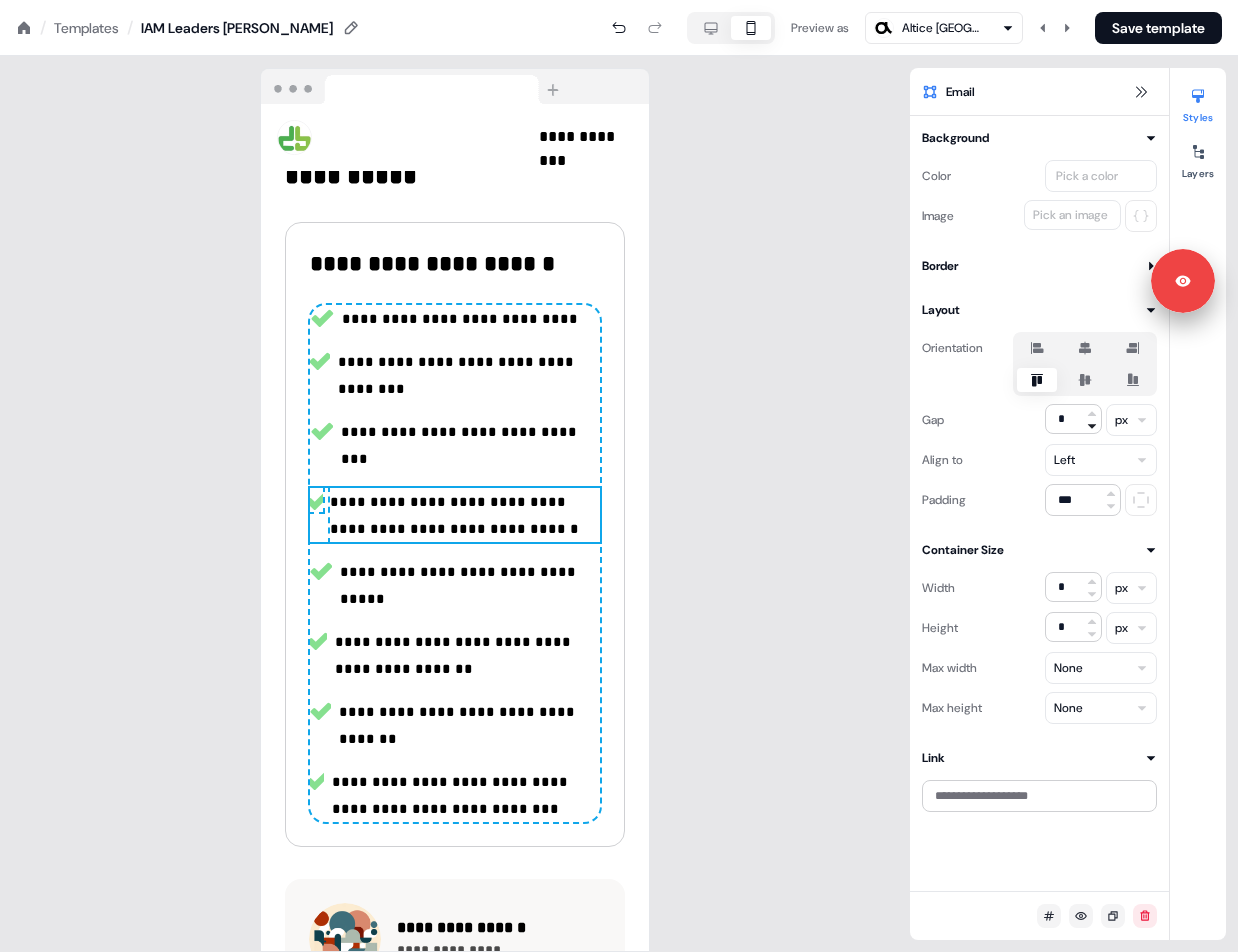 click 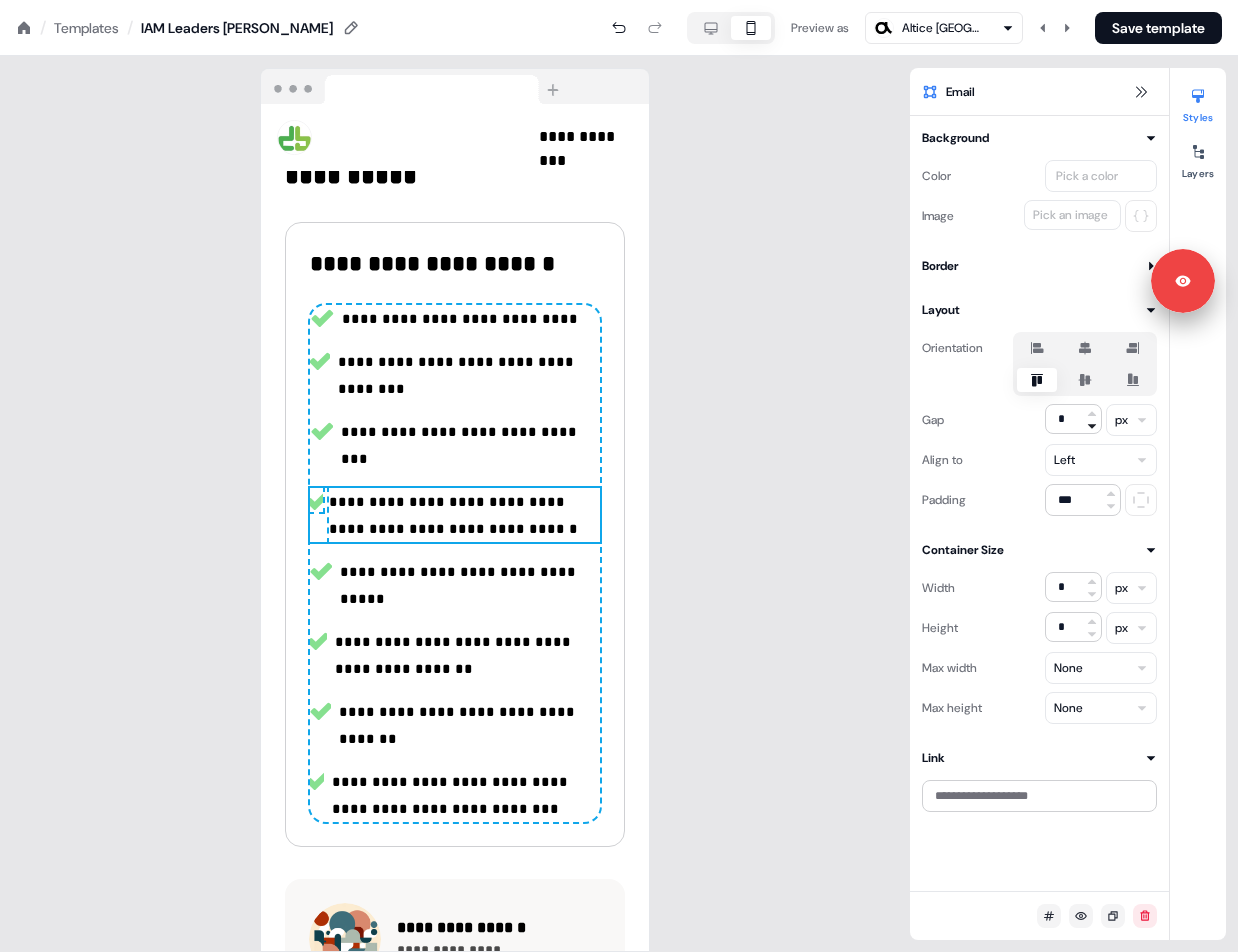 click 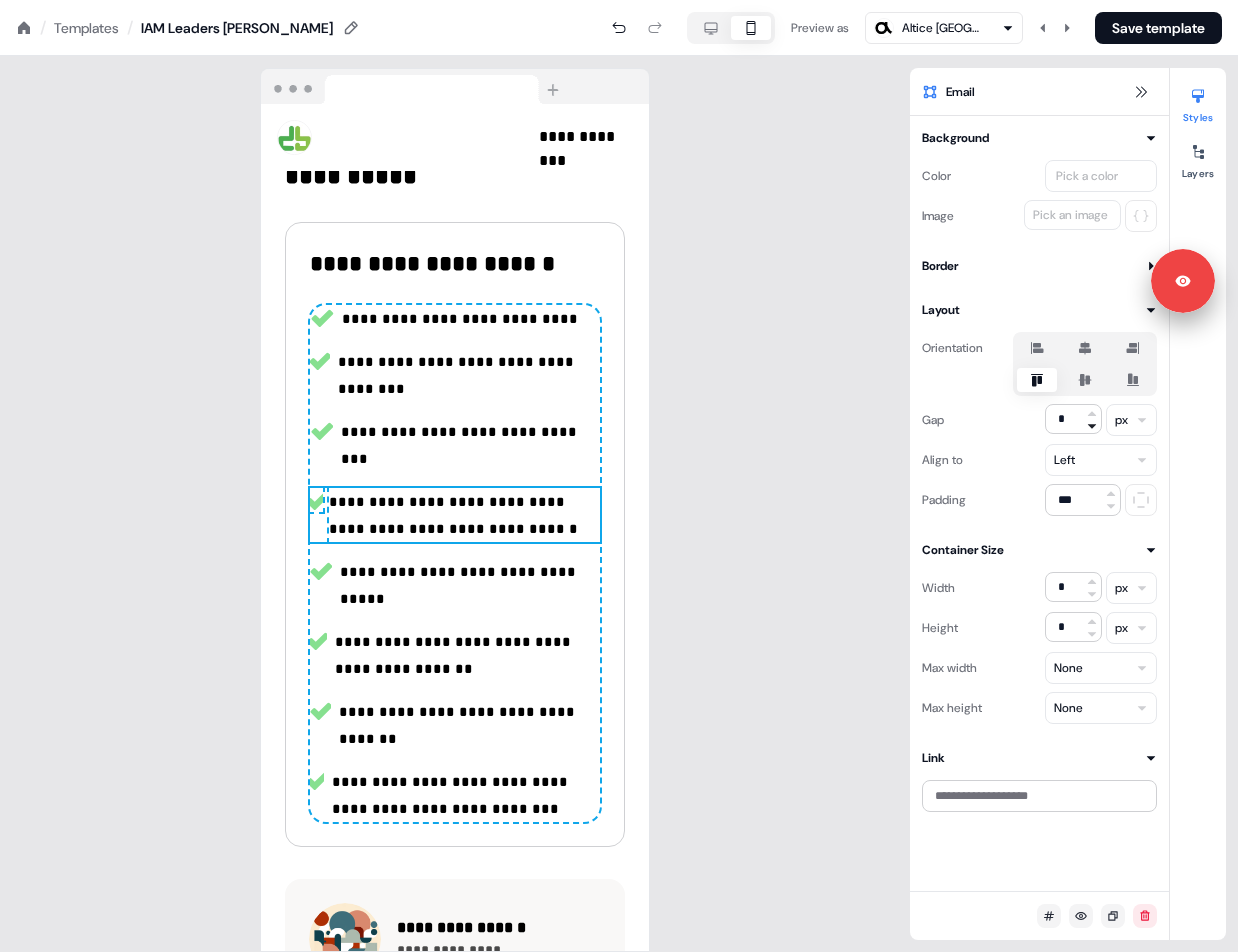 click 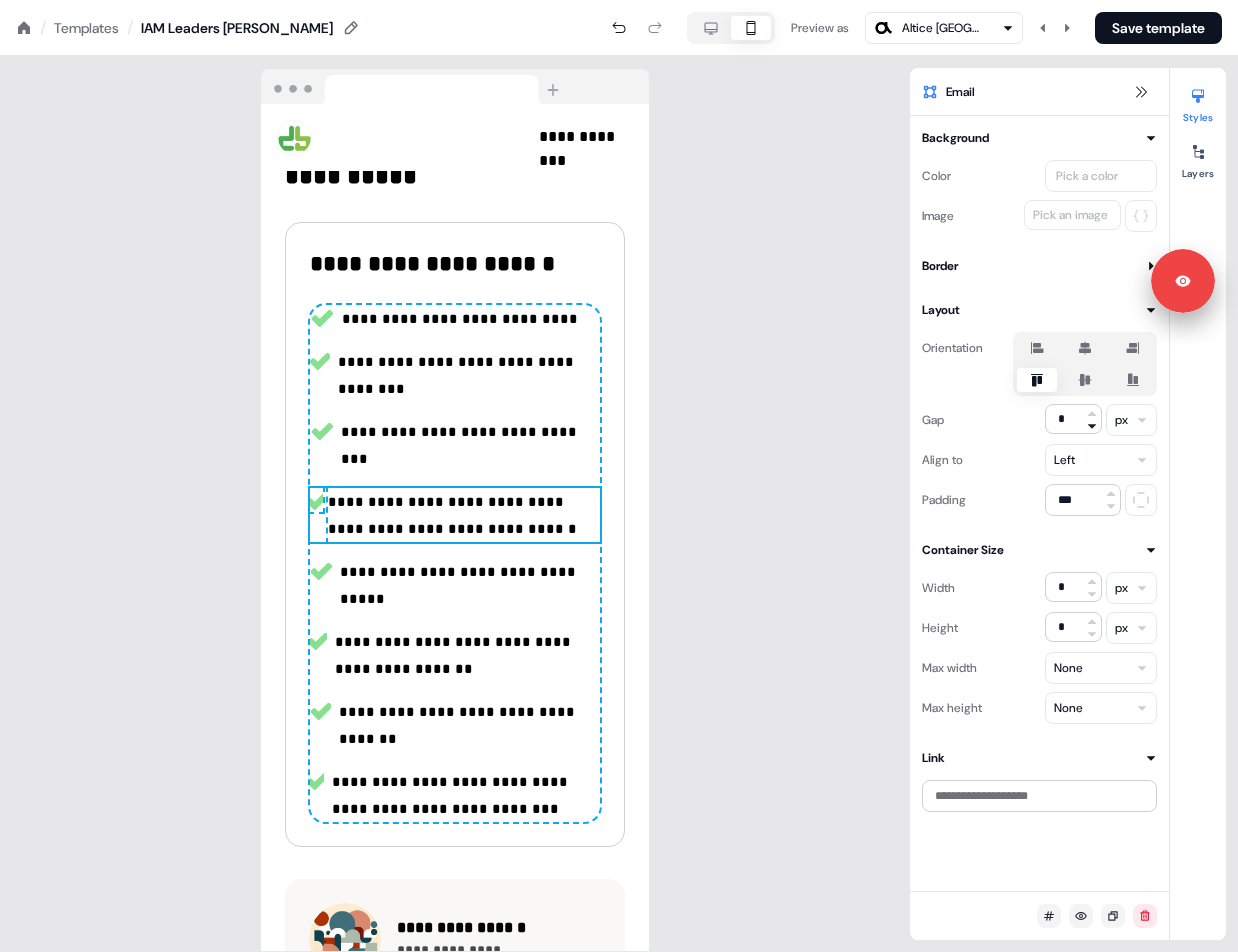 click 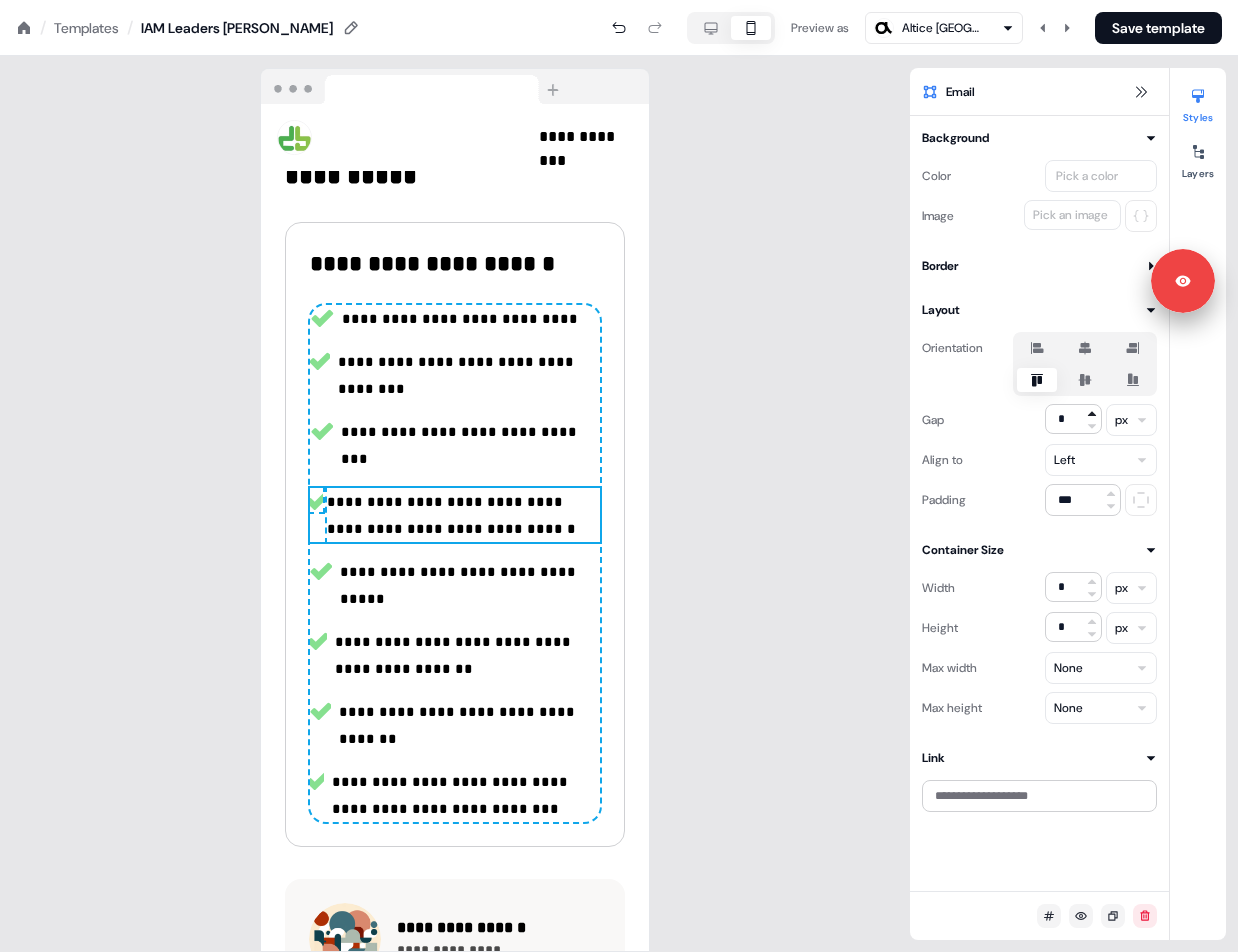click 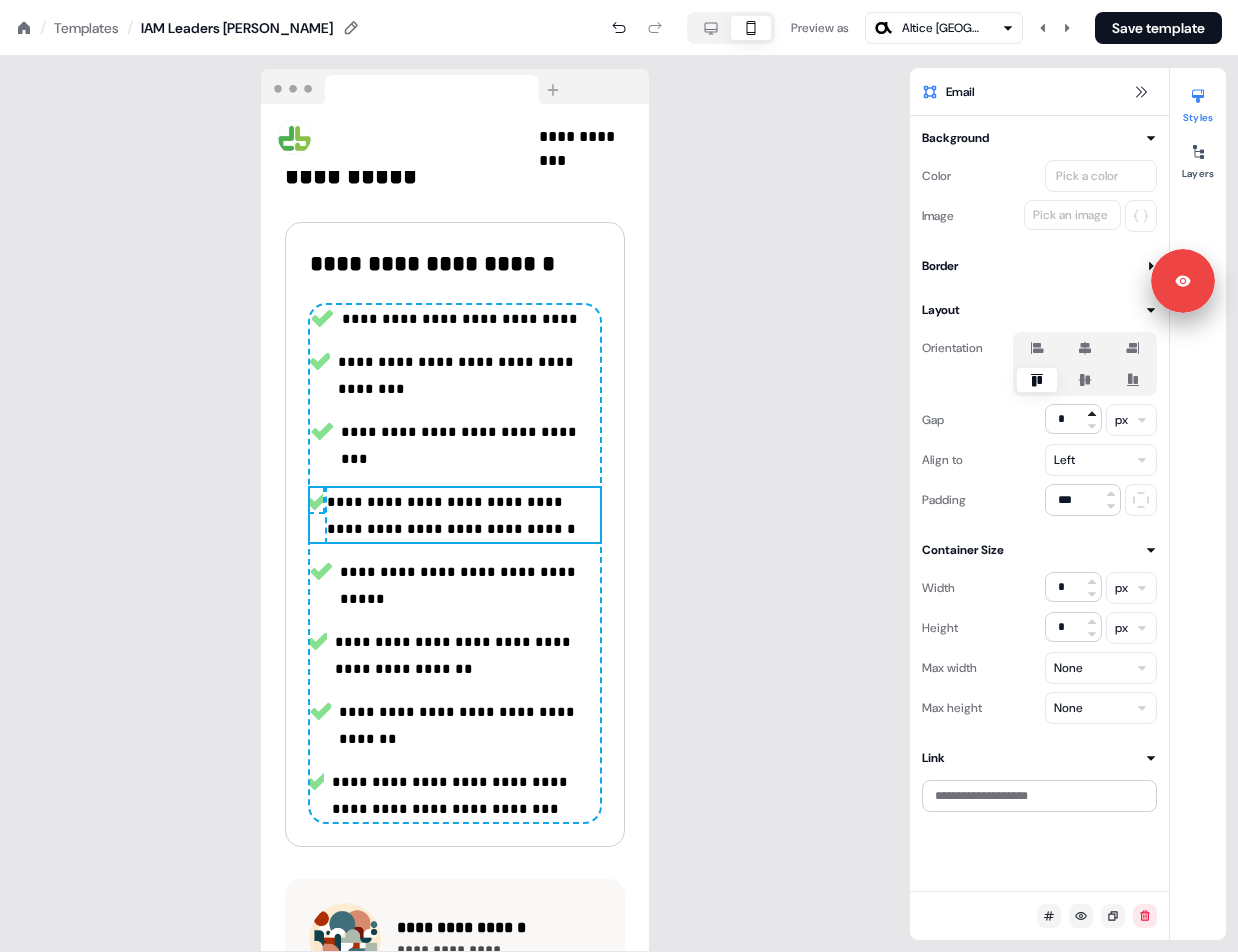 click 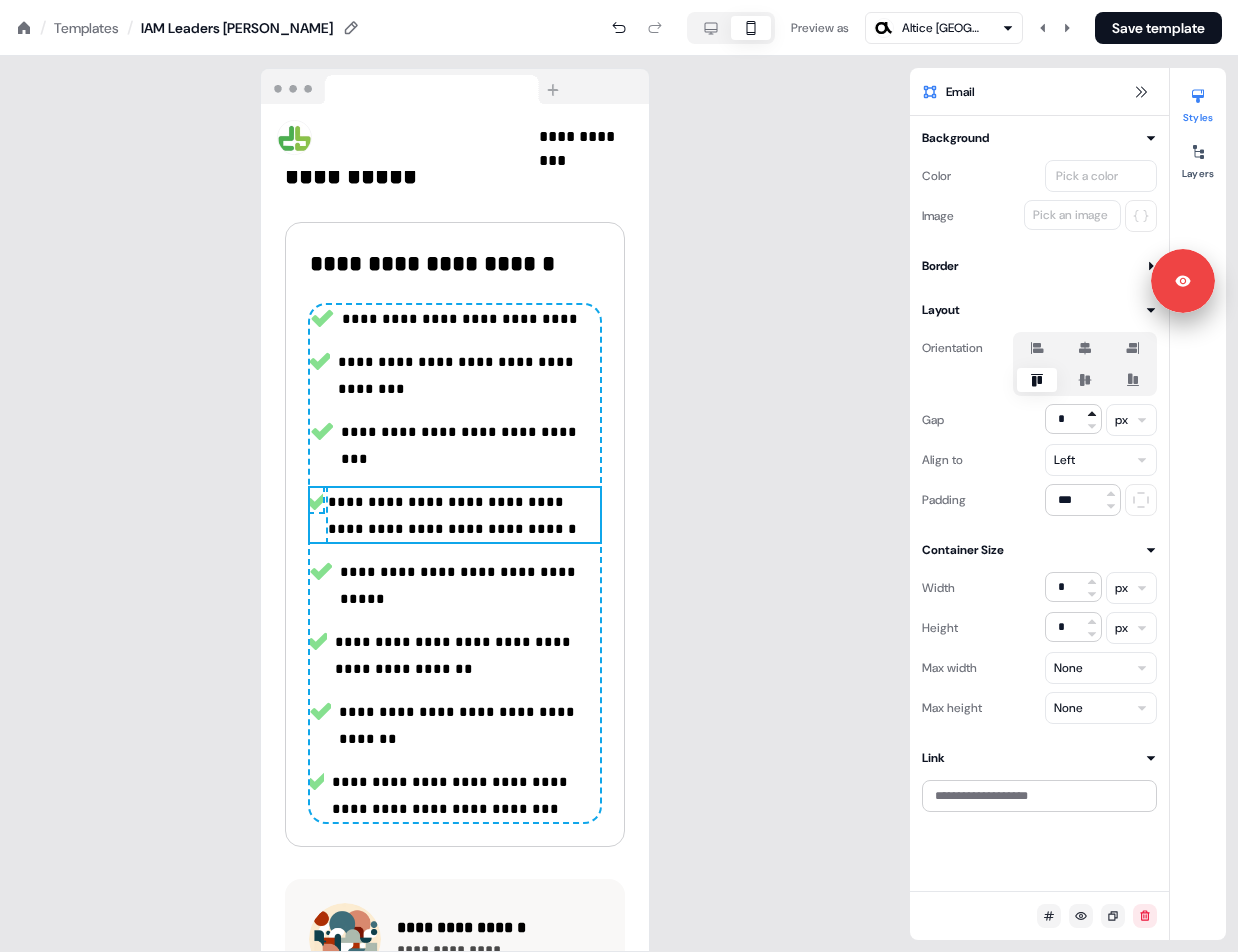 click 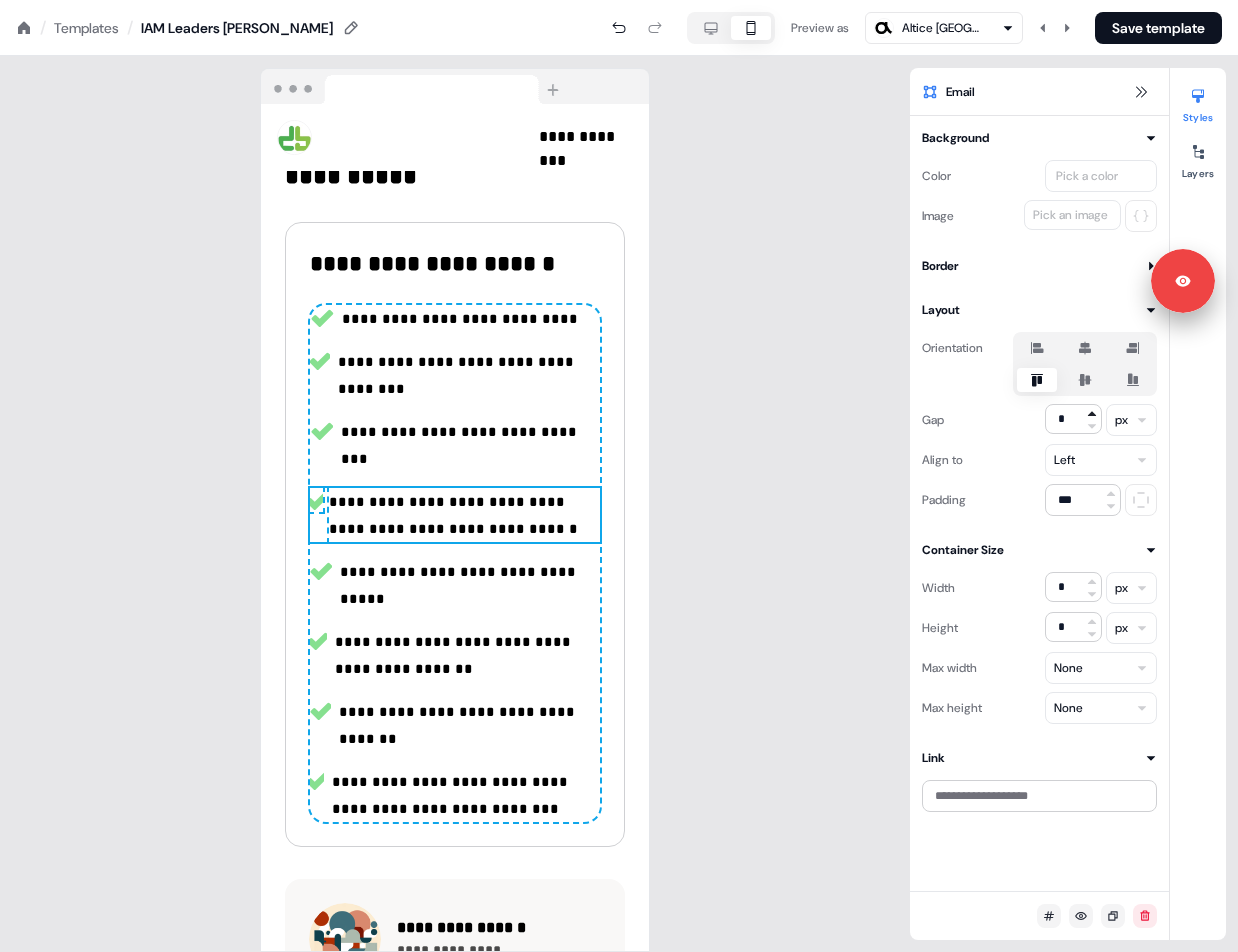 click 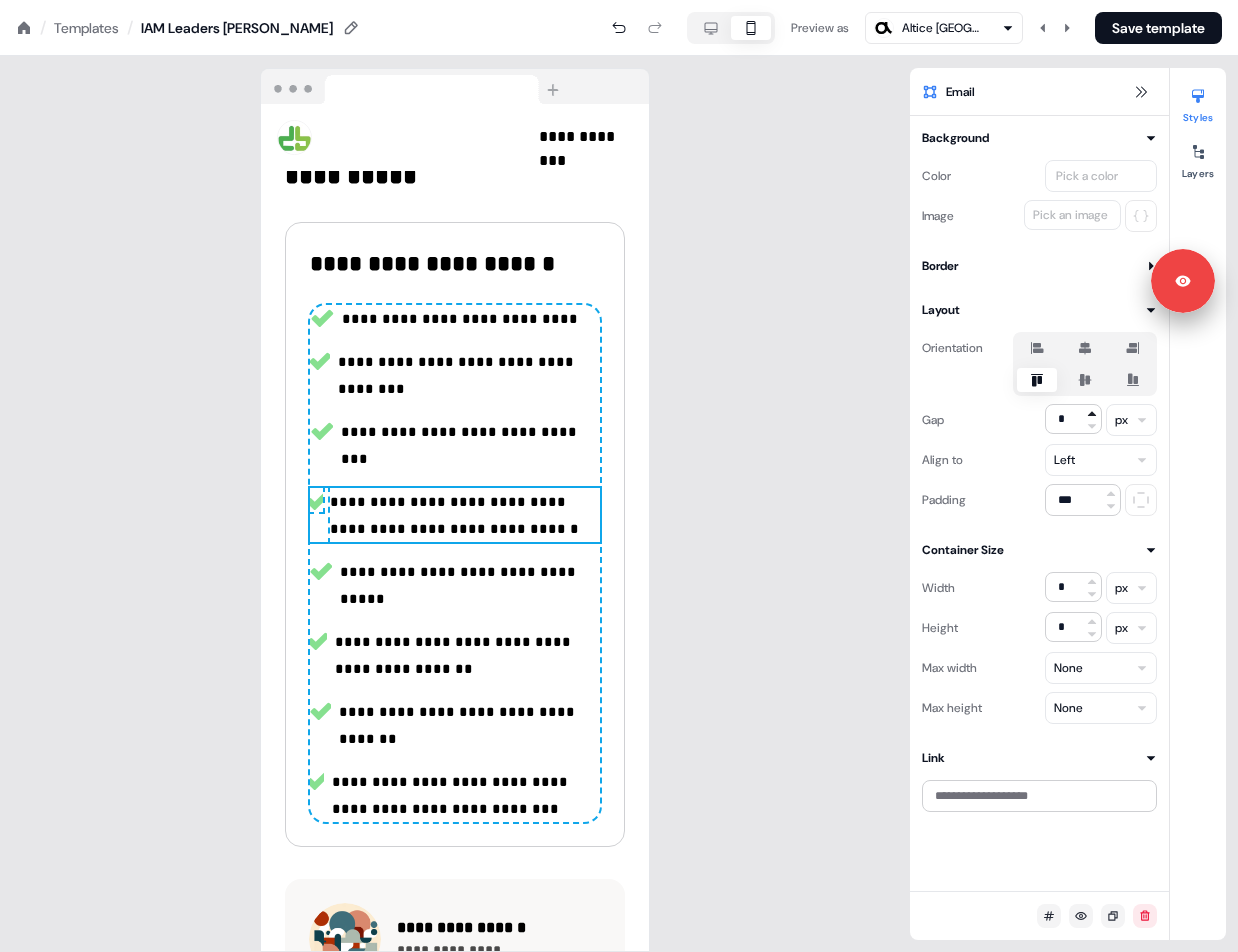 click 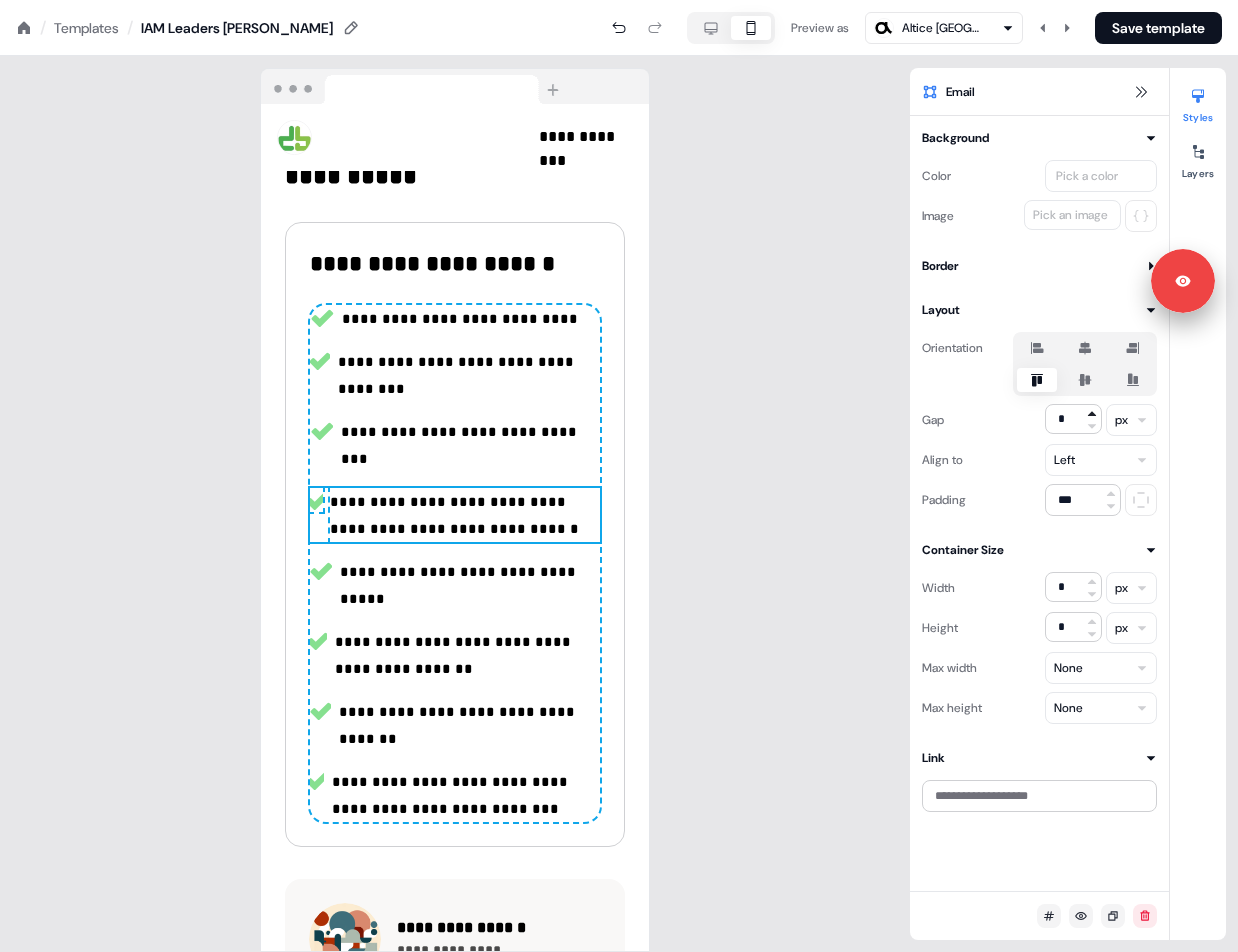 type on "*" 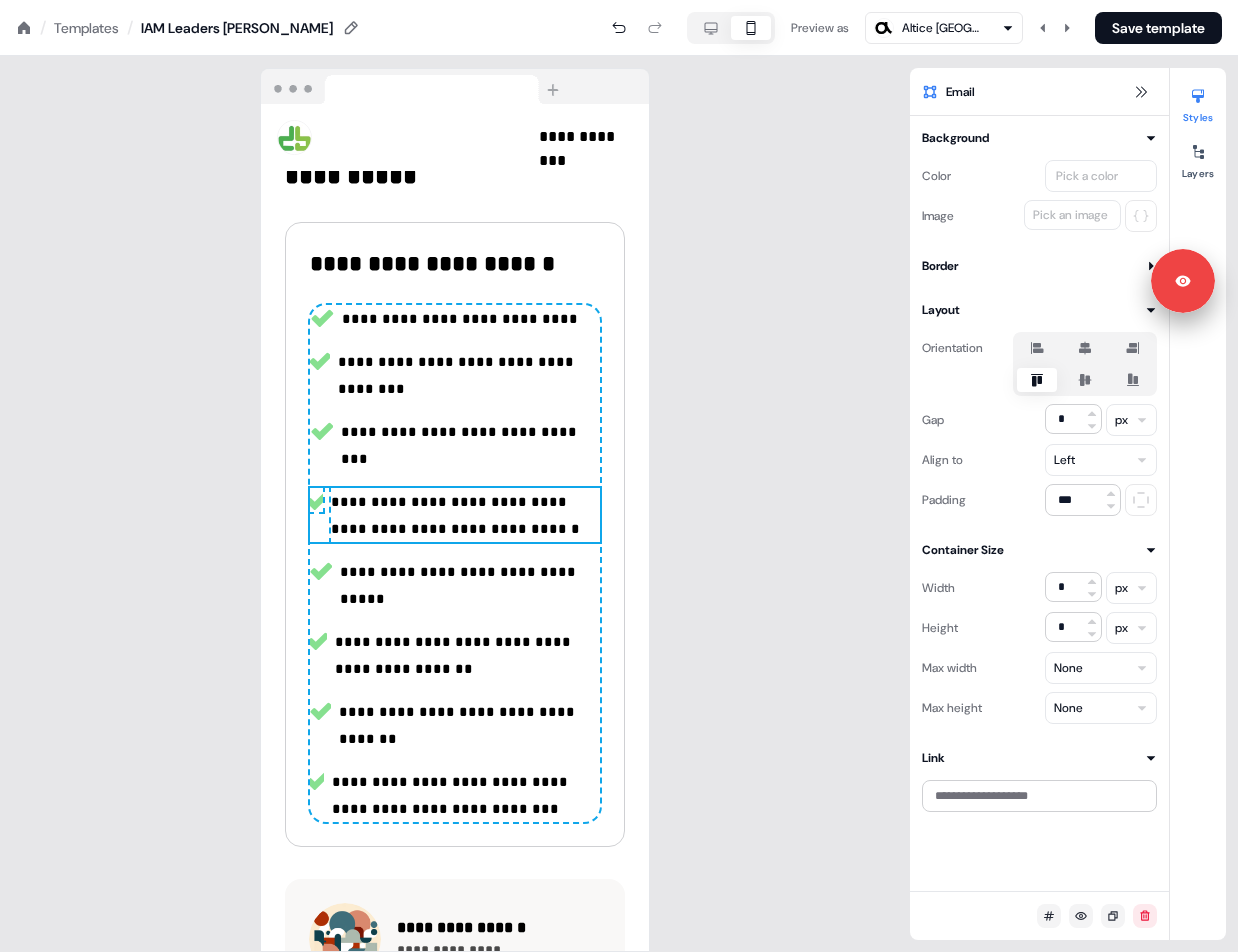 click 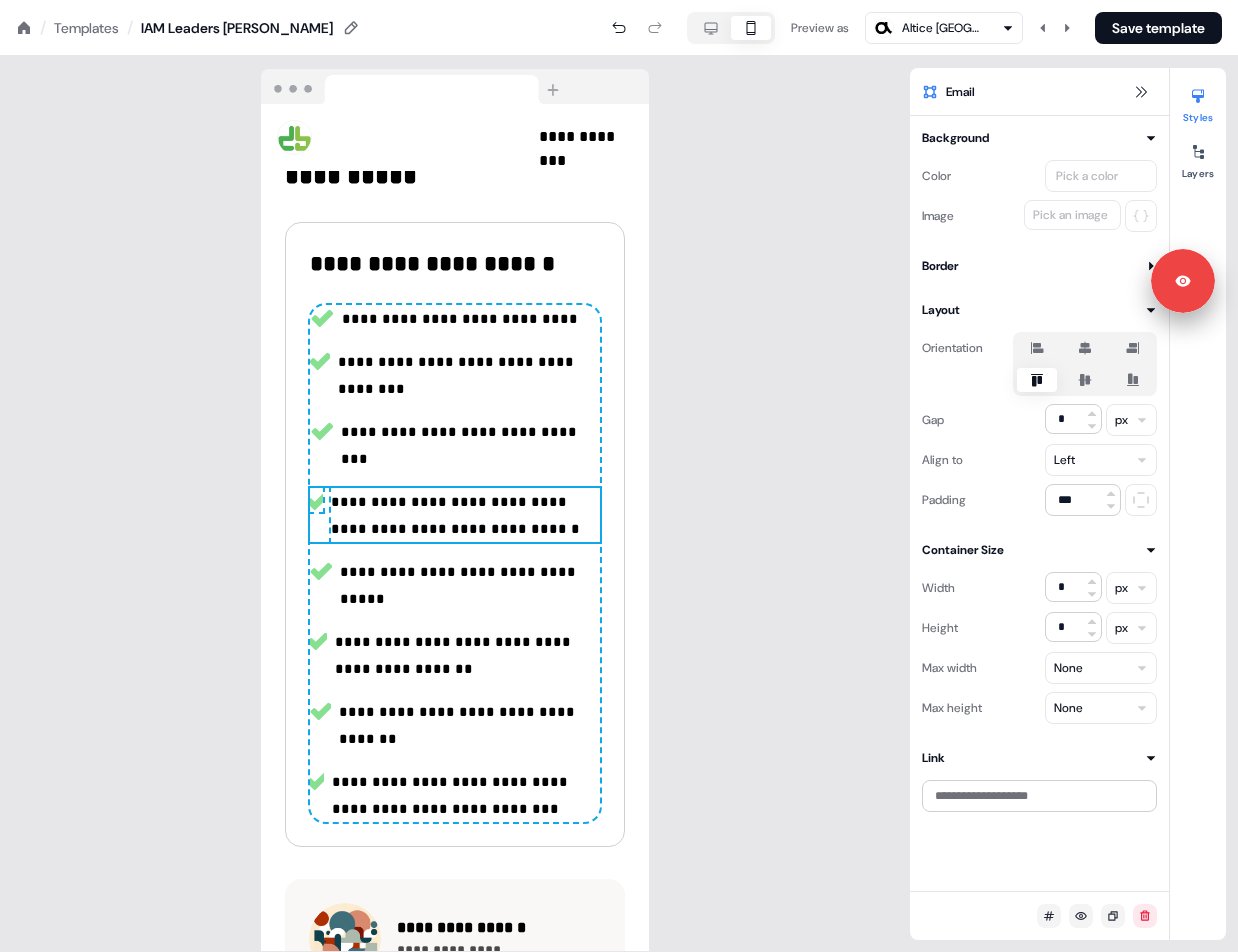 click at bounding box center [1085, 348] 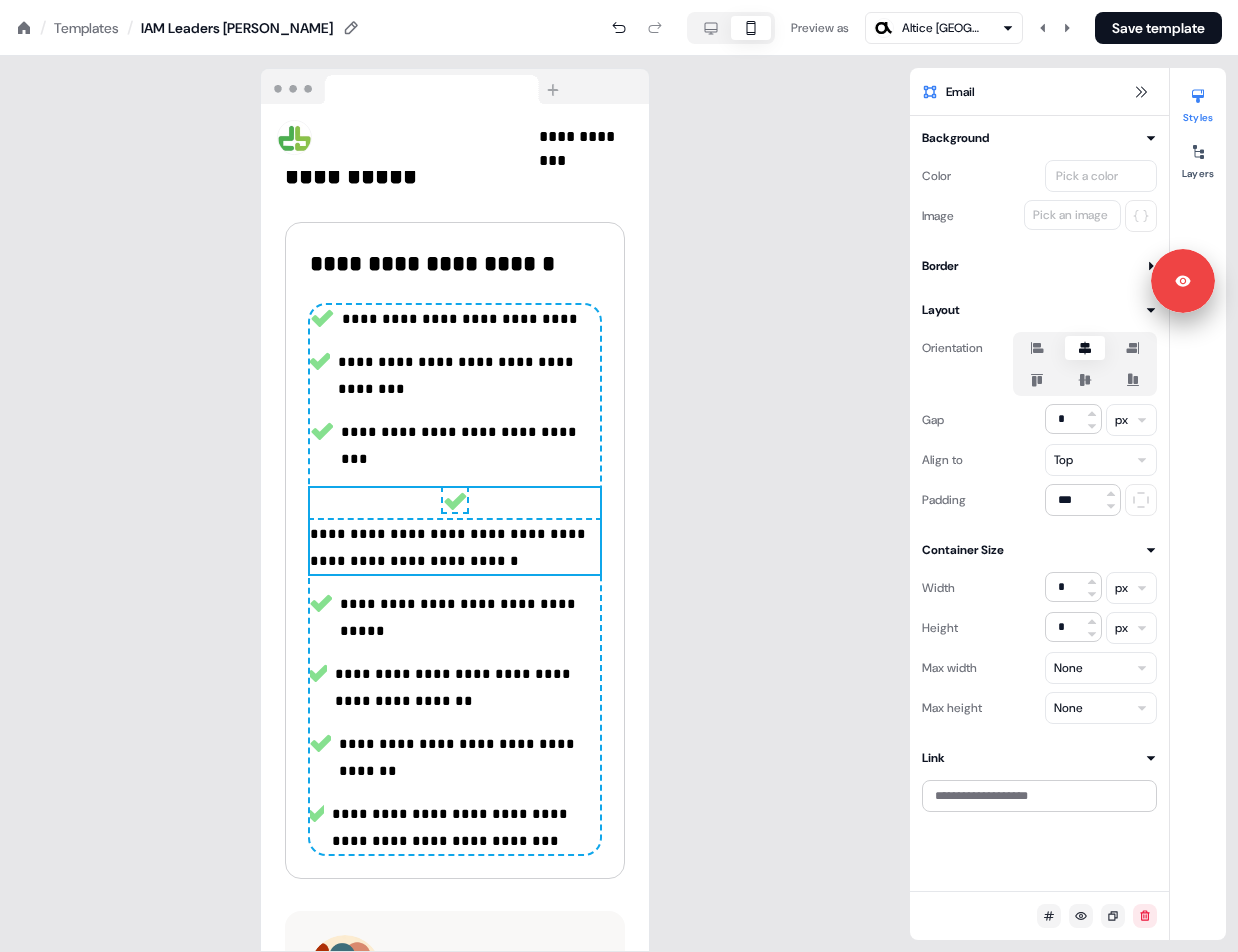 click 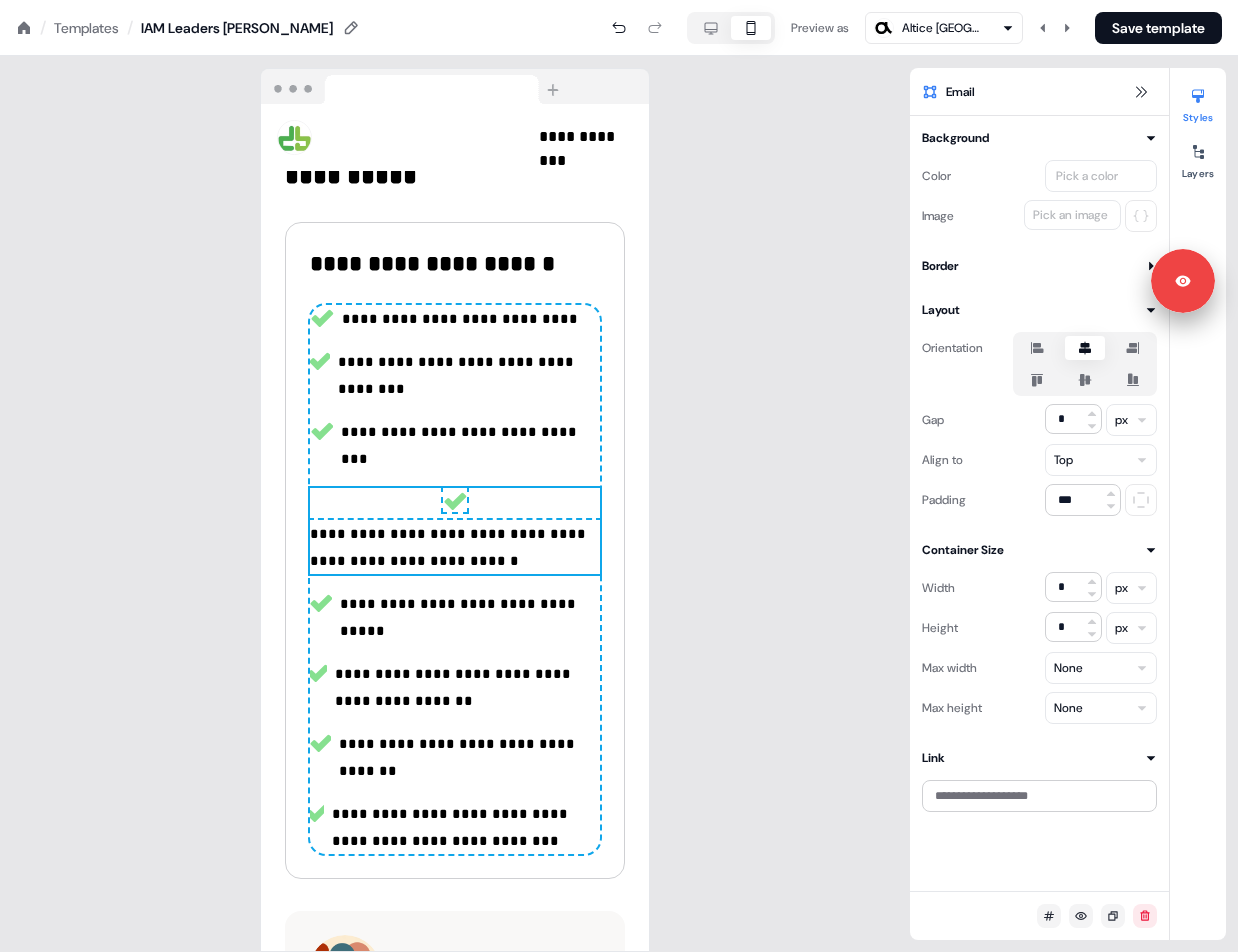 click at bounding box center [1085, 380] 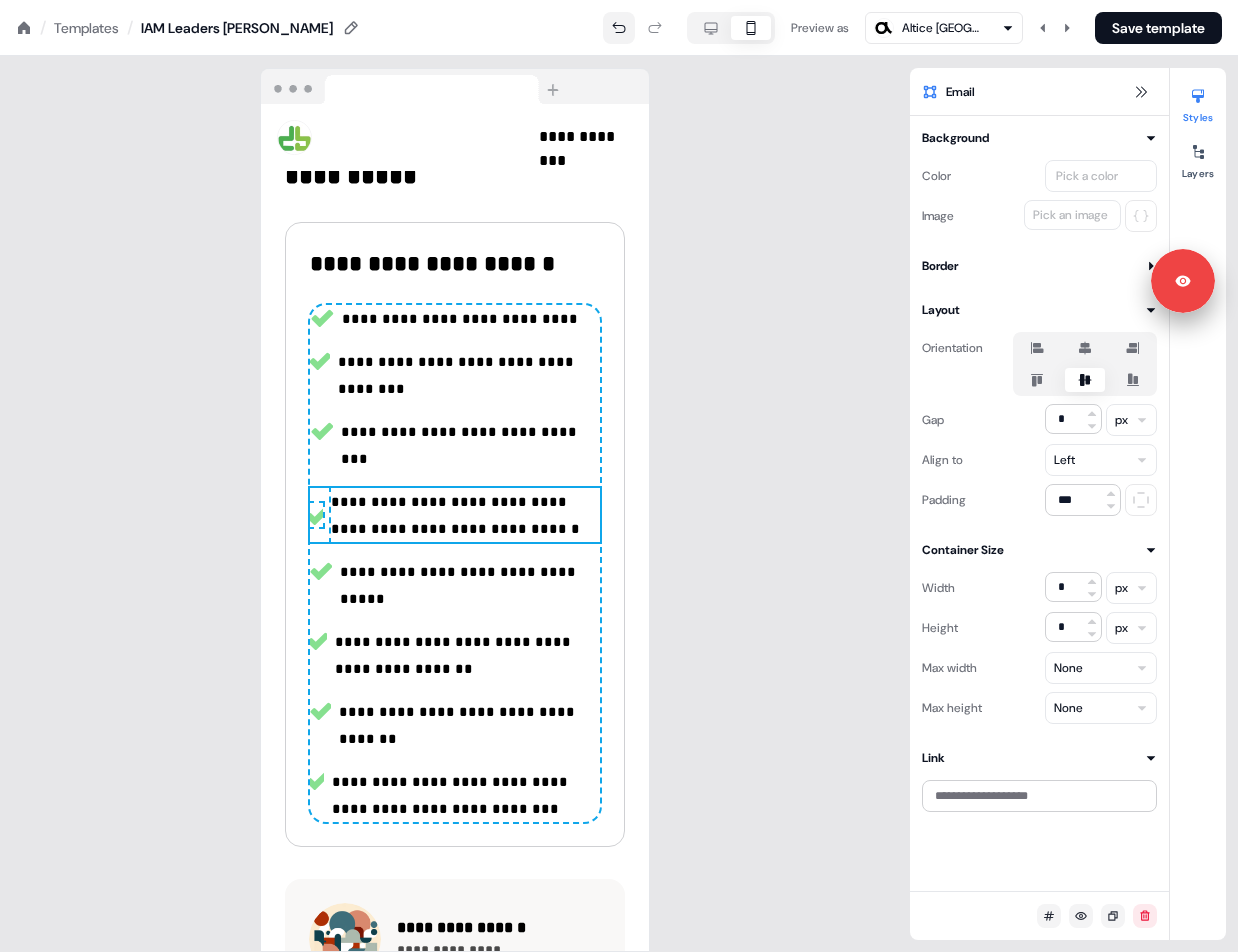 click 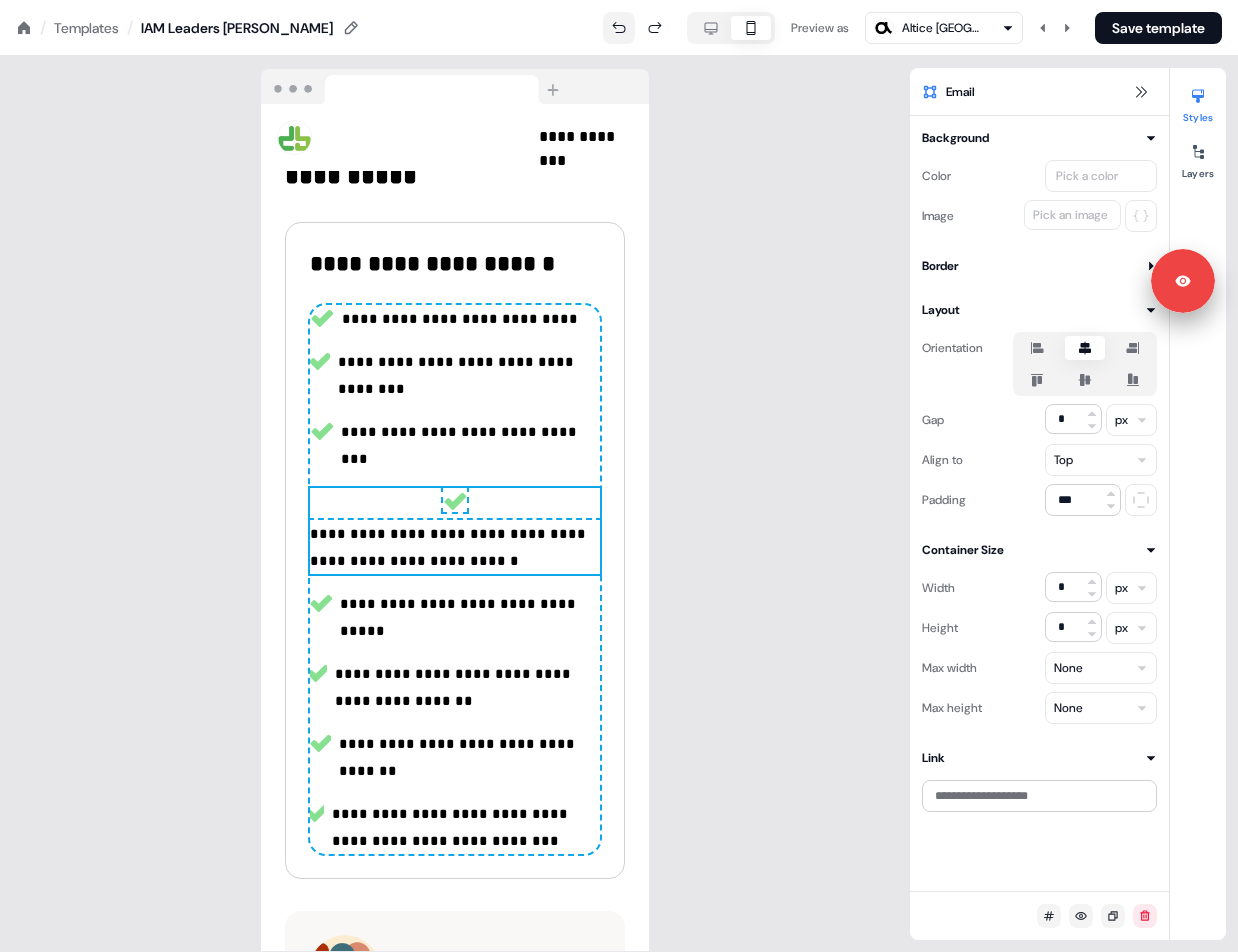 click 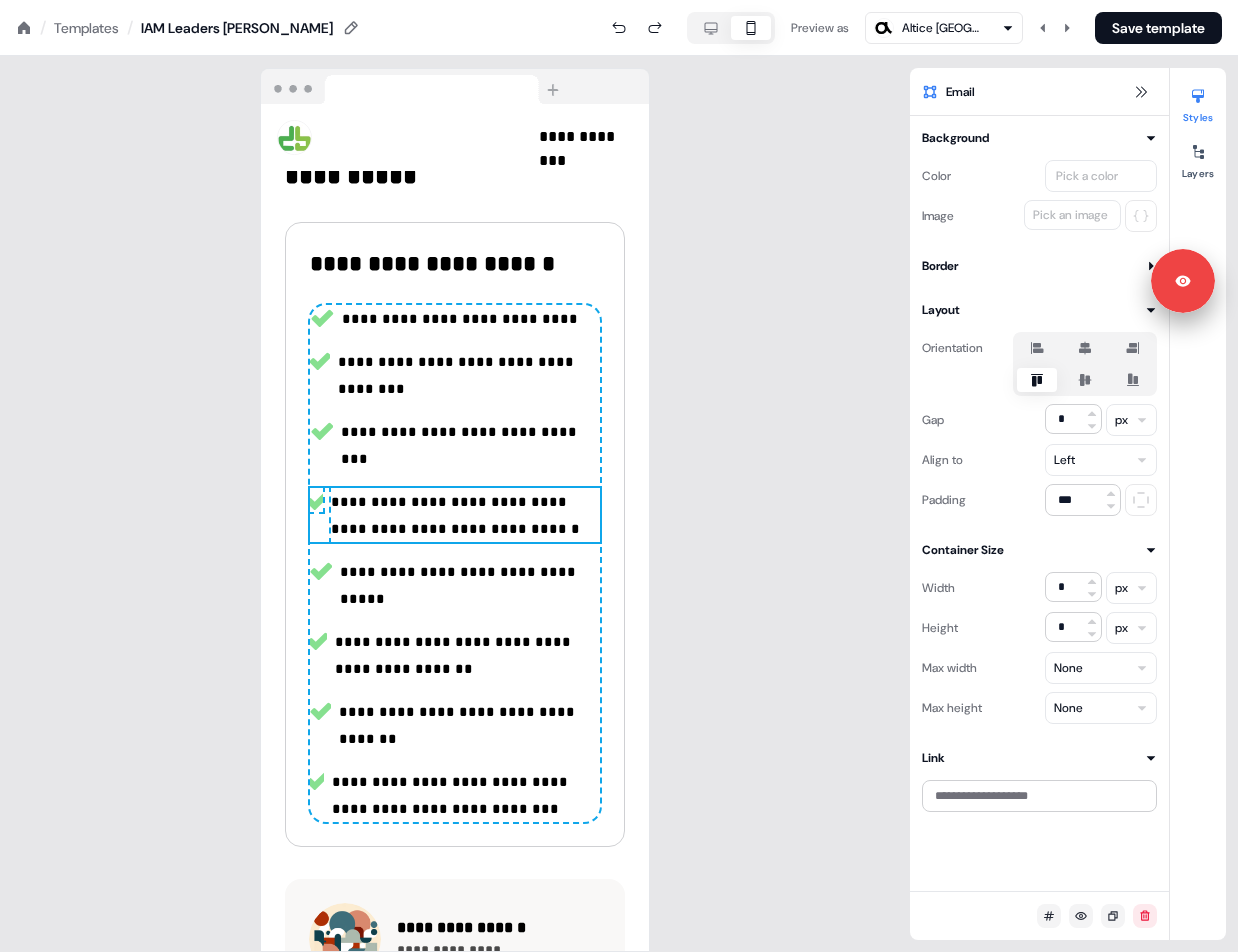 click 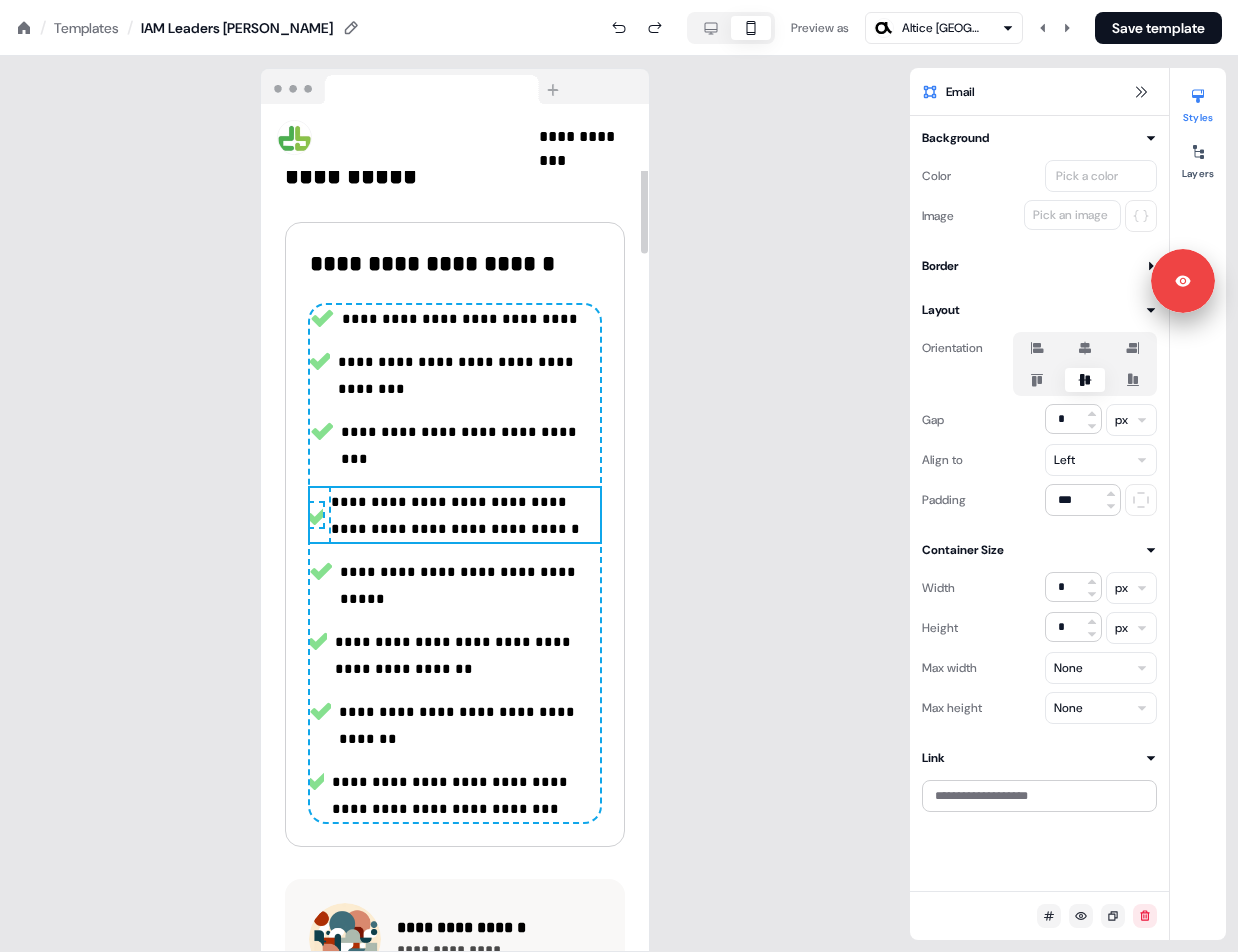click on "**********" at bounding box center [455, 639] 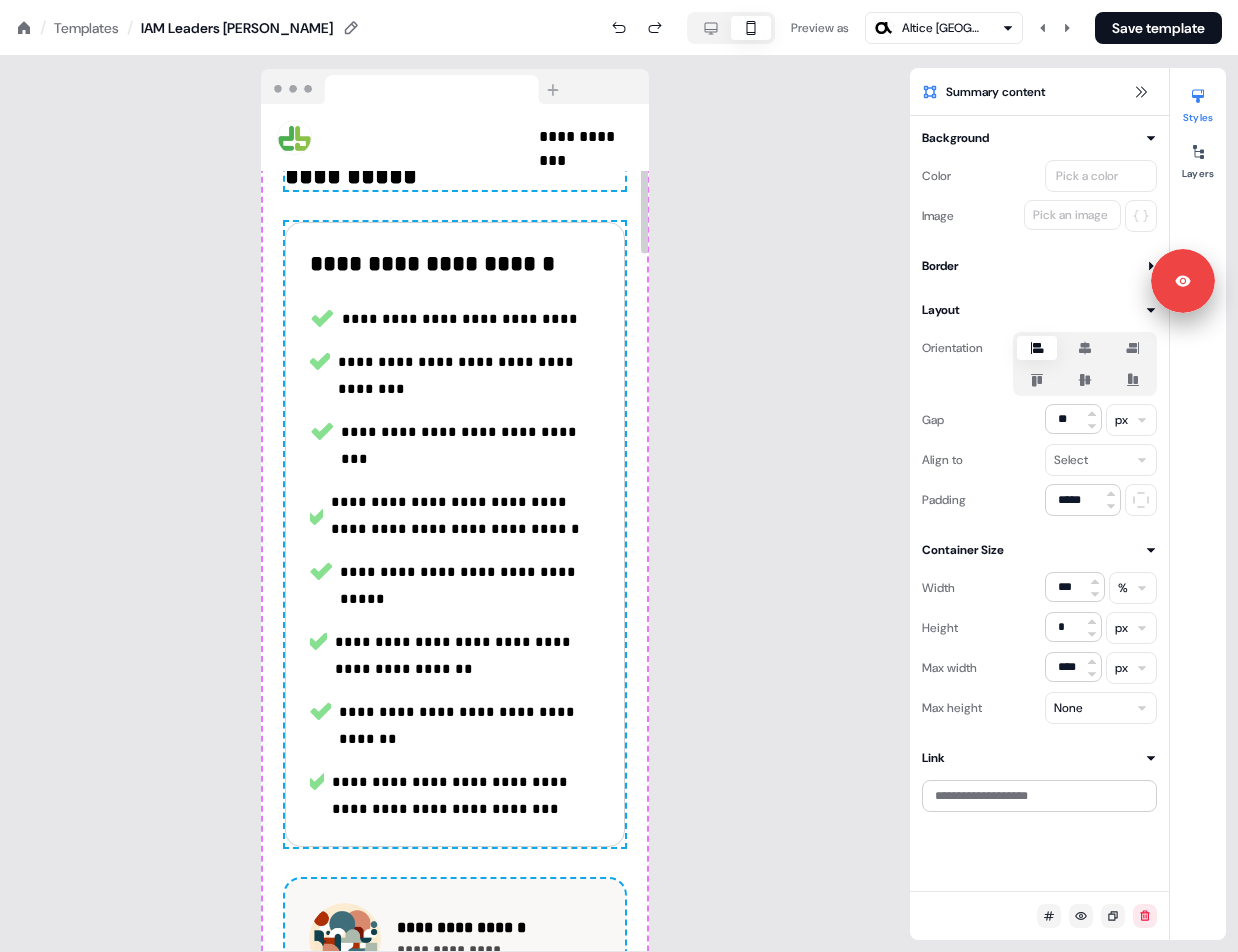 click at bounding box center (320, 711) 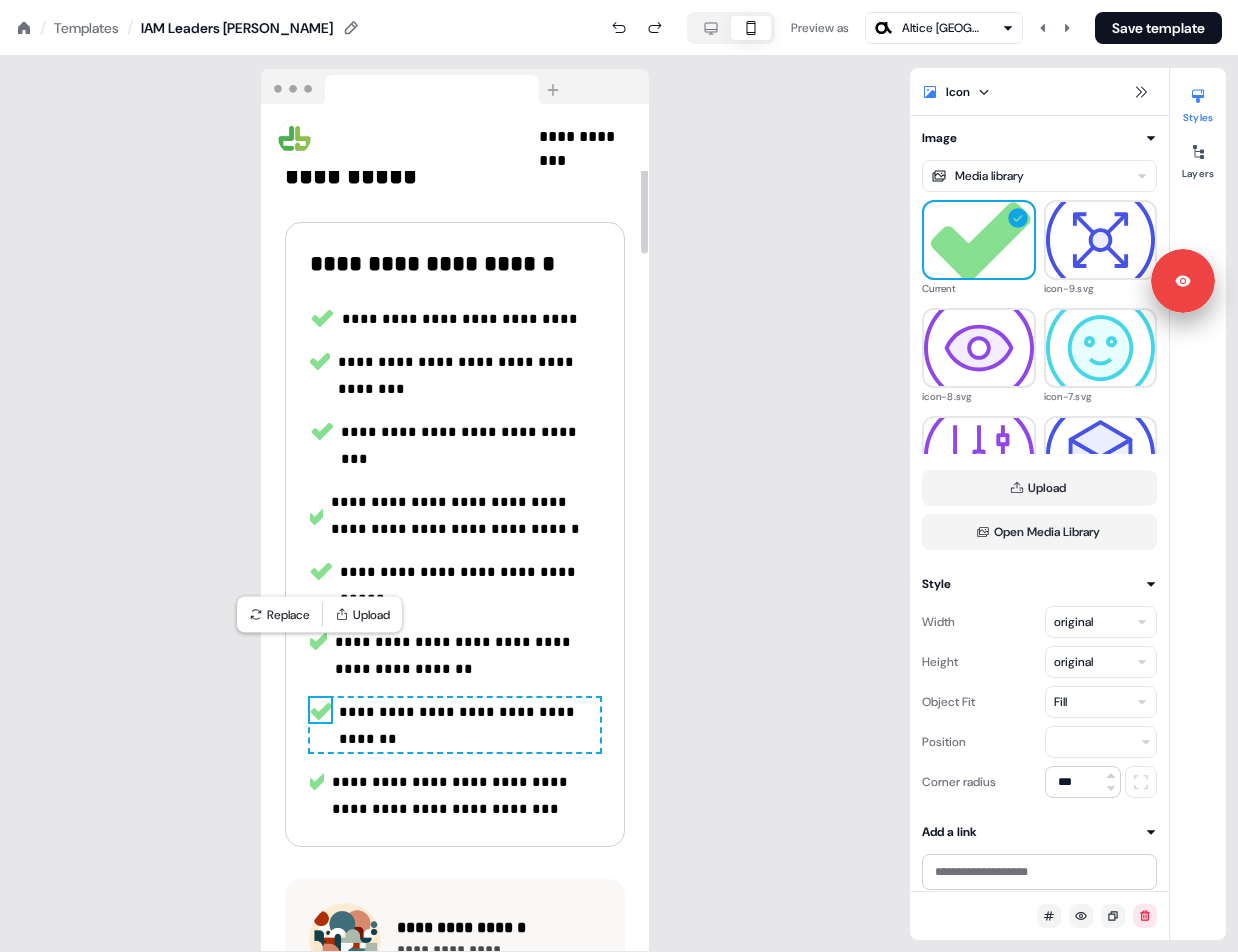 click on "**********" at bounding box center (455, 725) 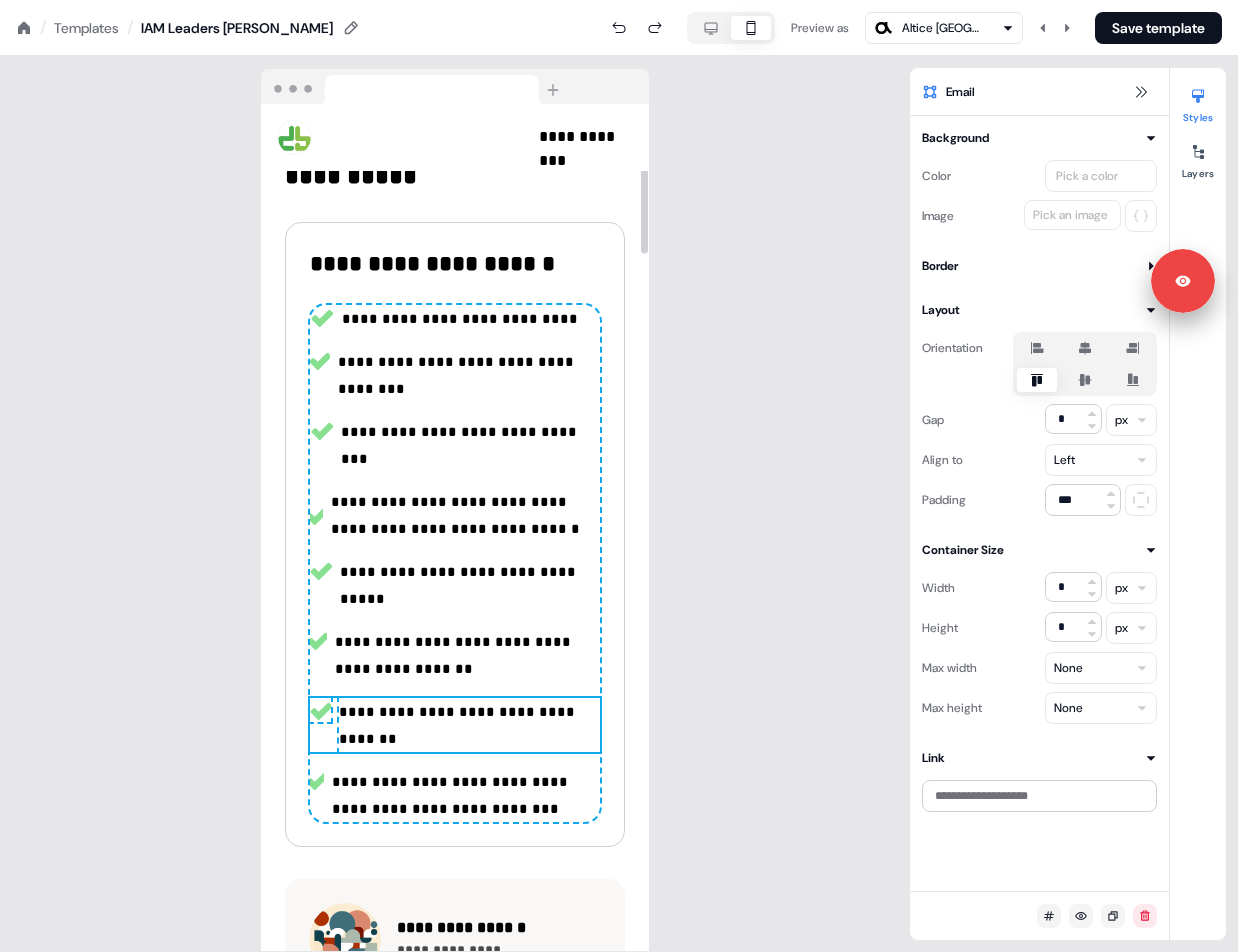 click on "**********" at bounding box center [455, 725] 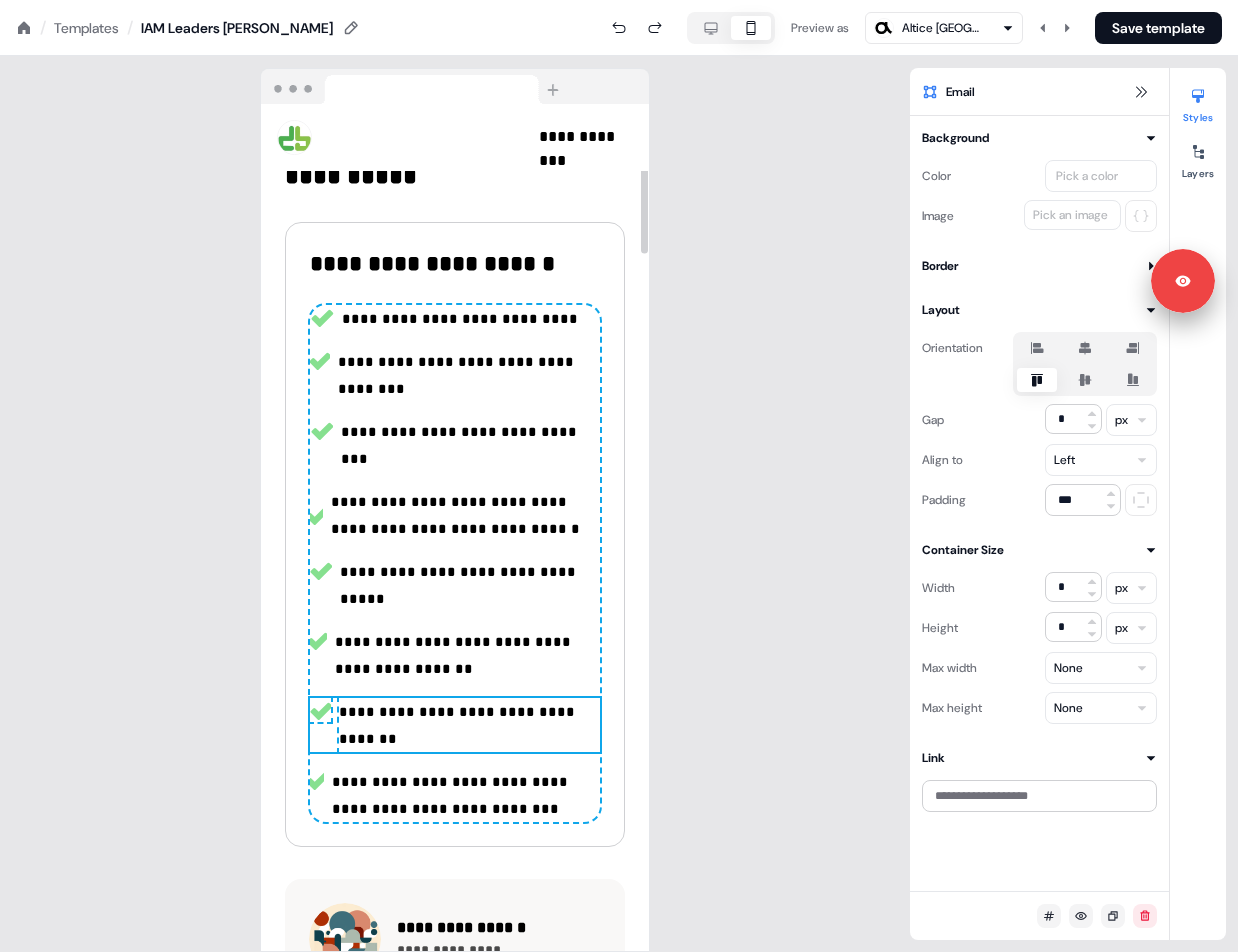 click on "**********" at bounding box center (455, 725) 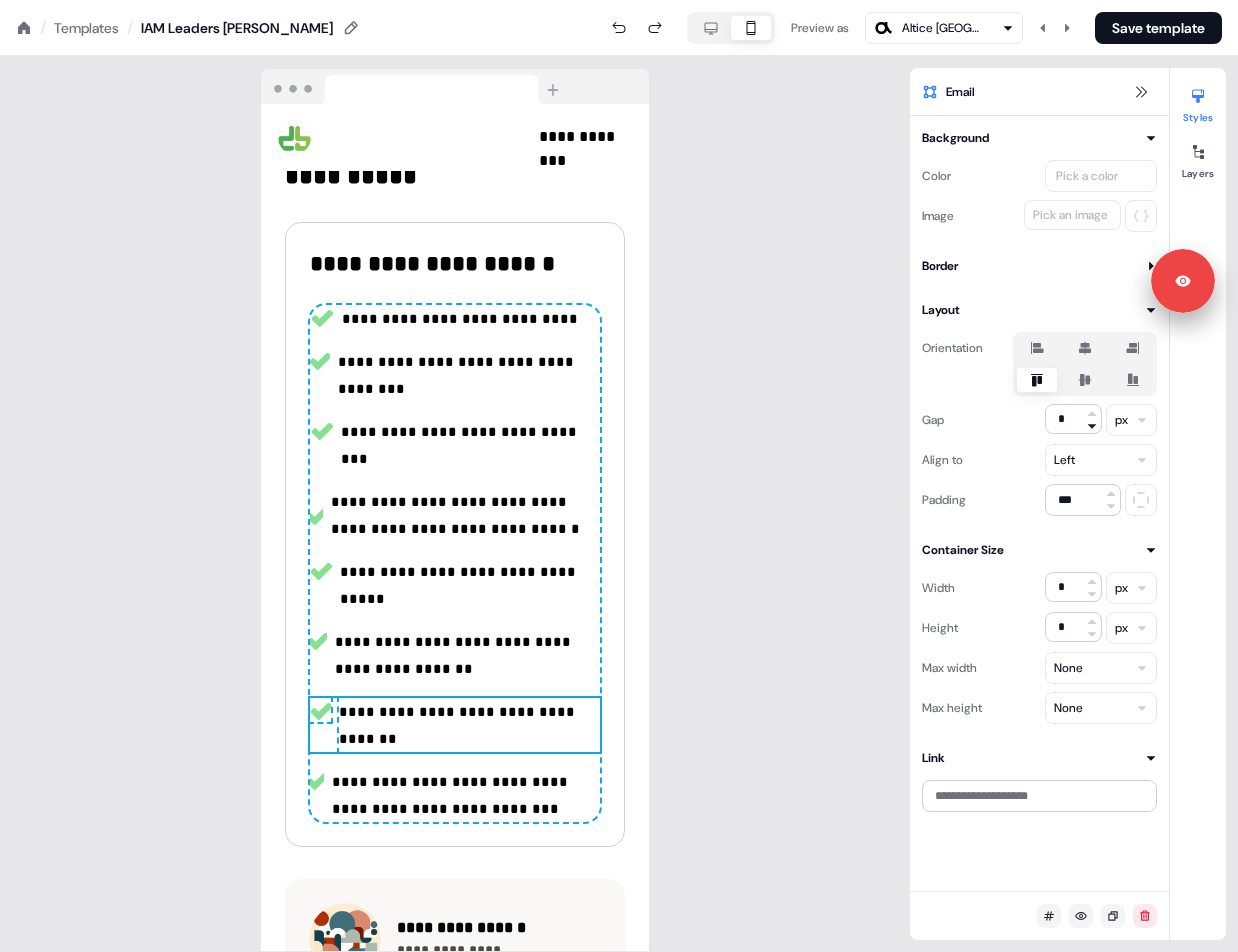 click 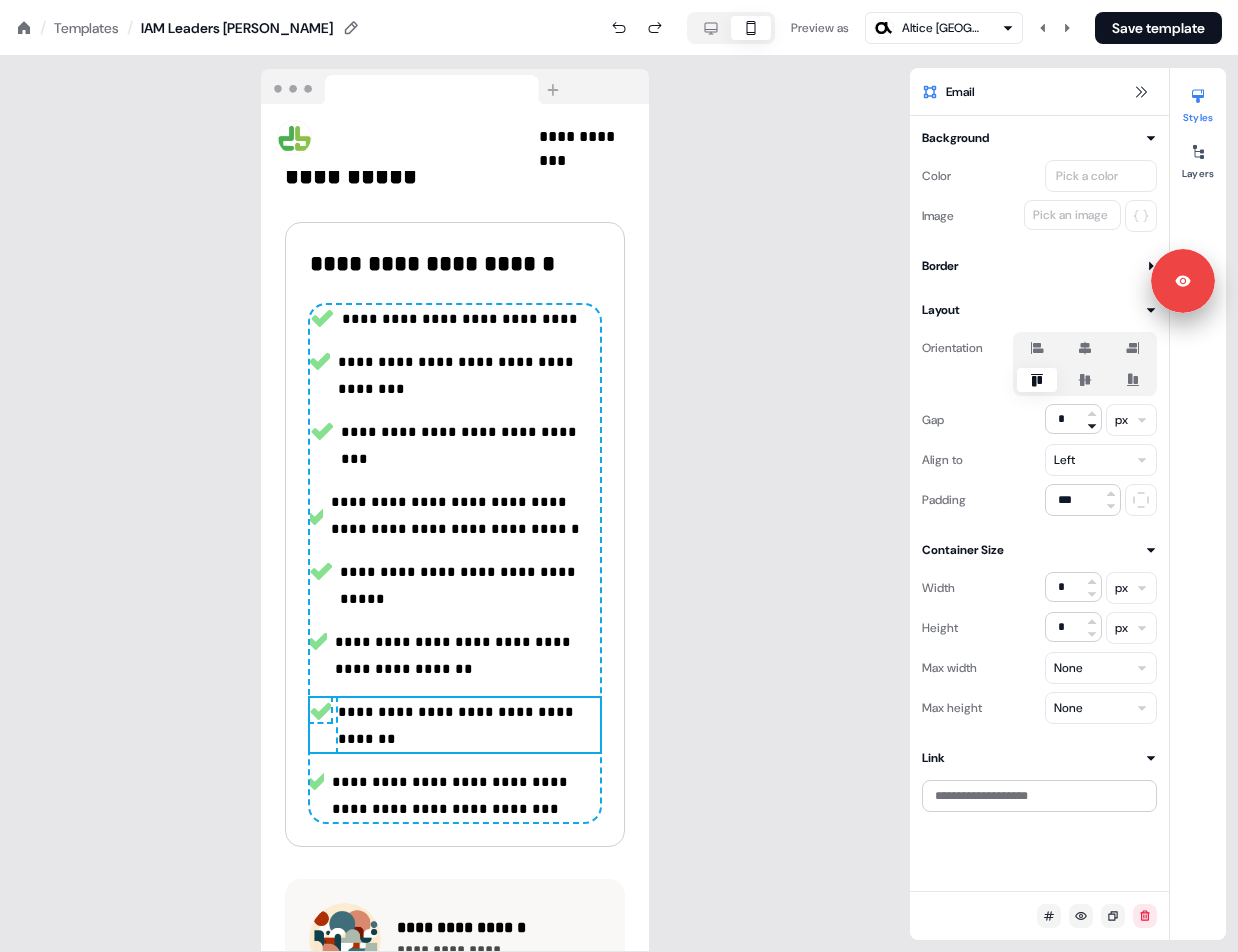 click 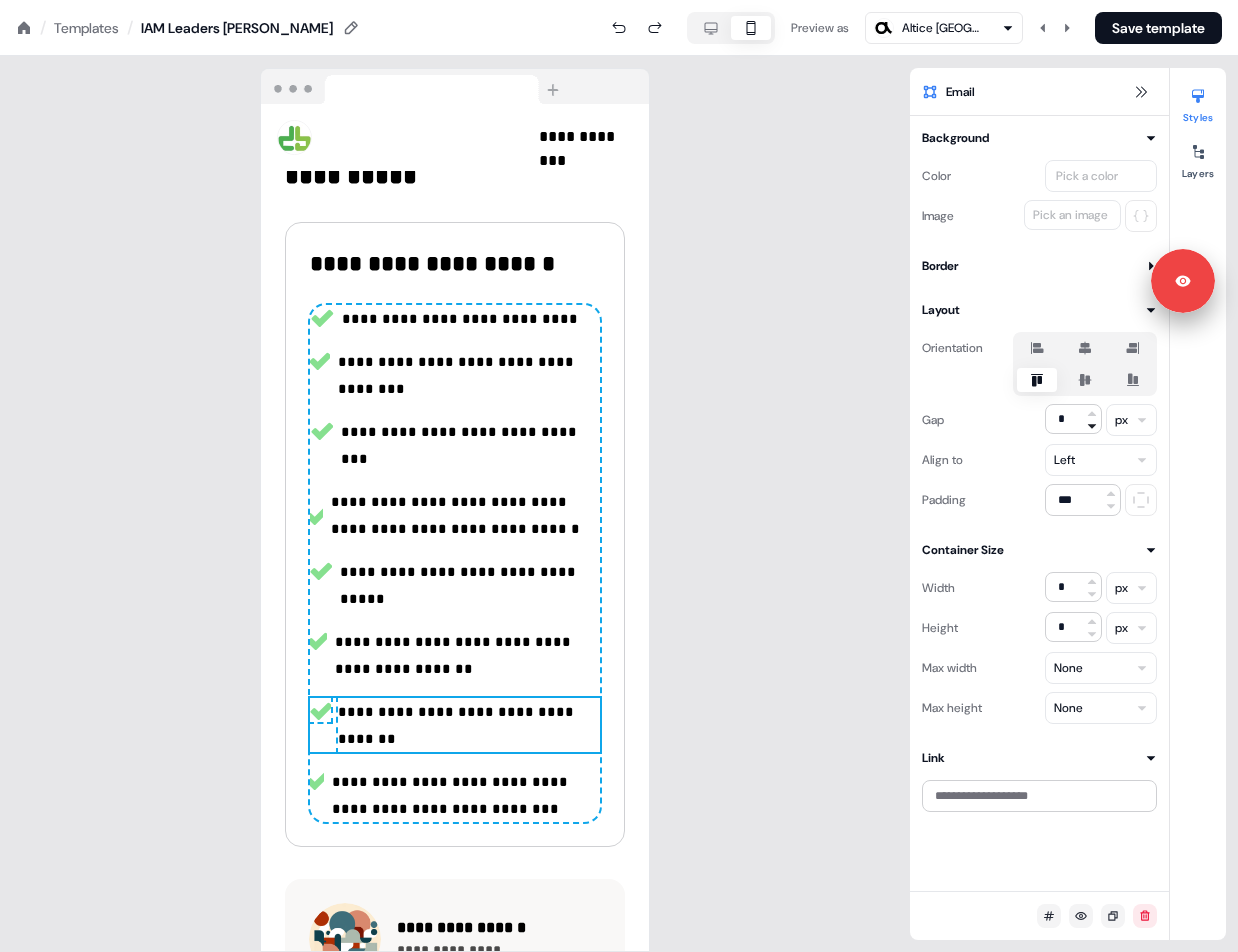 click 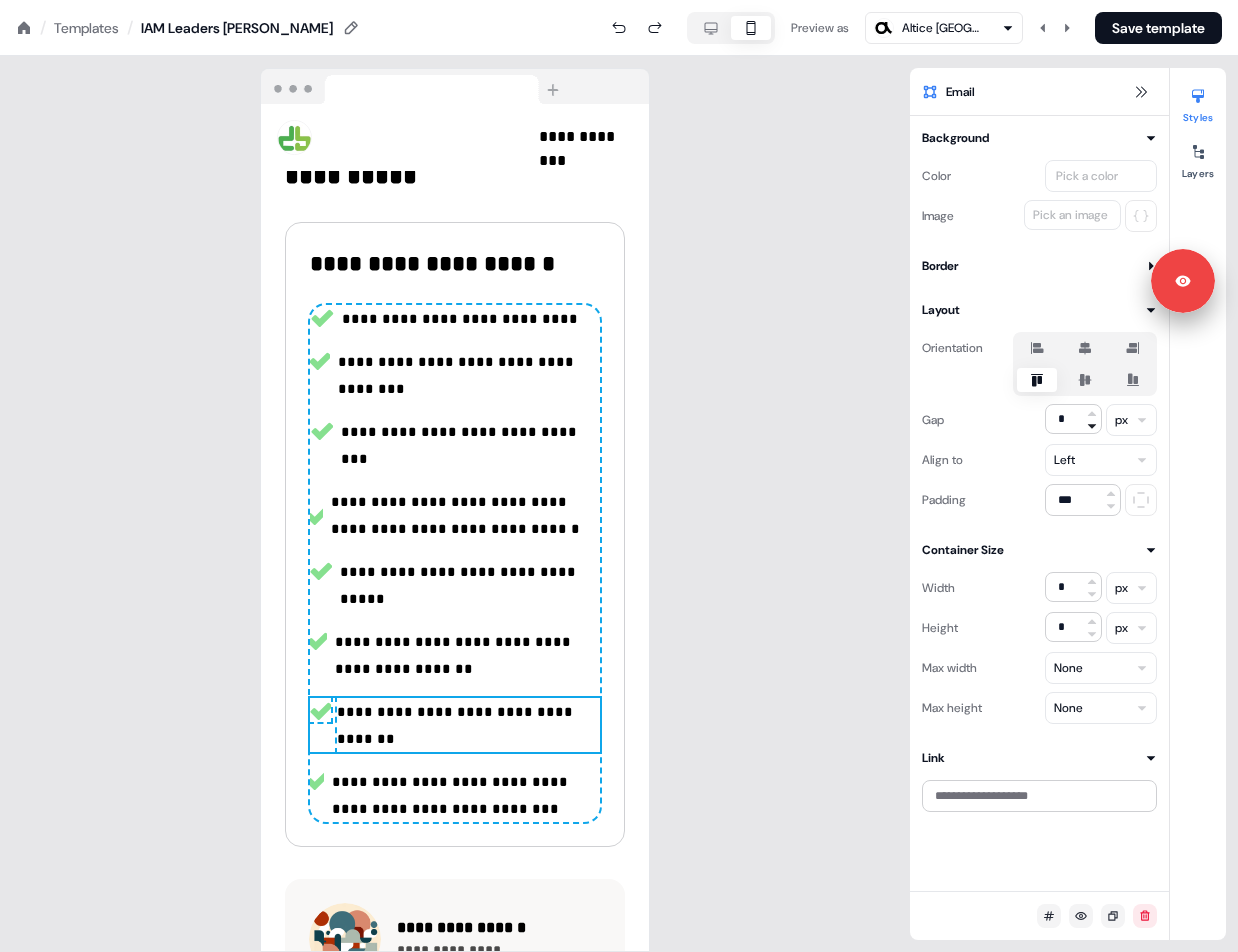 click 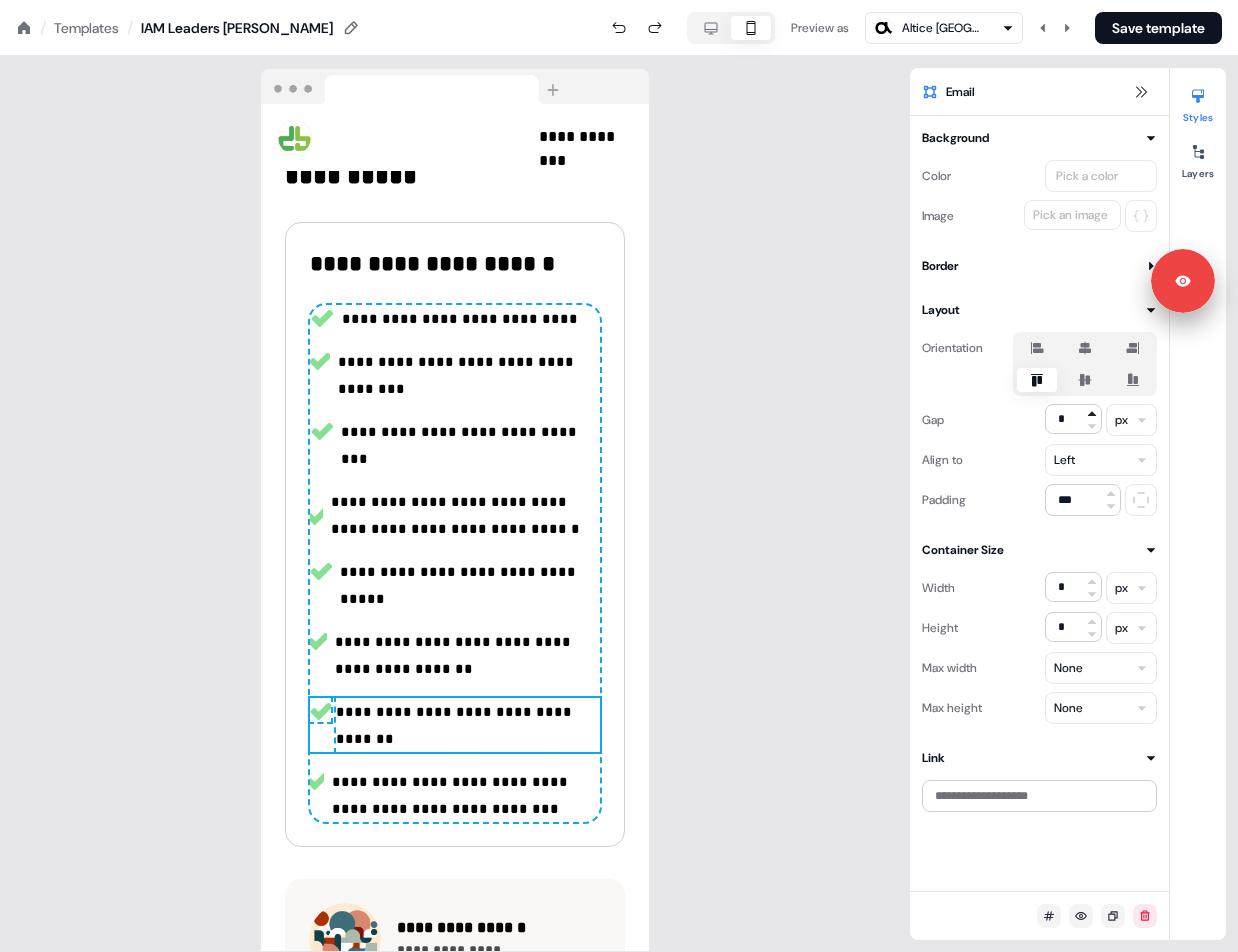 click 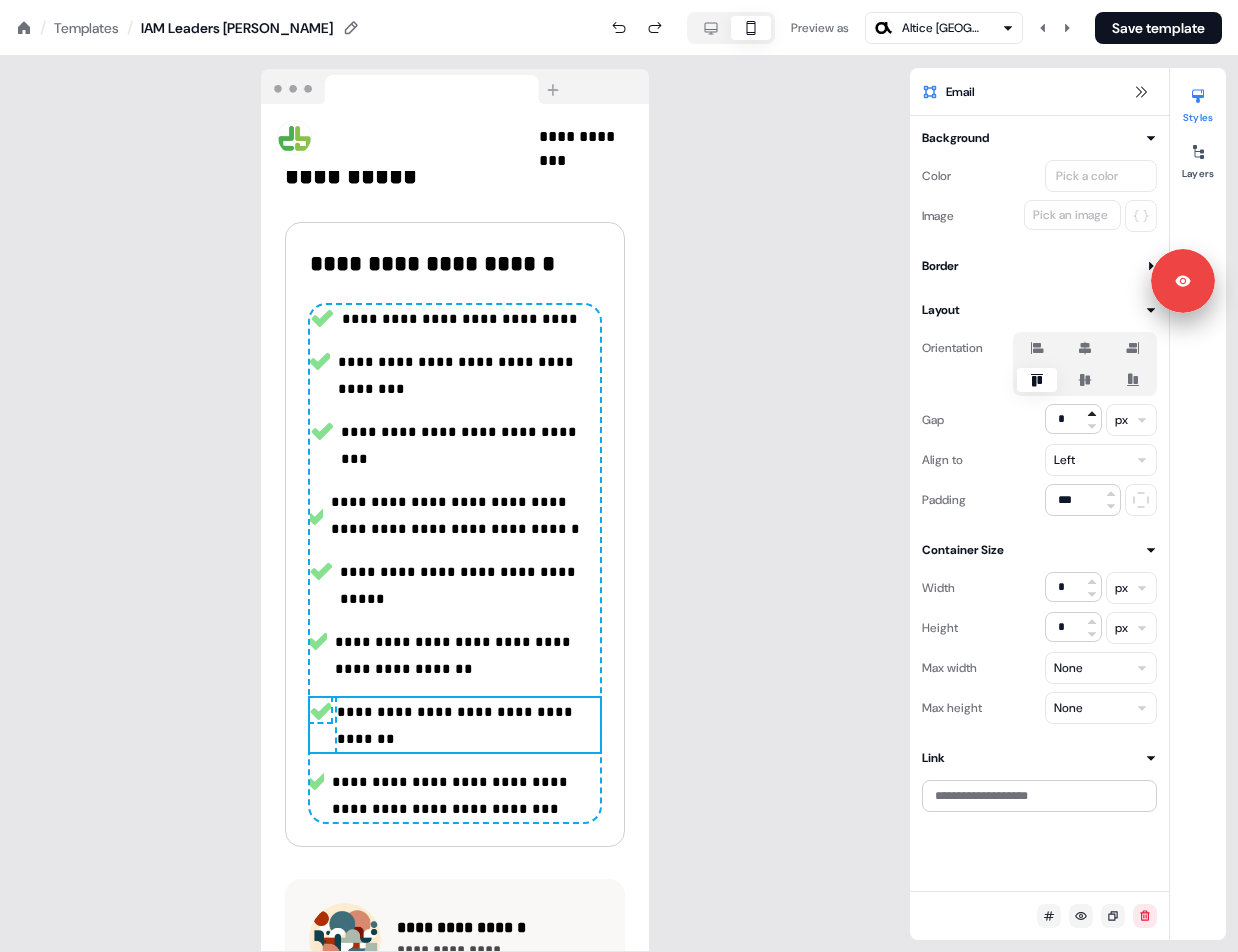 click 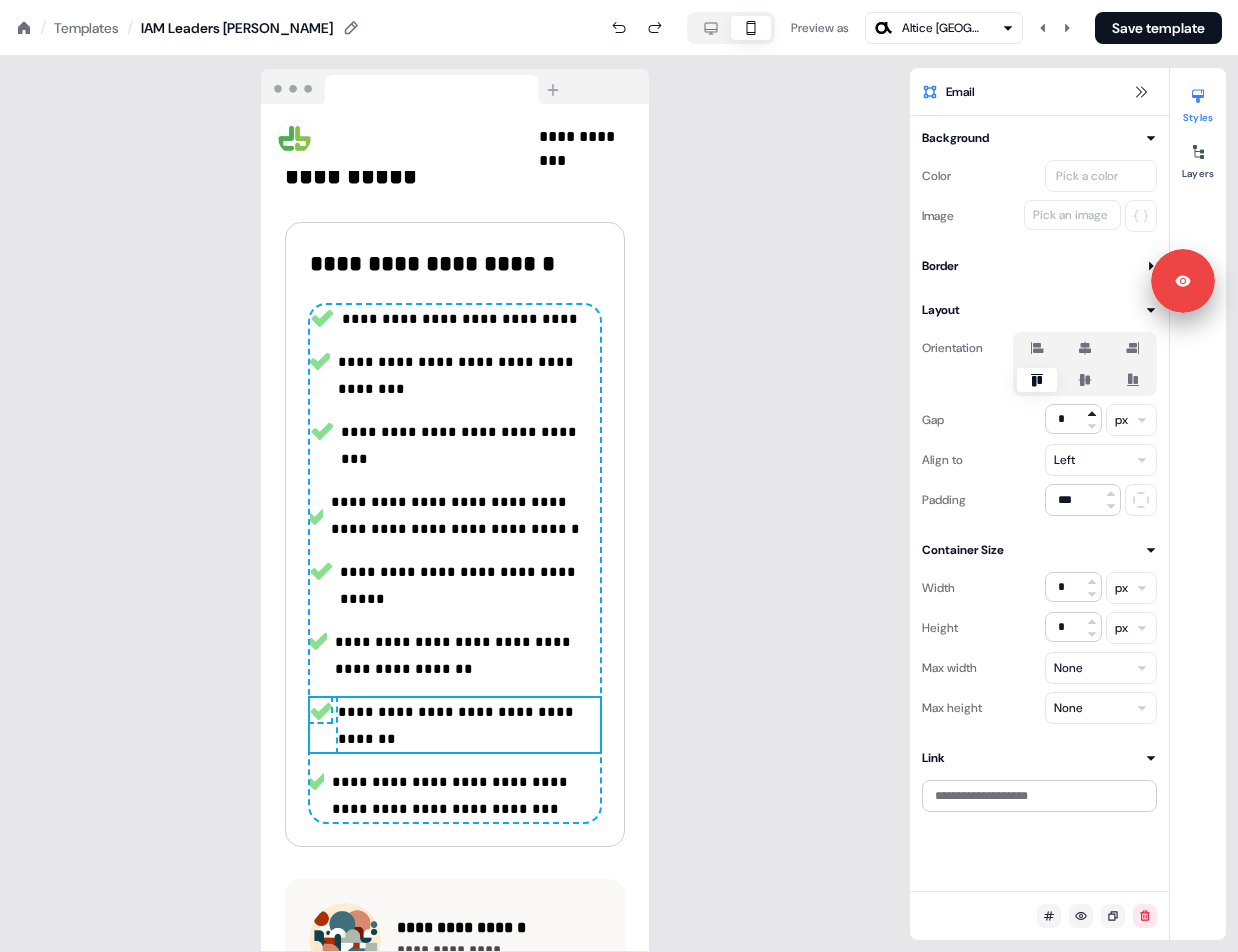 click 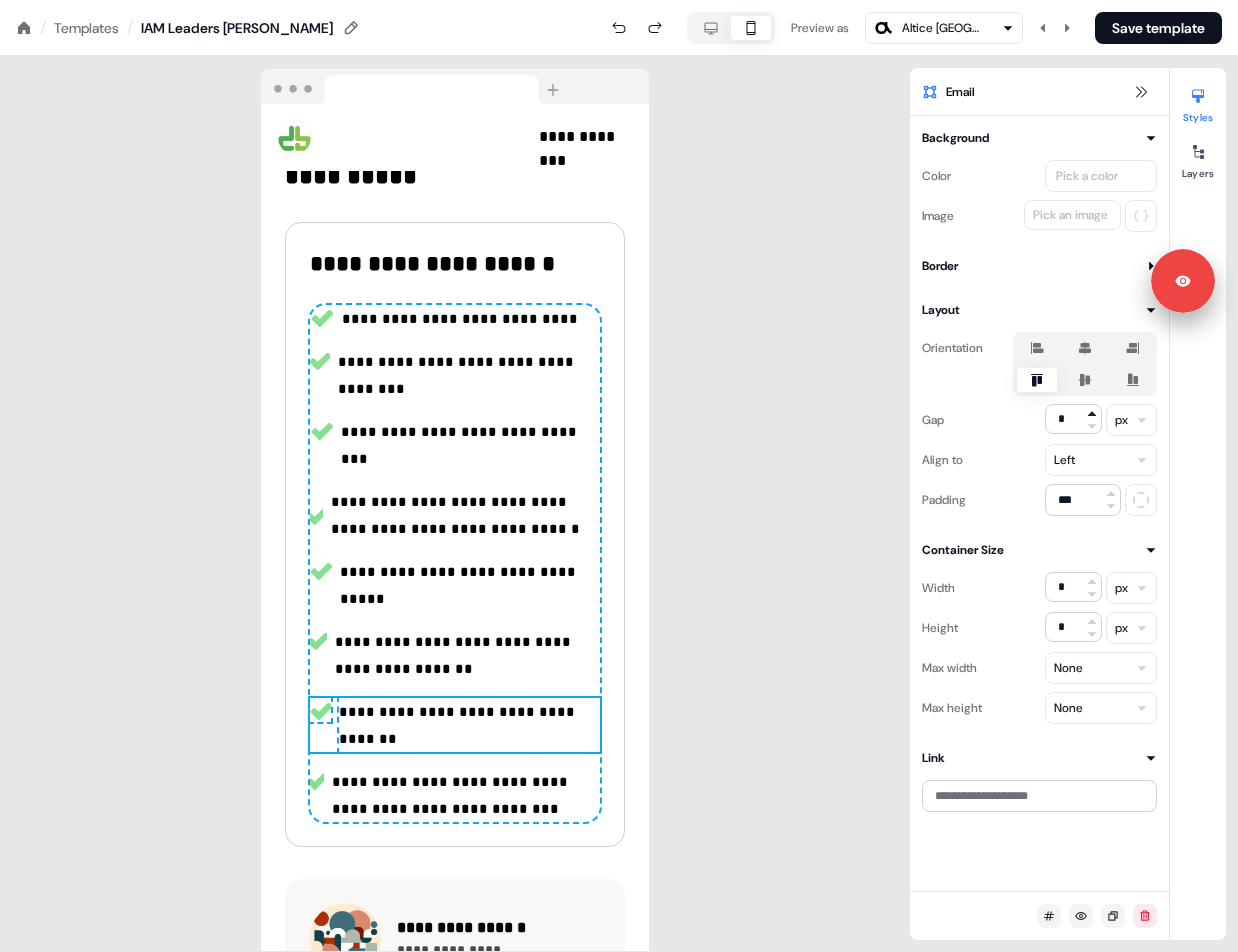 type on "*" 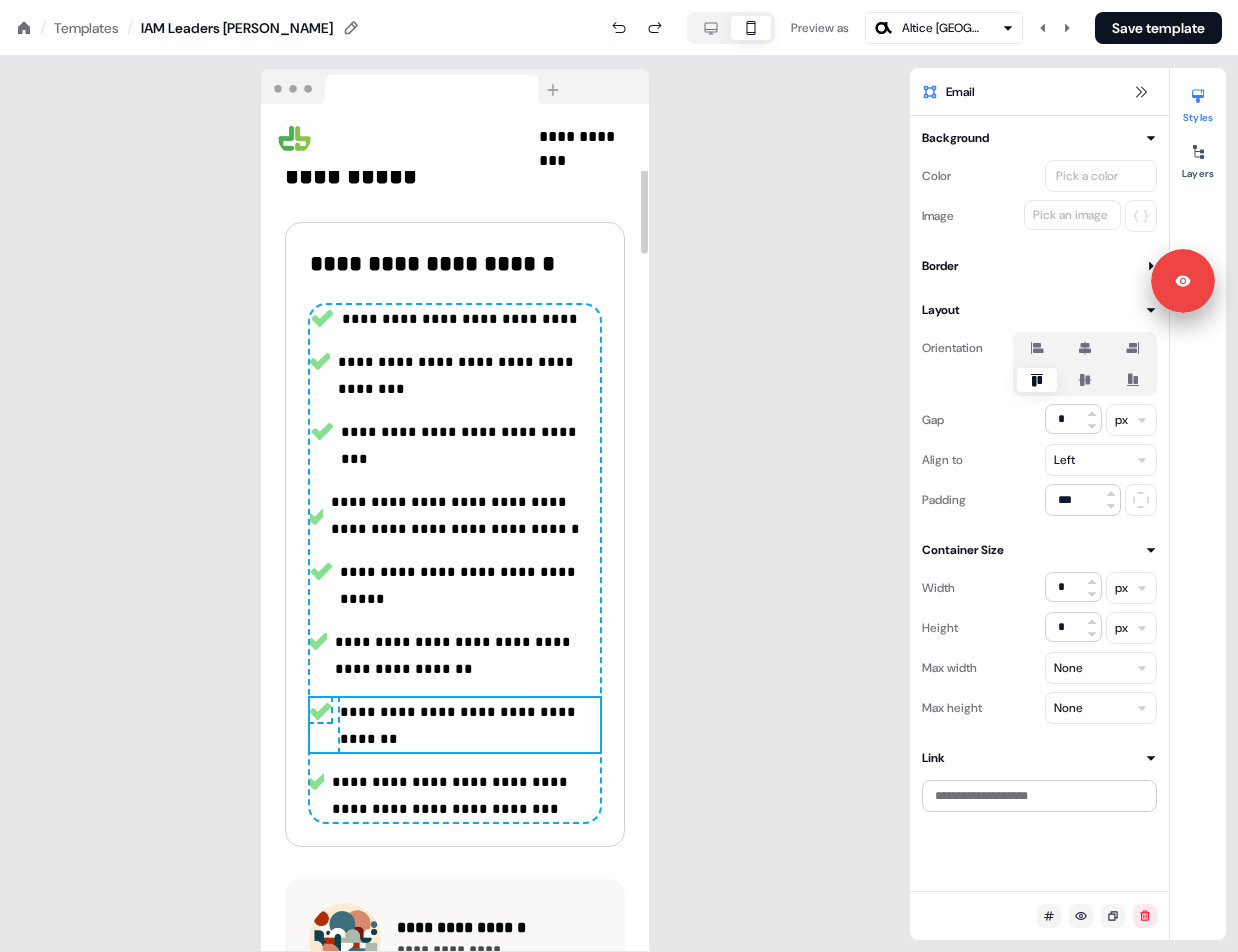click at bounding box center [317, 781] 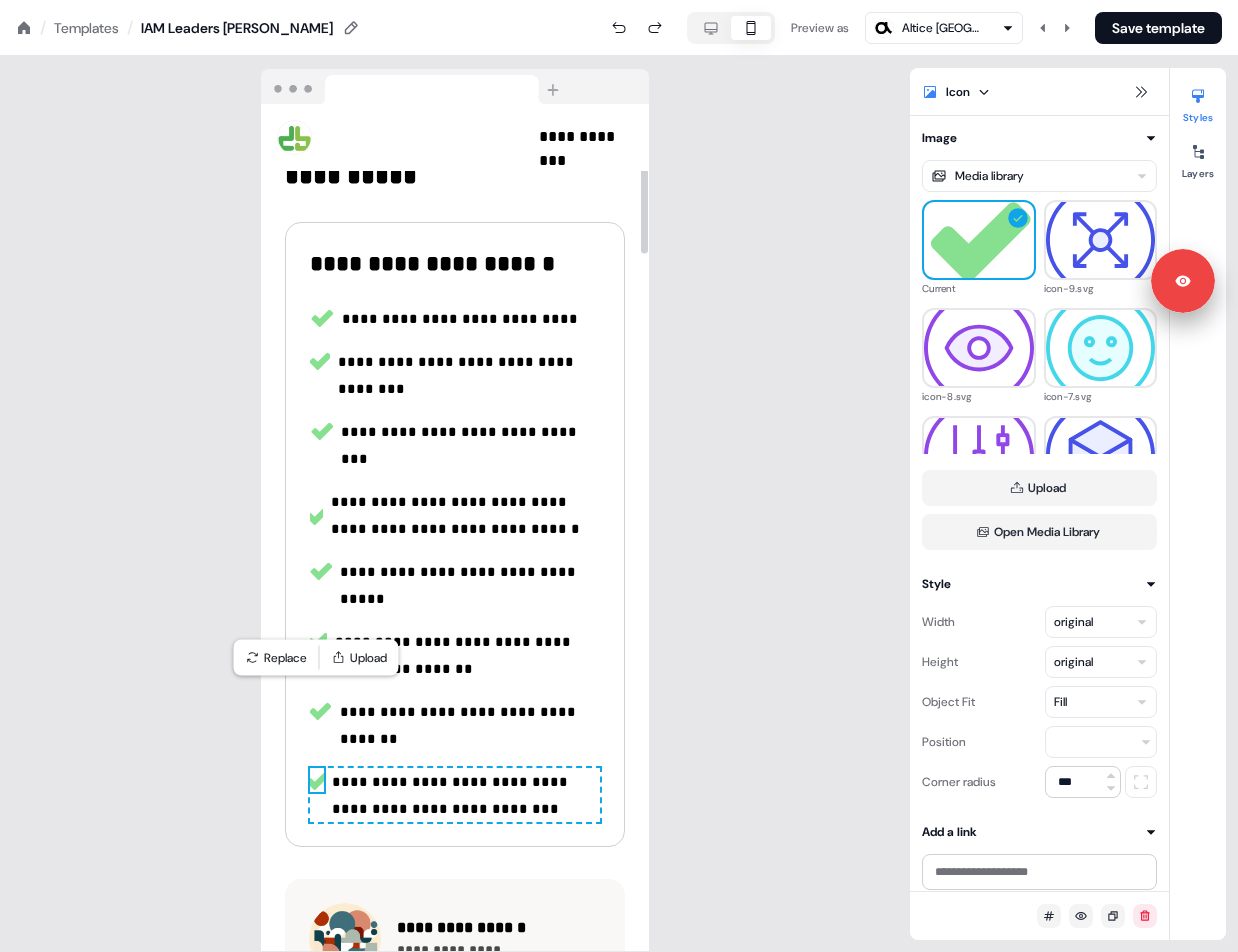 click on "**********" at bounding box center [455, 795] 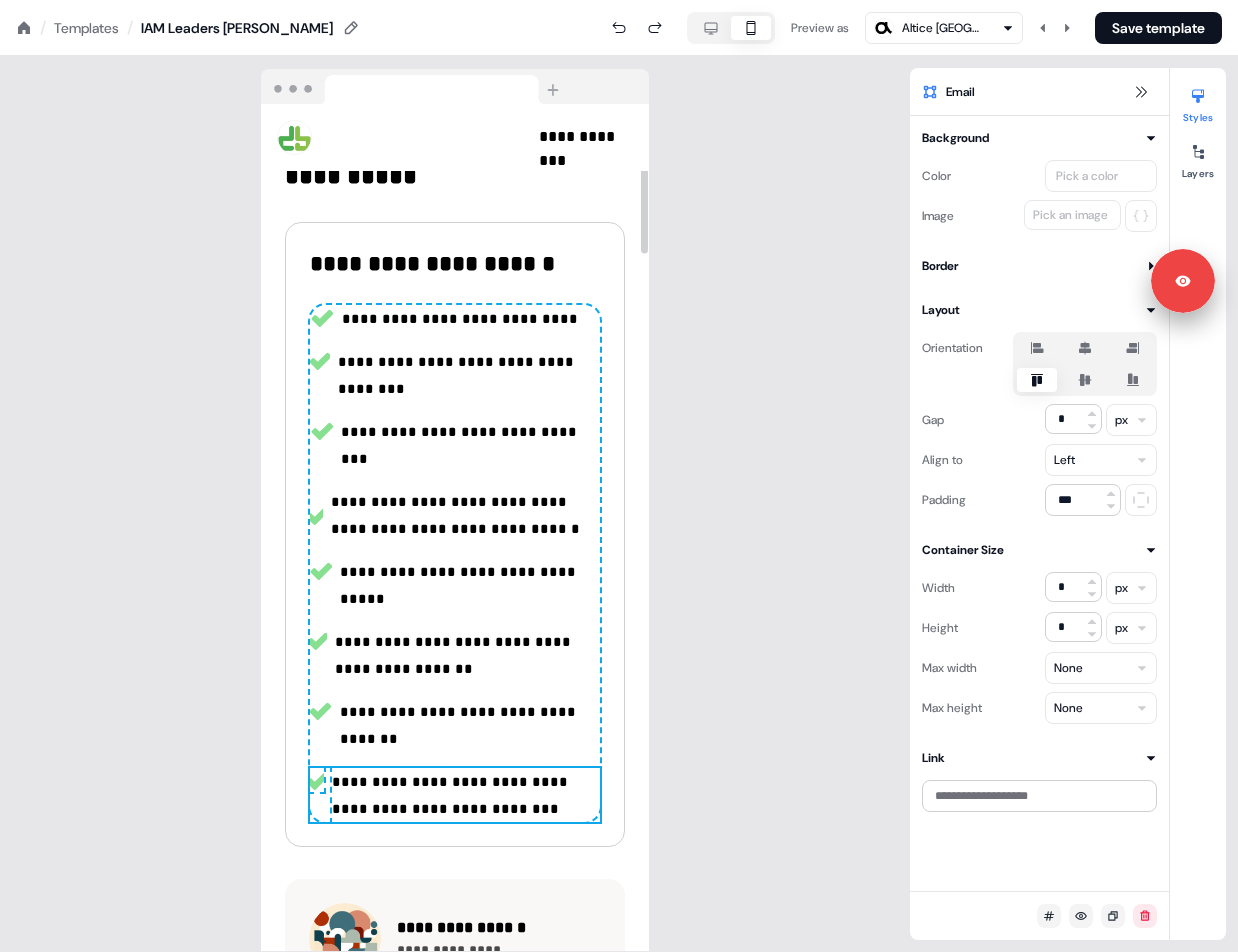 click at bounding box center (317, 781) 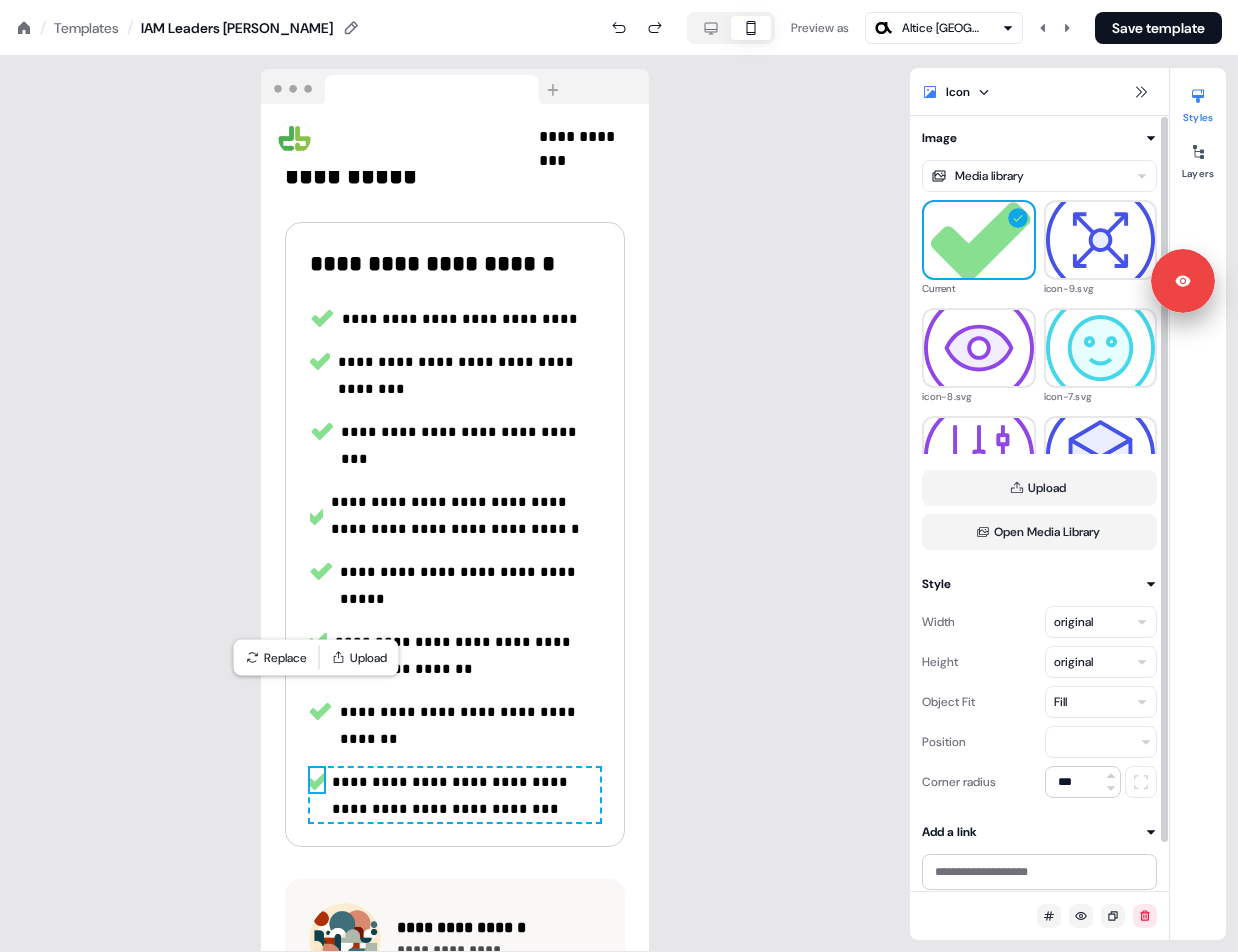 click on "Fill" at bounding box center [1101, 702] 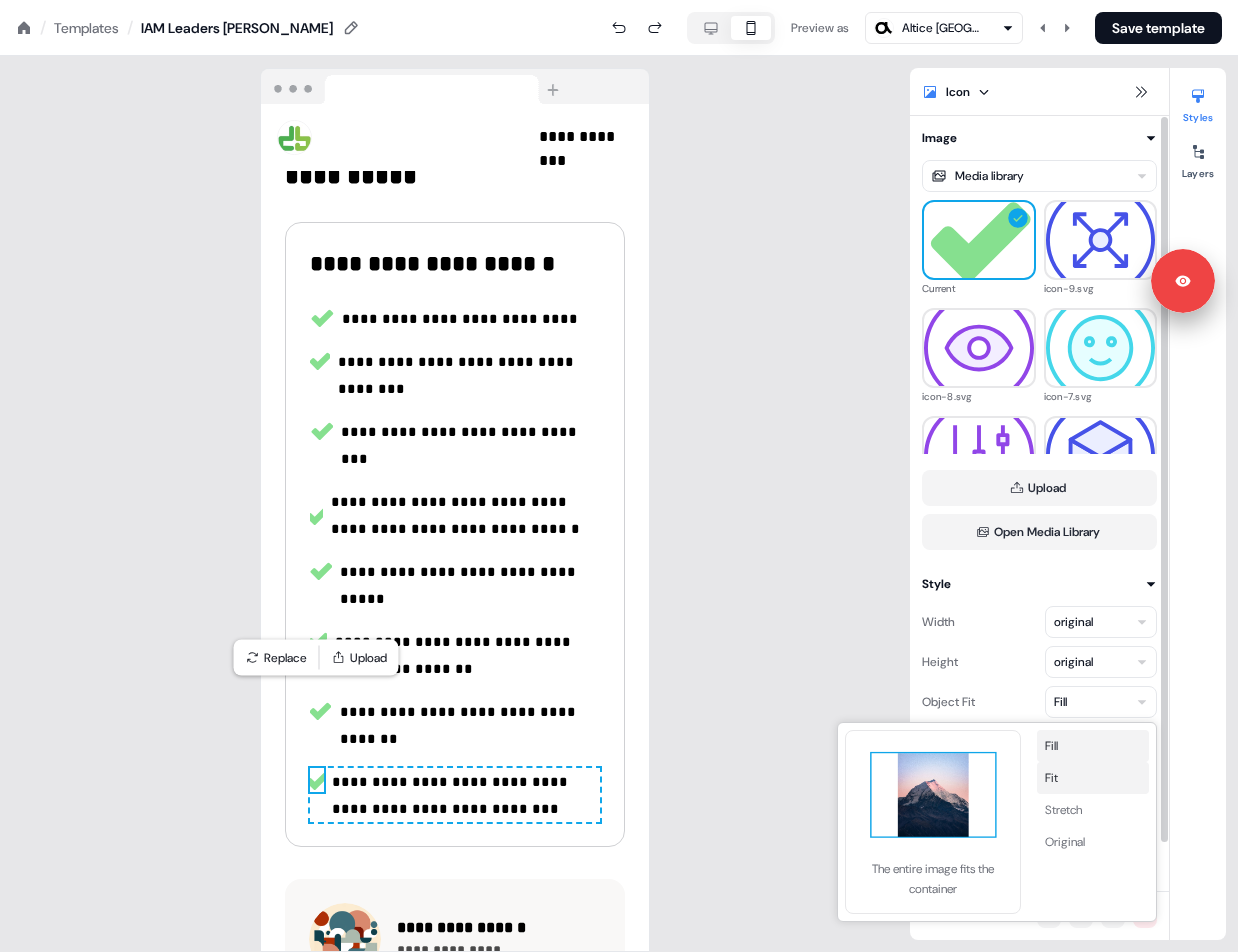 click on "Fit" at bounding box center [1093, 778] 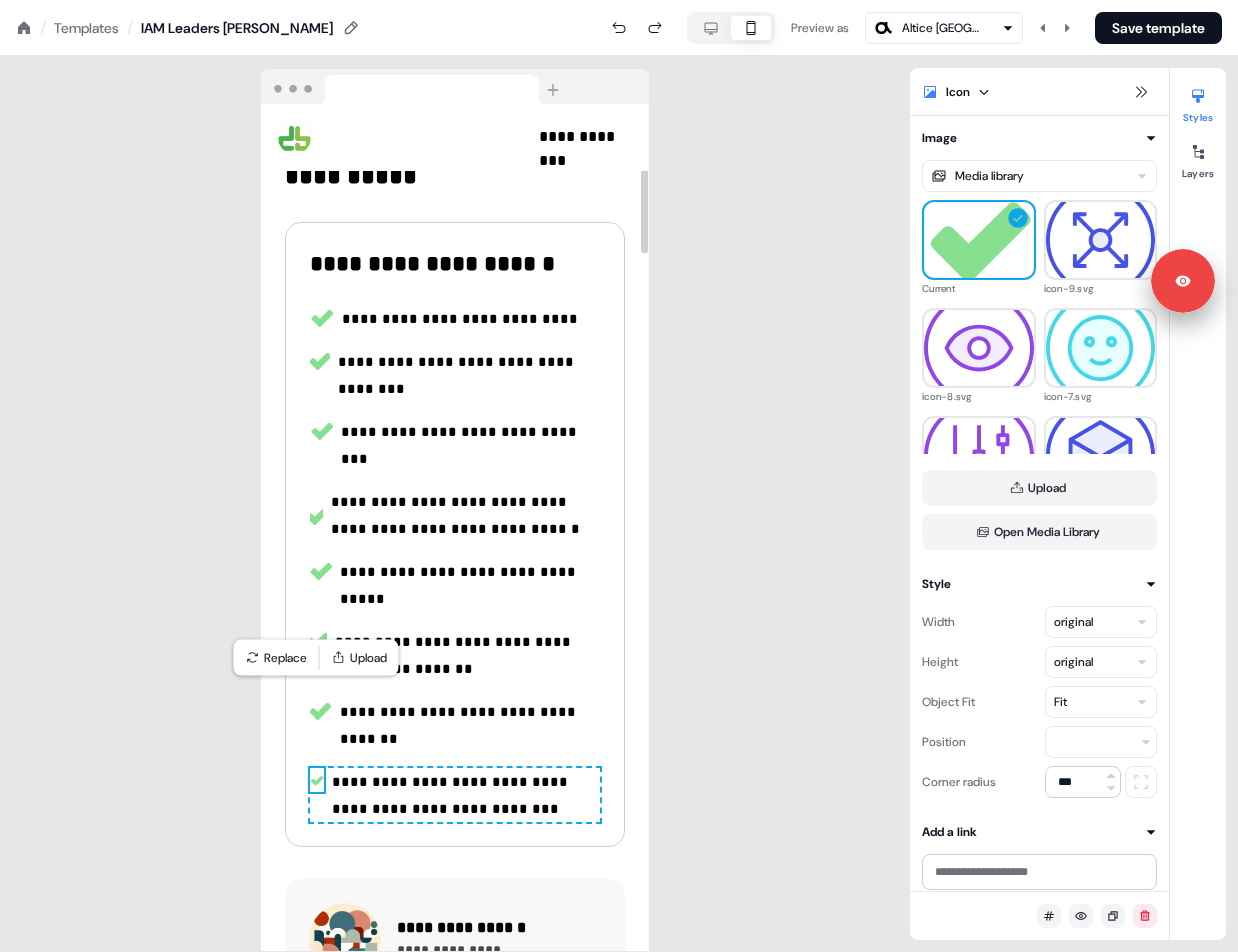 click at bounding box center (318, 641) 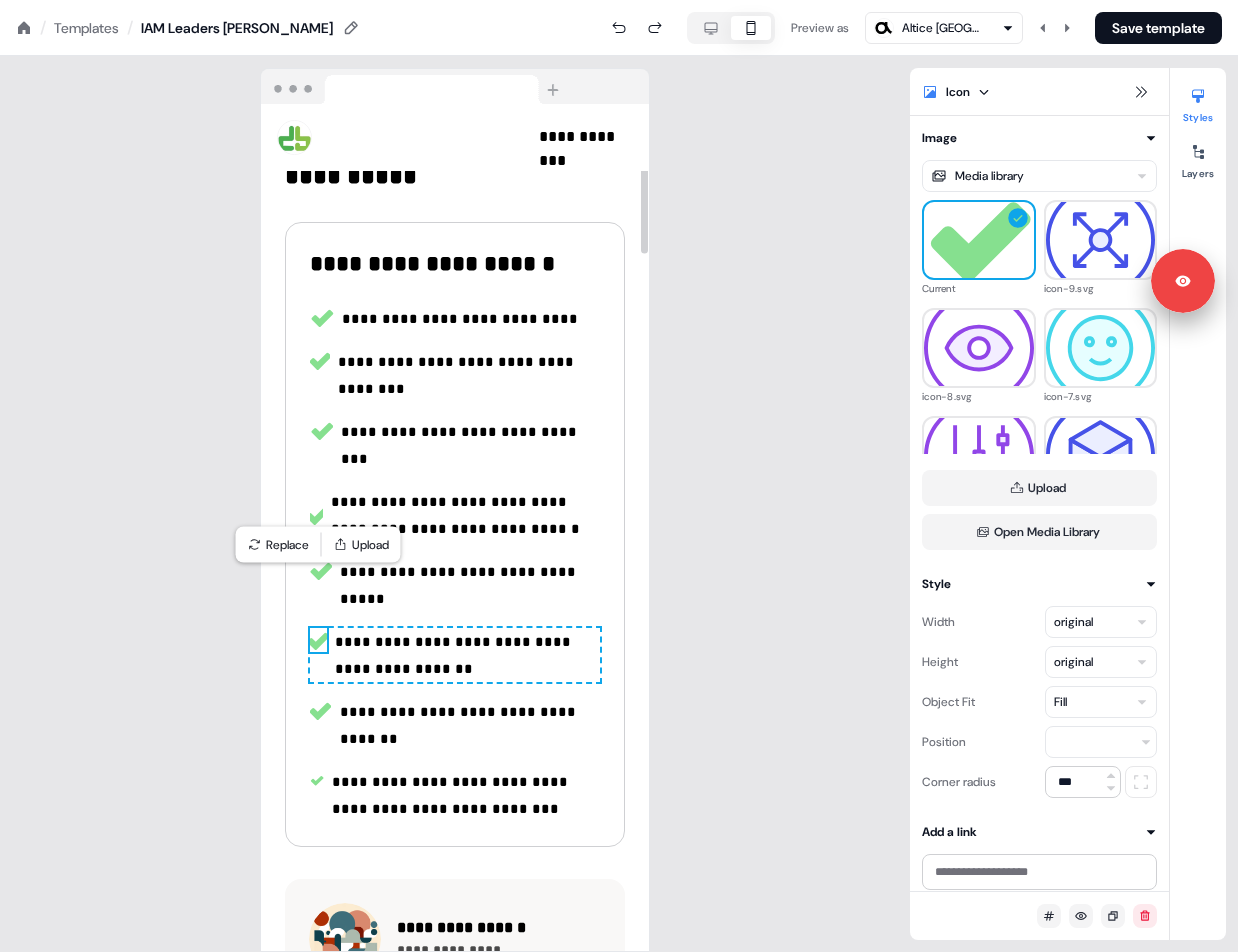 click at bounding box center [320, 711] 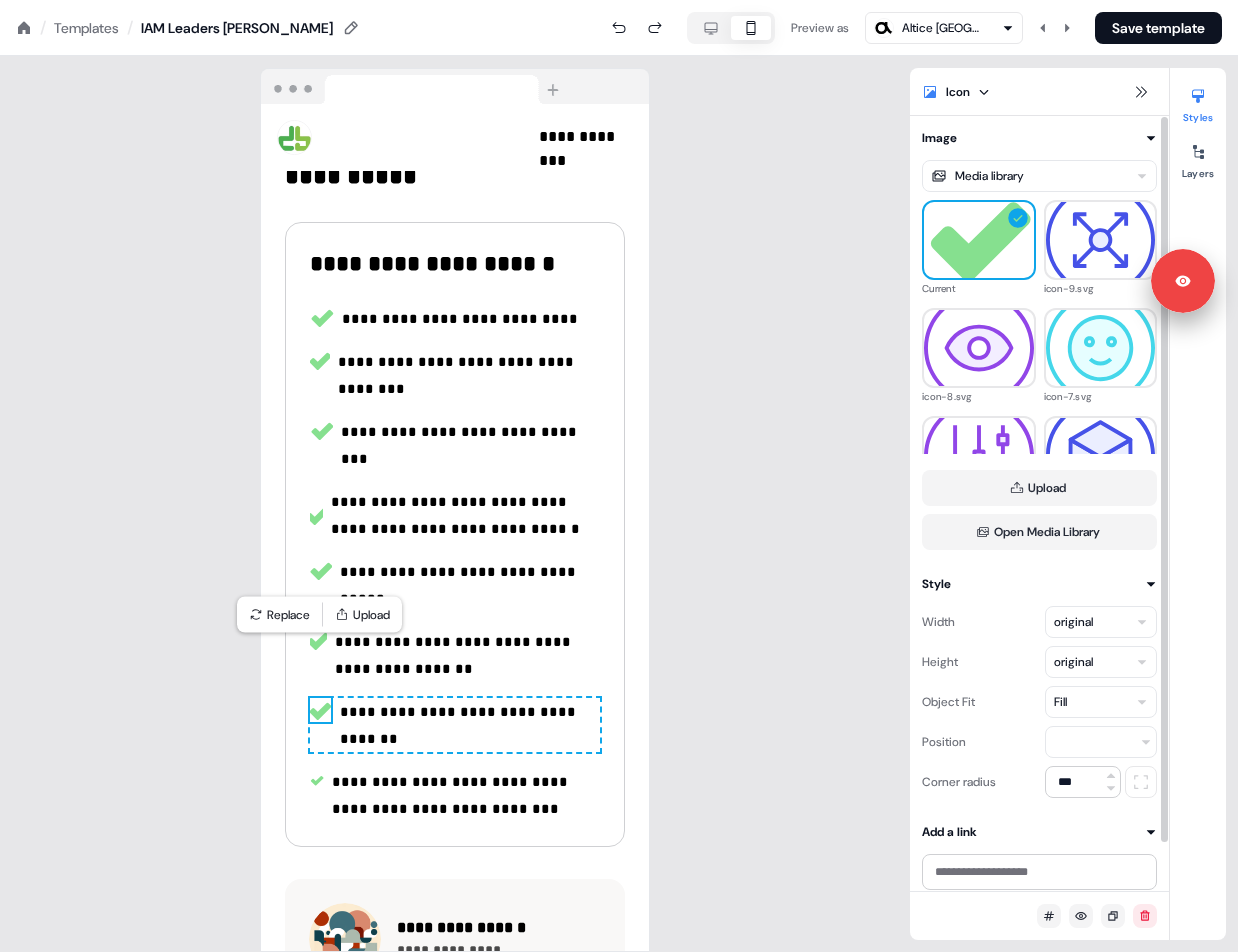 click on "Fill" at bounding box center [1101, 702] 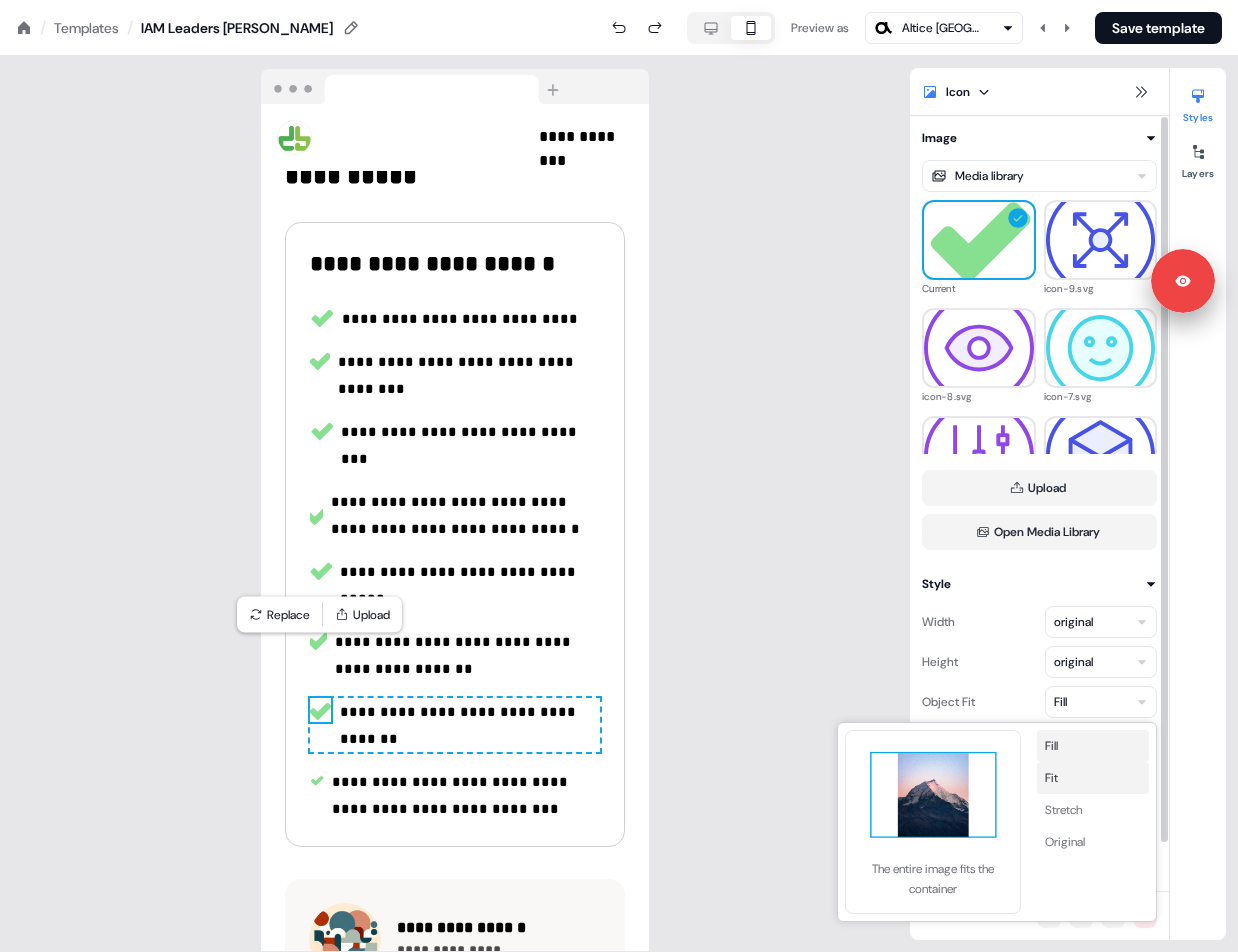 click on "Fit" at bounding box center [1093, 778] 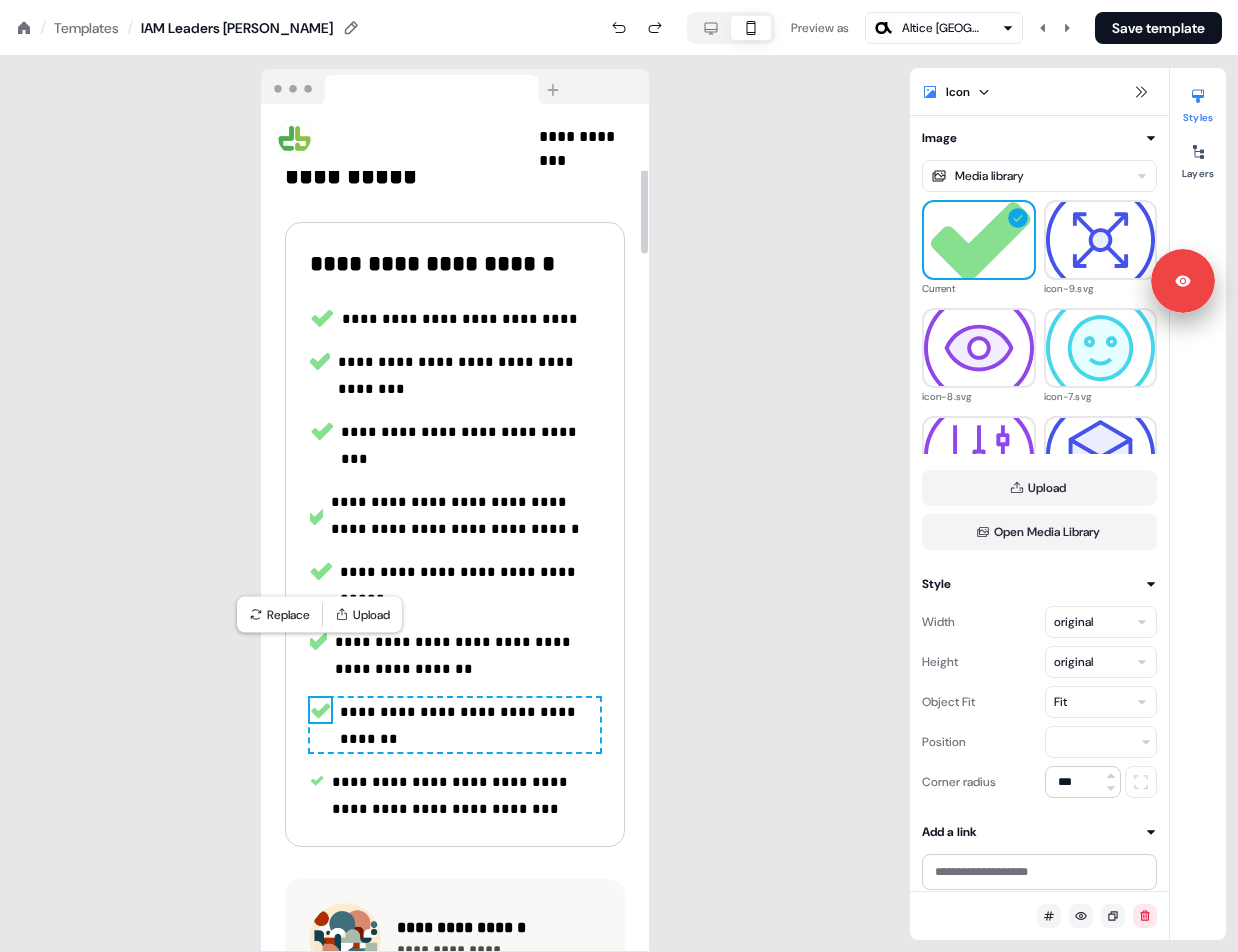 click at bounding box center [318, 641] 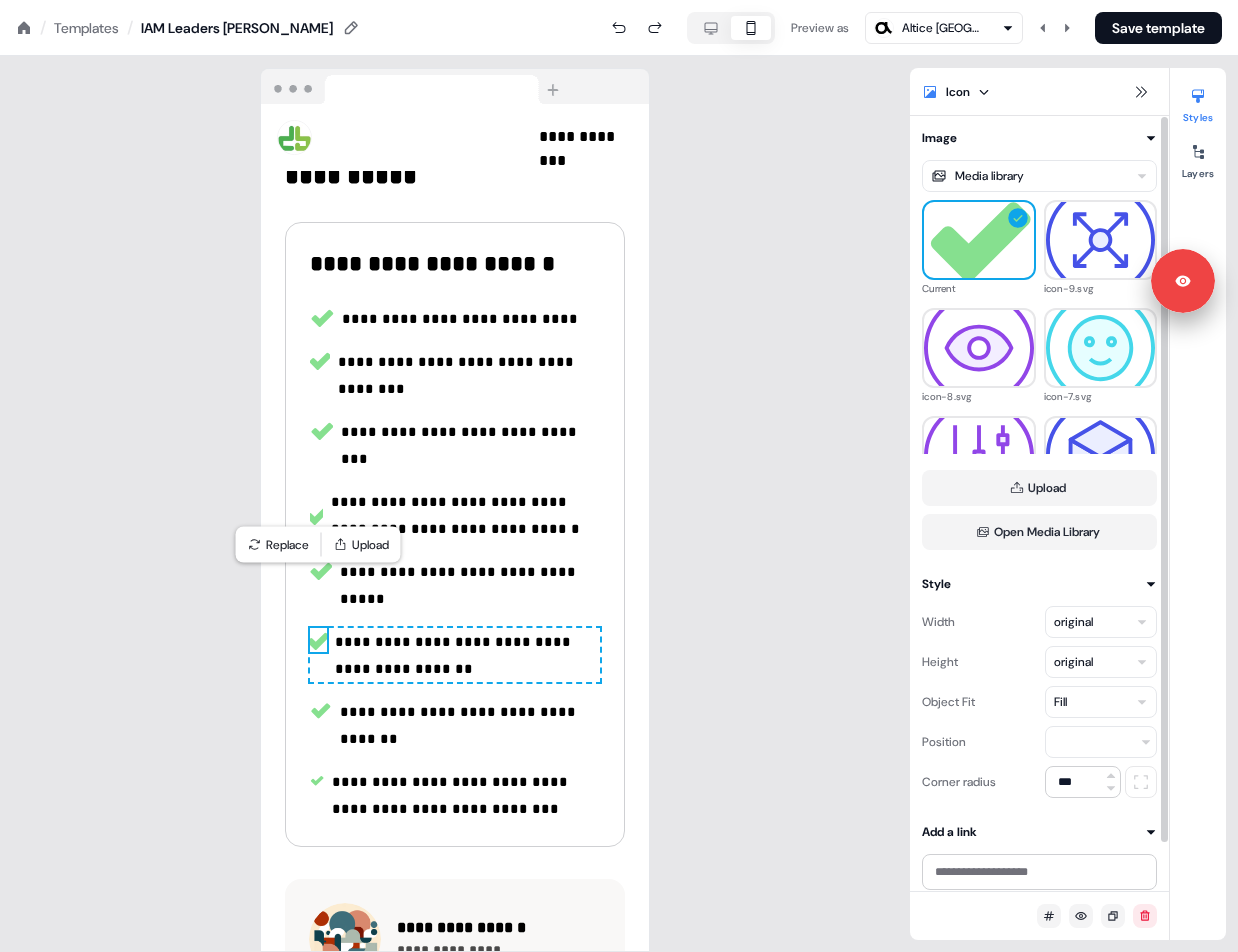 click on "Fill" at bounding box center (1101, 702) 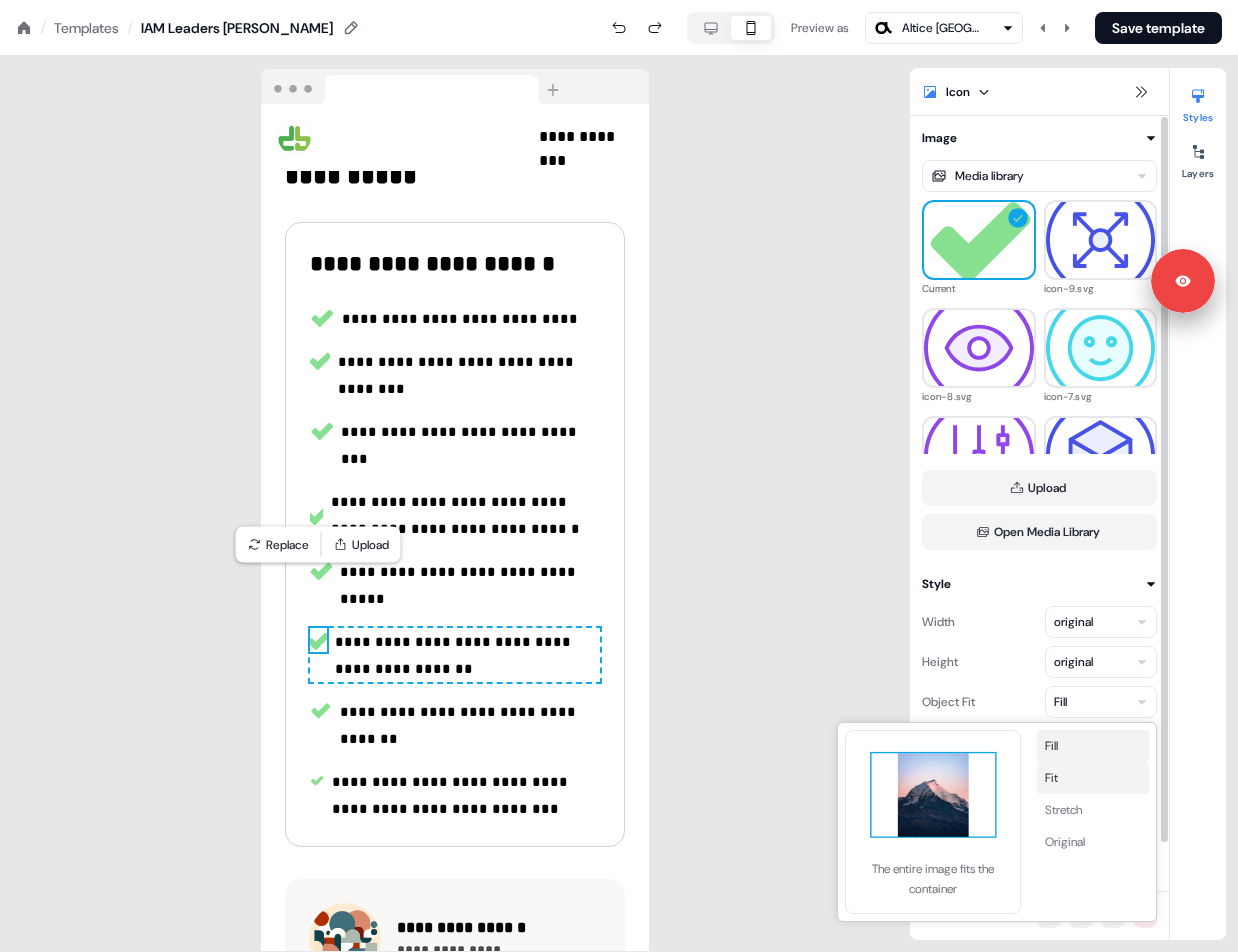 click on "Fit" at bounding box center [1093, 778] 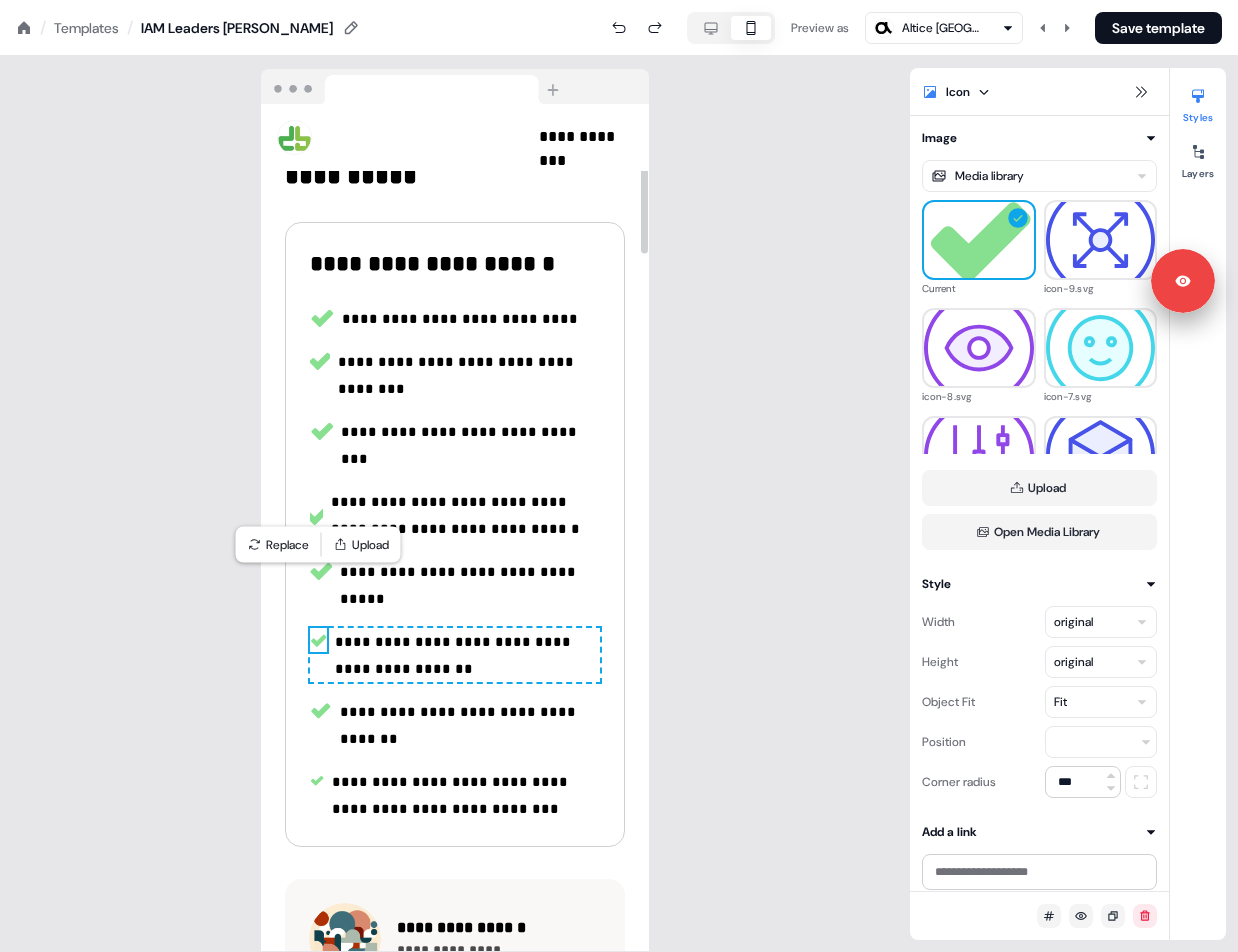 click at bounding box center [320, 711] 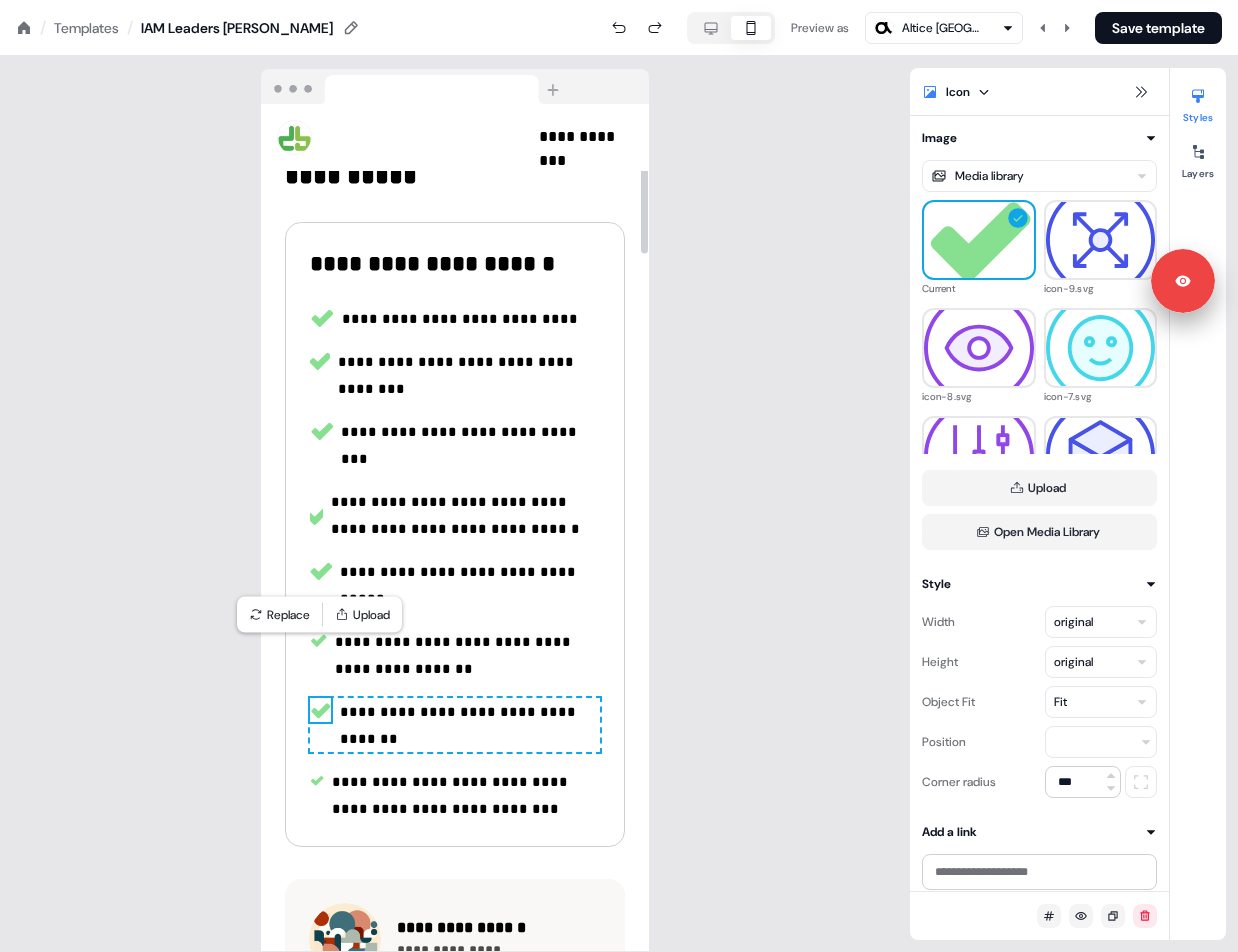 click at bounding box center [320, 711] 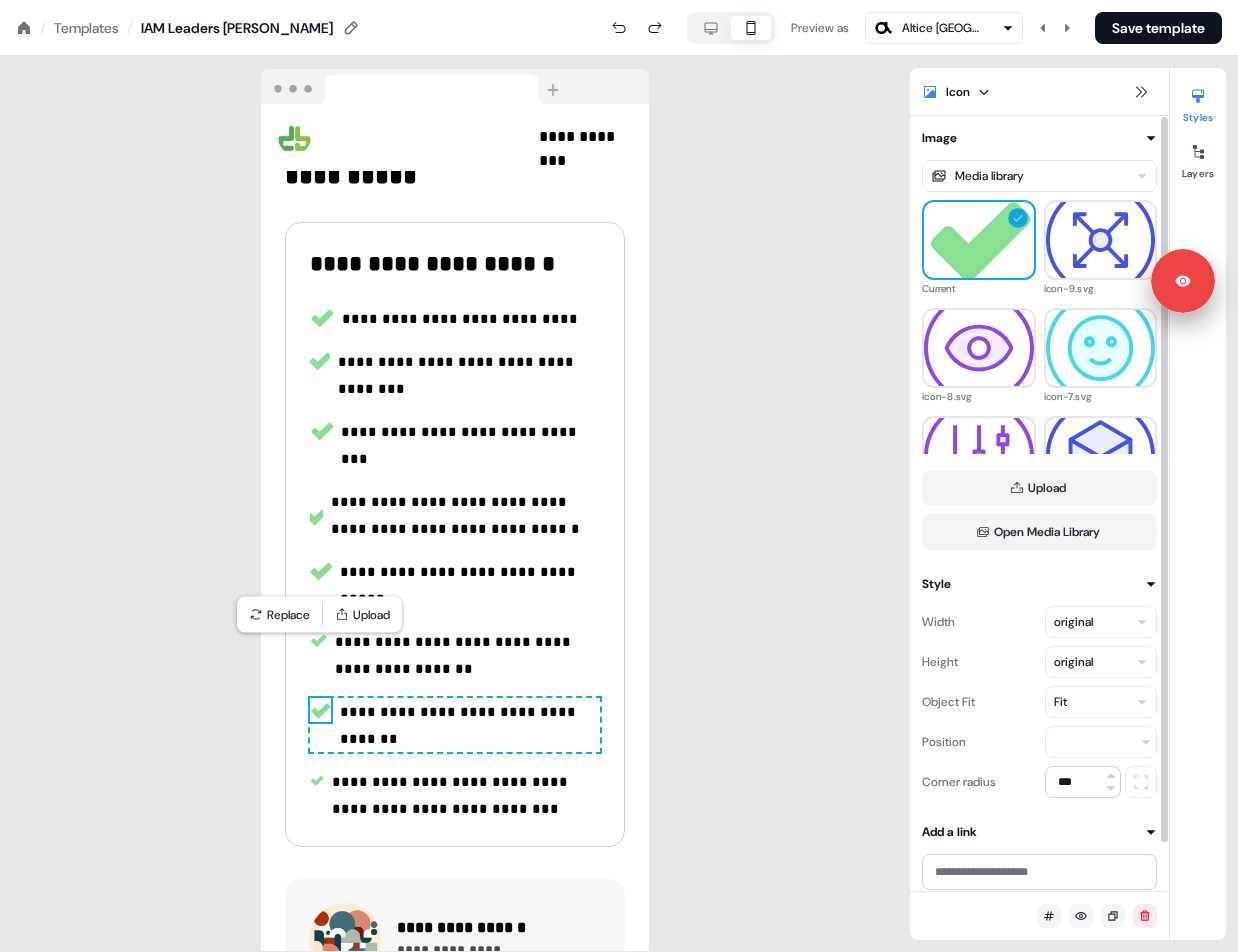 click on "Fit" at bounding box center (1101, 702) 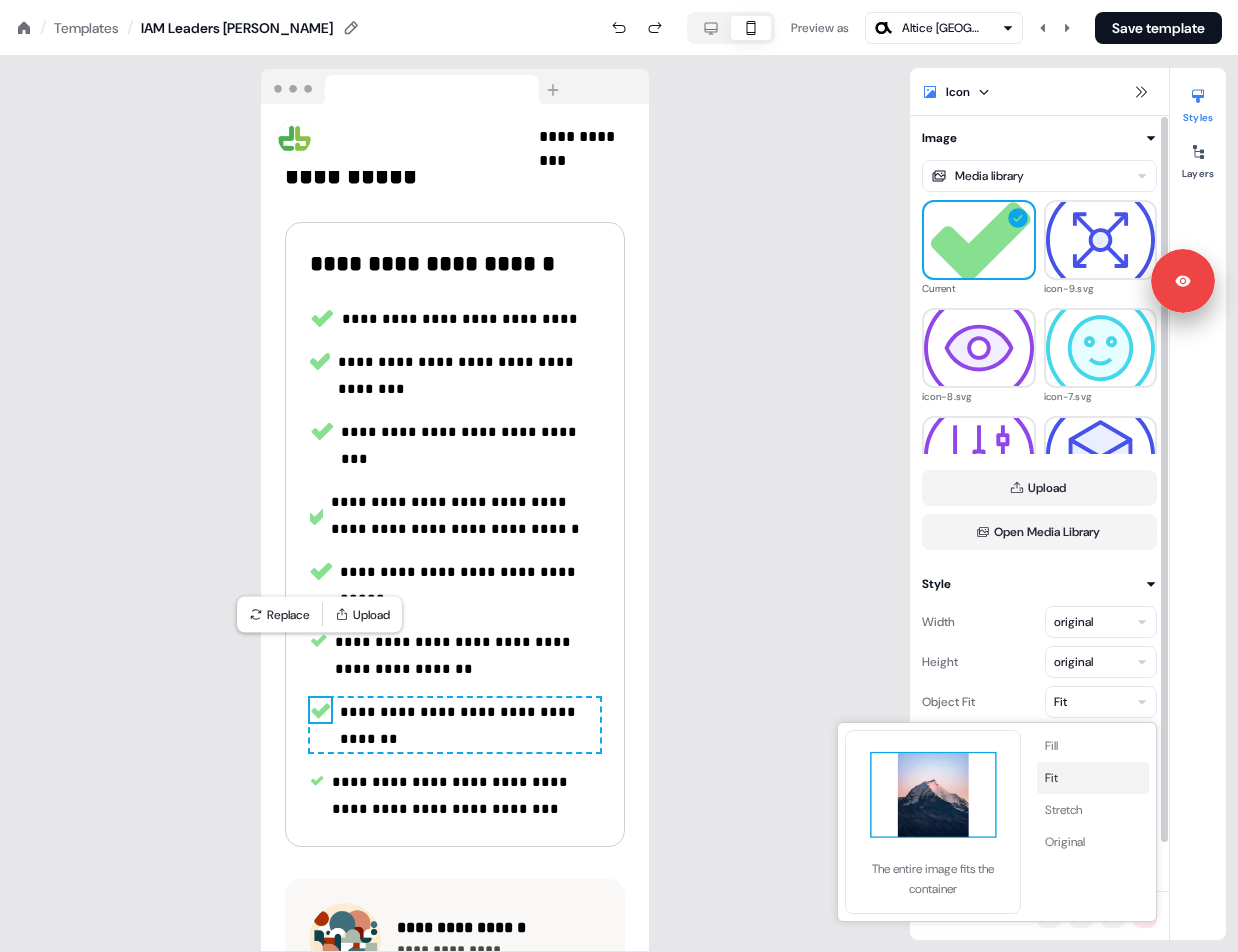 click on "Fit" at bounding box center (1093, 778) 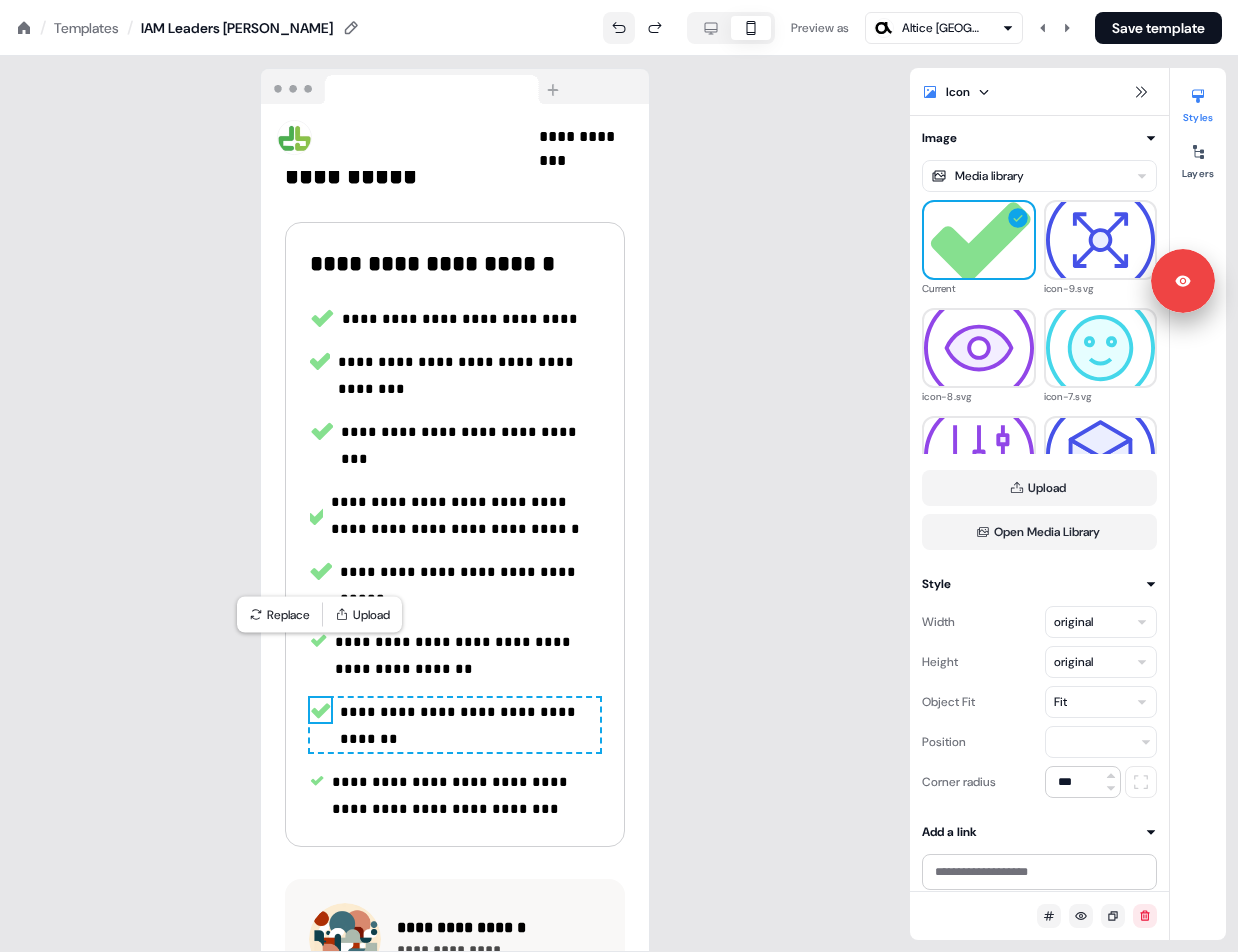 click 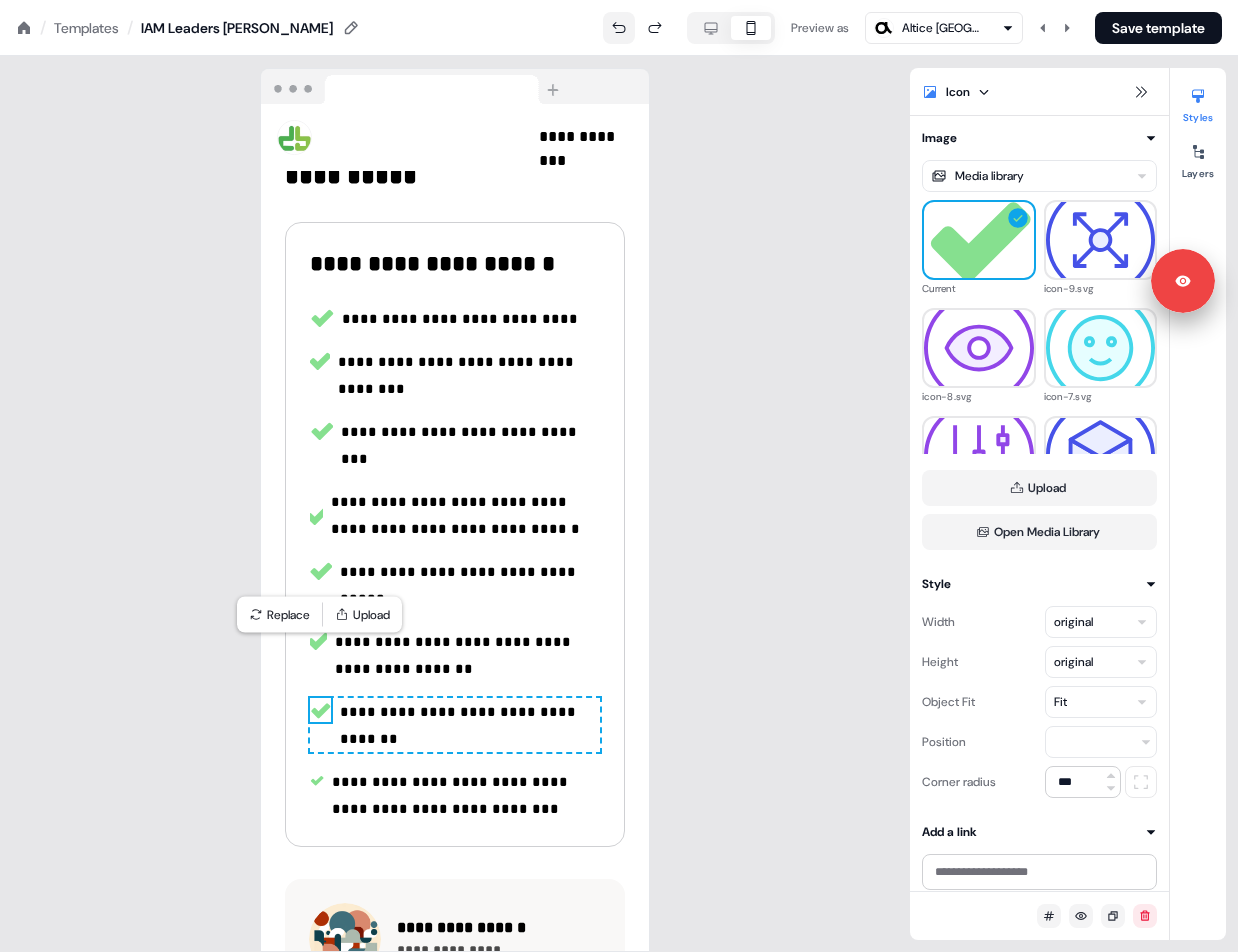 click 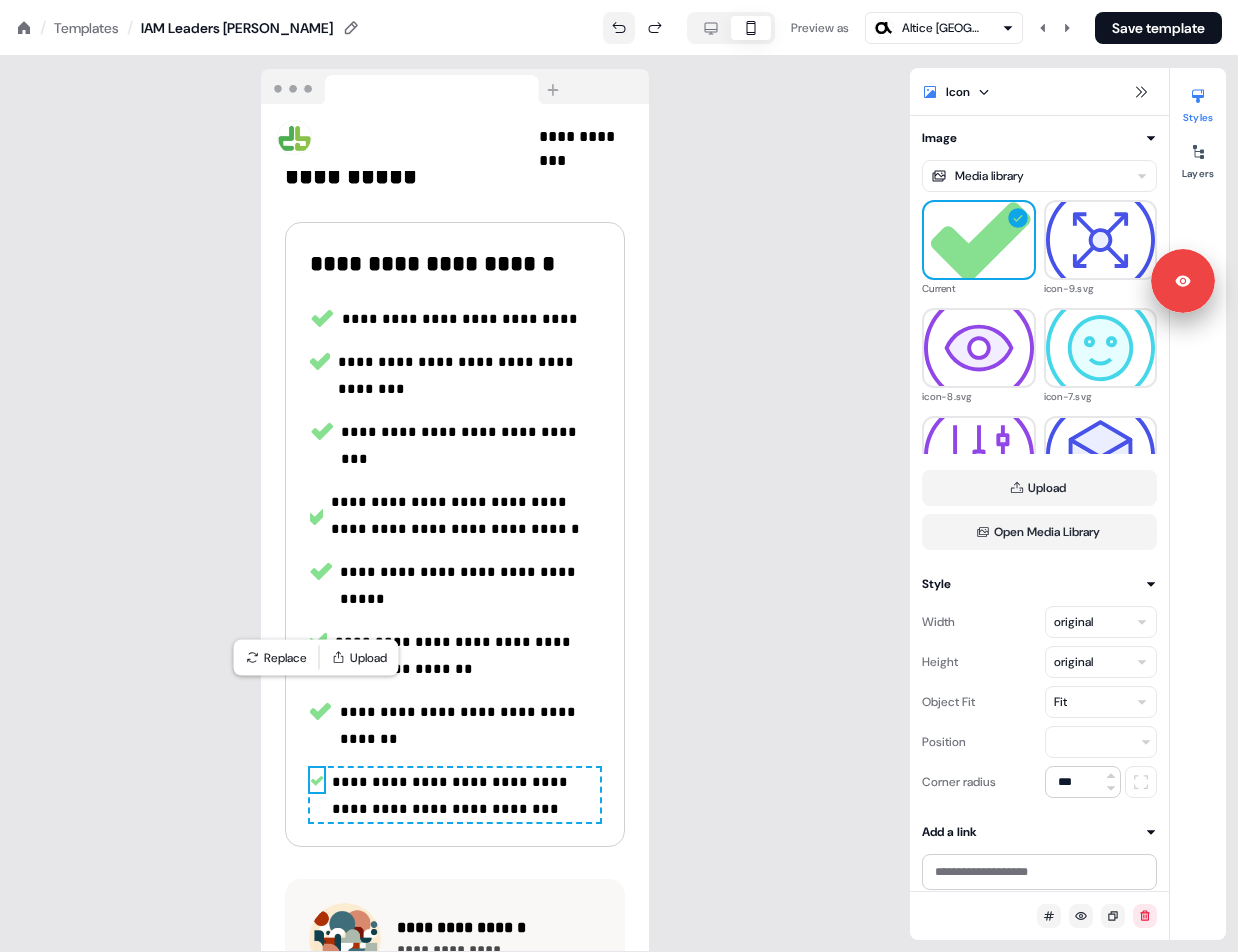 click 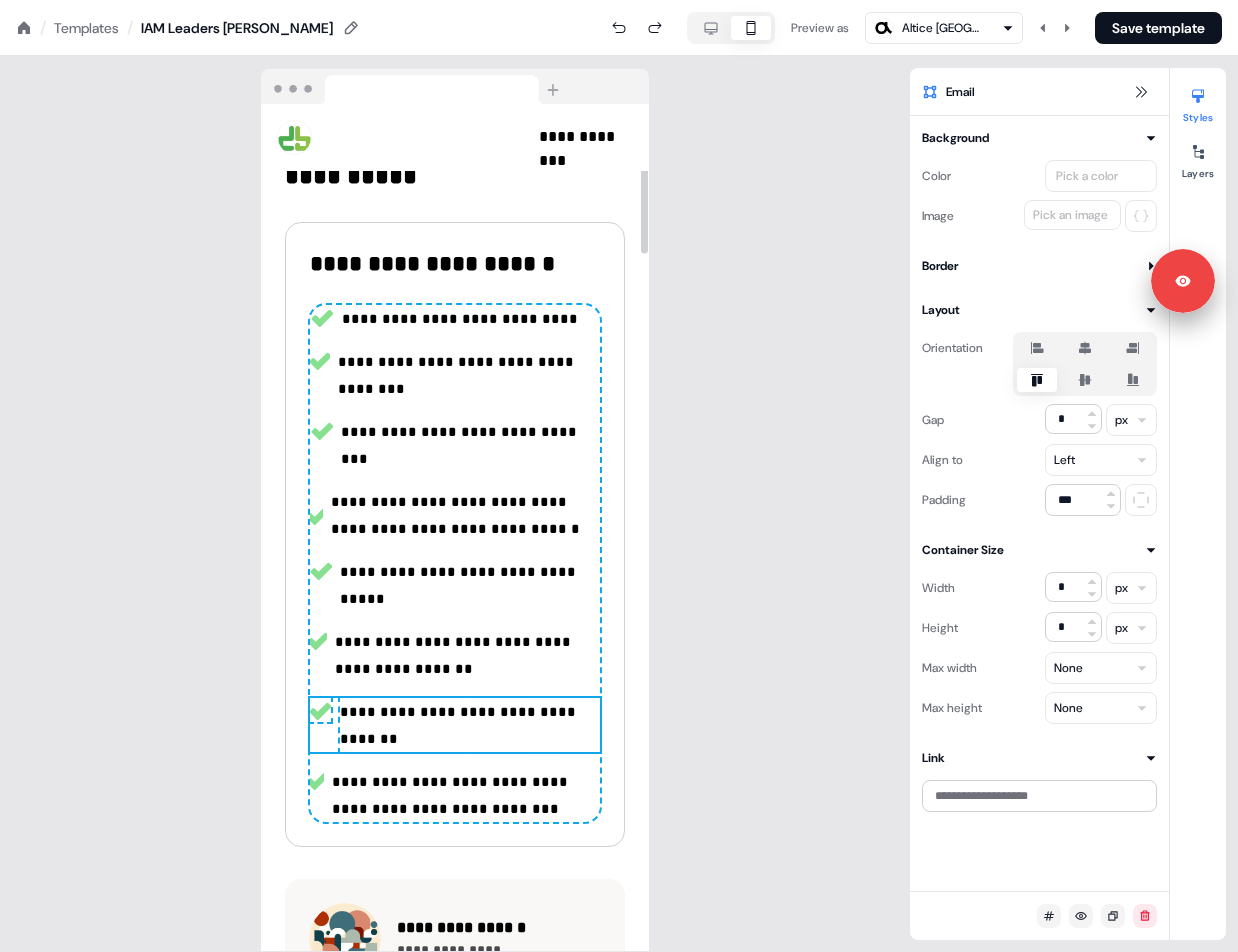 click on "**********" at bounding box center (452, 795) 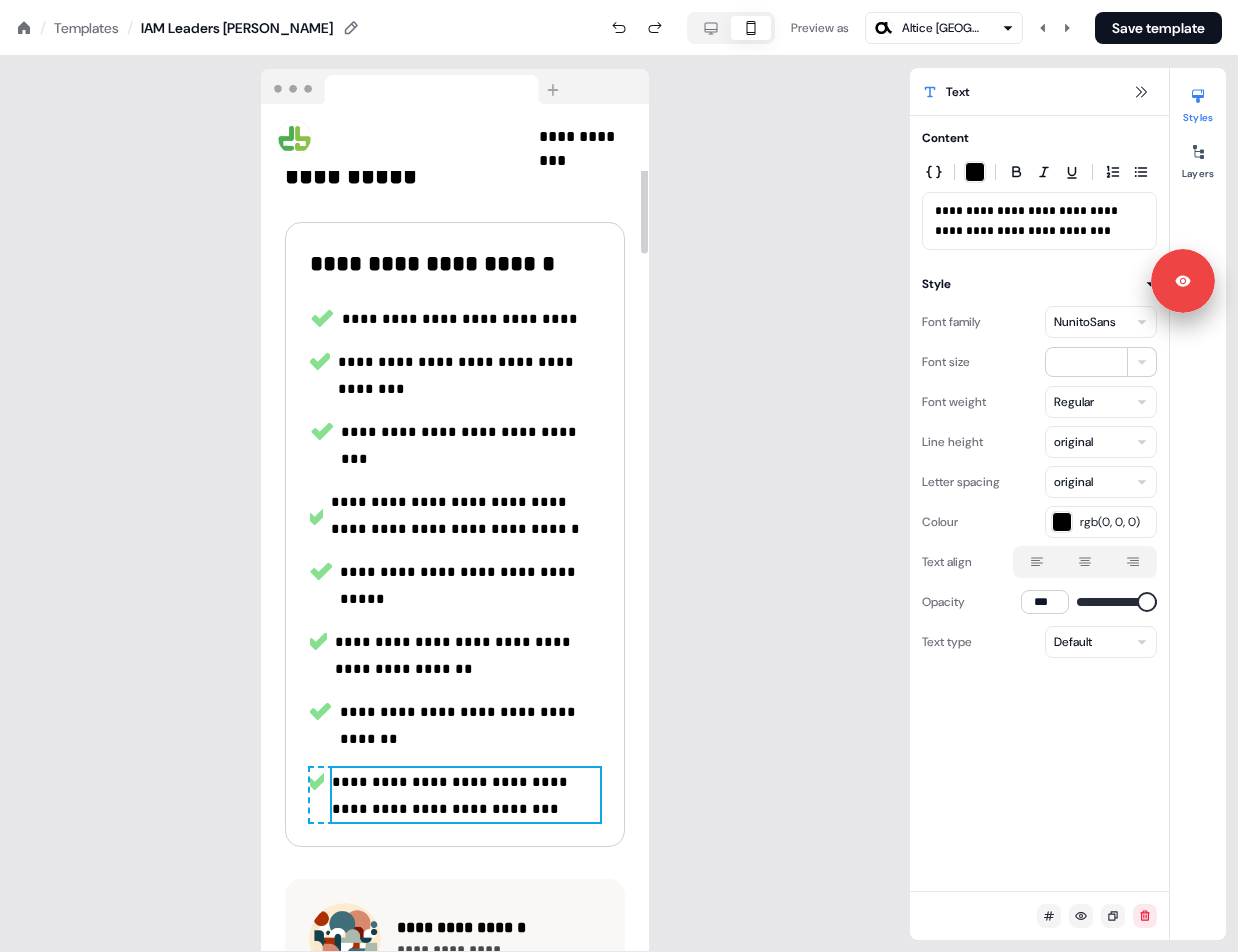 click on "**********" at bounding box center [469, 375] 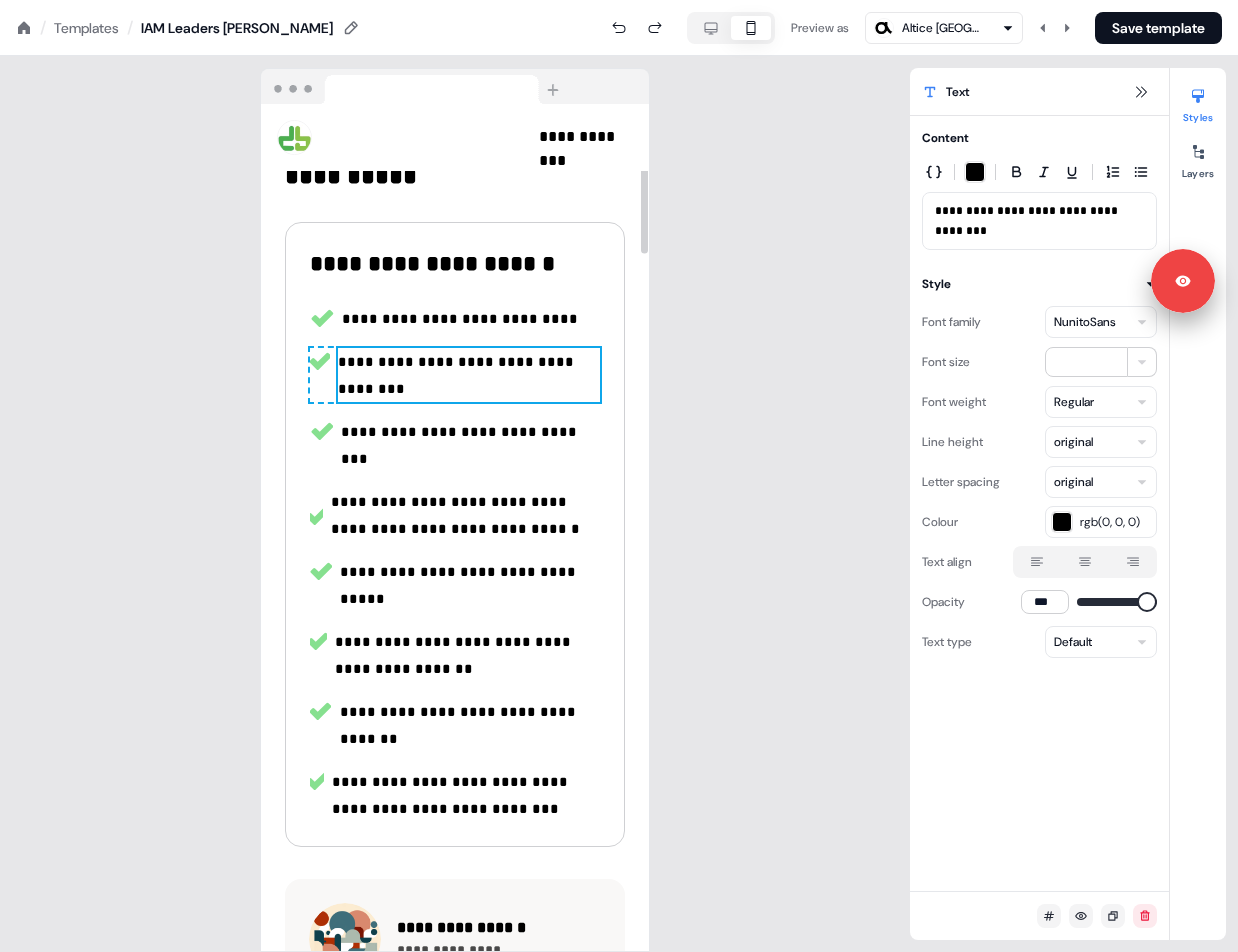 click on "**********" at bounding box center (455, 563) 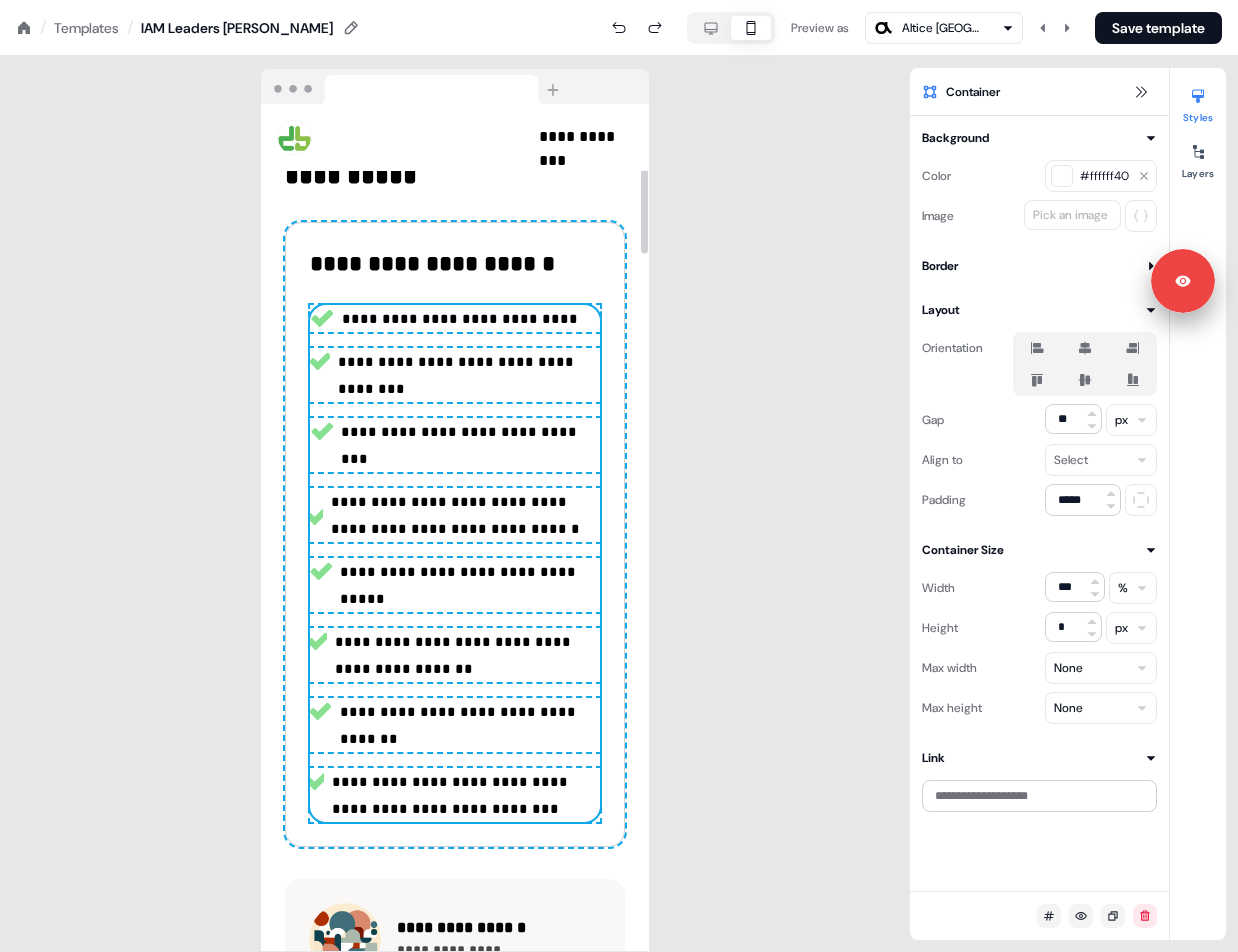 click on "**********" at bounding box center [455, 563] 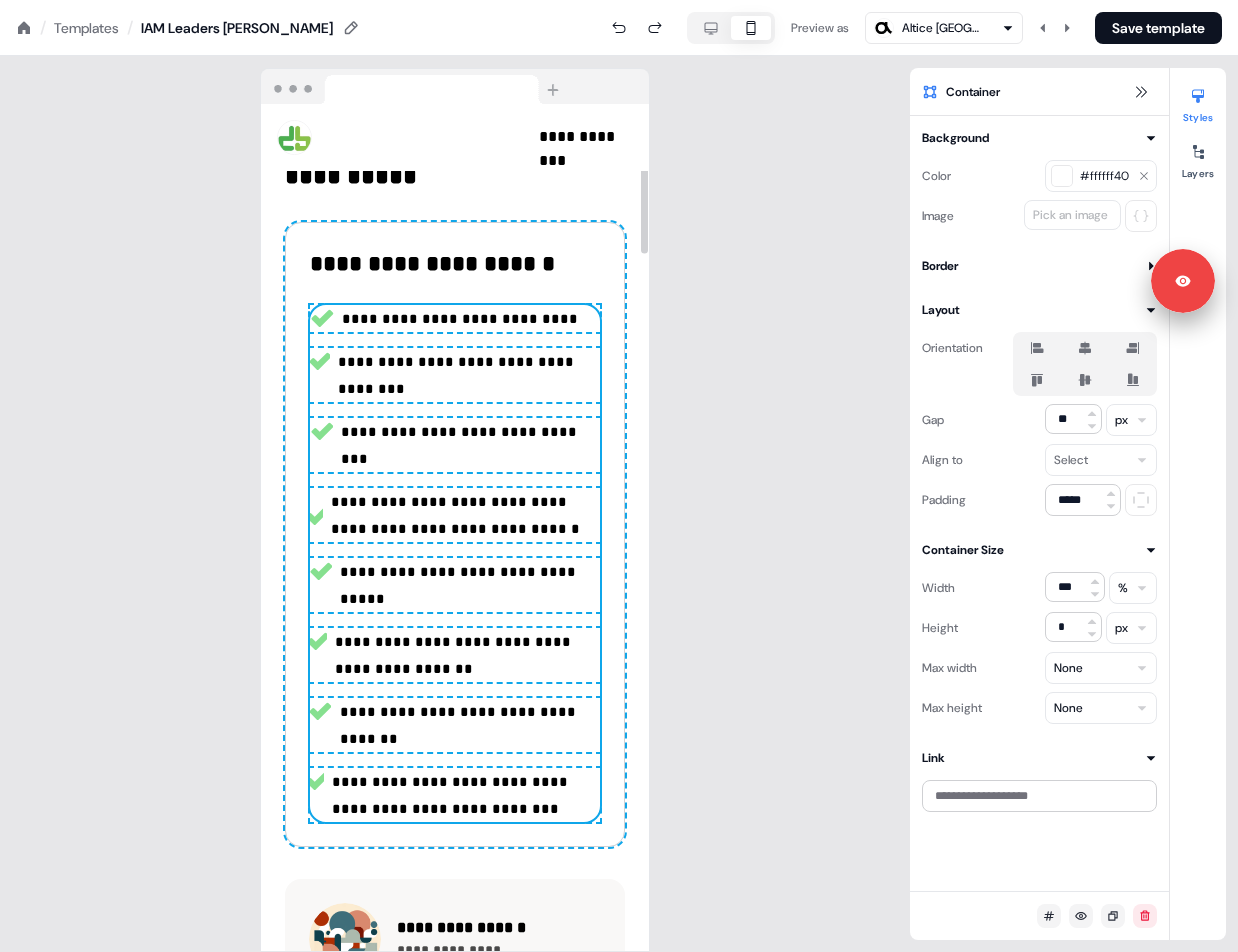 click on "**********" at bounding box center [455, 375] 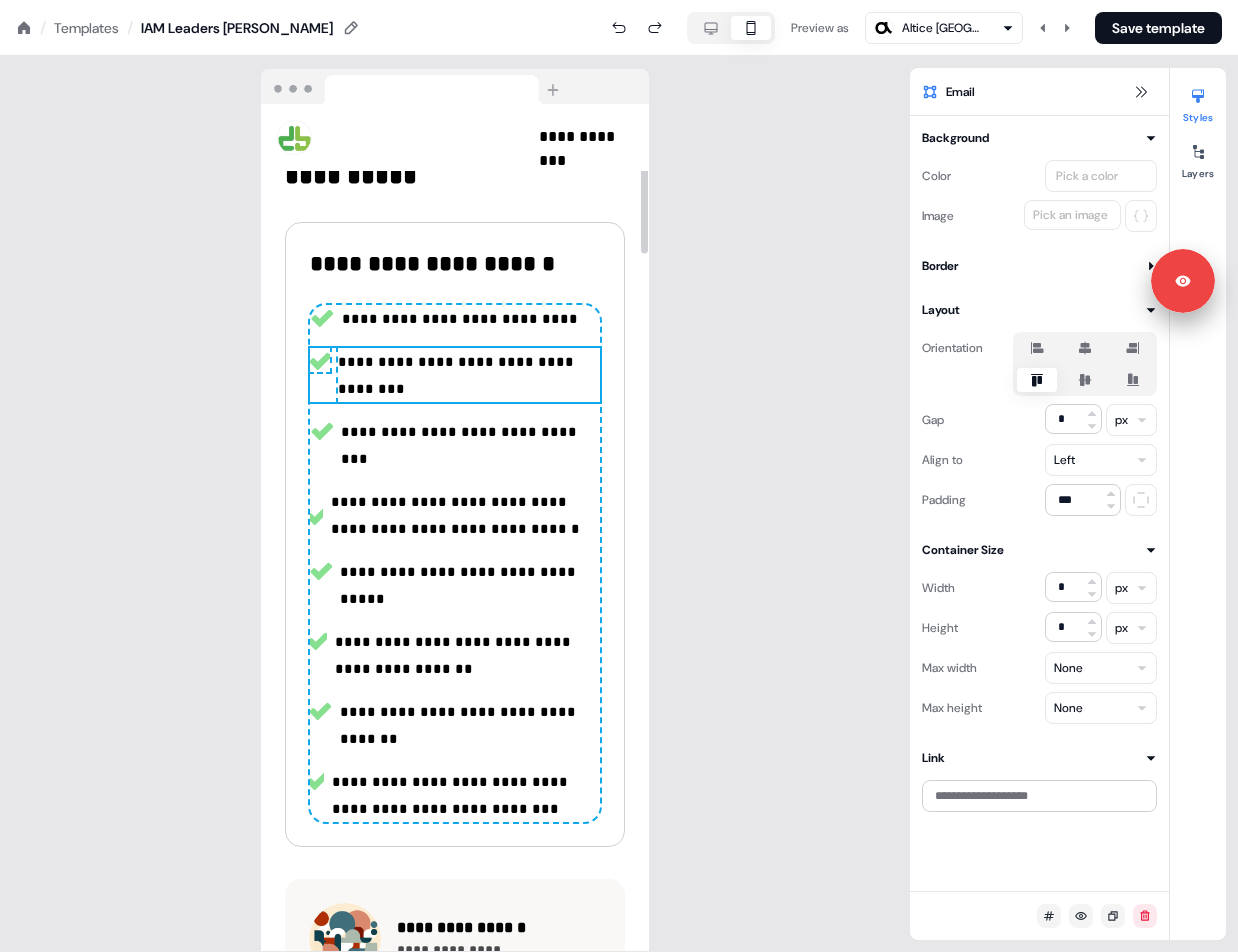 click at bounding box center [320, 361] 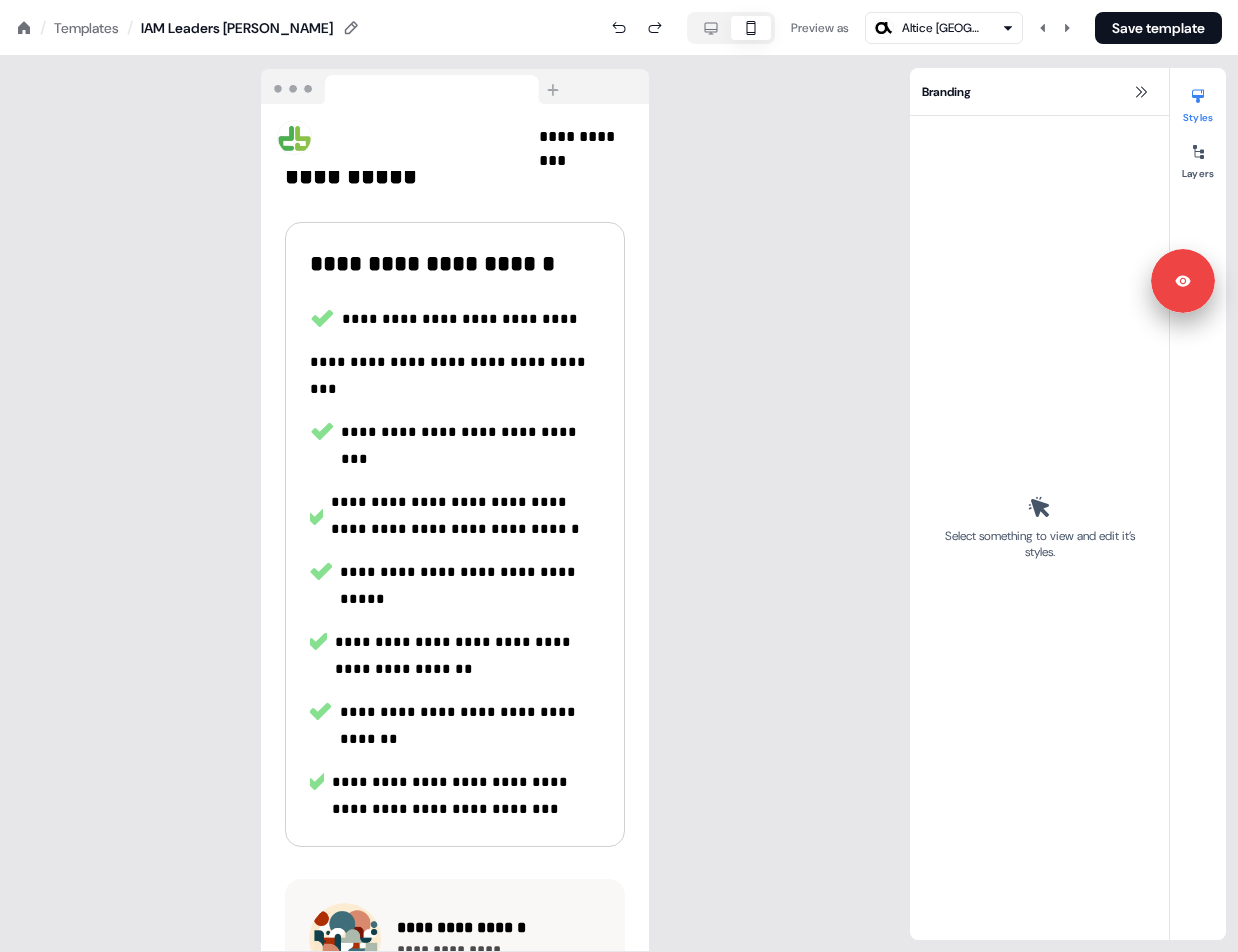 click 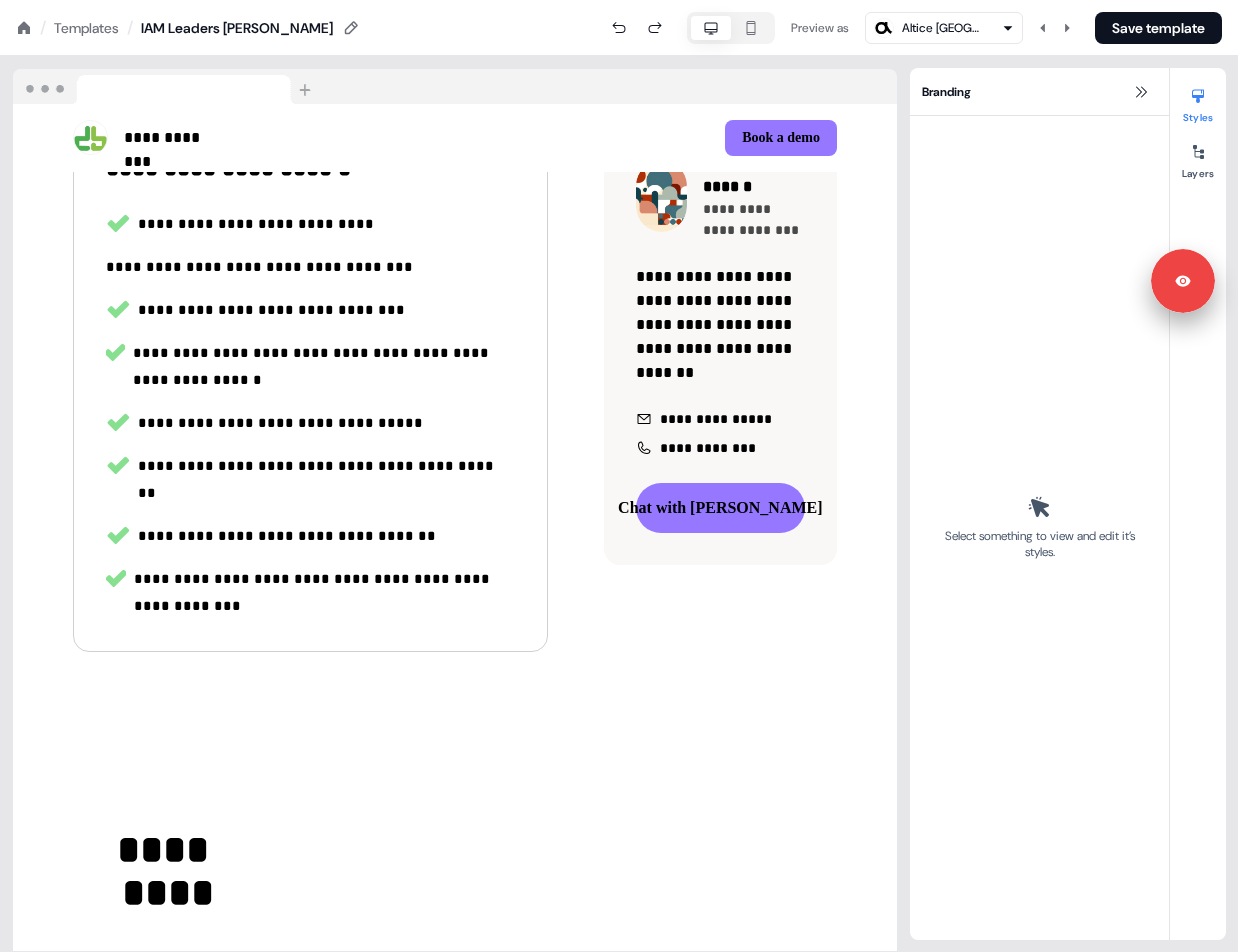 scroll, scrollTop: 544, scrollLeft: 0, axis: vertical 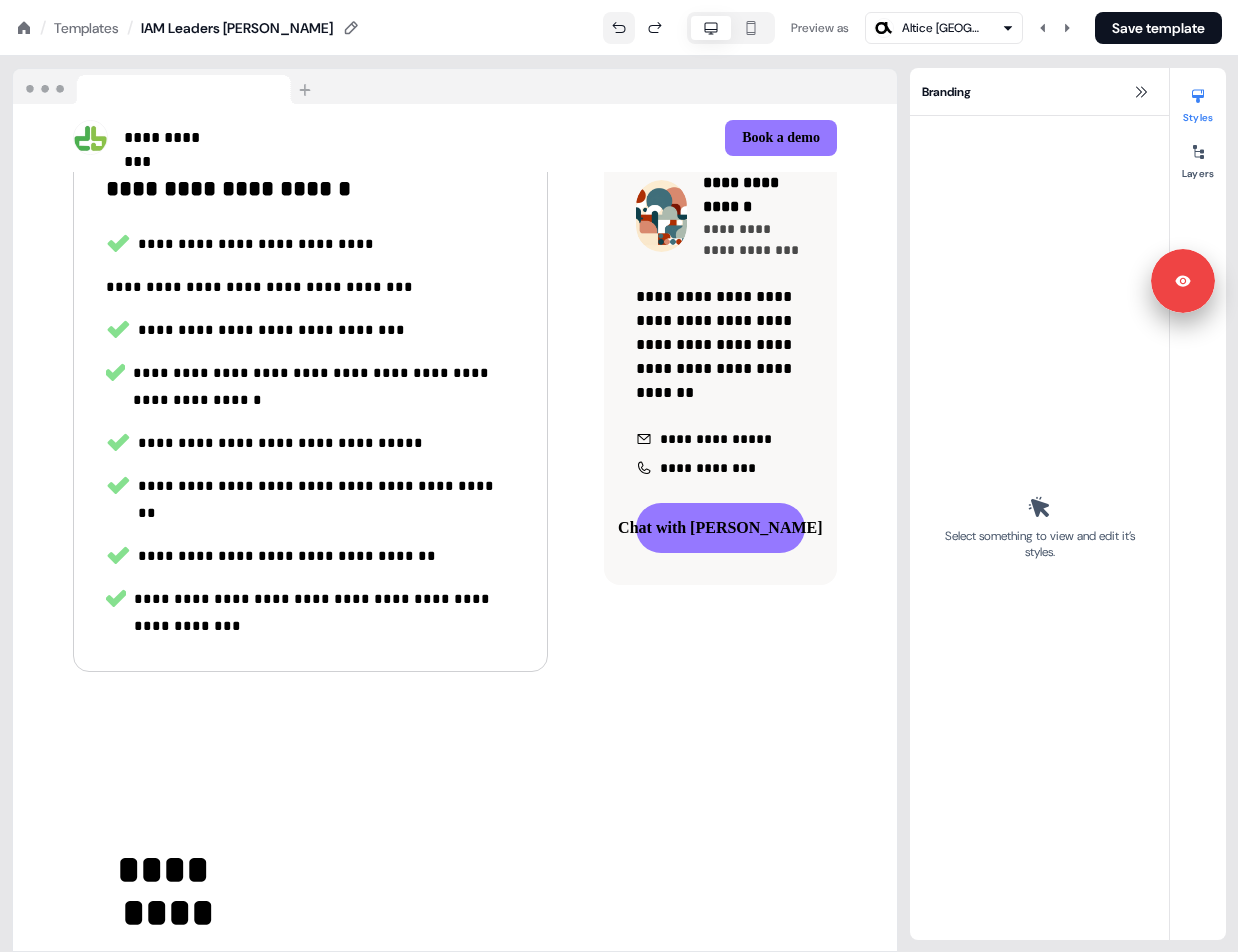click 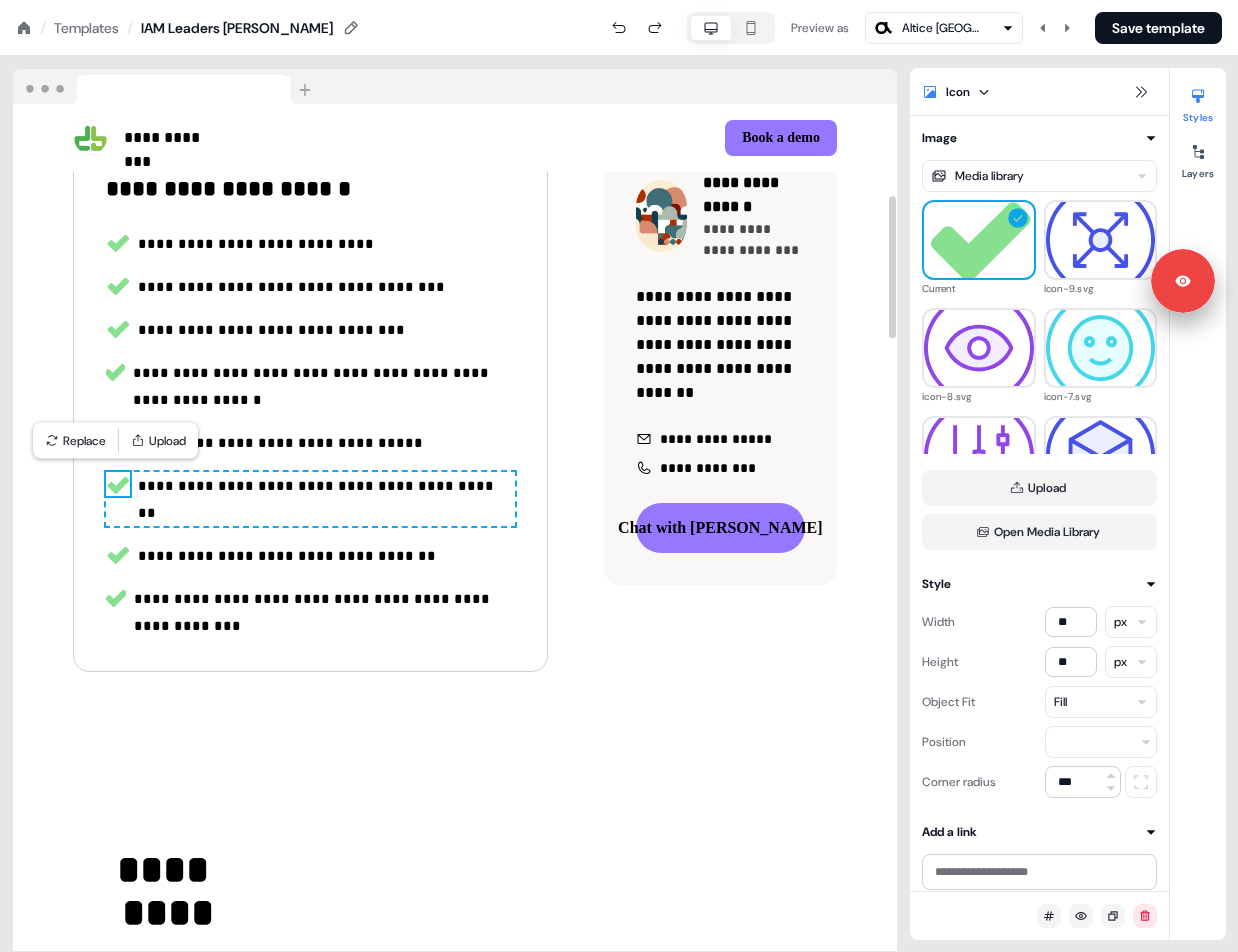 click on "**********" at bounding box center [455, 369] 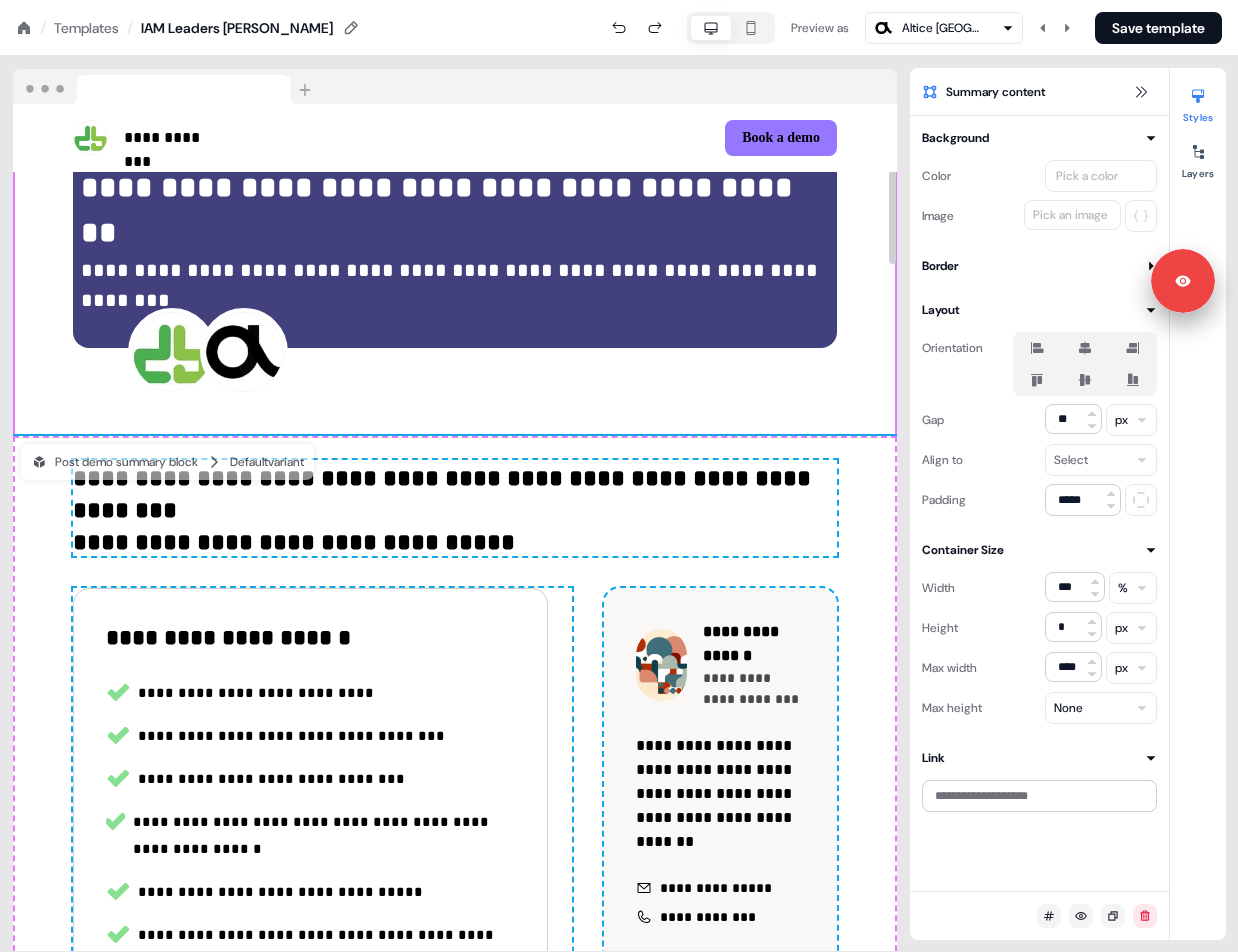scroll, scrollTop: 93, scrollLeft: 0, axis: vertical 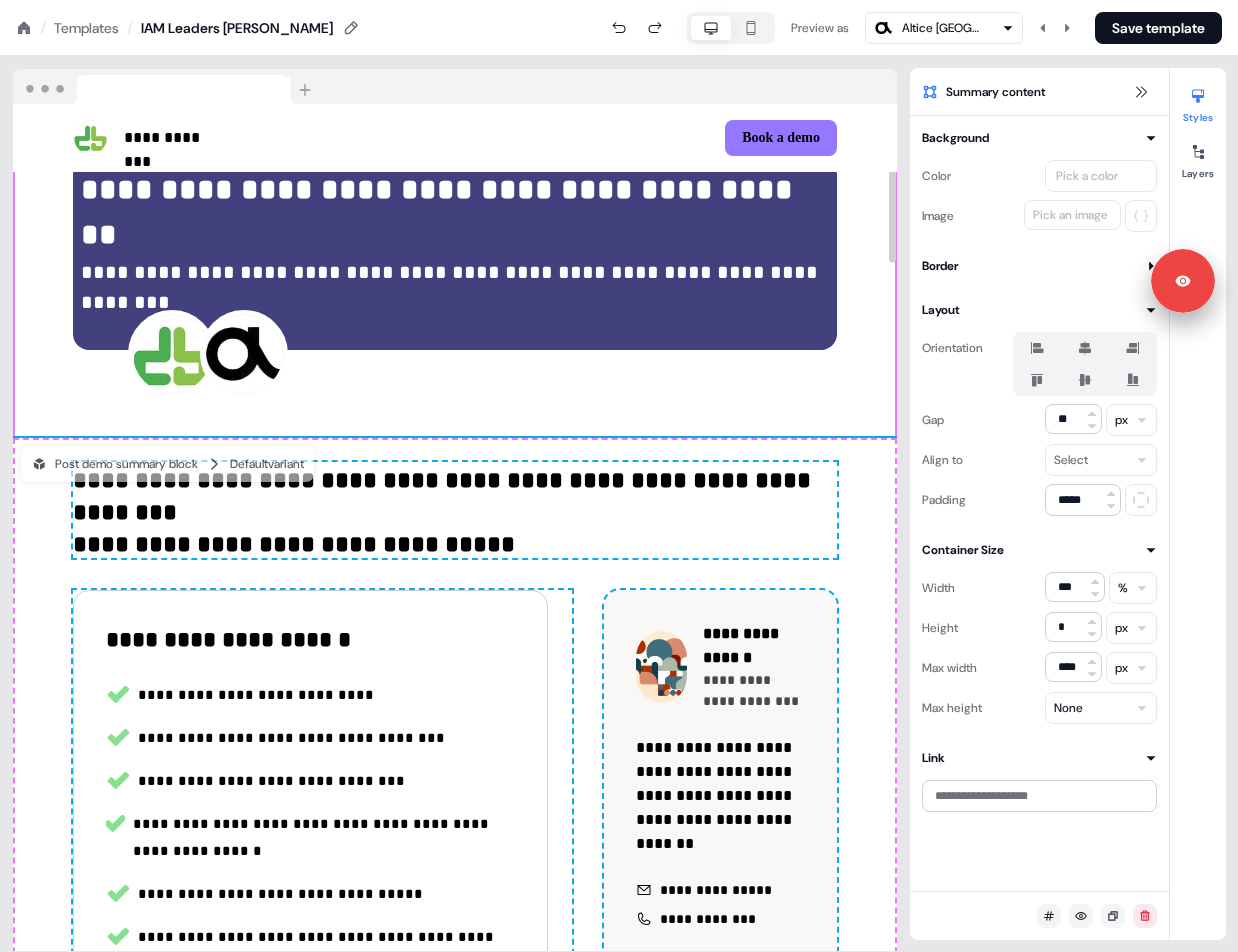 click on "**********" at bounding box center (228, 639) 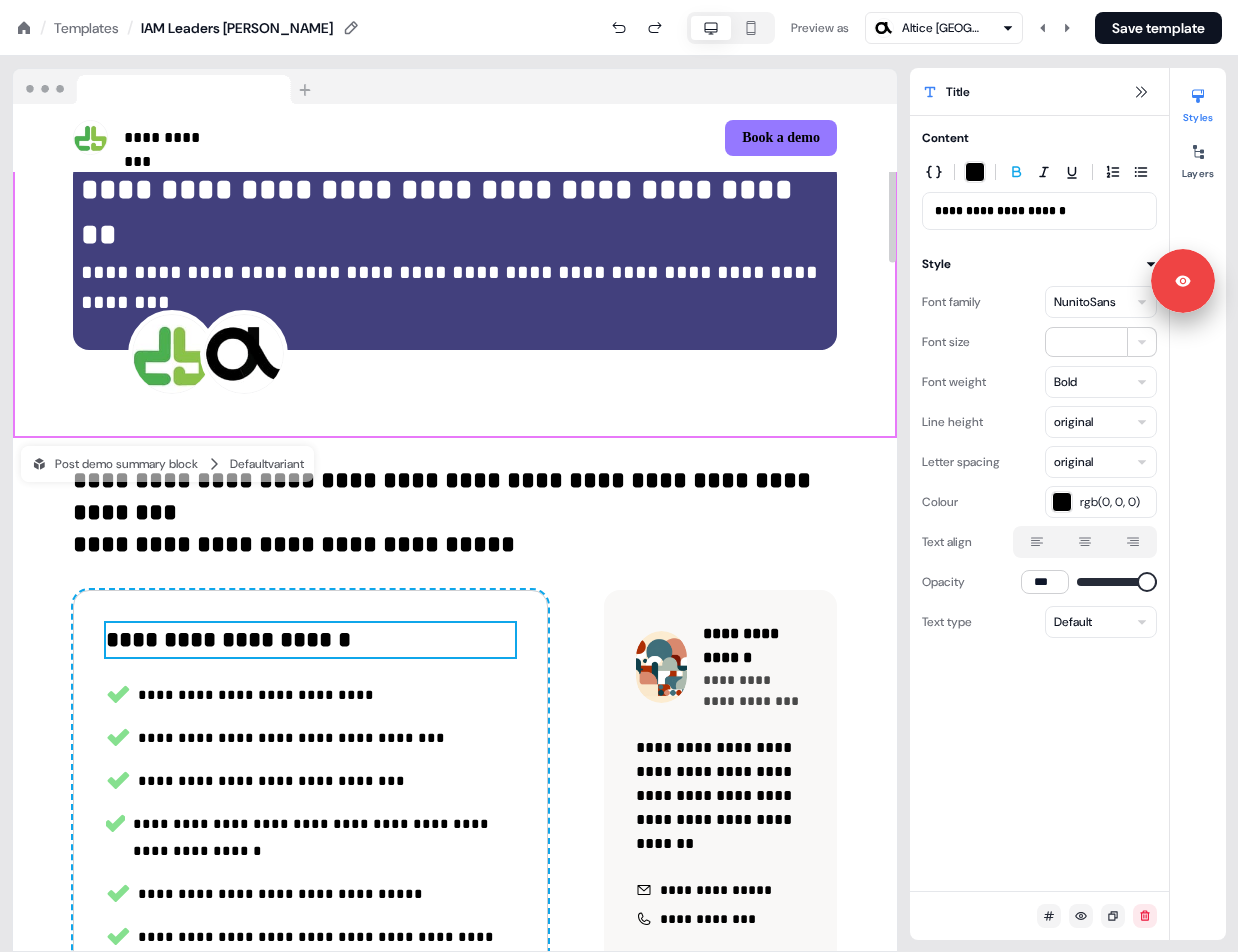click on "**********" at bounding box center [455, 494] 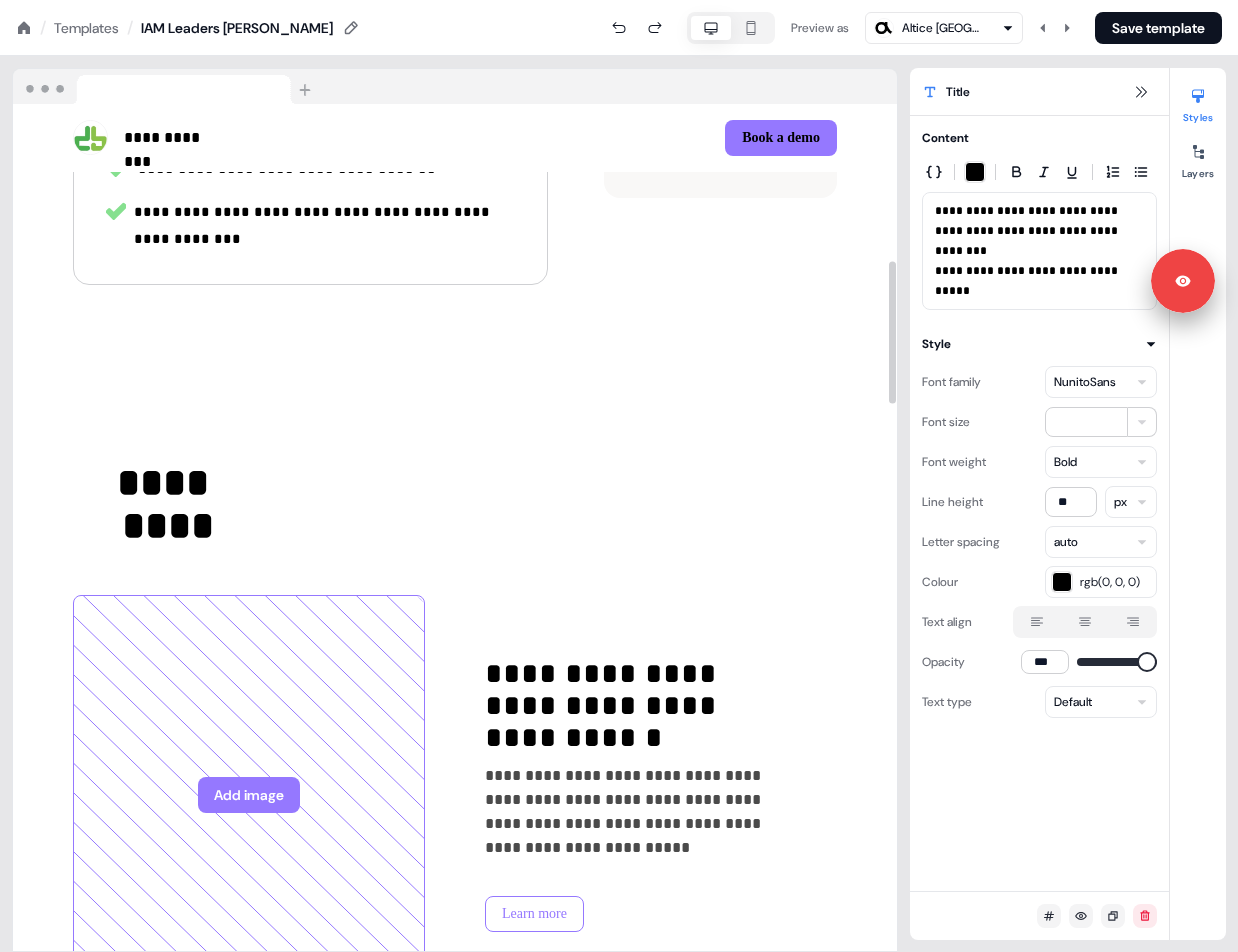scroll, scrollTop: 932, scrollLeft: 0, axis: vertical 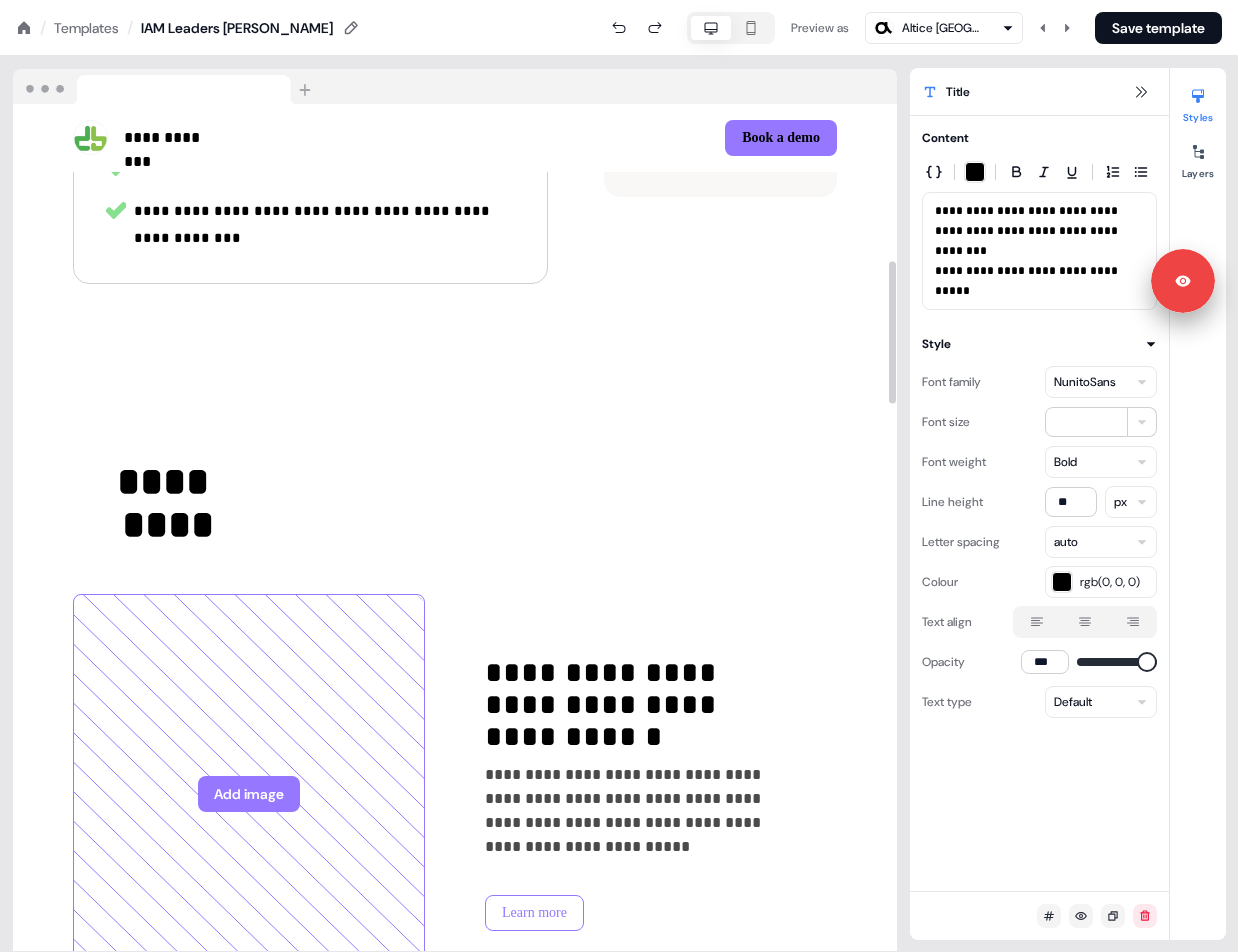 click on "**********" at bounding box center (643, 811) 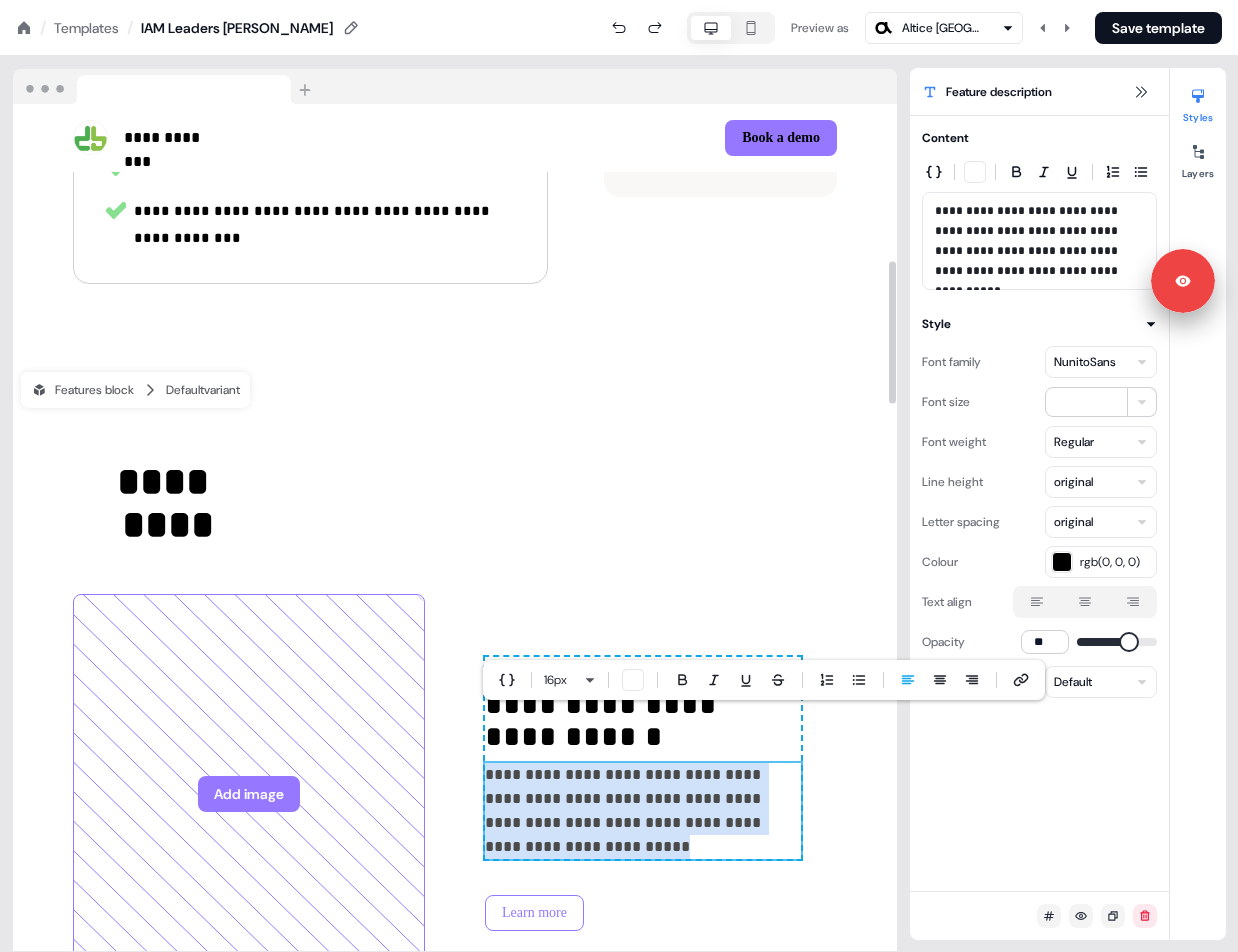 click on "**********" at bounding box center (643, 811) 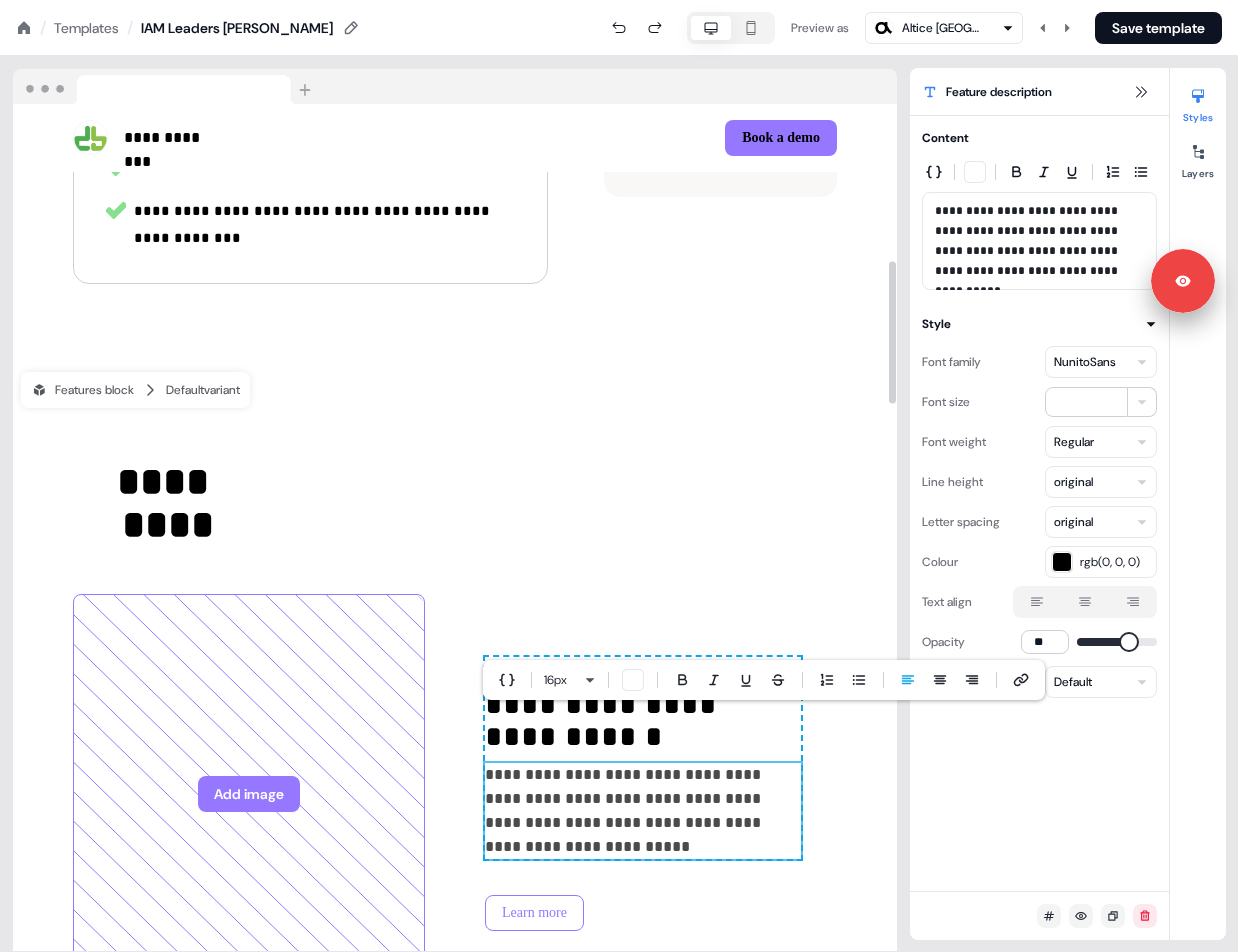 click on "**********" at bounding box center (661, 794) 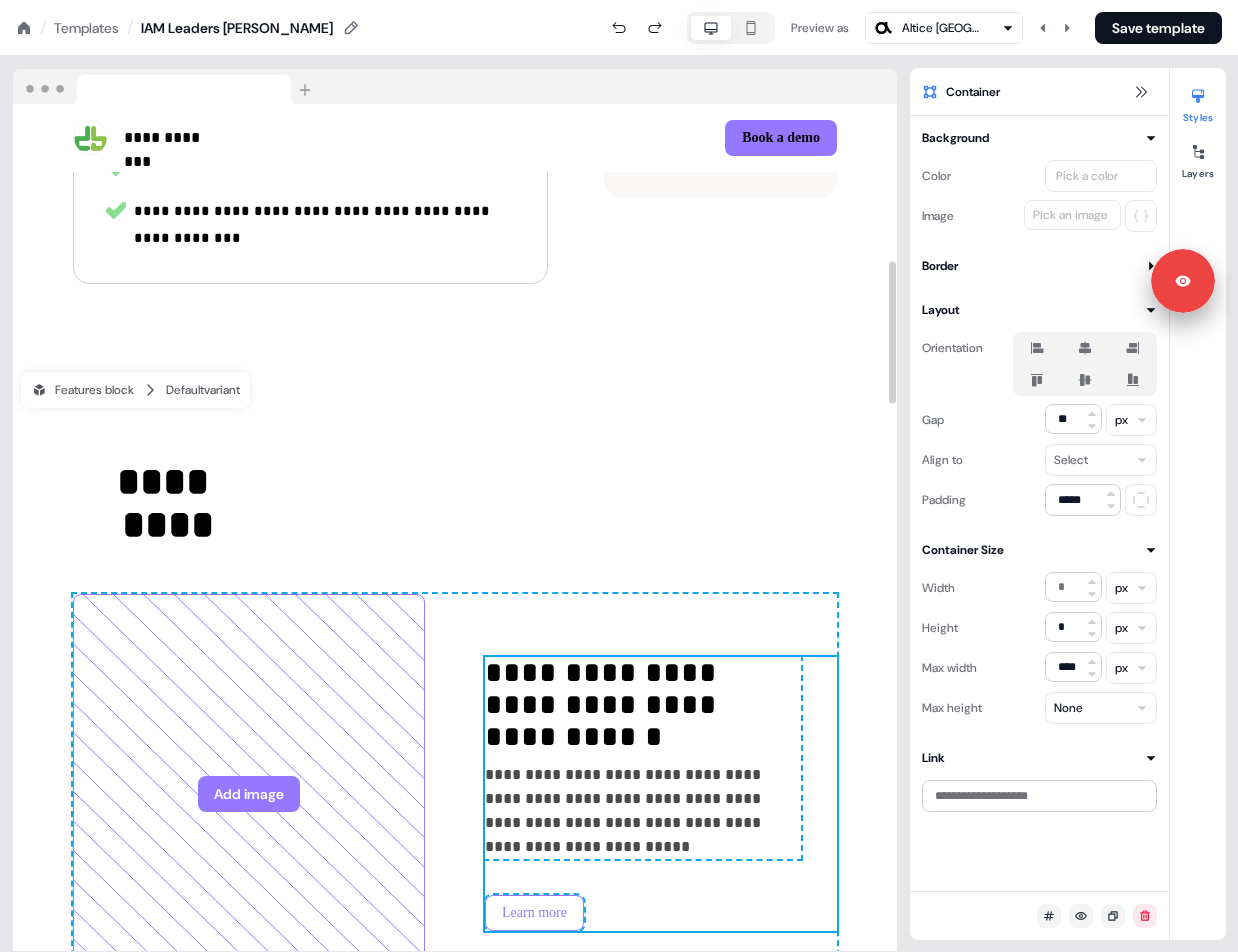 click on "**********" at bounding box center (643, 811) 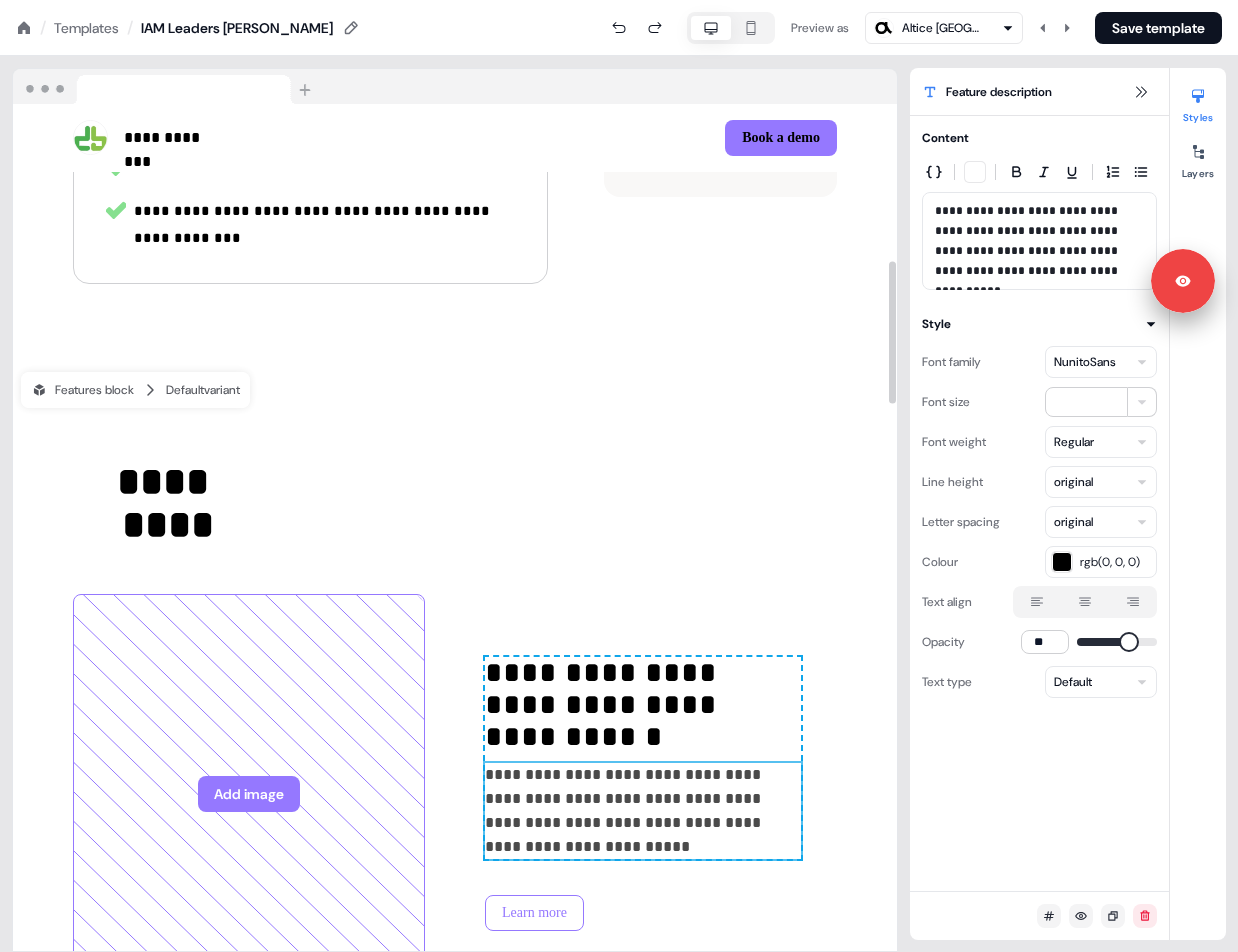 click on "**********" at bounding box center (643, 811) 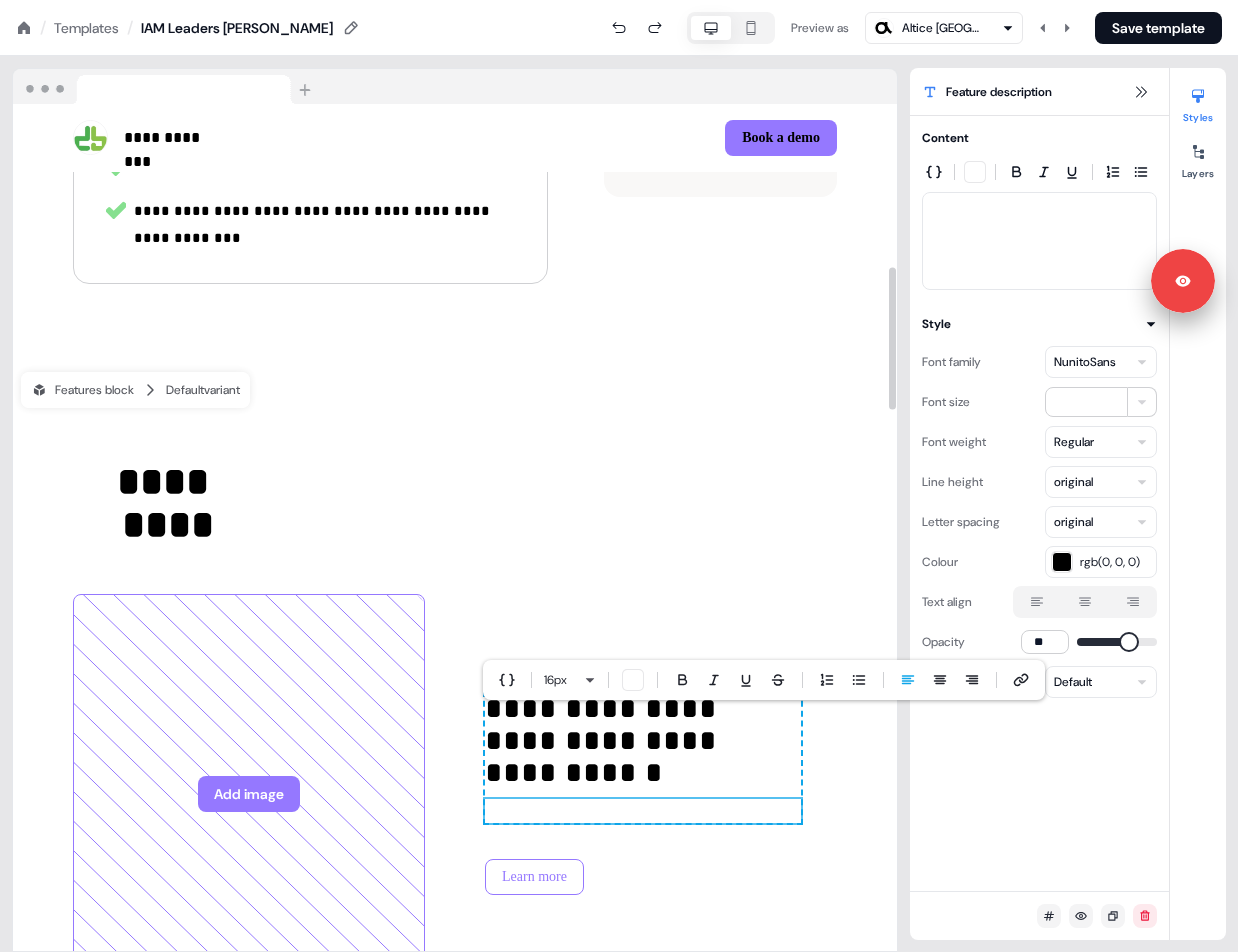 scroll, scrollTop: 968, scrollLeft: 0, axis: vertical 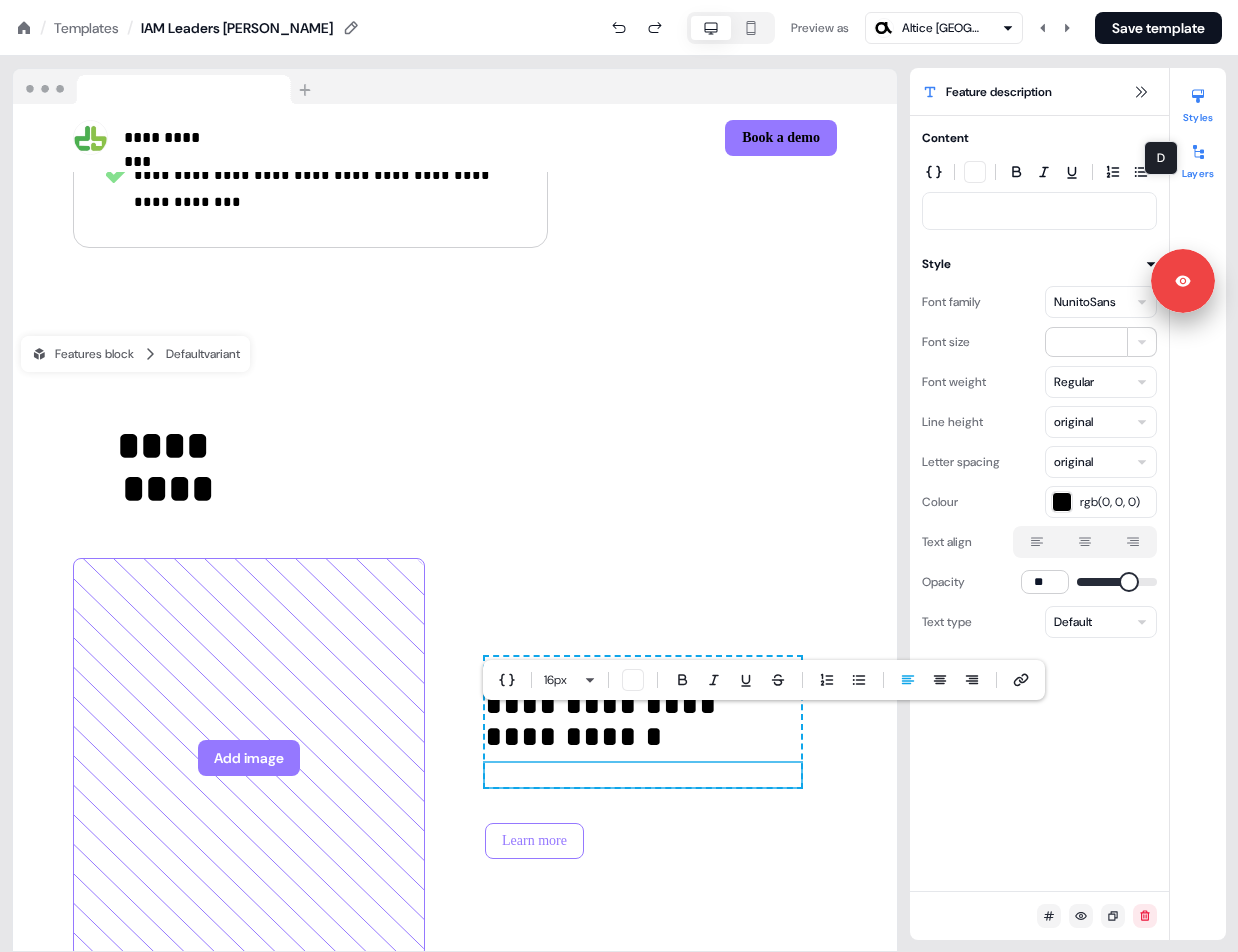click at bounding box center [1198, 152] 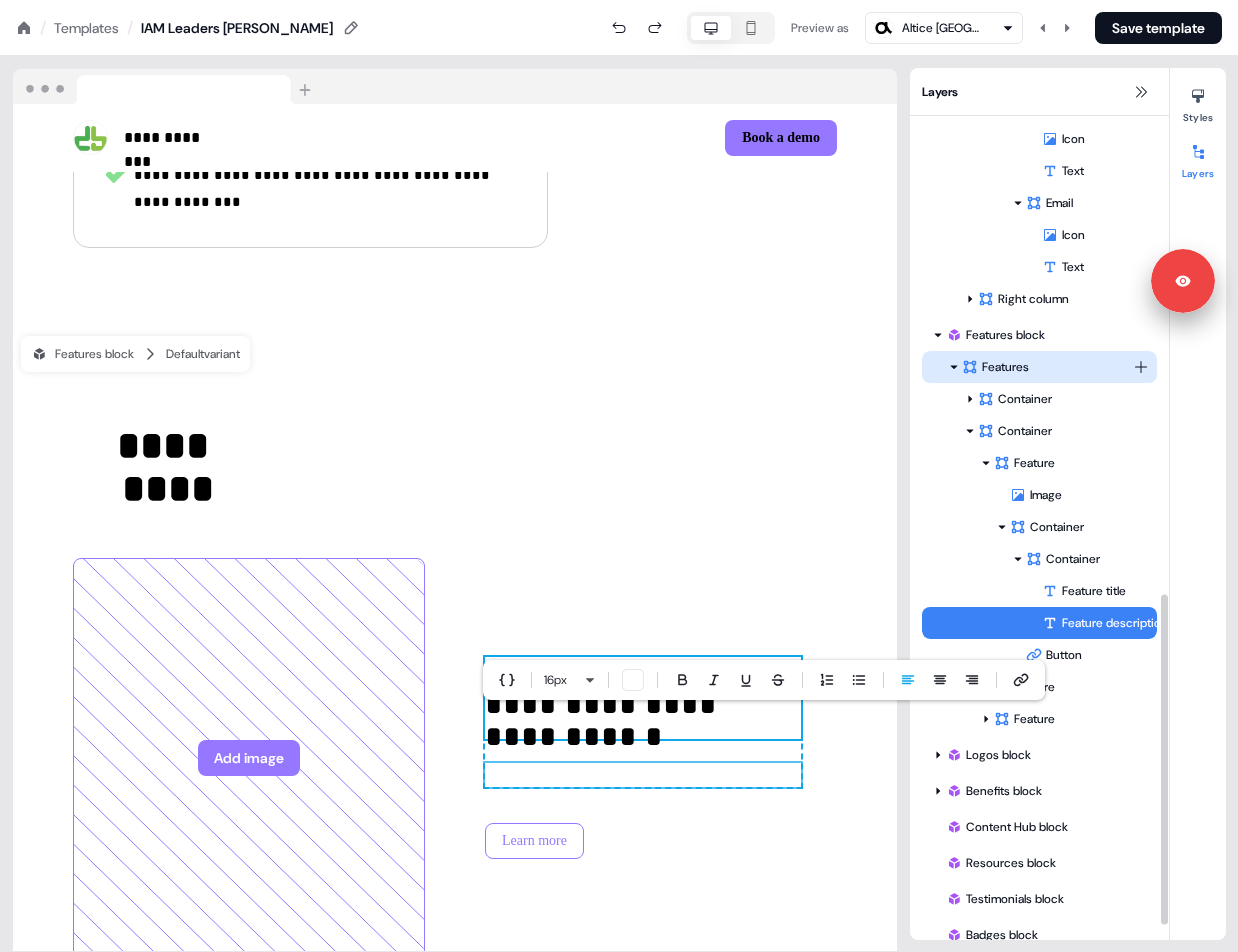 scroll, scrollTop: 1192, scrollLeft: 0, axis: vertical 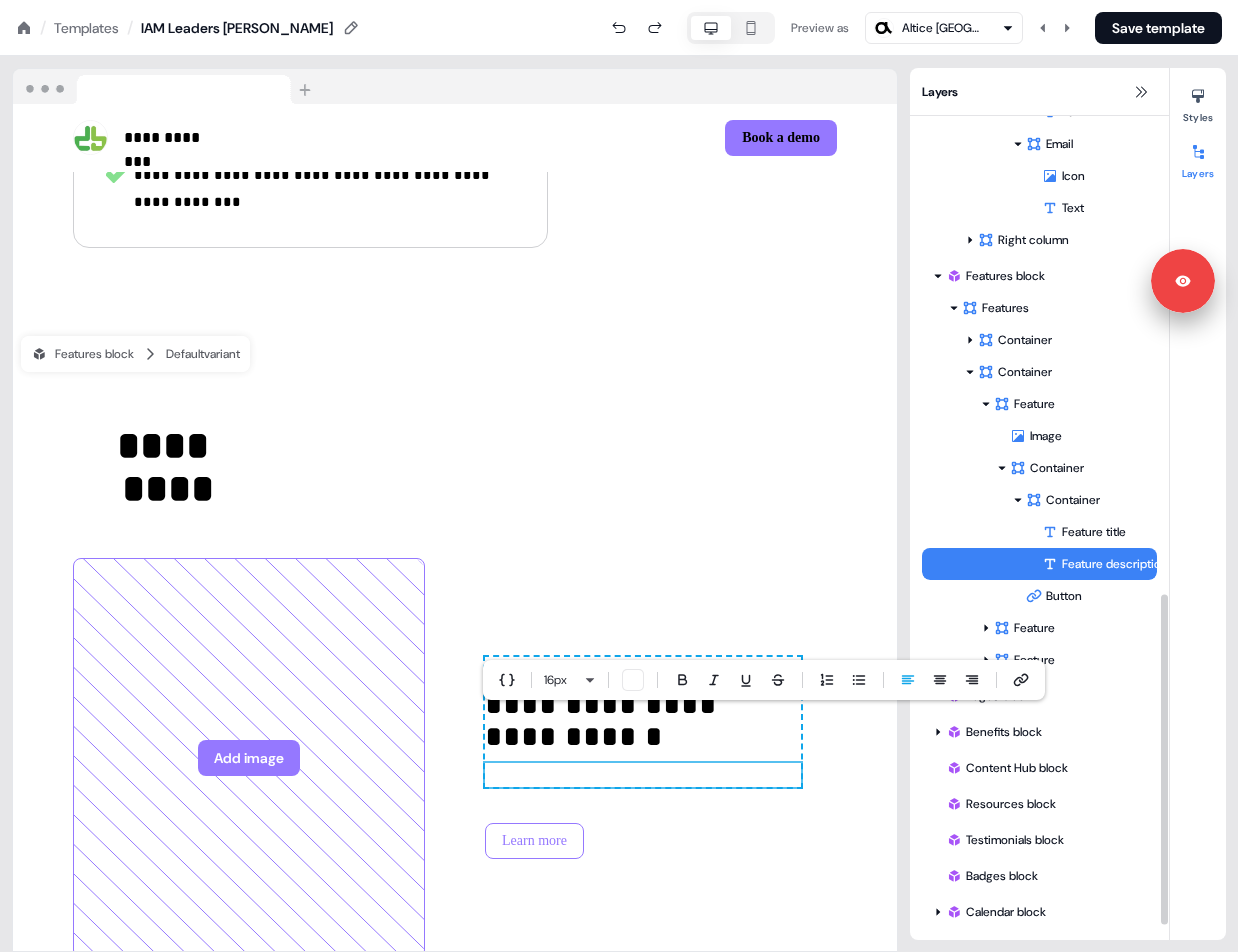 click on "Feature description" at bounding box center [1039, 564] 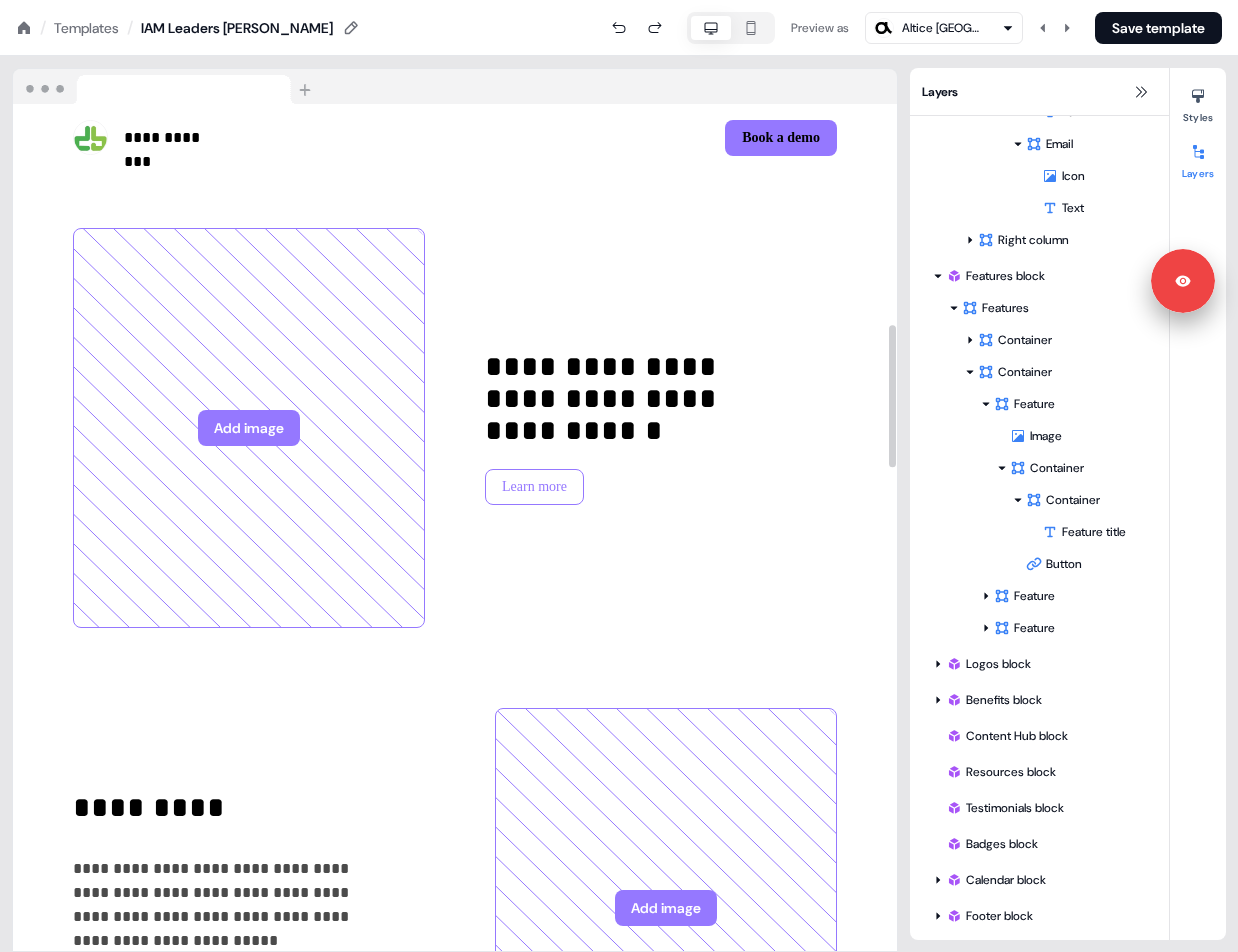 scroll, scrollTop: 1312, scrollLeft: 0, axis: vertical 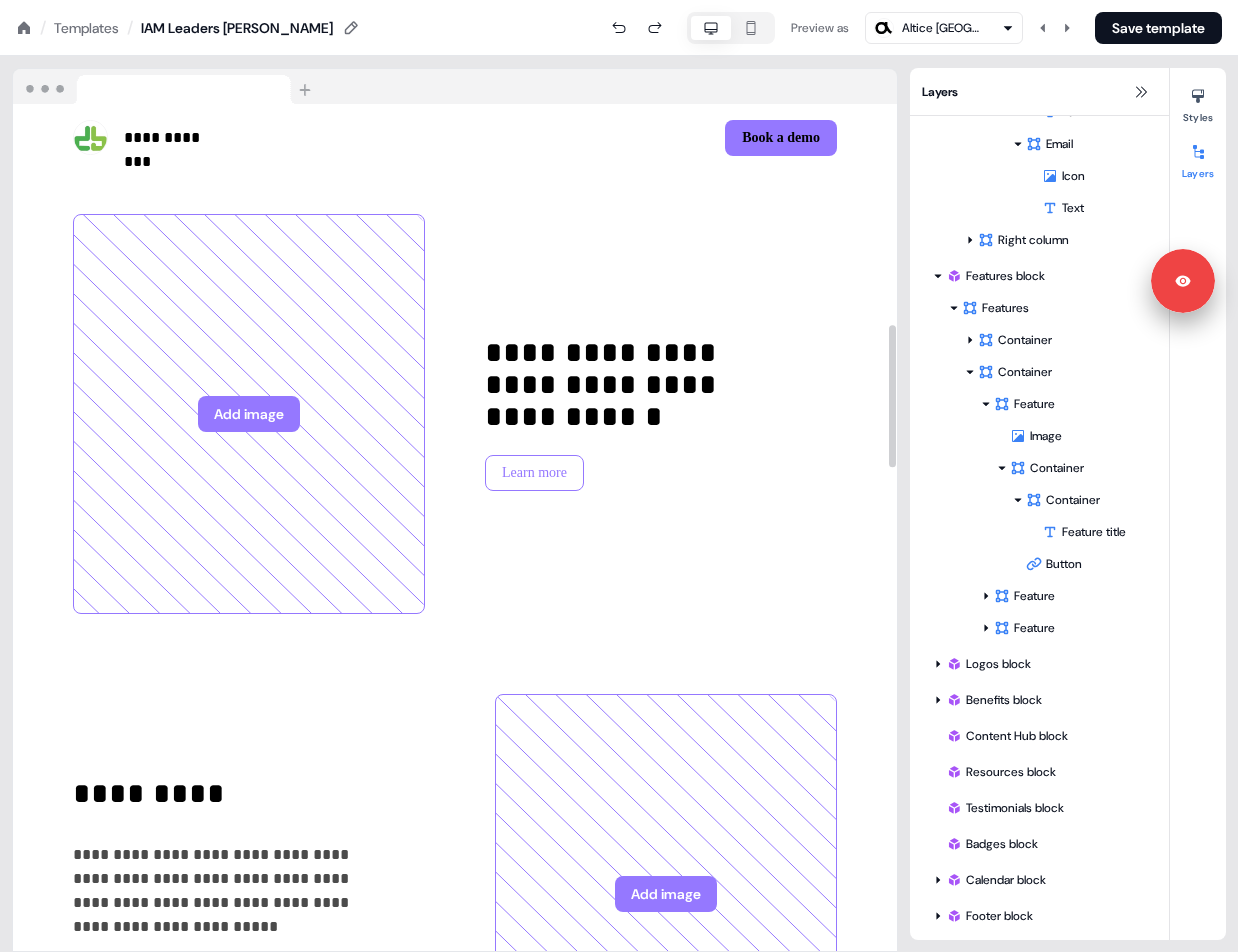 click on "**********" at bounding box center [226, 891] 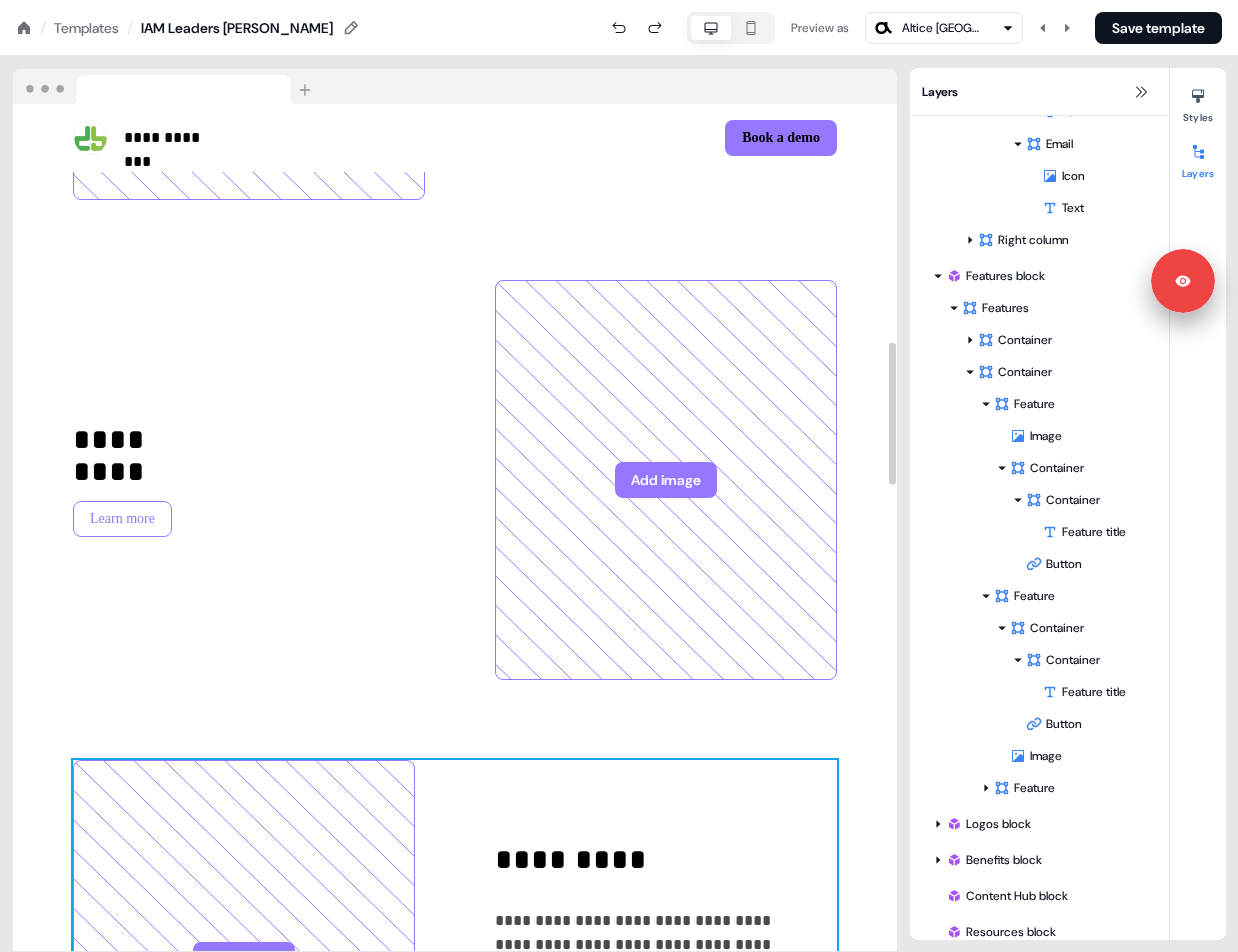 scroll, scrollTop: 1797, scrollLeft: 0, axis: vertical 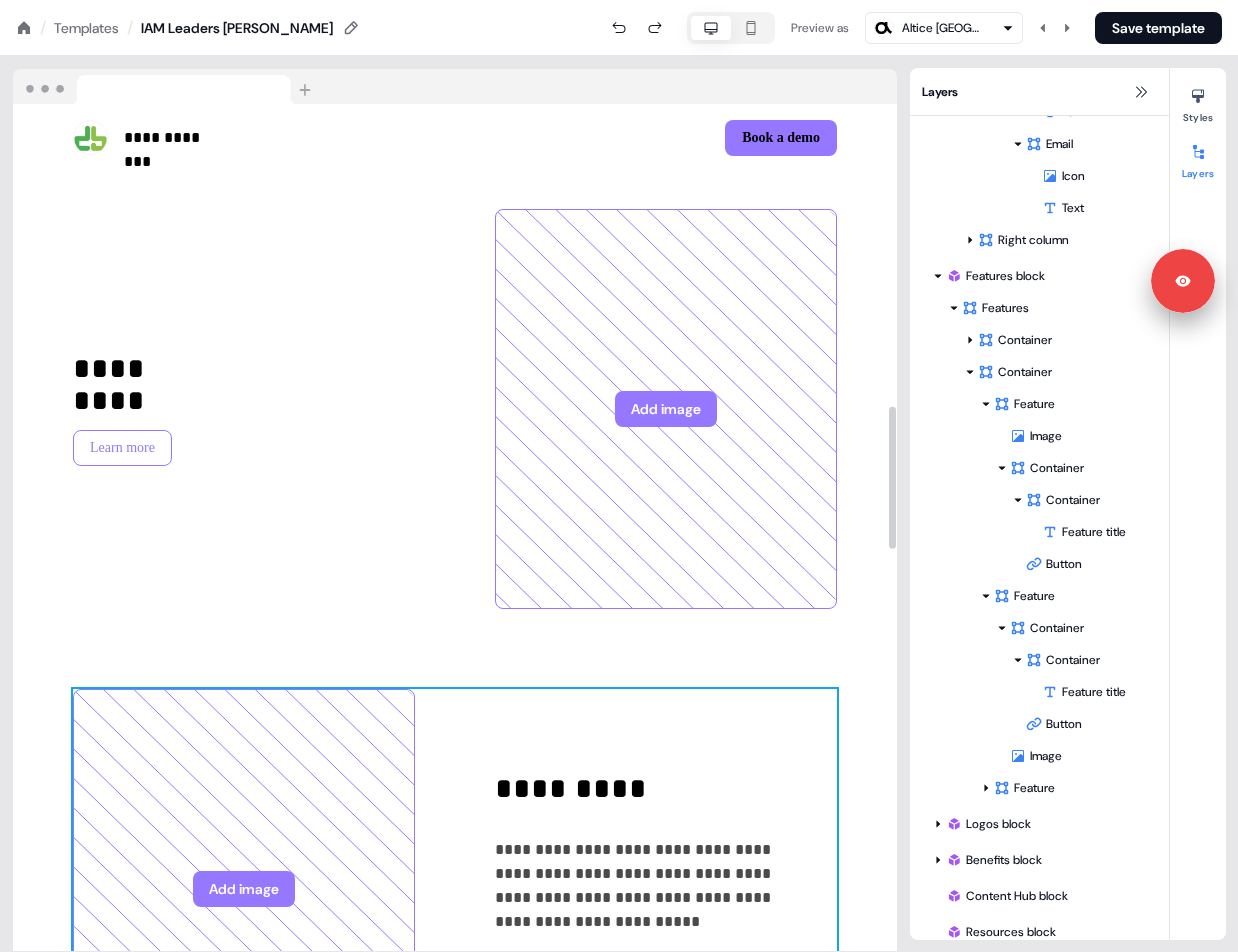 click on "**********" at bounding box center [648, 886] 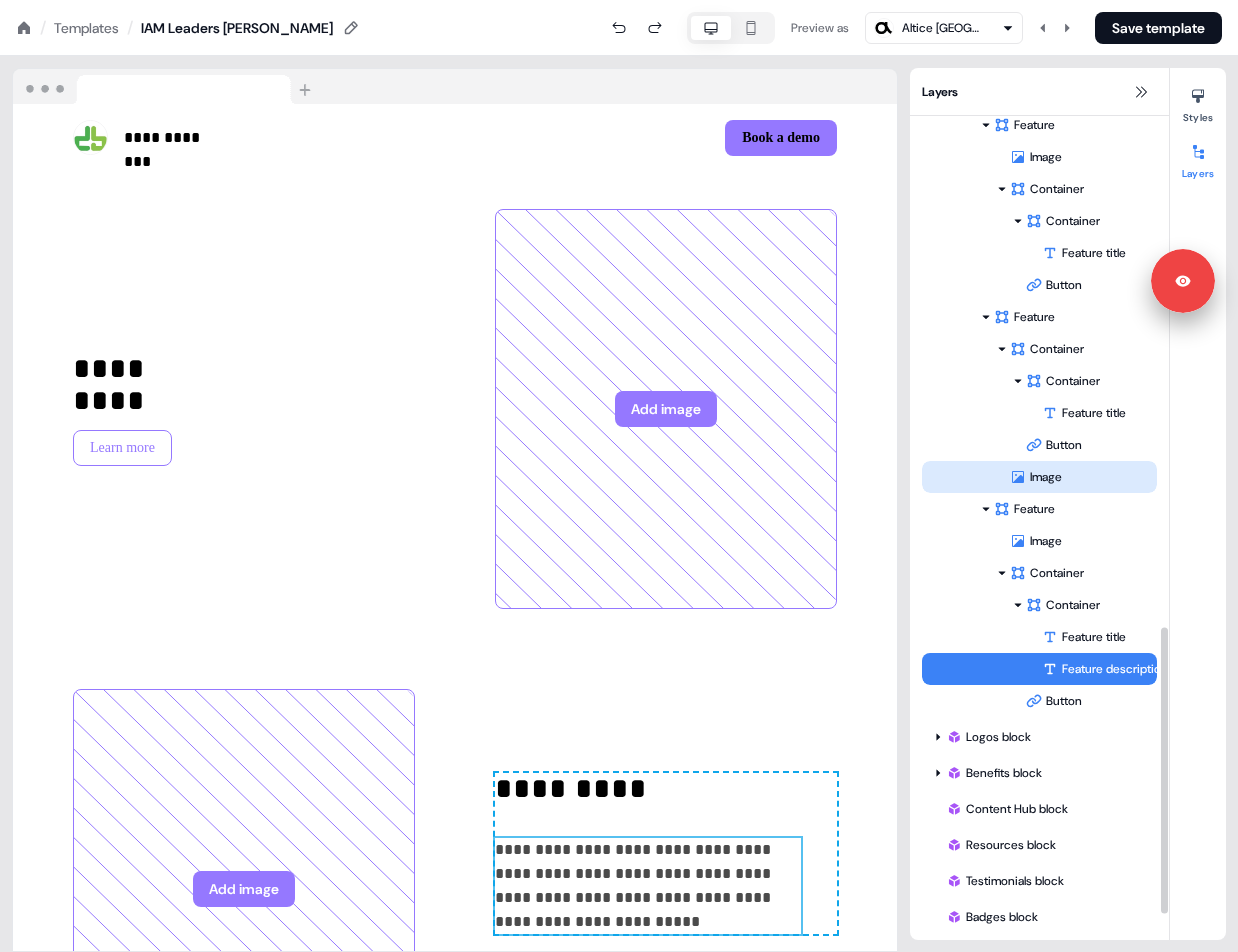 scroll, scrollTop: 1479, scrollLeft: 0, axis: vertical 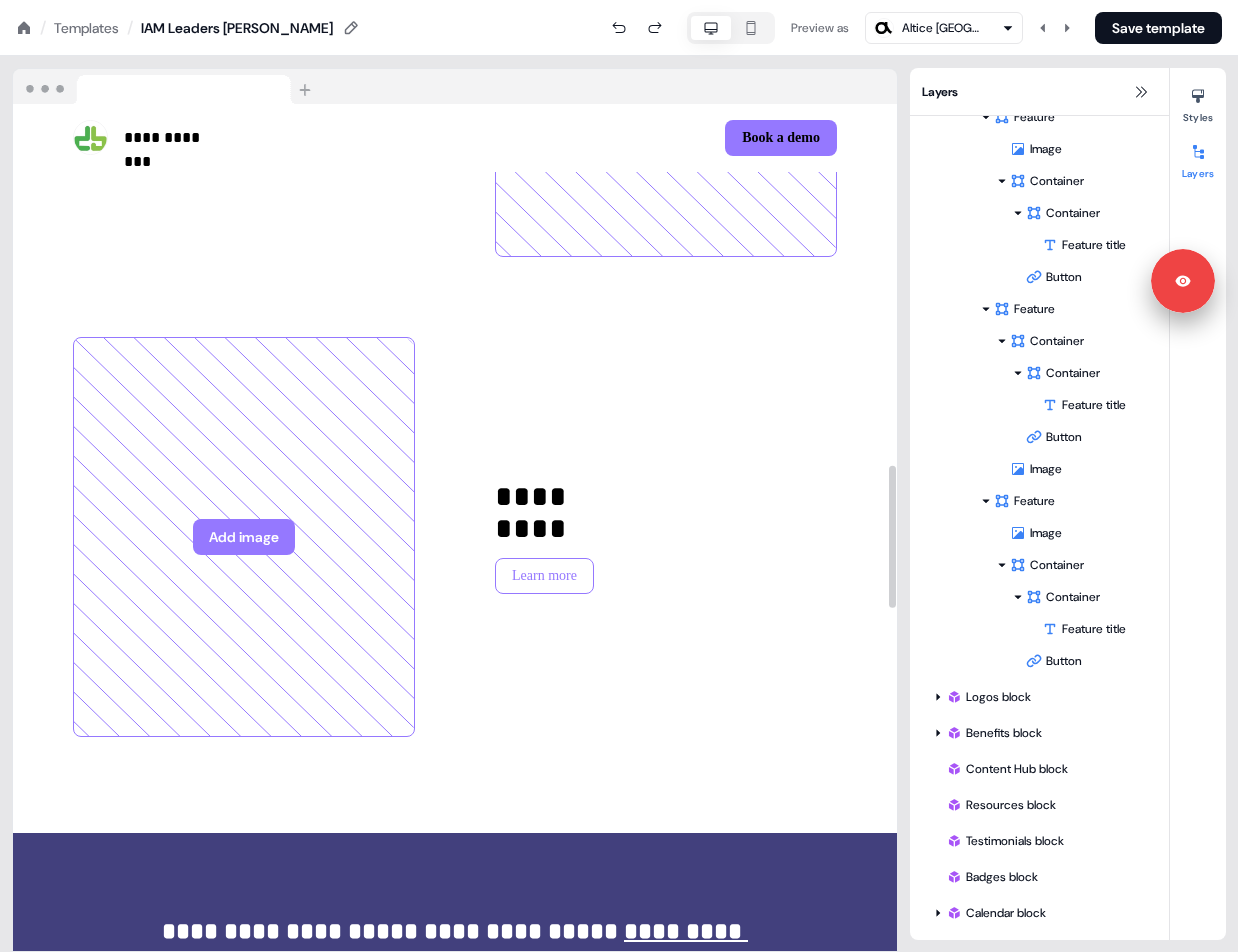 click on "Add image *********
To pick up a draggable item, press the space bar.
While dragging, use the arrow keys to move the item.
Press space again to drop the item in its new position, or press escape to cancel.
Learn more
To pick up a draggable item, press the space bar.
While dragging, use the arrow keys to move the item.
Press space again to drop the item in its new position, or press escape to cancel.
To pick up a draggable item, press the space bar.
While dragging, use the arrow keys to move the item.
Press space again to drop the item in its new position, or press escape to cancel." at bounding box center (455, 537) 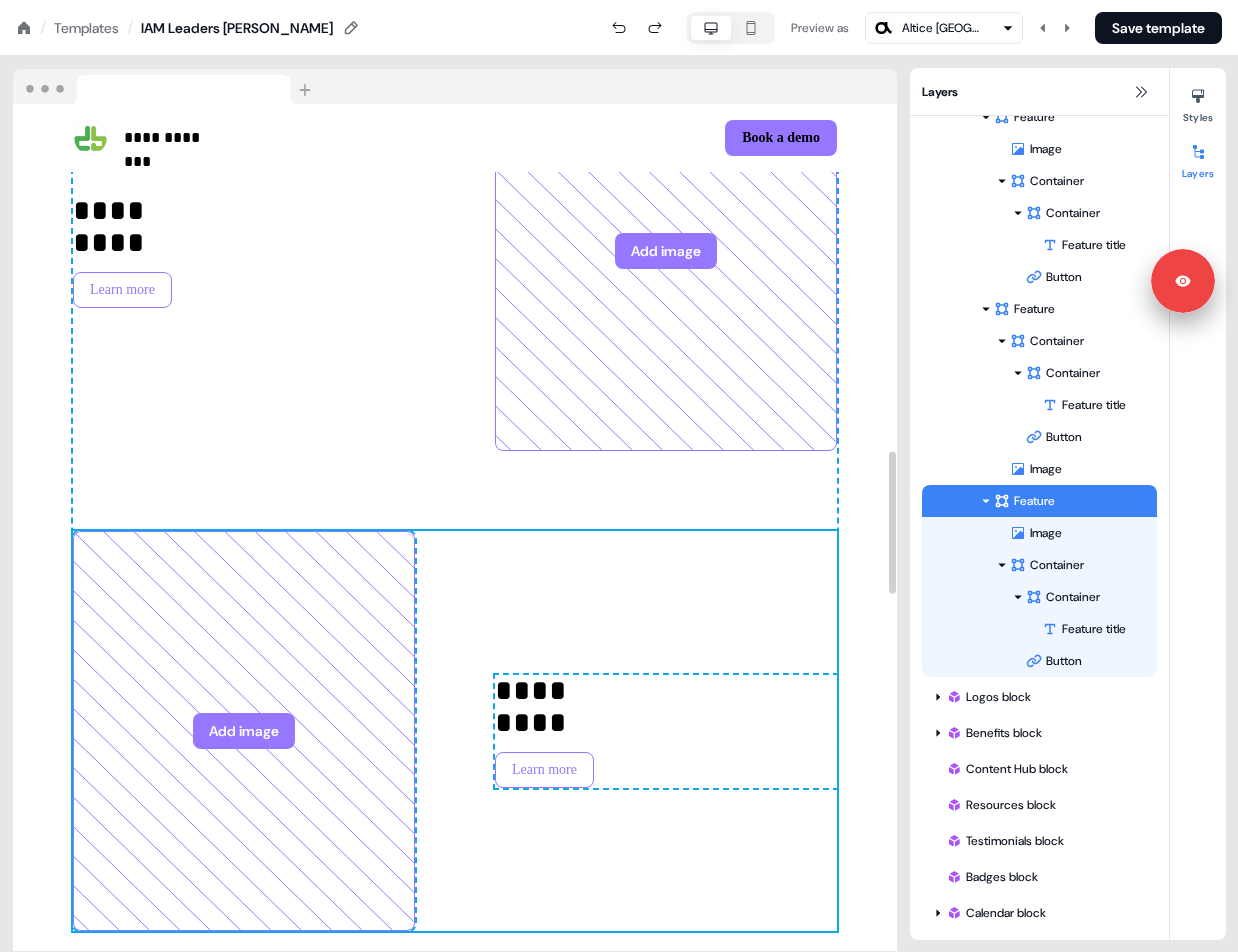 scroll, scrollTop: 1897, scrollLeft: 0, axis: vertical 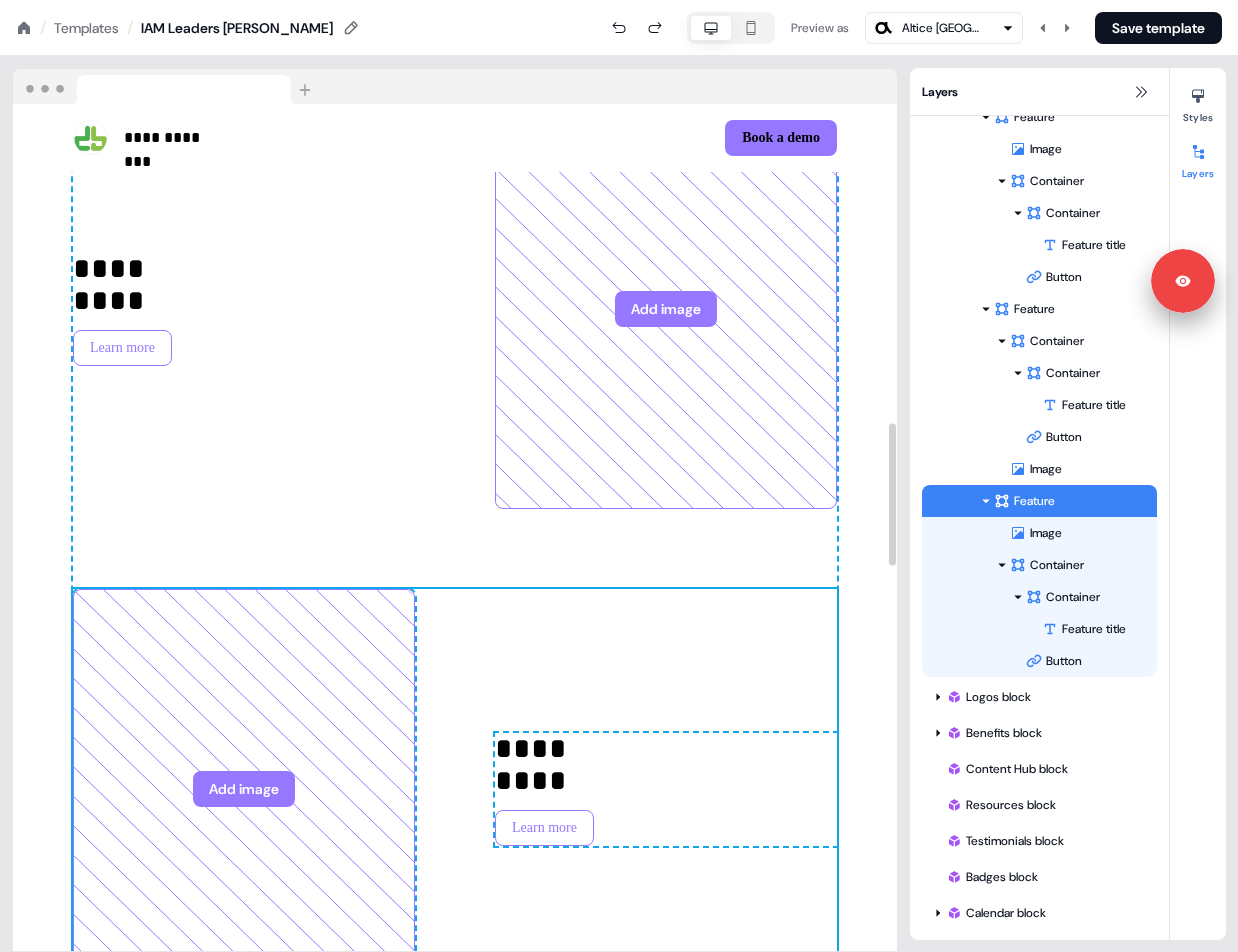 click on "*********
To pick up a draggable item, press the space bar.
While dragging, use the arrow keys to move the item.
Press space again to drop the item in its new position, or press escape to cancel.
Learn more
To pick up a draggable item, press the space bar.
While dragging, use the arrow keys to move the item.
Press space again to drop the item in its new position, or press escape to cancel.
Add image
To pick up a draggable item, press the space bar.
While dragging, use the arrow keys to move the item.
Press space again to drop the item in its new position, or press escape to cancel." at bounding box center [455, 309] 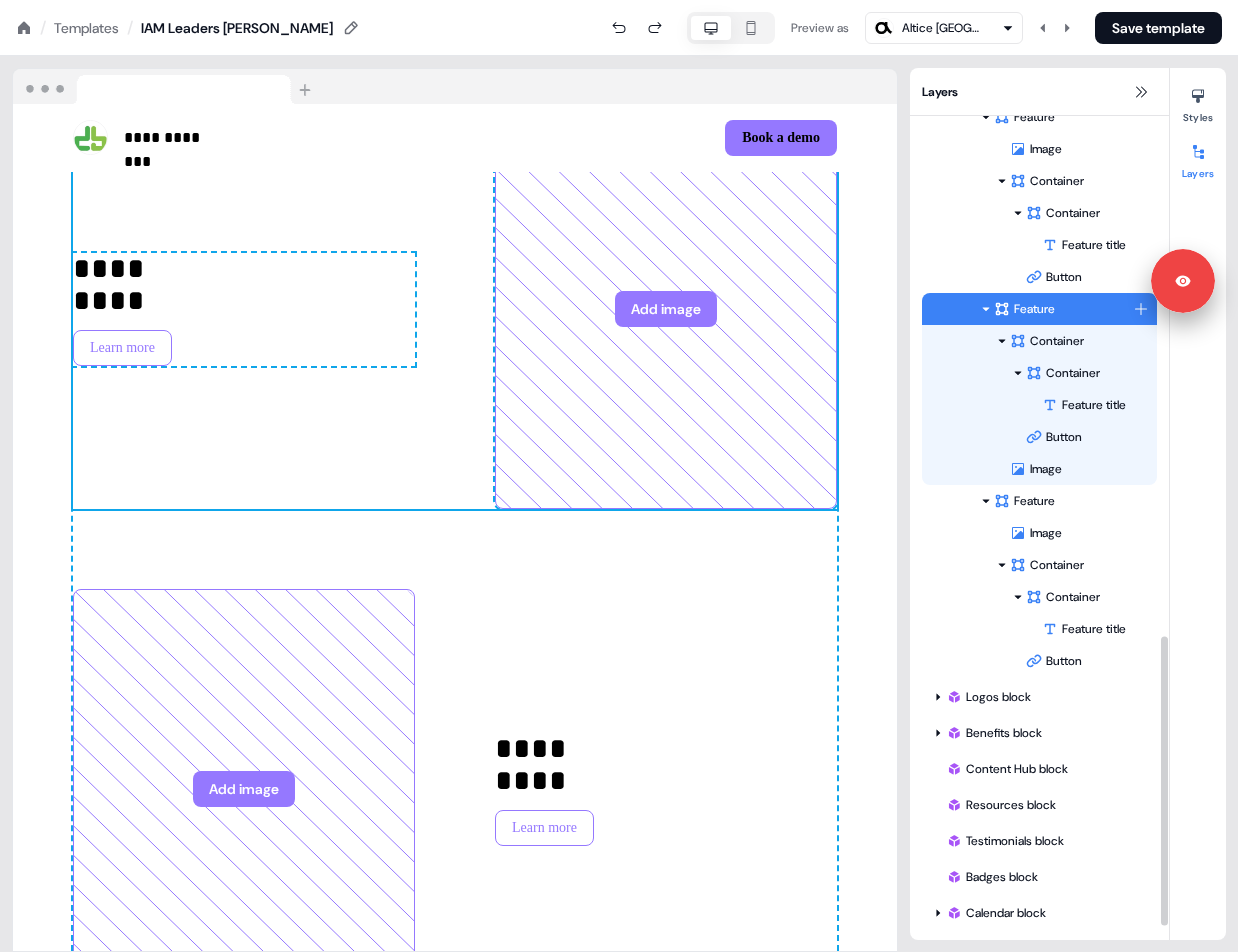 click on "Feature" at bounding box center (1063, 309) 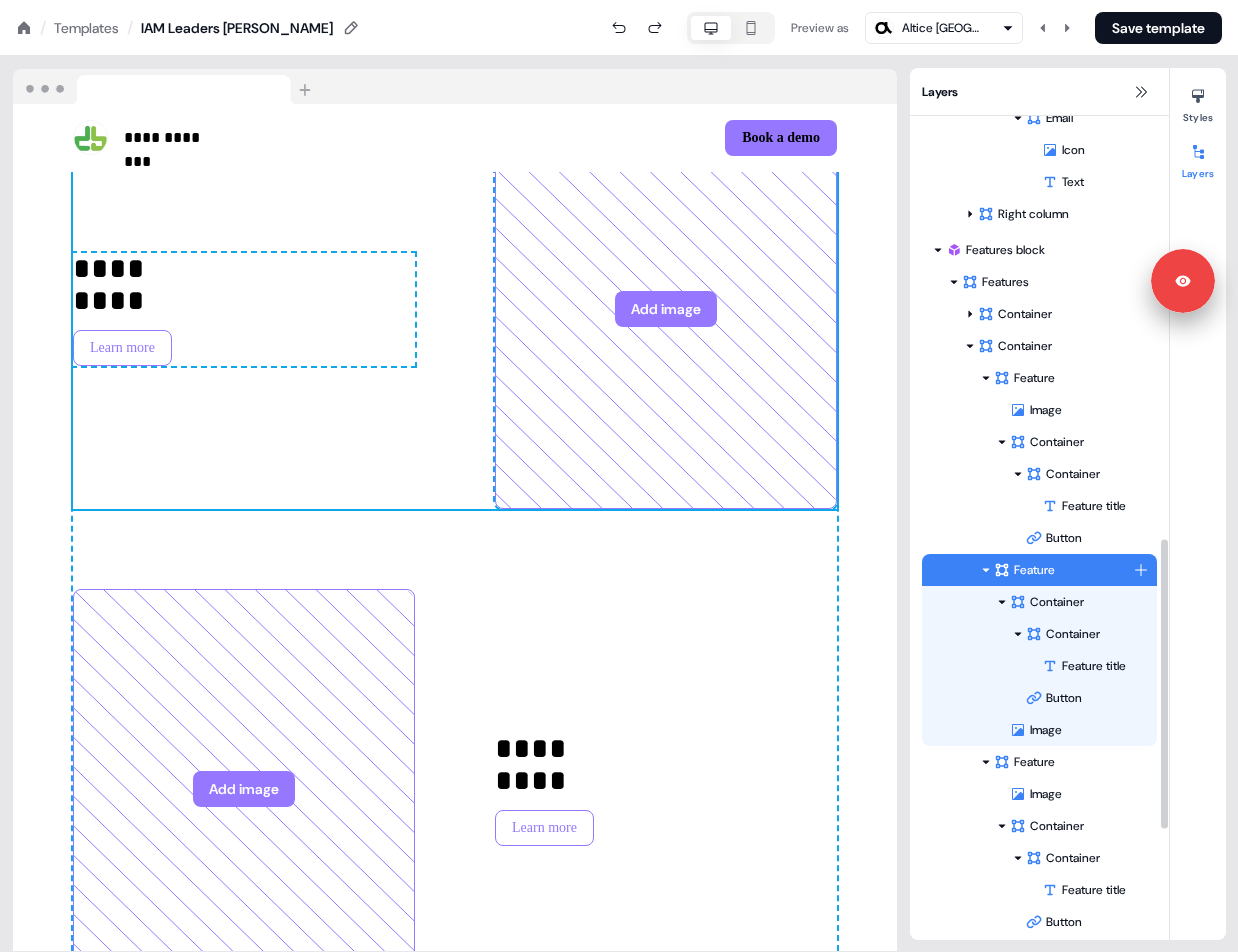 scroll, scrollTop: 1195, scrollLeft: 0, axis: vertical 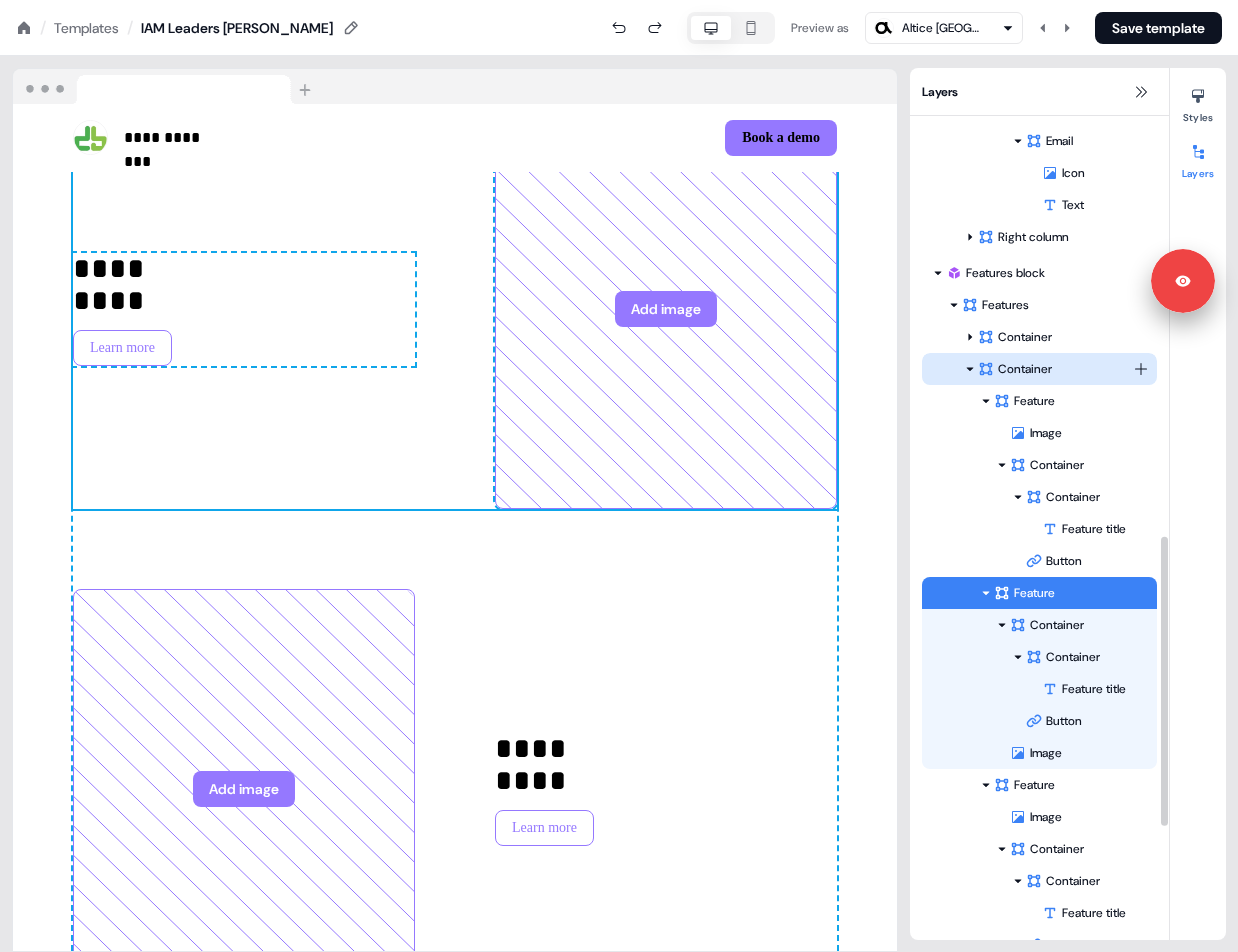 click on "Container" at bounding box center [1055, 369] 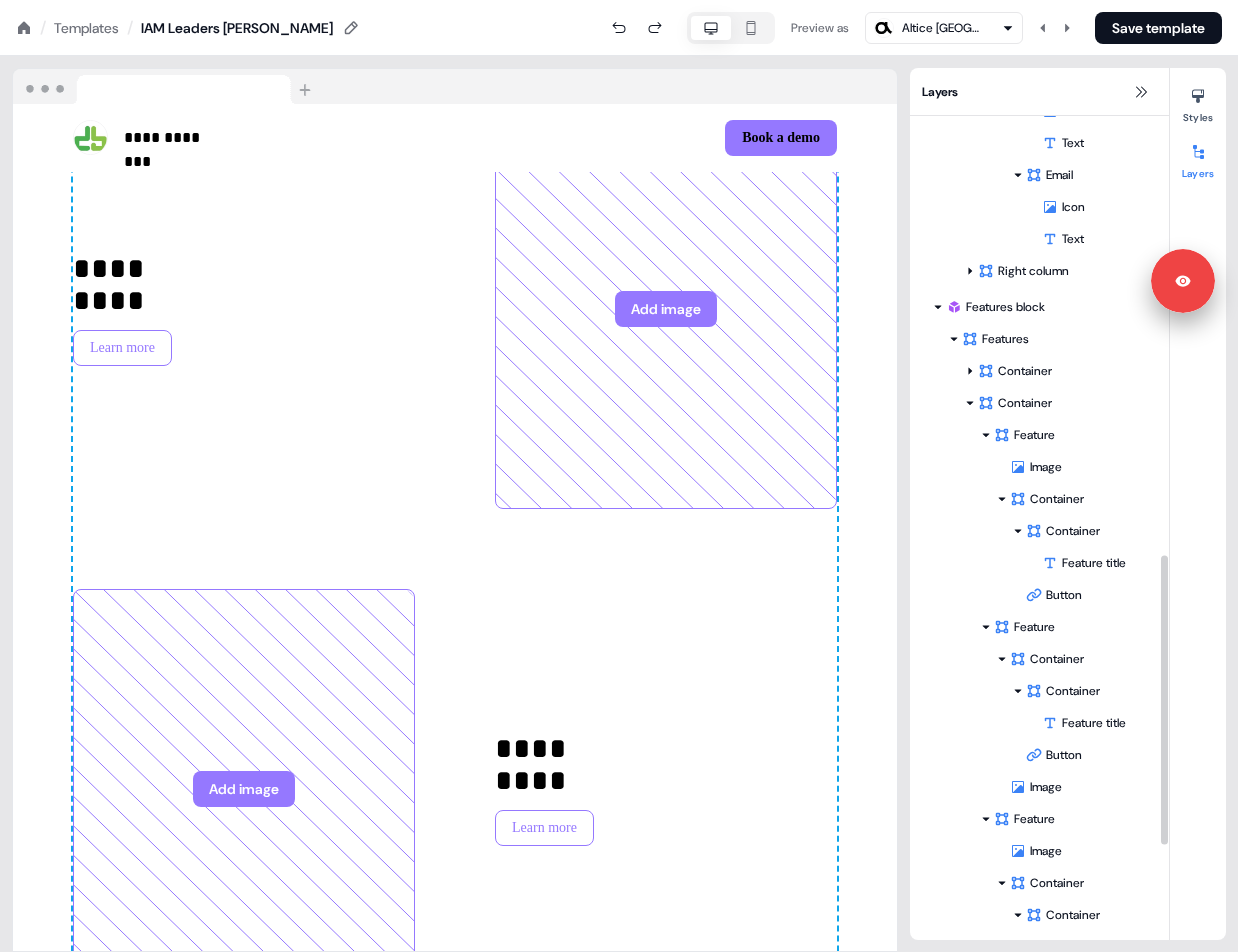 scroll, scrollTop: 1248, scrollLeft: 0, axis: vertical 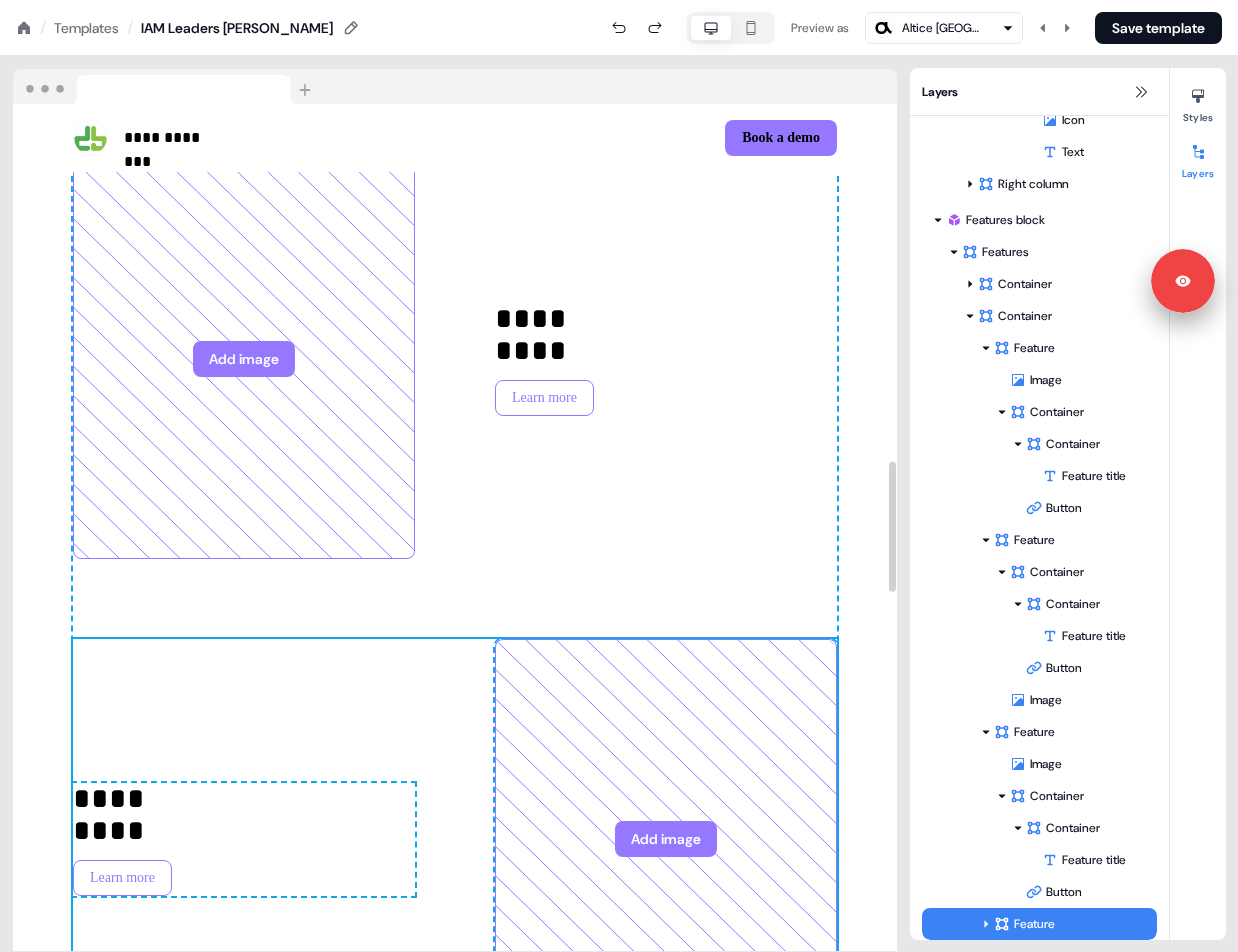 click on "**********" at bounding box center [455, 119] 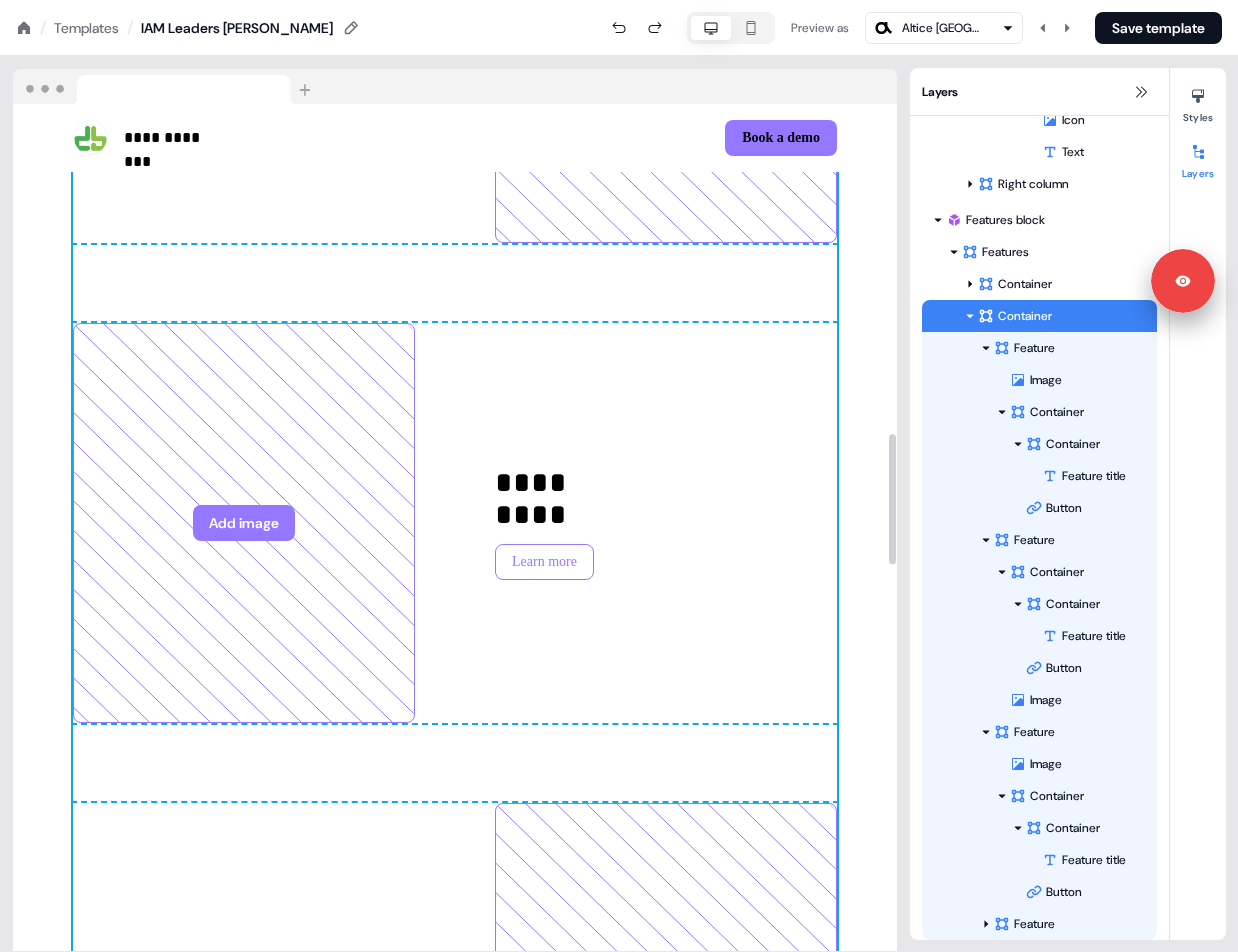 scroll, scrollTop: 2147, scrollLeft: 0, axis: vertical 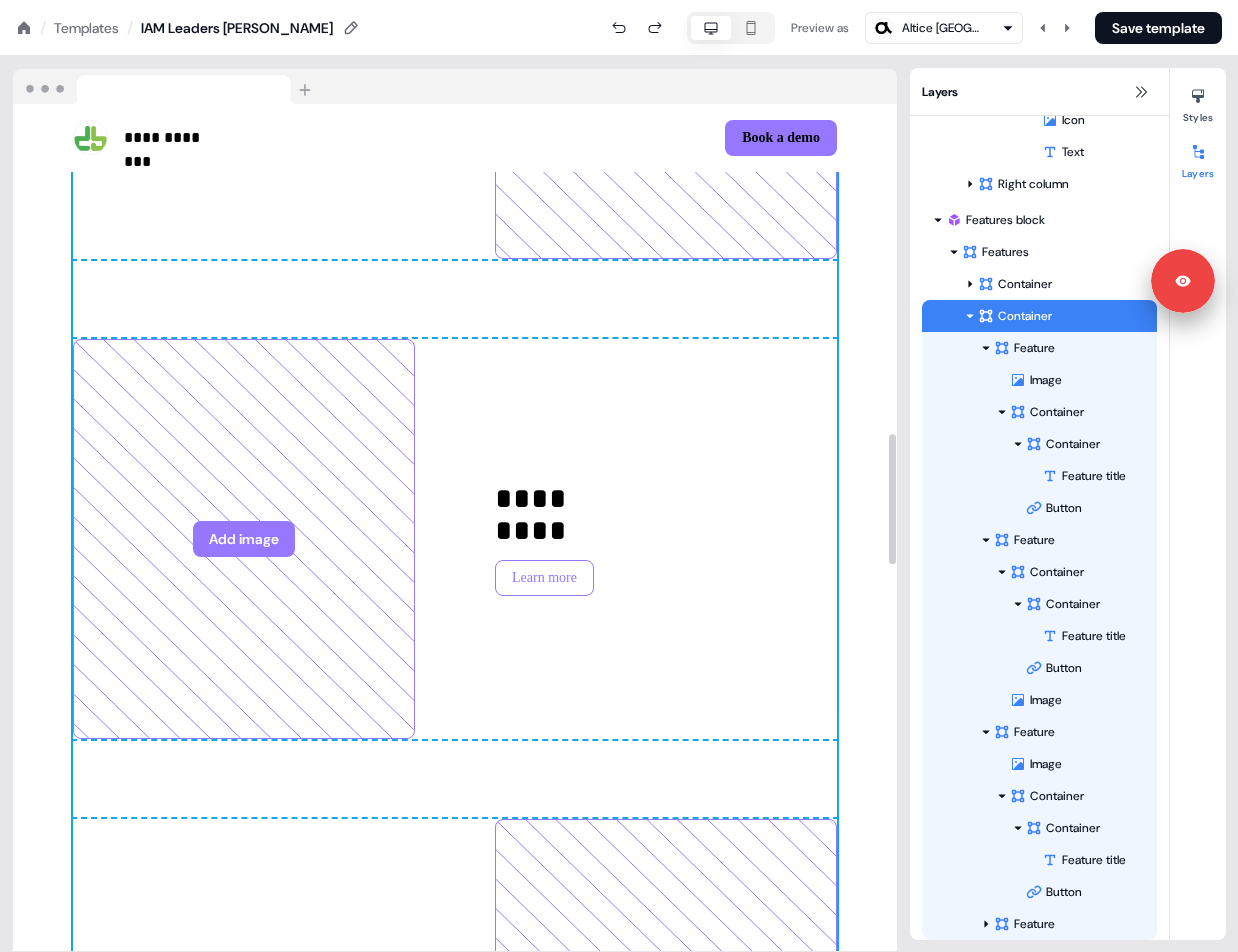 click on "Add image *********
To pick up a draggable item, press the space bar.
While dragging, use the arrow keys to move the item.
Press space again to drop the item in its new position, or press escape to cancel.
Learn more
To pick up a draggable item, press the space bar.
While dragging, use the arrow keys to move the item.
Press space again to drop the item in its new position, or press escape to cancel.
To pick up a draggable item, press the space bar.
While dragging, use the arrow keys to move the item.
Press space again to drop the item in its new position, or press escape to cancel." at bounding box center [455, 539] 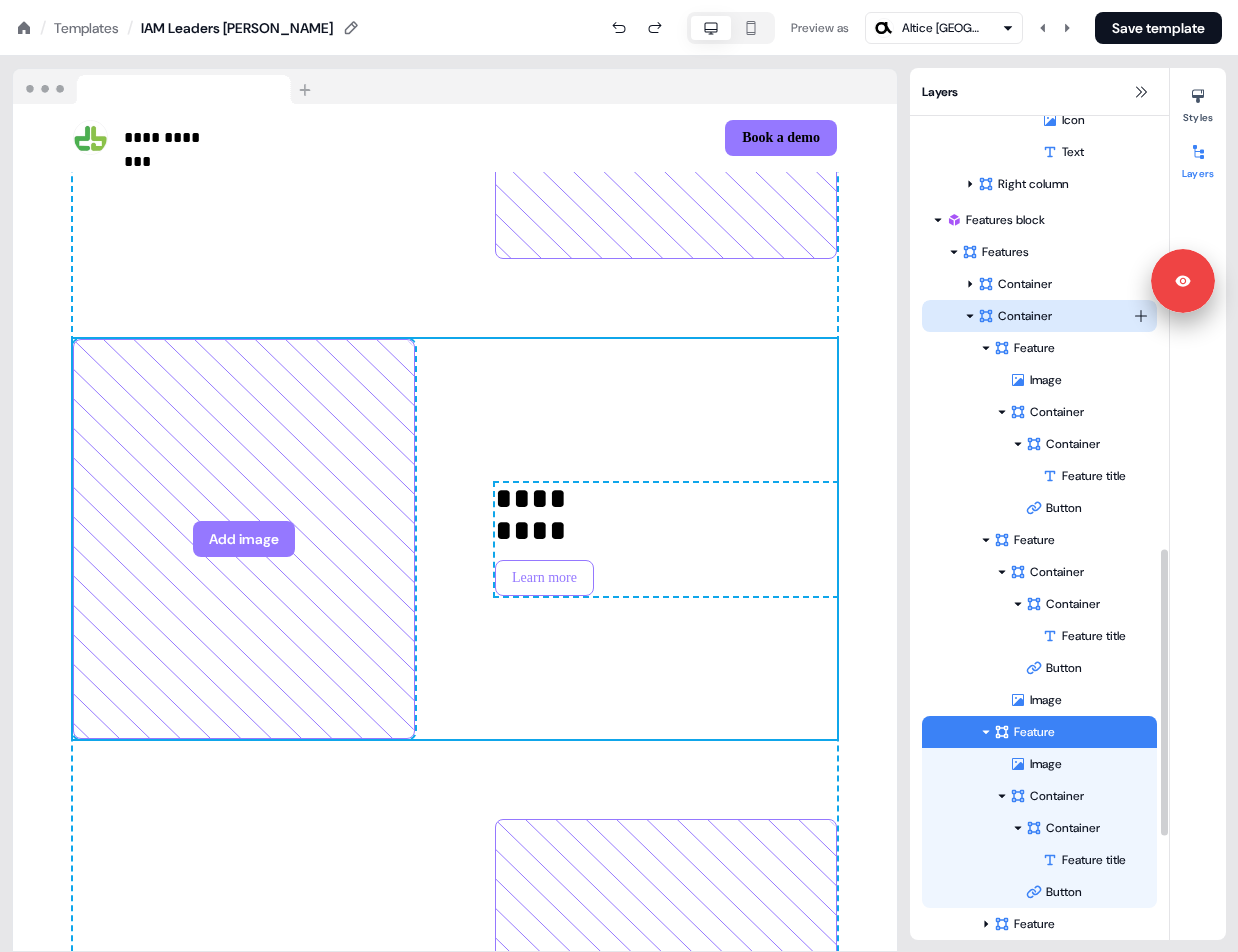 click on "Container" at bounding box center (1055, 316) 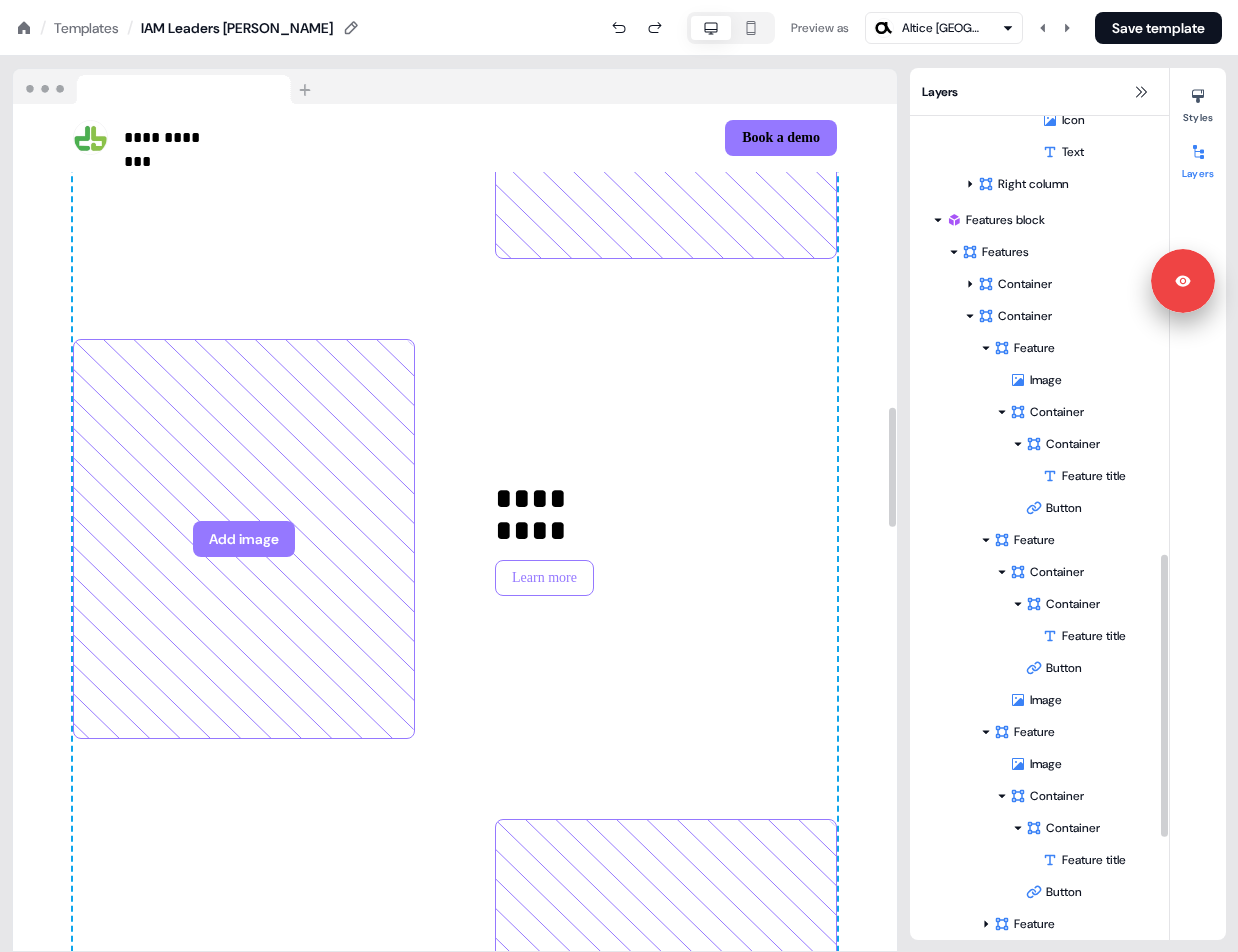 scroll, scrollTop: 1280, scrollLeft: 0, axis: vertical 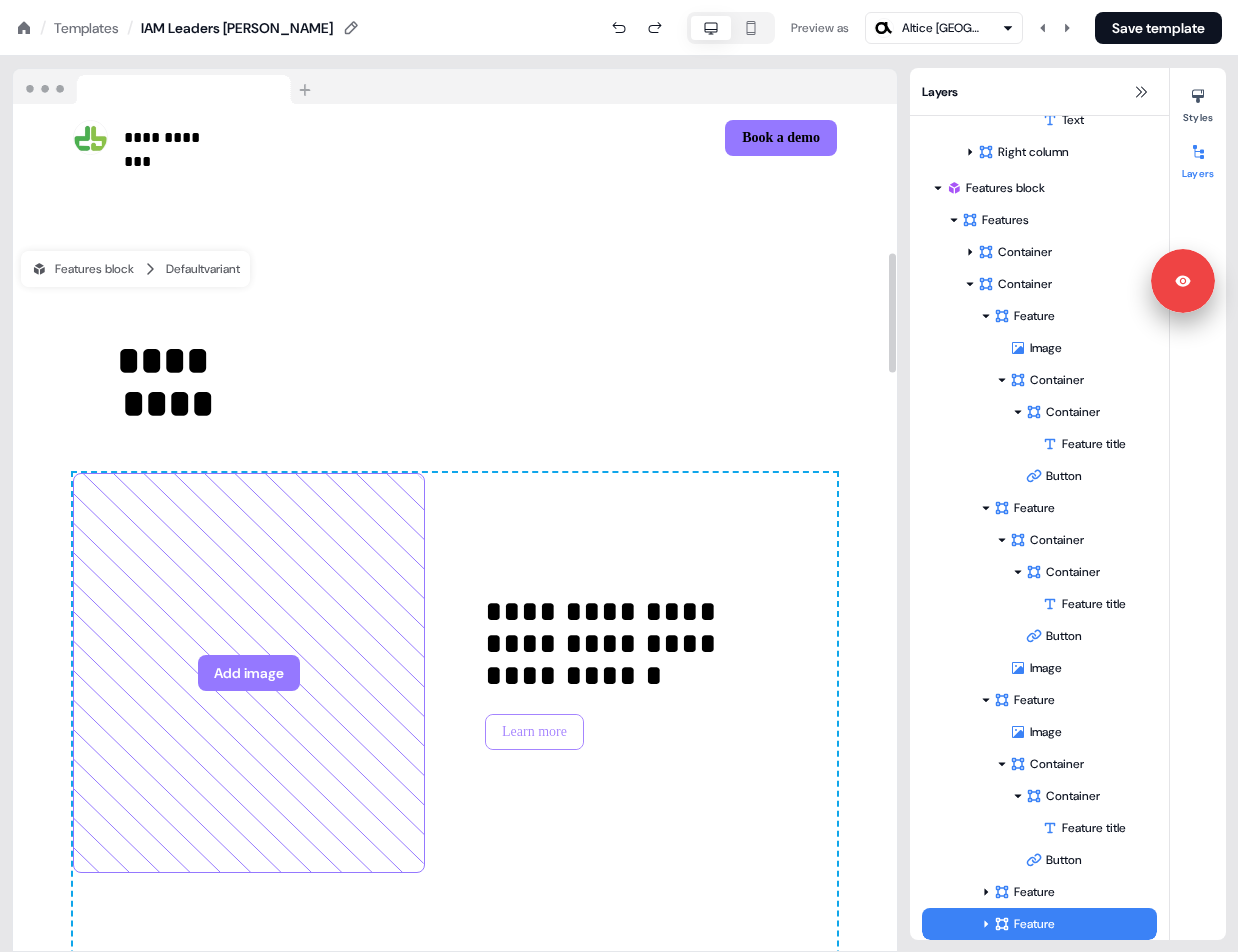 click on "Learn more" at bounding box center (534, 732) 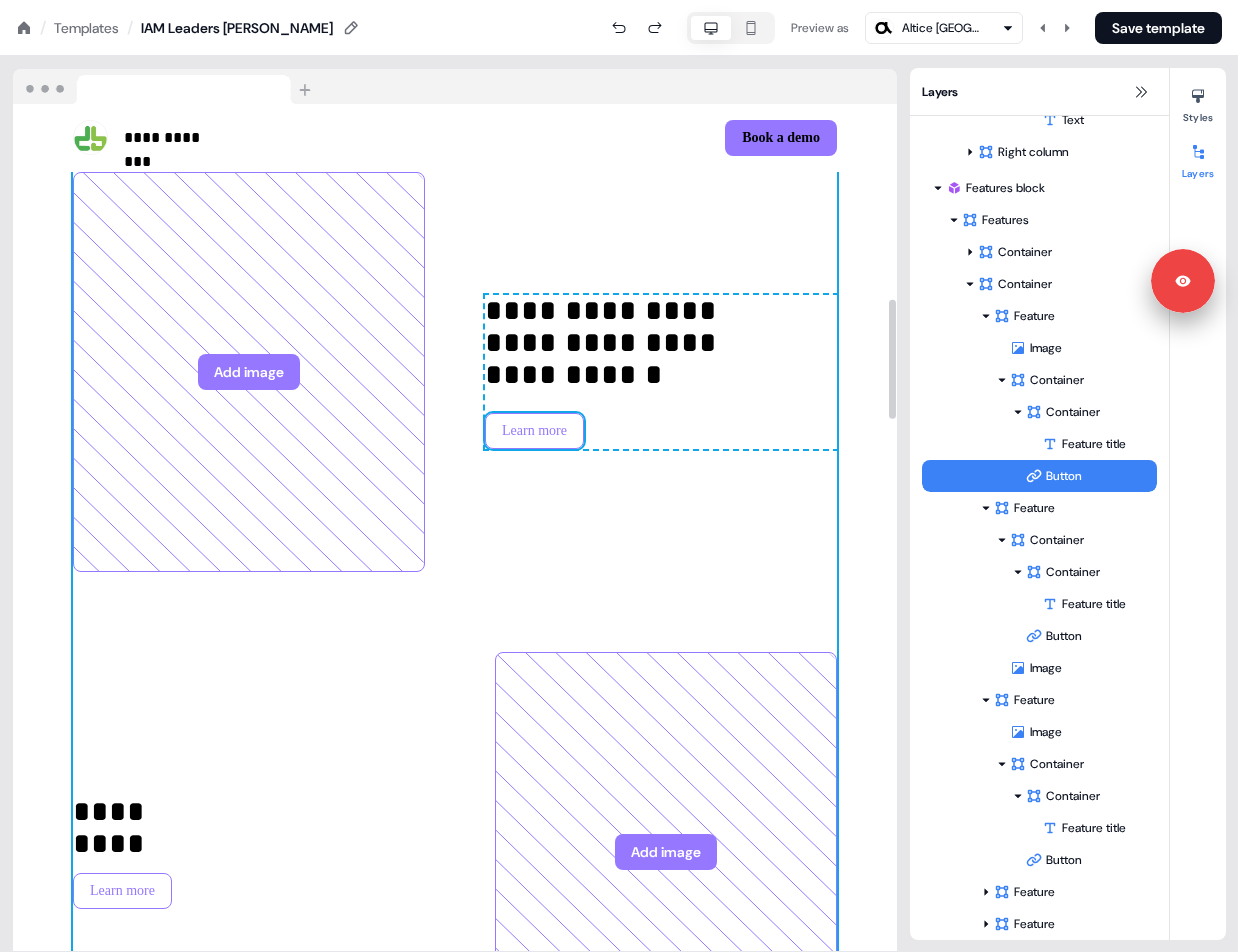 scroll, scrollTop: 1381, scrollLeft: 0, axis: vertical 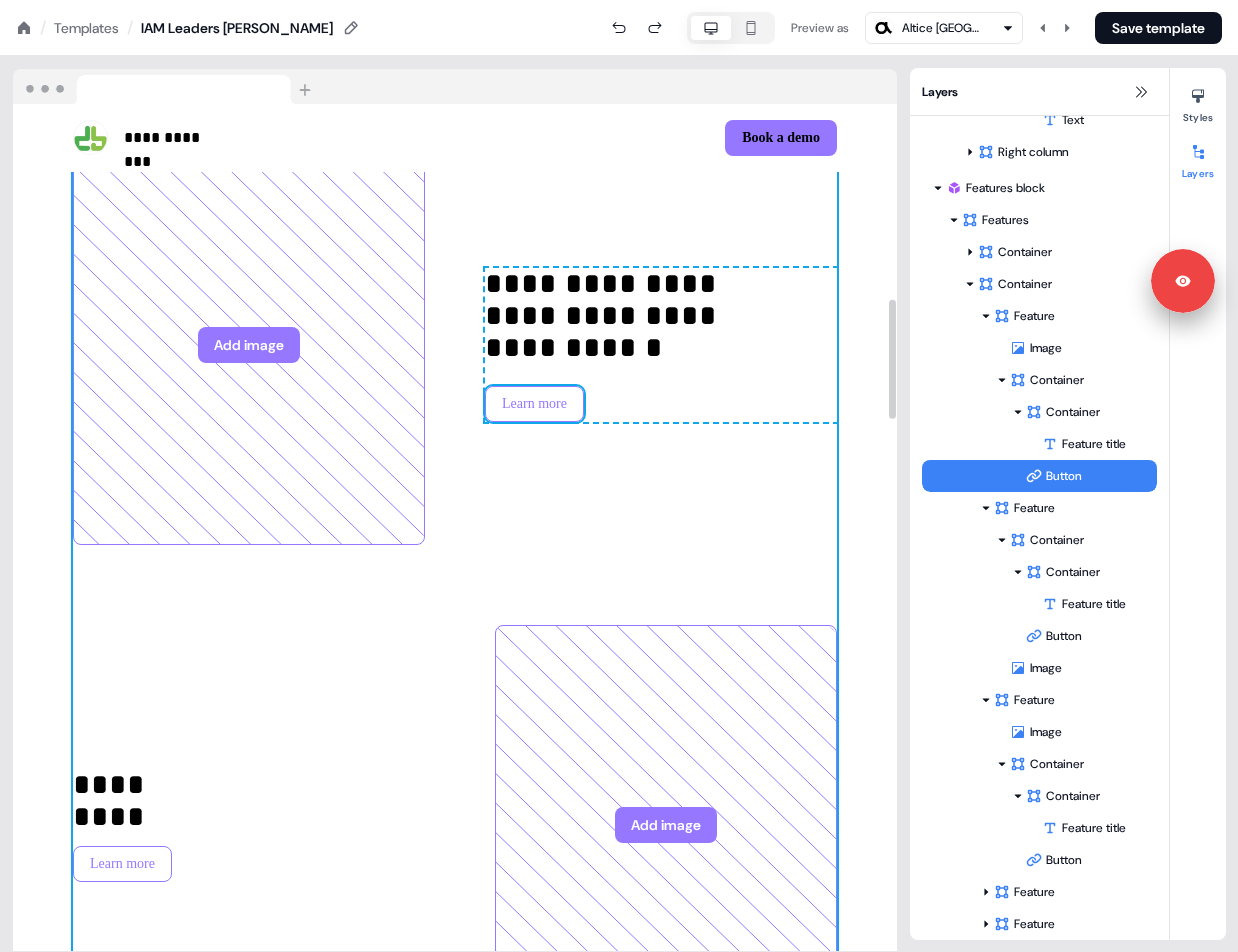 click on "*********" at bounding box center [136, 789] 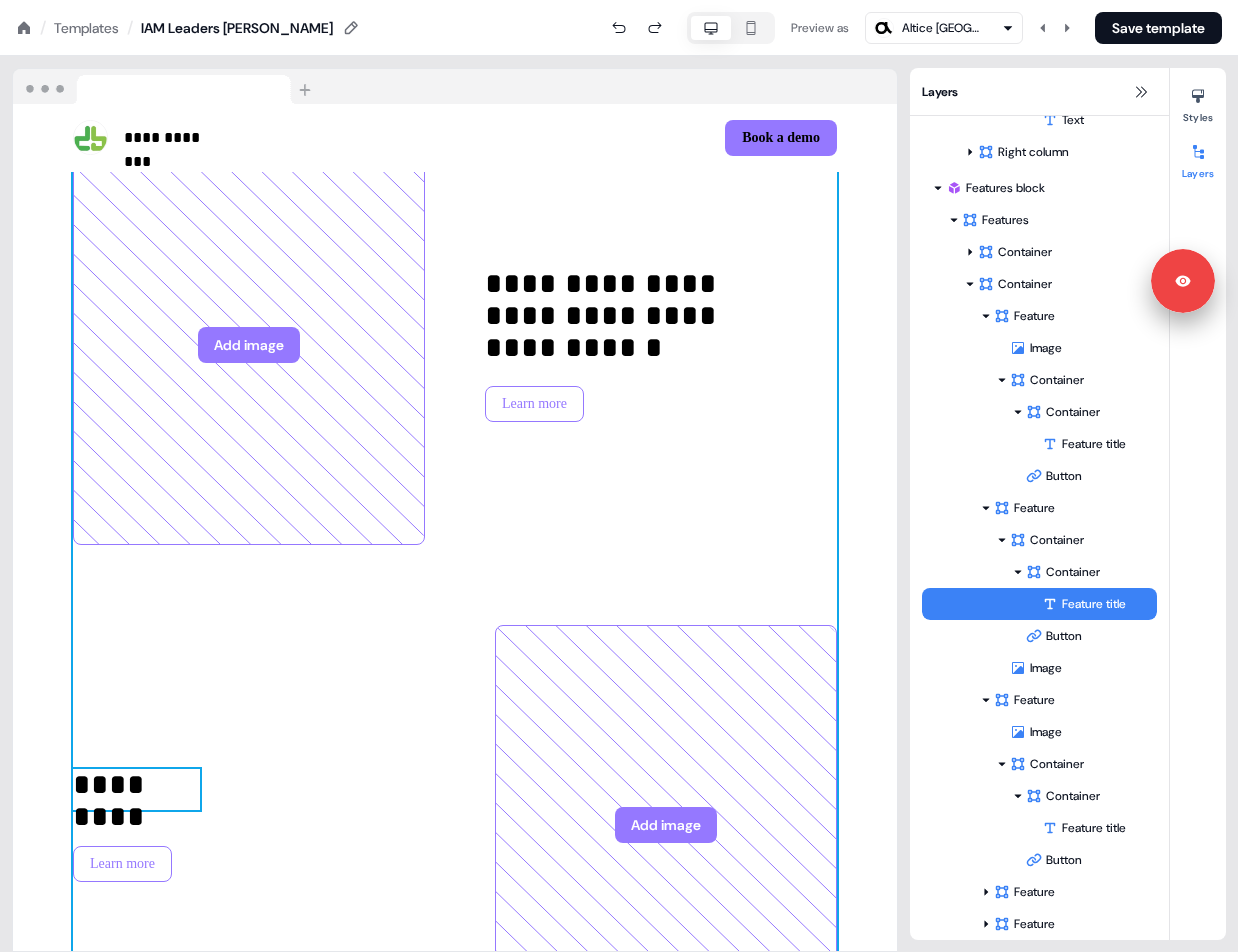 click on "*********" at bounding box center (136, 789) 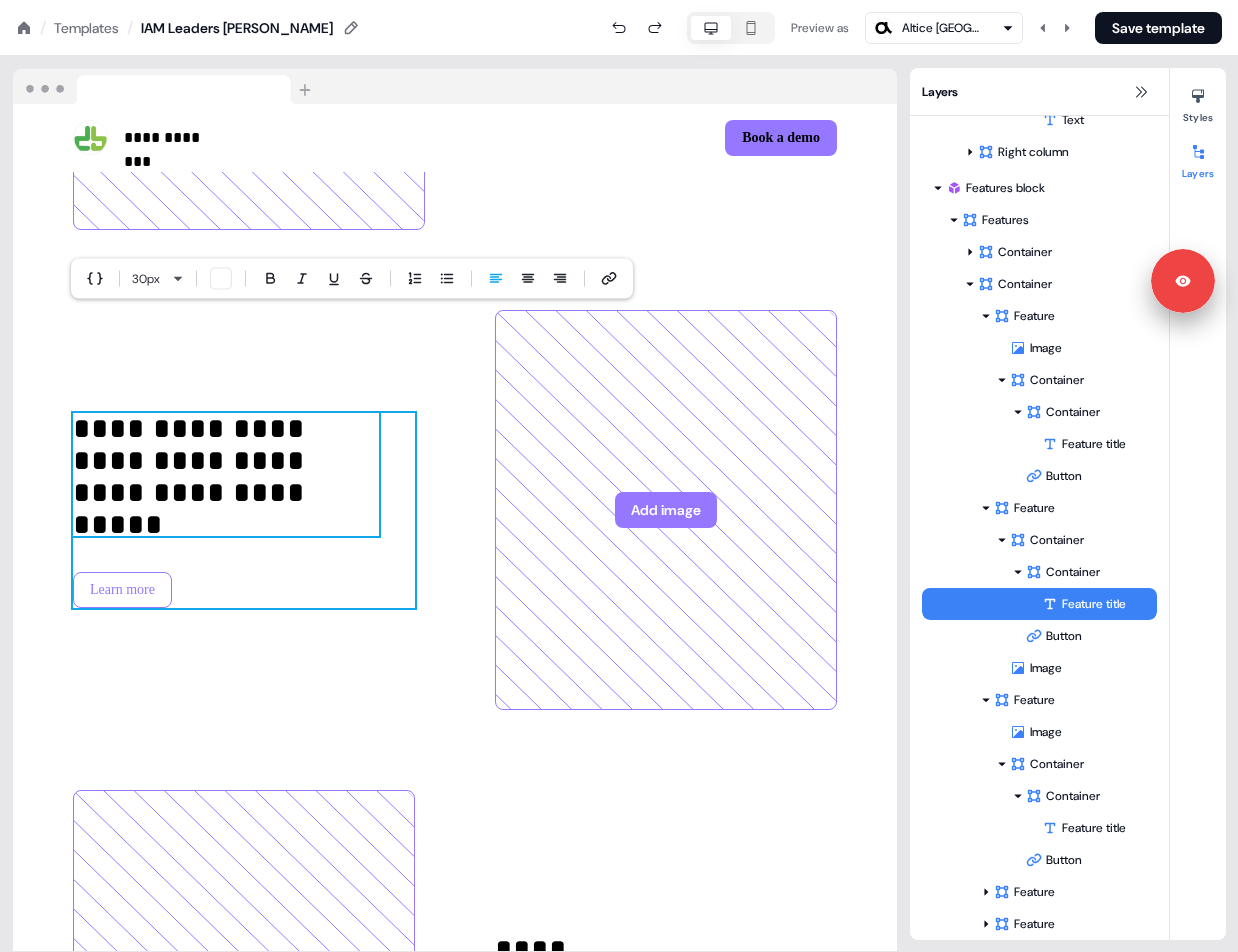 scroll, scrollTop: 1801, scrollLeft: 0, axis: vertical 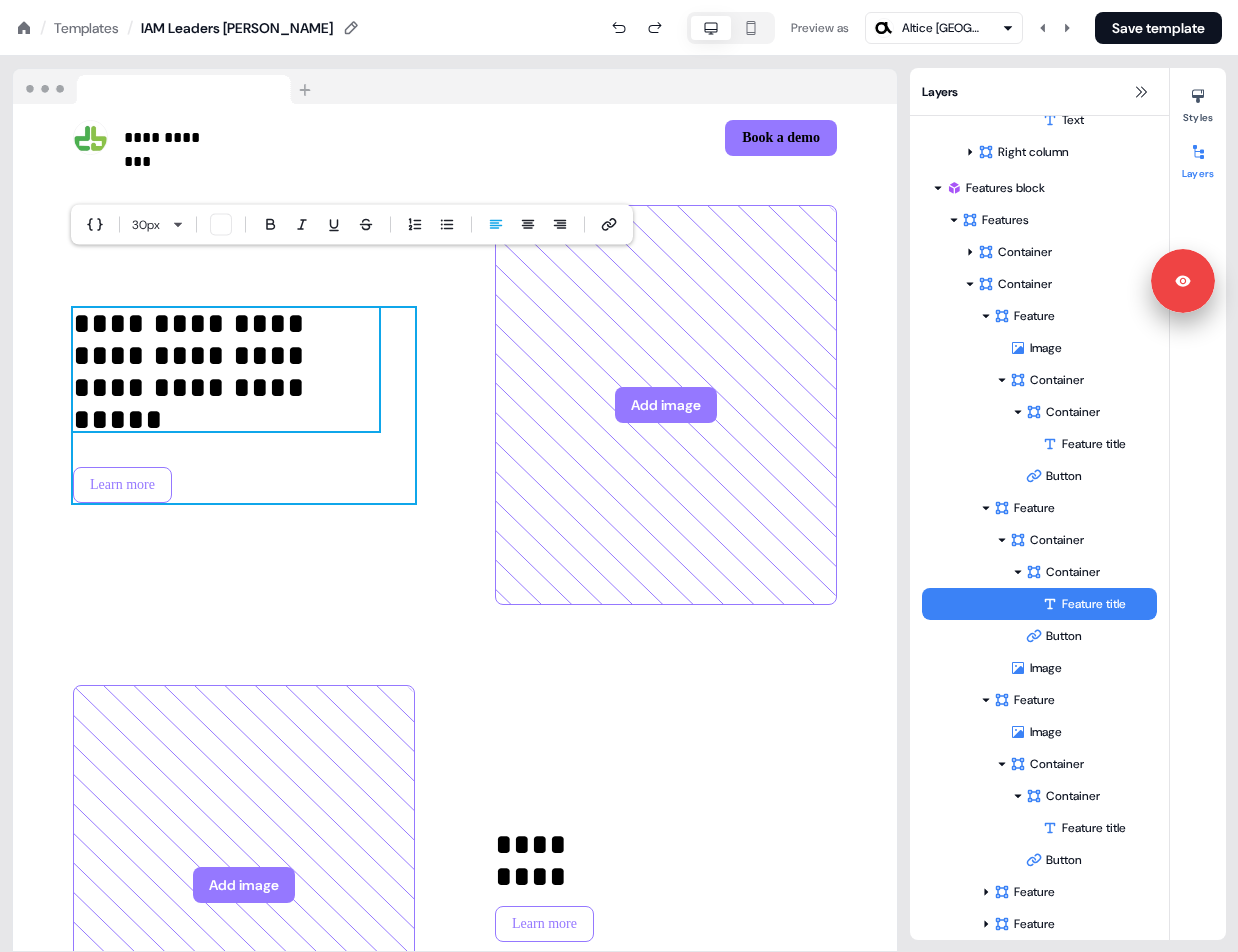 click on "*********" at bounding box center (558, 849) 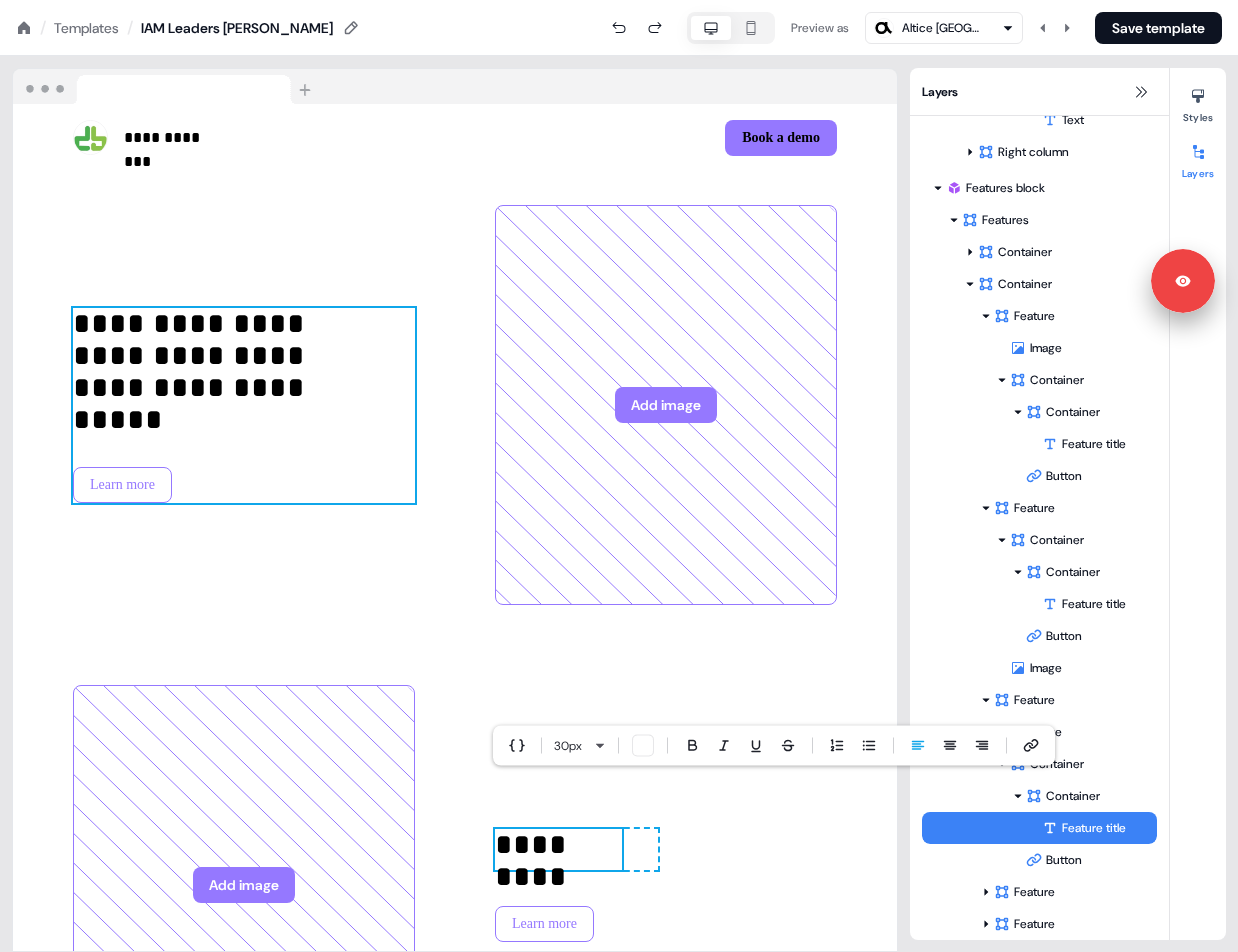 click on "*********" at bounding box center [558, 849] 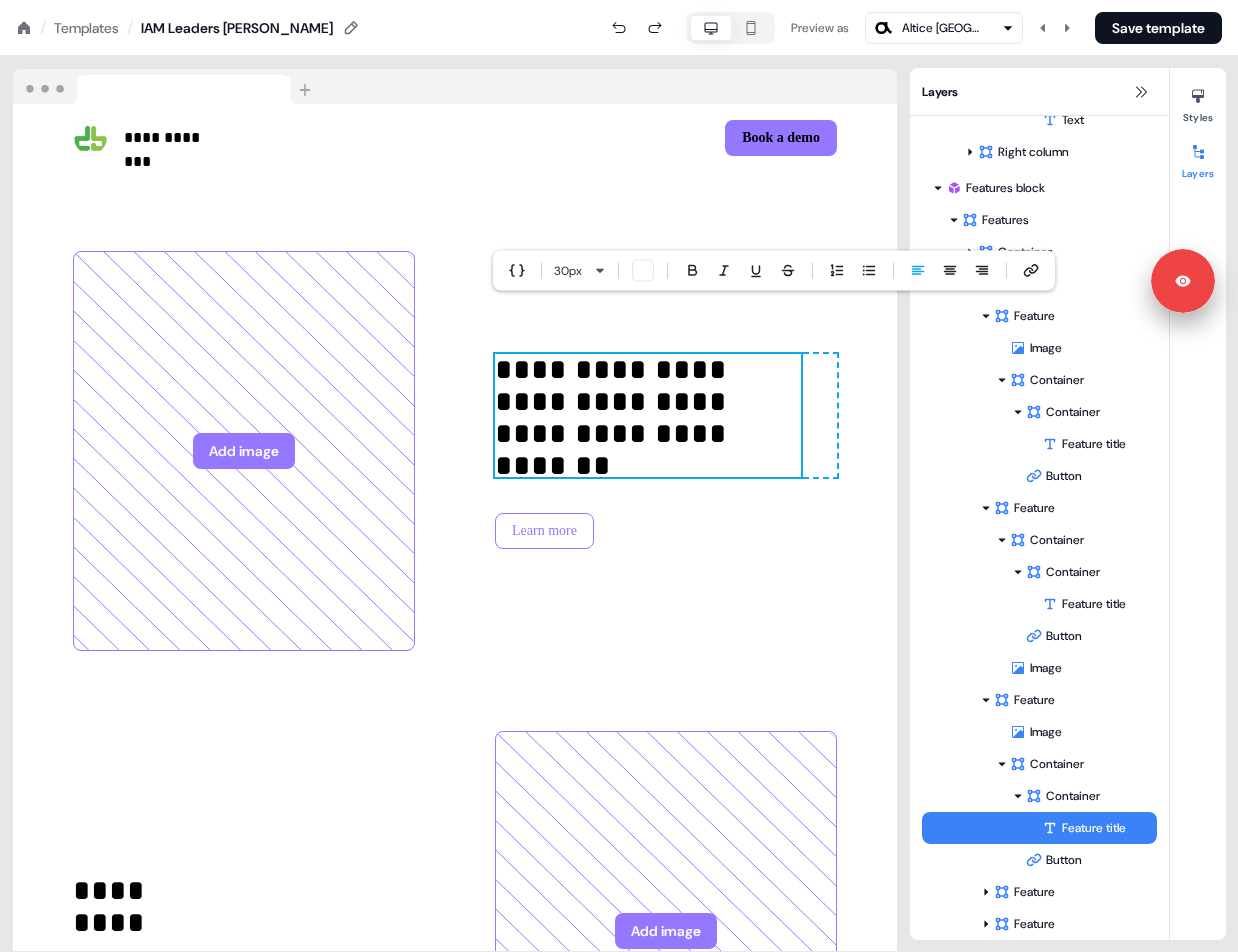 scroll, scrollTop: 2315, scrollLeft: 0, axis: vertical 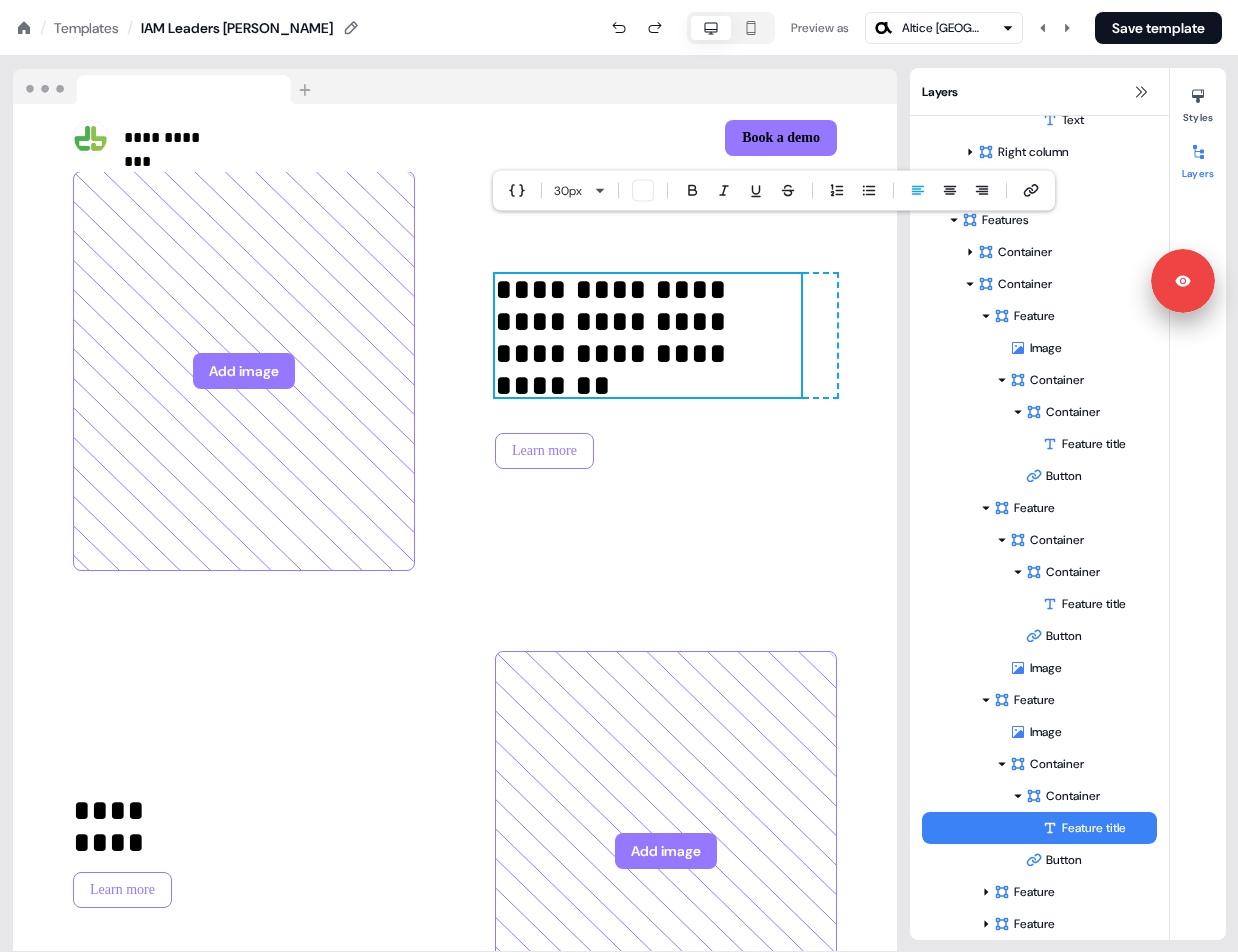 click on "*********" at bounding box center (136, 815) 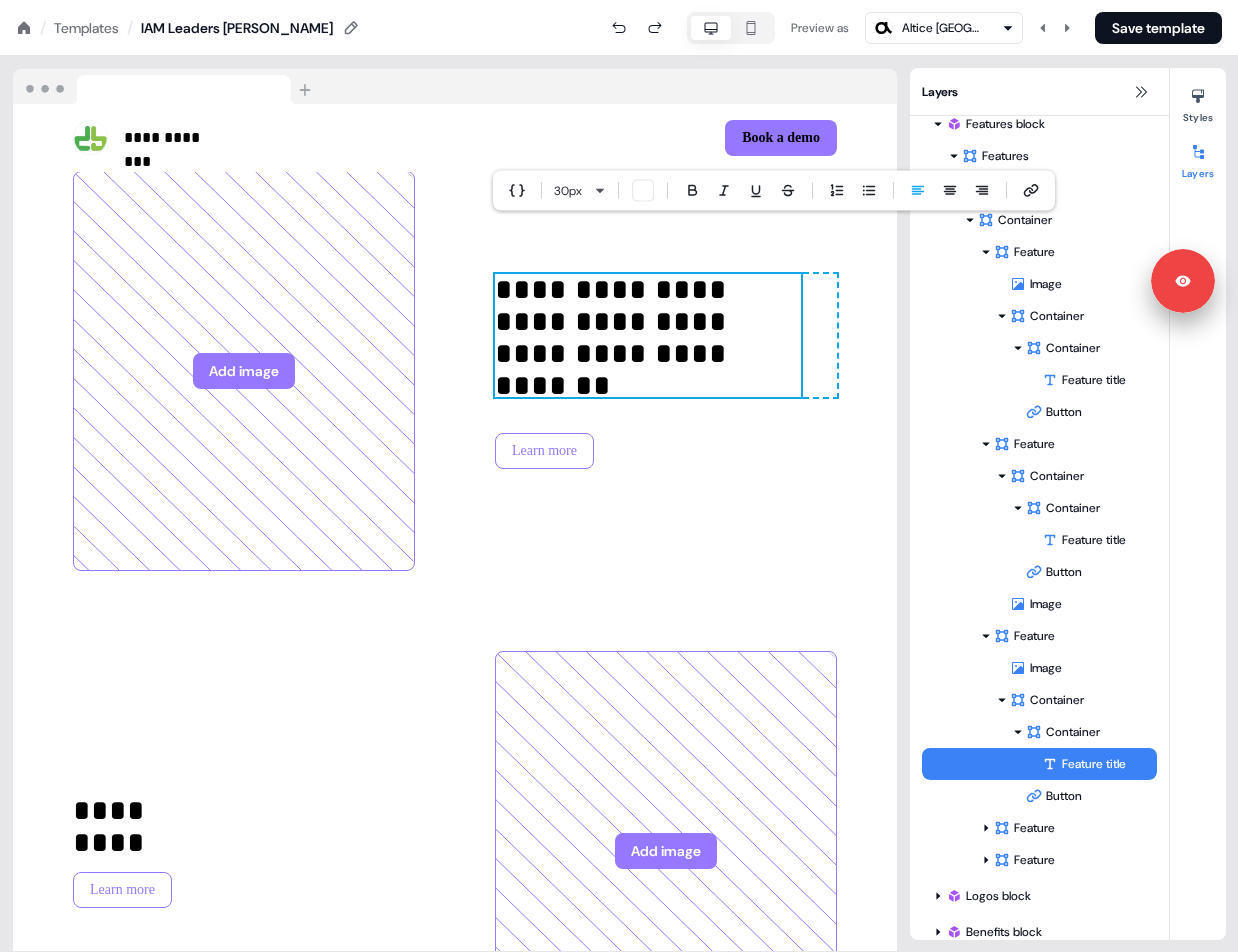 click on "*********" at bounding box center (136, 815) 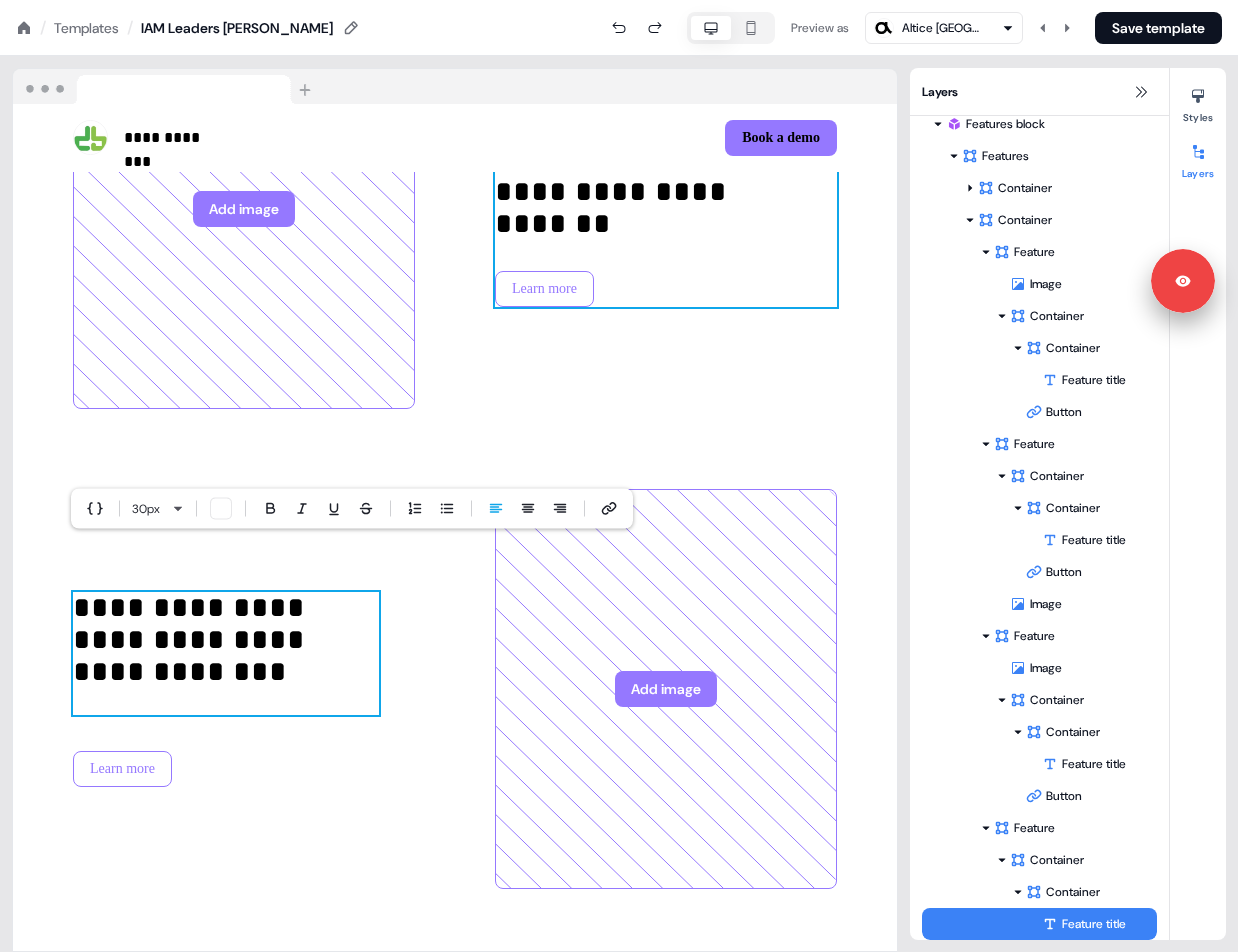scroll, scrollTop: 2748, scrollLeft: 0, axis: vertical 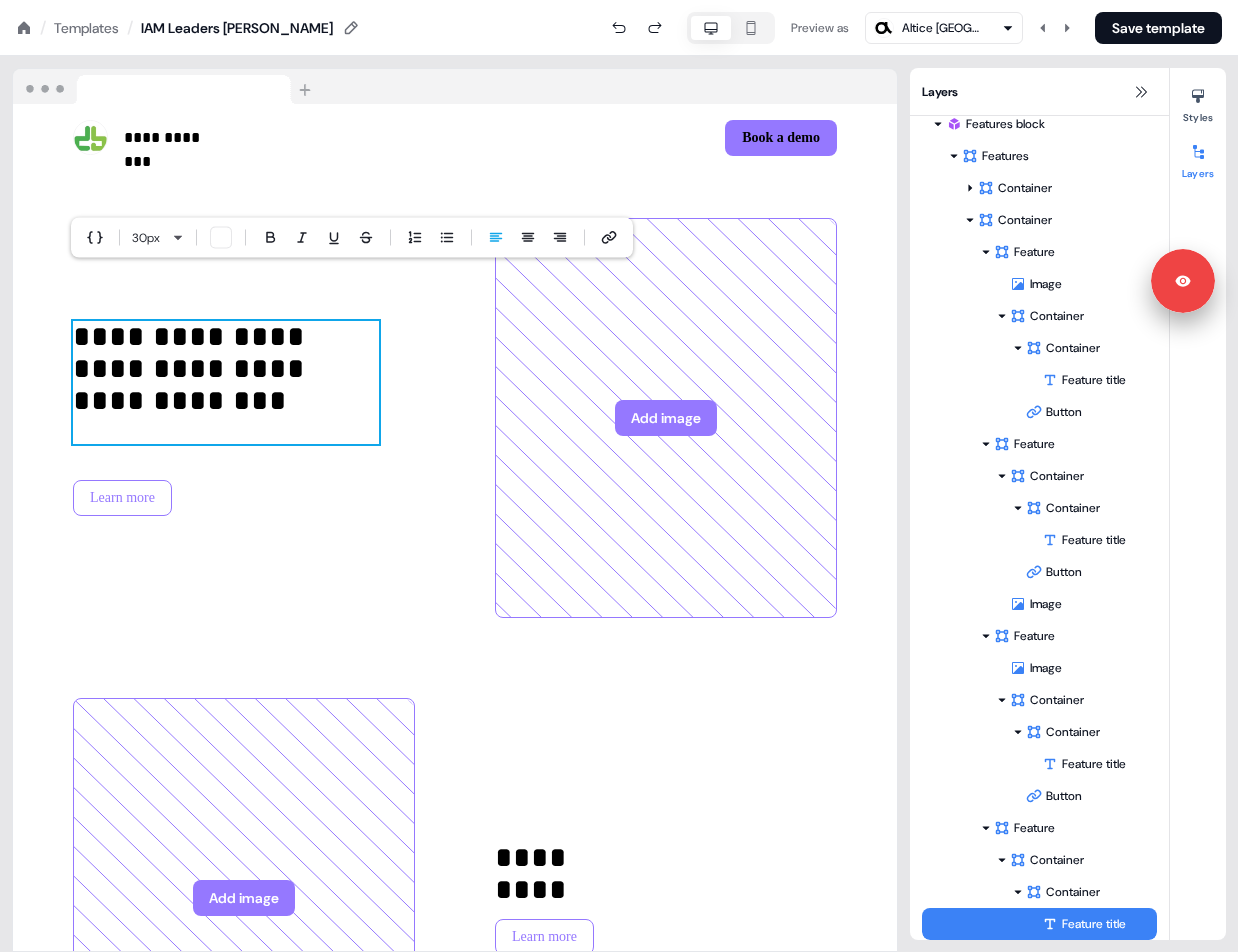 click on "*********" at bounding box center [558, 862] 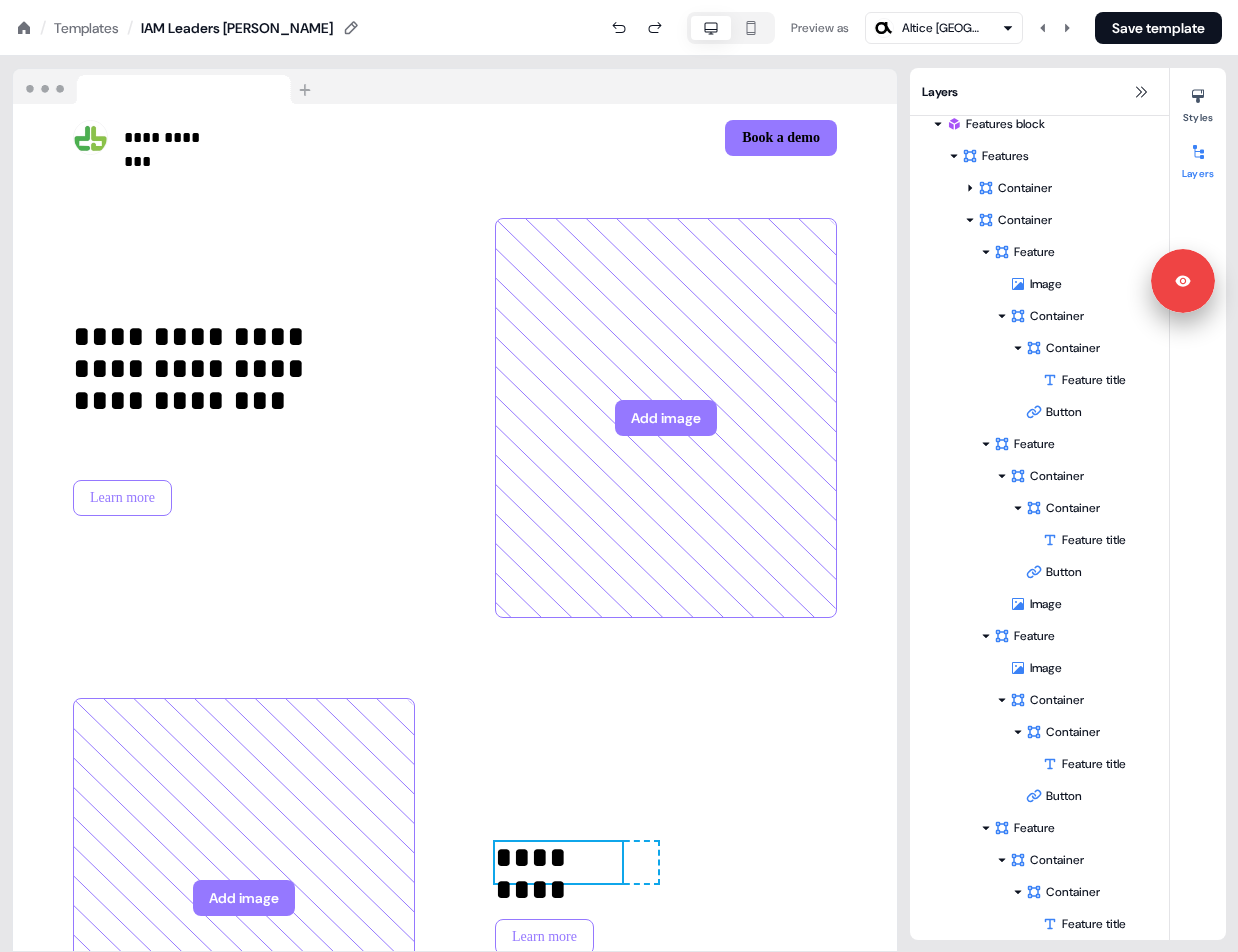 click on "*********" at bounding box center (558, 862) 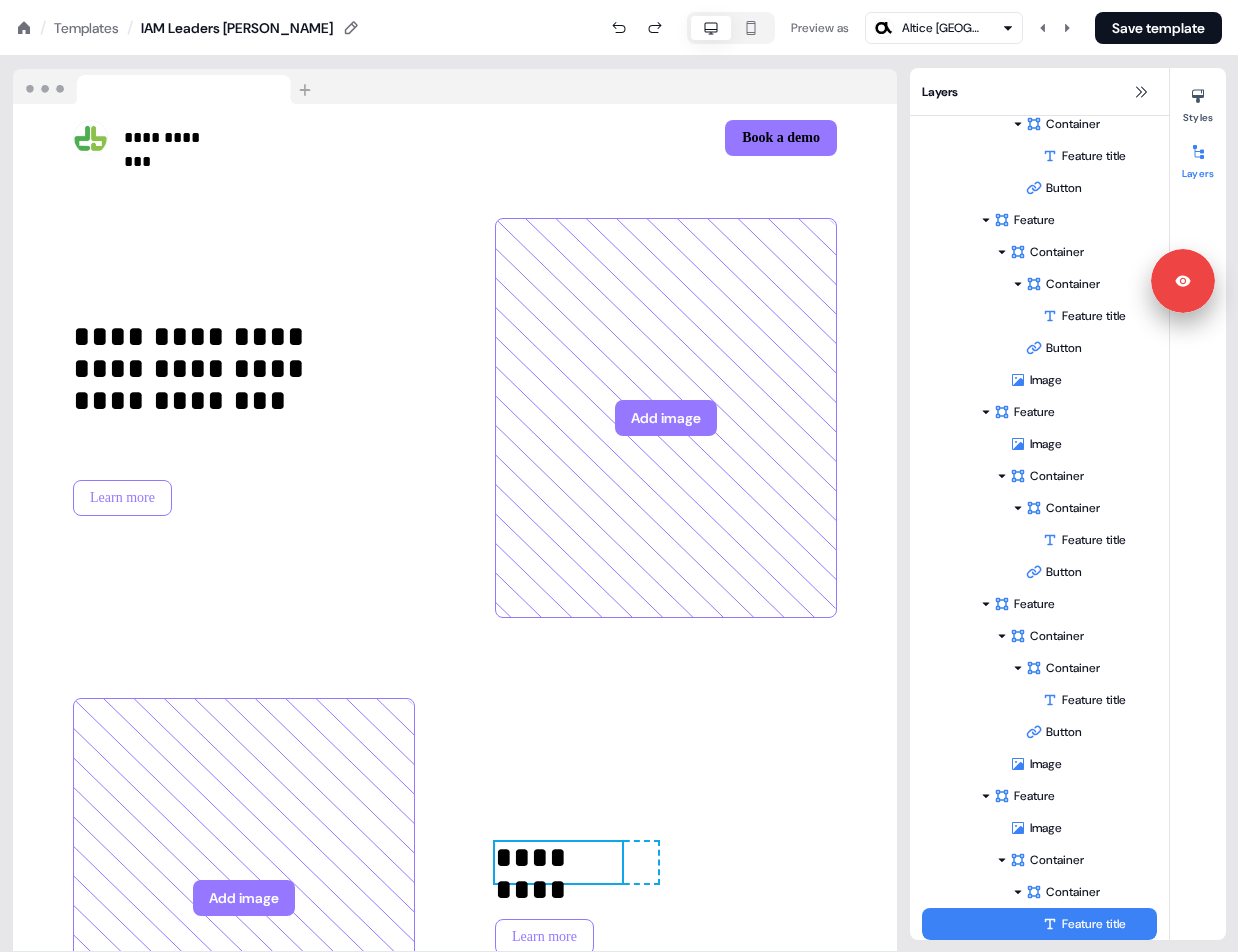 click on "*********" at bounding box center [558, 862] 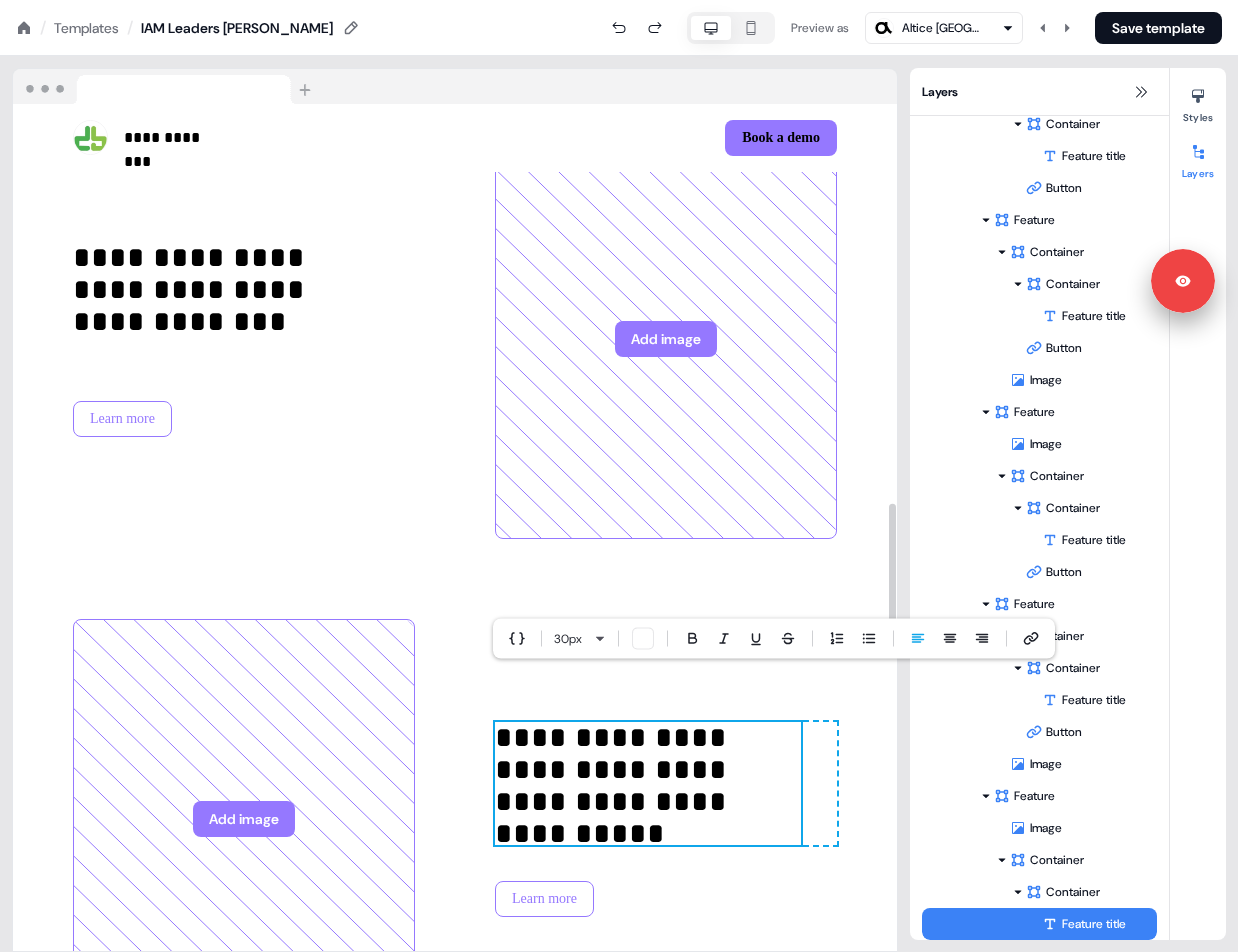 scroll, scrollTop: 2840, scrollLeft: 0, axis: vertical 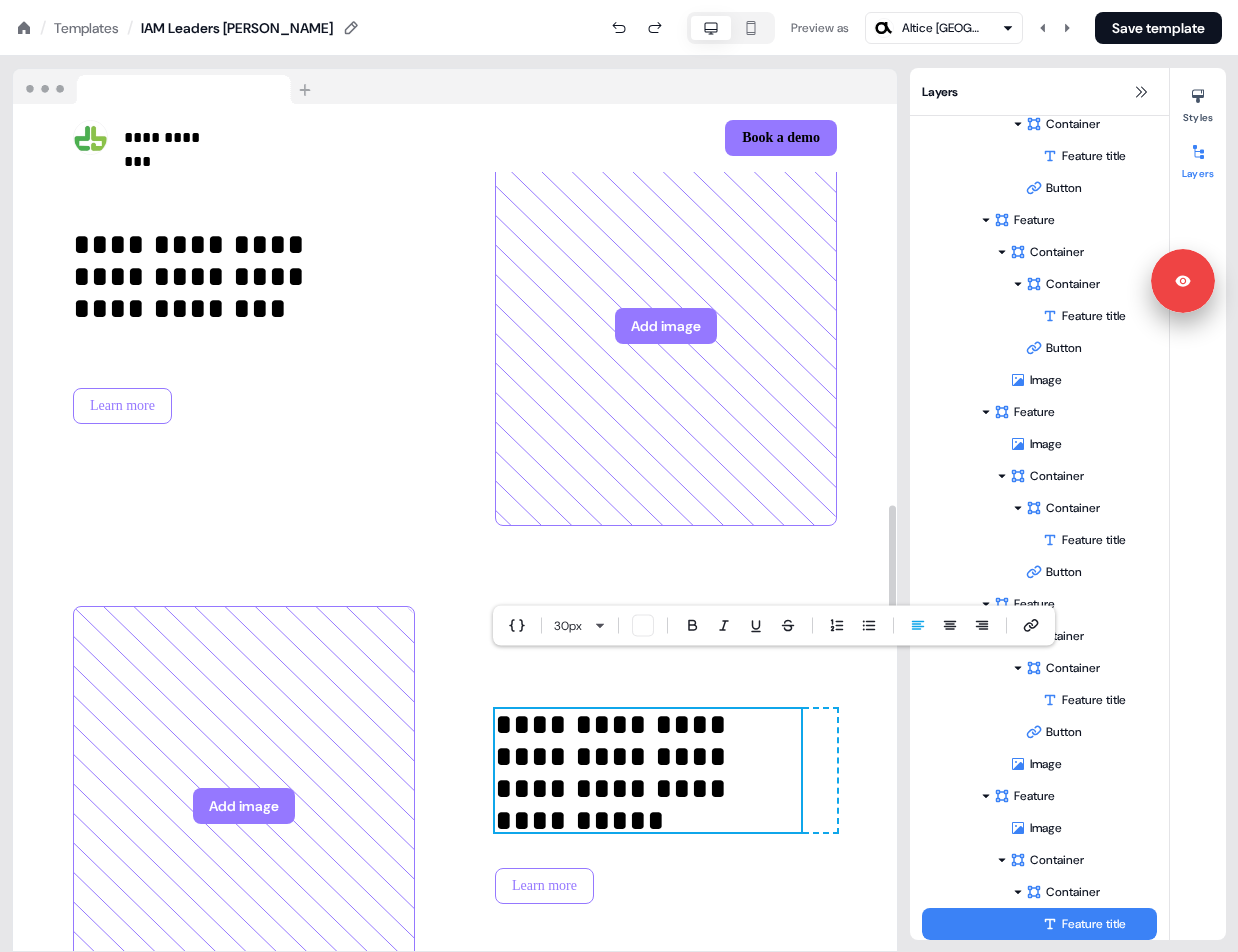click on "**********" at bounding box center (455, 806) 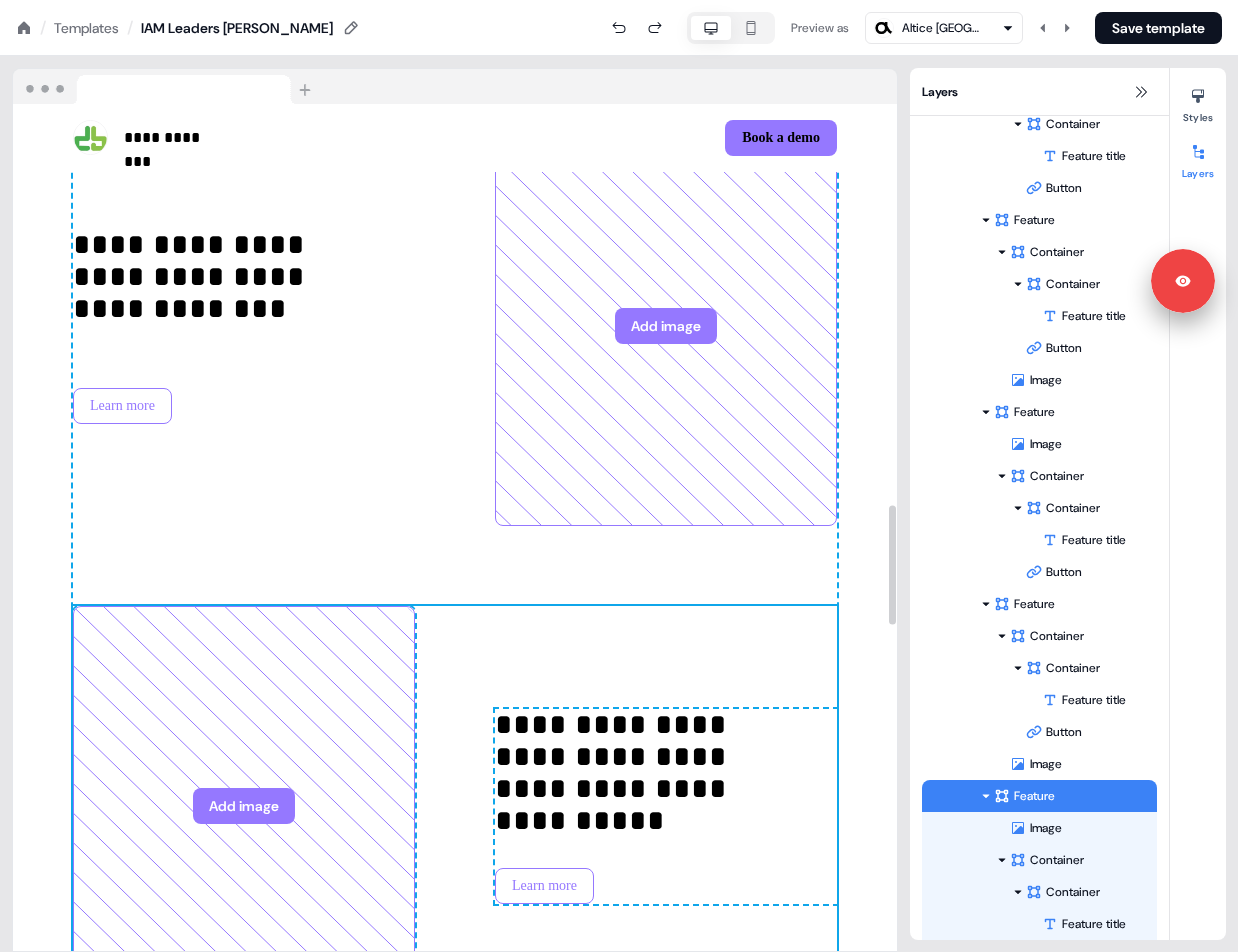 click on "**********" at bounding box center [455, 806] 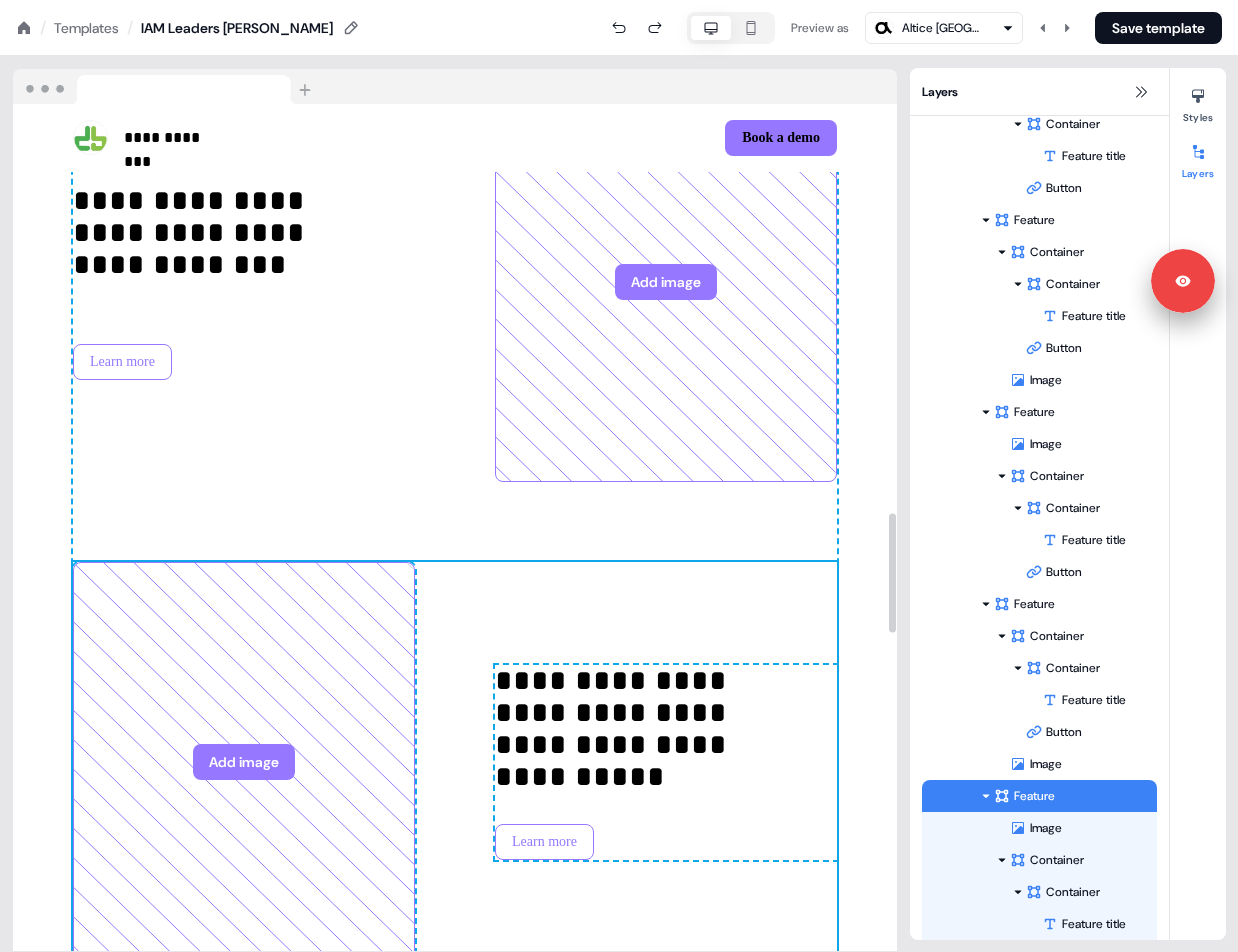 scroll, scrollTop: 2898, scrollLeft: 0, axis: vertical 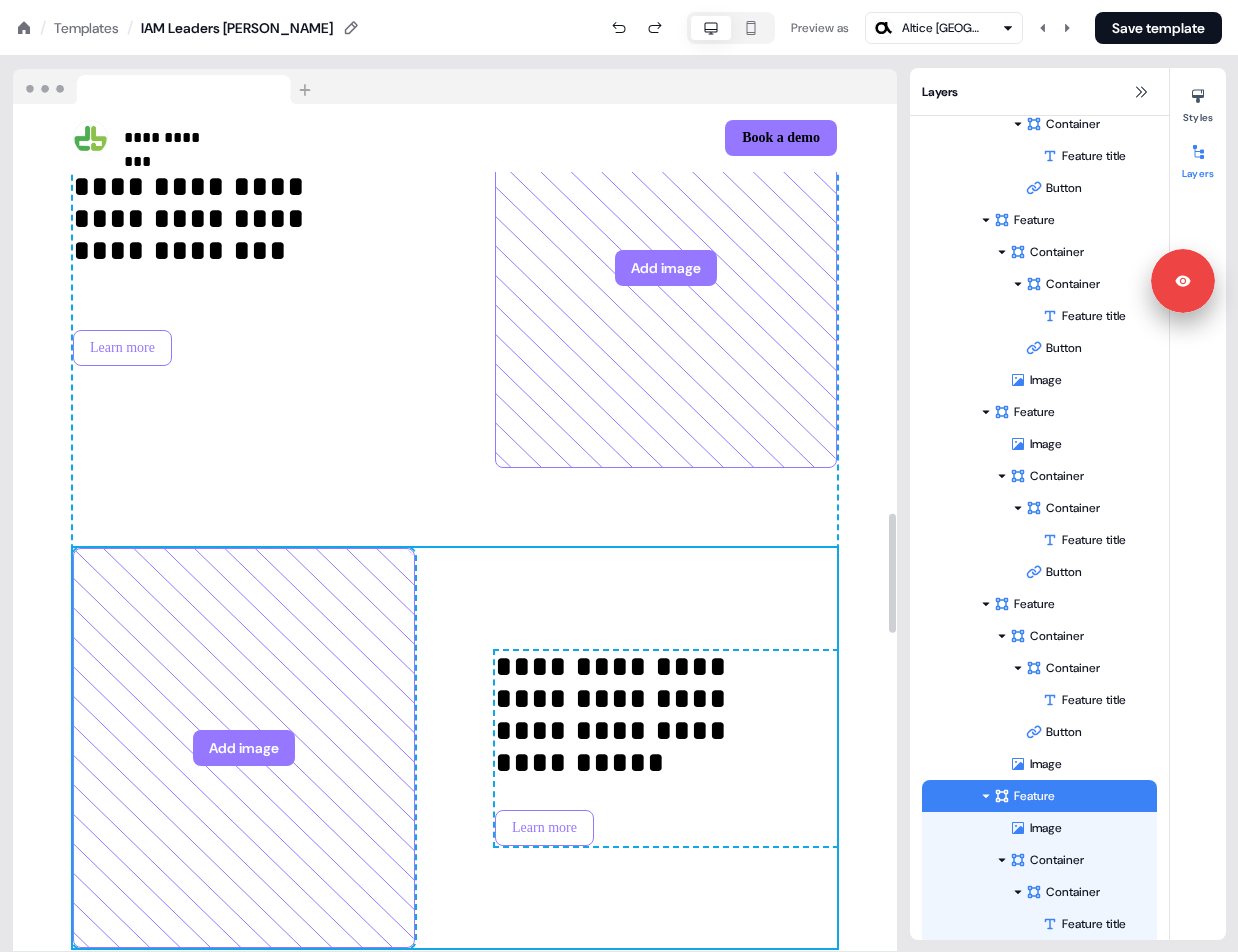 click on "**********" at bounding box center [455, 748] 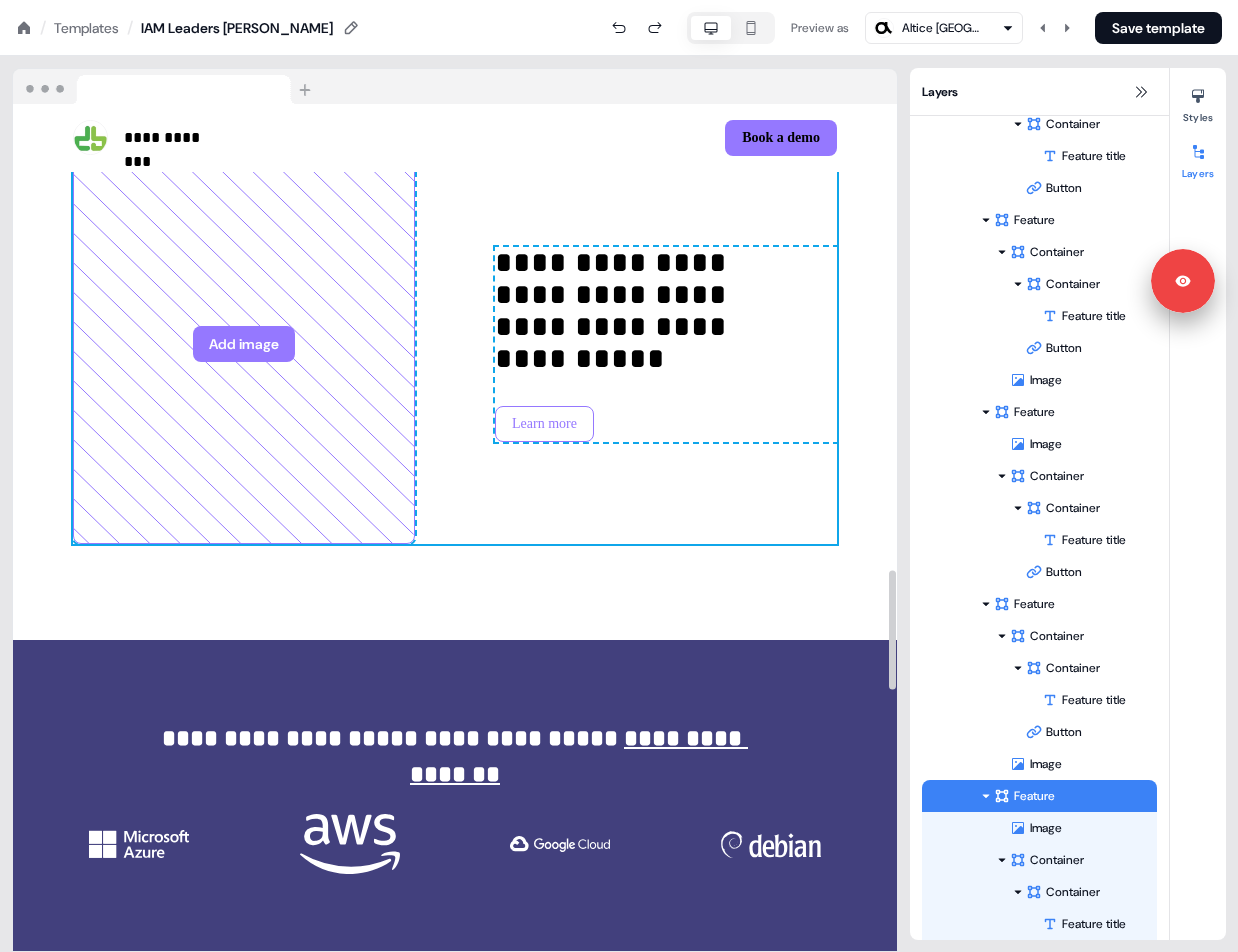 scroll, scrollTop: 3310, scrollLeft: 0, axis: vertical 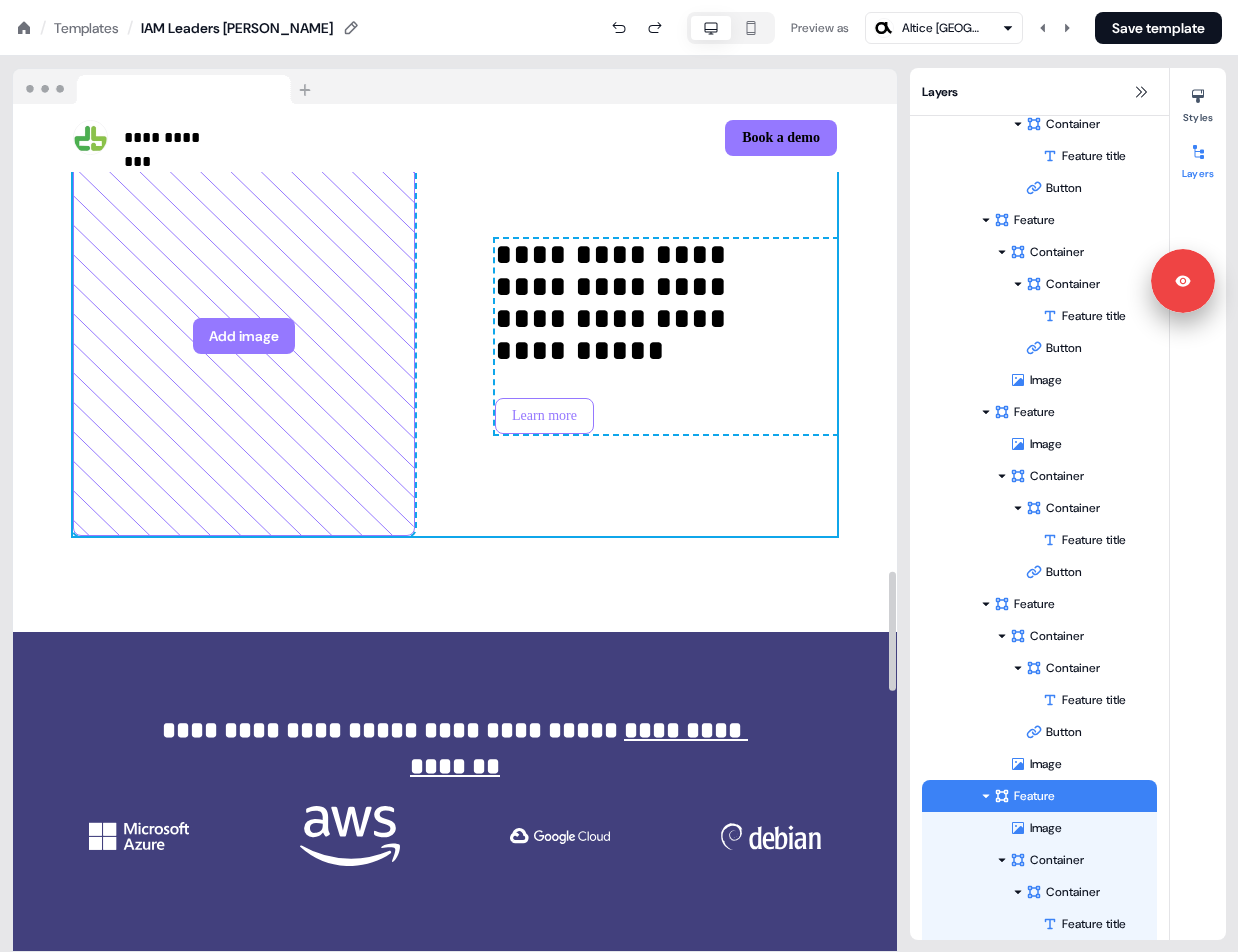 click on "**********" at bounding box center (455, -691) 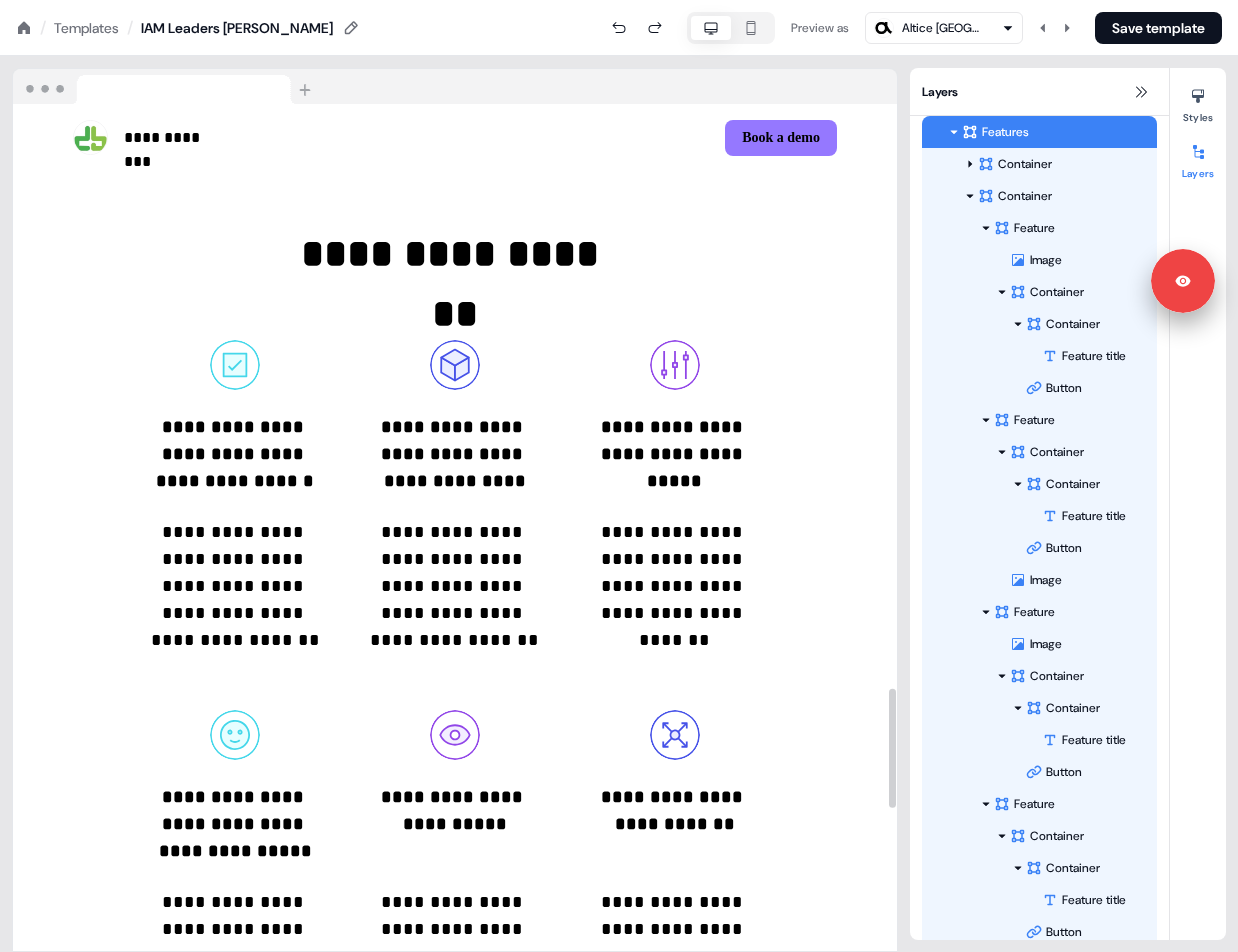 scroll, scrollTop: 4140, scrollLeft: 0, axis: vertical 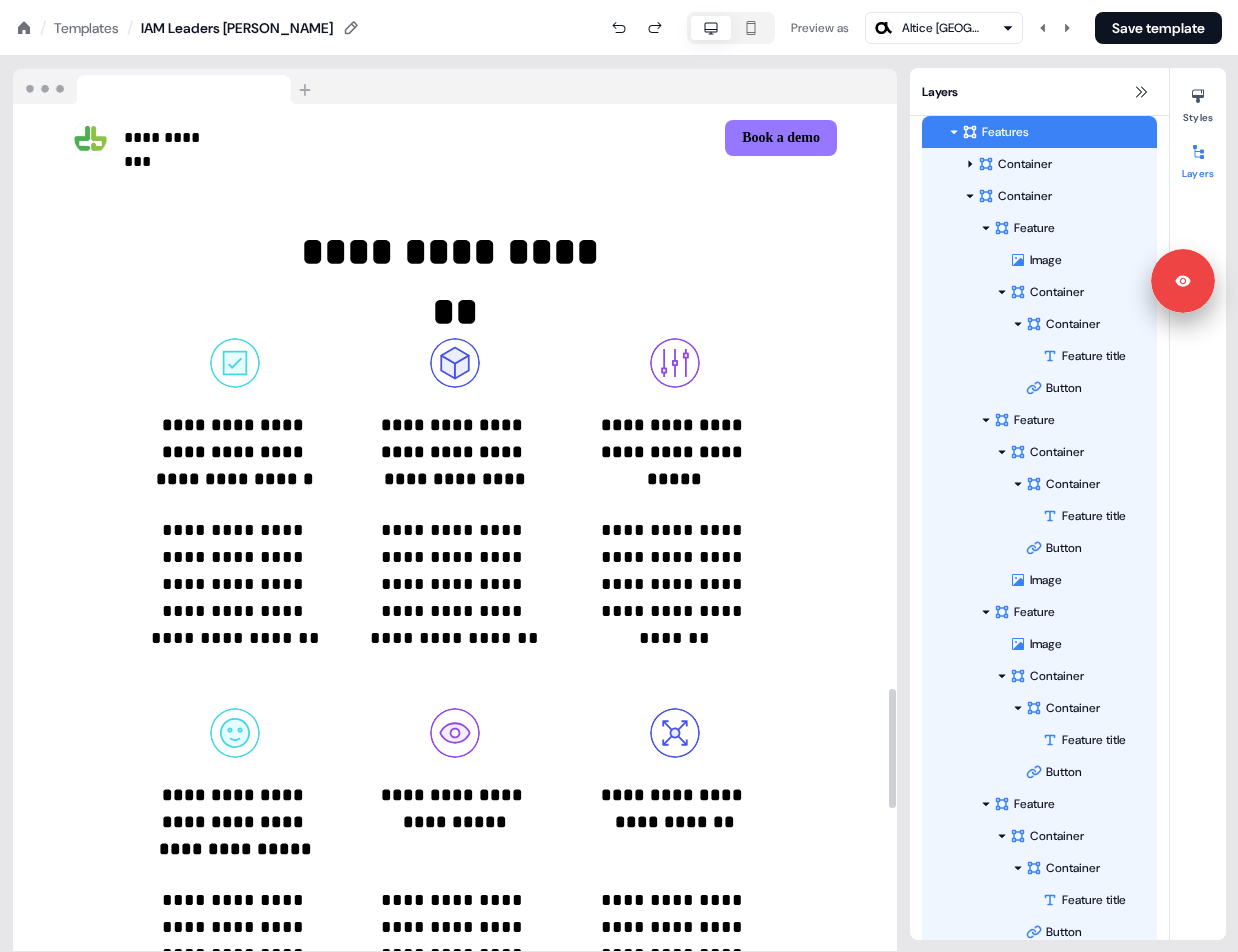 click on "**********" at bounding box center (455, 622) 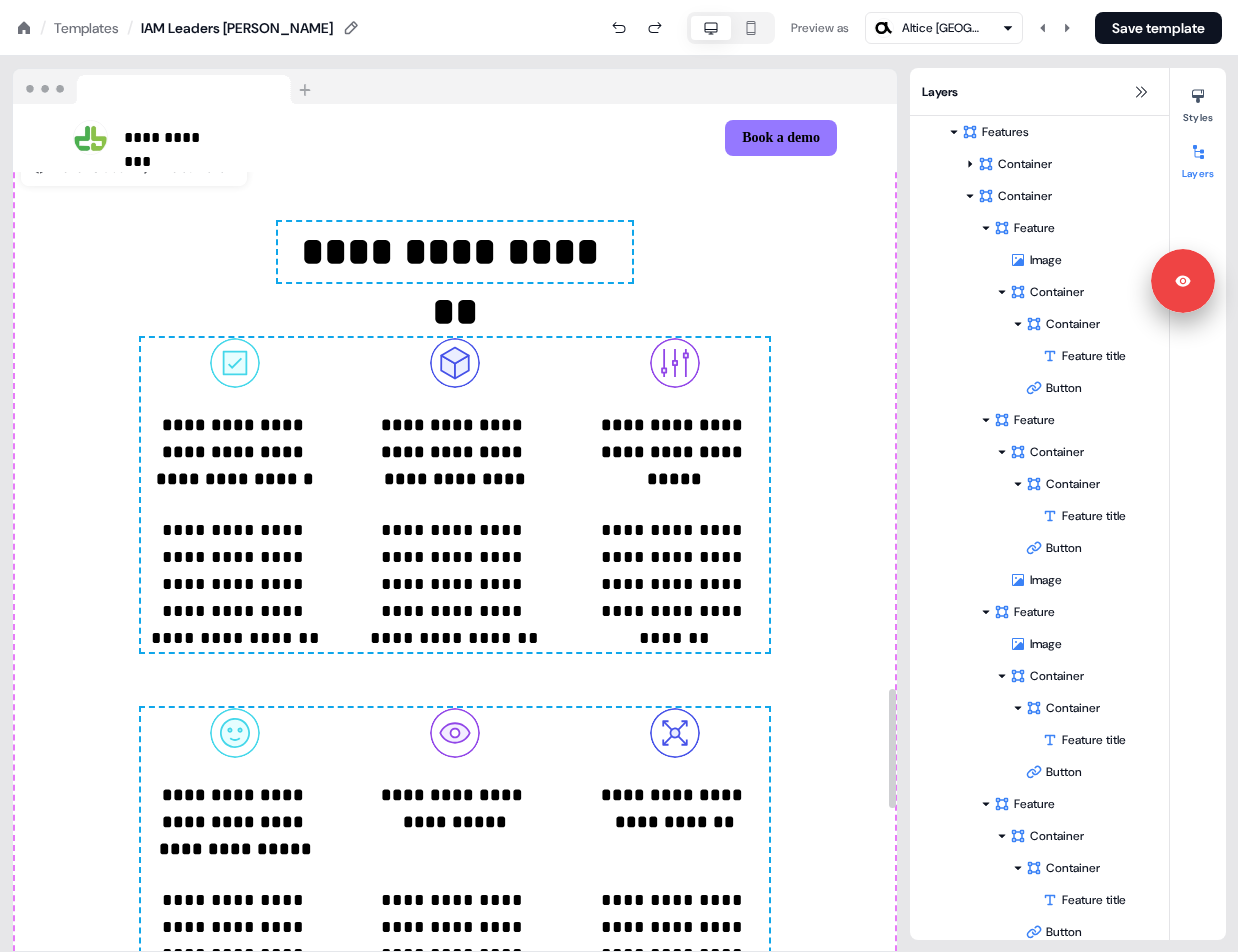 scroll, scrollTop: 1704, scrollLeft: 0, axis: vertical 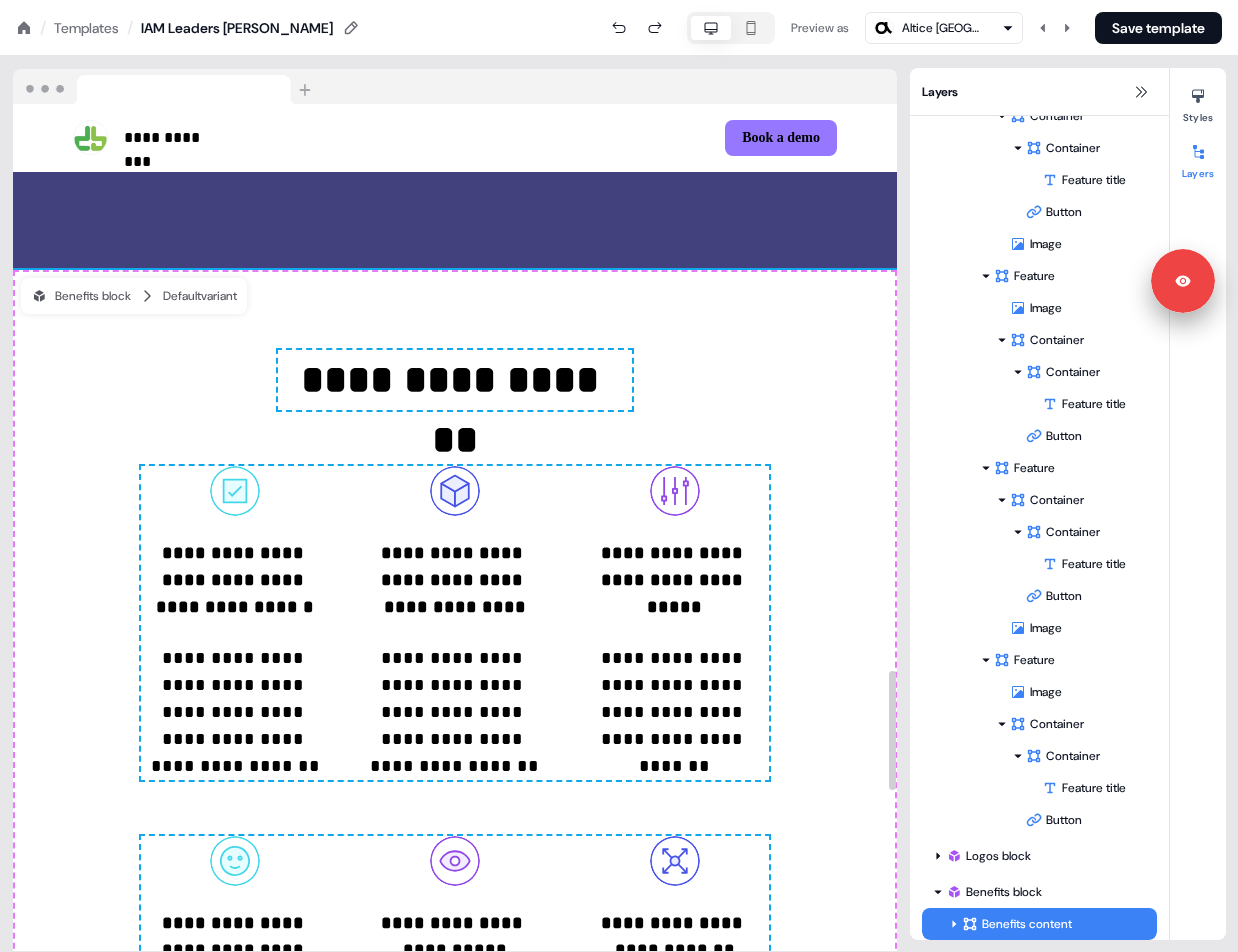 click on "**********" at bounding box center (455, 993) 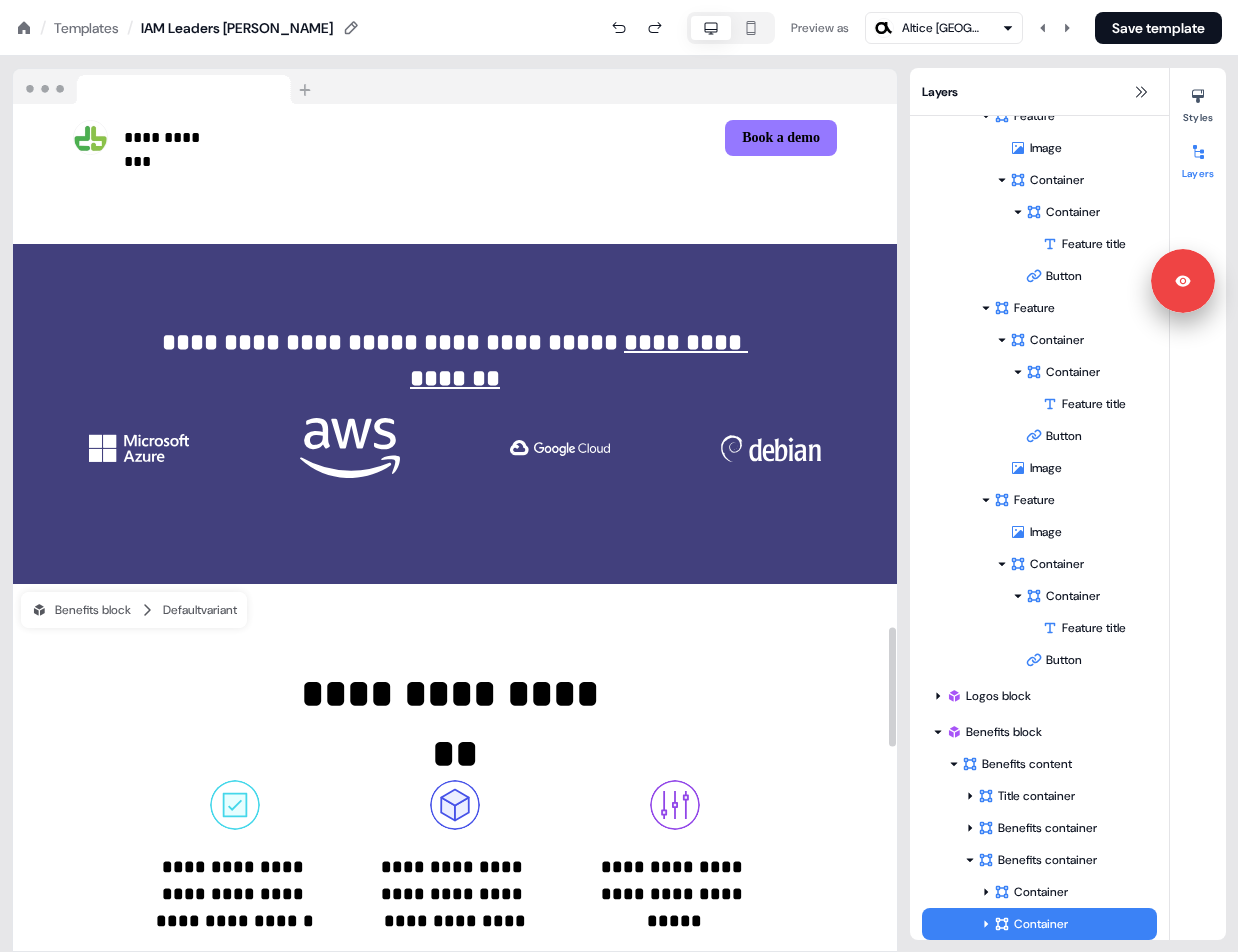 scroll, scrollTop: 3717, scrollLeft: 0, axis: vertical 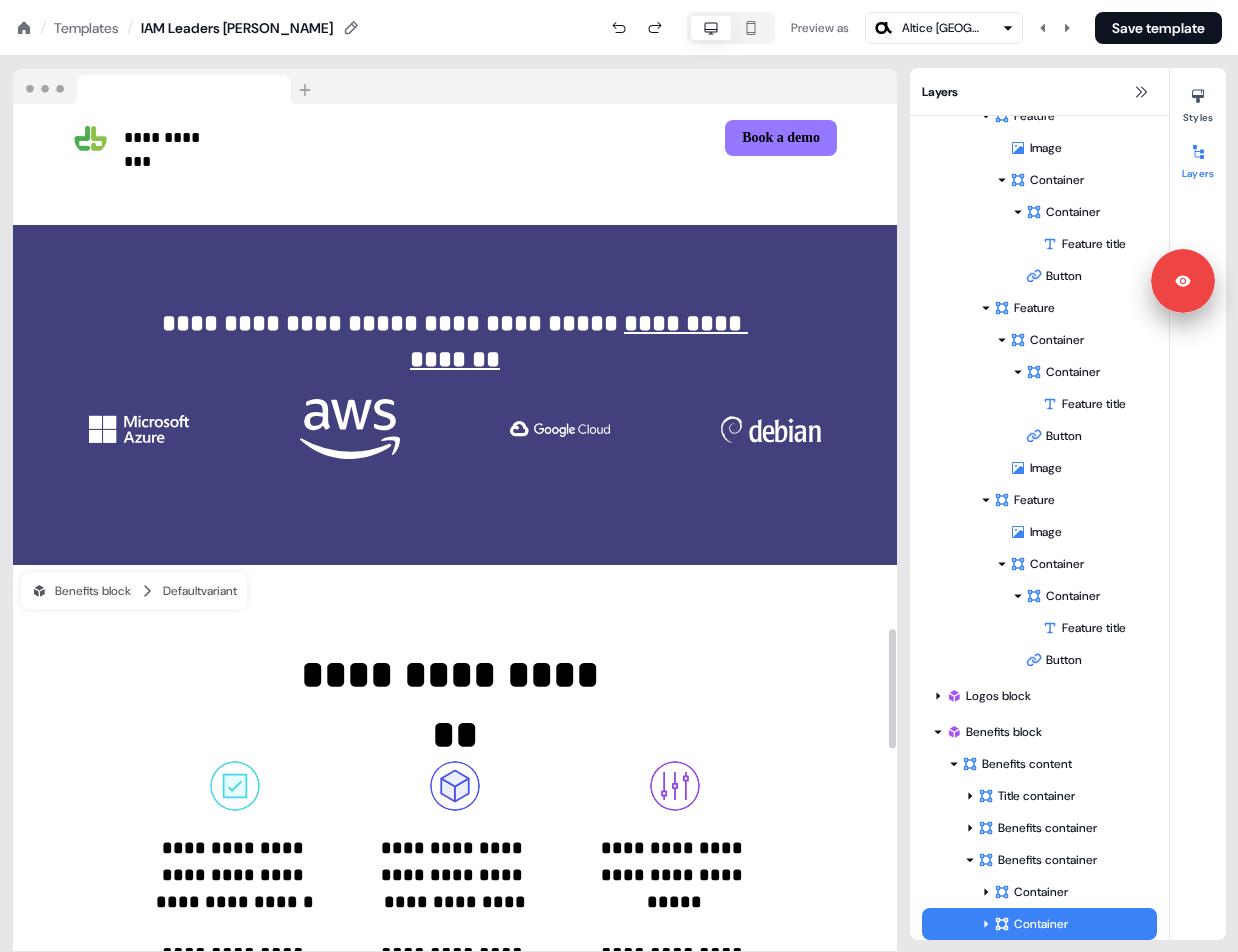 click on "**********" at bounding box center [455, 675] 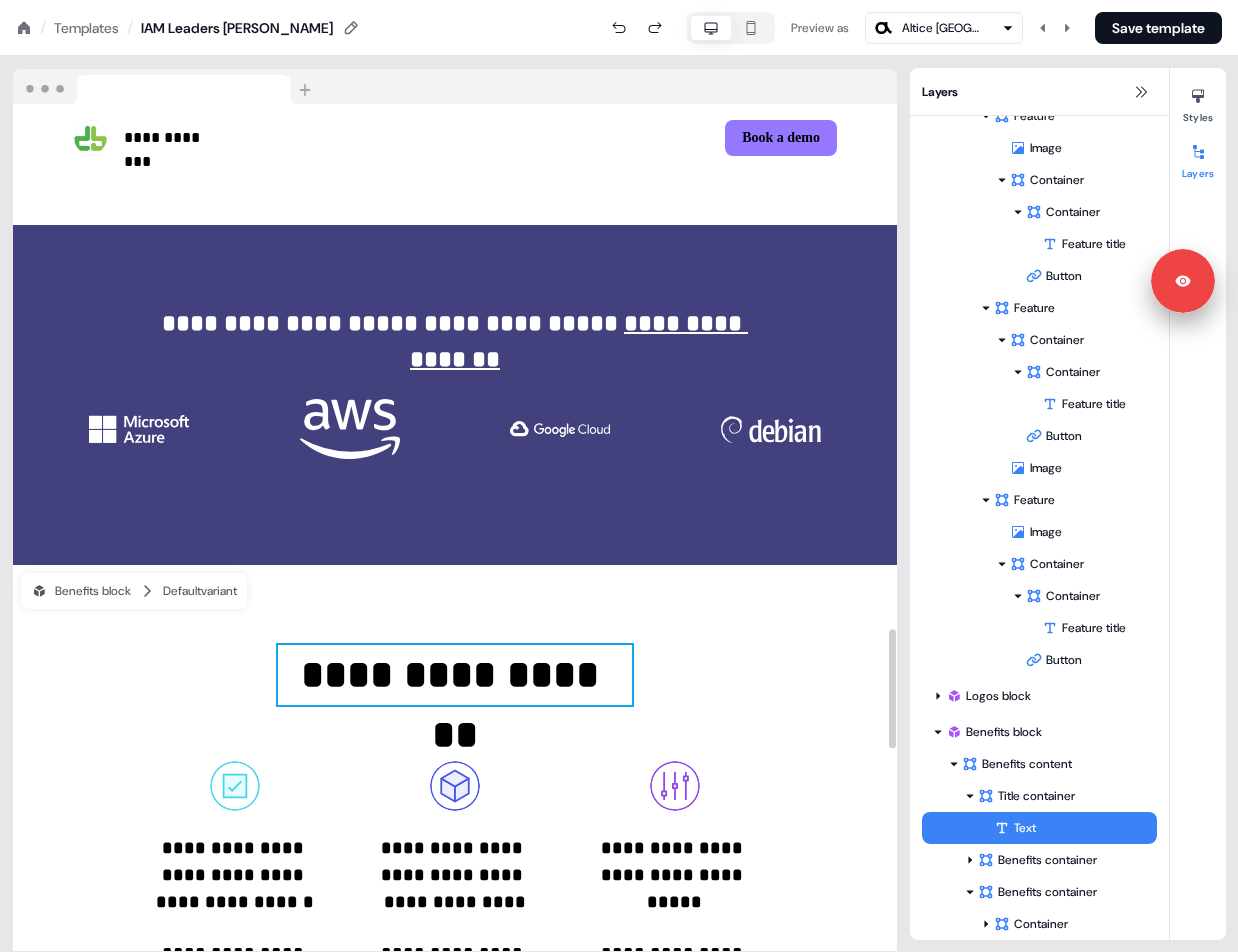 click on "**********" at bounding box center (455, 675) 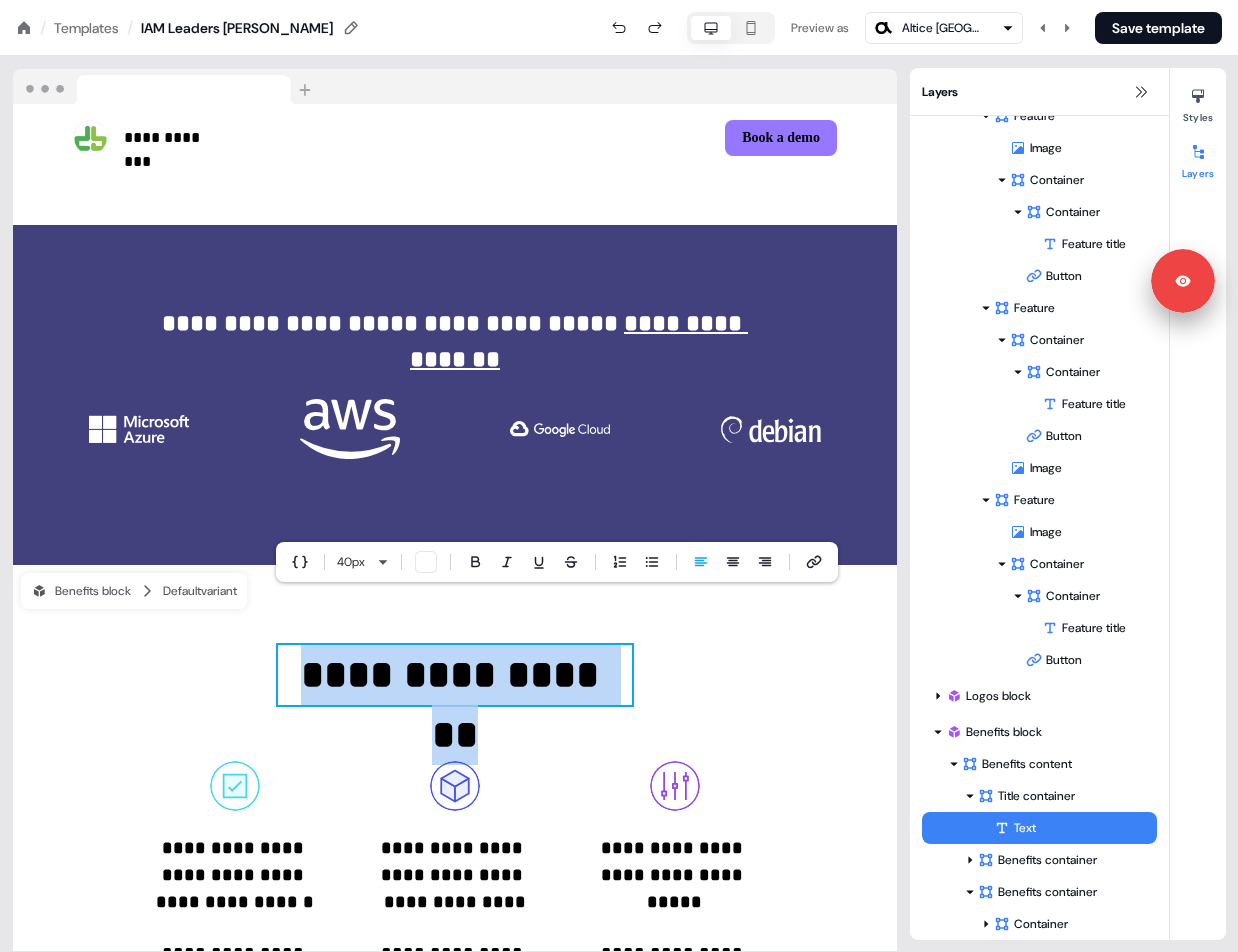 click on "**********" at bounding box center (455, 675) 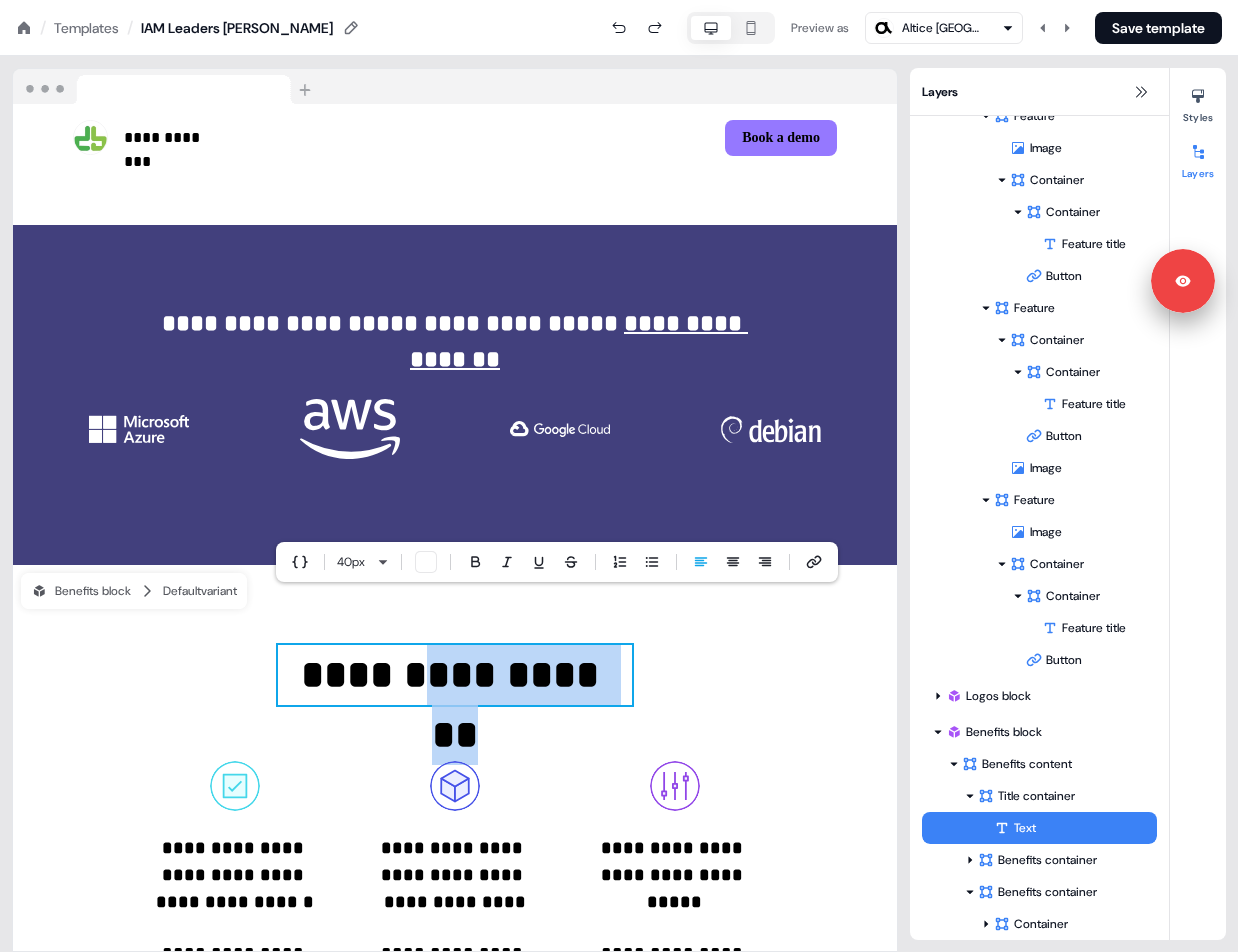 click on "**********" at bounding box center [455, 675] 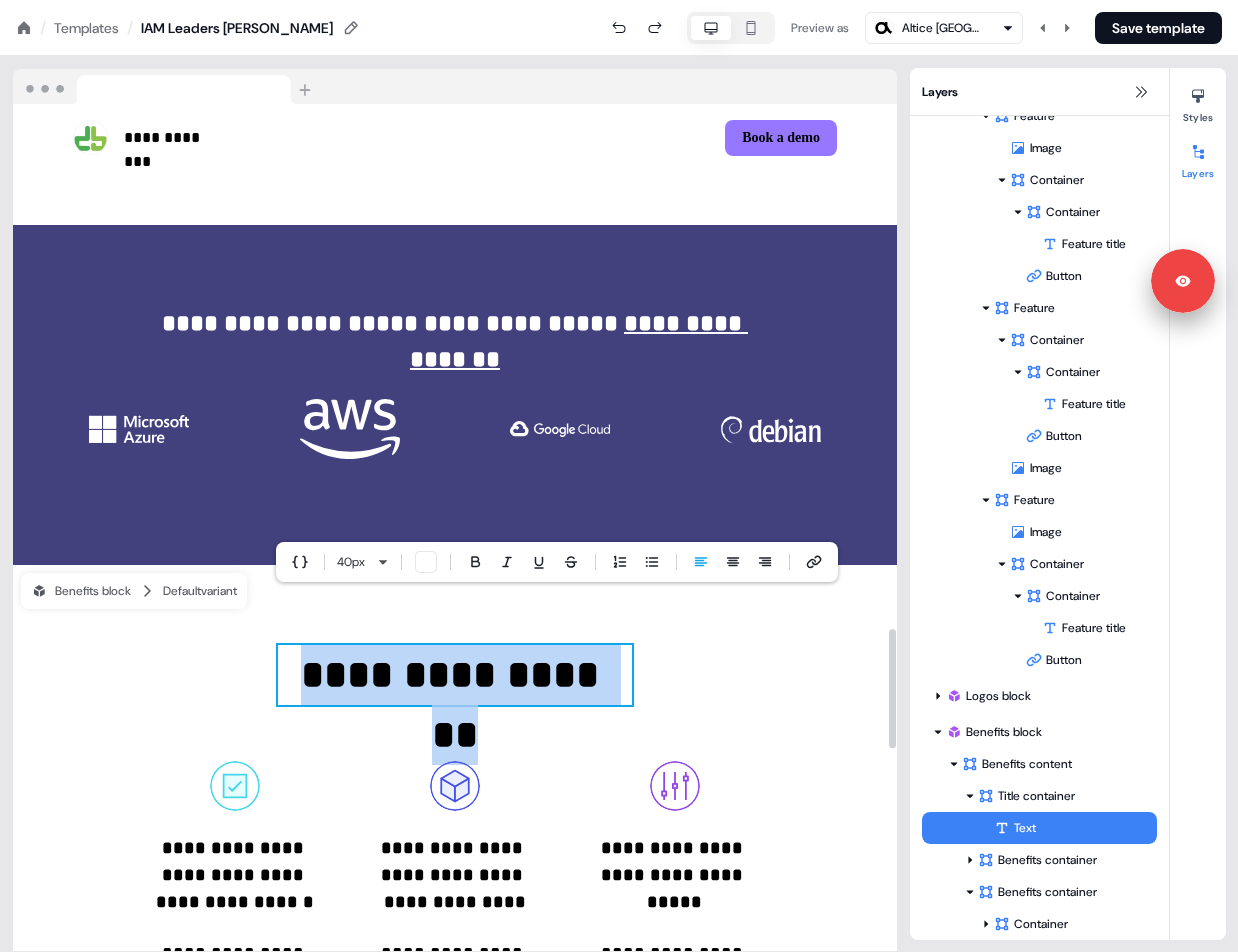 click on "**********" at bounding box center (455, 675) 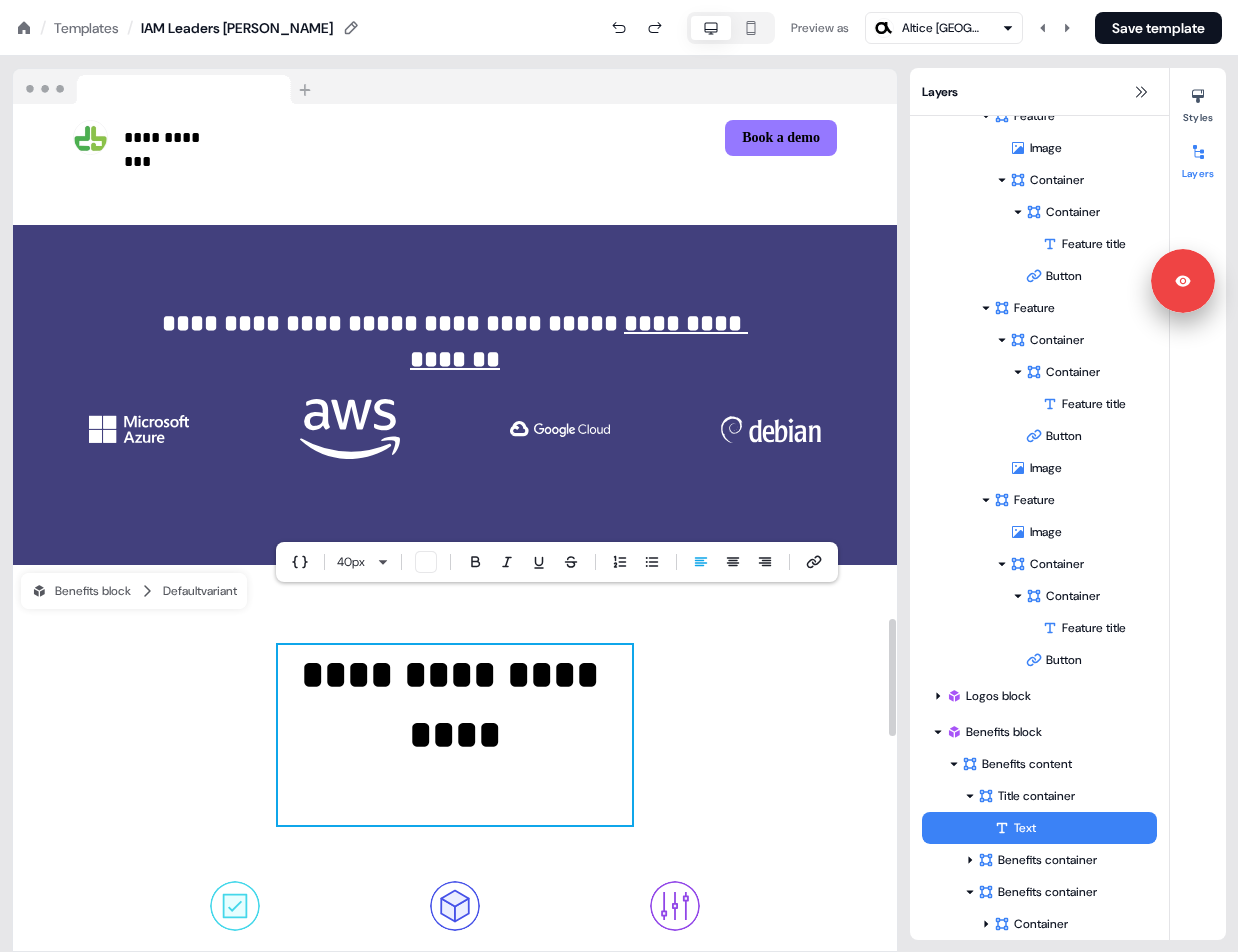 type 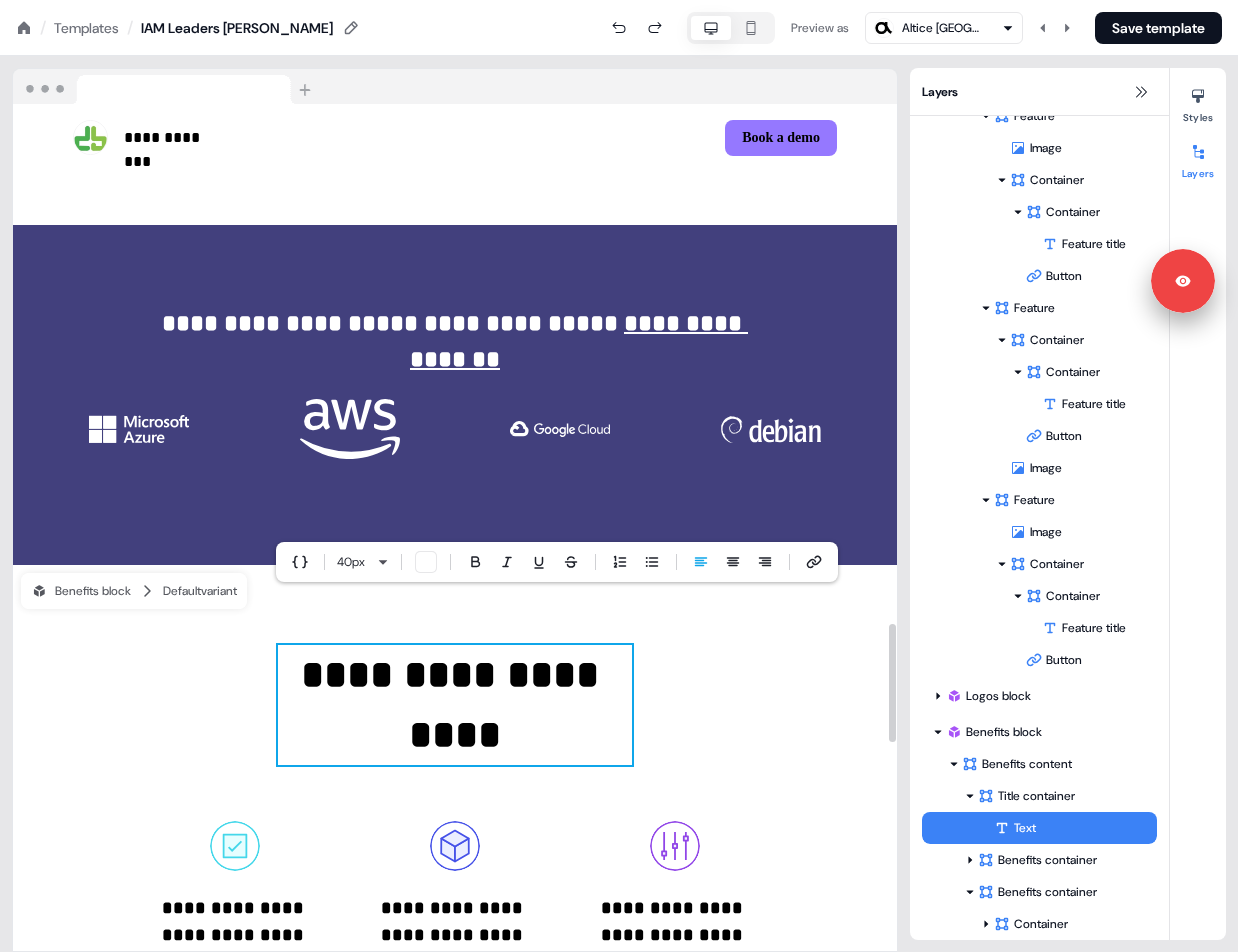 click on "**********" at bounding box center [455, 705] 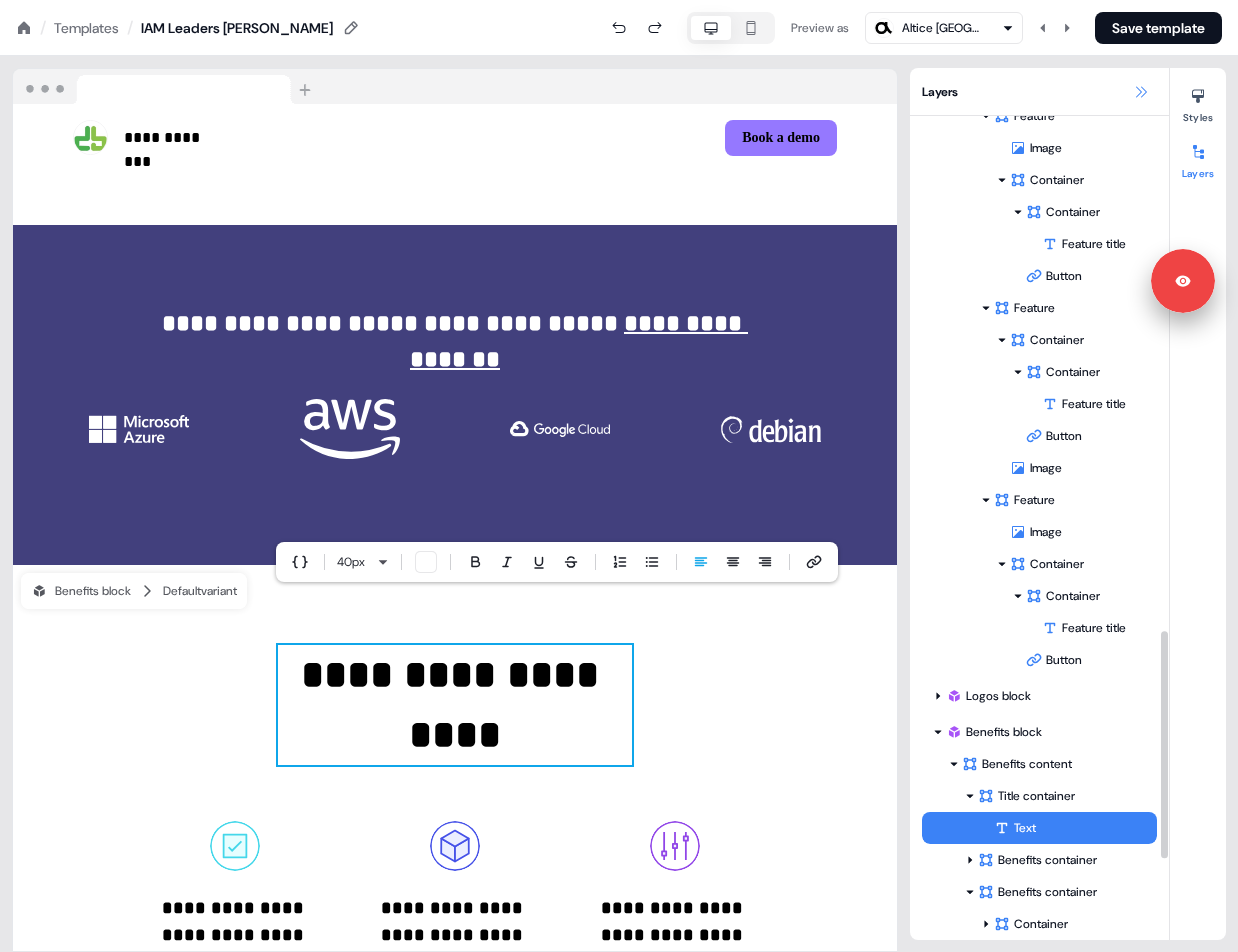 click at bounding box center (1141, 92) 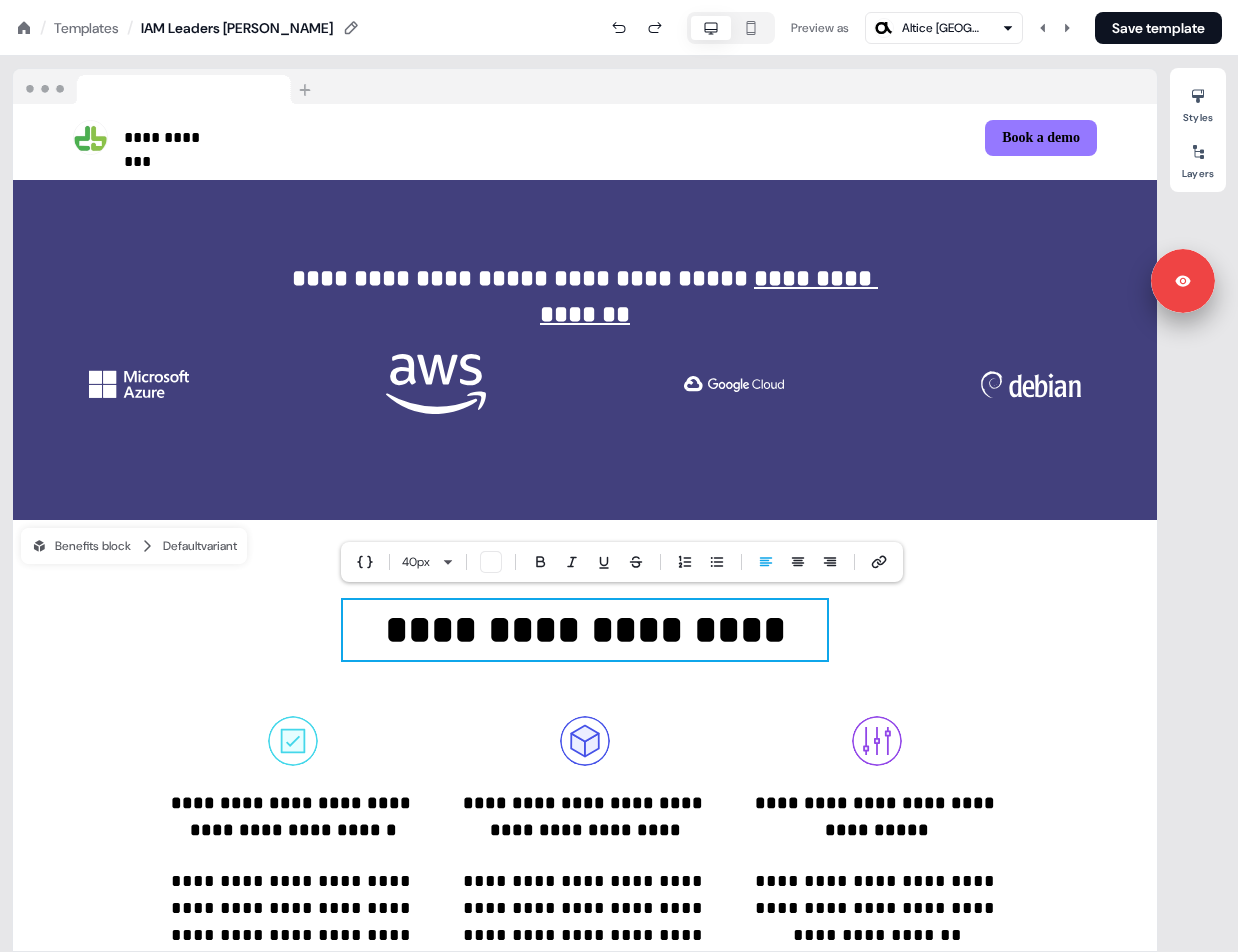 scroll, scrollTop: 3722, scrollLeft: 0, axis: vertical 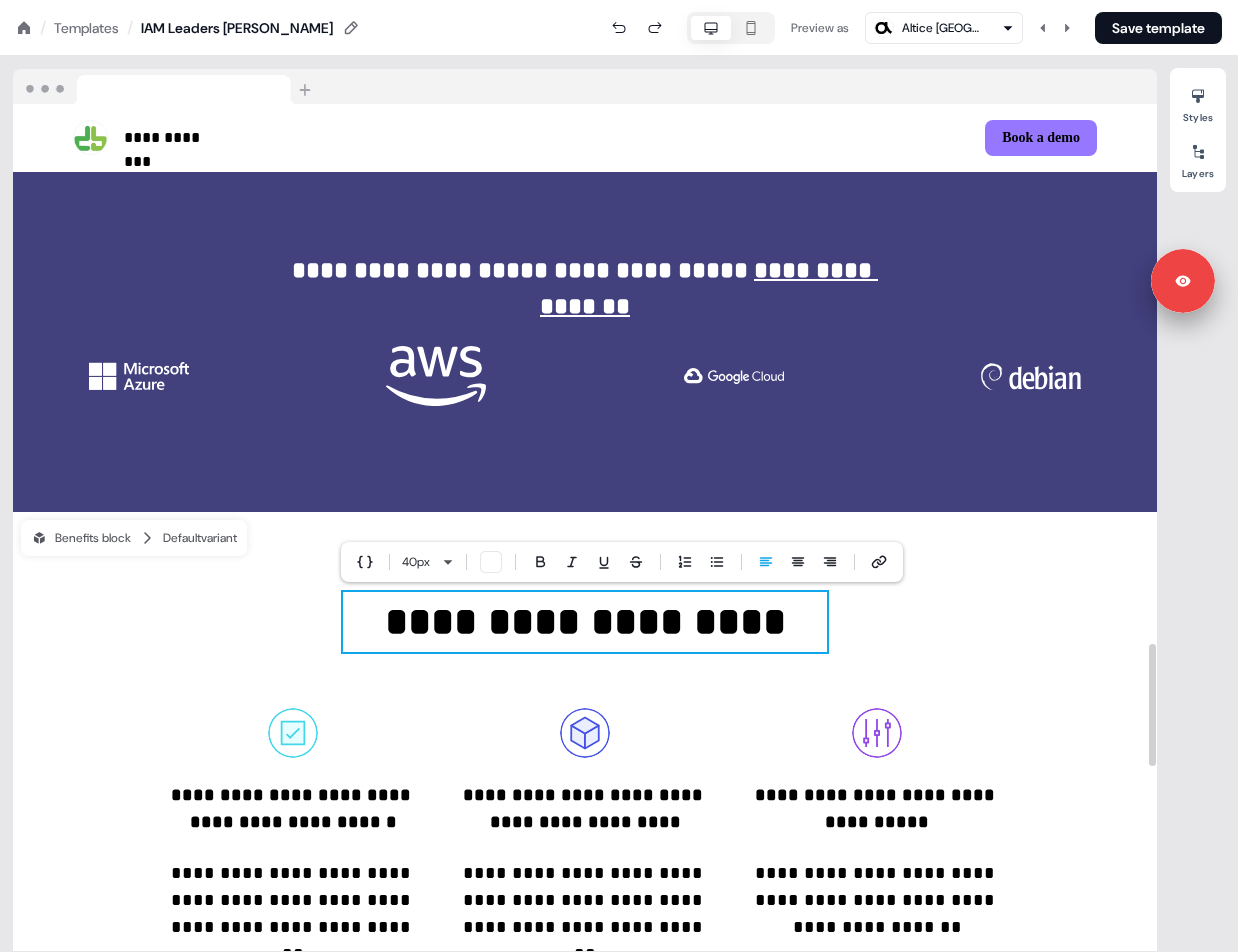click on "**********" at bounding box center (293, 808) 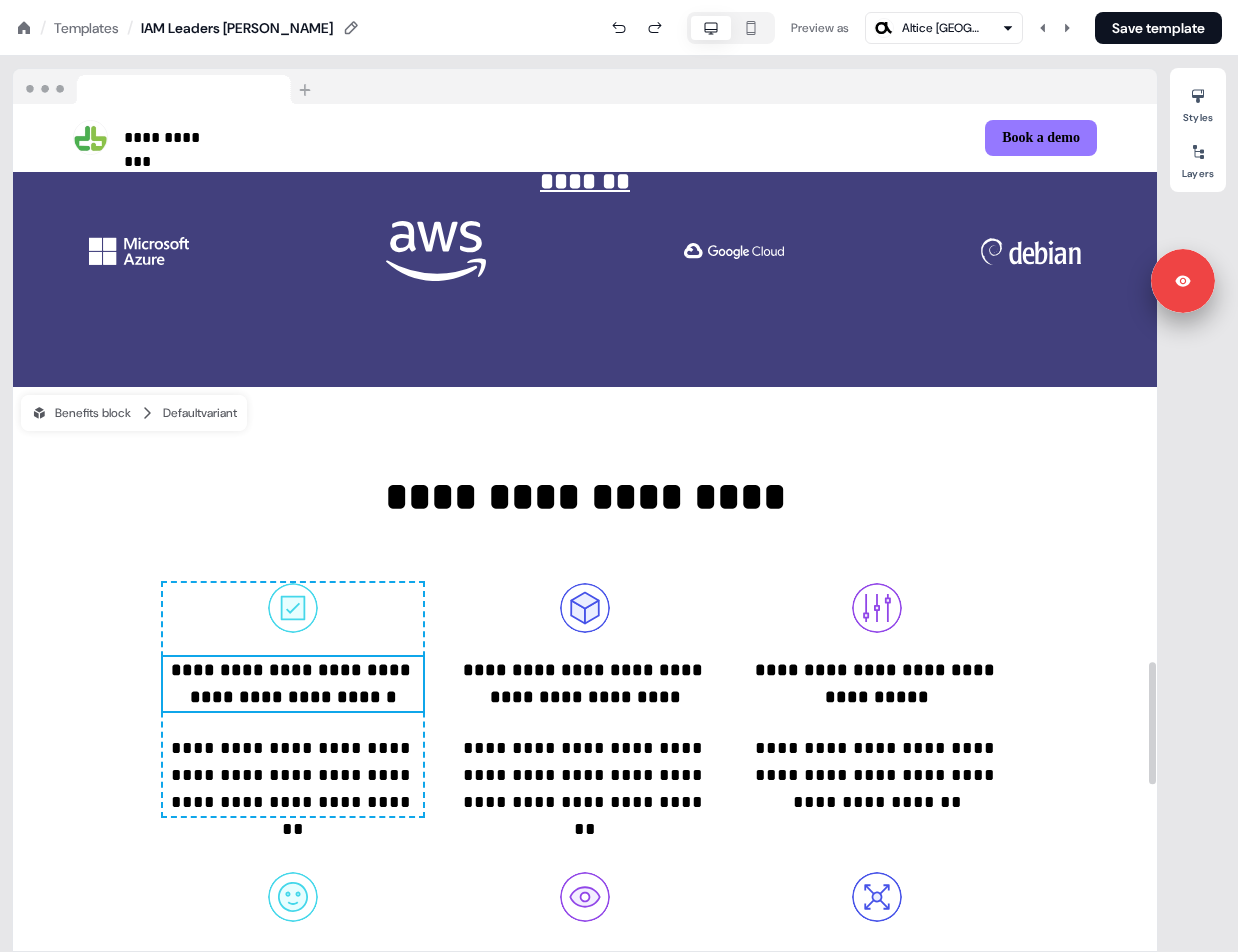 scroll, scrollTop: 3849, scrollLeft: 0, axis: vertical 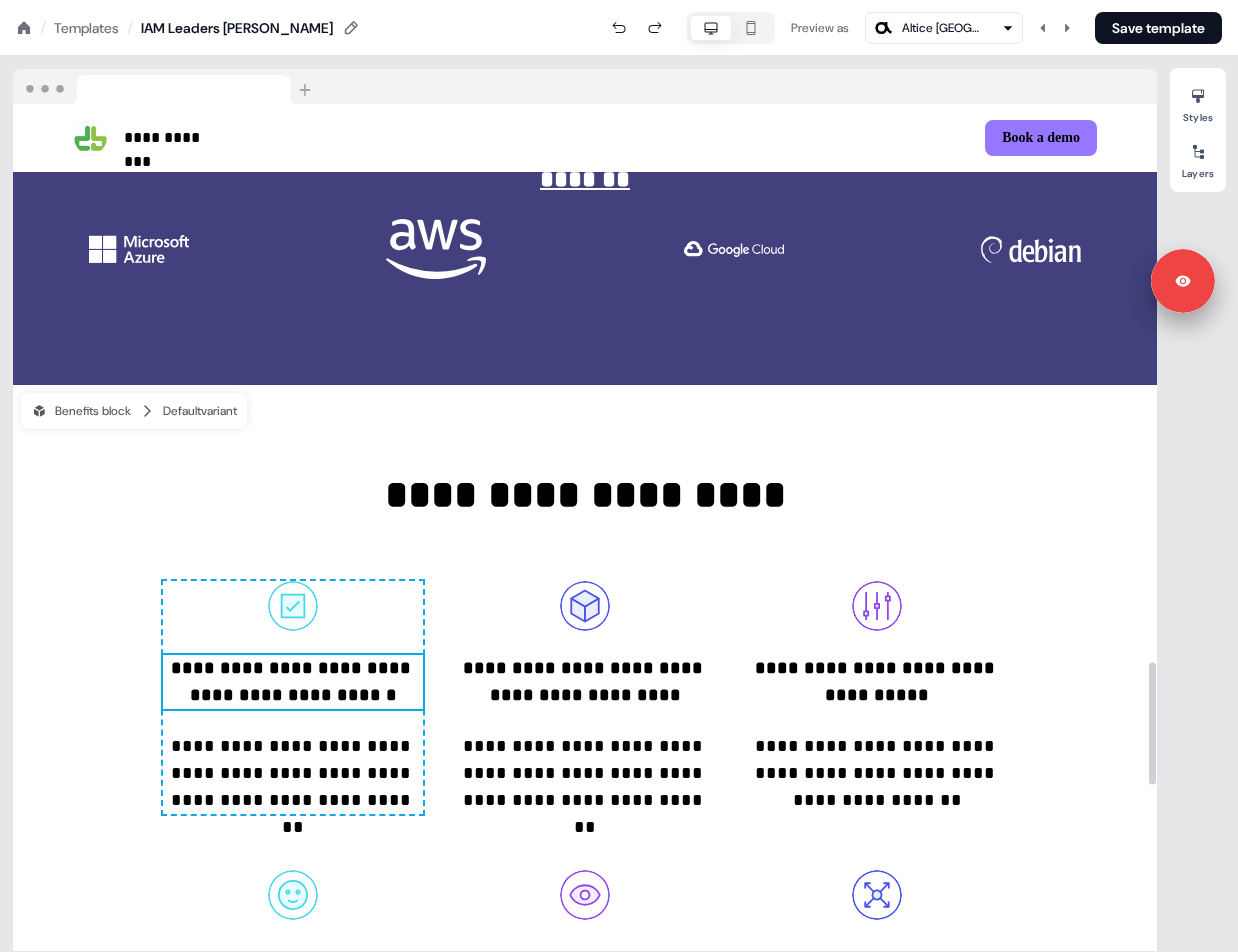 click on "**********" at bounding box center [293, 681] 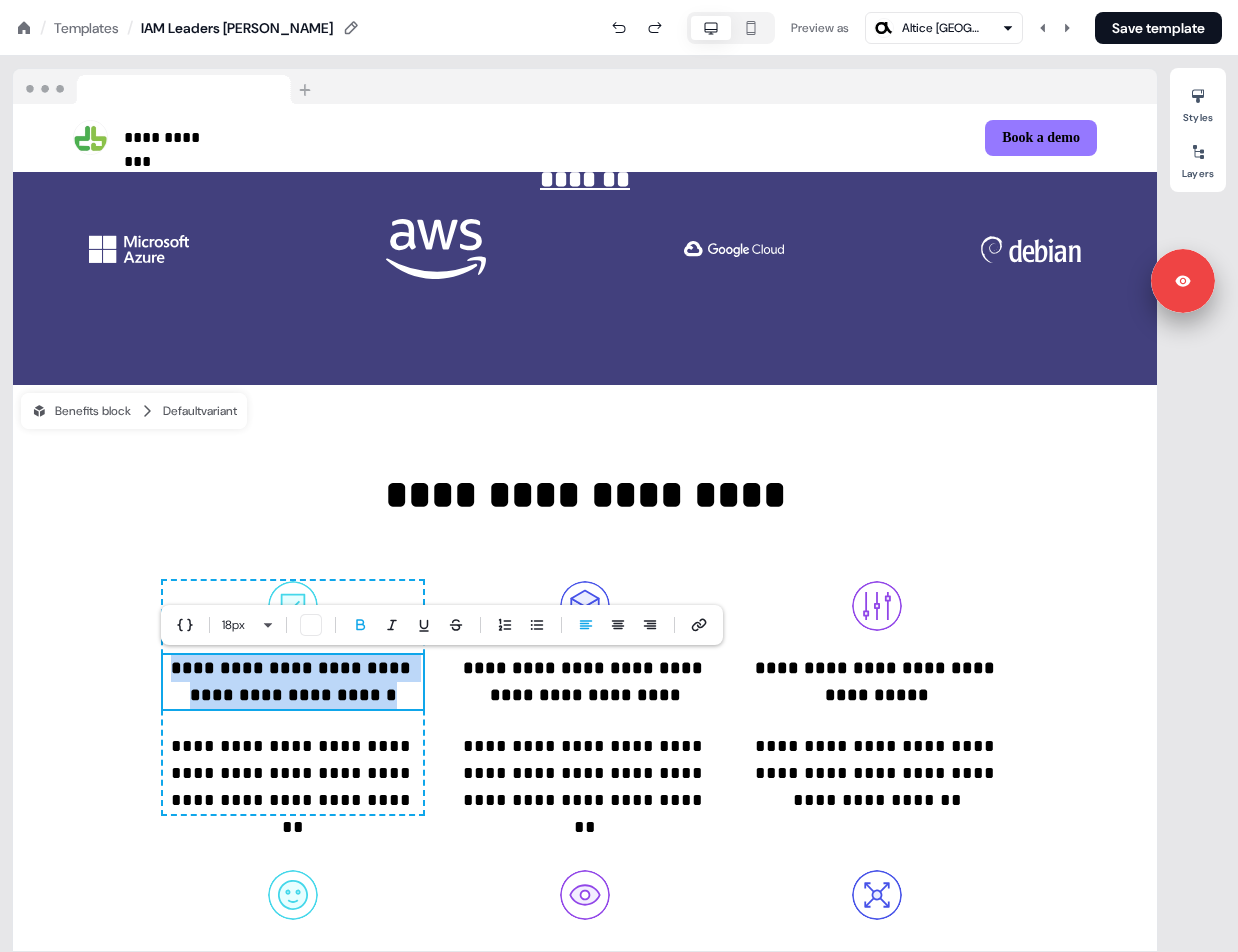click on "**********" at bounding box center [293, 681] 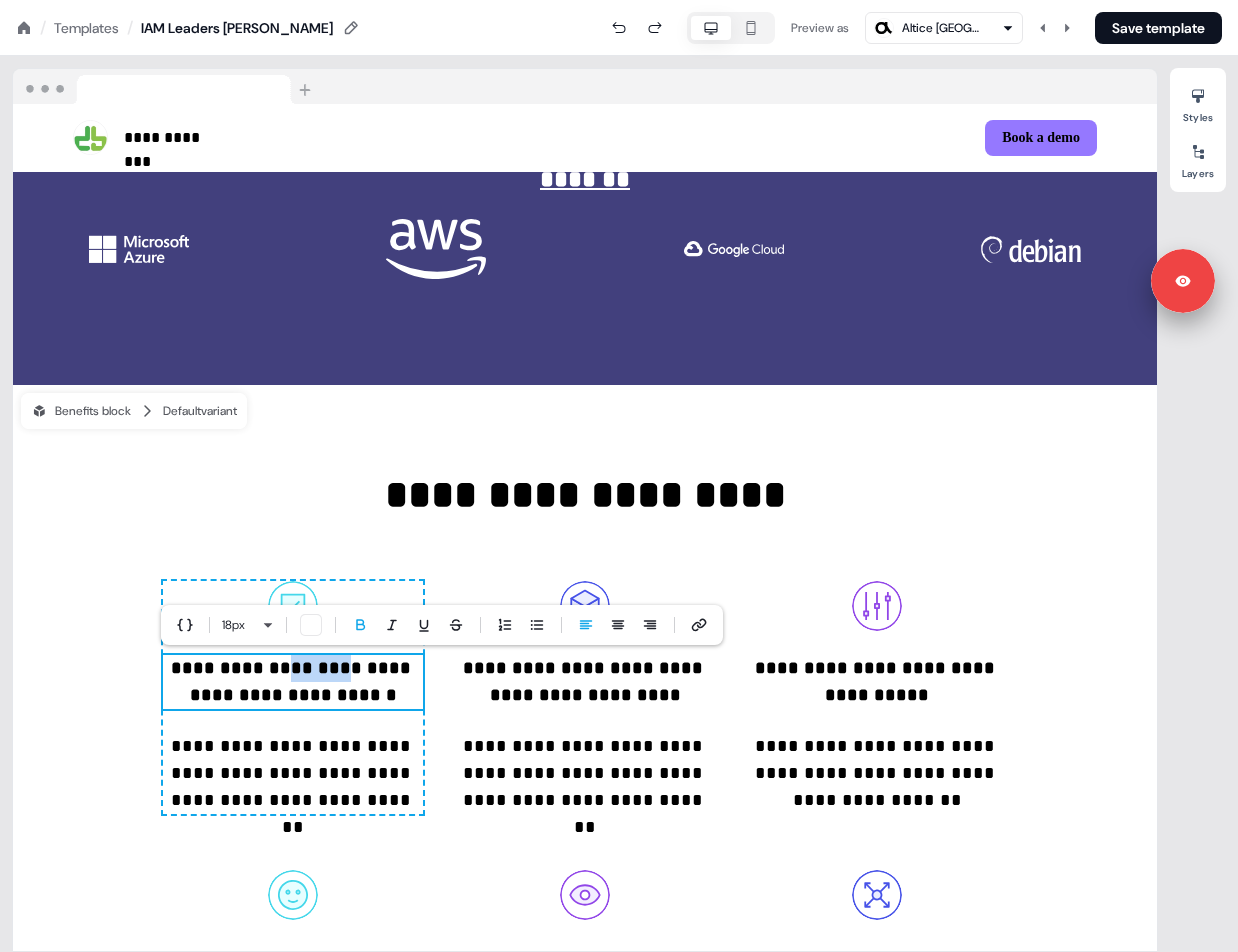 click on "**********" at bounding box center (293, 681) 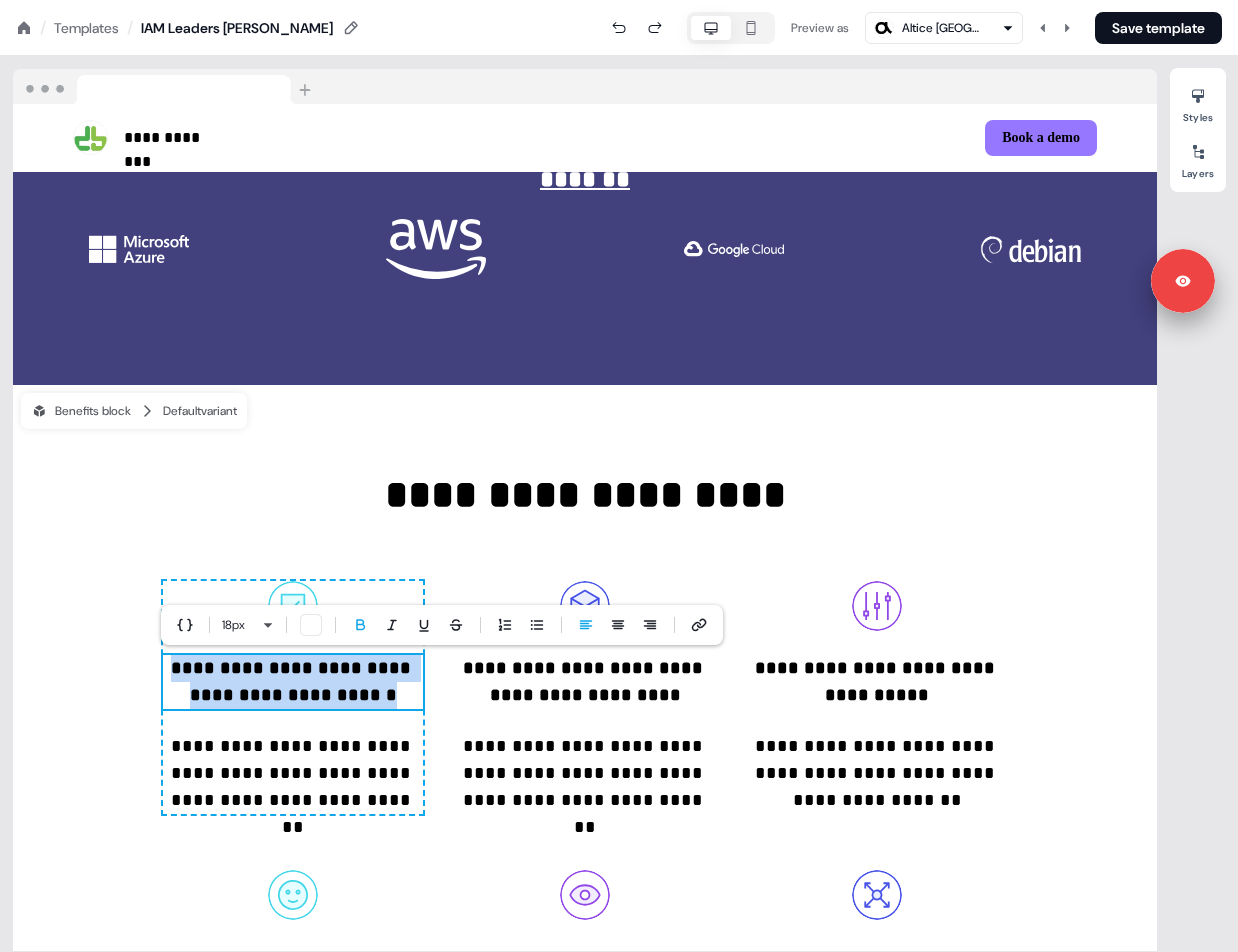 click on "**********" at bounding box center [293, 681] 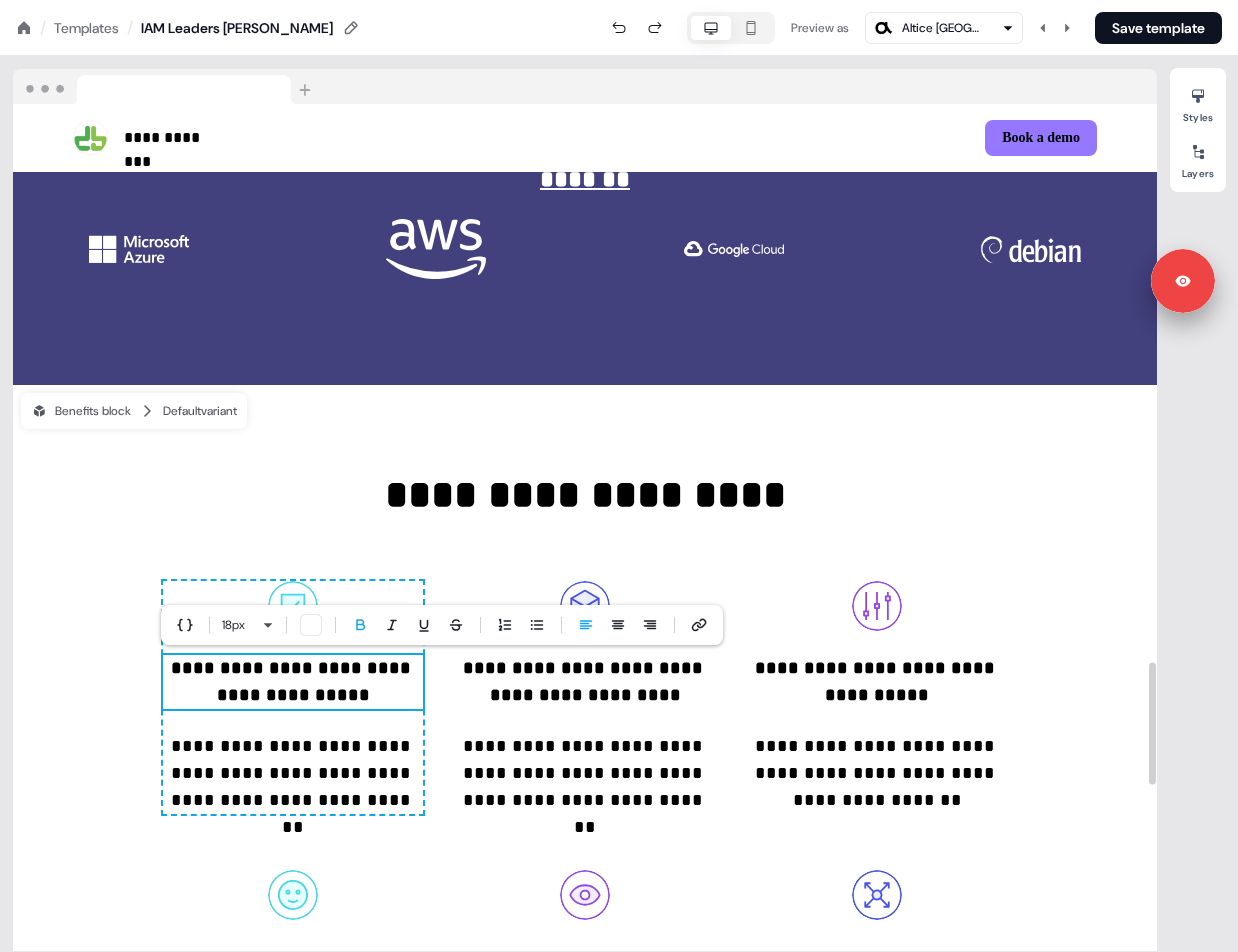 click on "**********" at bounding box center [293, 773] 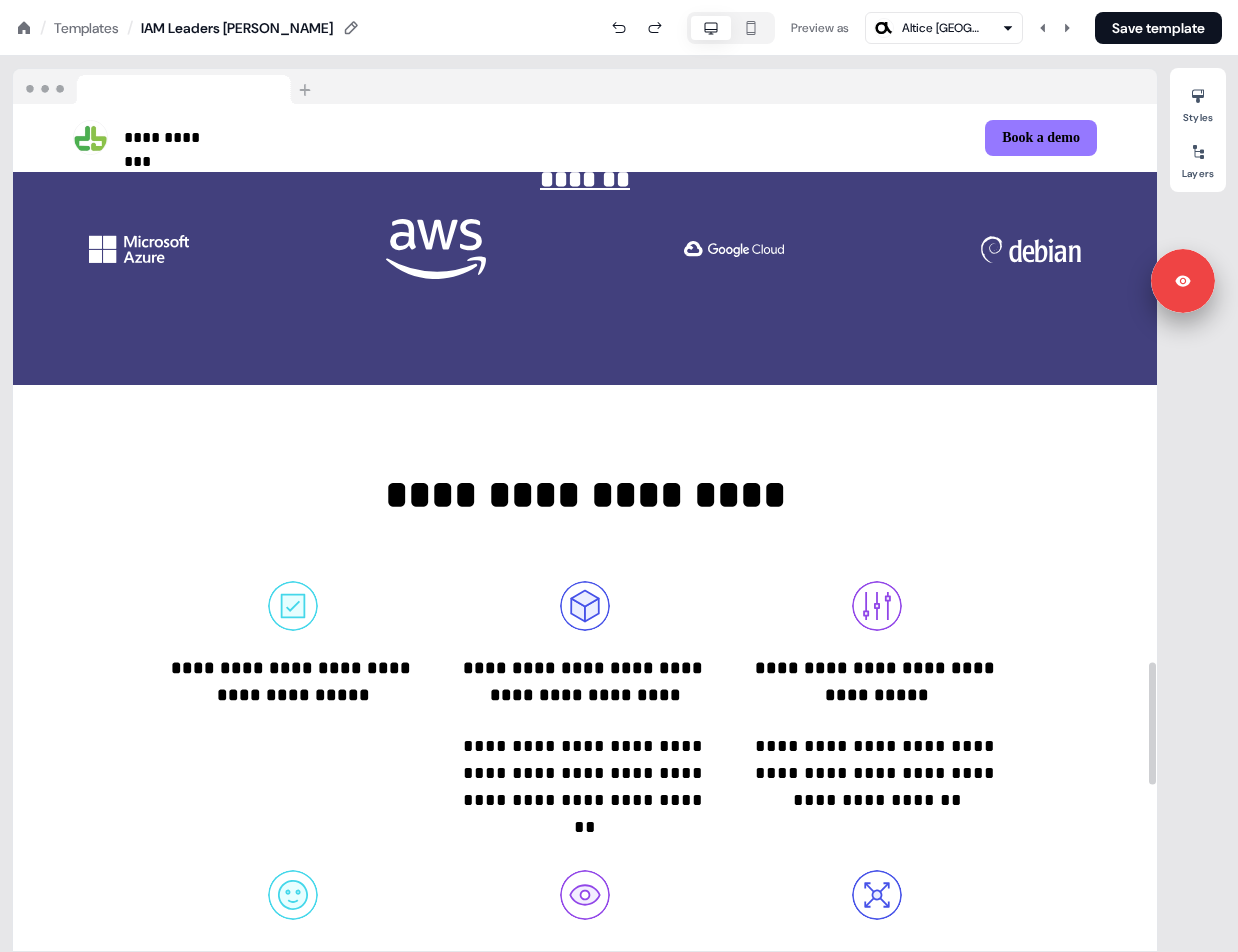 click on "**********" at bounding box center [293, 681] 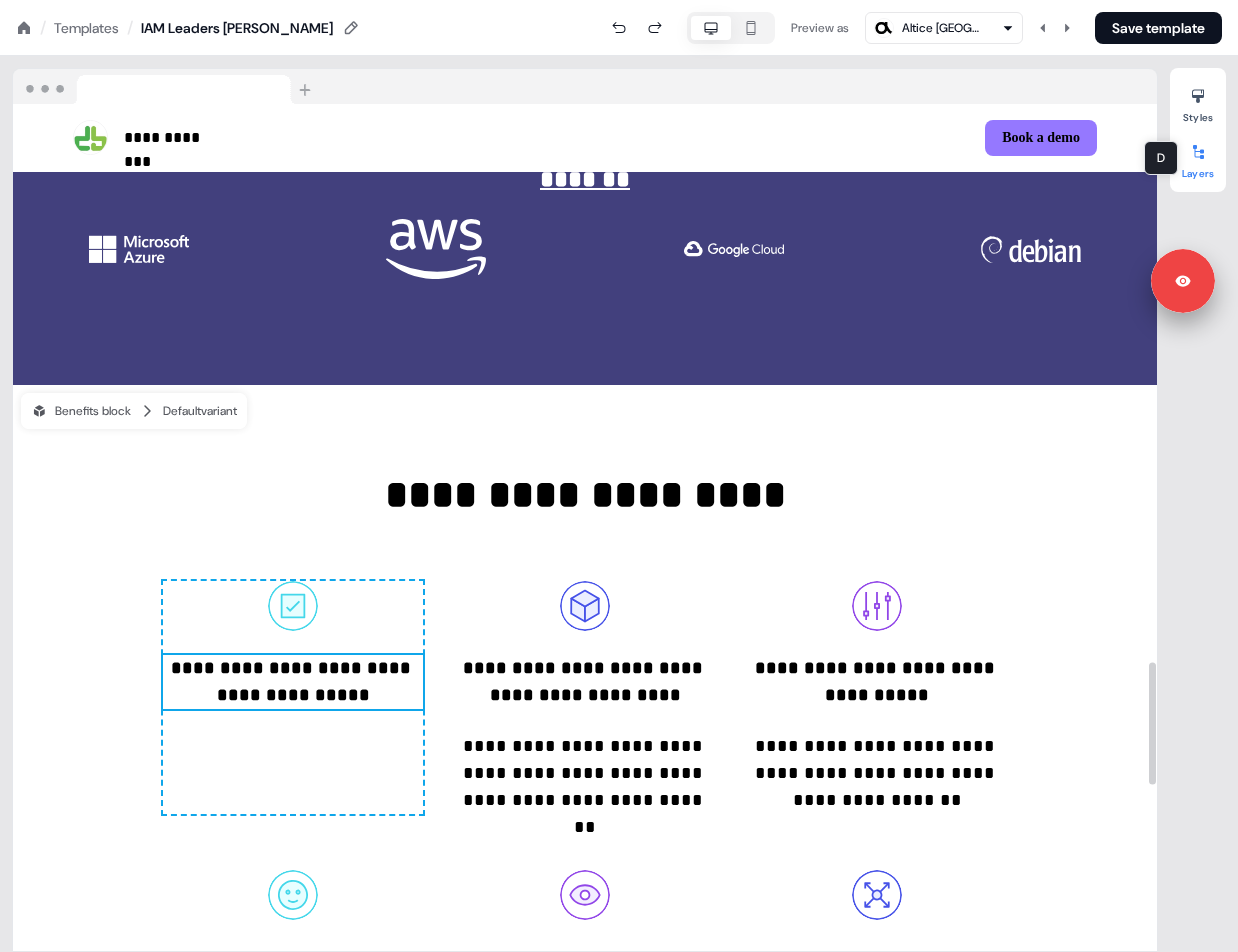 click at bounding box center (1198, 152) 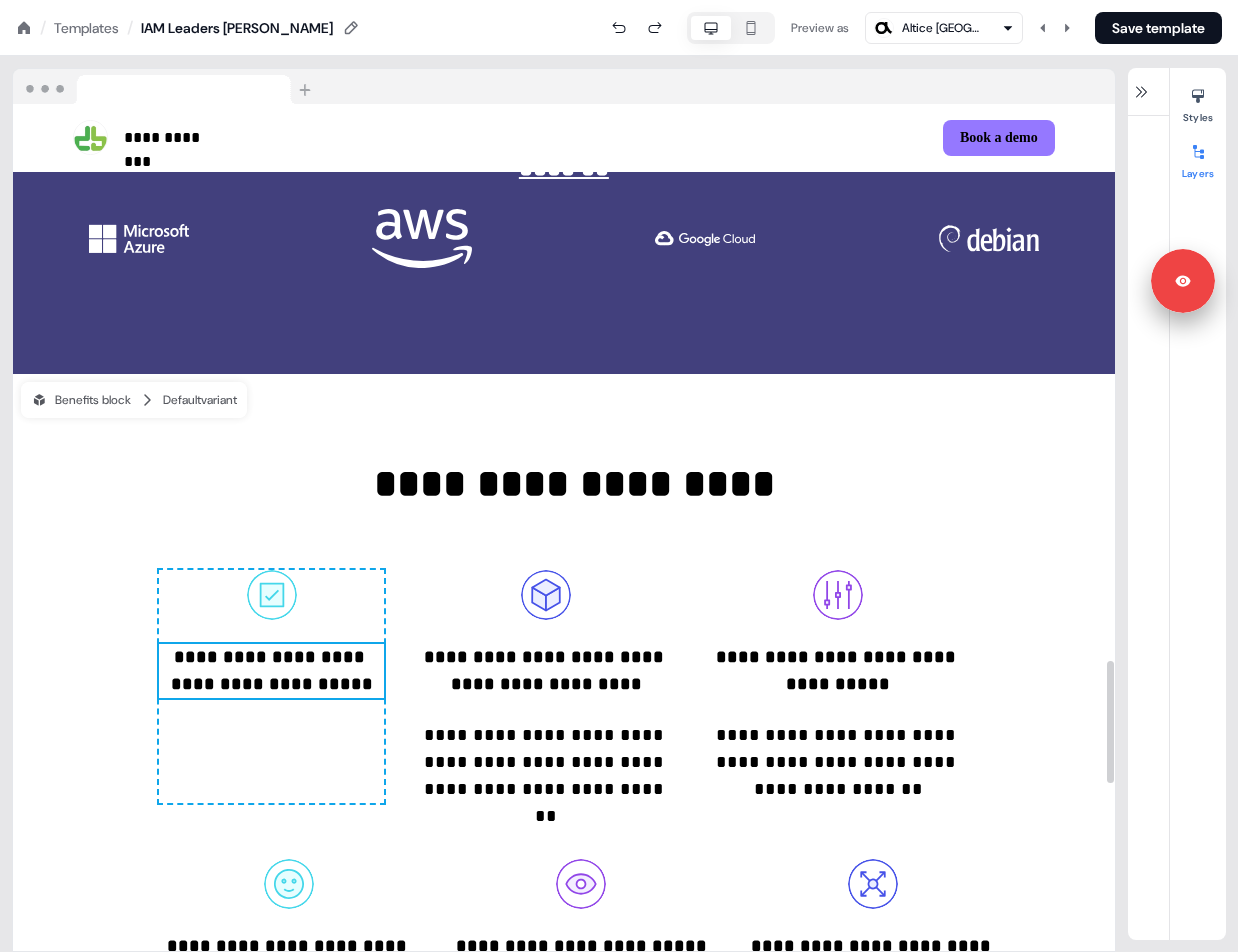 scroll, scrollTop: 3844, scrollLeft: 0, axis: vertical 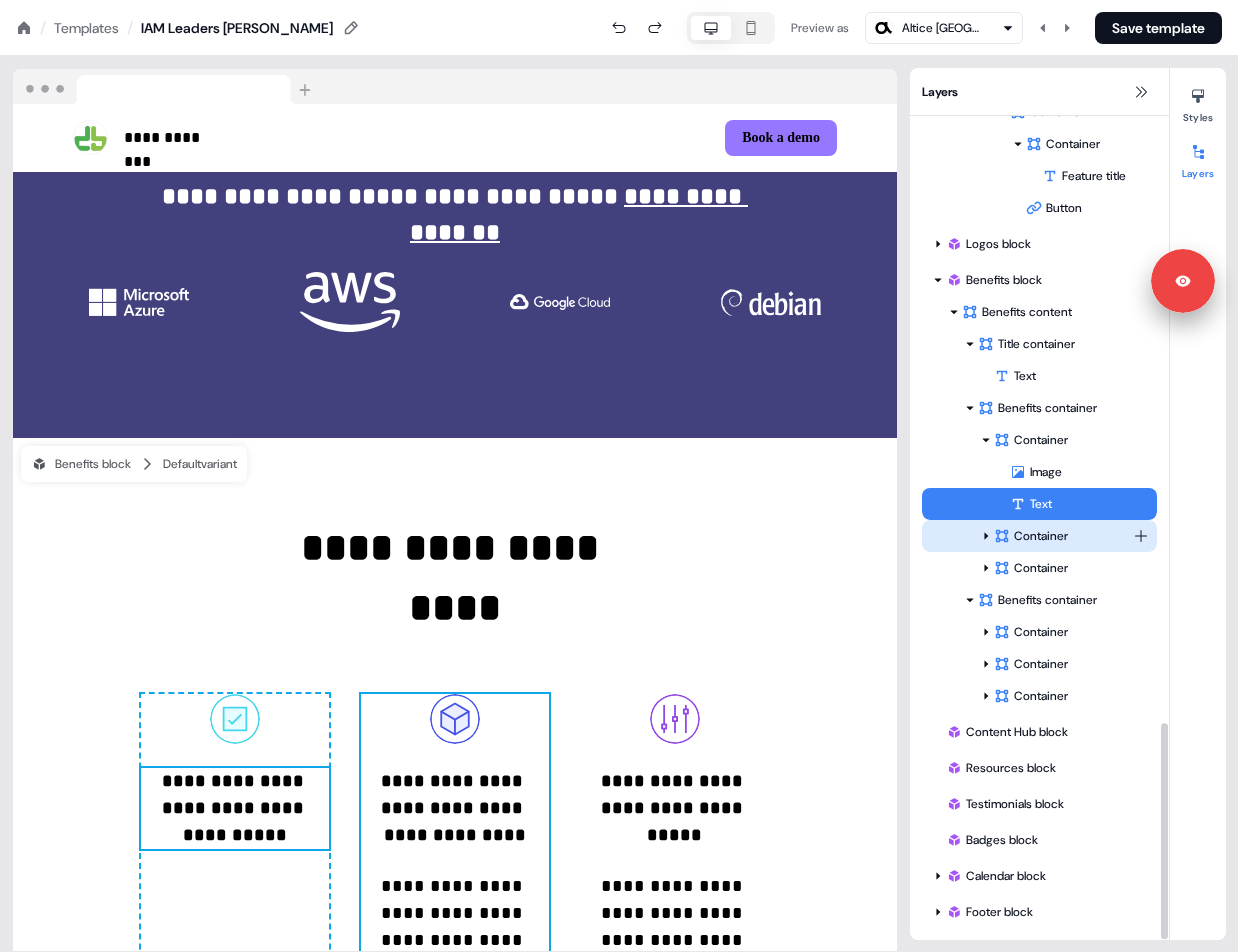 click on "Container" at bounding box center [1039, 536] 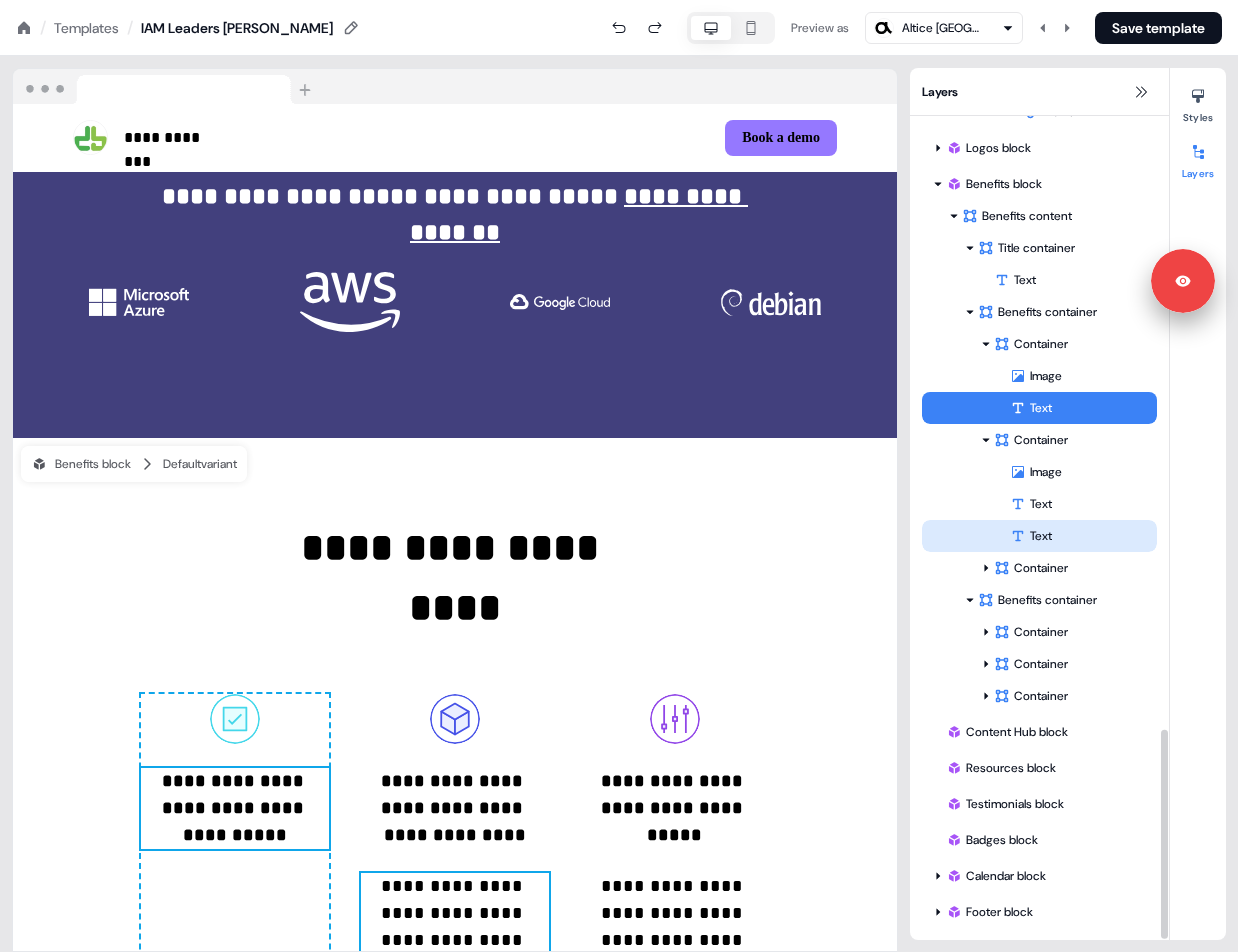 click on "Text" at bounding box center (1083, 536) 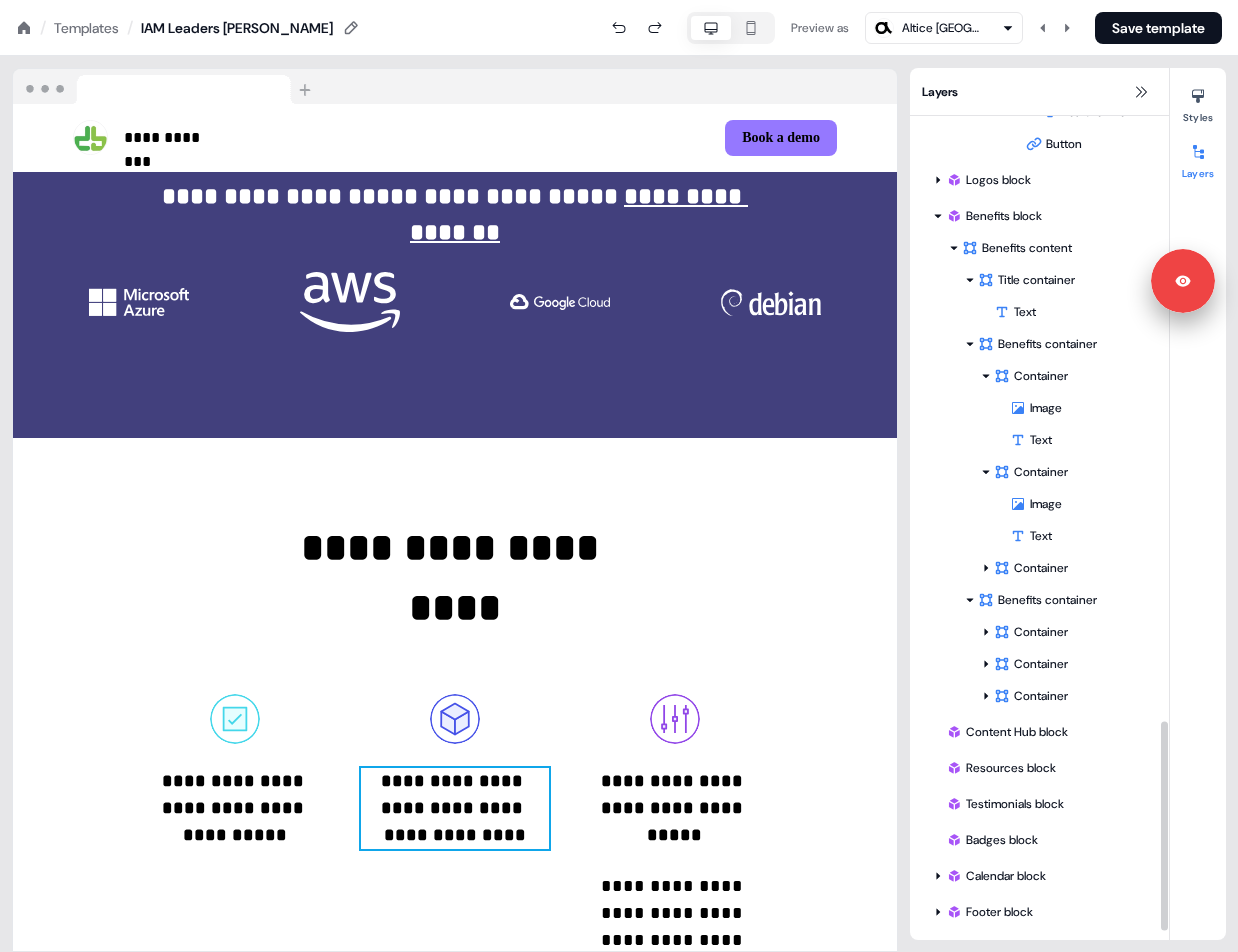 scroll, scrollTop: 2380, scrollLeft: 0, axis: vertical 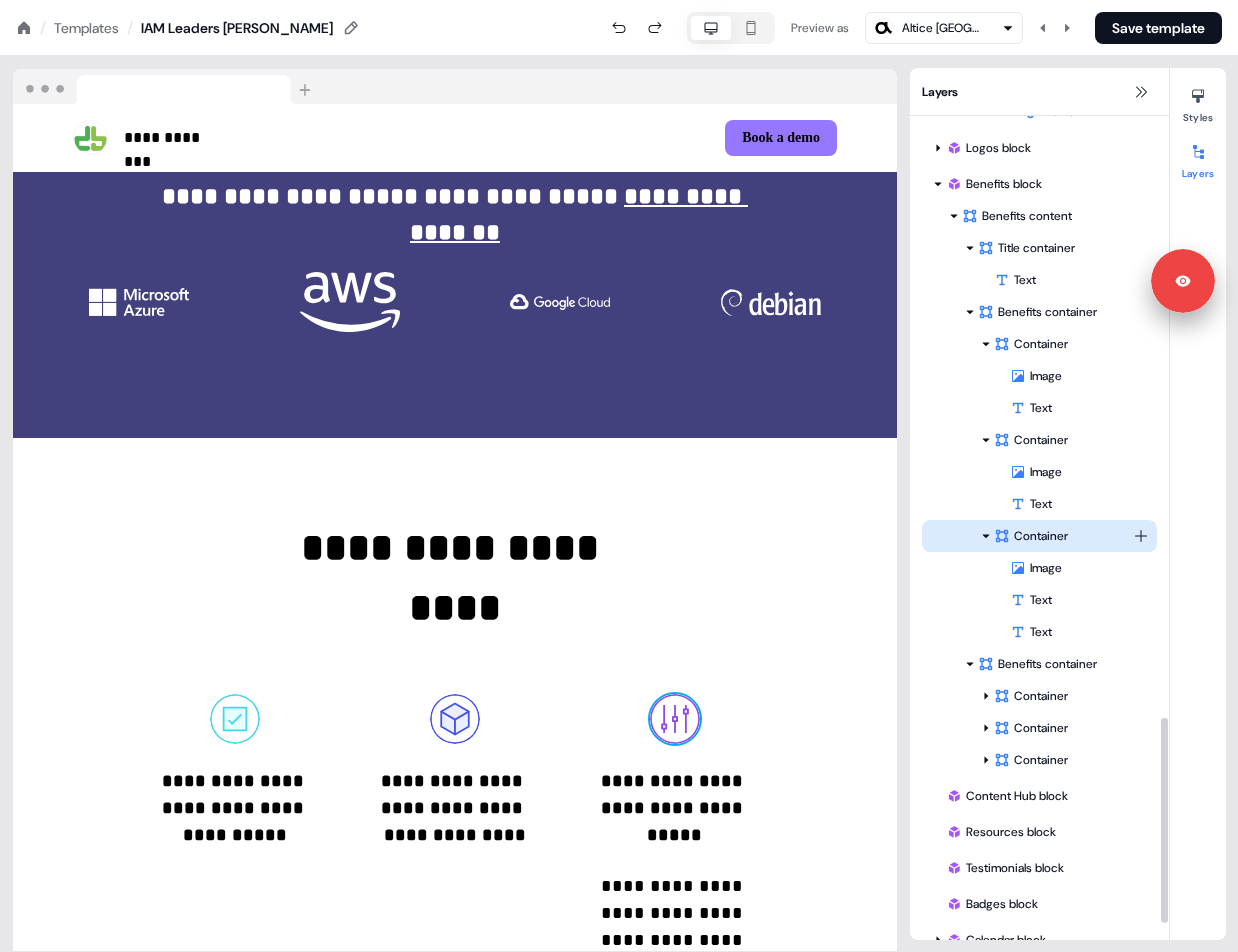 click on "Container Image Text Text
To pick up a draggable item, press the space bar.
While dragging, use the arrow keys to move the item.
Press space again to drop the item in its new position, or press escape to cancel." at bounding box center (1039, 584) 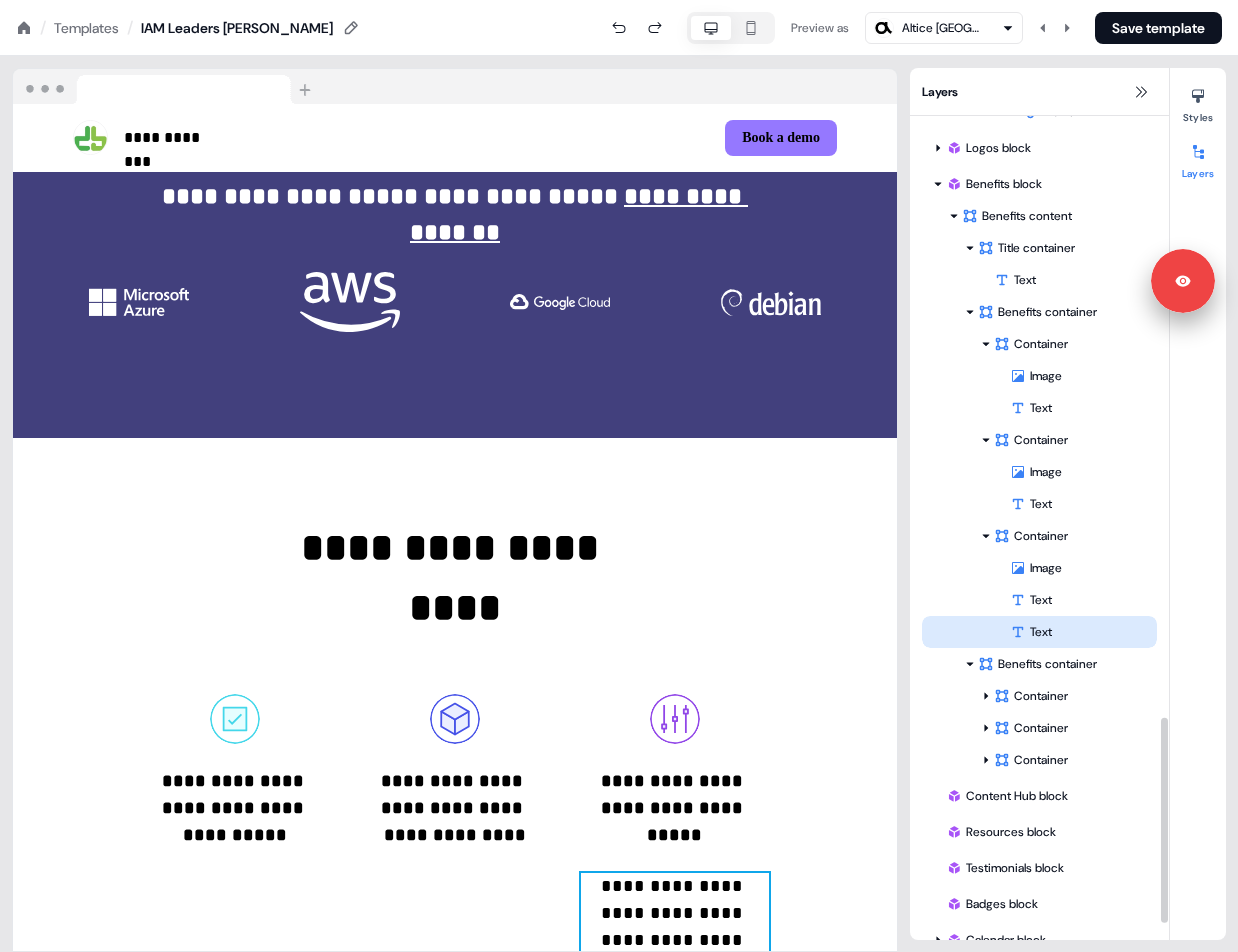 click on "Text" at bounding box center (1083, 632) 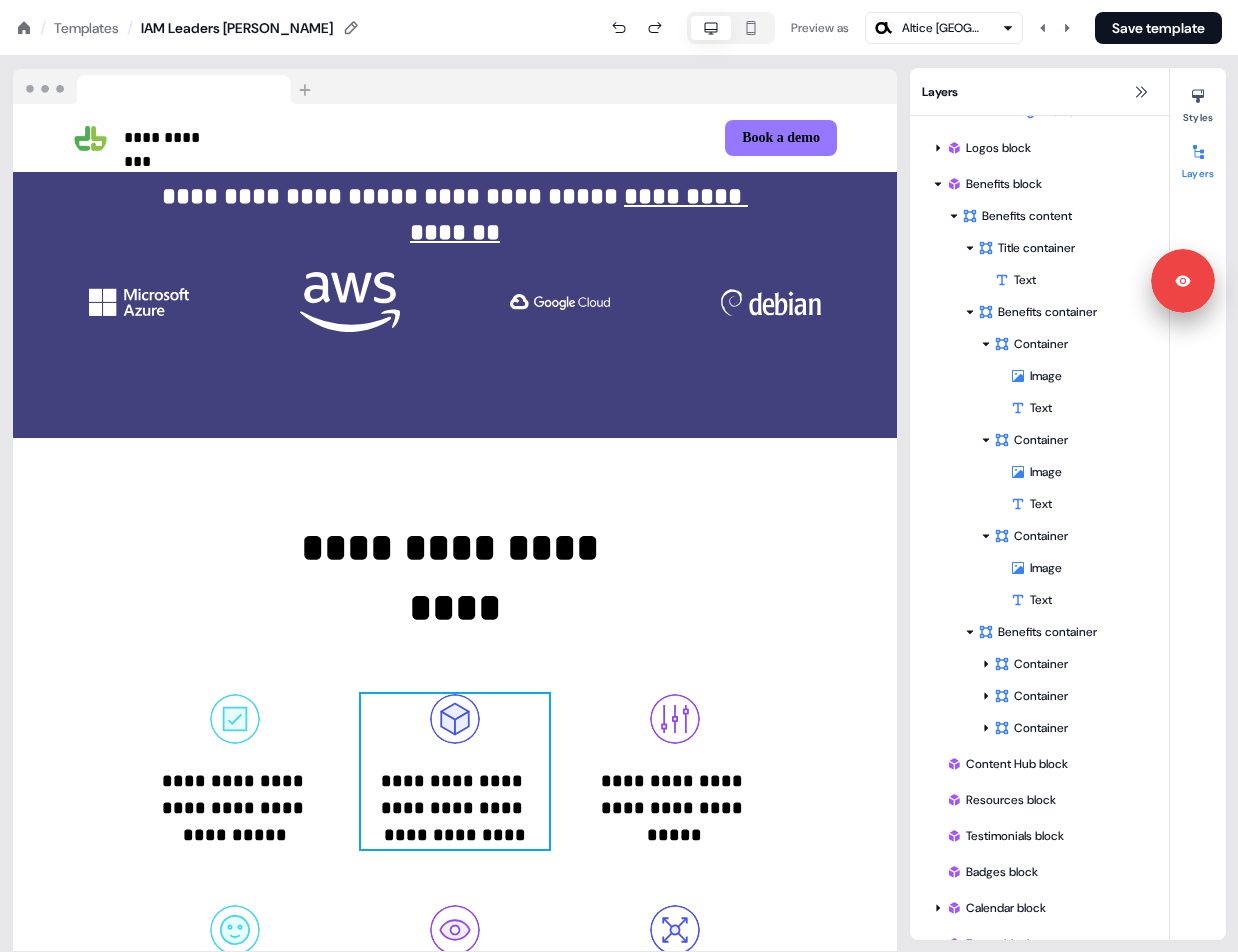 click on "**********" at bounding box center (454, 808) 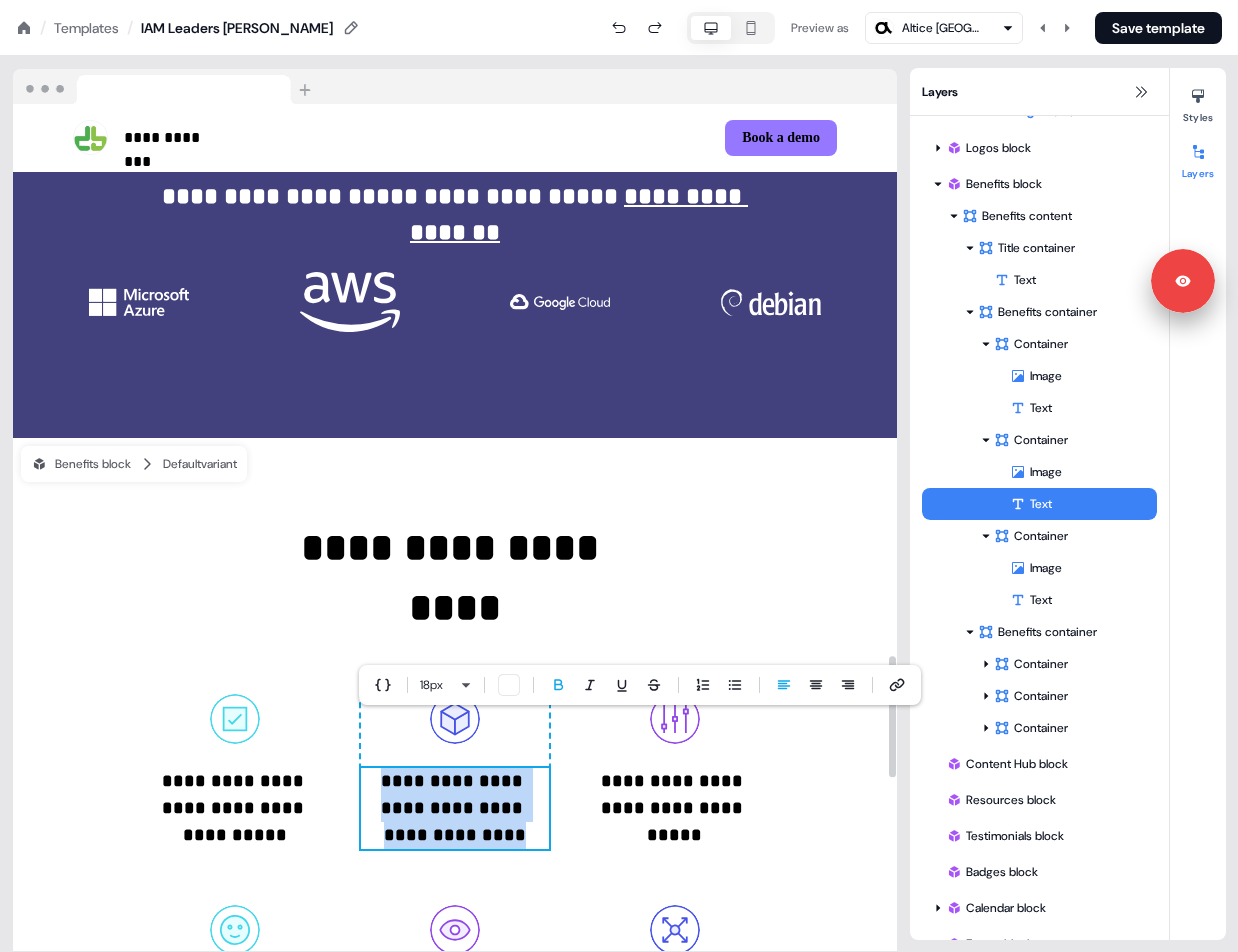 click on "**********" at bounding box center [454, 808] 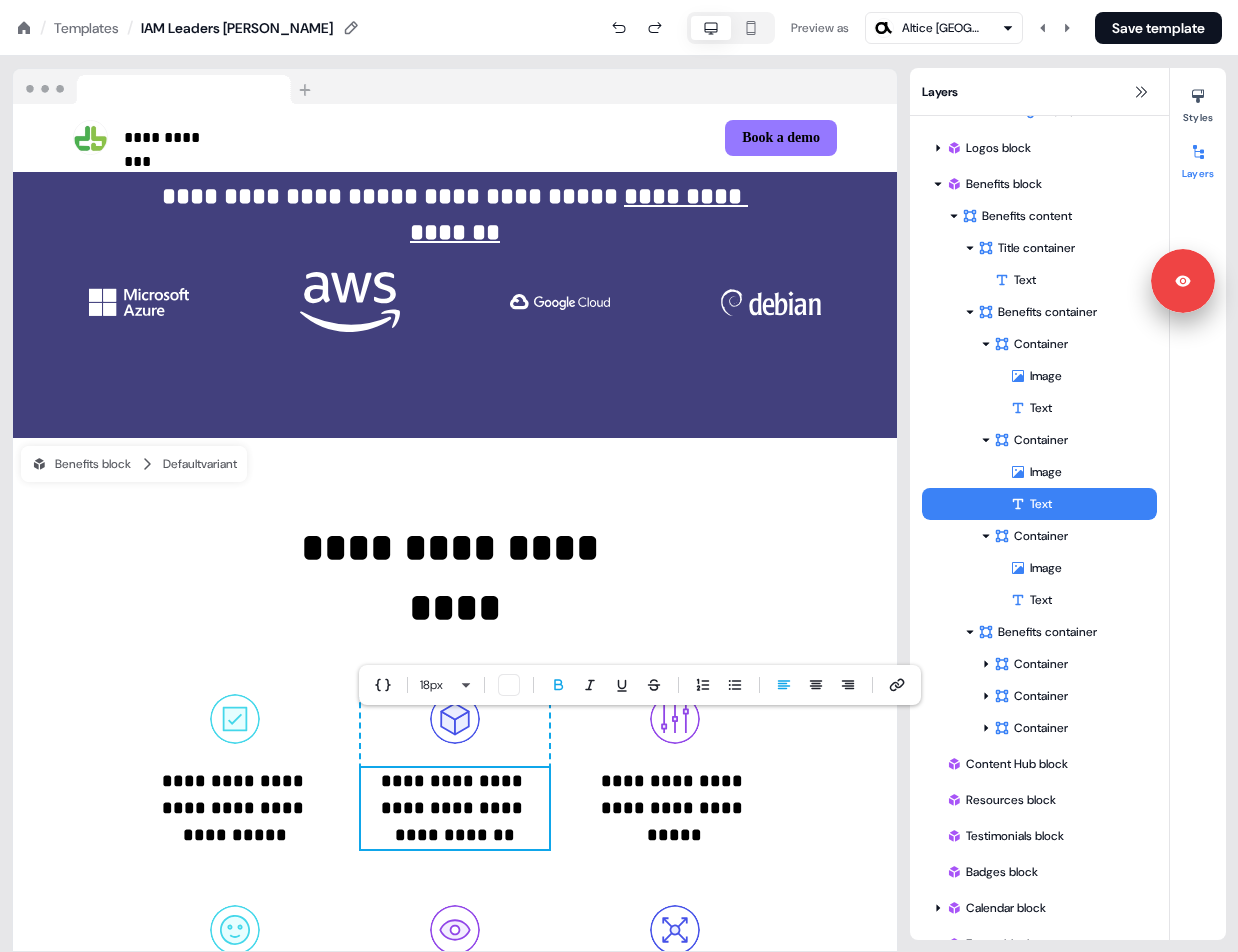 click on "**********" at bounding box center (674, 808) 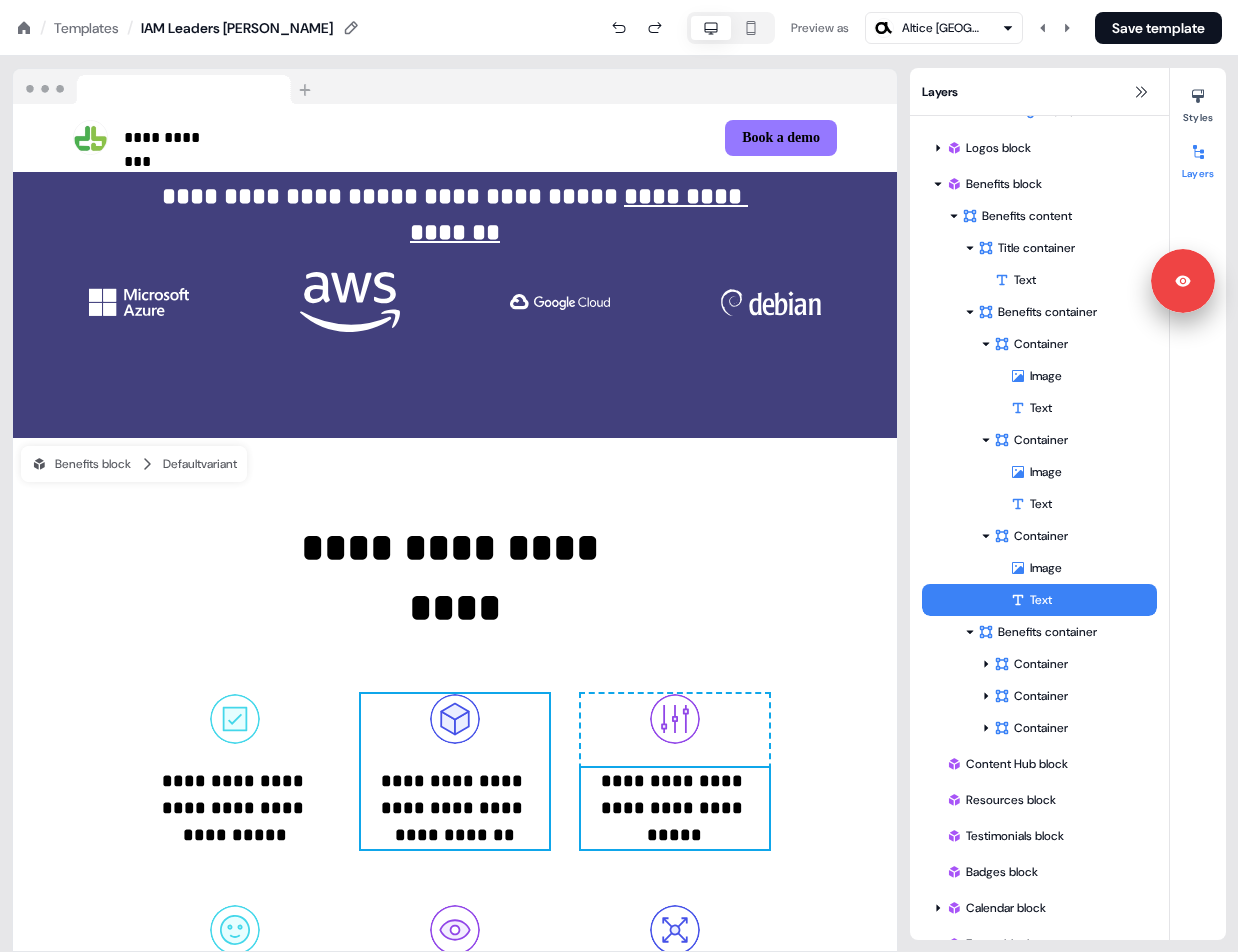 click on "**********" at bounding box center [674, 808] 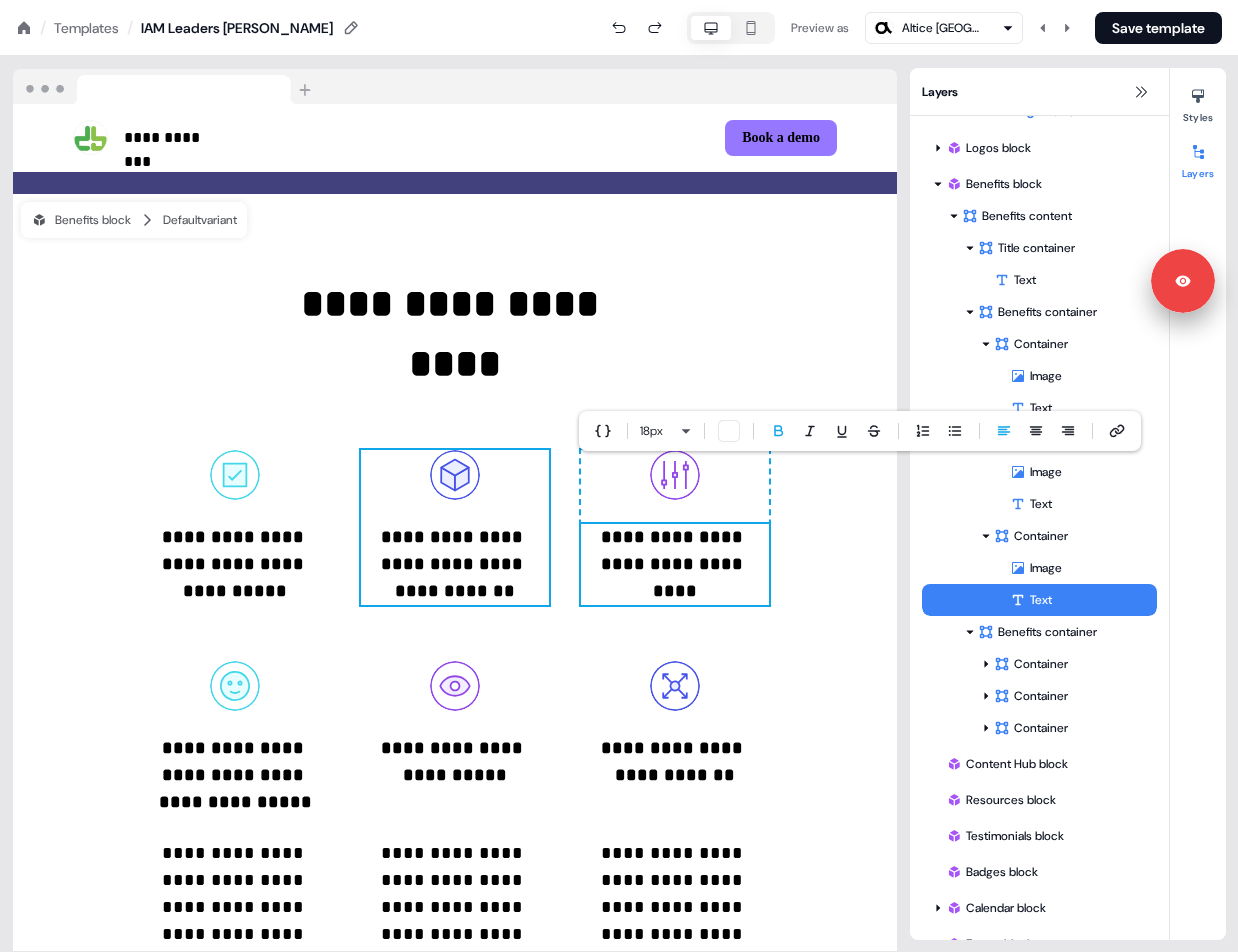 scroll, scrollTop: 4107, scrollLeft: 0, axis: vertical 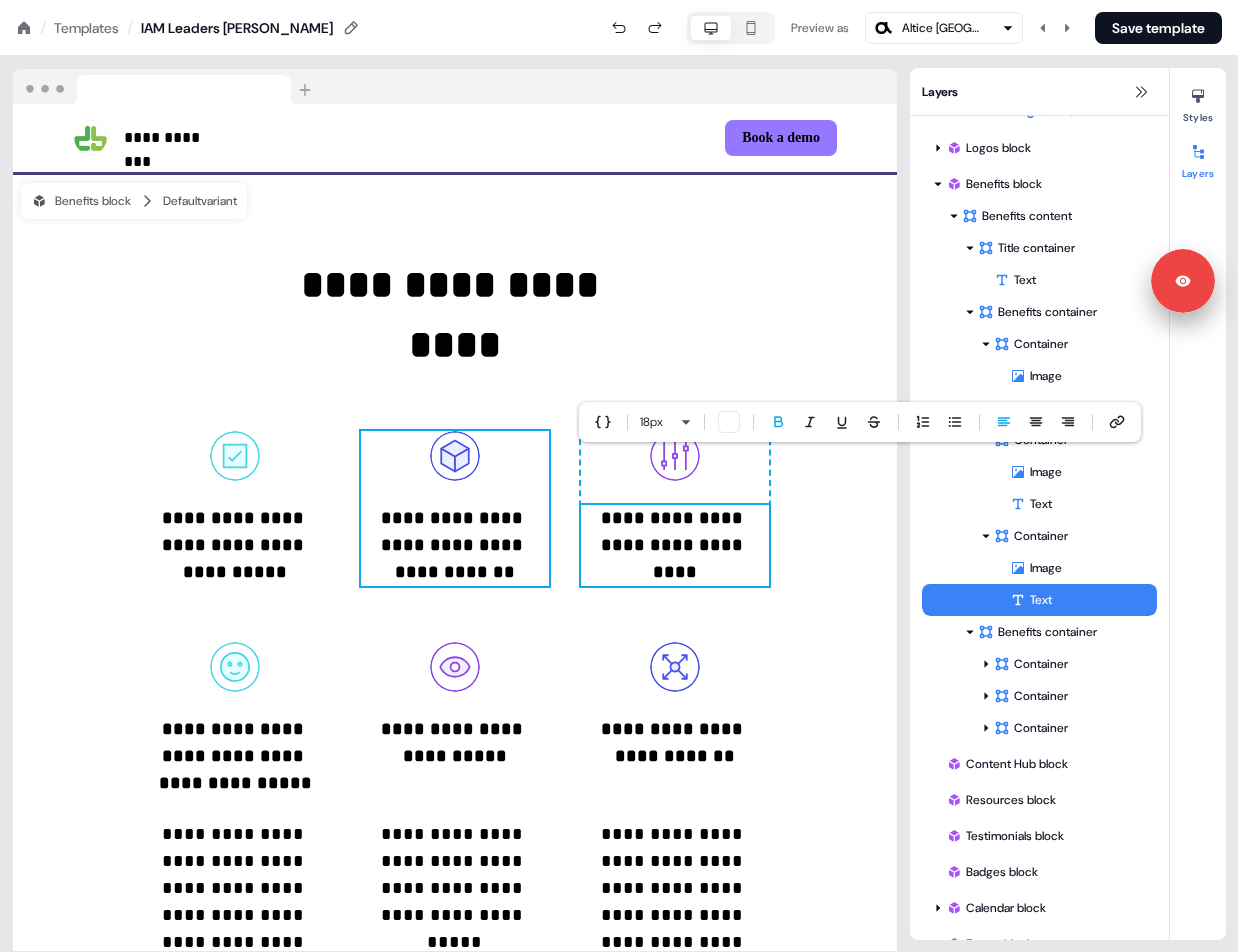click on "**********" at bounding box center [235, 756] 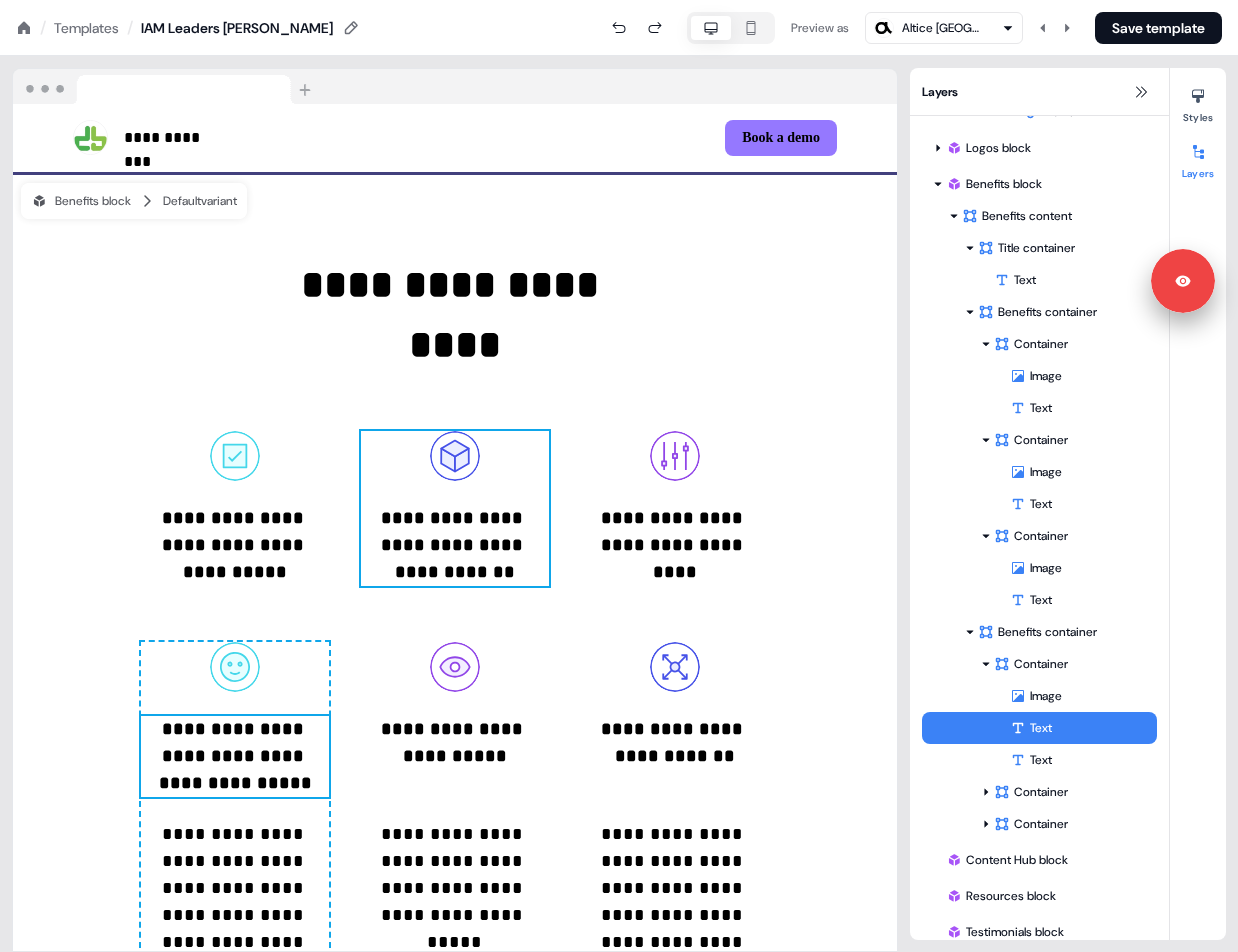 click on "**********" at bounding box center [235, 756] 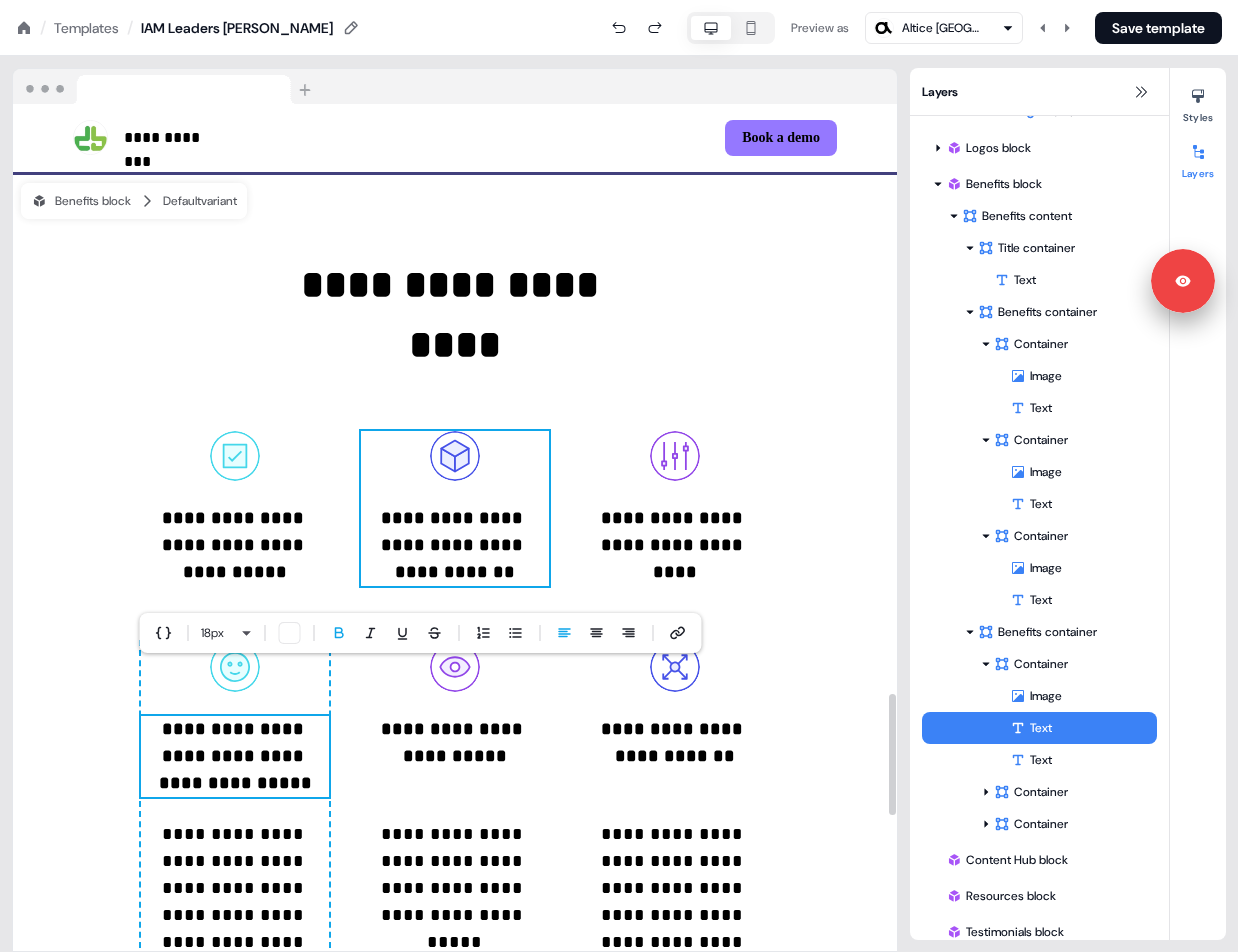 click on "**********" at bounding box center (235, 888) 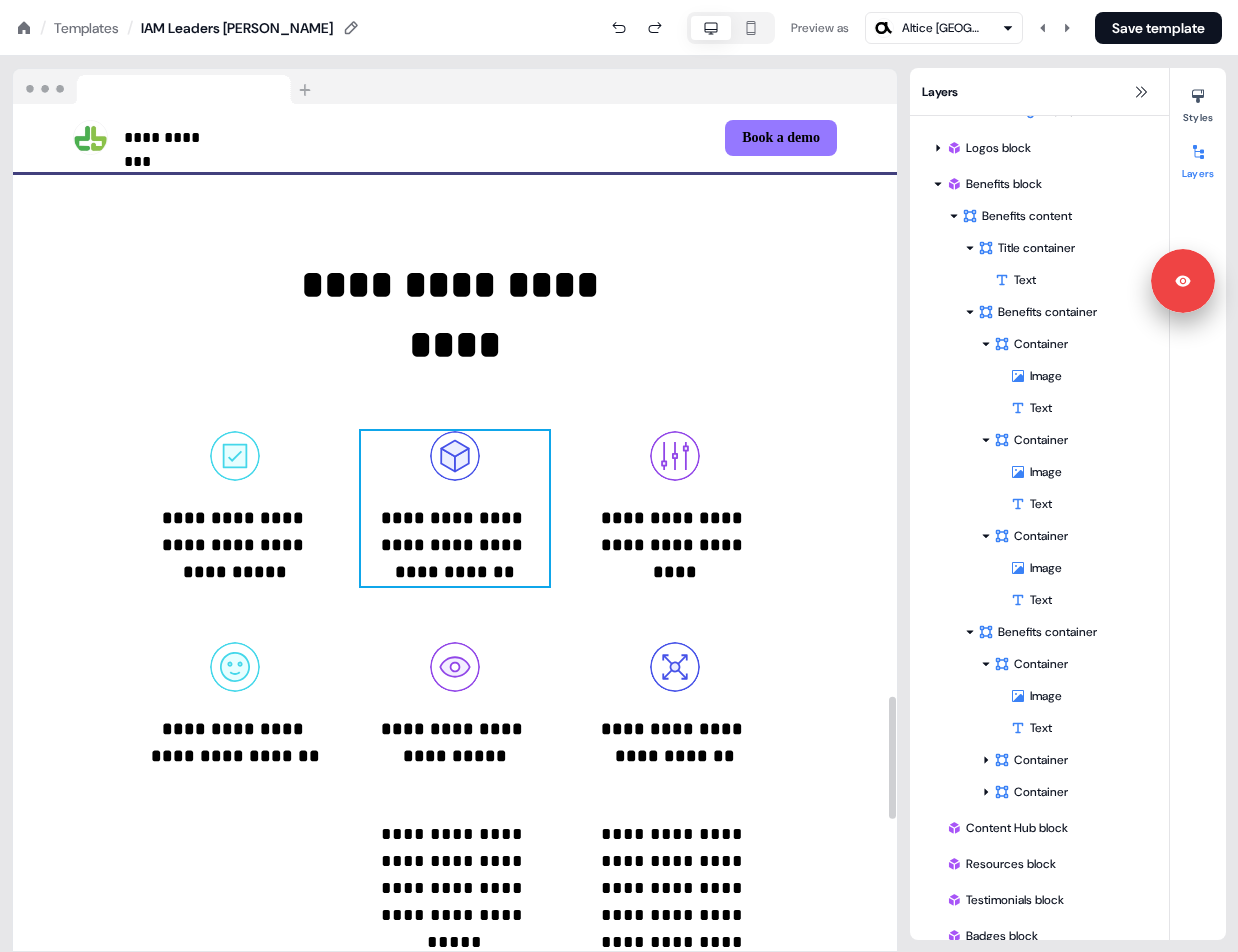 click on "**********" at bounding box center [455, 875] 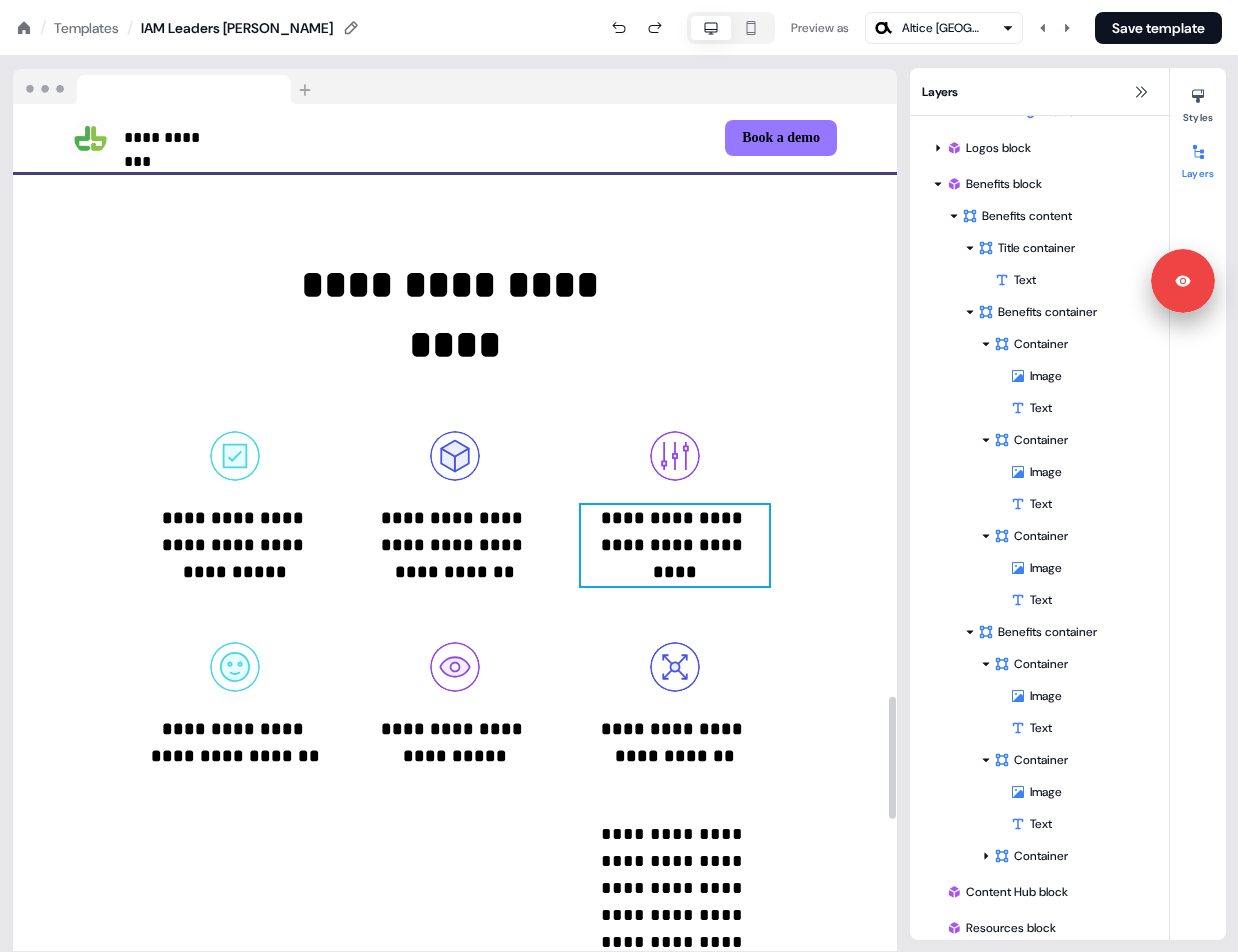 click on "**********" at bounding box center [454, 742] 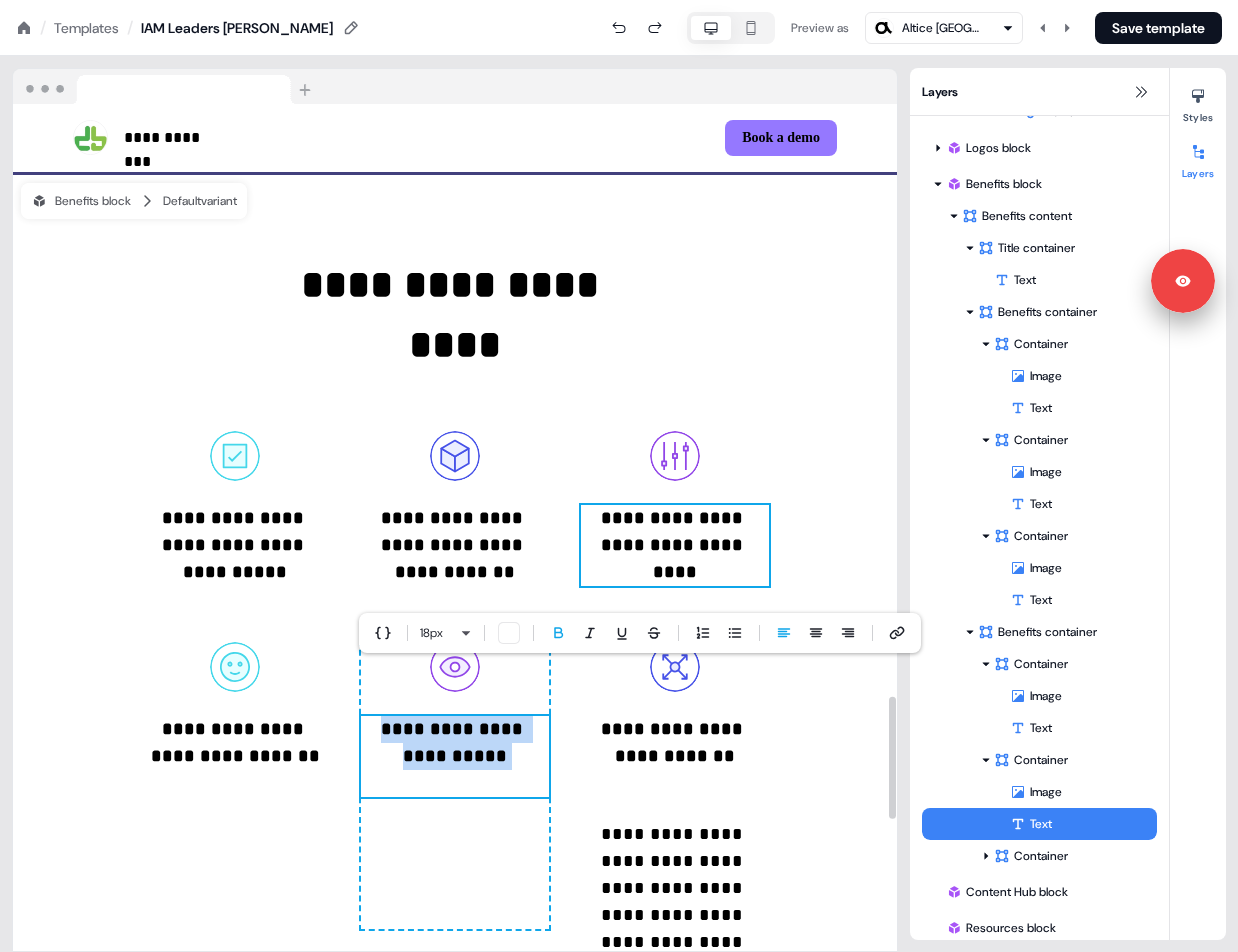 click on "**********" at bounding box center (454, 742) 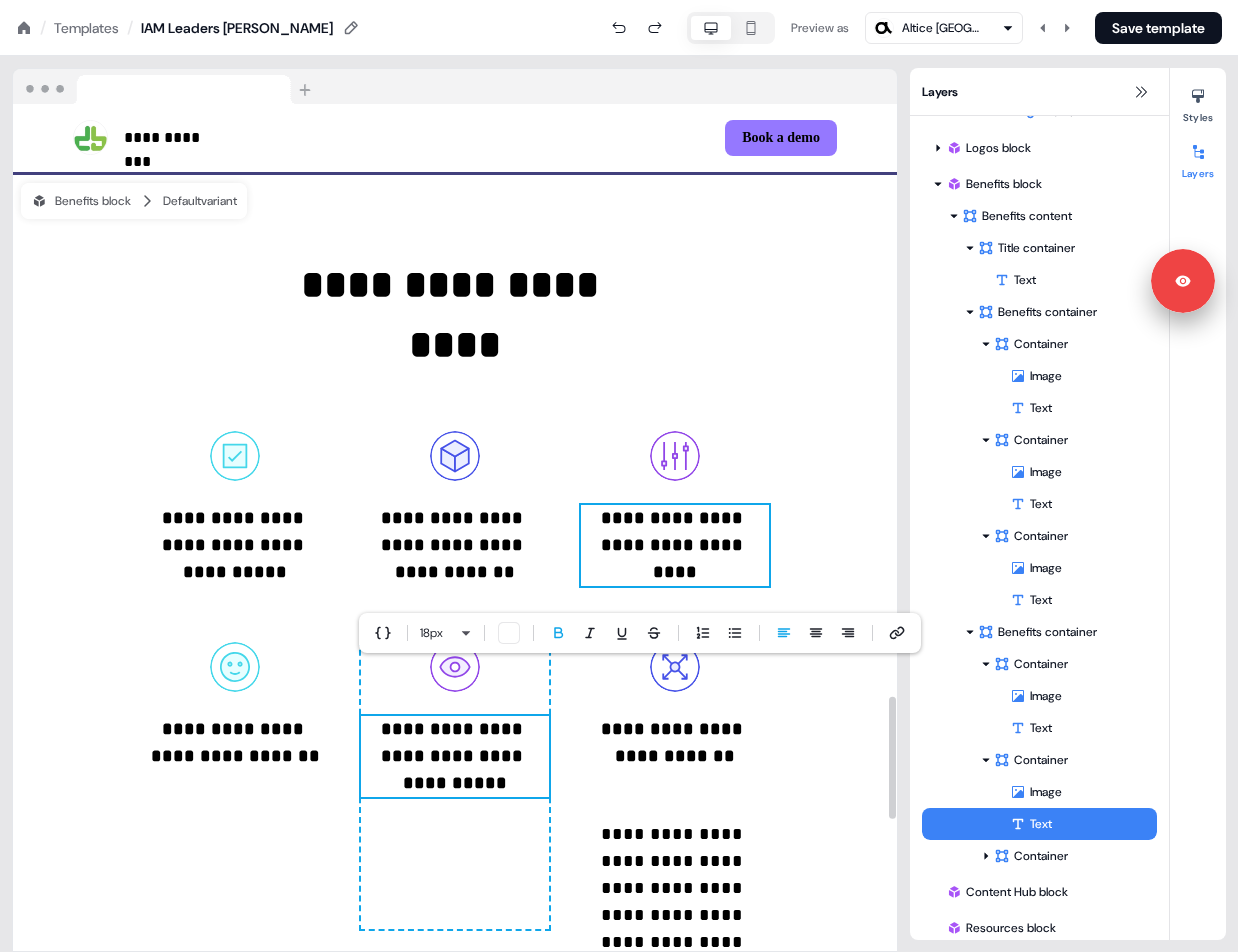 click on "**********" at bounding box center [675, 875] 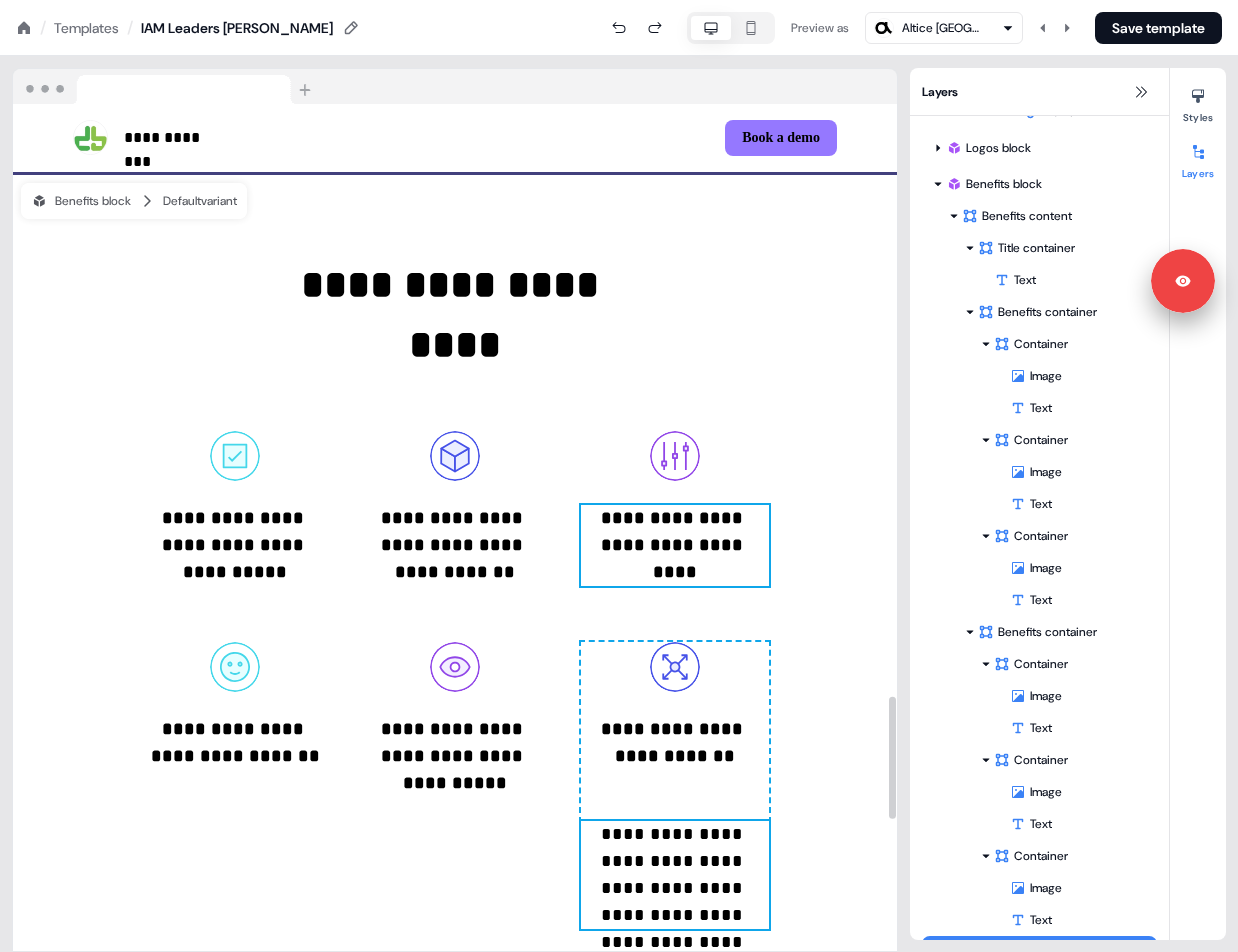 scroll, scrollTop: 2440, scrollLeft: 0, axis: vertical 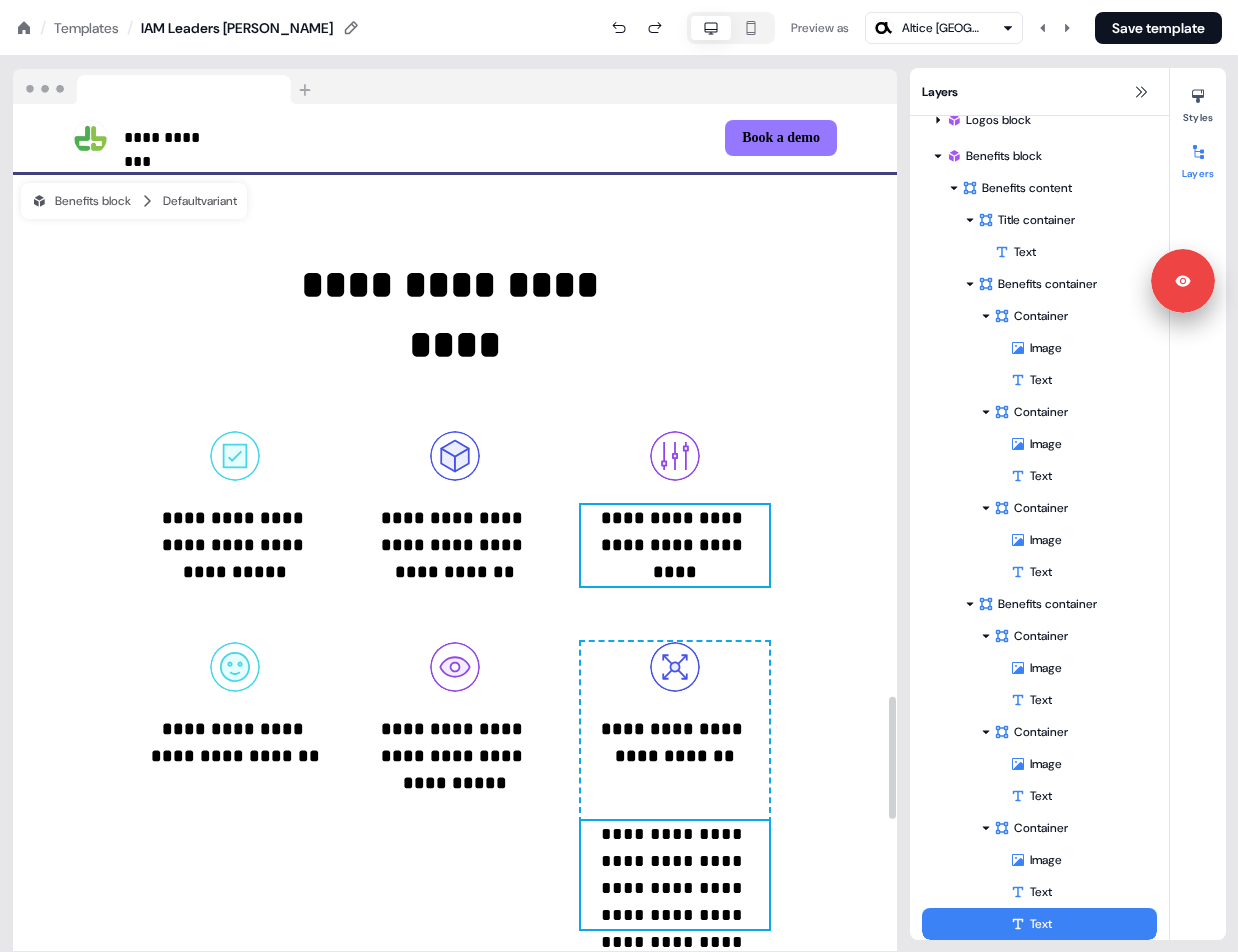click on "**********" at bounding box center [455, 592] 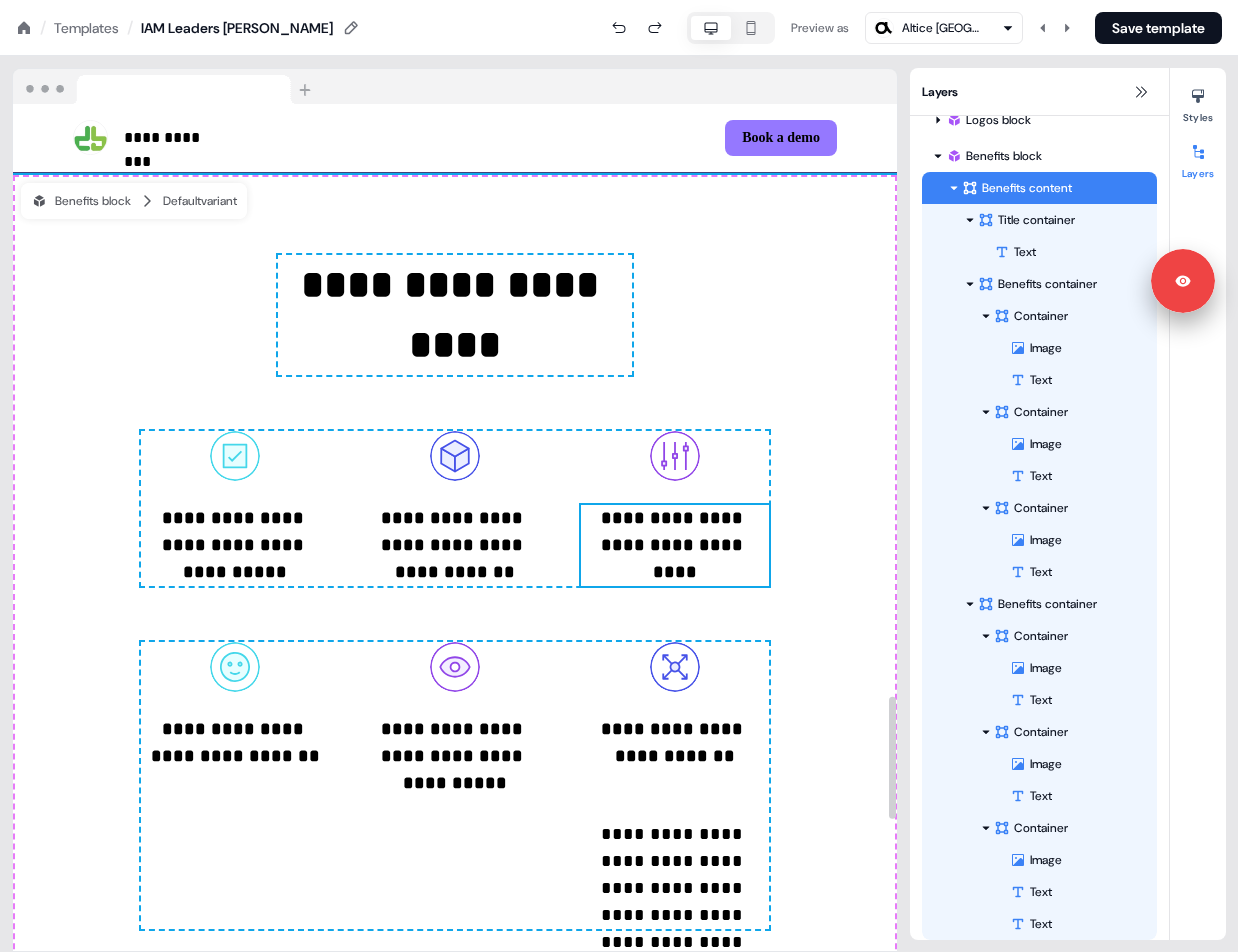 click on "**********" at bounding box center [675, 785] 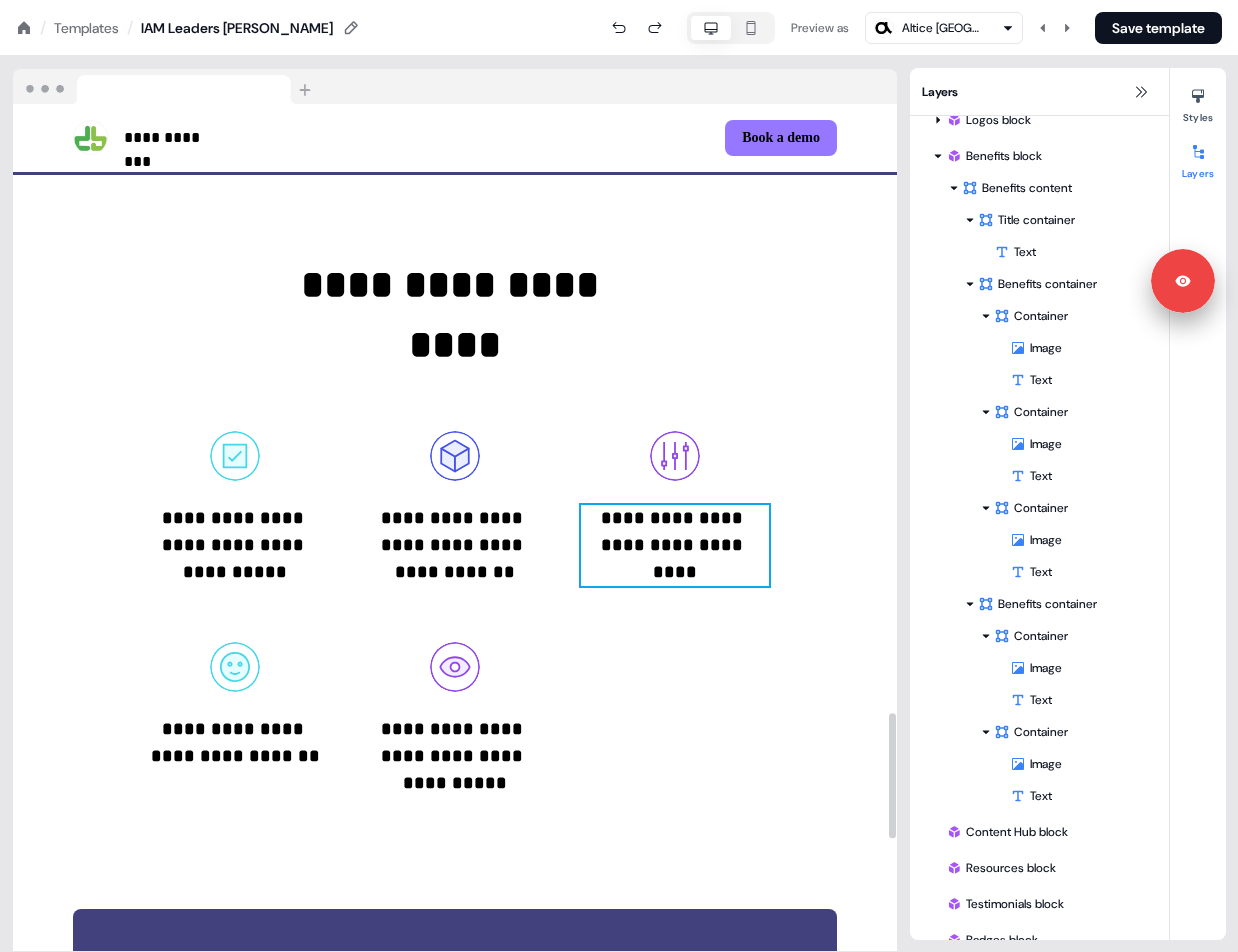click on "**********" at bounding box center [455, 719] 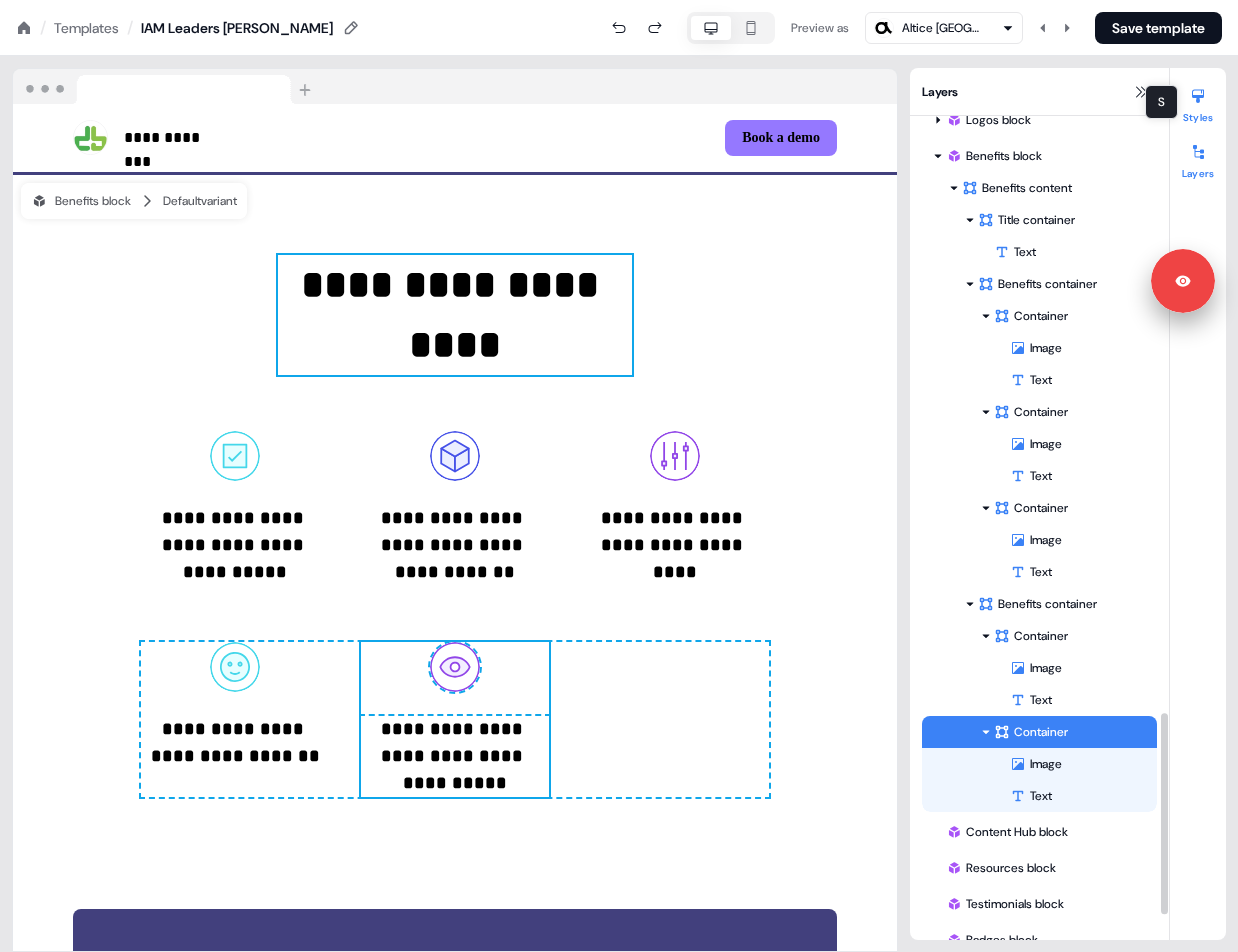 click 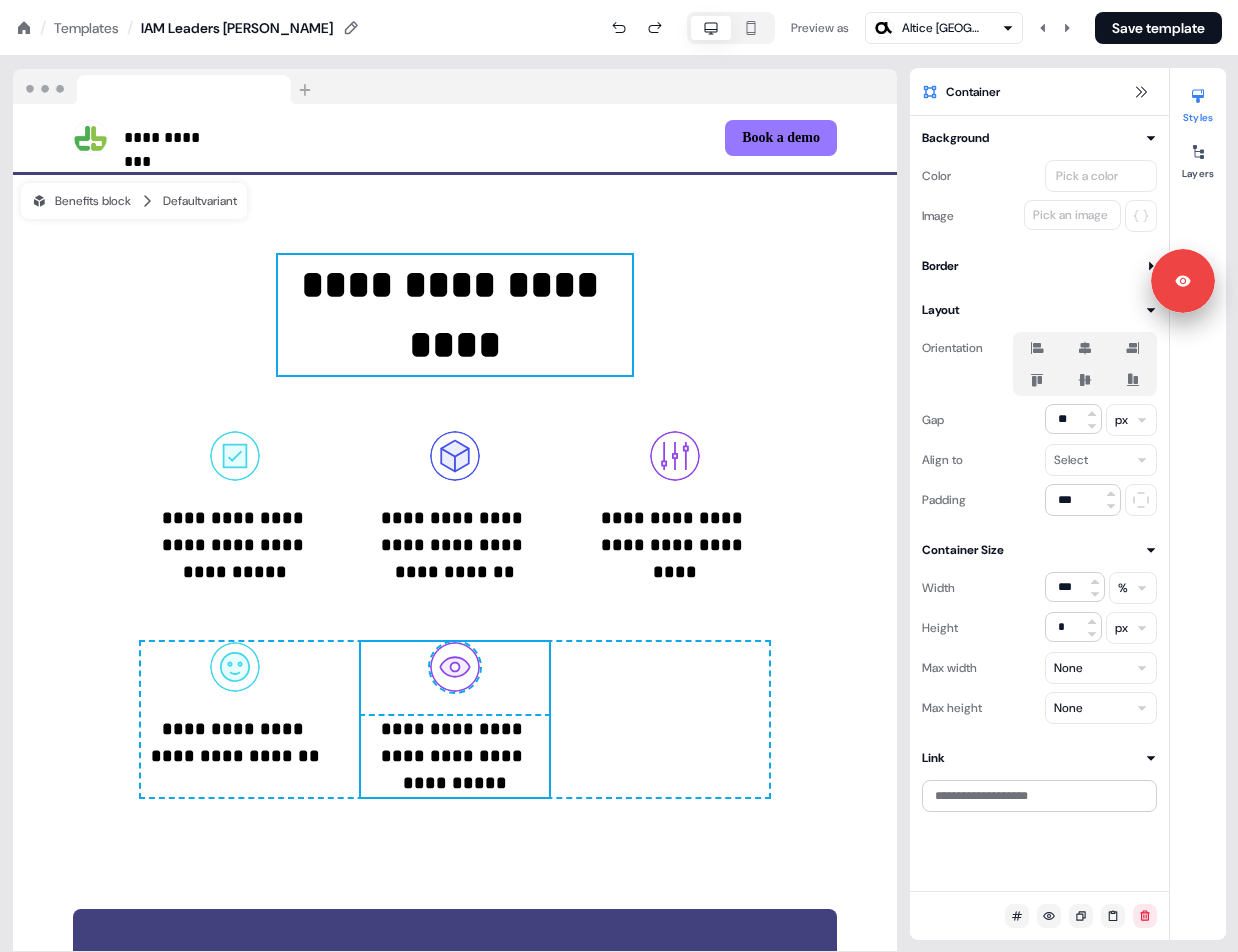 click 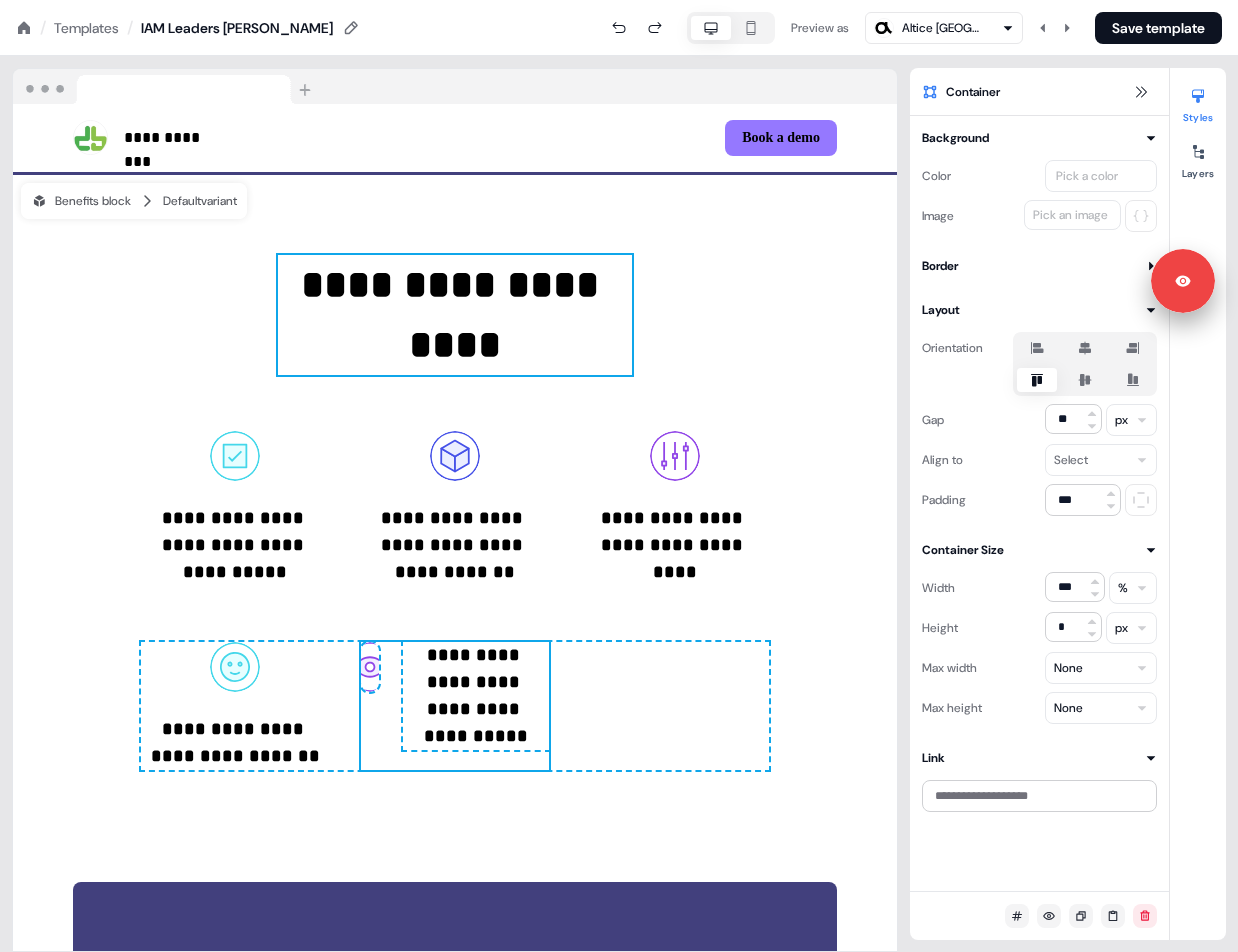 type on "row-start" 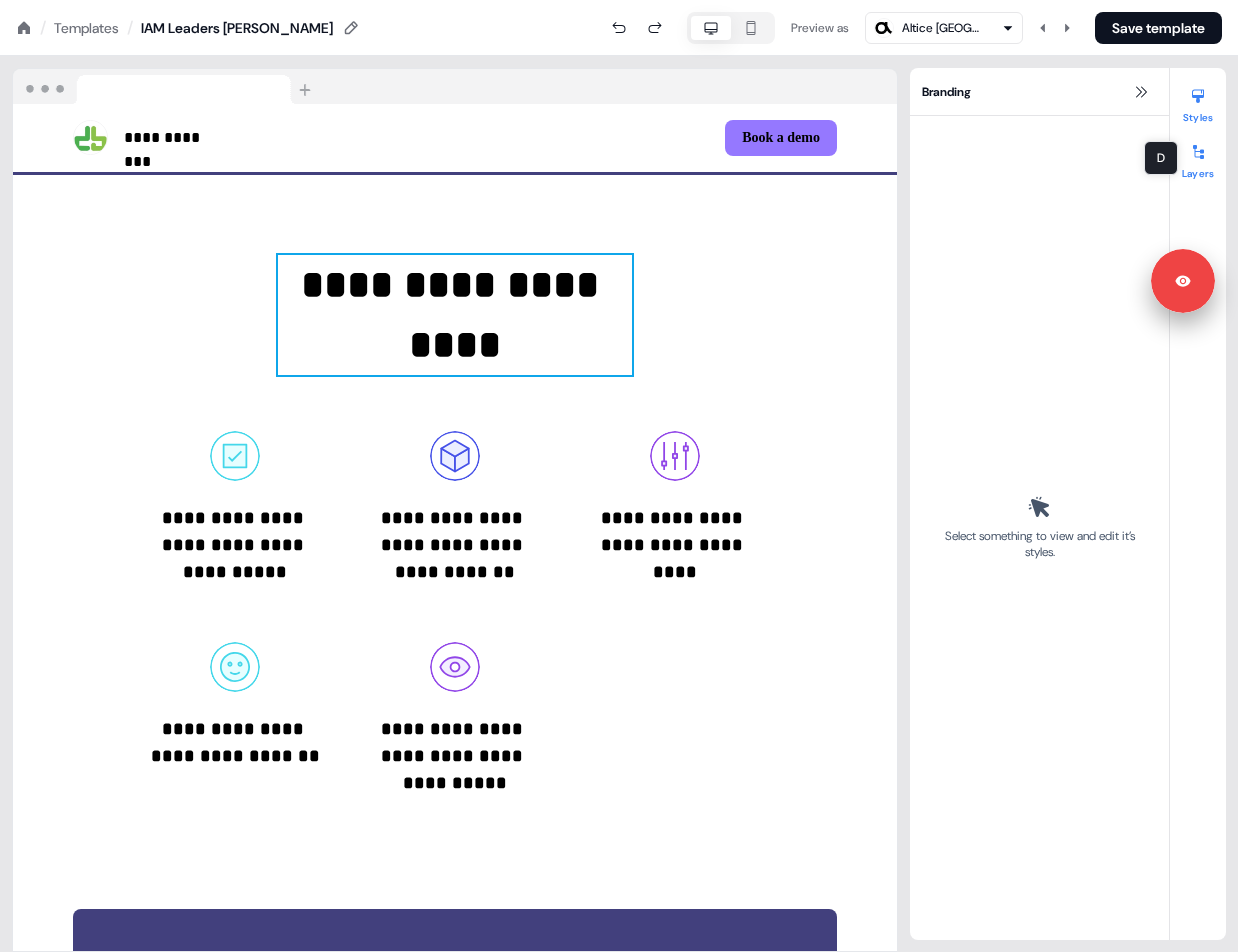 click at bounding box center [1198, 152] 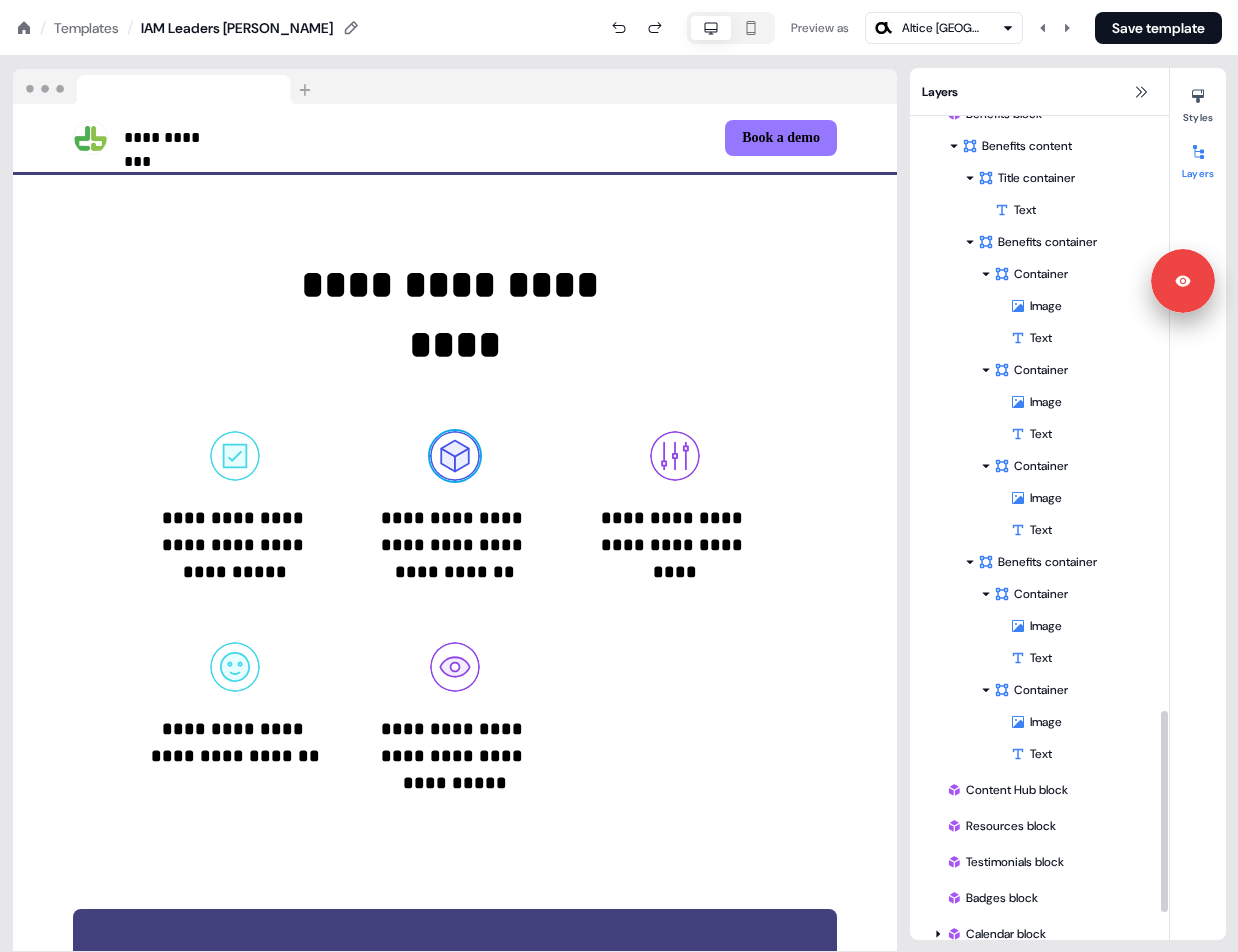 scroll, scrollTop: 2540, scrollLeft: 0, axis: vertical 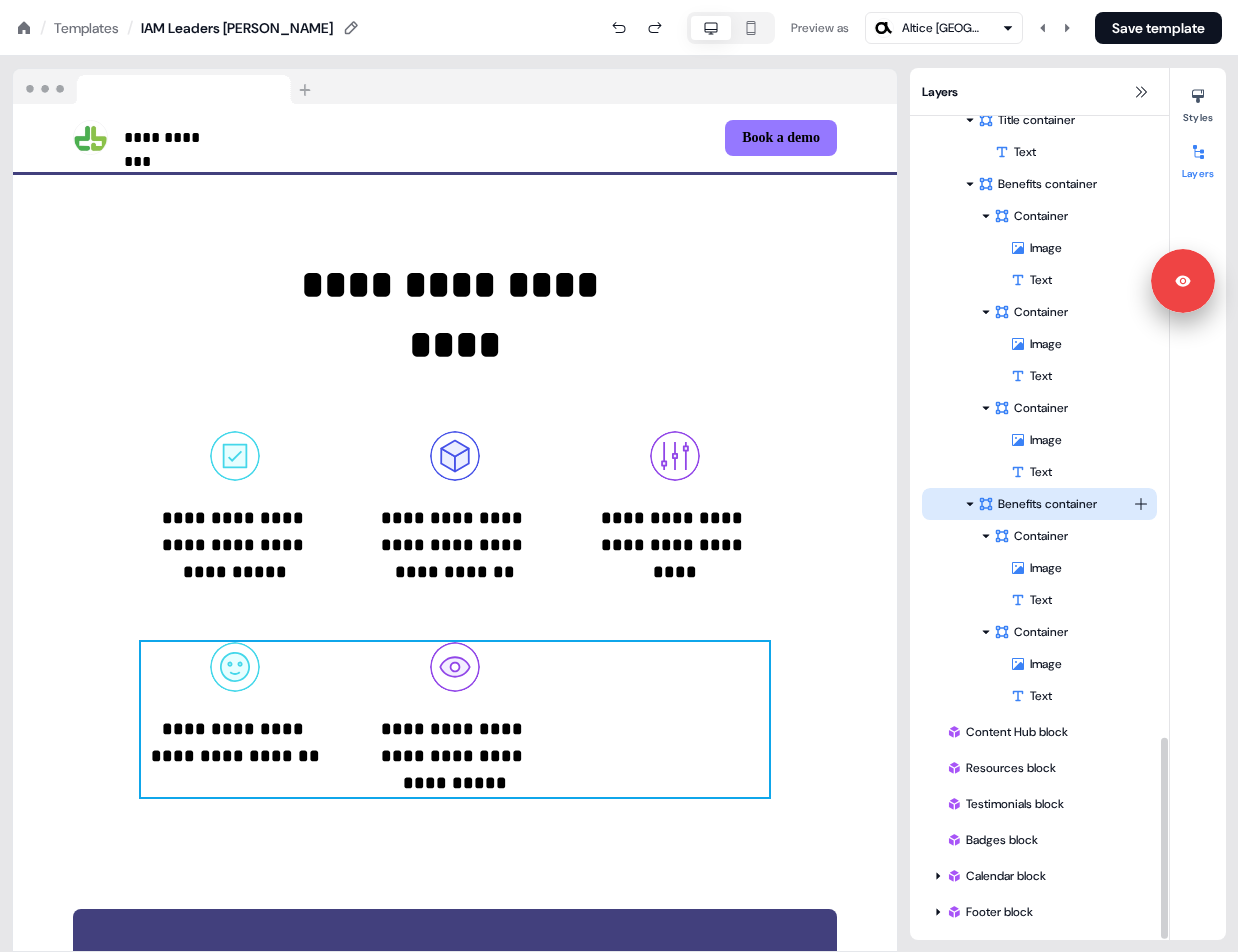 click on "Benefits container" at bounding box center [1055, 504] 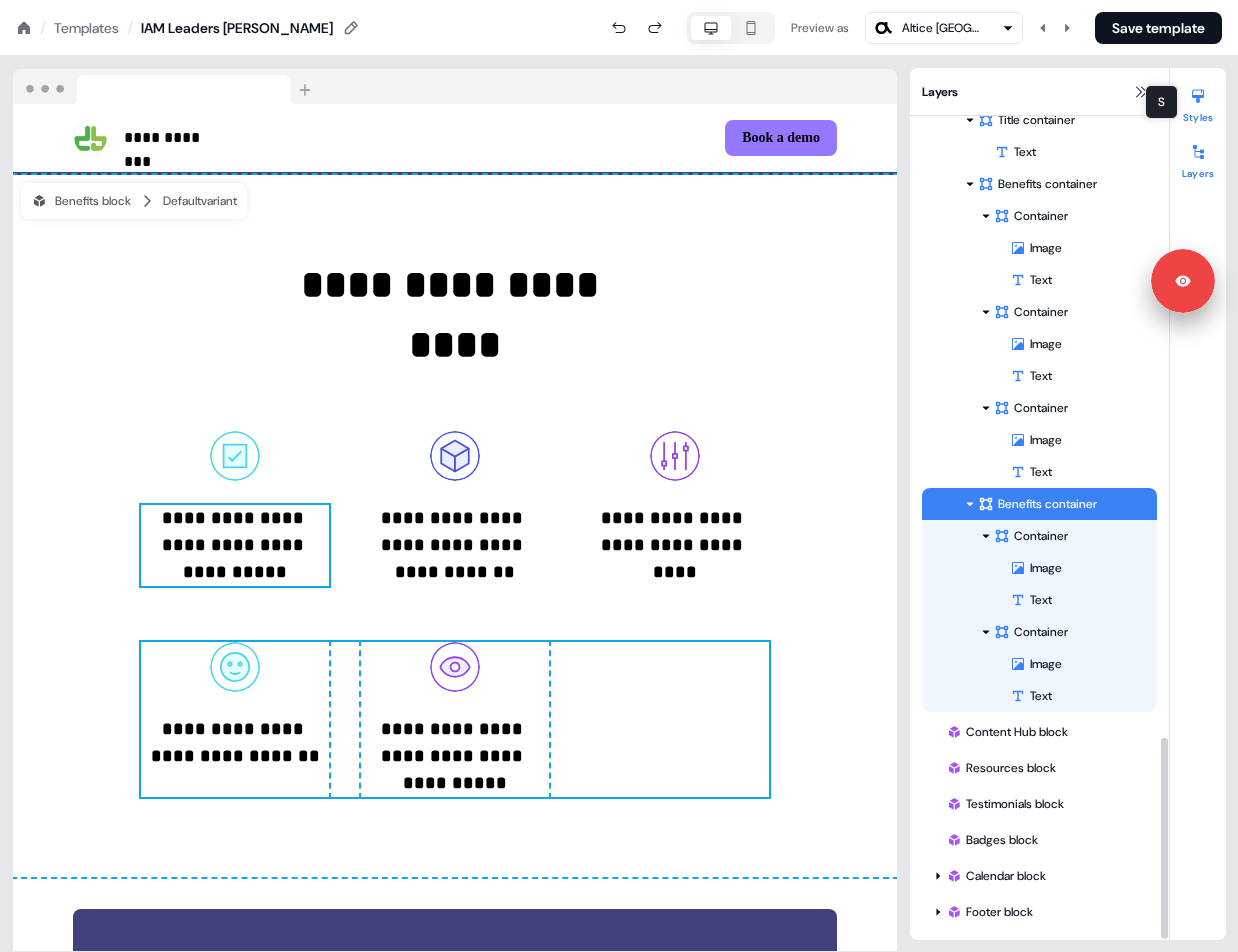 click 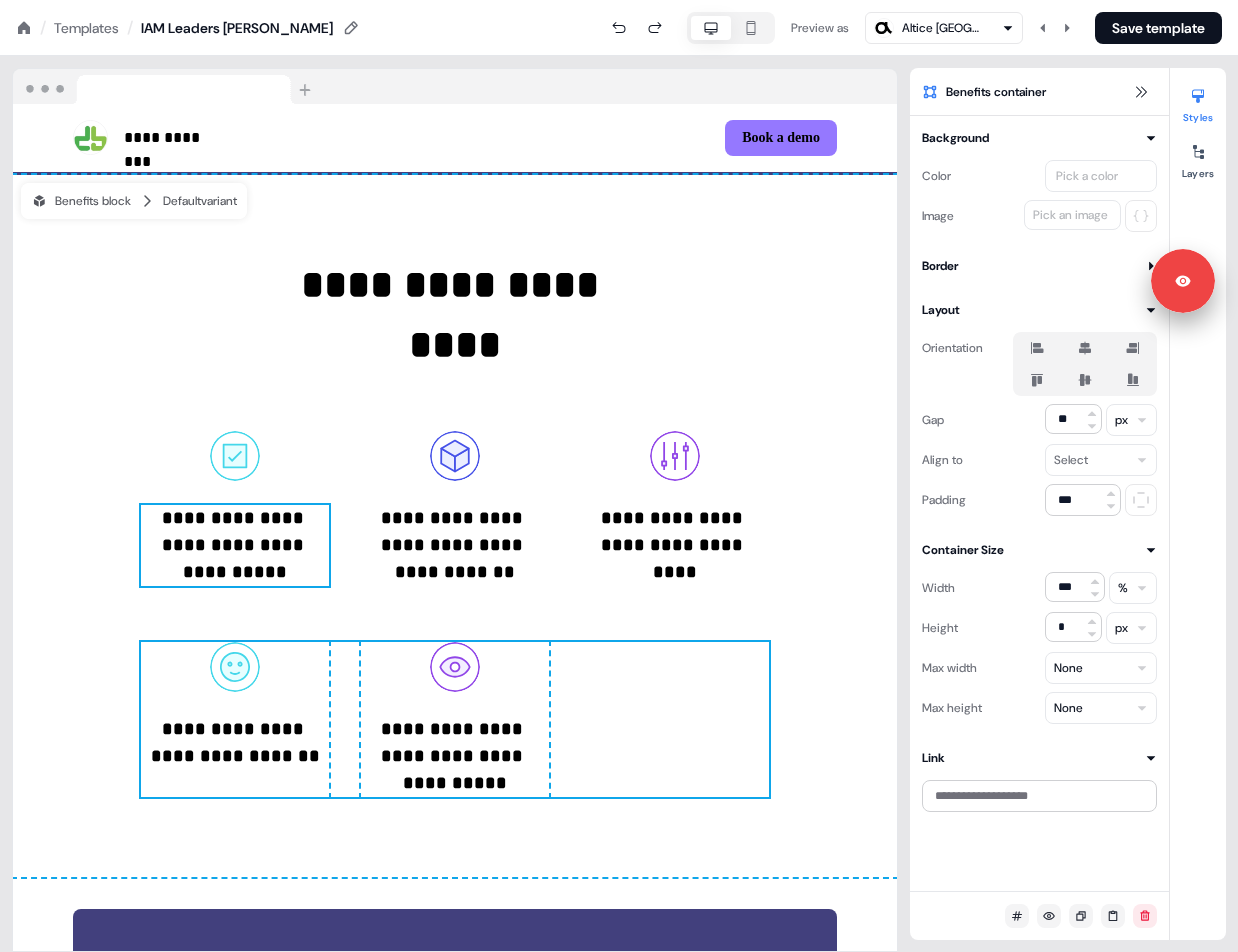 click 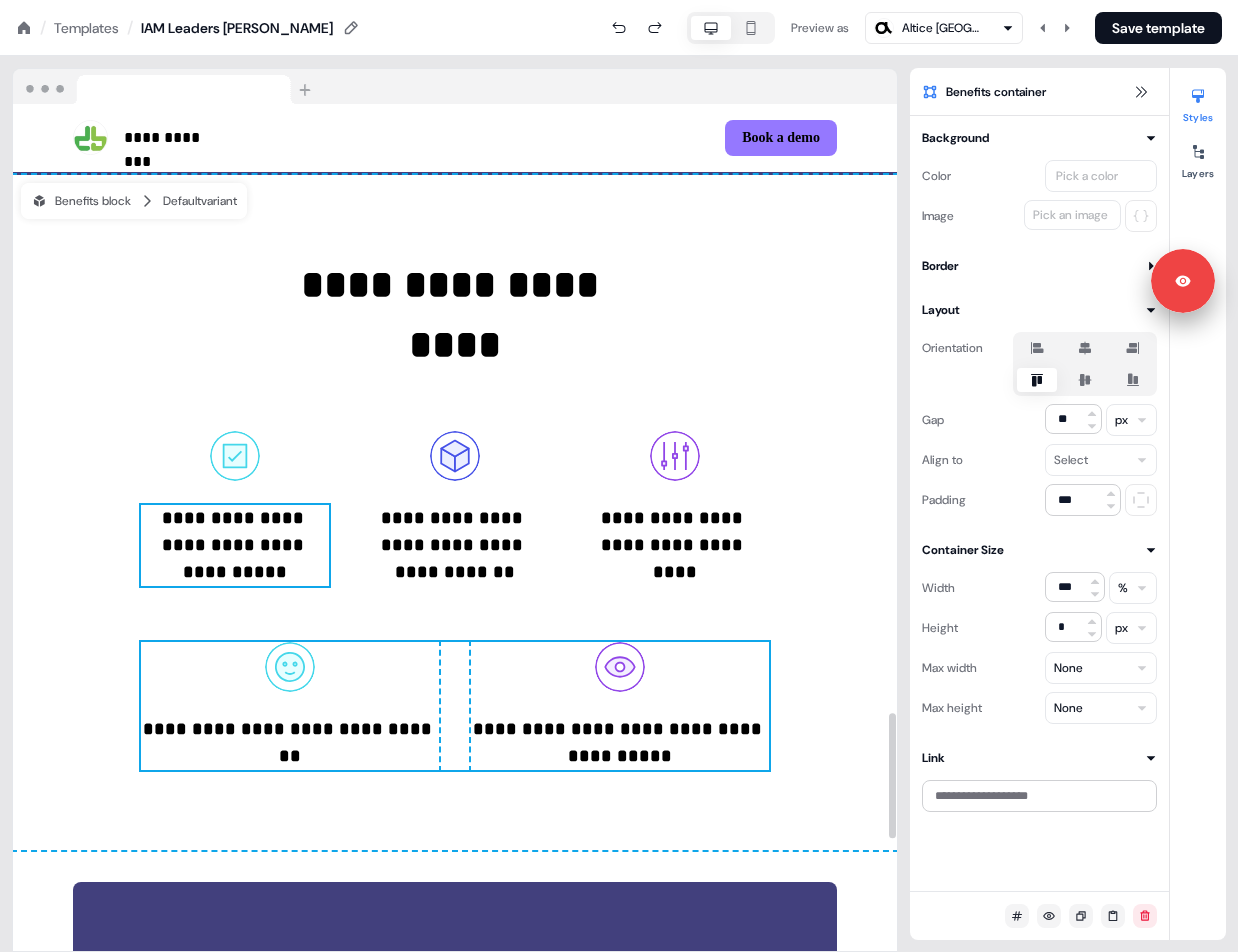 click on "**********" at bounding box center [455, 512] 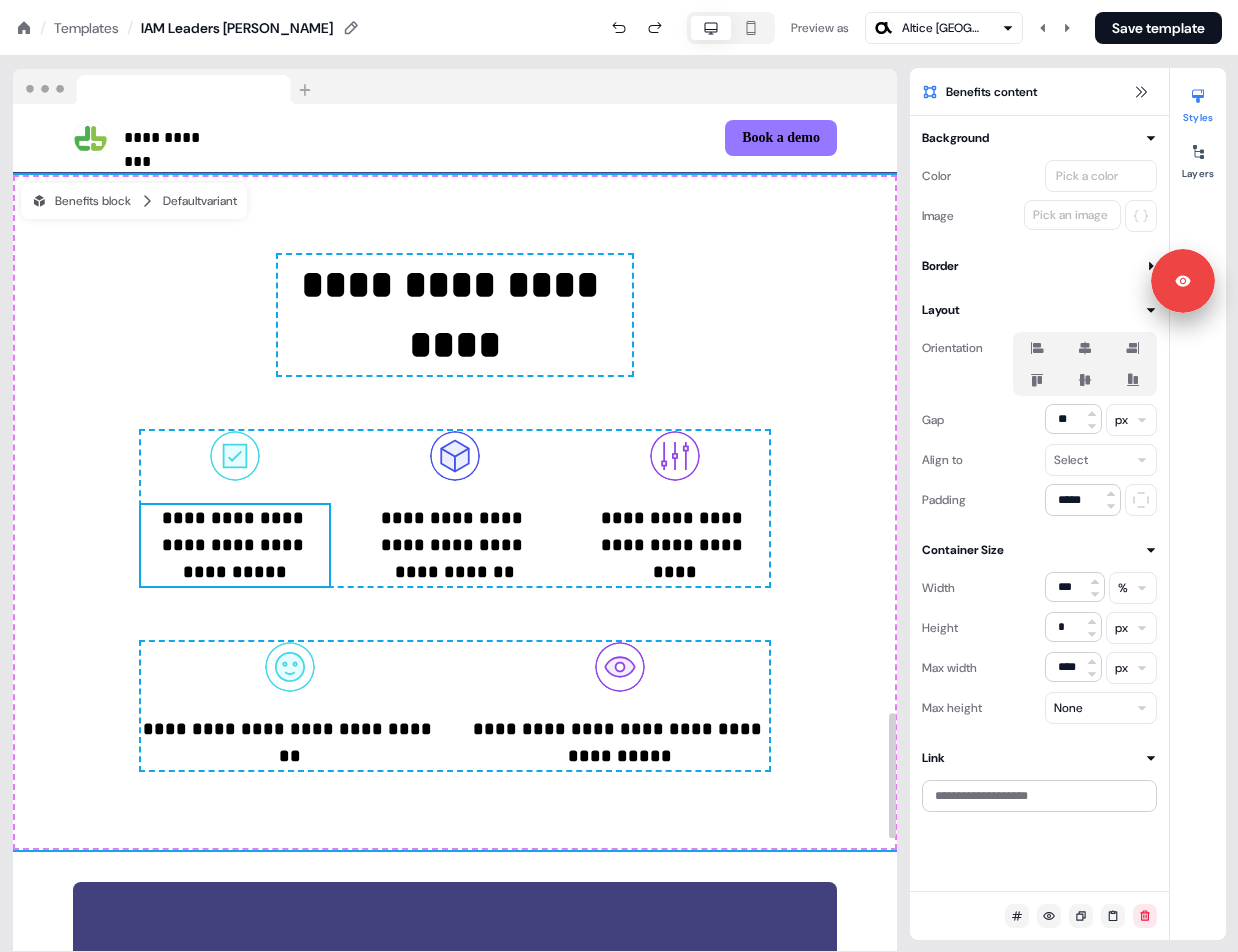 click on "**********" at bounding box center [455, 512] 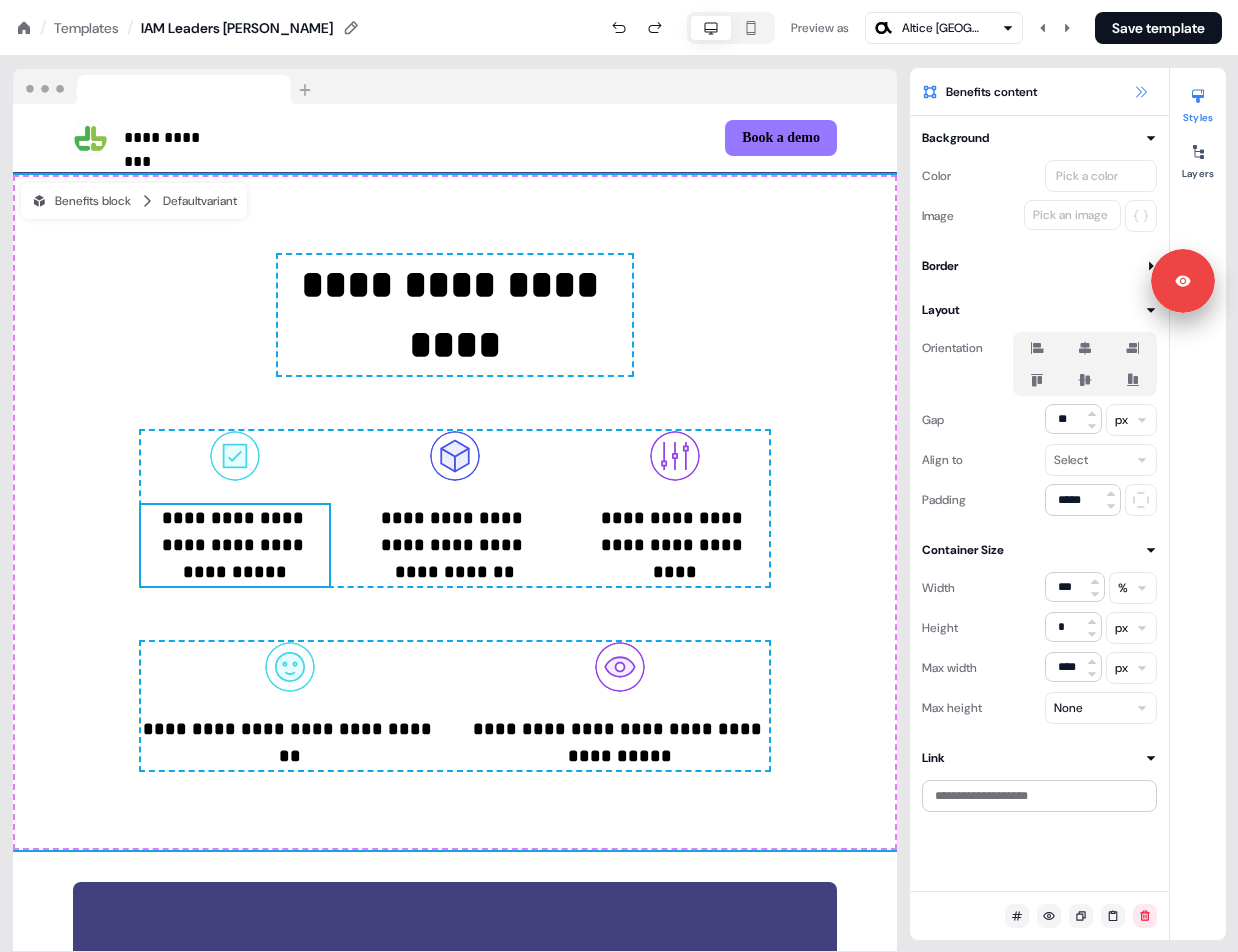 click 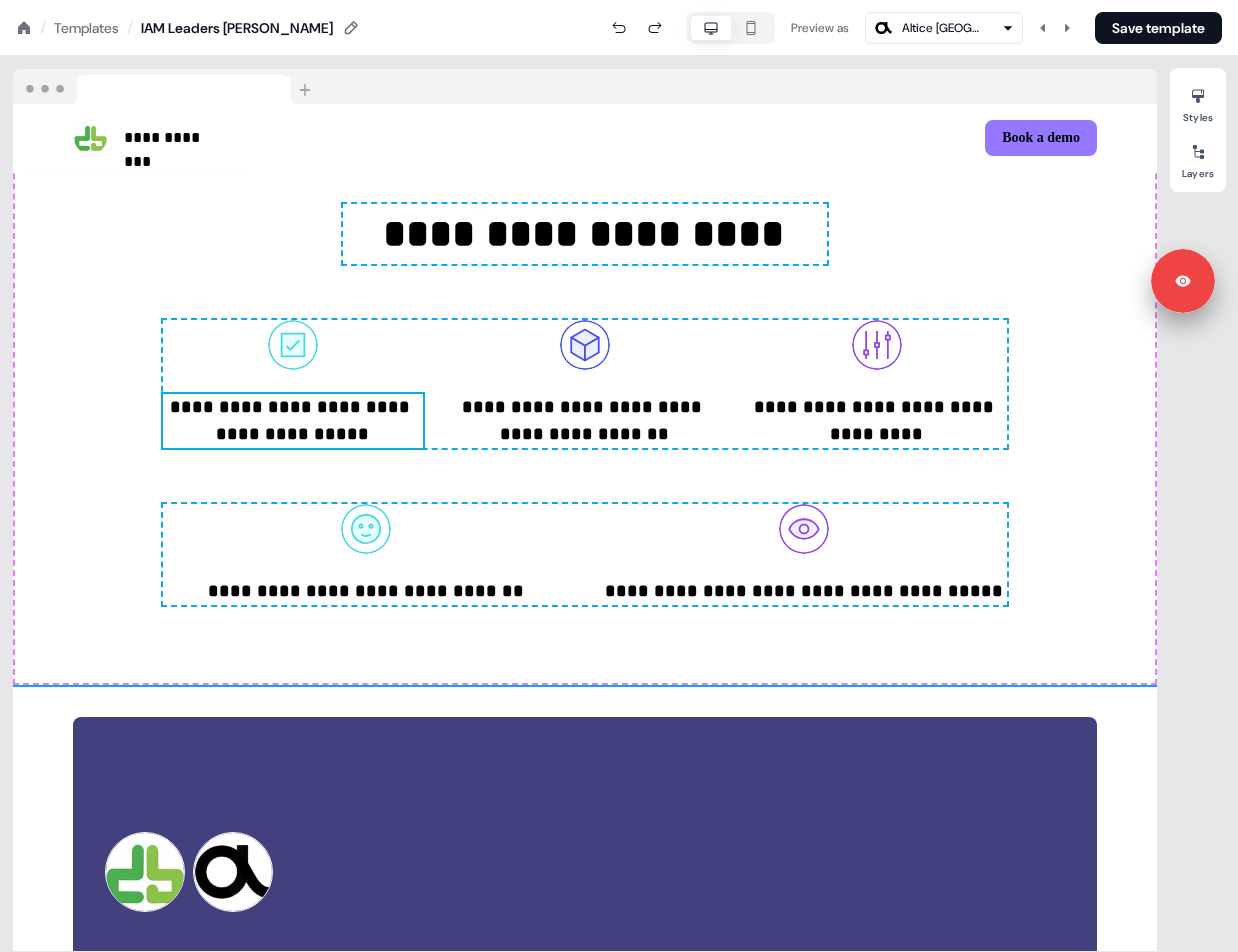 scroll, scrollTop: 4112, scrollLeft: 0, axis: vertical 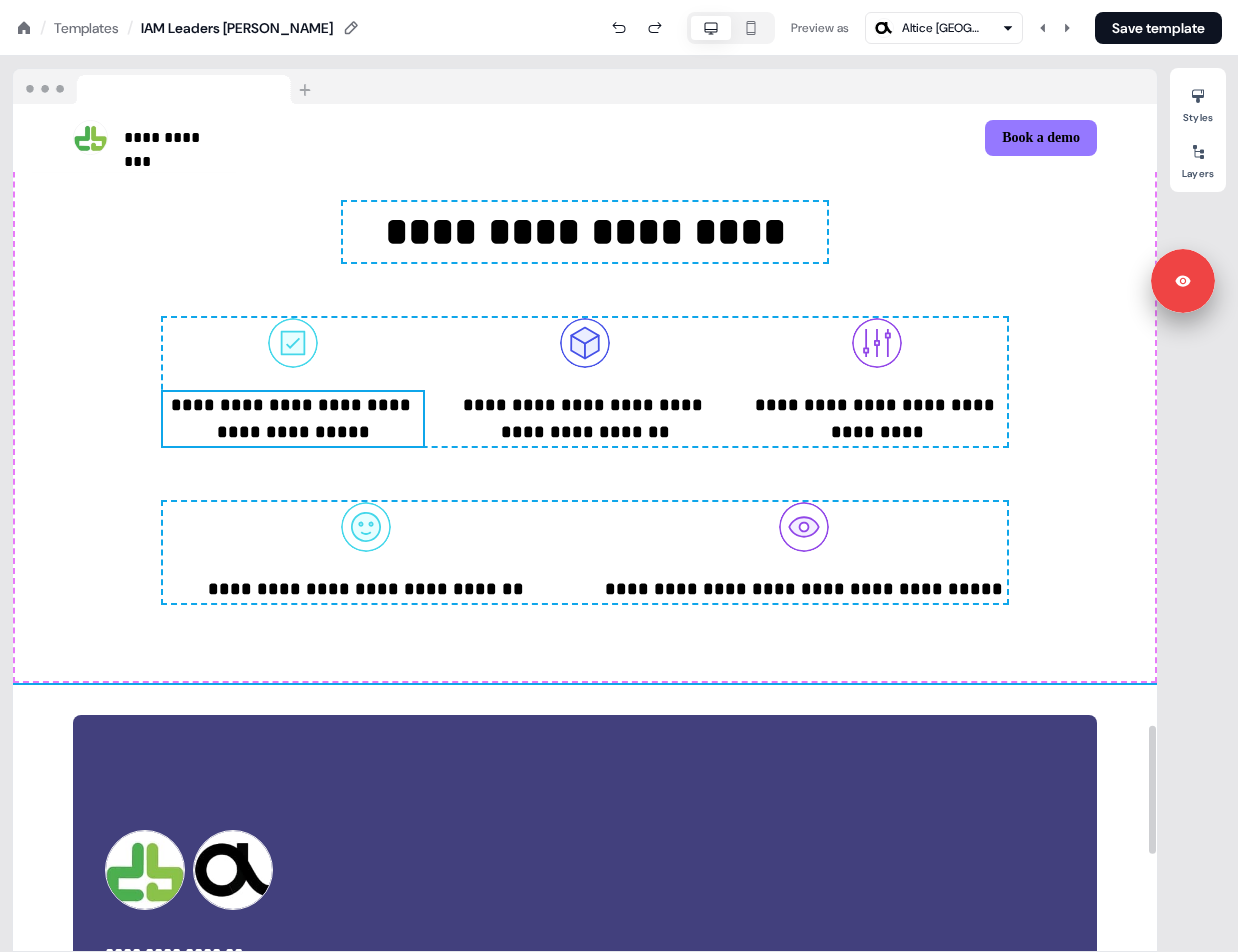click on "**********" at bounding box center [585, 402] 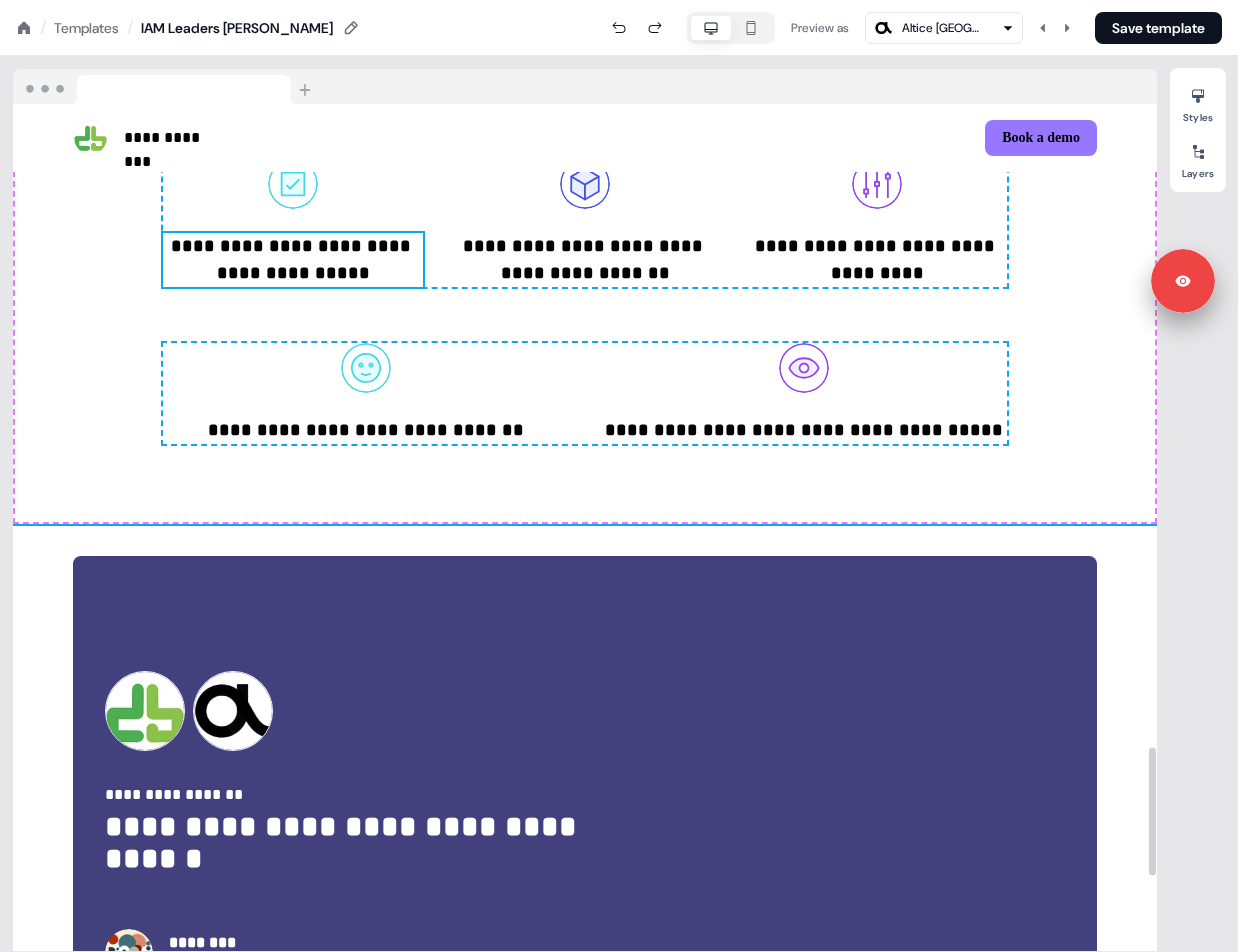 scroll, scrollTop: 4445, scrollLeft: 0, axis: vertical 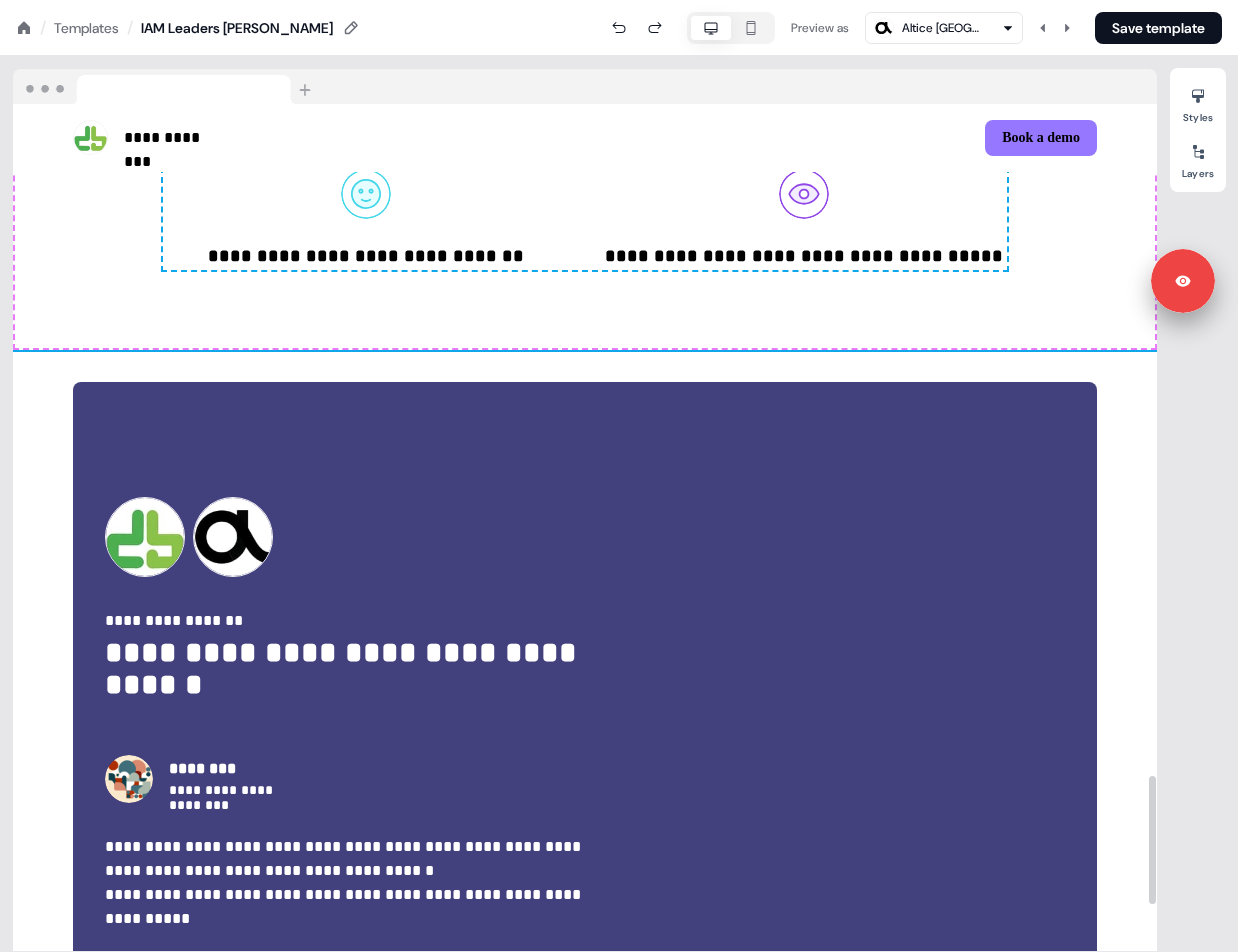 click on "**********" at bounding box center (345, 678) 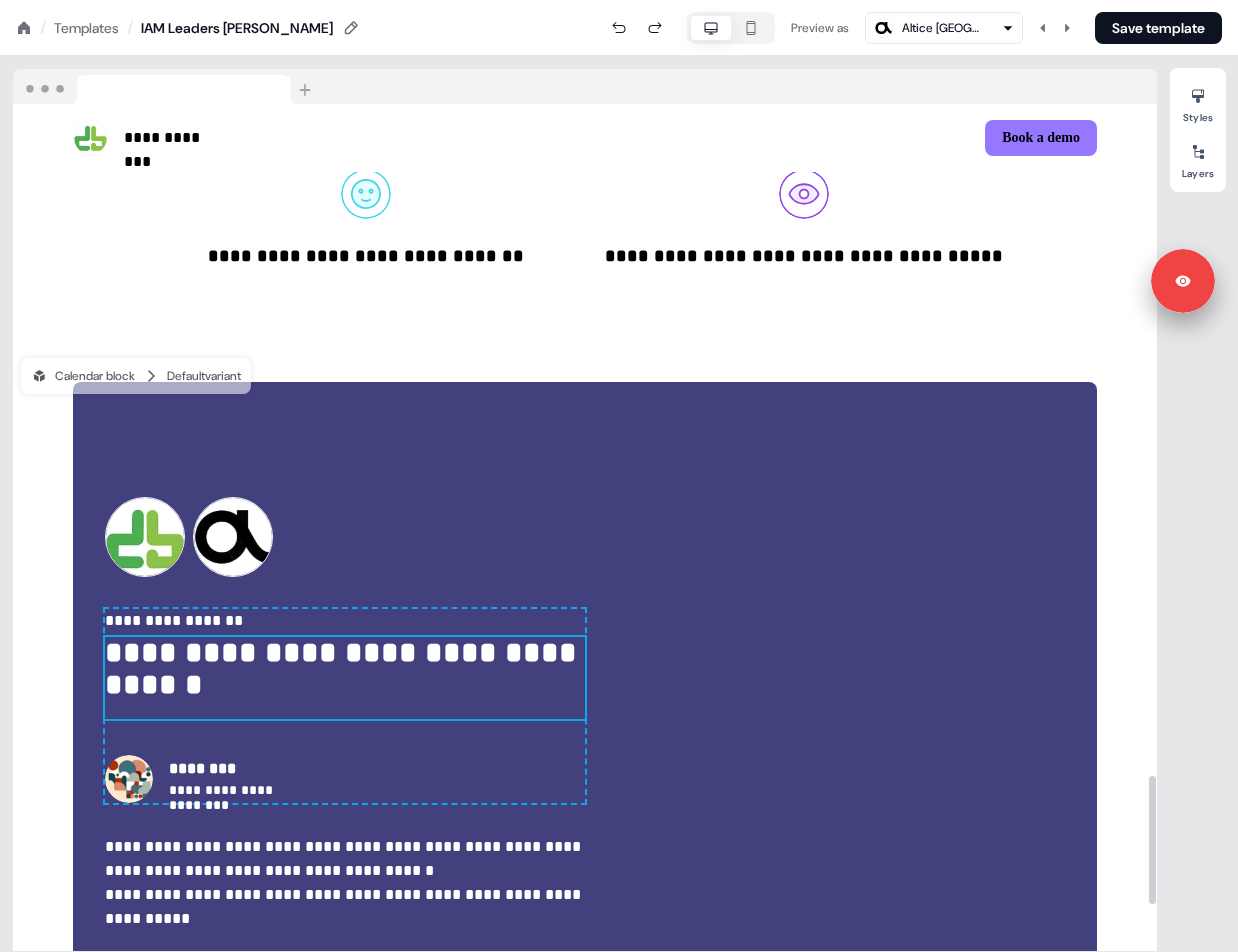 click on "**********" at bounding box center (345, 678) 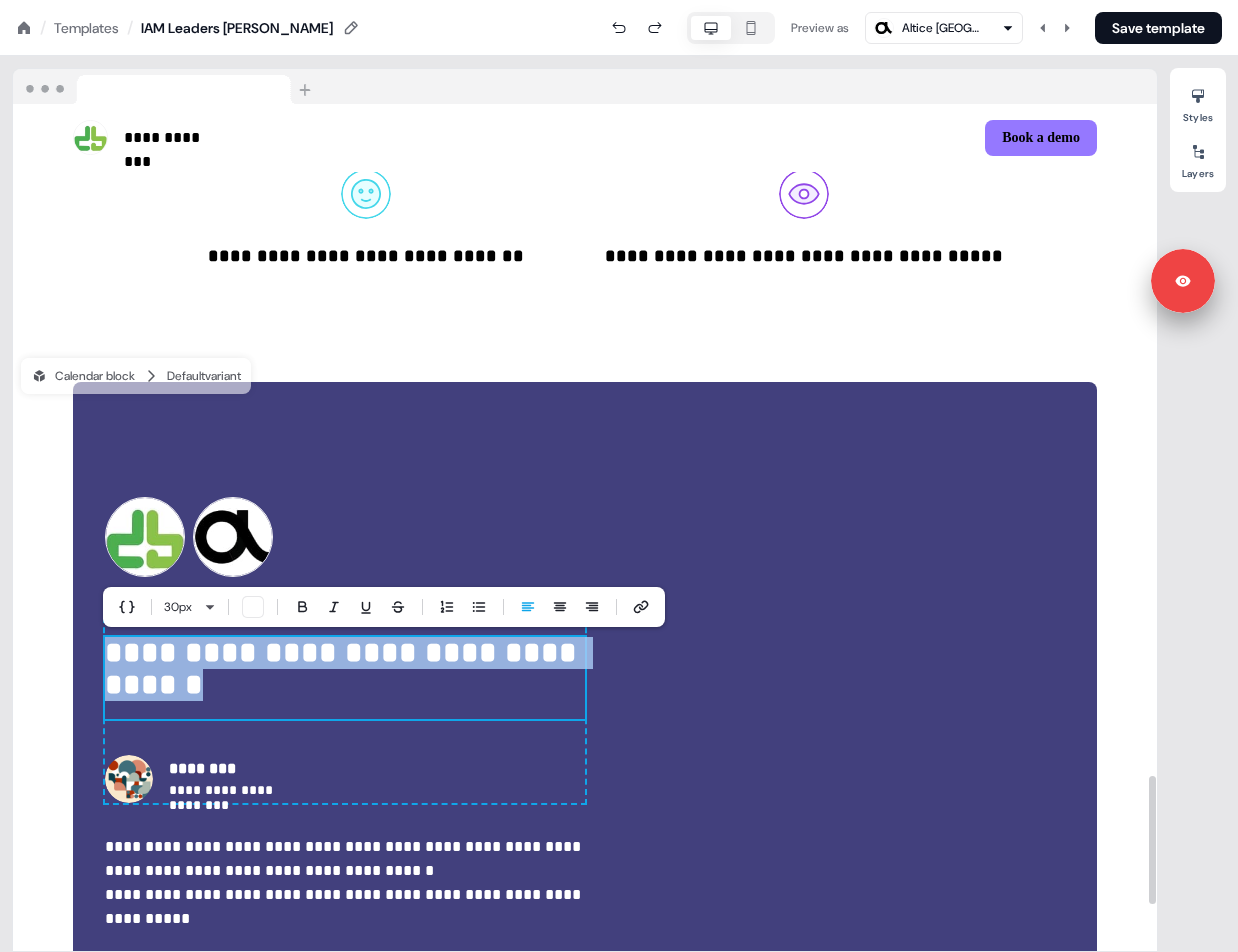 click on "**********" at bounding box center [345, 678] 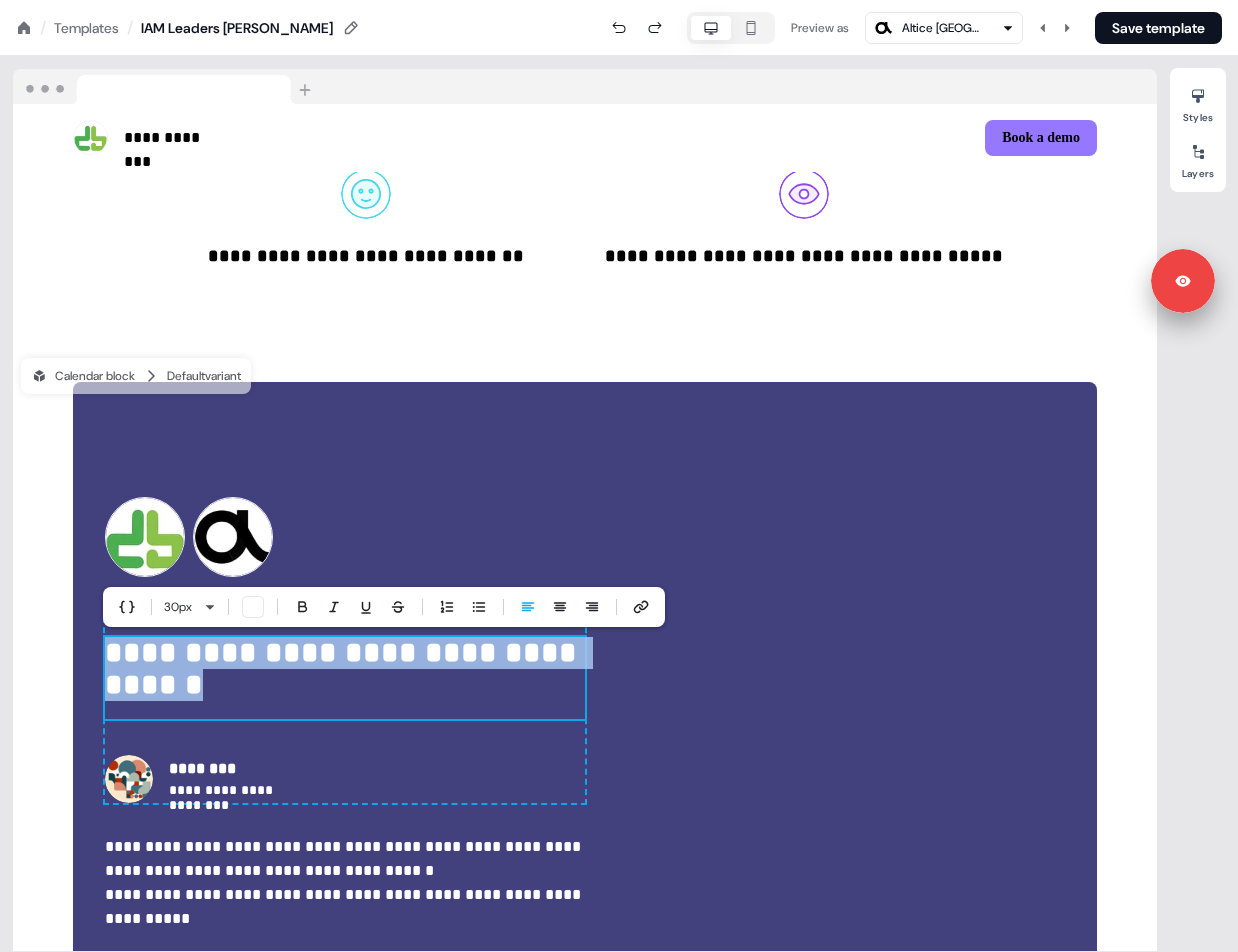 click on "**********" at bounding box center [345, 678] 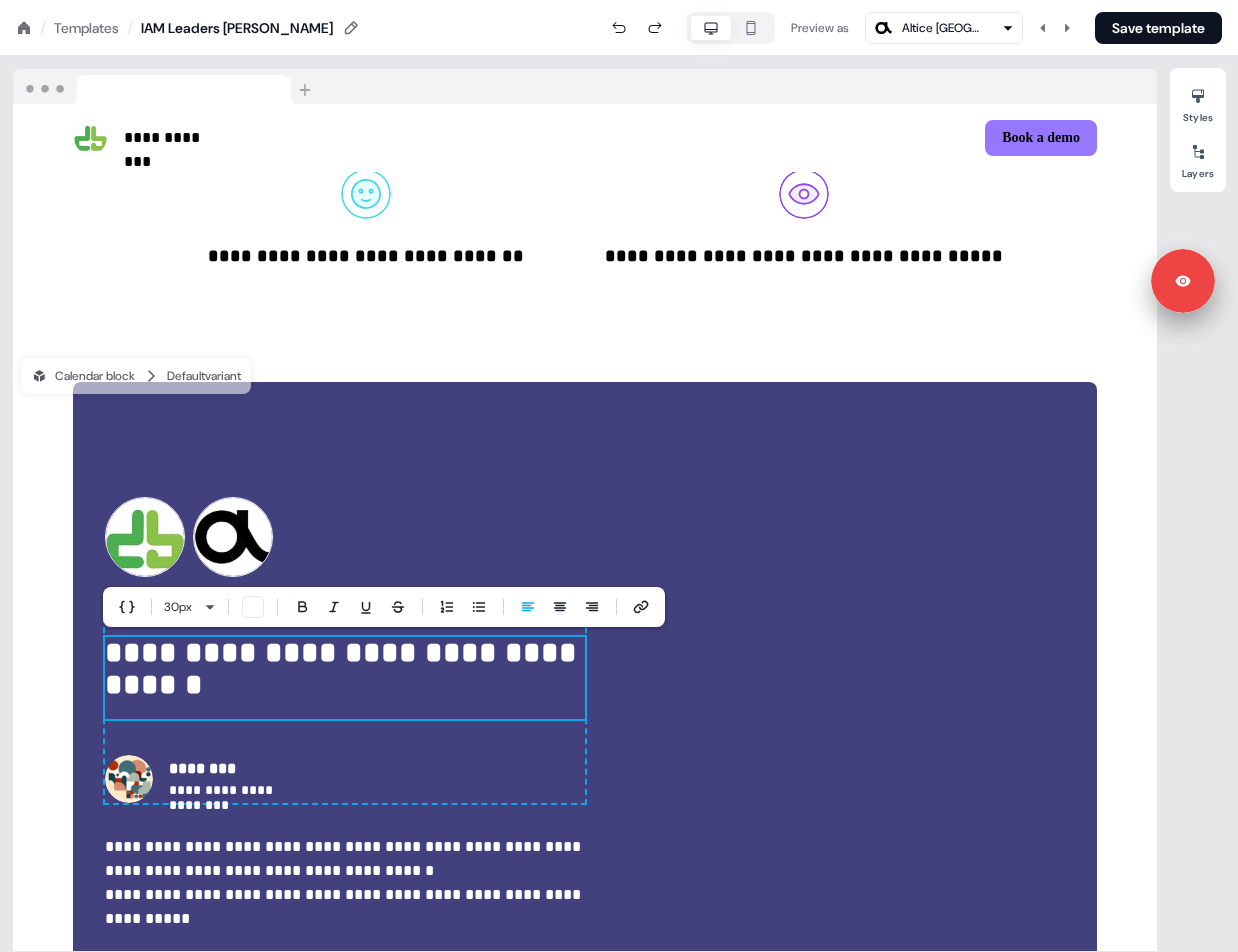 click on "**********" at bounding box center (345, 678) 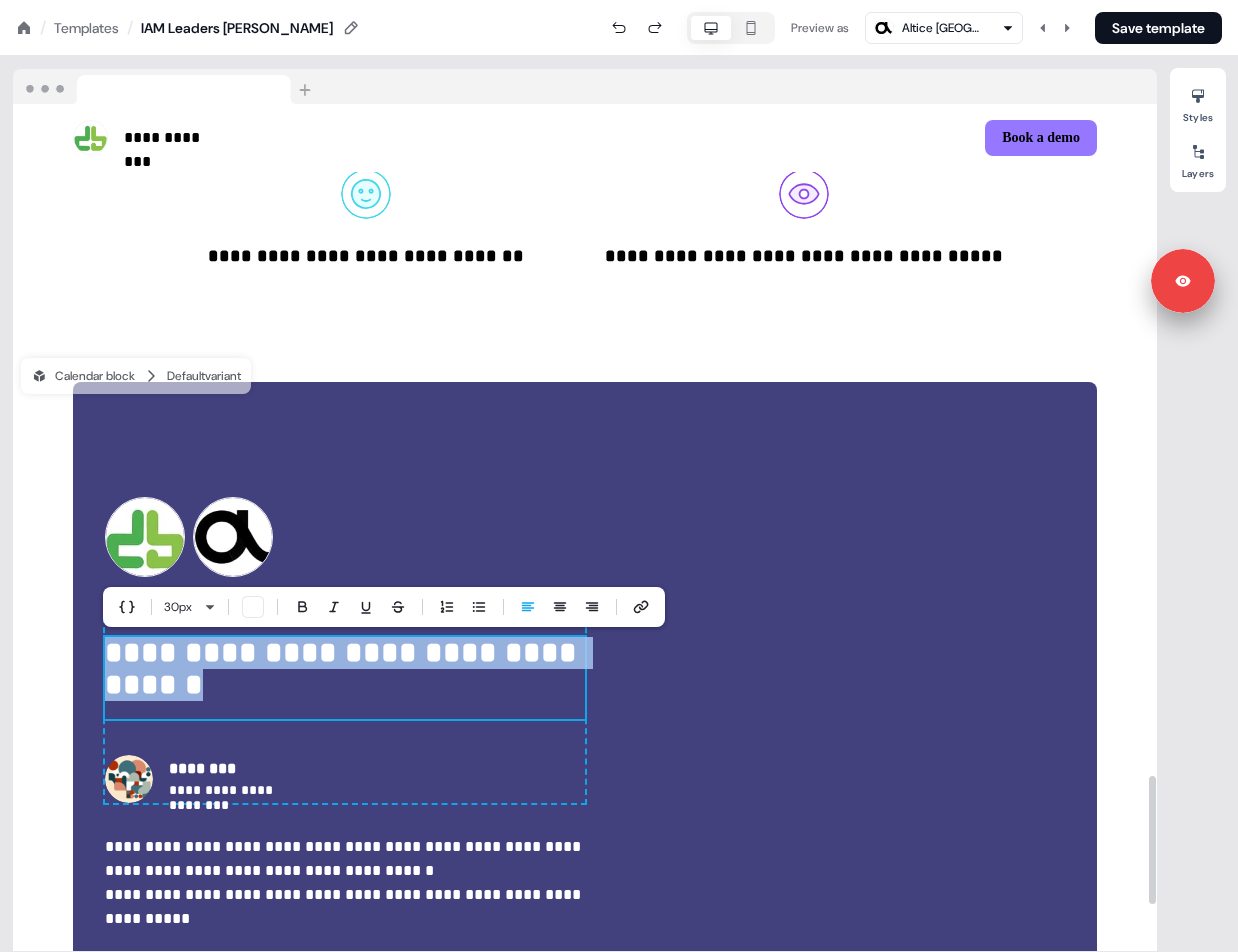 click on "**********" at bounding box center (345, 678) 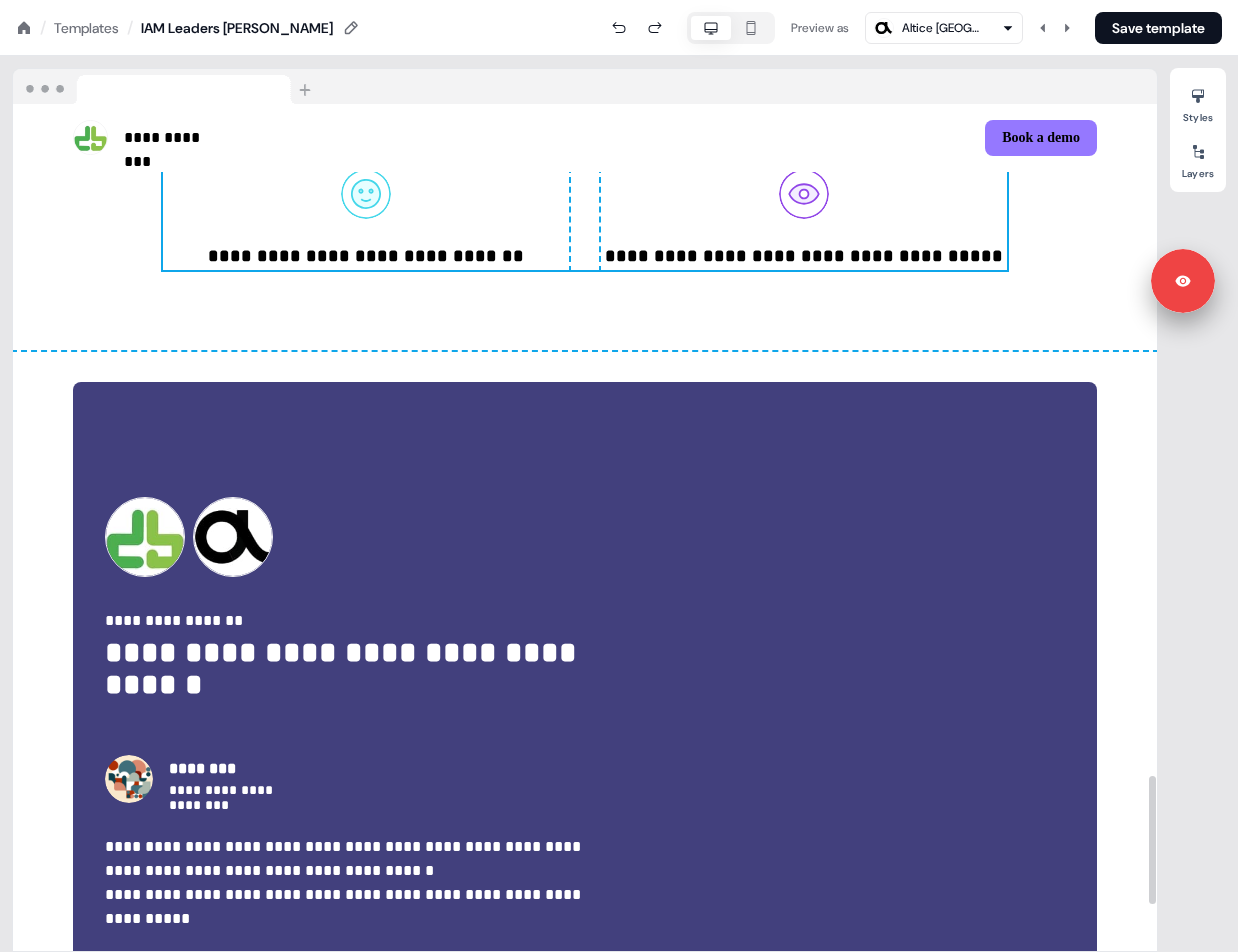 scroll, scrollTop: 4445, scrollLeft: 0, axis: vertical 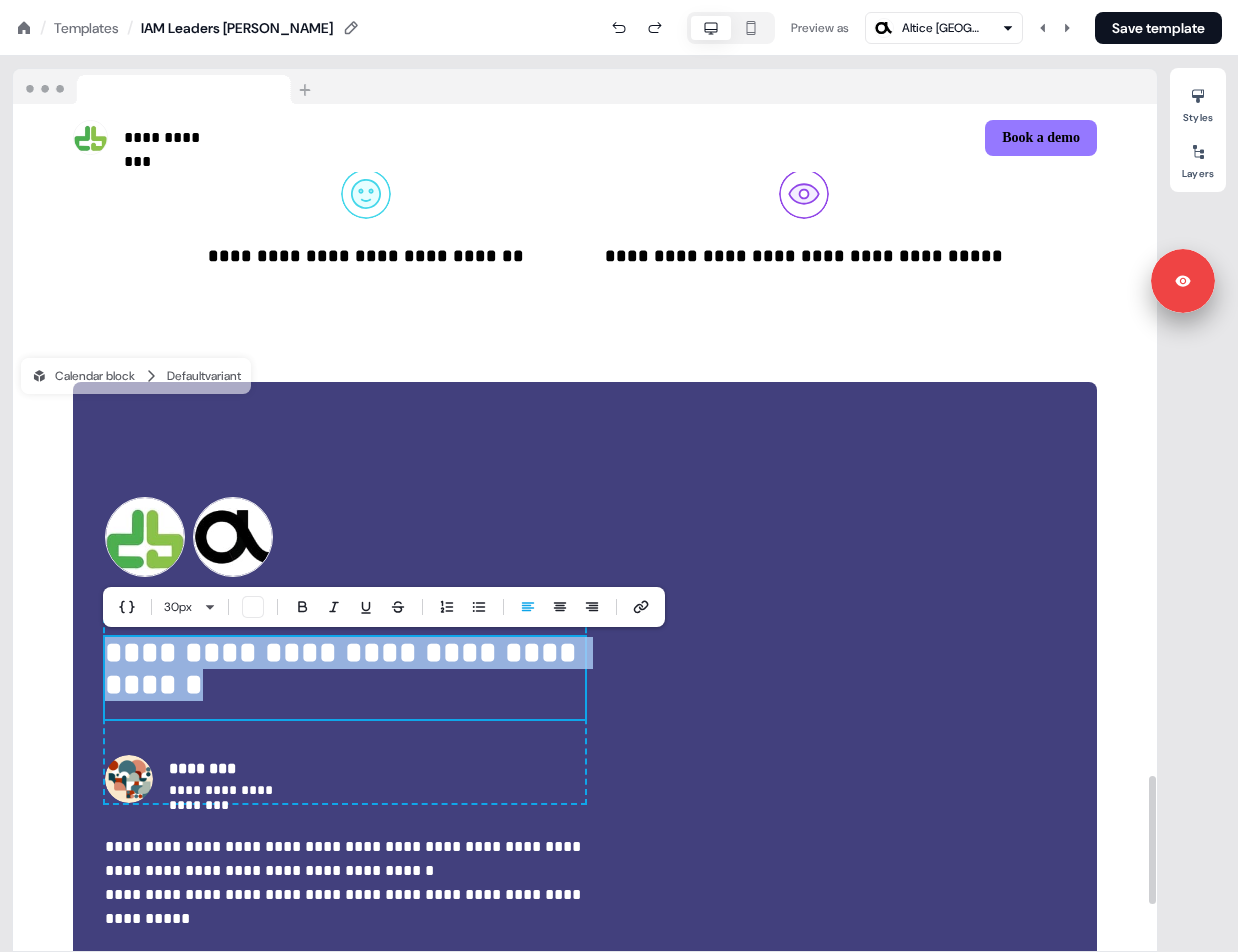 click on "**********" at bounding box center (345, 678) 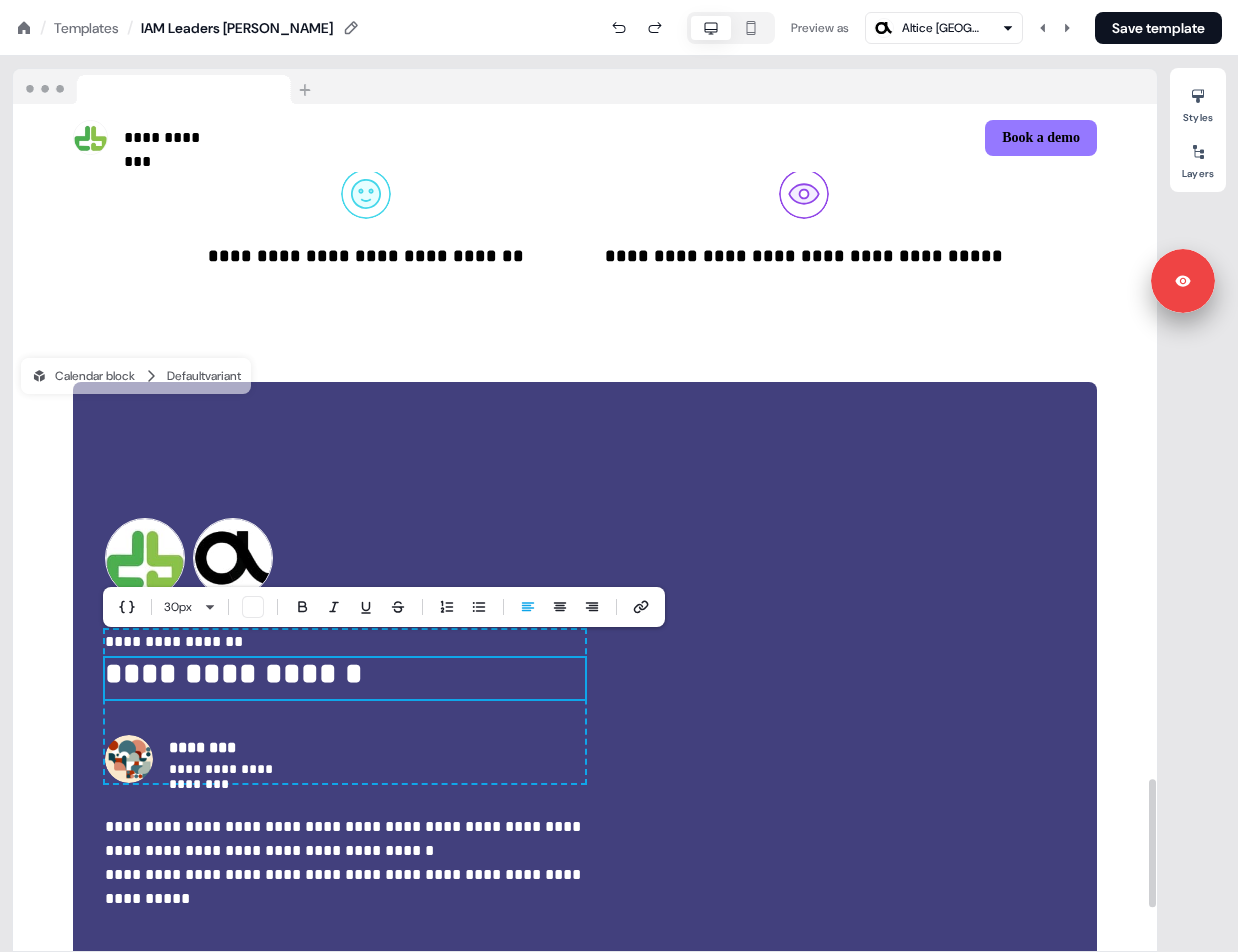 click on "**********" at bounding box center (345, 678) 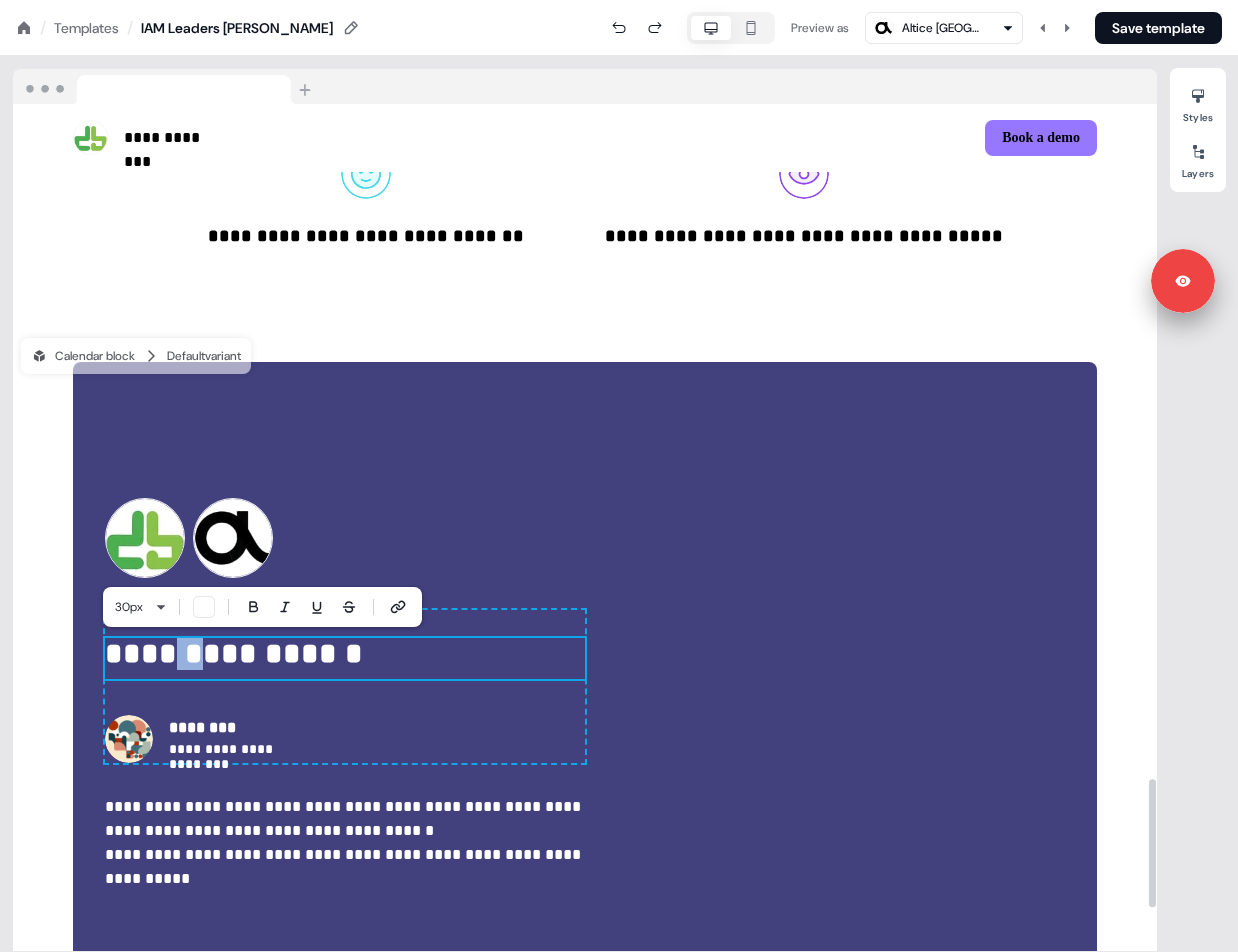 type 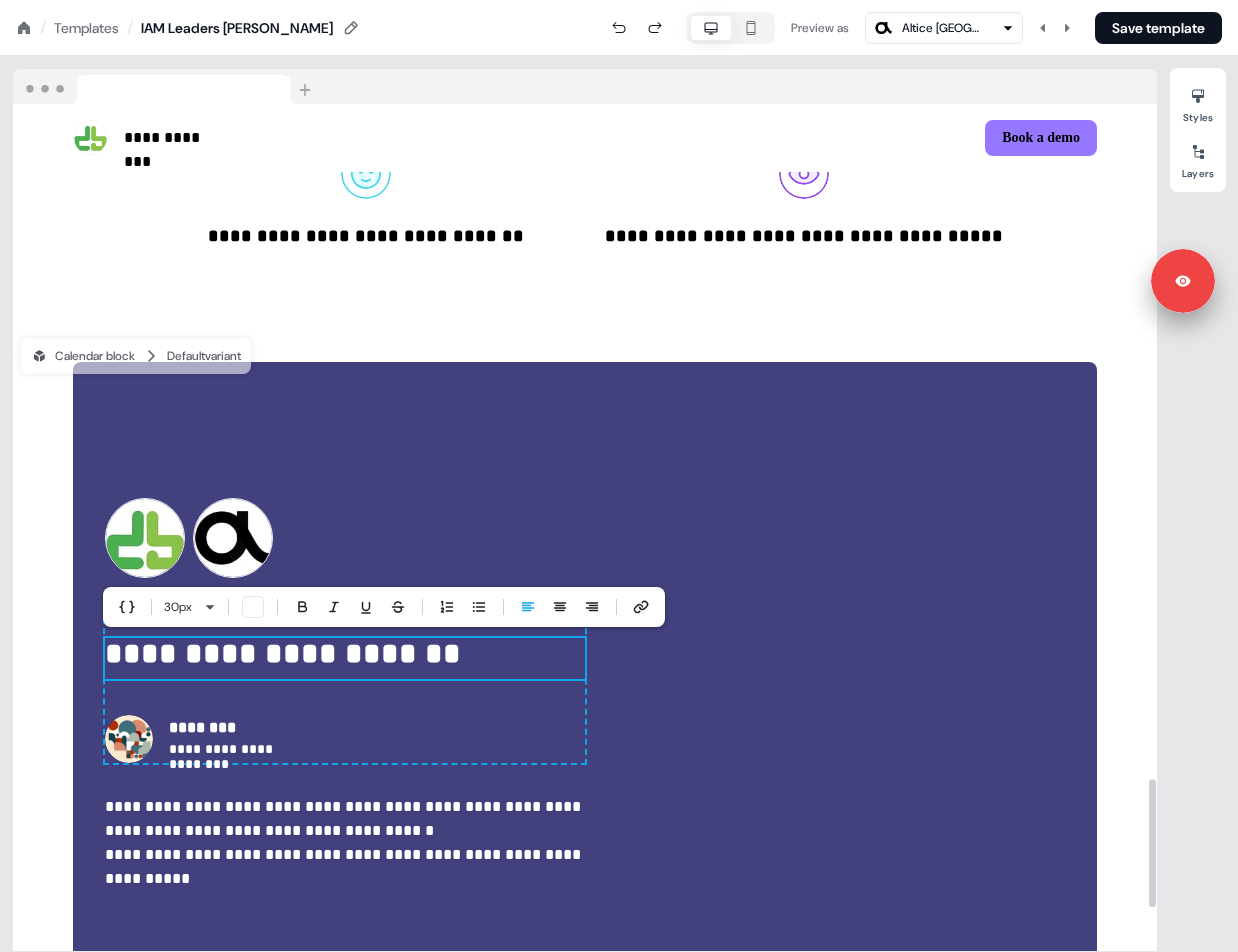 click on "**********" at bounding box center (345, 819) 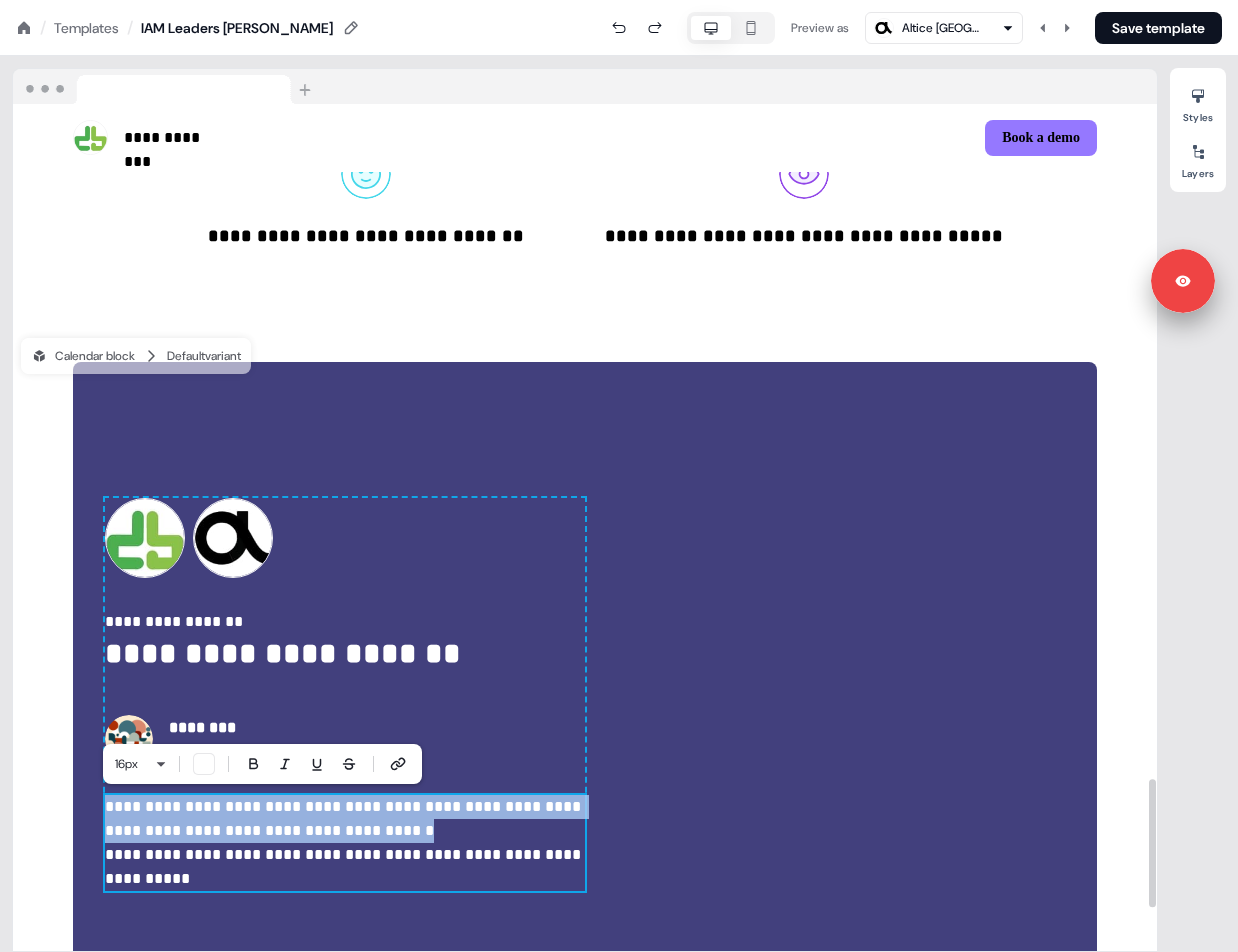click on "**********" at bounding box center (345, 819) 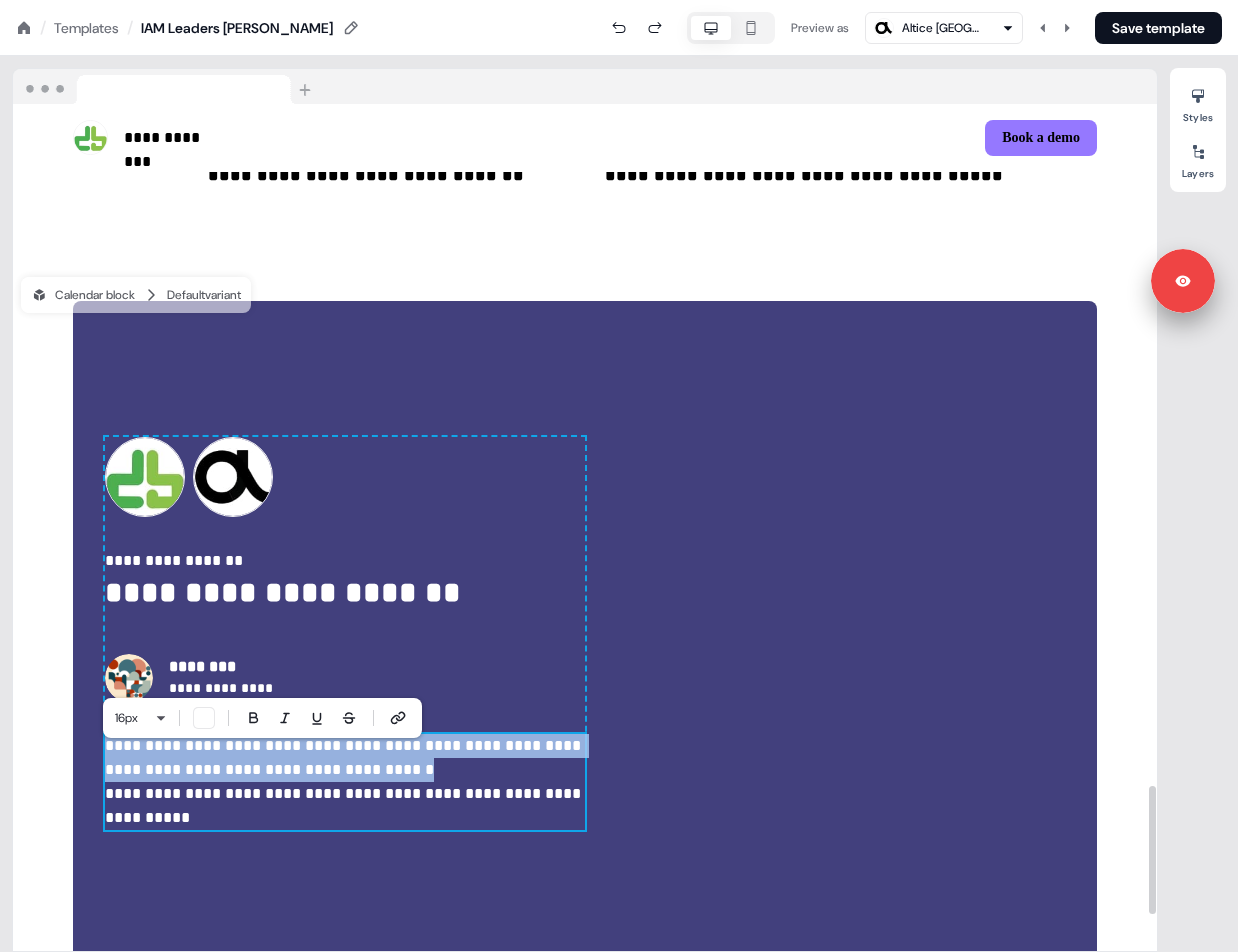 scroll, scrollTop: 4537, scrollLeft: 0, axis: vertical 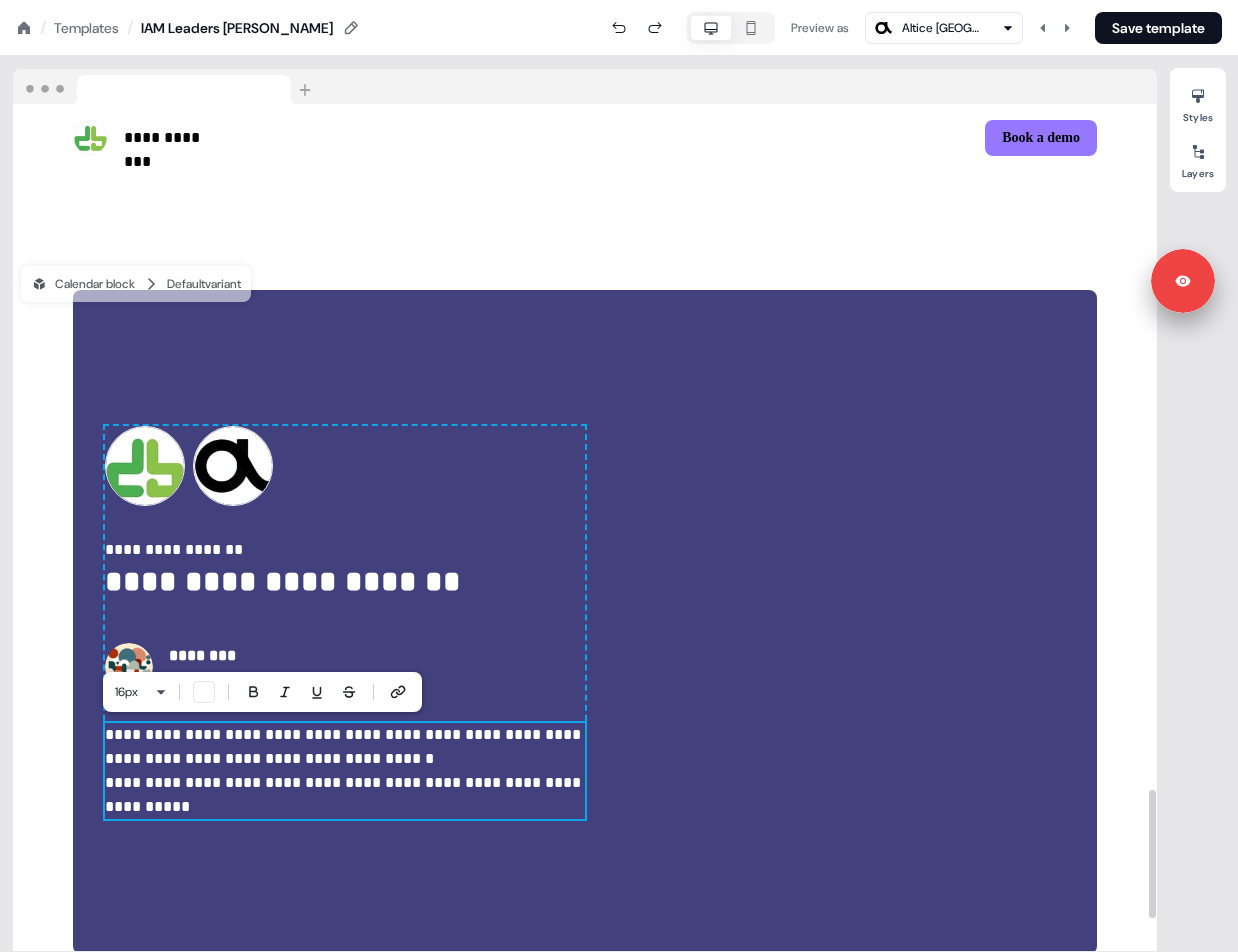 click on "**********" at bounding box center (345, 795) 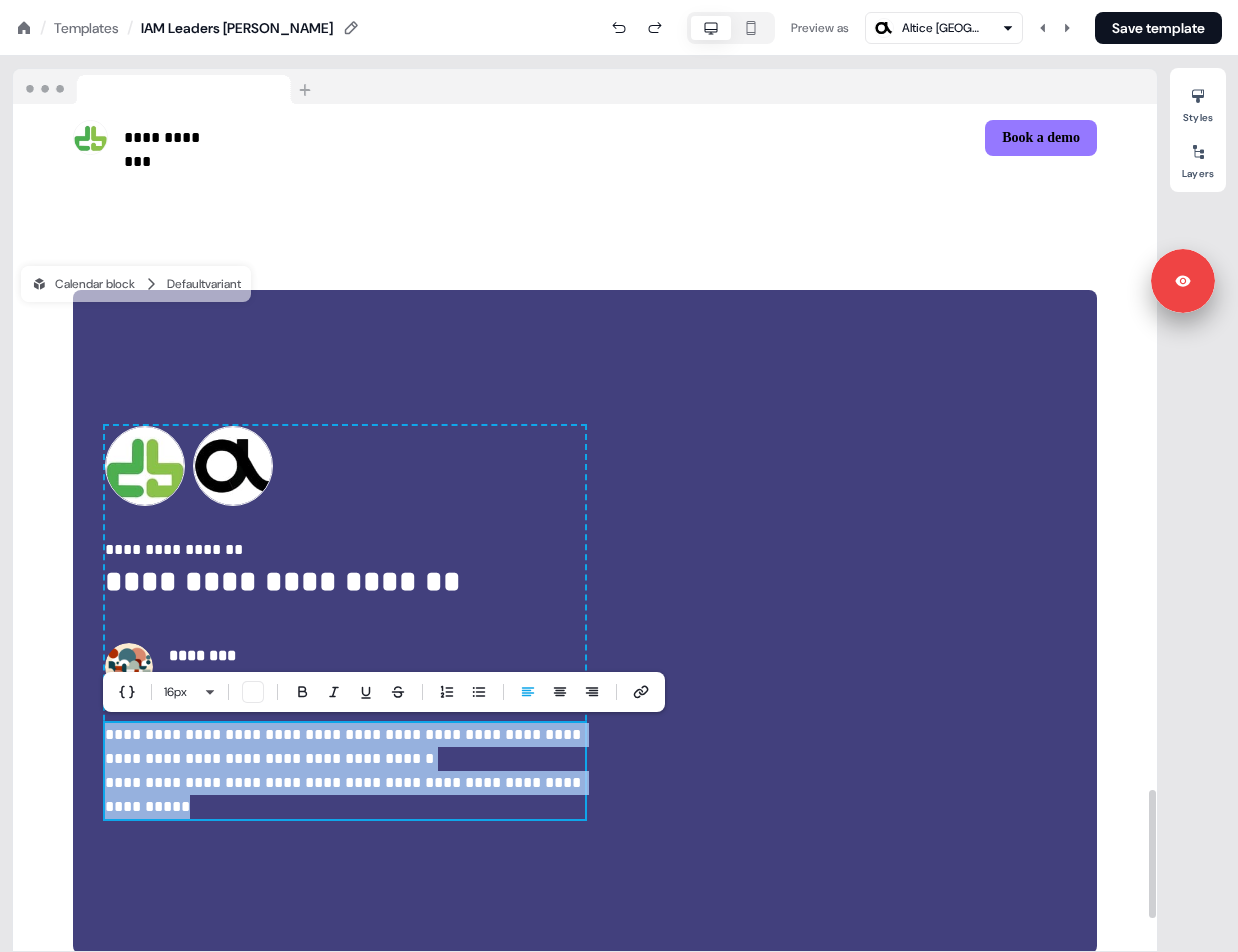 drag, startPoint x: 170, startPoint y: 806, endPoint x: 107, endPoint y: 731, distance: 97.94897 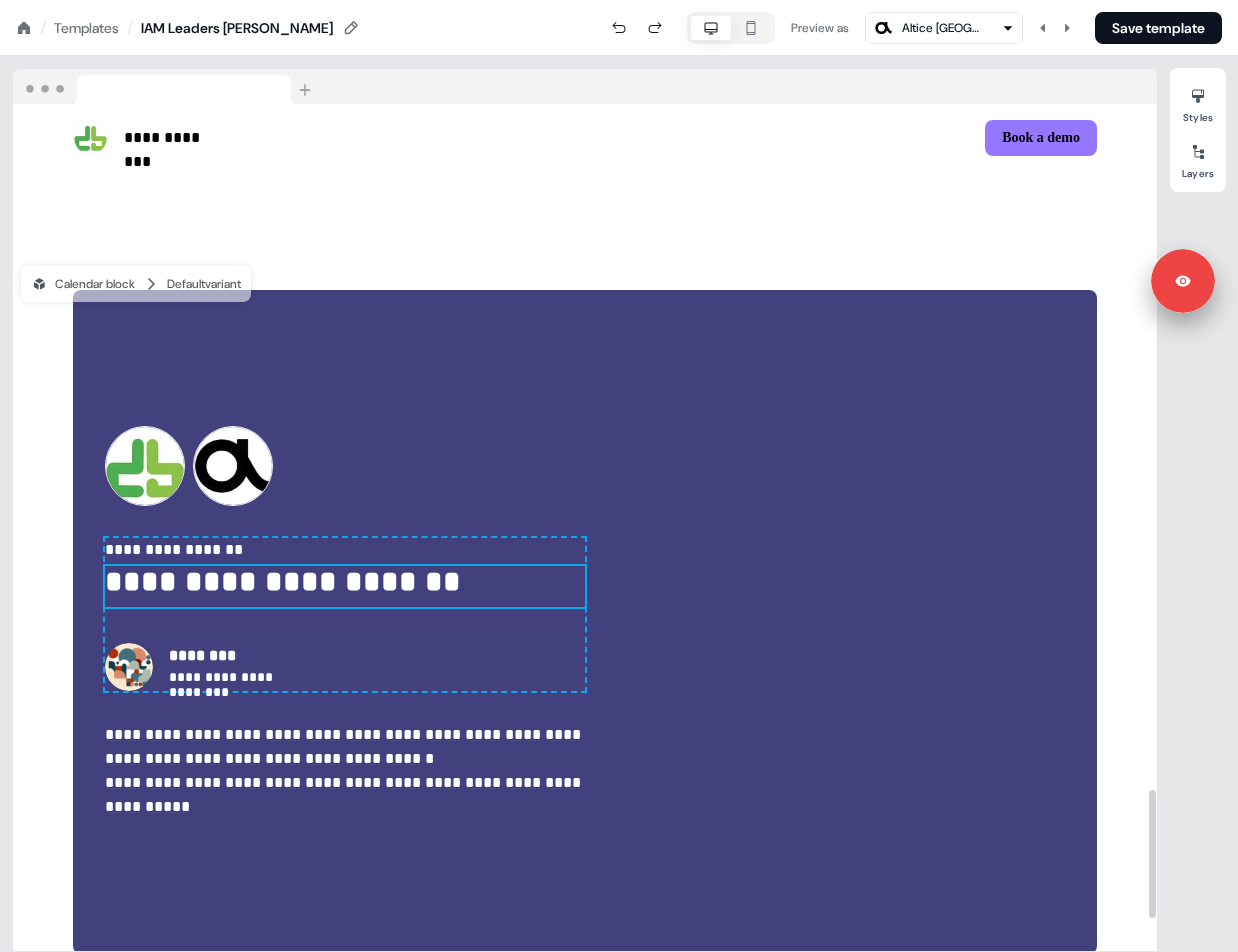 scroll, scrollTop: 4537, scrollLeft: 0, axis: vertical 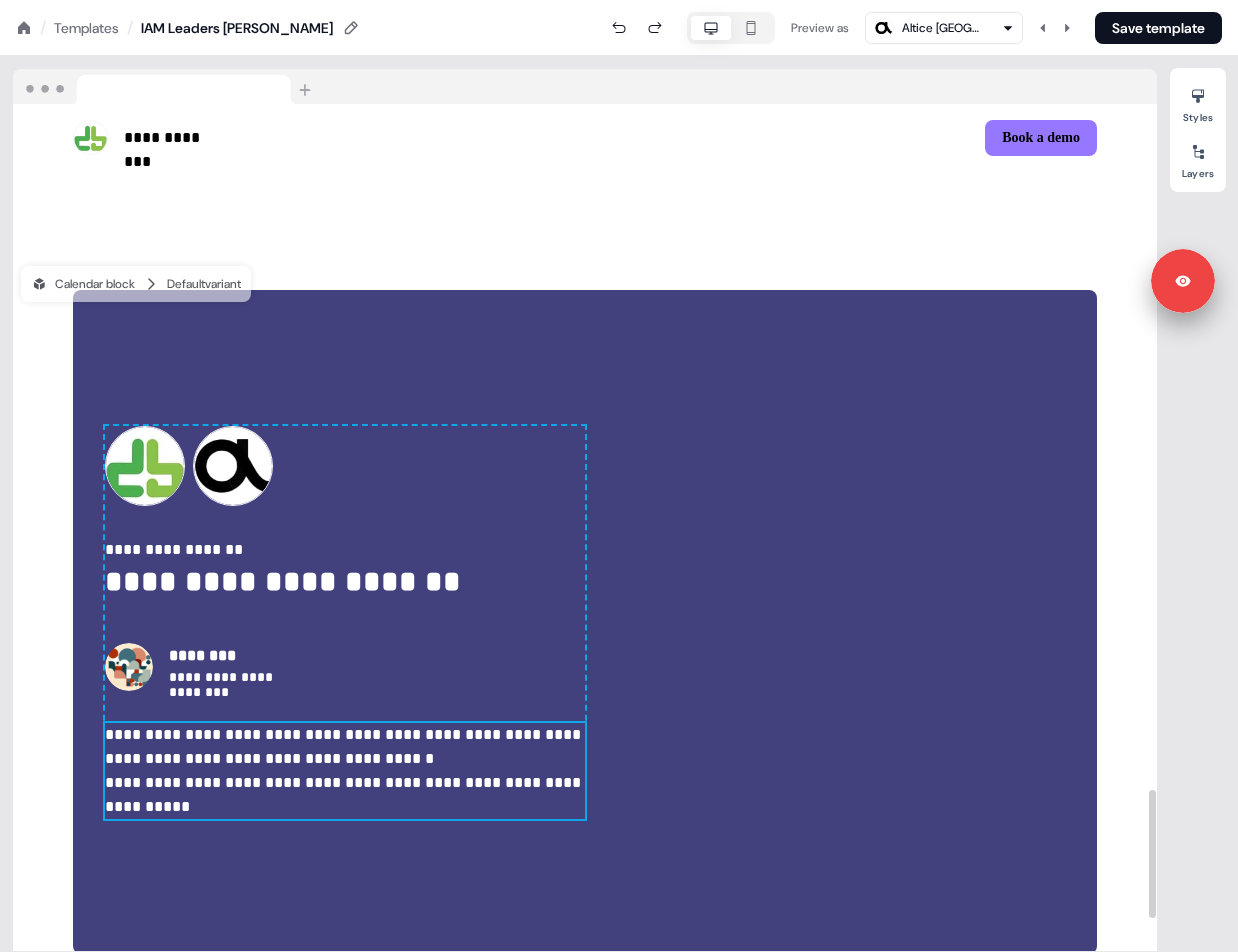 click on "**********" at bounding box center (345, 747) 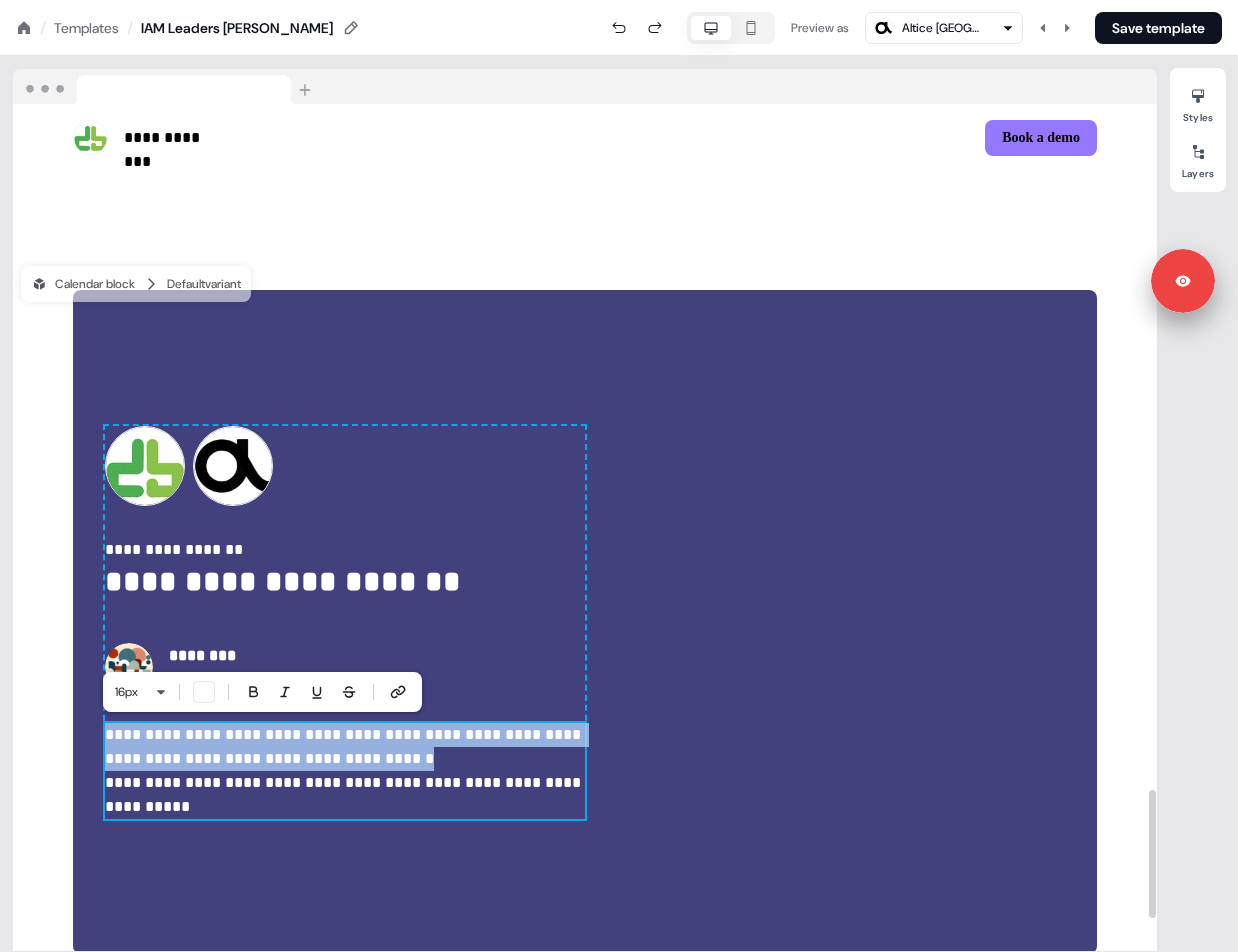 click on "**********" at bounding box center (345, 747) 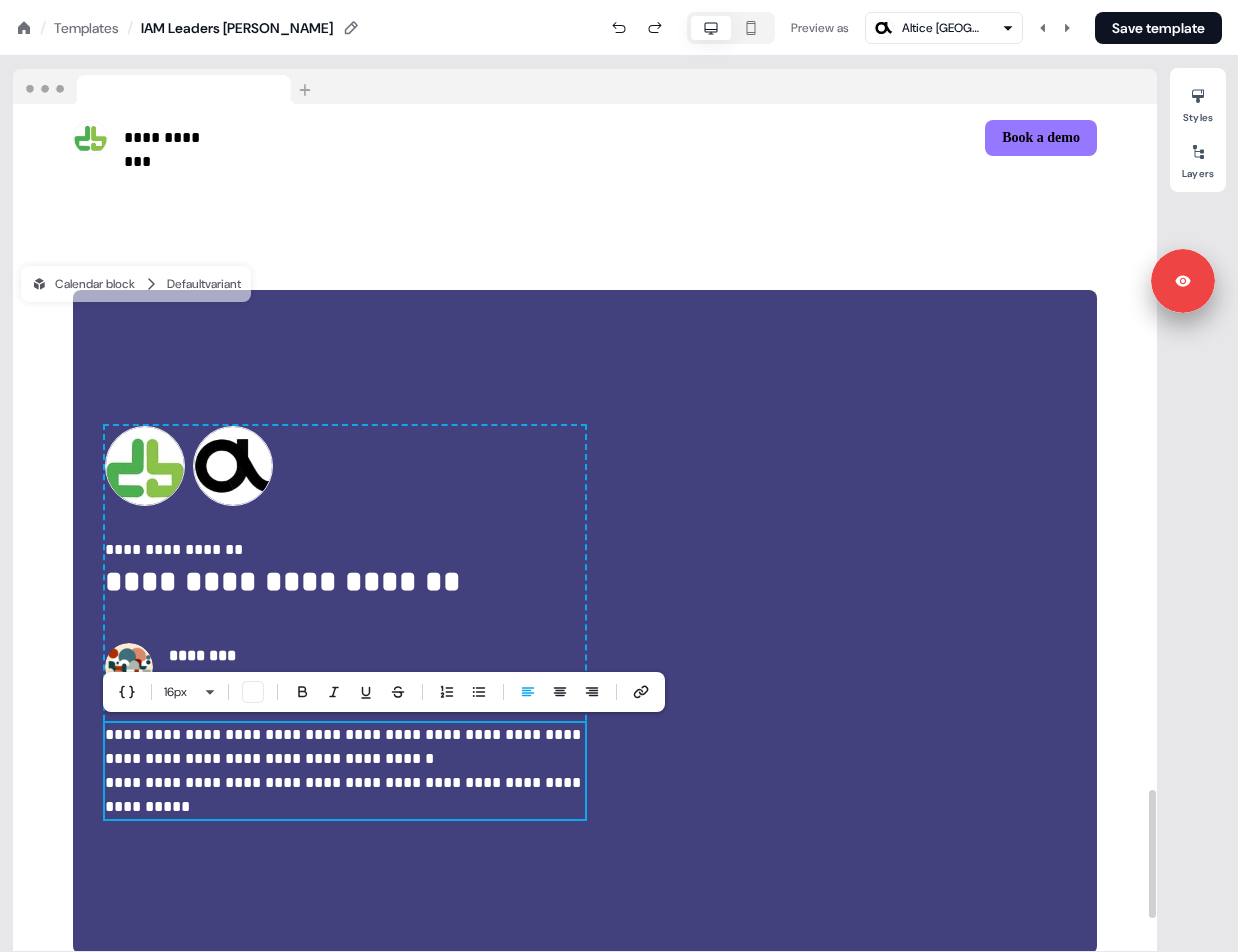 click on "**********" at bounding box center [345, 795] 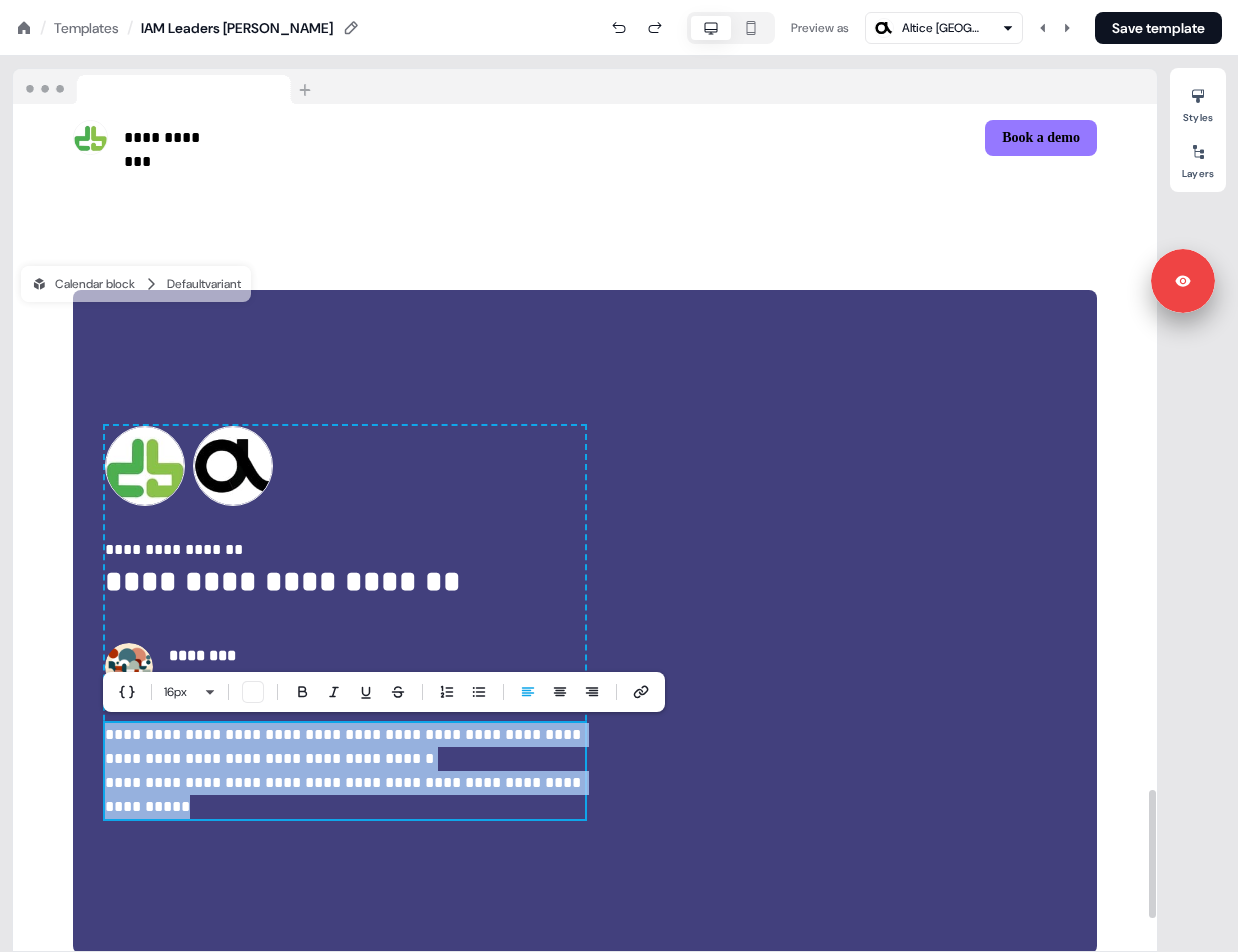 drag, startPoint x: 151, startPoint y: 801, endPoint x: 96, endPoint y: 730, distance: 89.81091 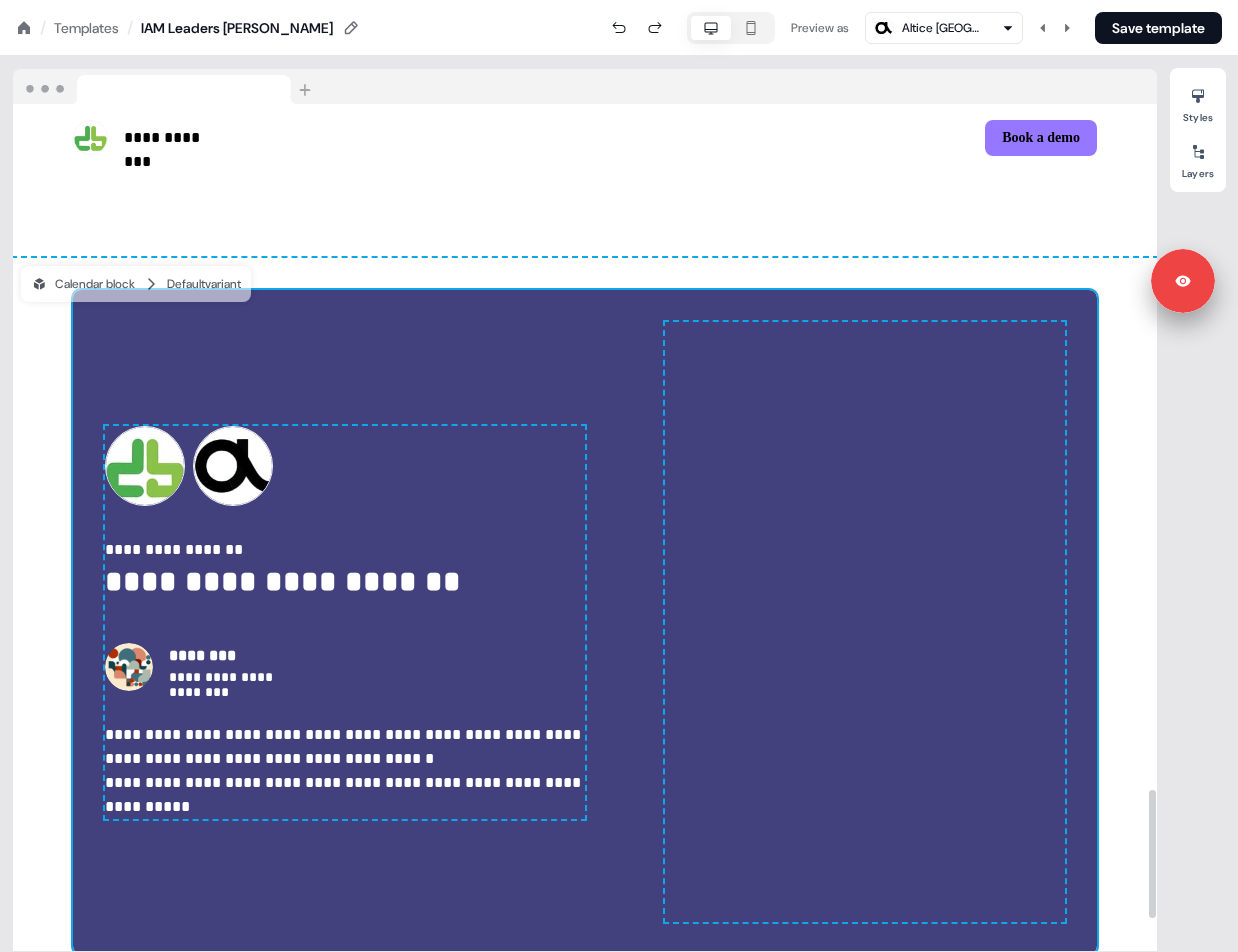 click on "**********" at bounding box center (345, 795) 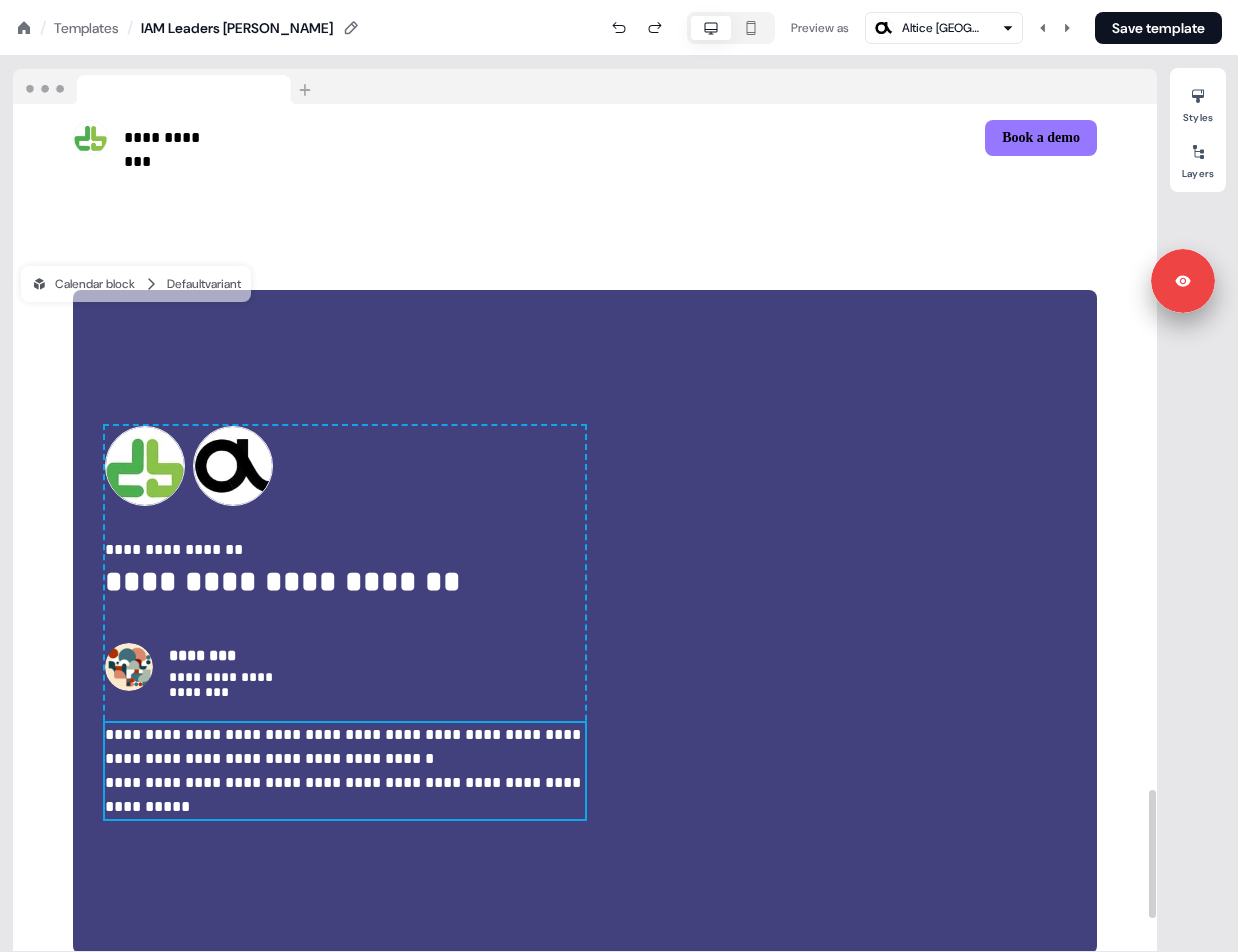 click on "**********" at bounding box center (345, 795) 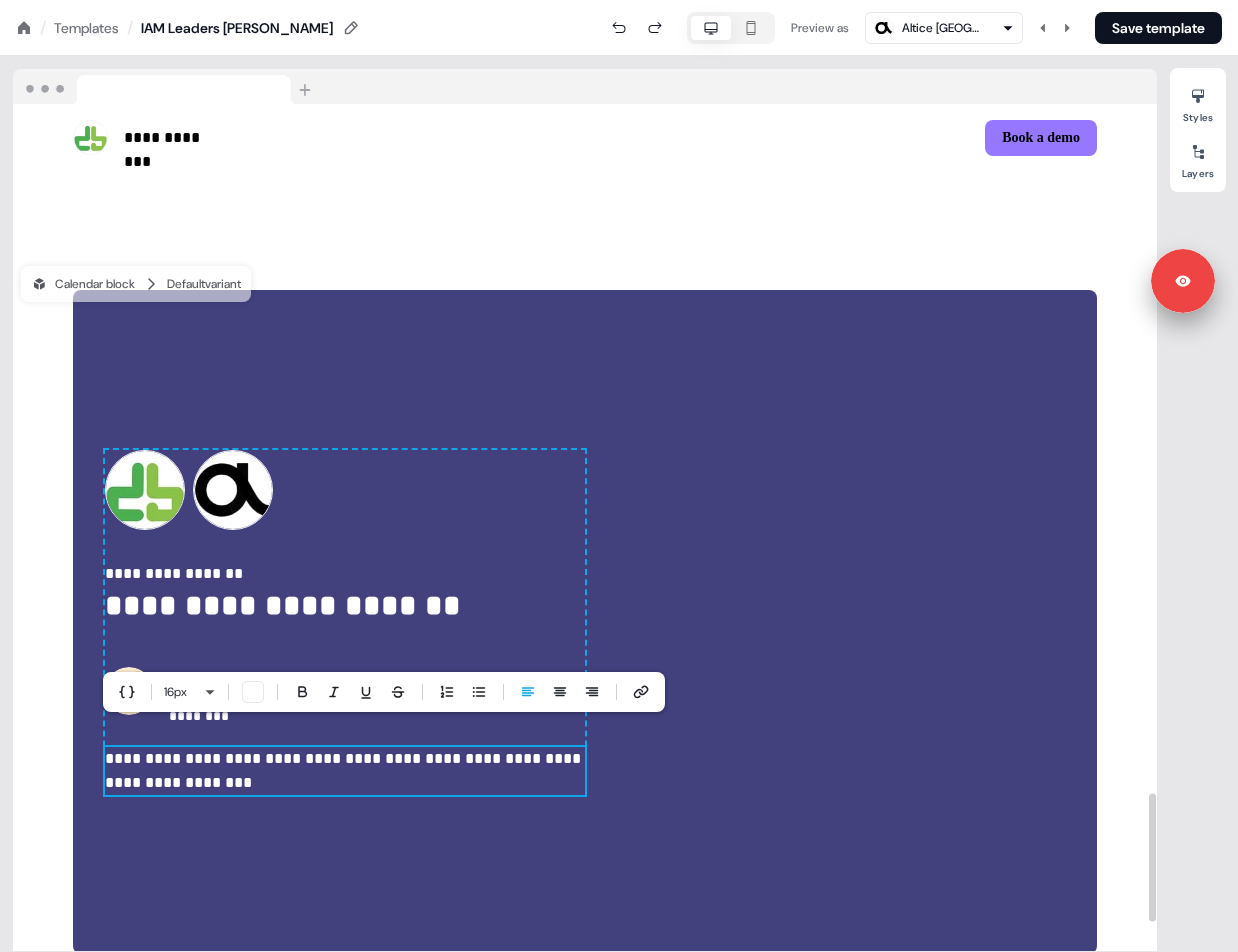 scroll, scrollTop: 4561, scrollLeft: 0, axis: vertical 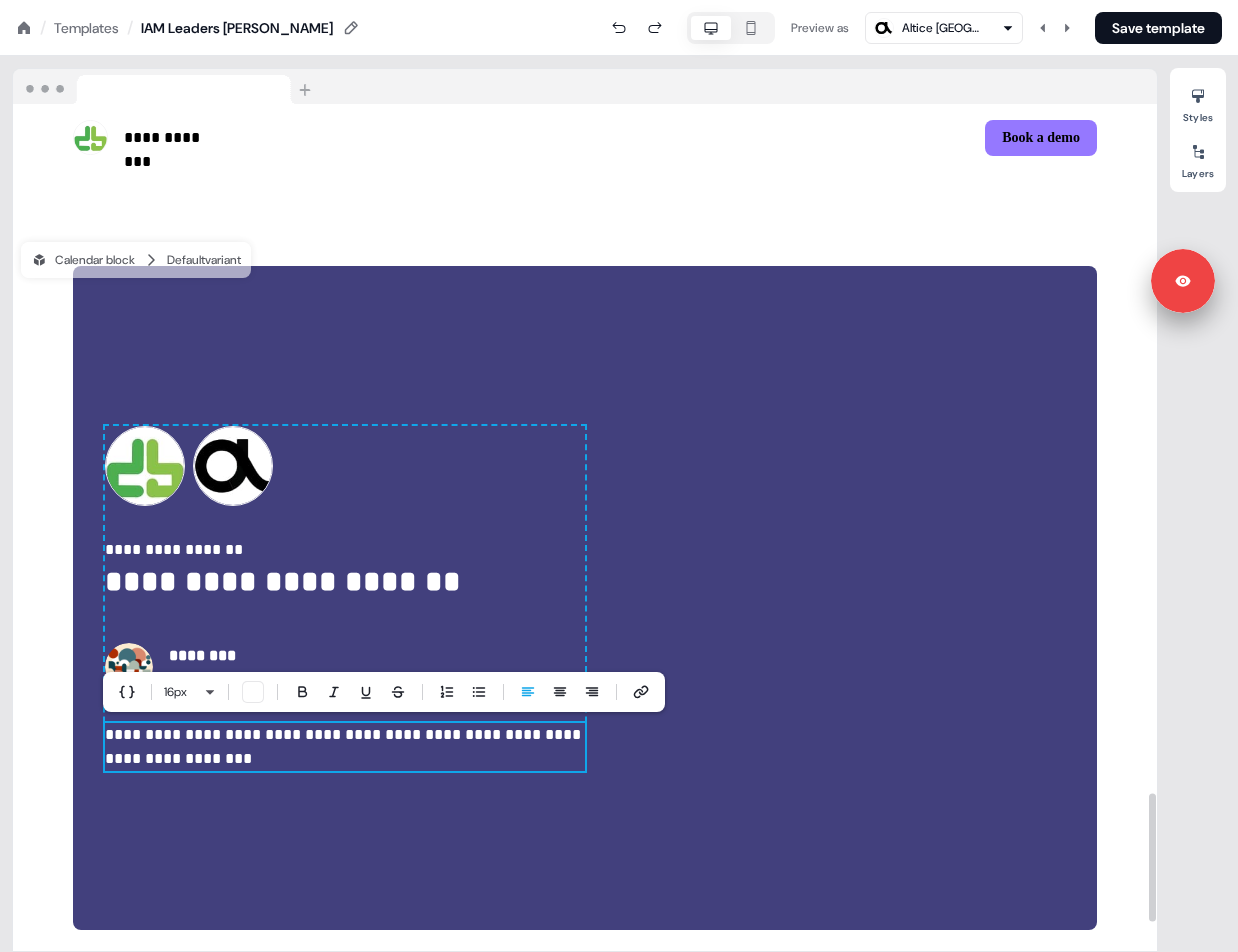 click on "**********" at bounding box center [585, 598] 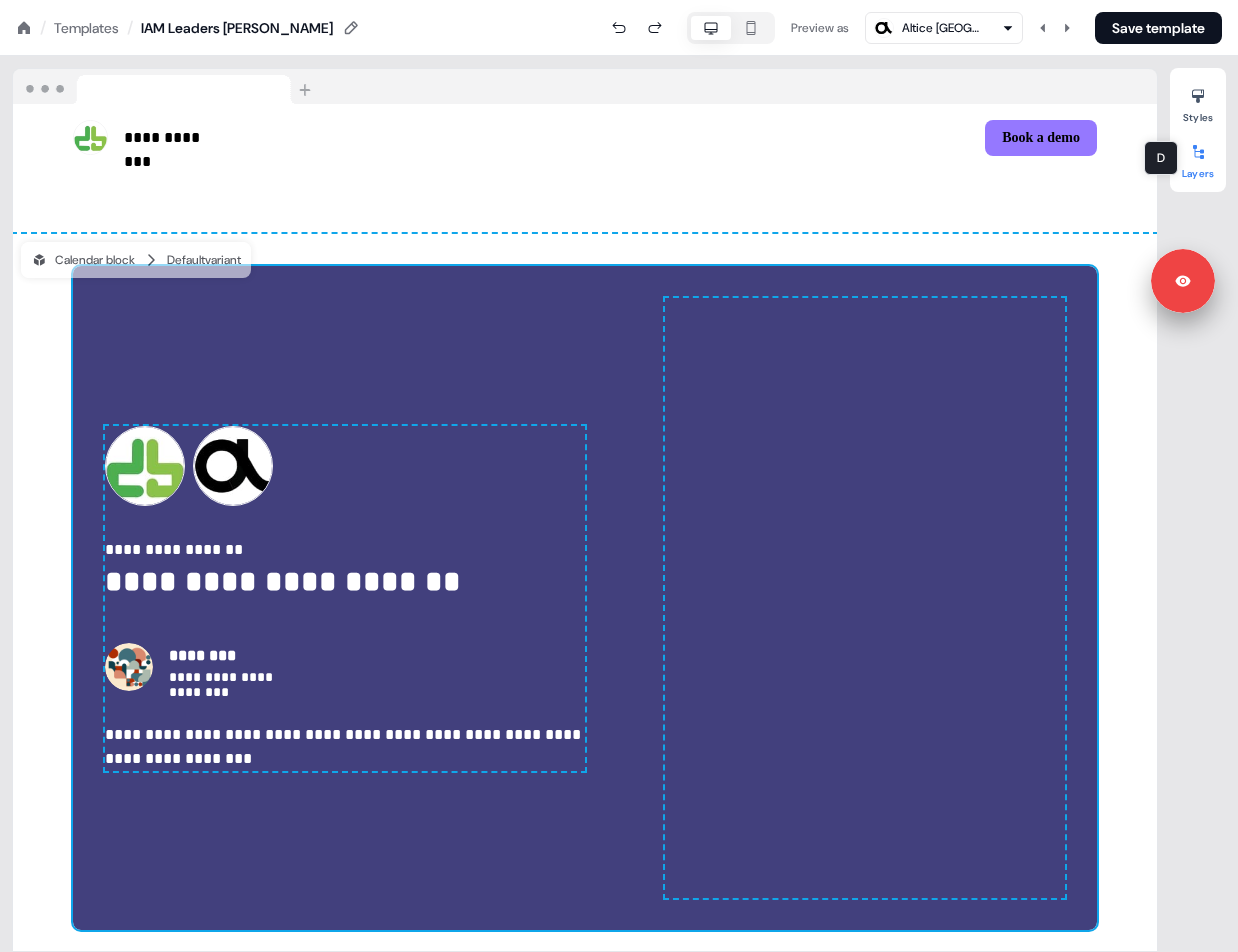 click 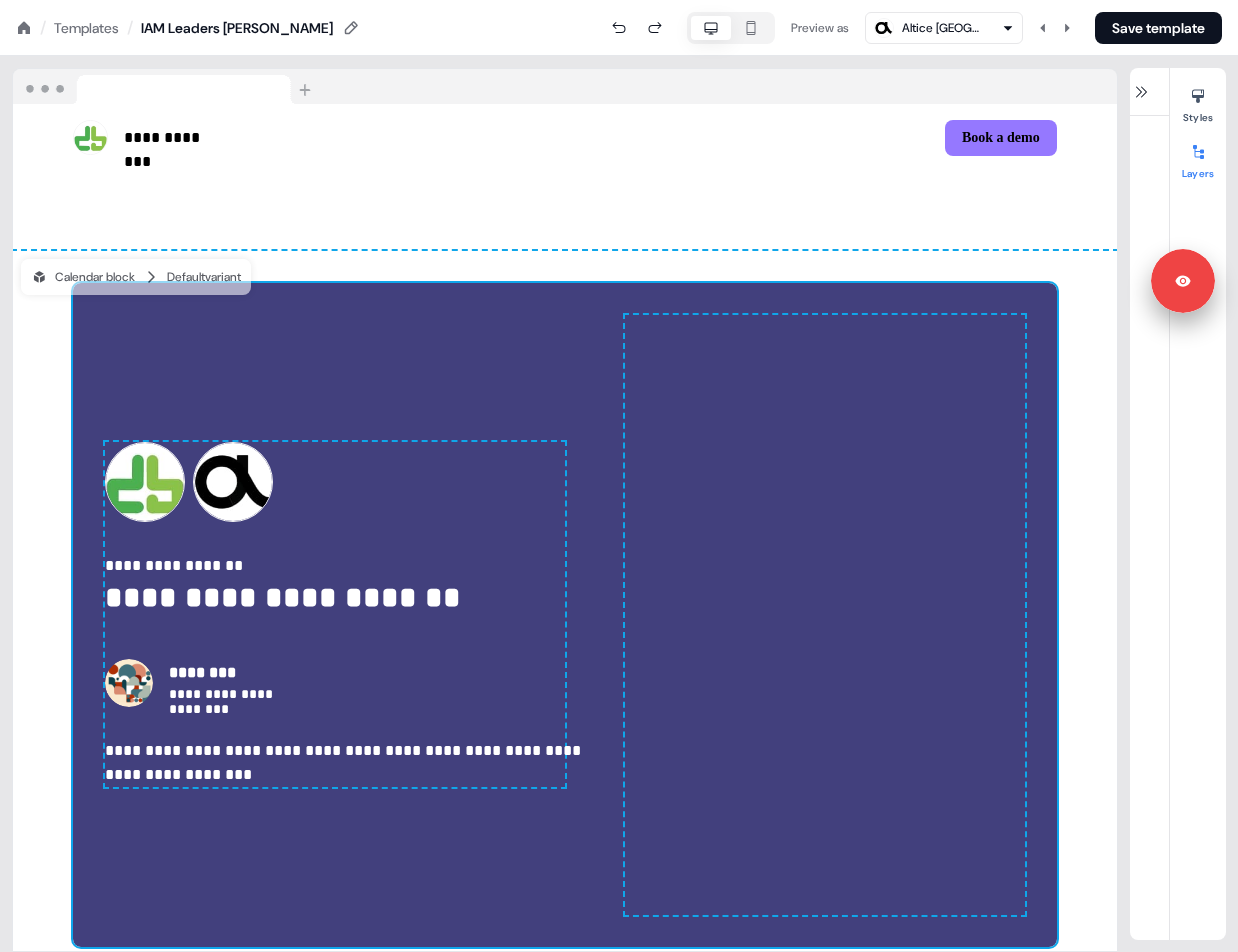 scroll, scrollTop: 4644, scrollLeft: 0, axis: vertical 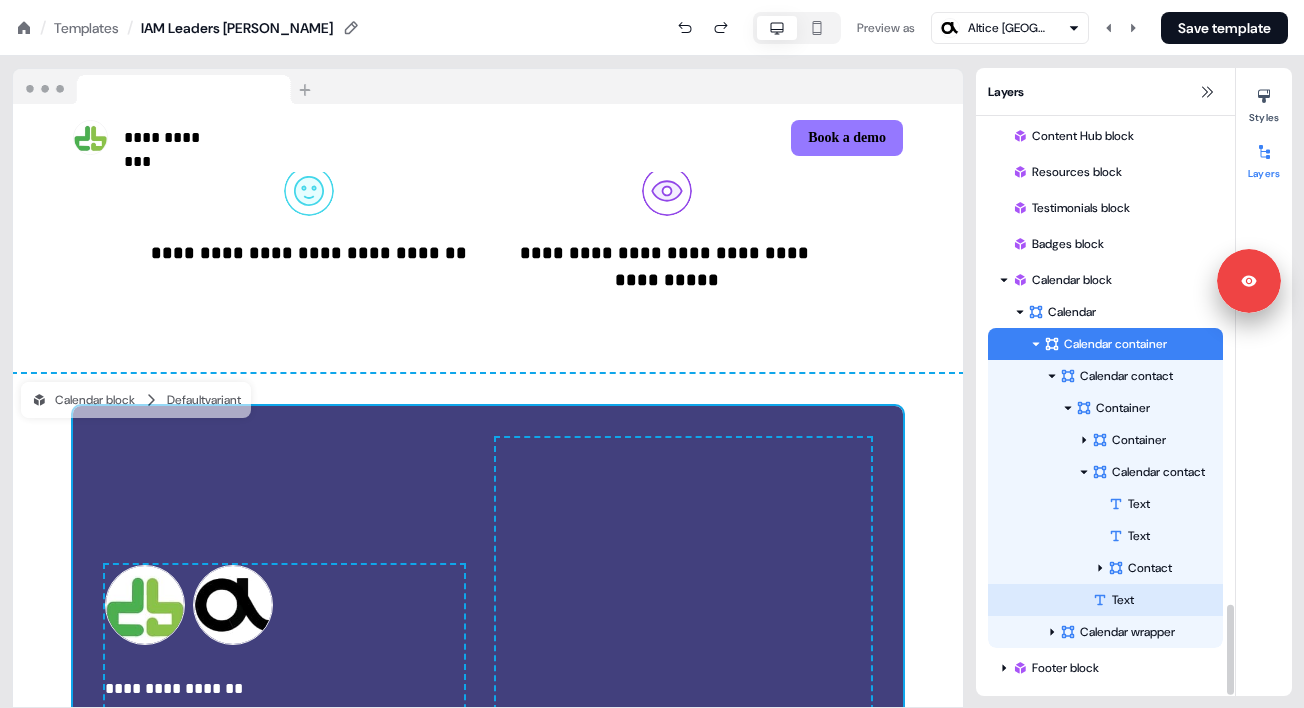 click on "Text" at bounding box center [1157, 600] 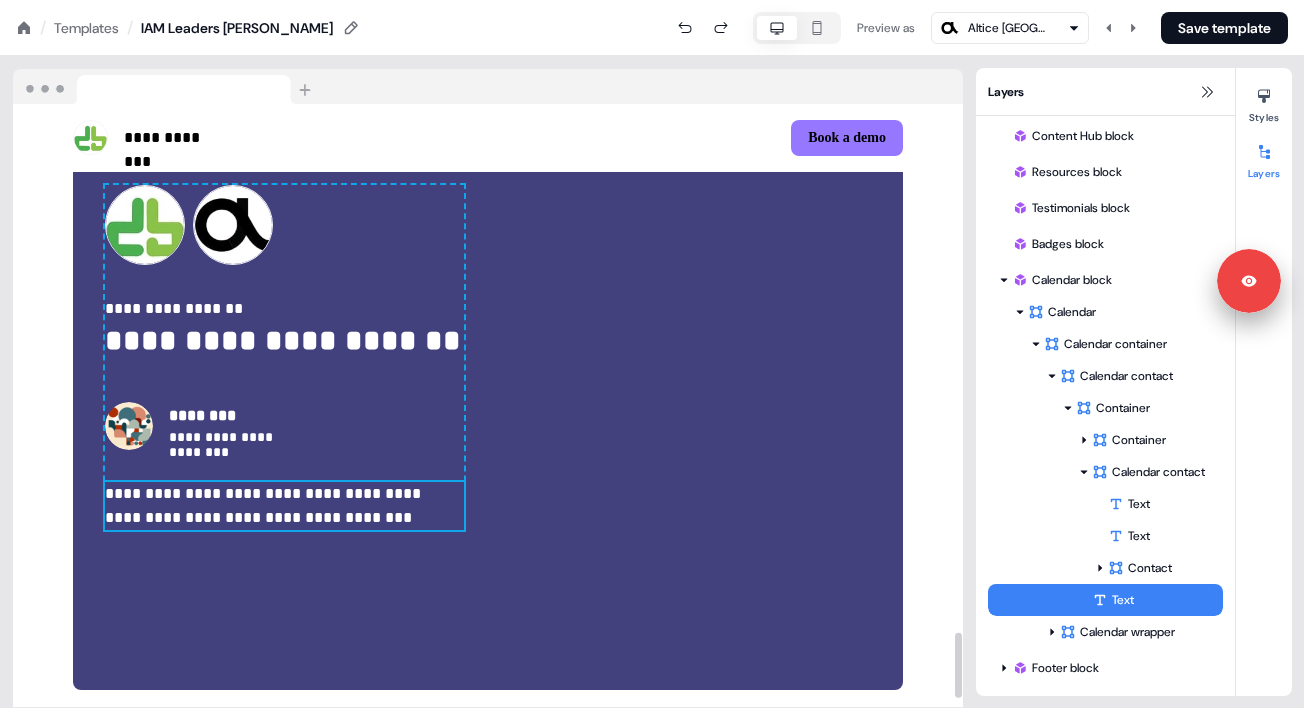scroll, scrollTop: 4859, scrollLeft: 0, axis: vertical 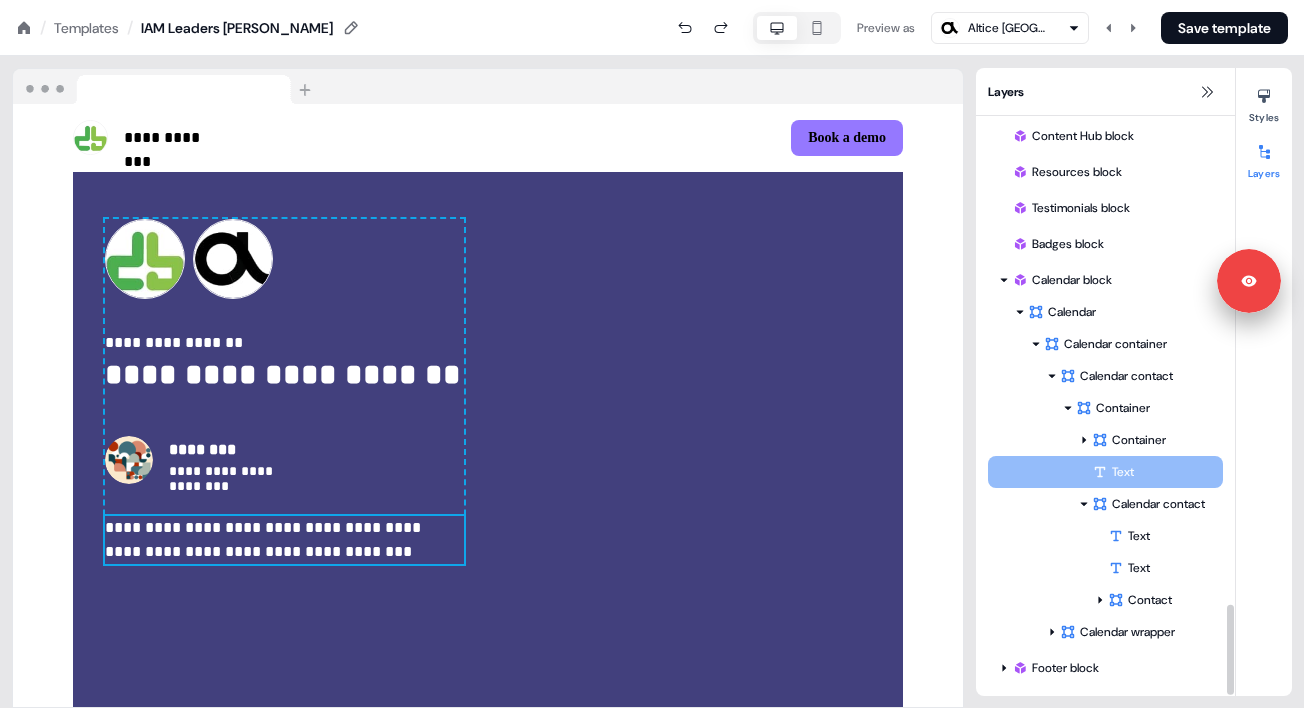drag, startPoint x: 1157, startPoint y: 594, endPoint x: 1157, endPoint y: 536, distance: 58 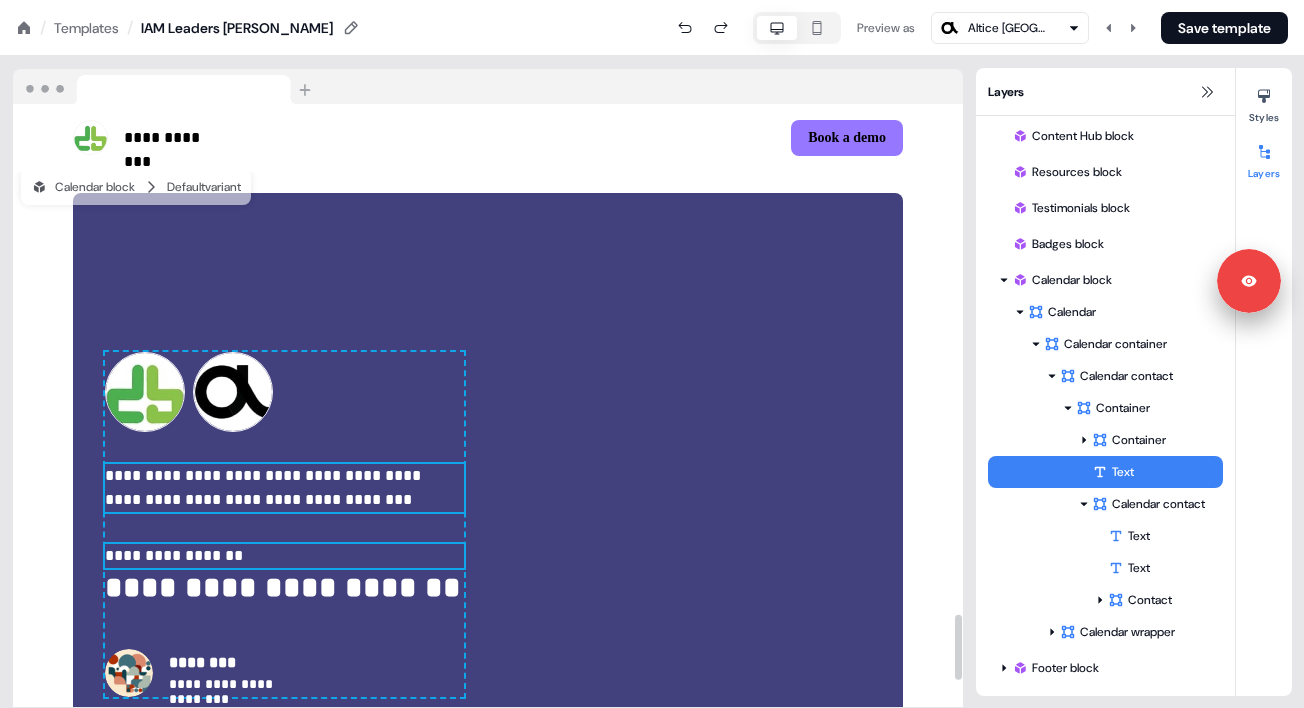 scroll, scrollTop: 4725, scrollLeft: 0, axis: vertical 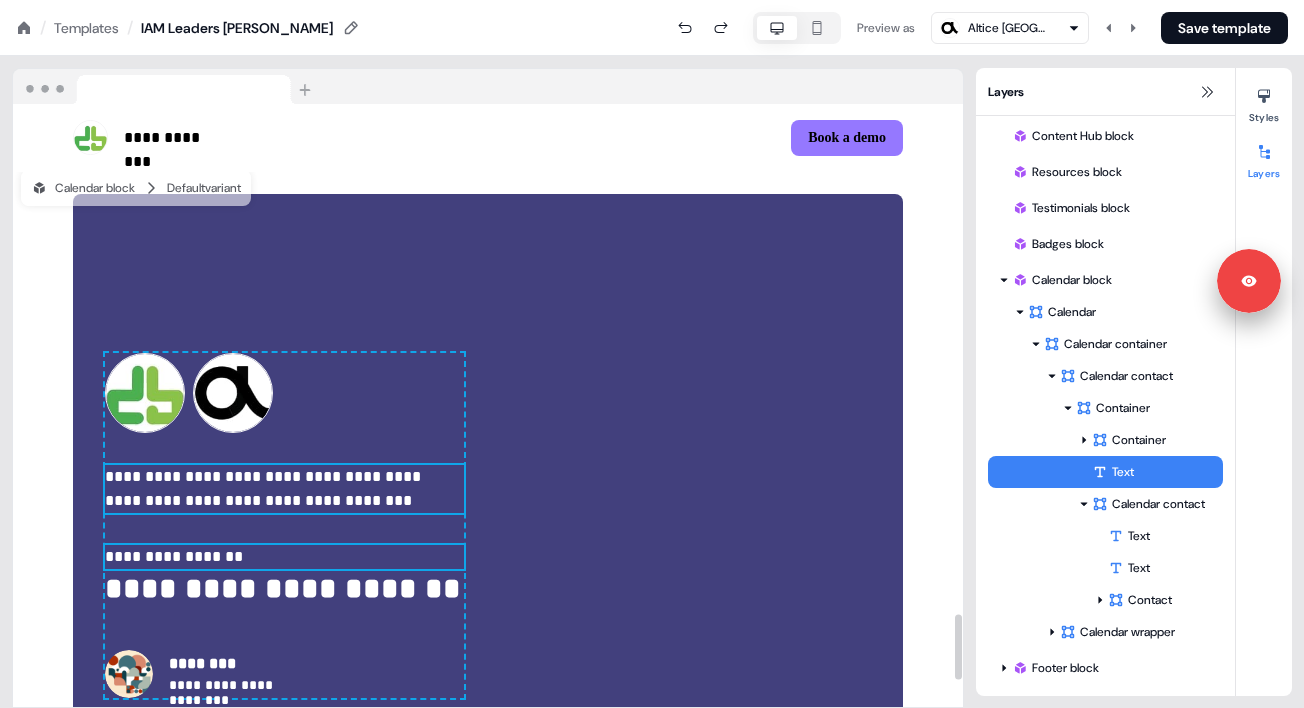 click on "**********" at bounding box center (284, 557) 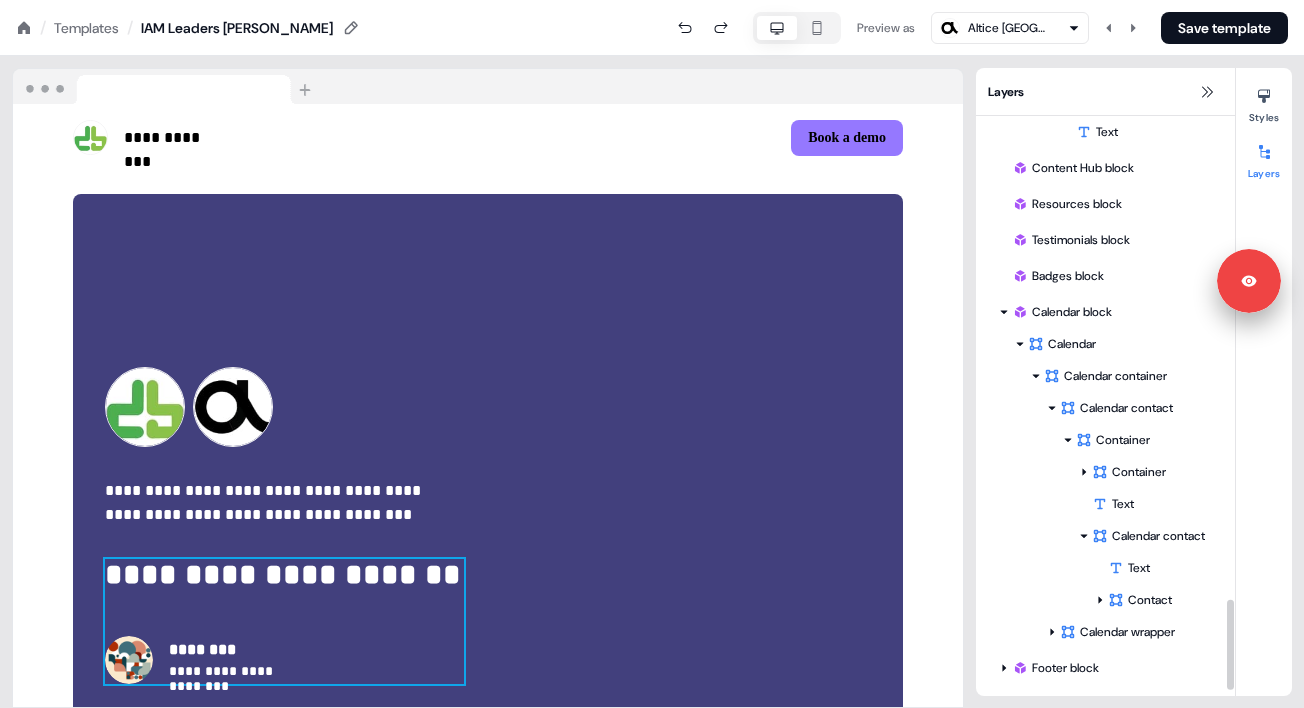 scroll, scrollTop: 4739, scrollLeft: 0, axis: vertical 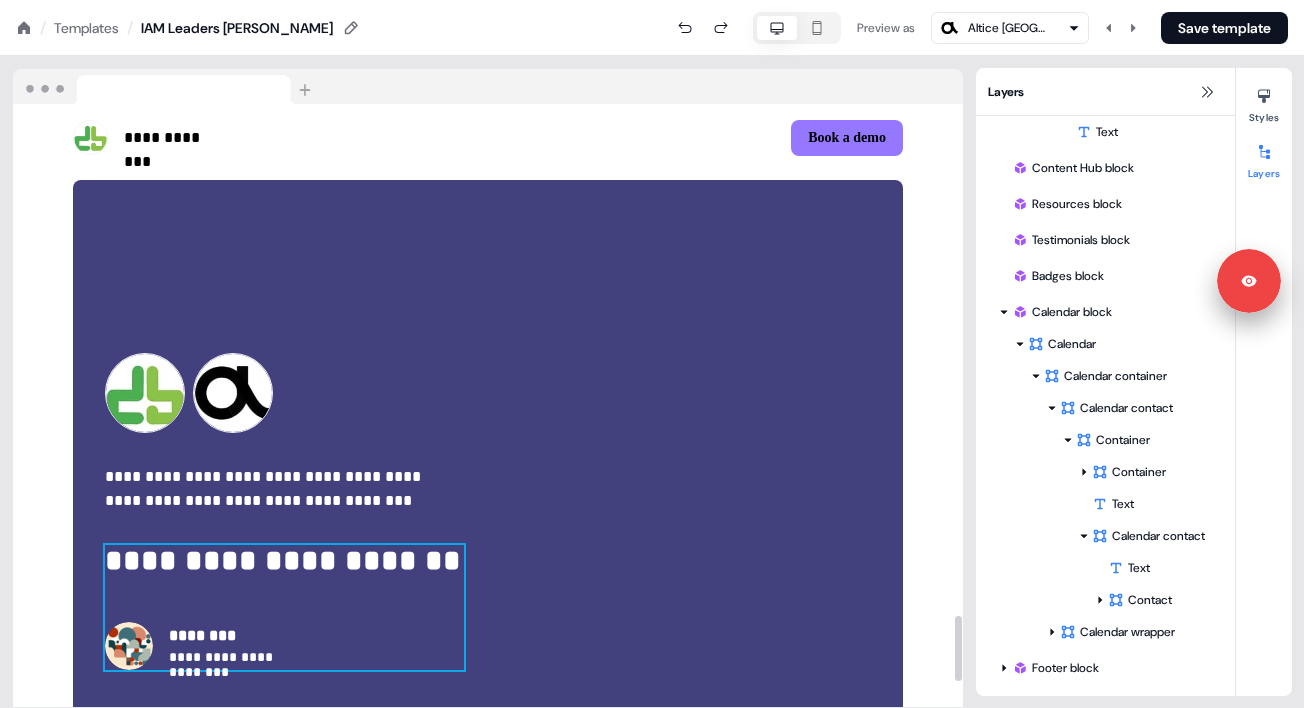 click on "**********" at bounding box center [284, 489] 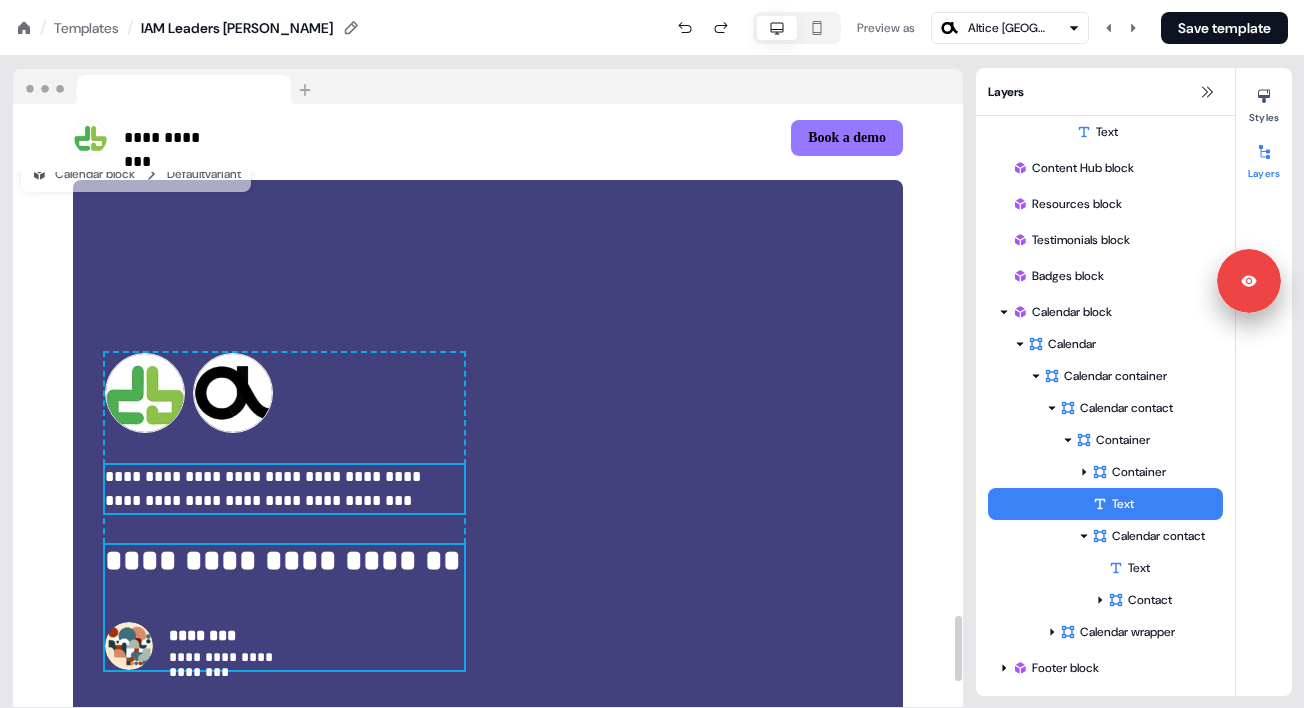 click on "**********" at bounding box center [284, 565] 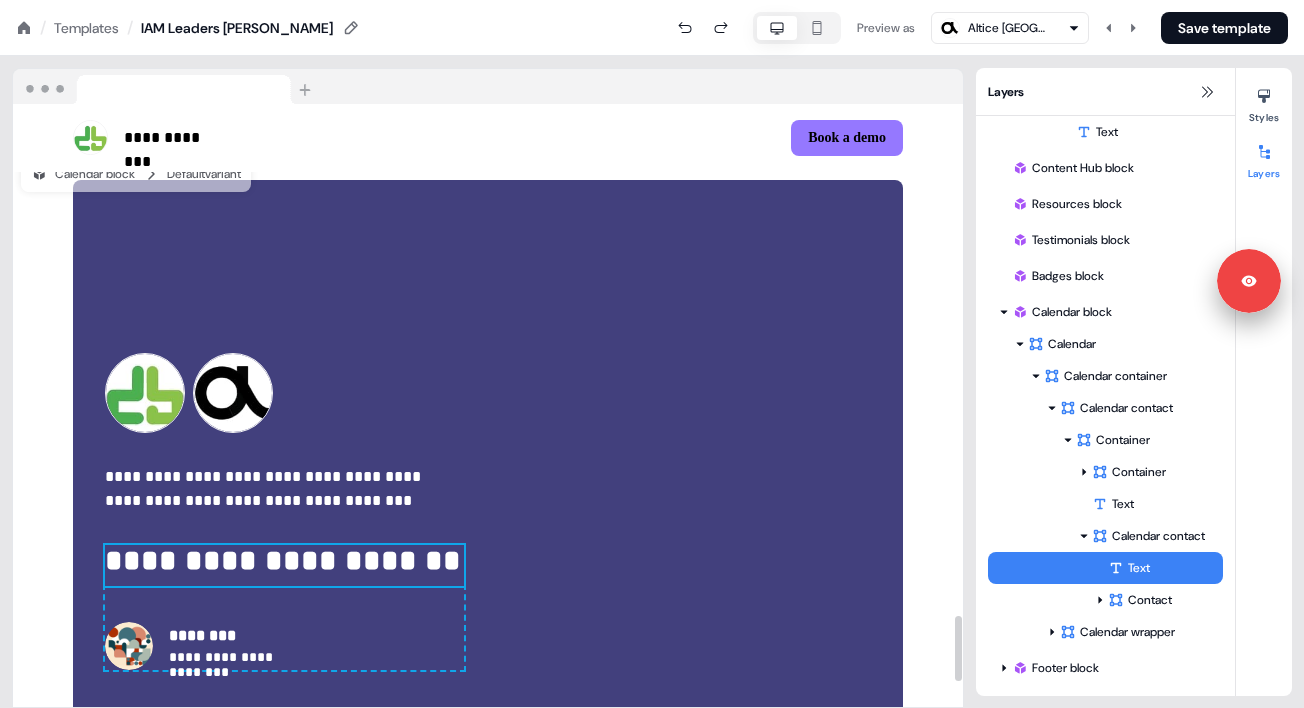 click on "**********" at bounding box center [284, 565] 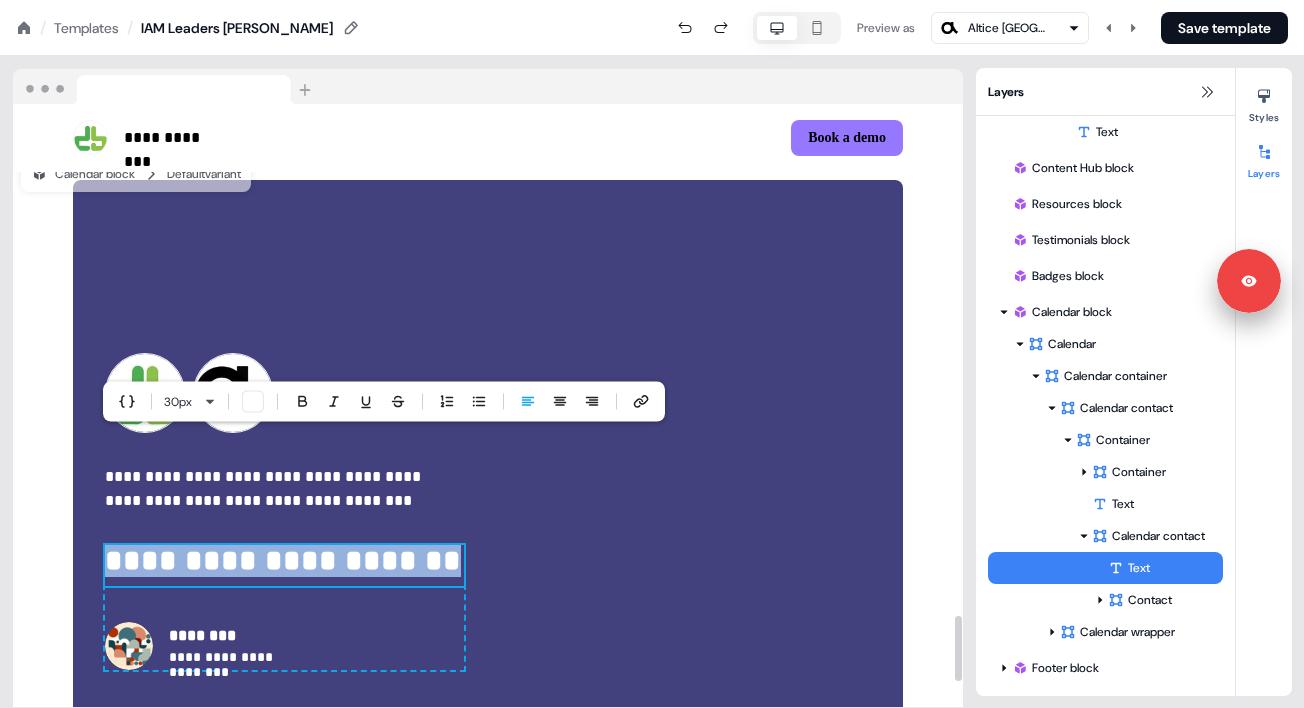 click on "**********" at bounding box center (488, 512) 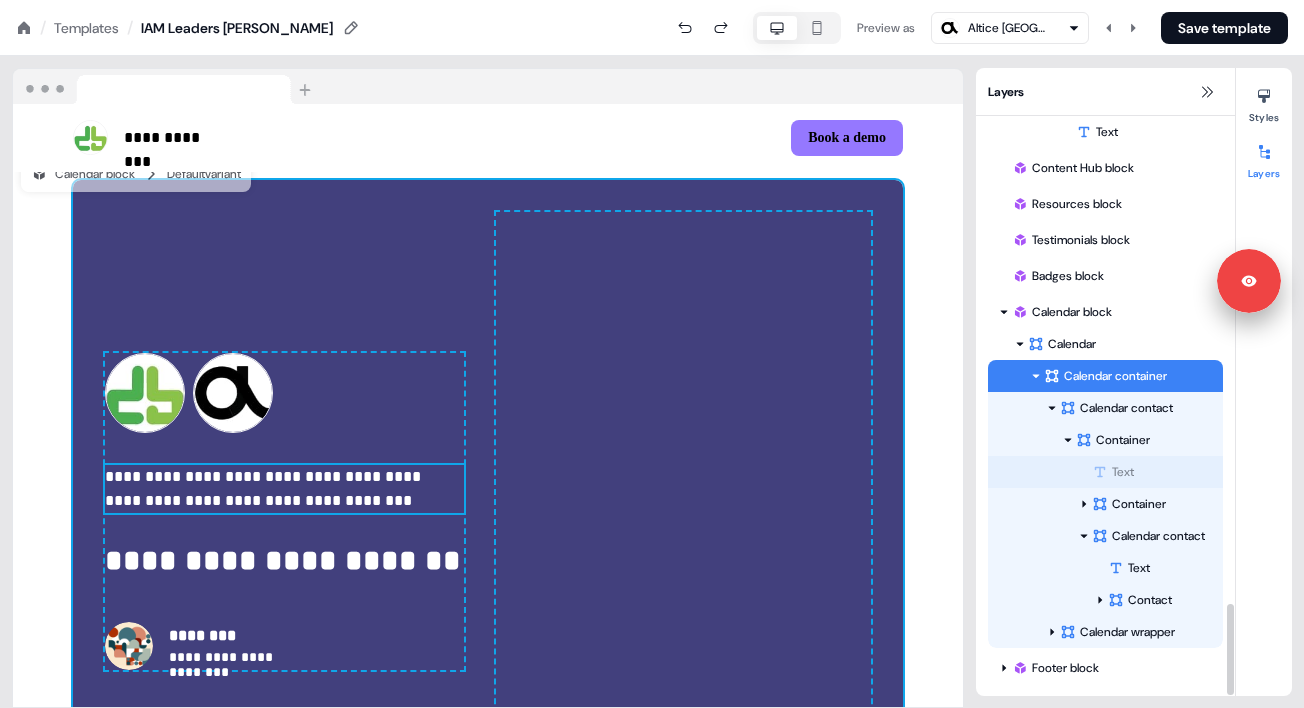 drag, startPoint x: 1121, startPoint y: 500, endPoint x: 1121, endPoint y: 459, distance: 41 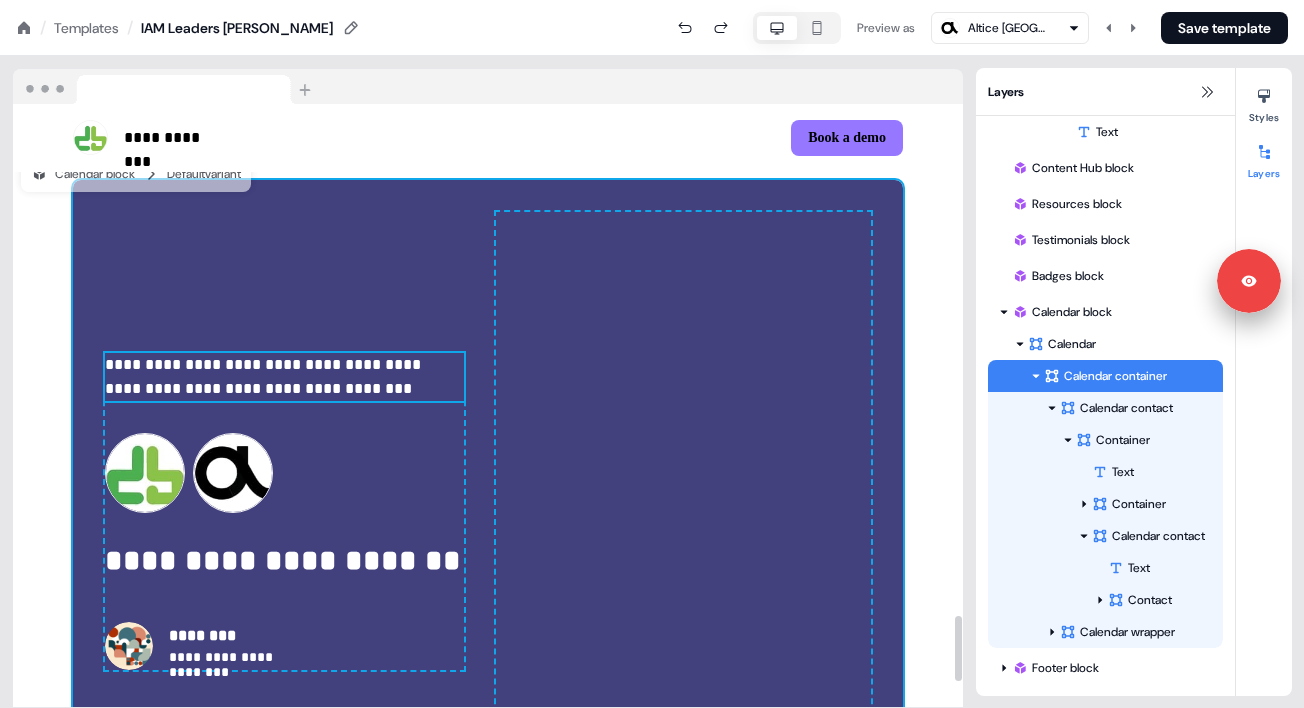 click on "**********" at bounding box center (488, 512) 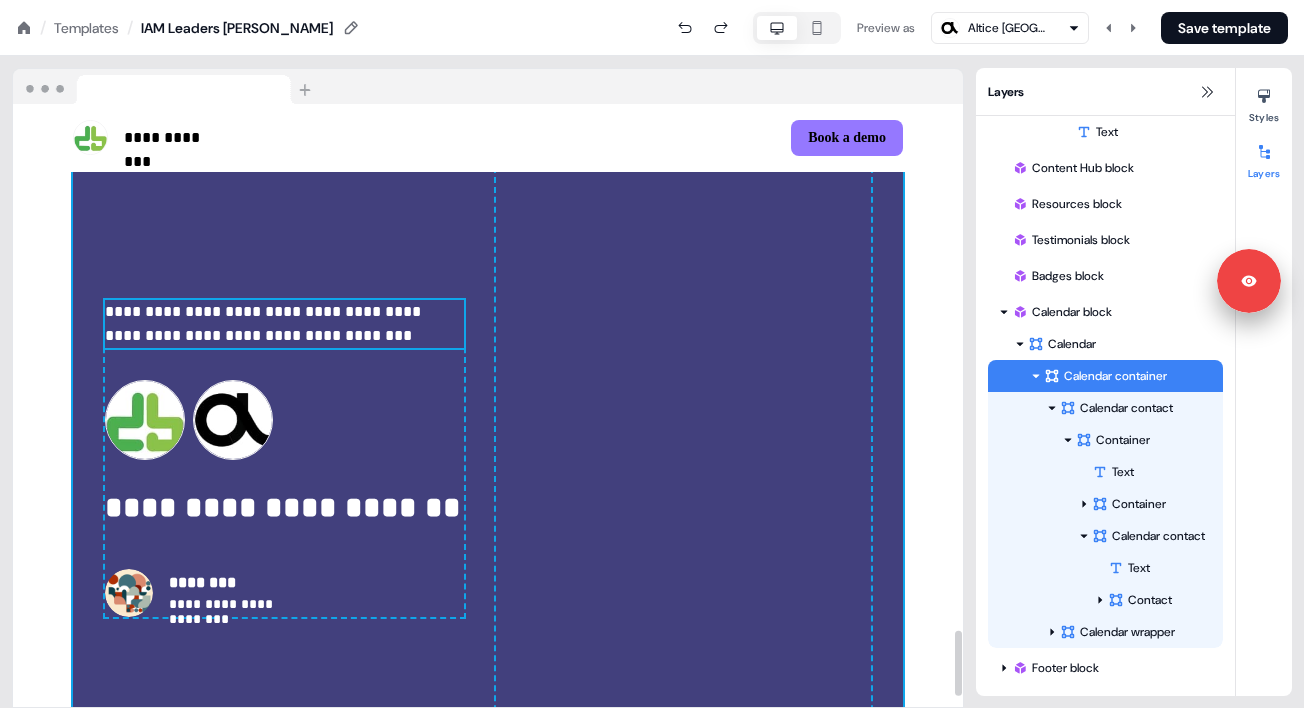 scroll, scrollTop: 4893, scrollLeft: 0, axis: vertical 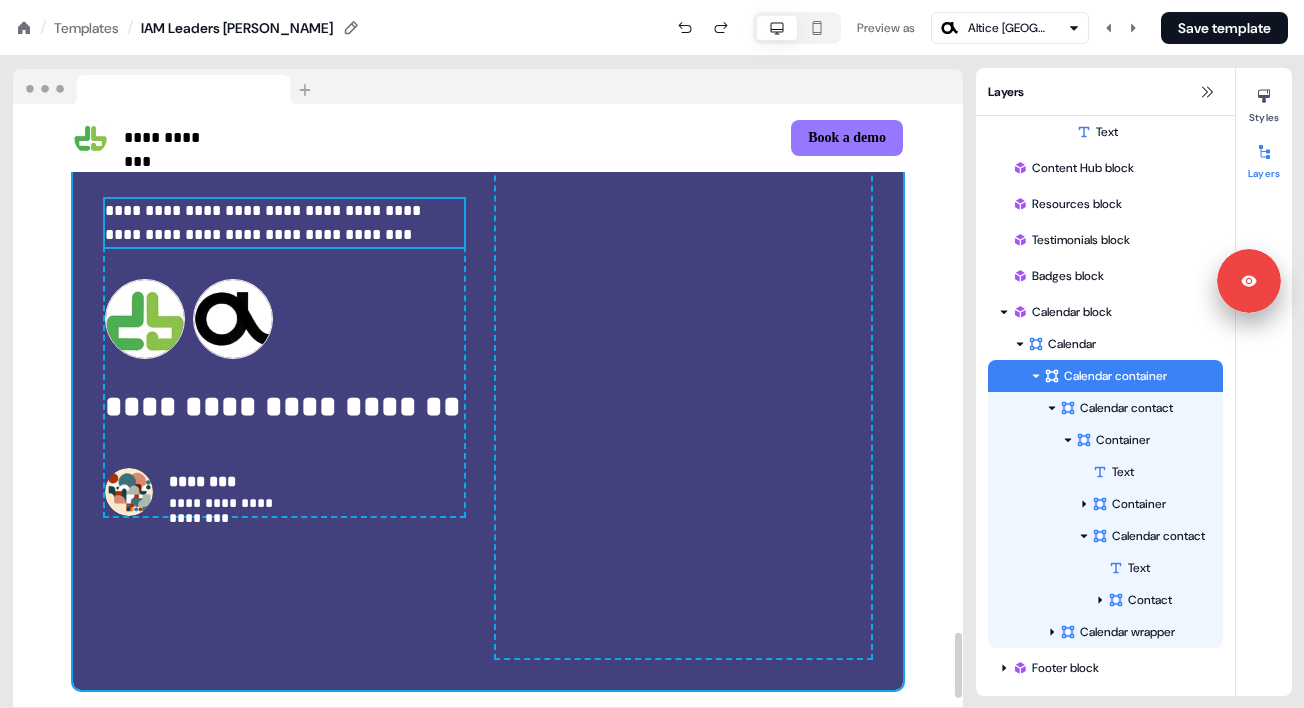 click at bounding box center [683, 358] 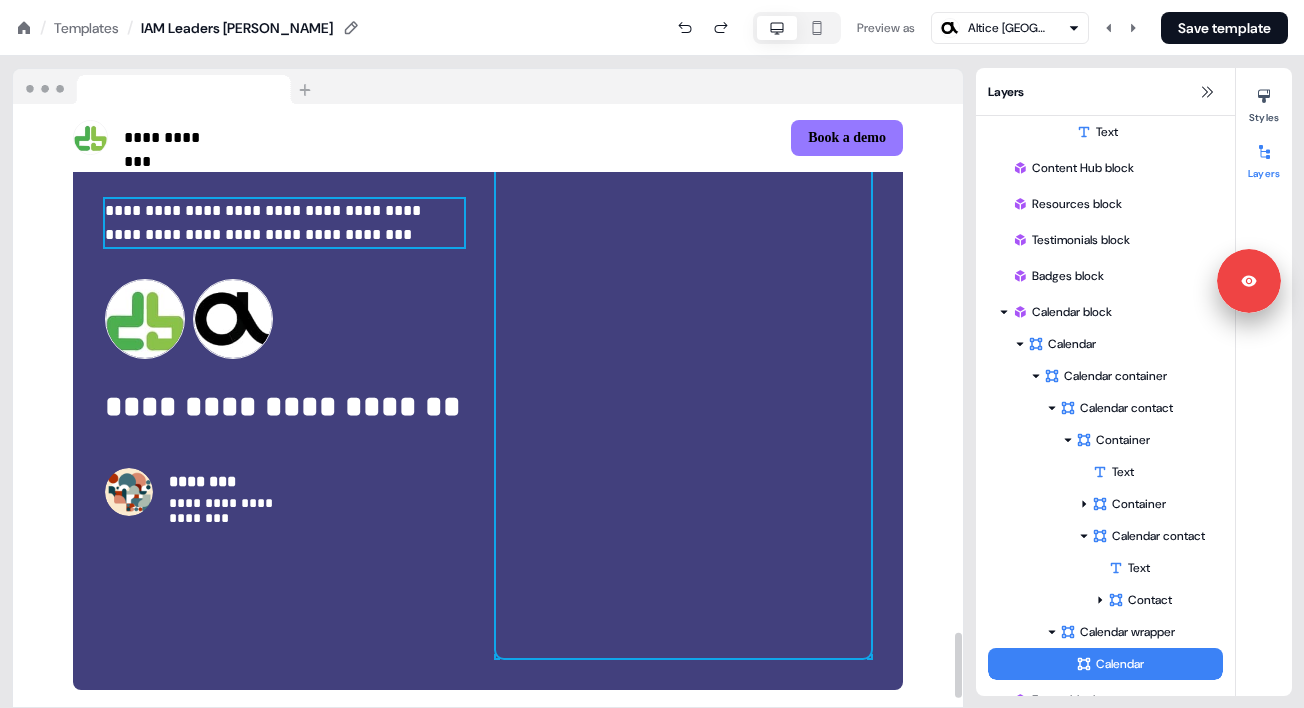 click at bounding box center (683, 358) 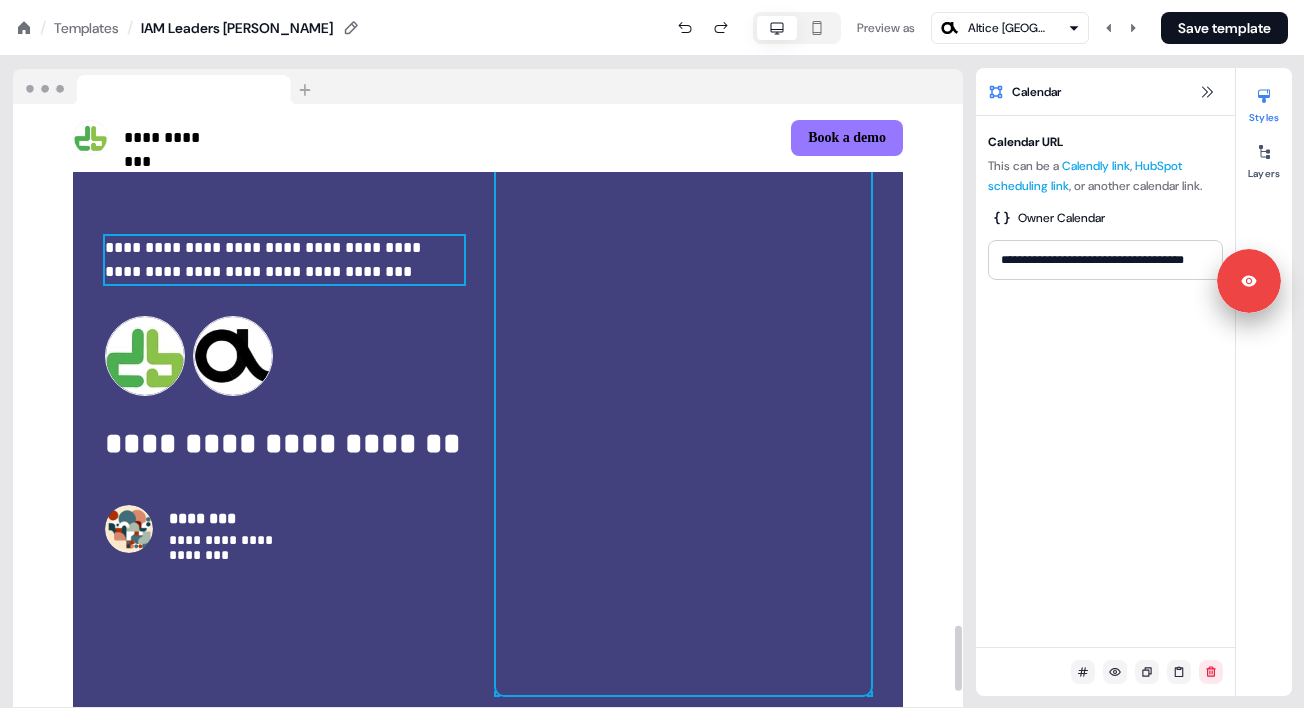scroll, scrollTop: 4828, scrollLeft: 0, axis: vertical 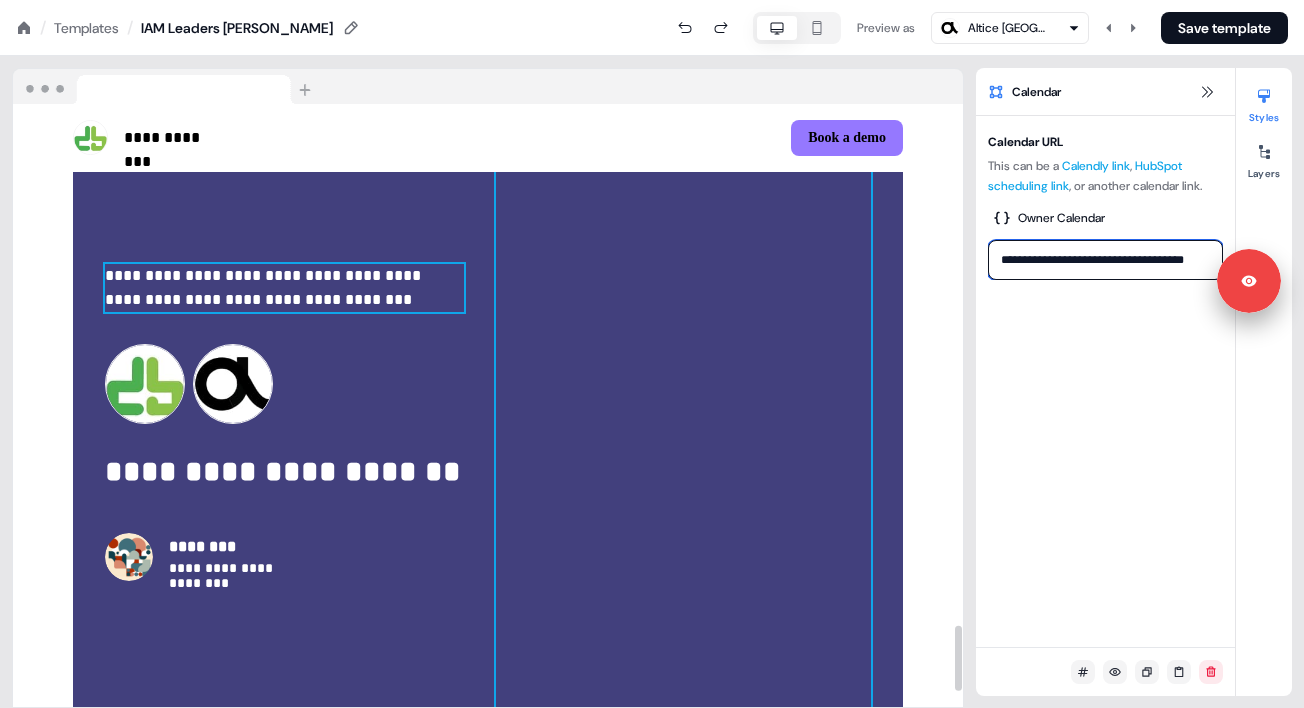 click on "**********" at bounding box center (1105, 260) 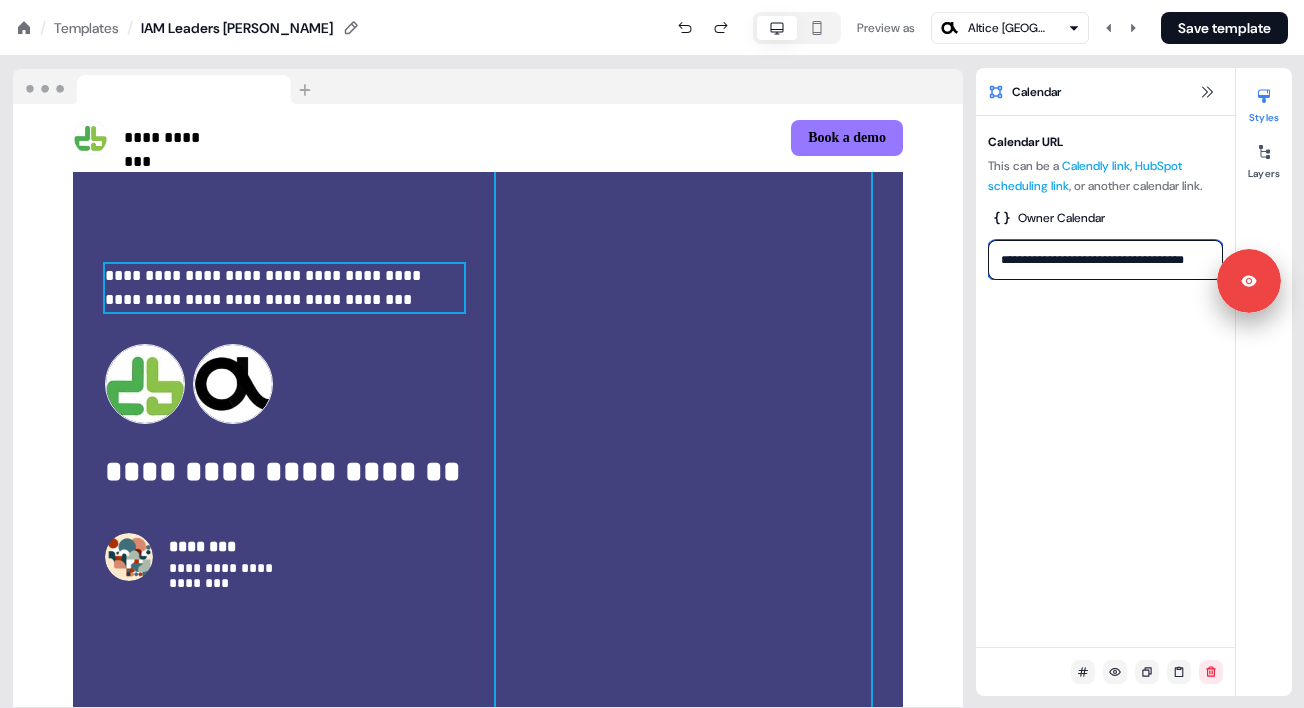 click on "**********" at bounding box center (1105, 260) 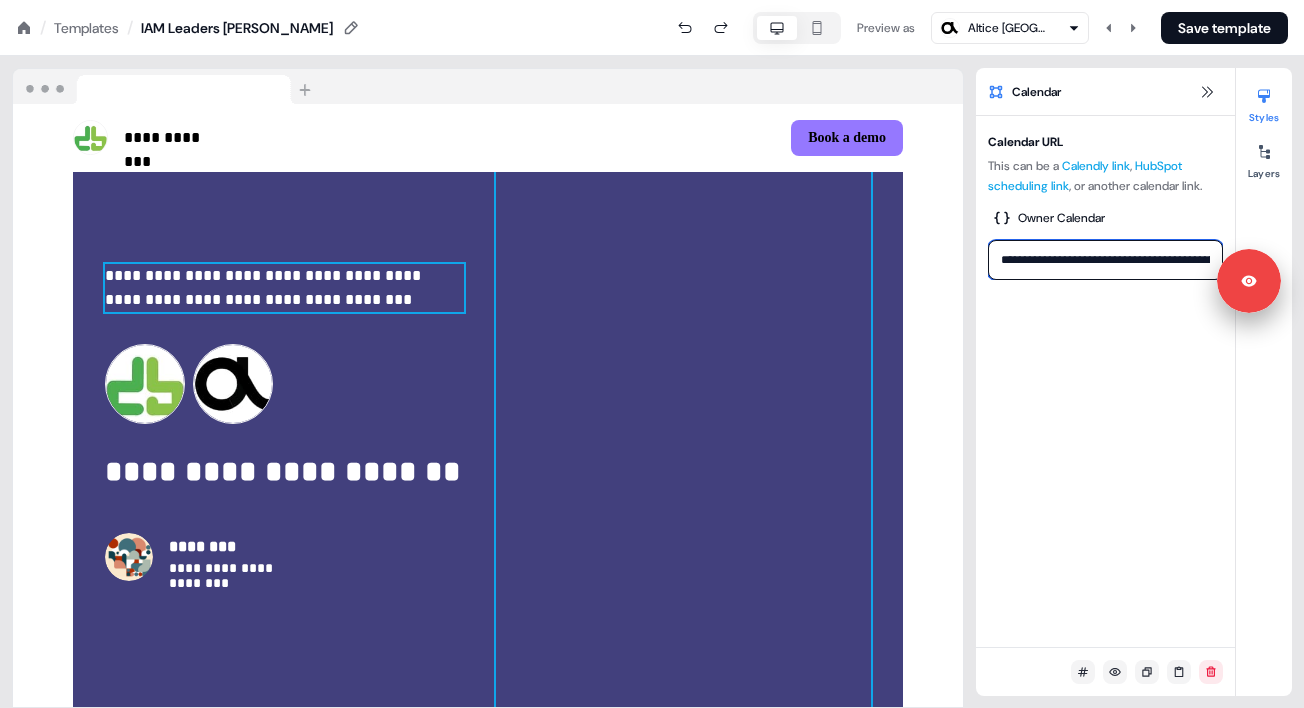 type on "**********" 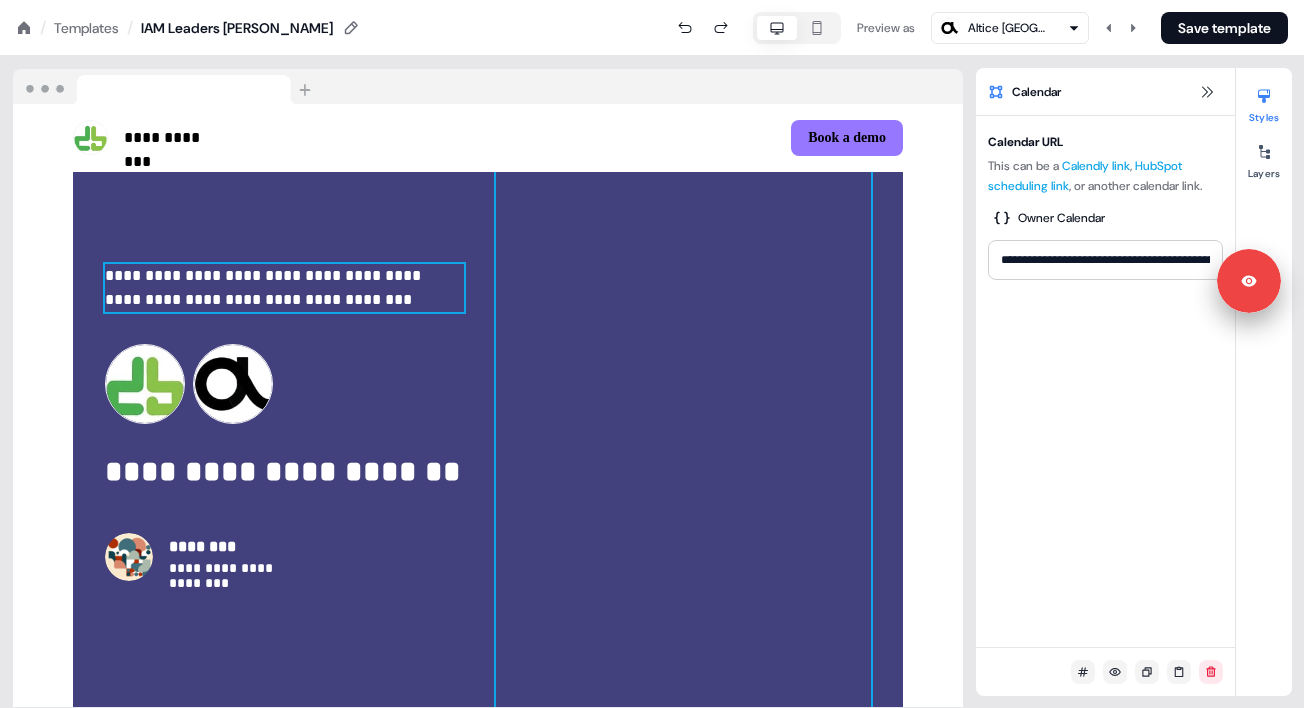 click on "**********" at bounding box center (1105, 381) 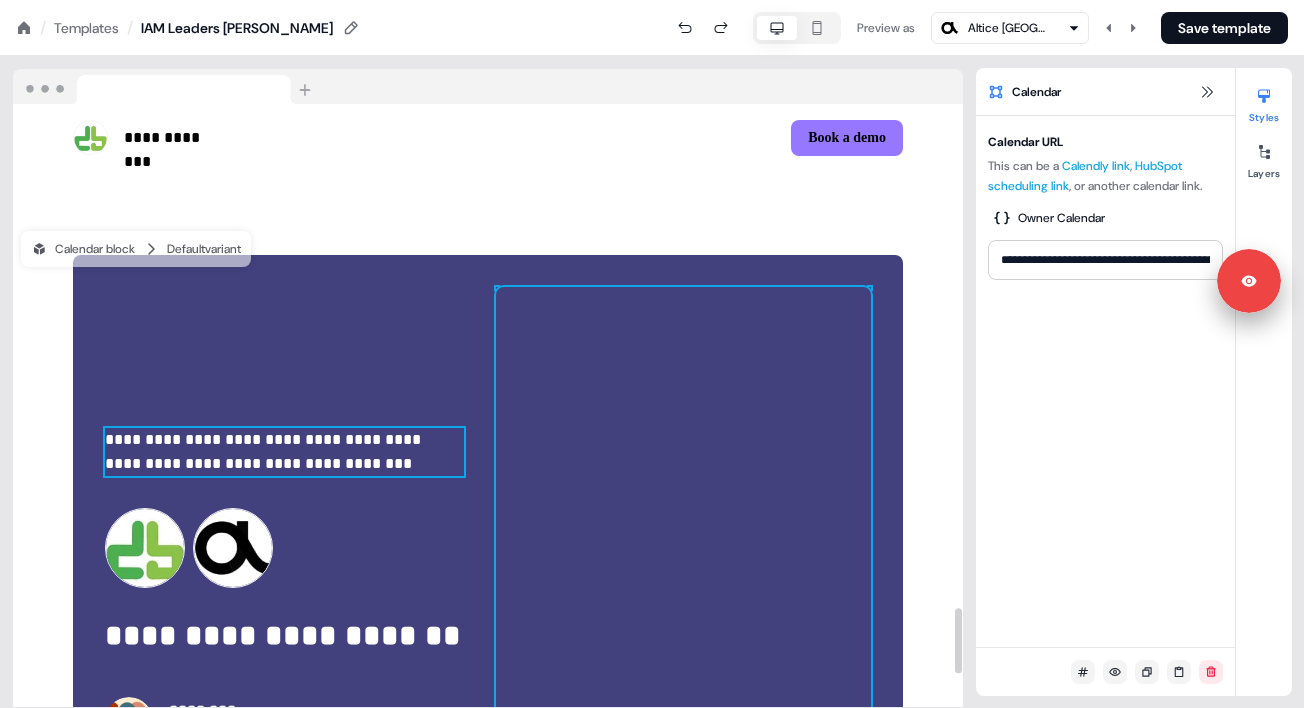 scroll, scrollTop: 4667, scrollLeft: 0, axis: vertical 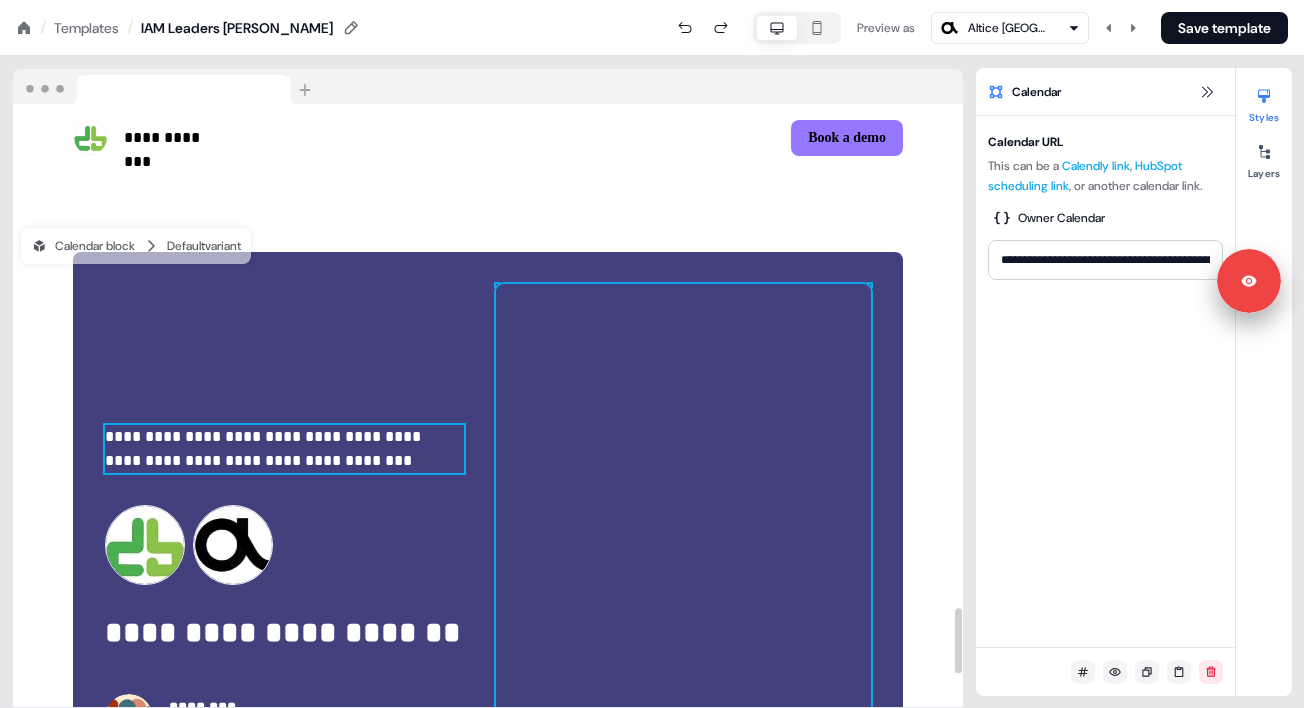 click on "********" at bounding box center (240, 708) 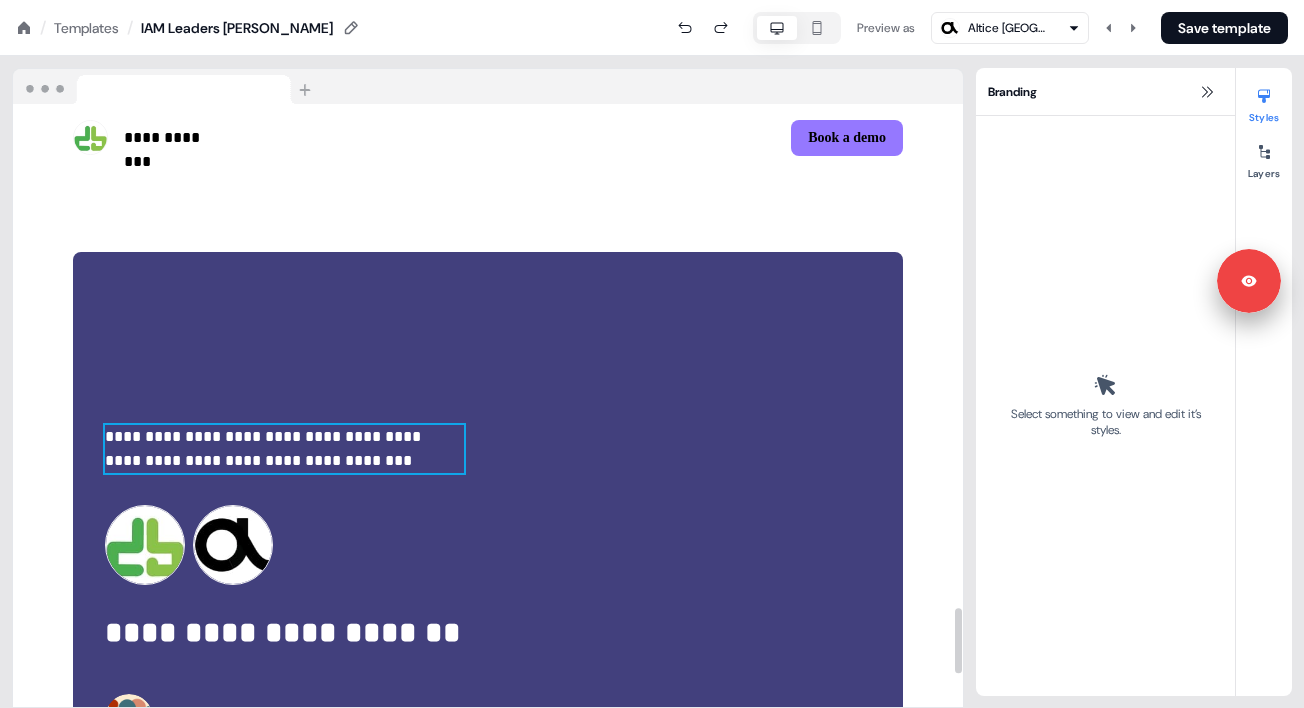 click at bounding box center [129, 718] 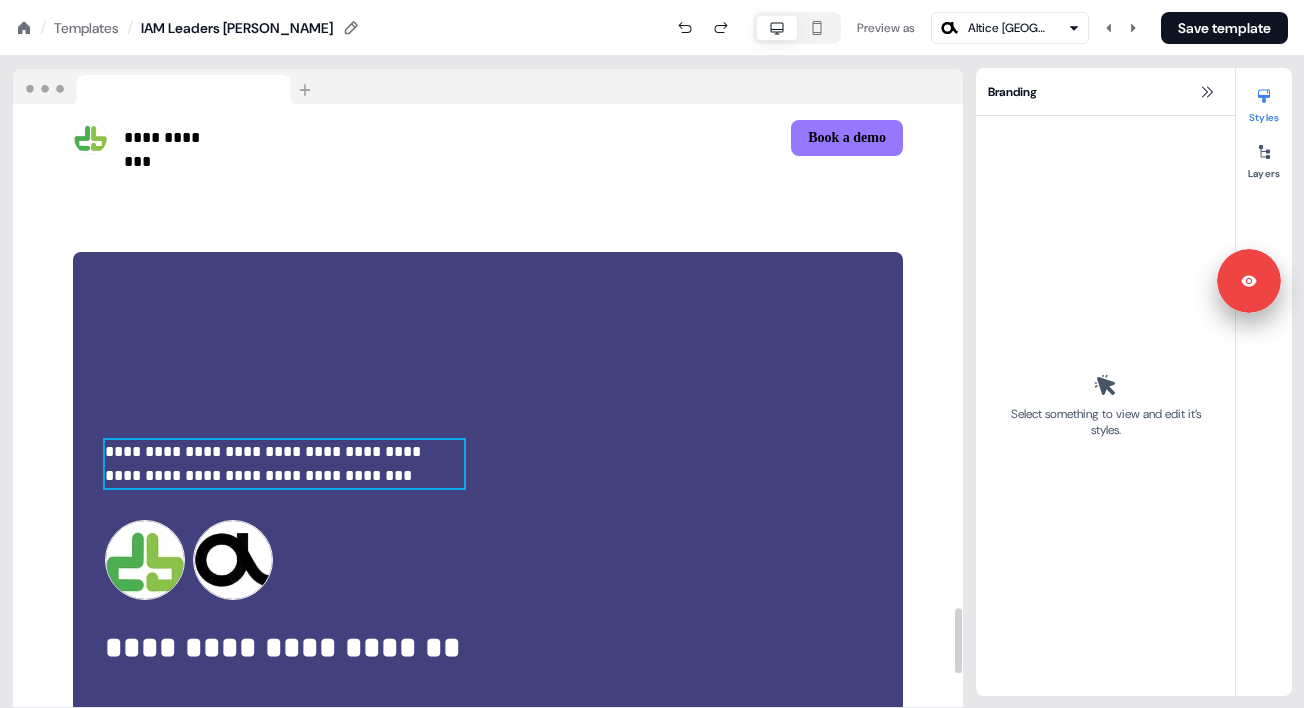 click on "**********" at bounding box center [176, 718] 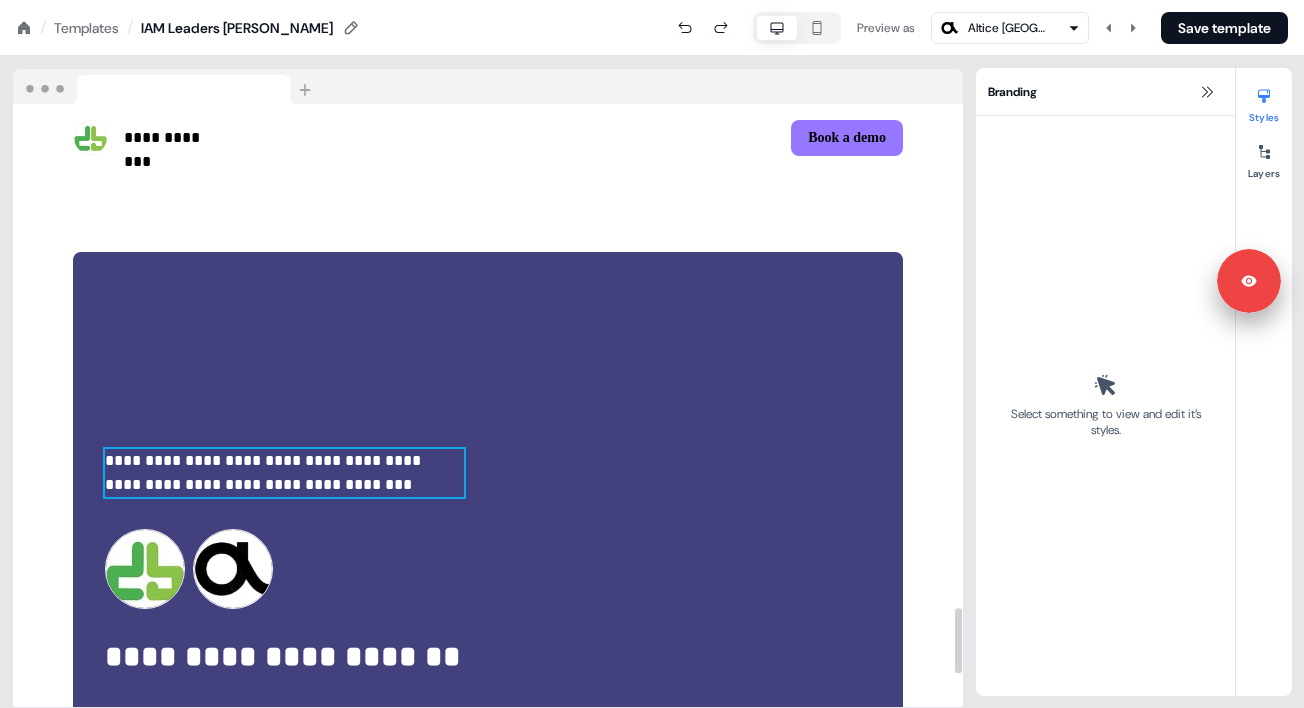 click on "**********" at bounding box center (488, 584) 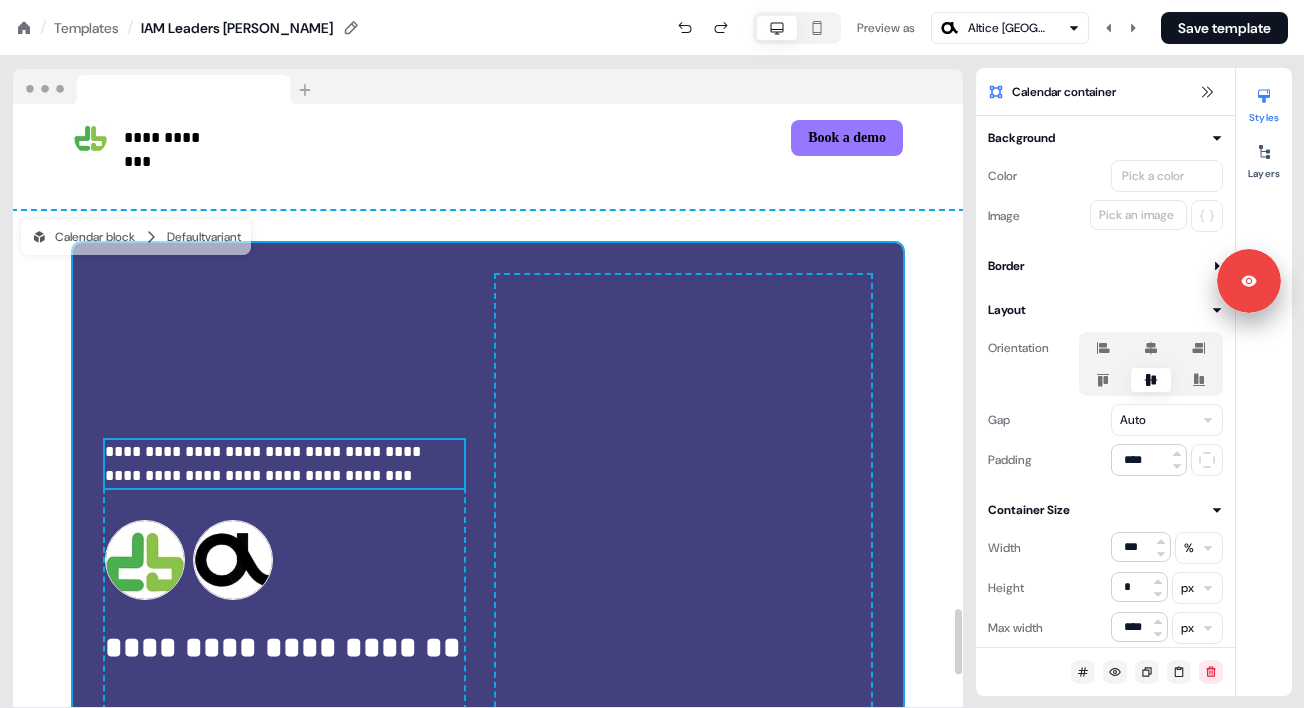click on "**********" at bounding box center (488, 575) 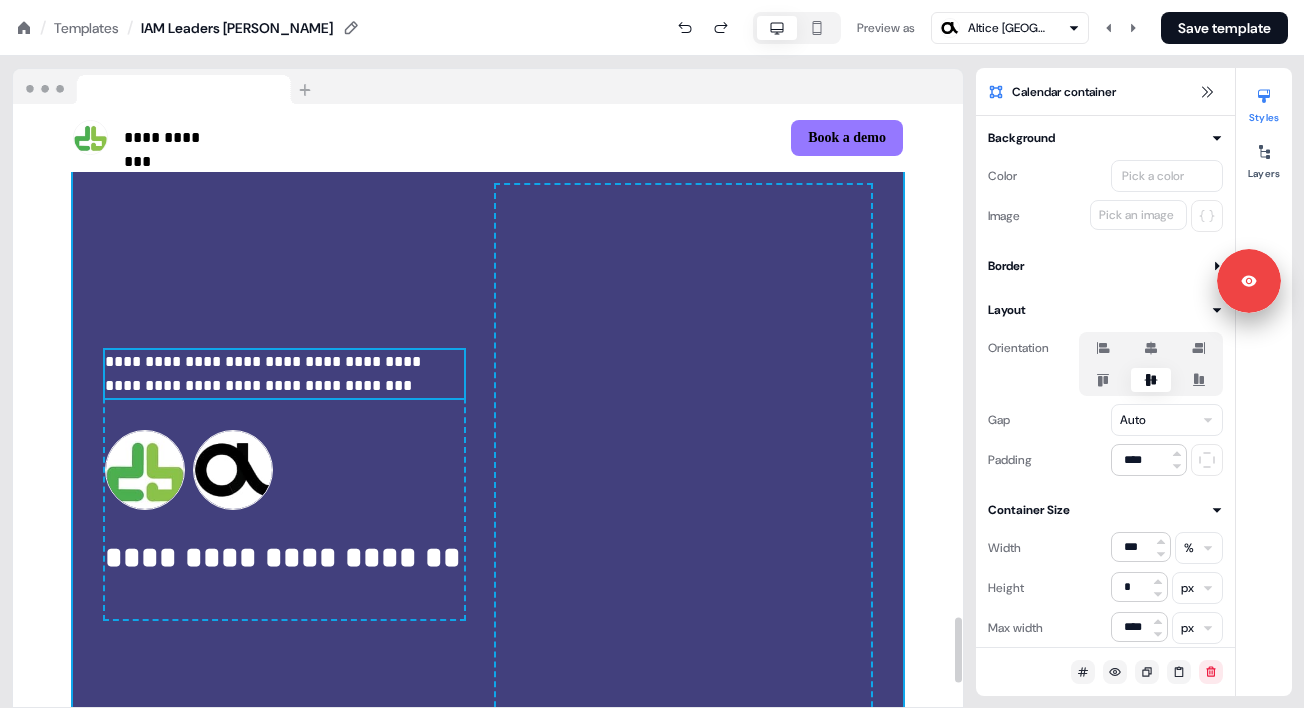 scroll, scrollTop: 4753, scrollLeft: 0, axis: vertical 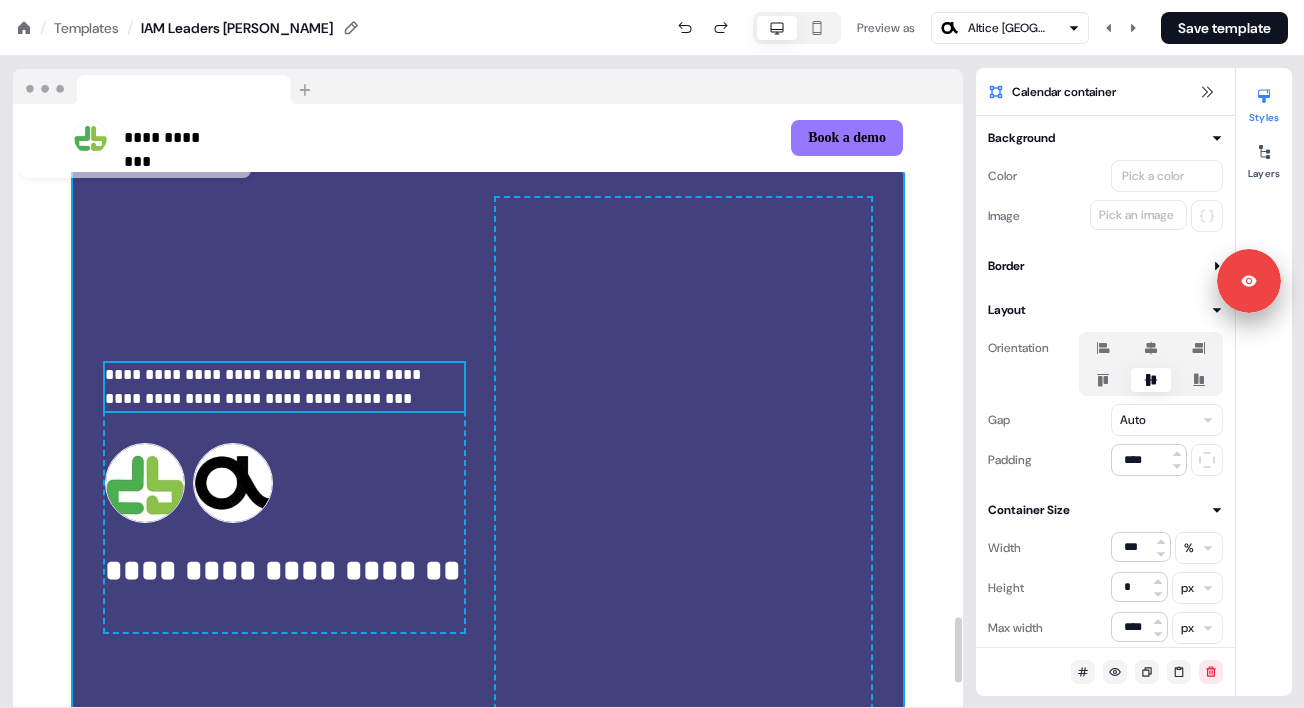 click on "**********" at bounding box center (488, 498) 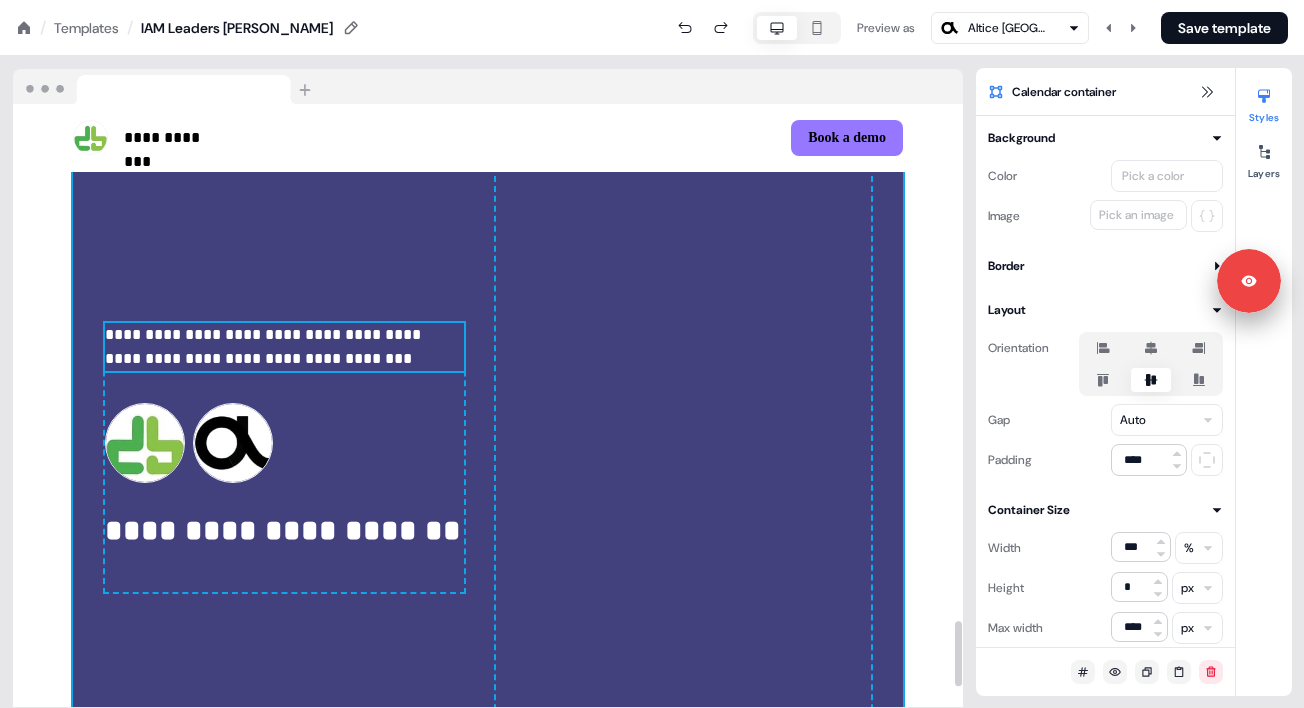 scroll, scrollTop: 4788, scrollLeft: 0, axis: vertical 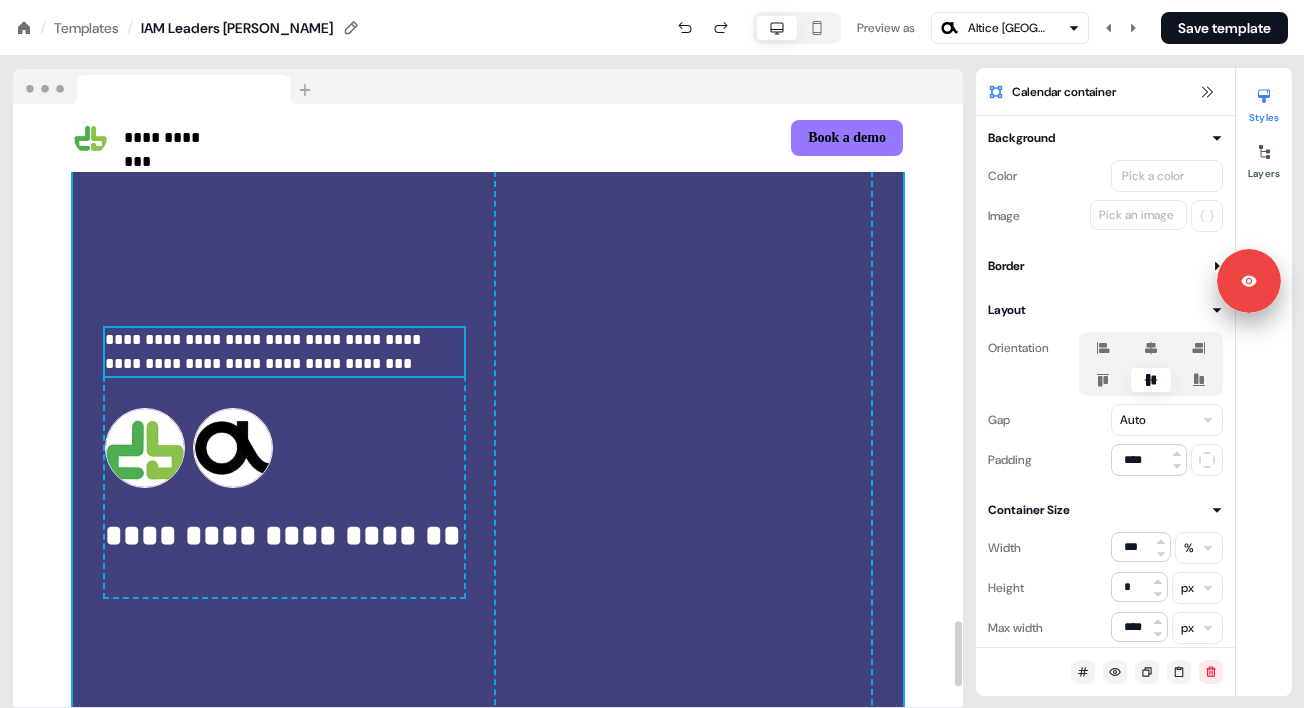 click at bounding box center (233, 448) 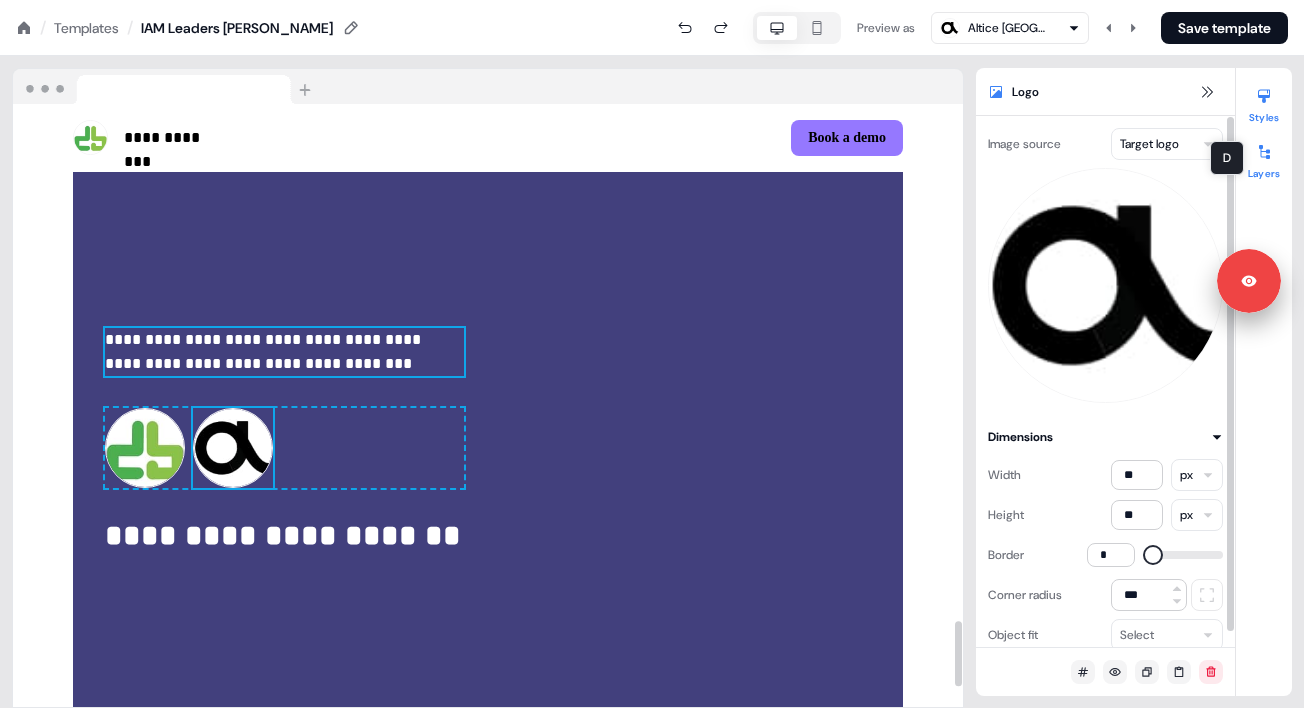 click at bounding box center [1264, 152] 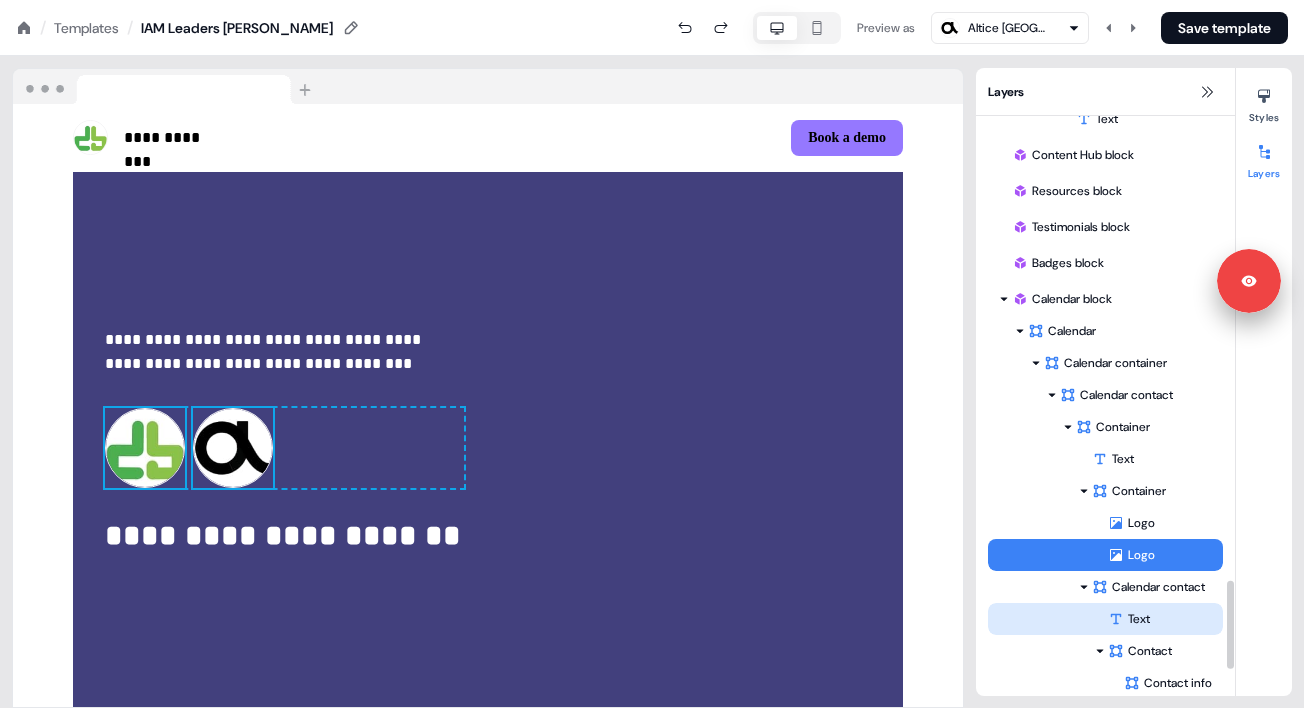 scroll, scrollTop: 3125, scrollLeft: 0, axis: vertical 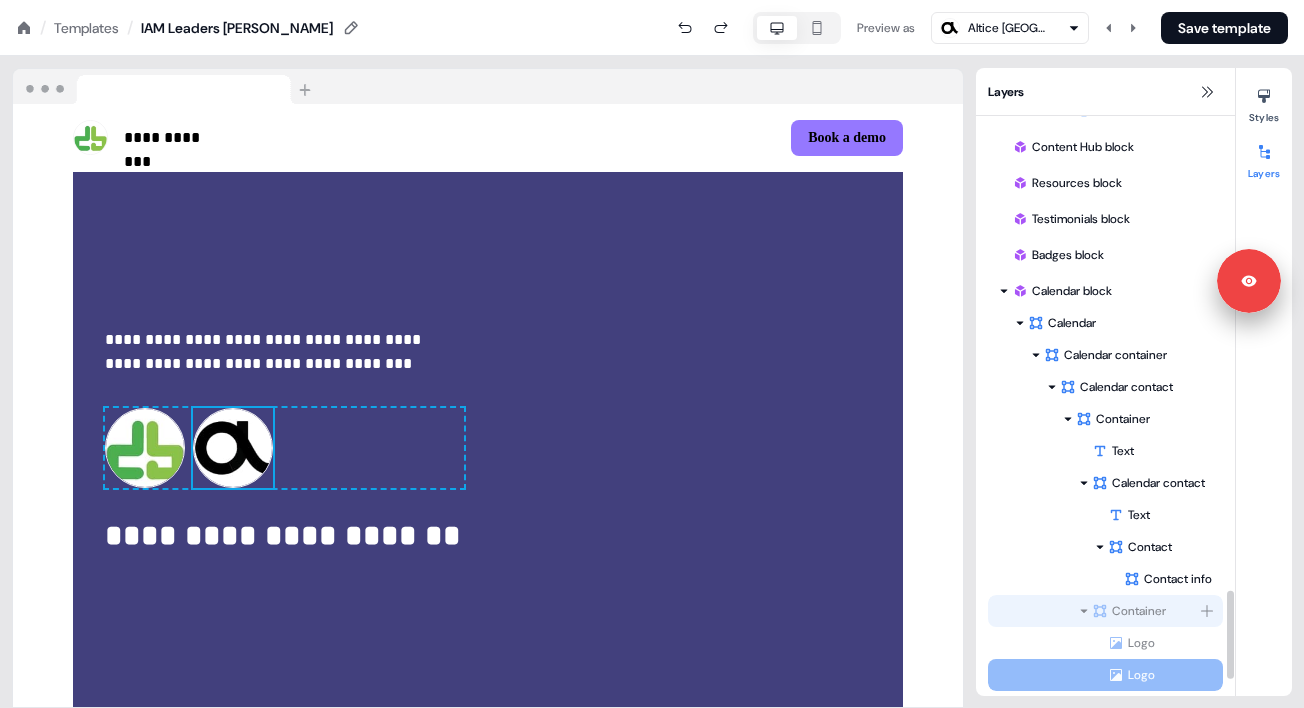 drag, startPoint x: 1151, startPoint y: 479, endPoint x: 1153, endPoint y: 555, distance: 76.02631 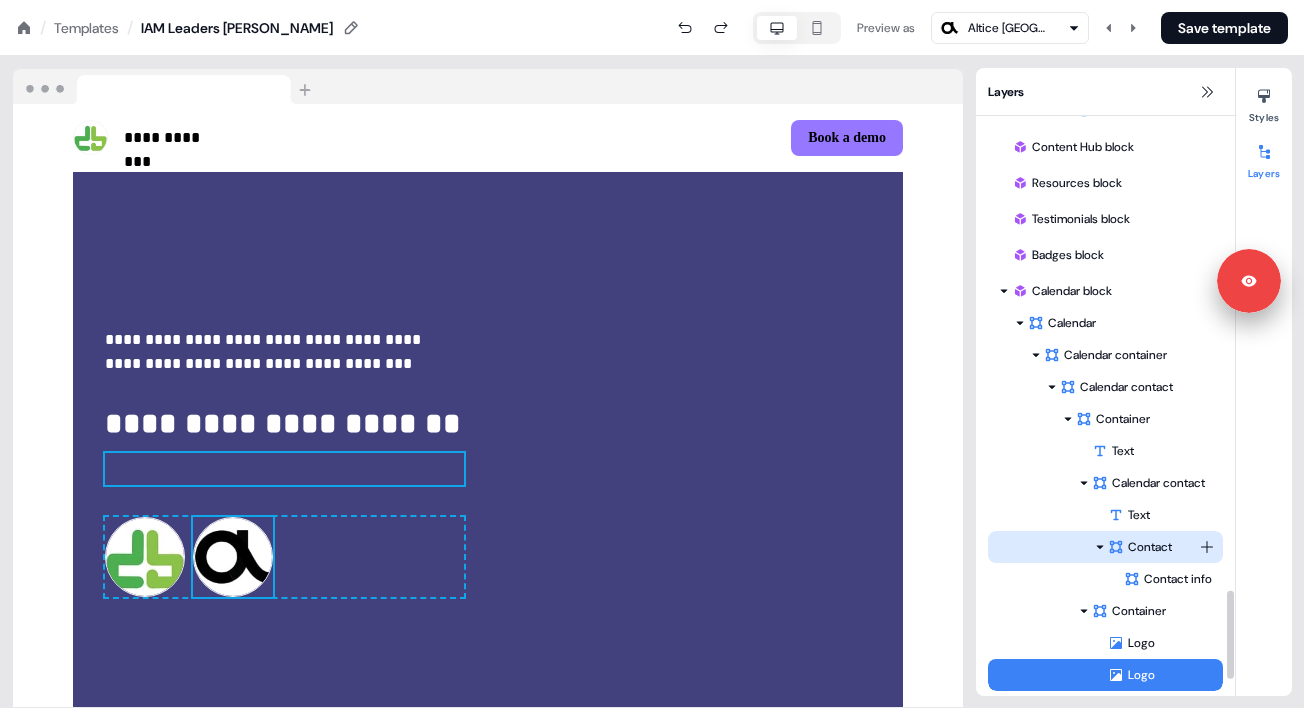 click on "Contact" at bounding box center [1153, 547] 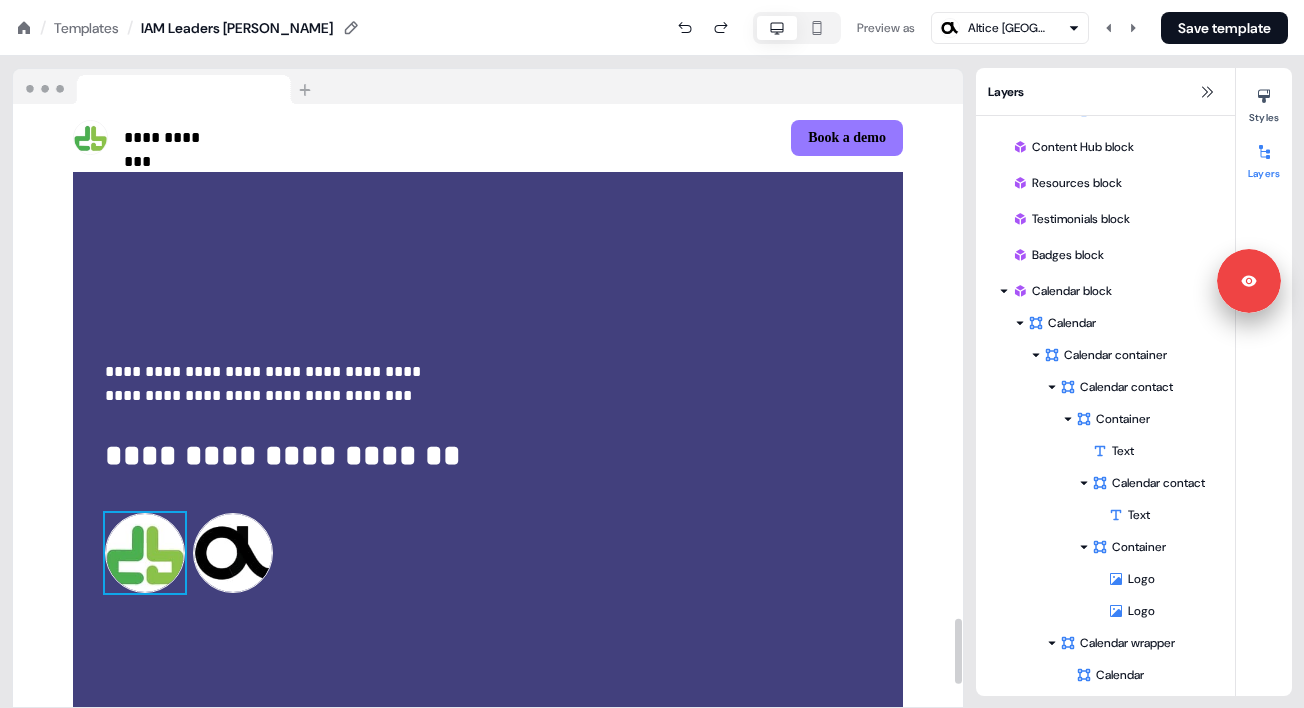scroll, scrollTop: 4750, scrollLeft: 0, axis: vertical 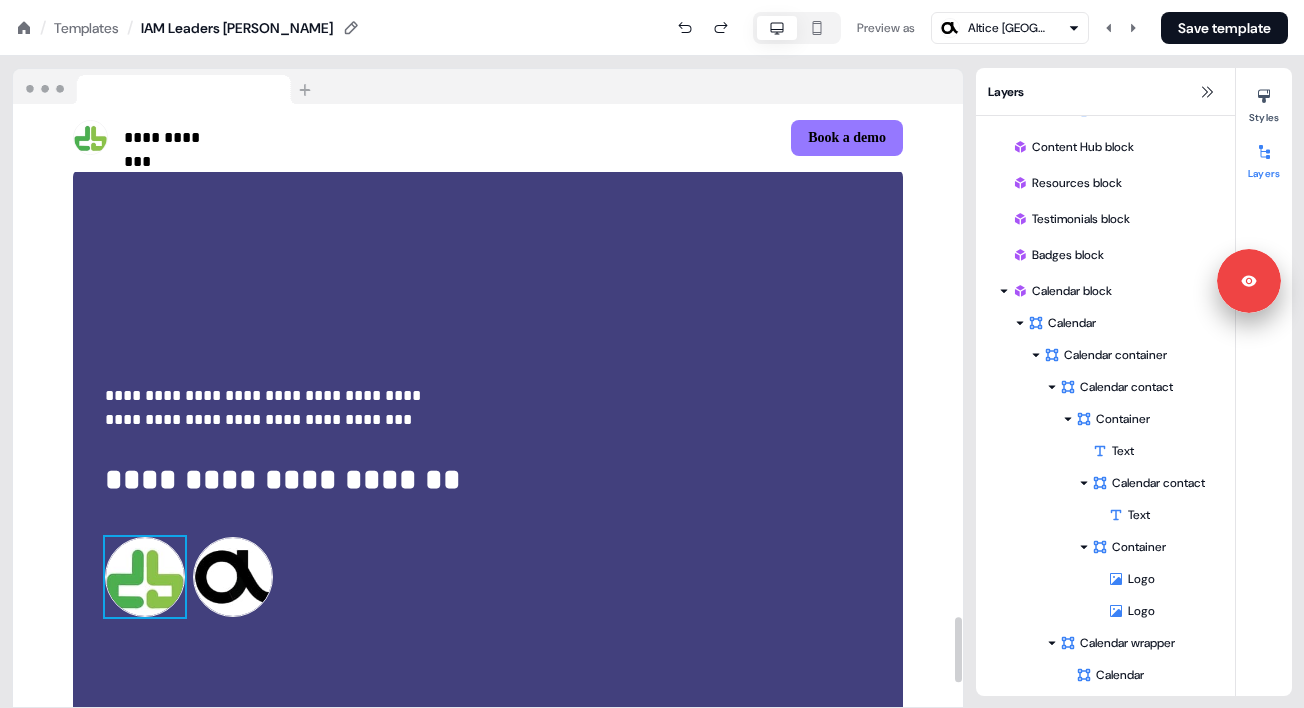 click on "**********" at bounding box center [488, 501] 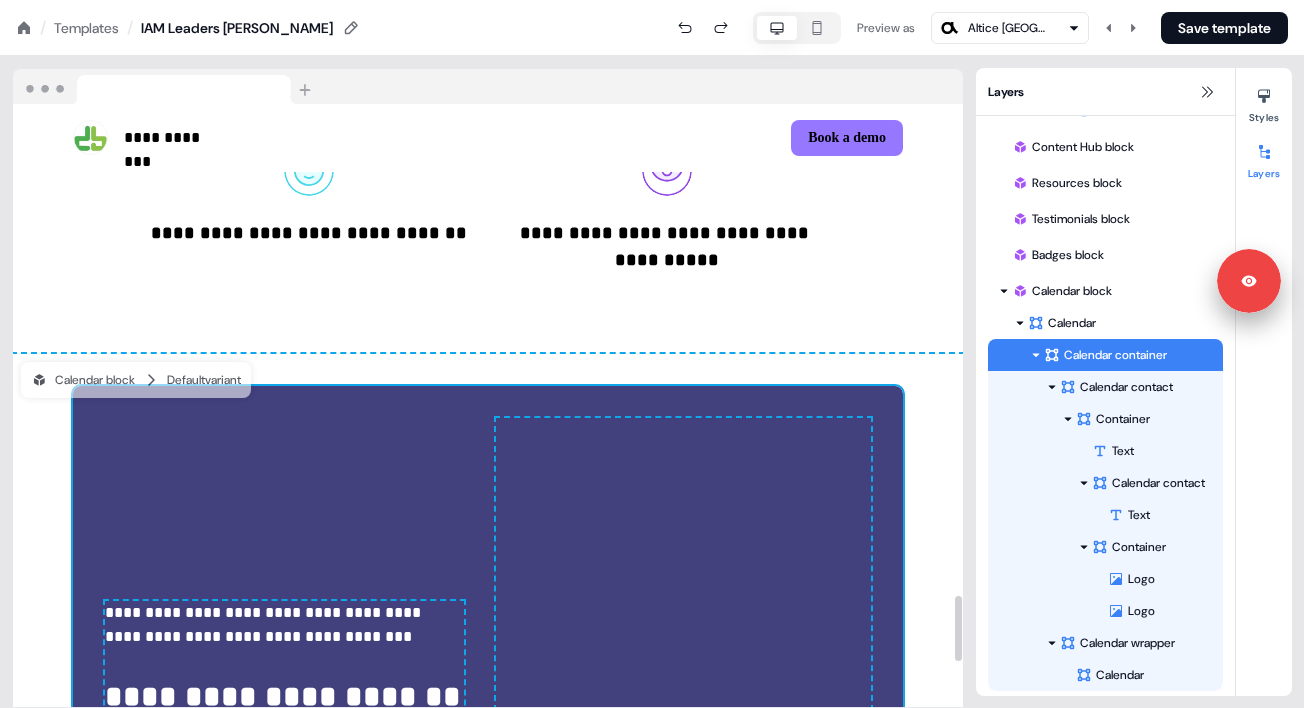 scroll, scrollTop: 4499, scrollLeft: 0, axis: vertical 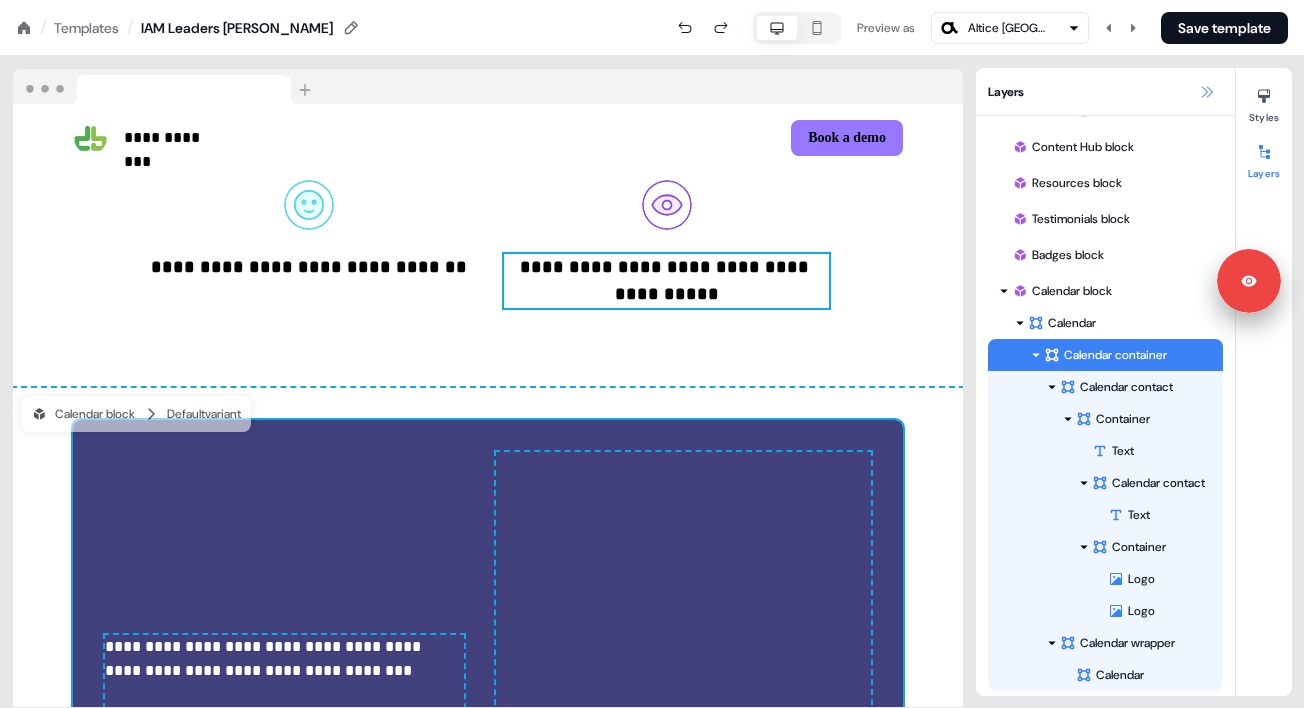 click 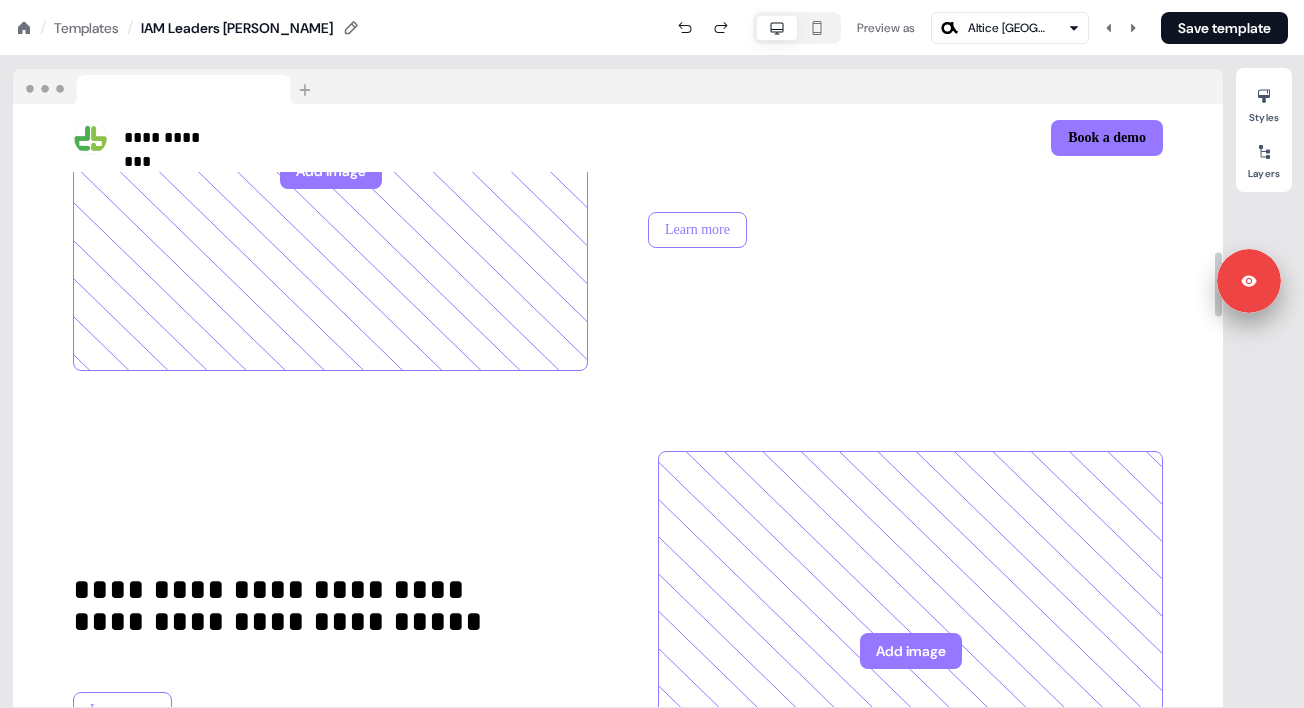 scroll, scrollTop: 1101, scrollLeft: 0, axis: vertical 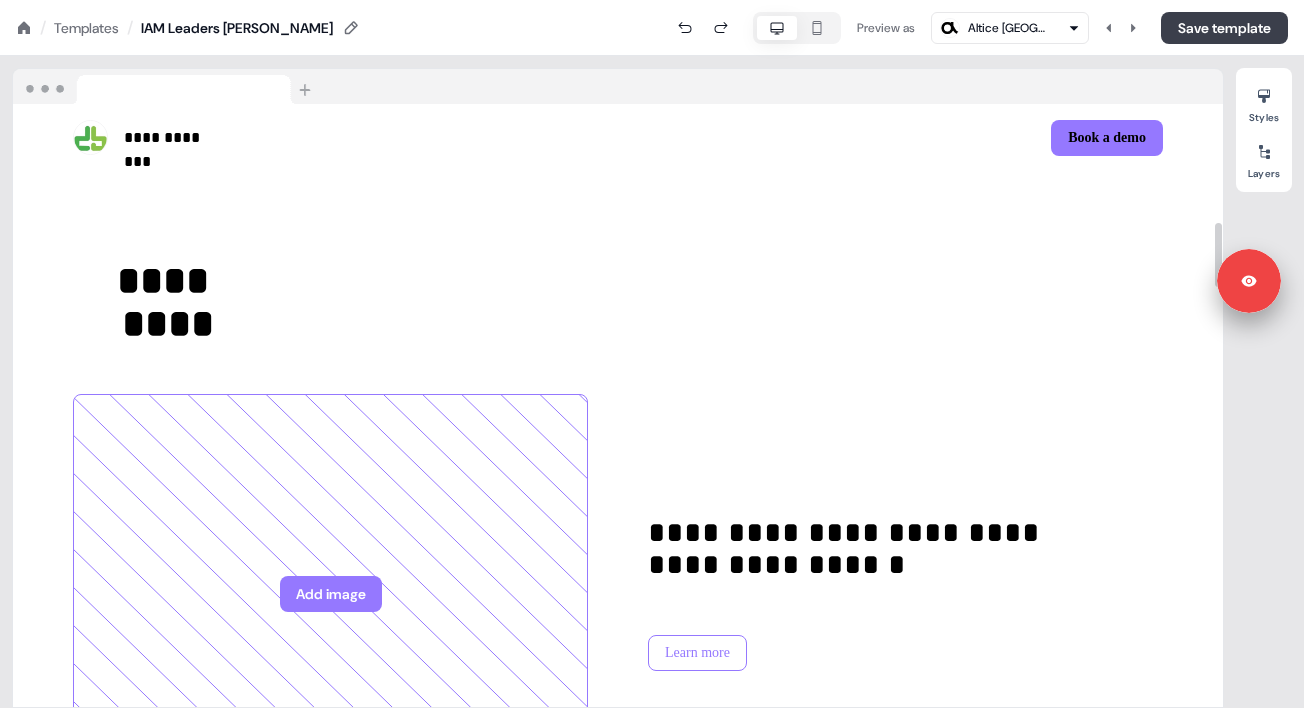 click on "Save template" at bounding box center (1224, 28) 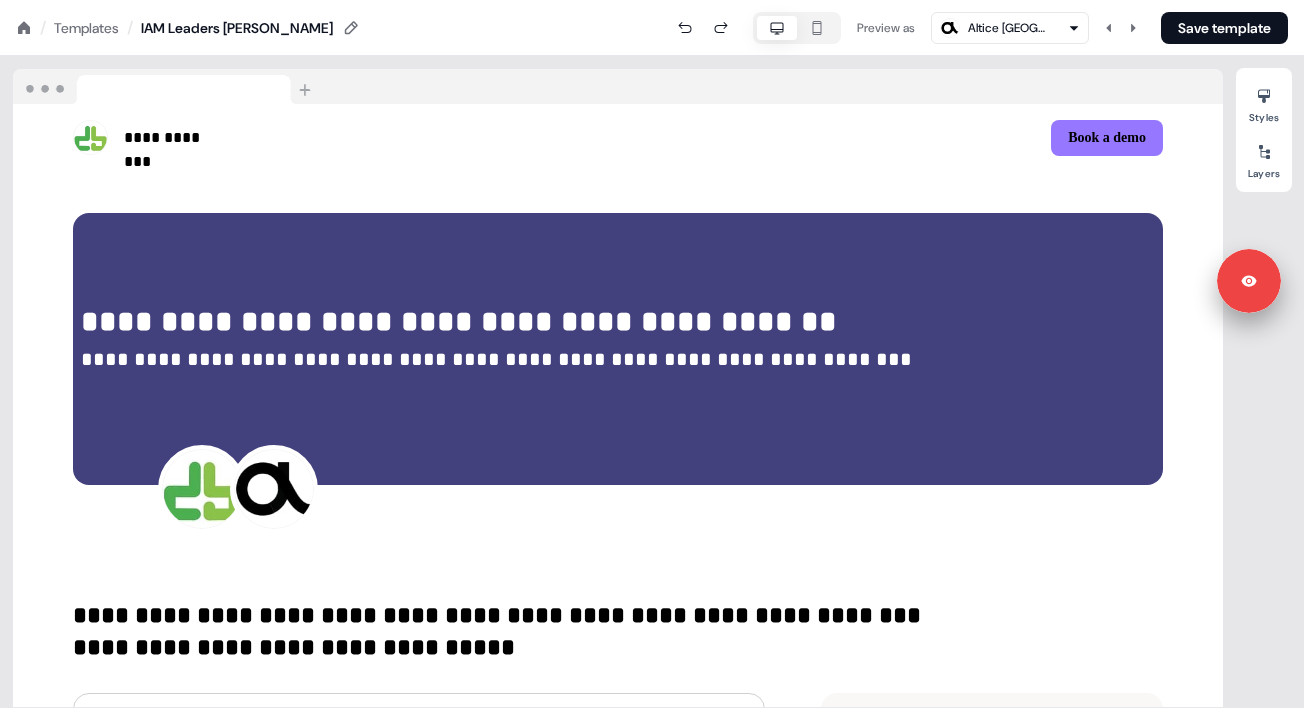scroll, scrollTop: 0, scrollLeft: 0, axis: both 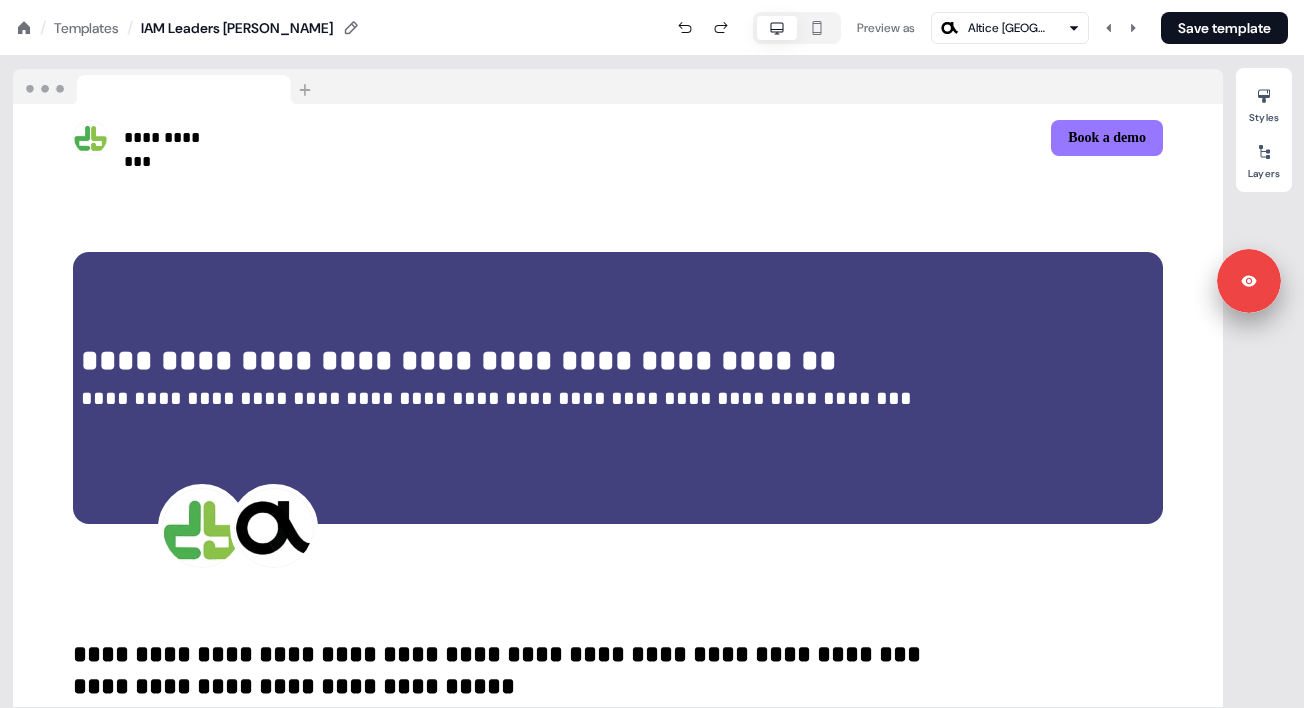 click on "**********" at bounding box center [459, 360] 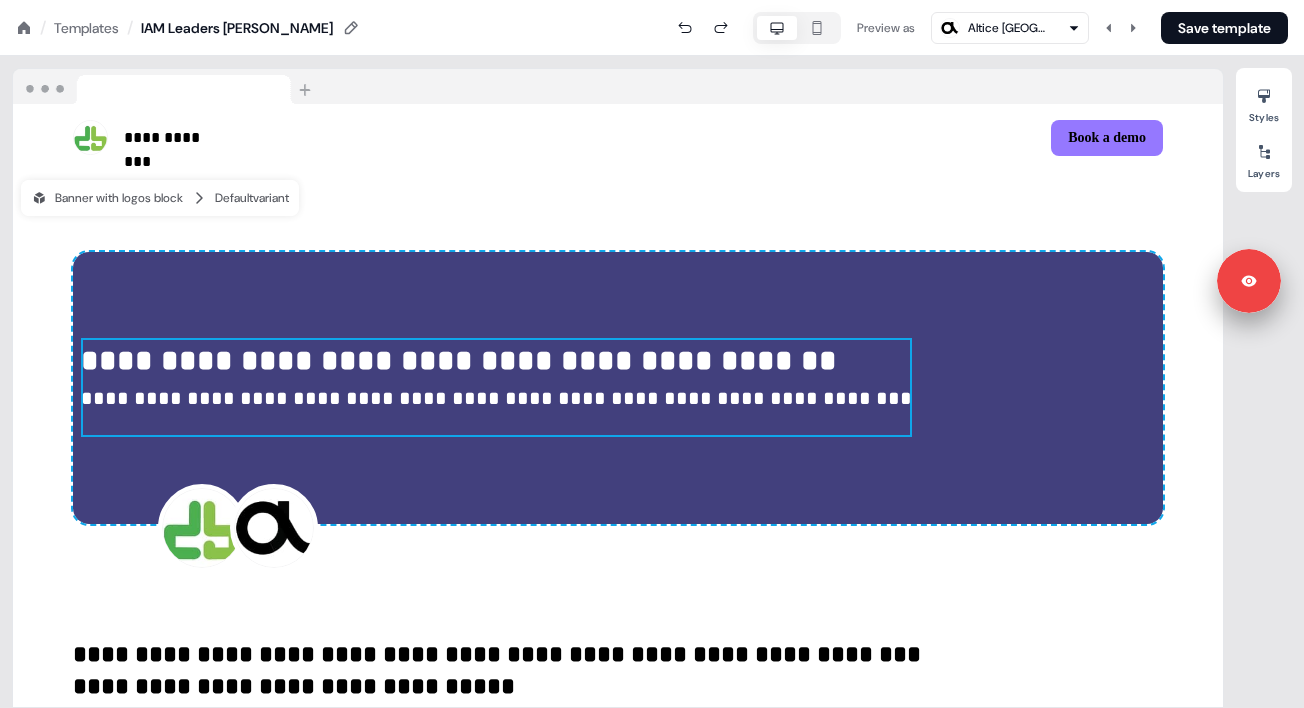 click on "**********" at bounding box center (459, 360) 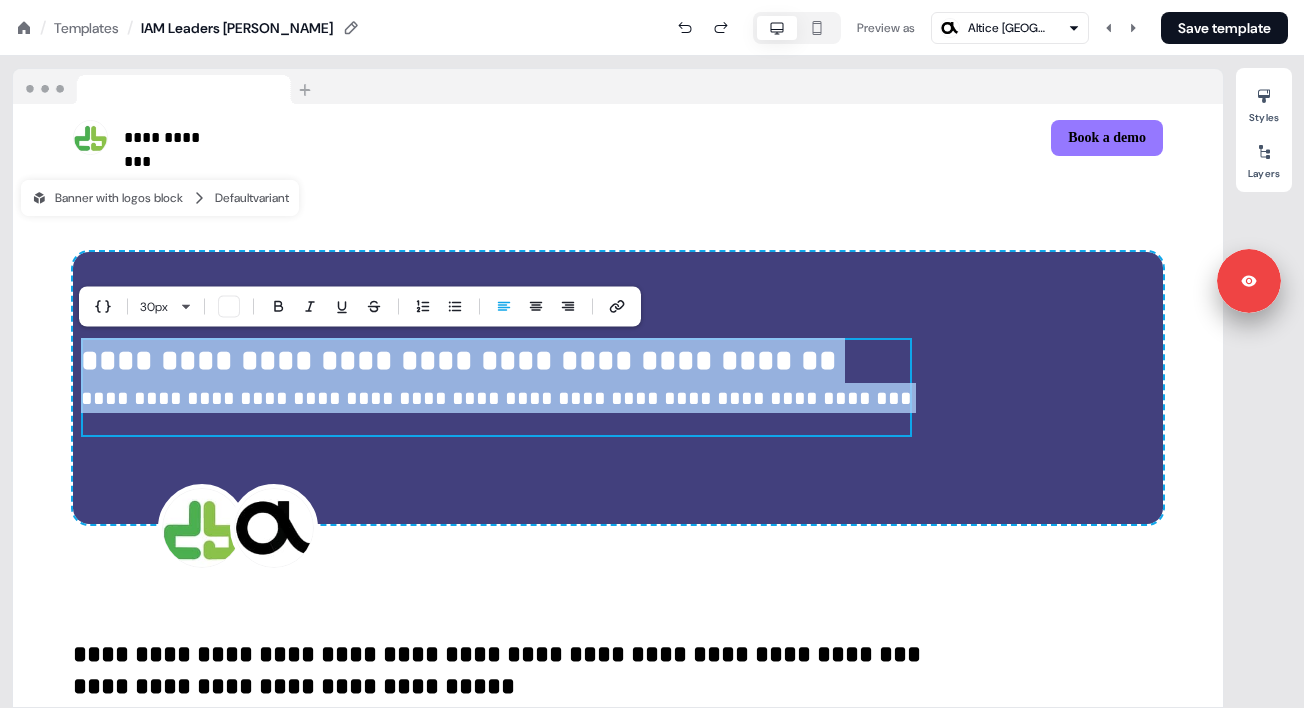 click on "**********" at bounding box center [459, 360] 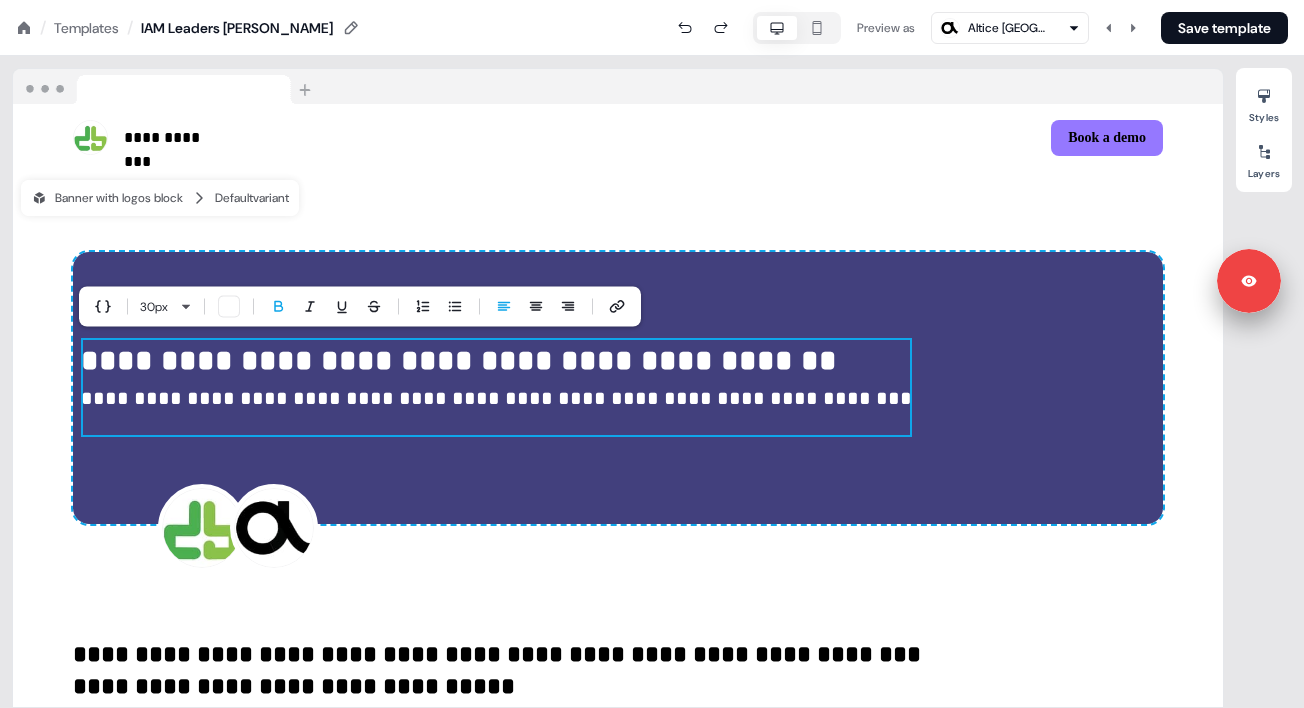 click on "**********" at bounding box center [459, 360] 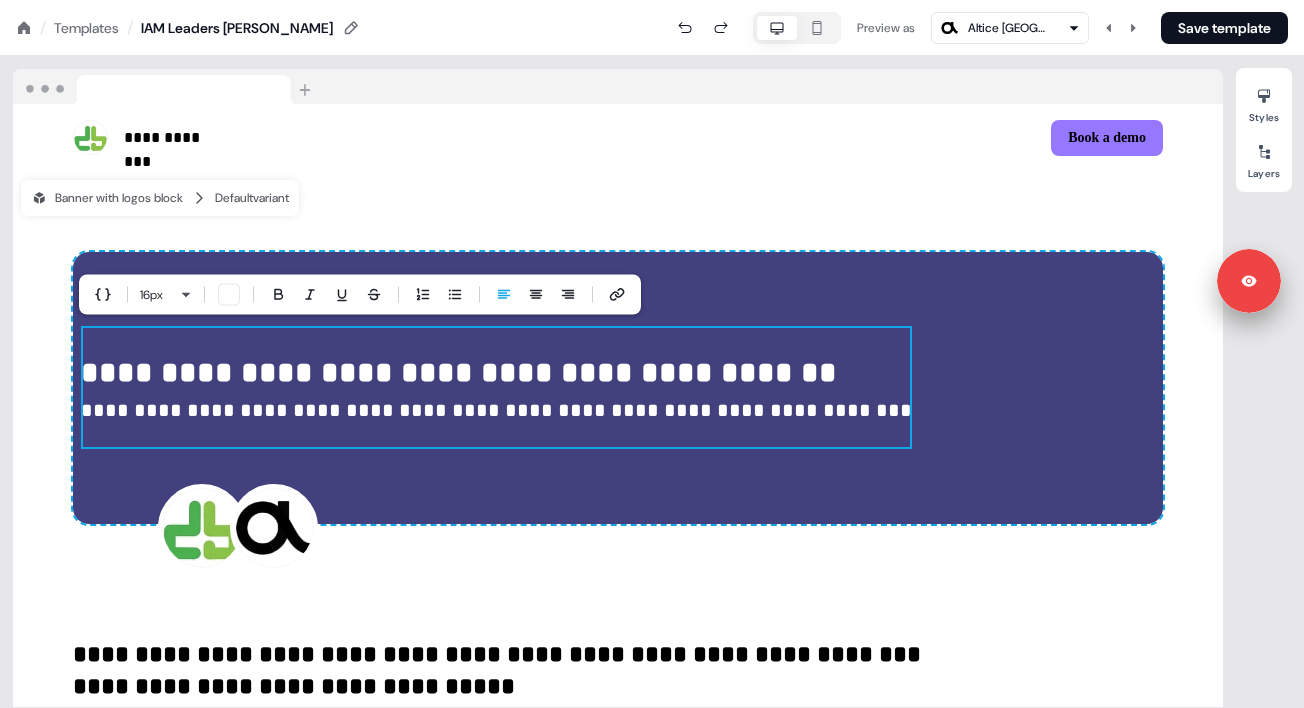 click on "**********" at bounding box center (496, 387) 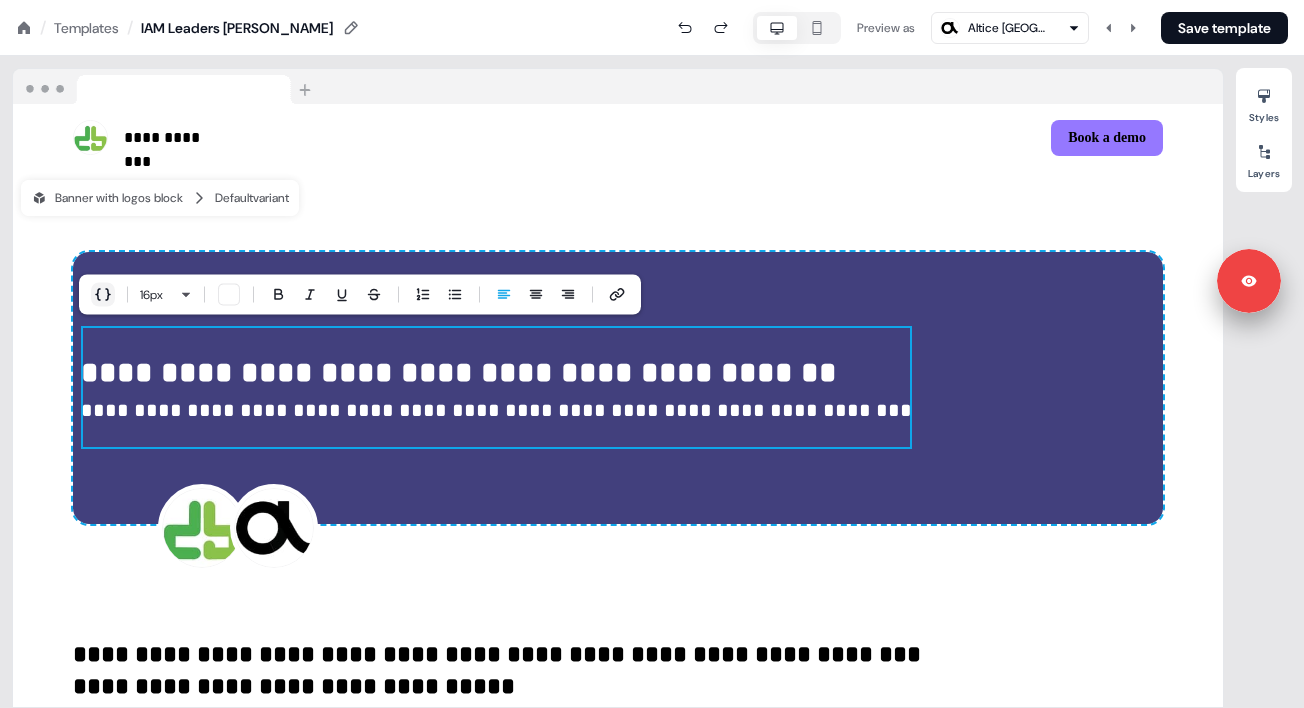 click at bounding box center (103, 295) 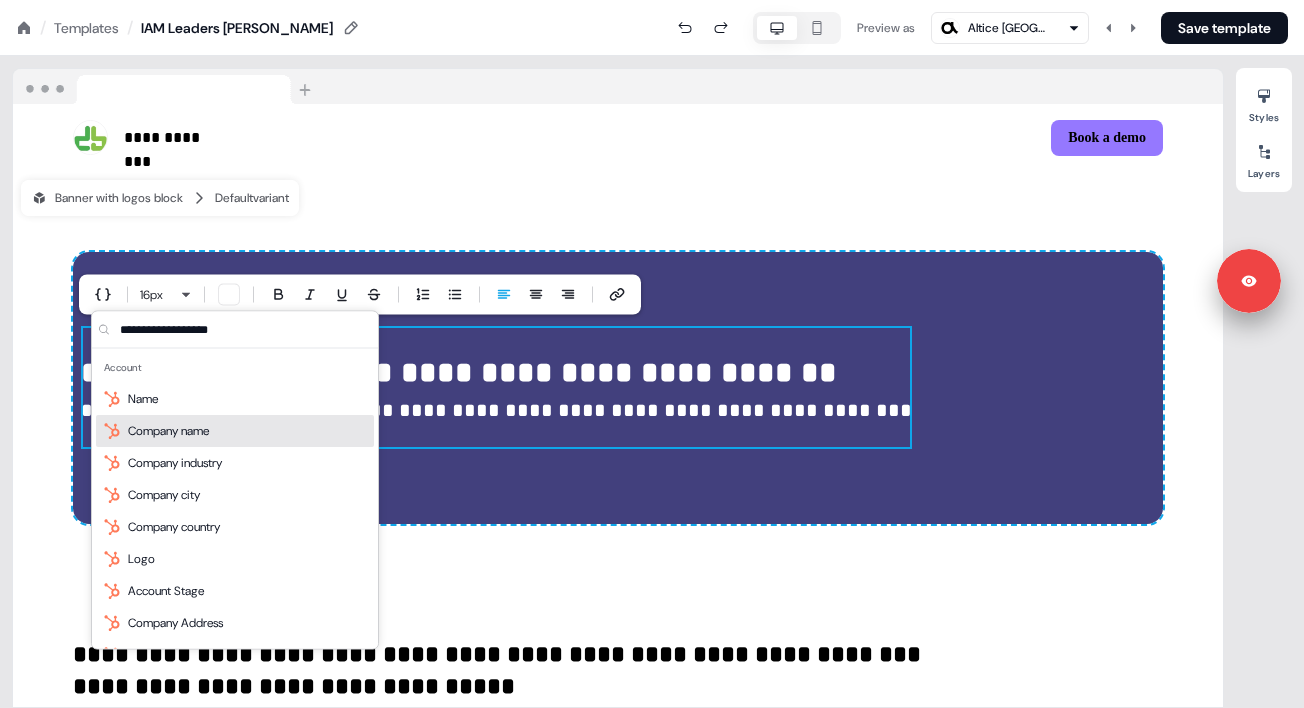 click on "Company name" at bounding box center (168, 431) 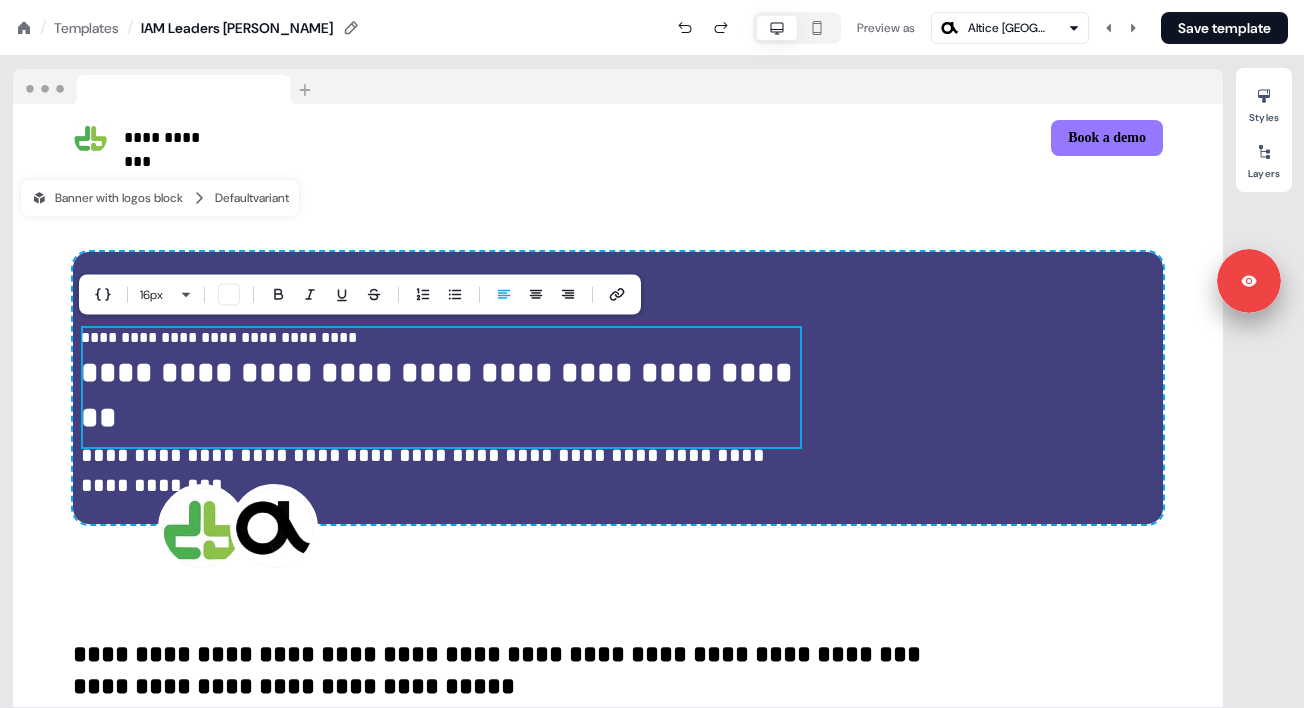 click on "**********" at bounding box center [441, 387] 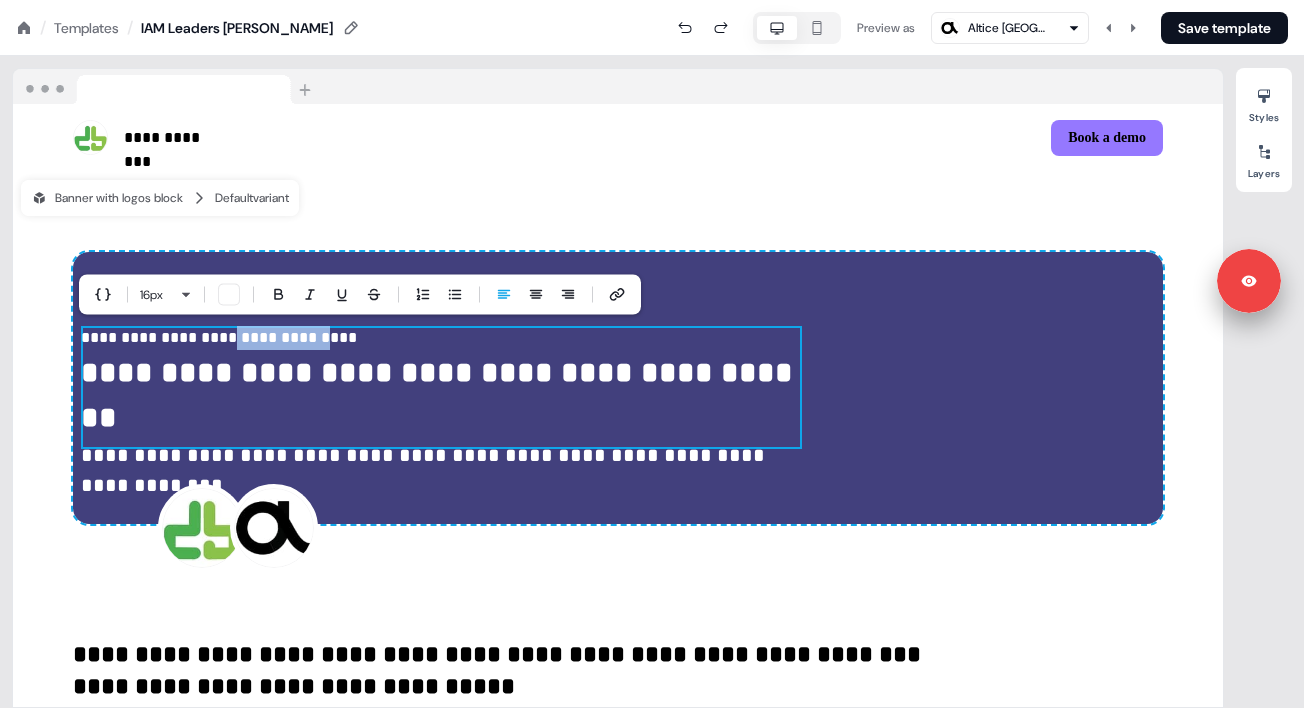 click on "**********" at bounding box center [441, 387] 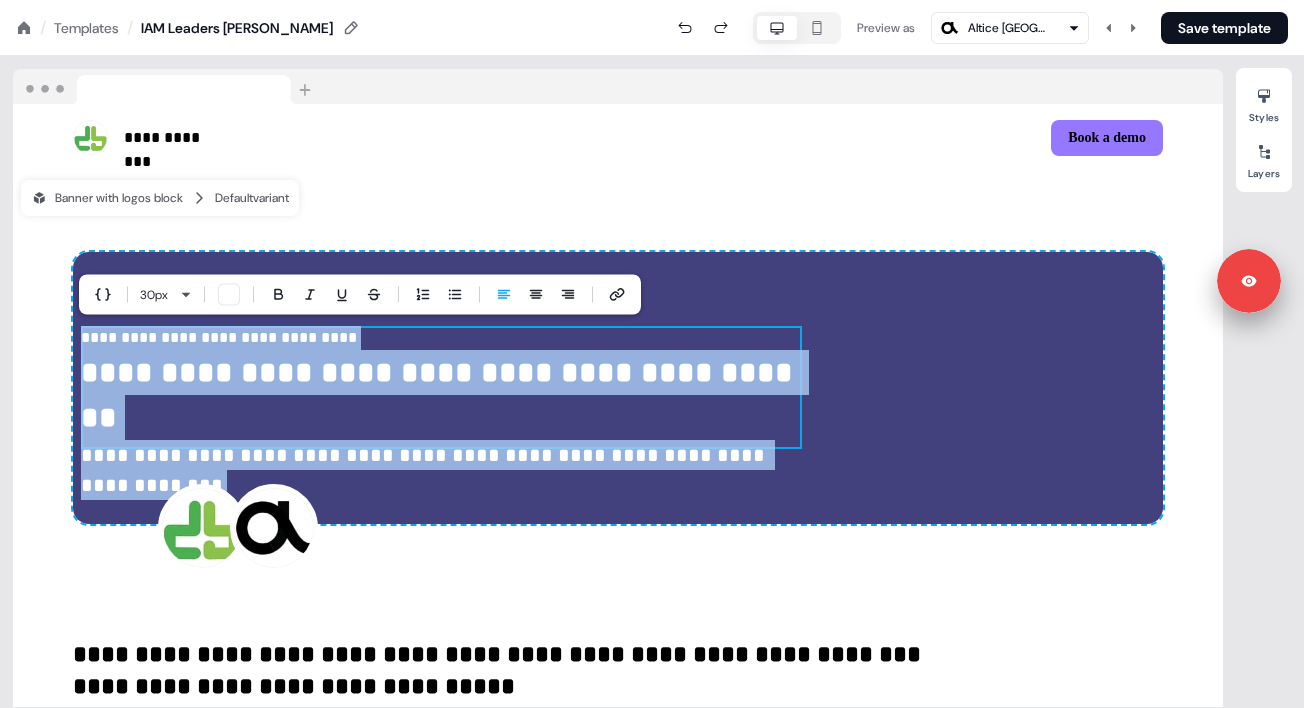 click on "**********" at bounding box center (441, 387) 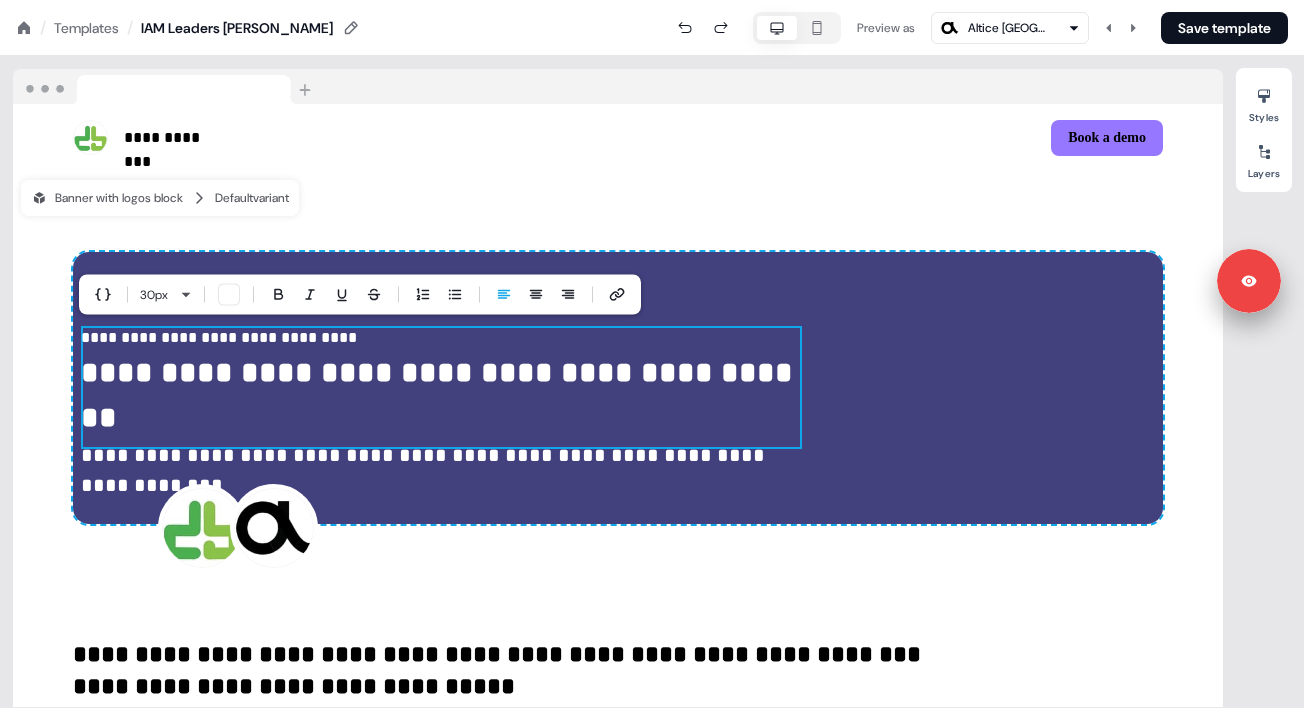 click on "**********" at bounding box center [441, 387] 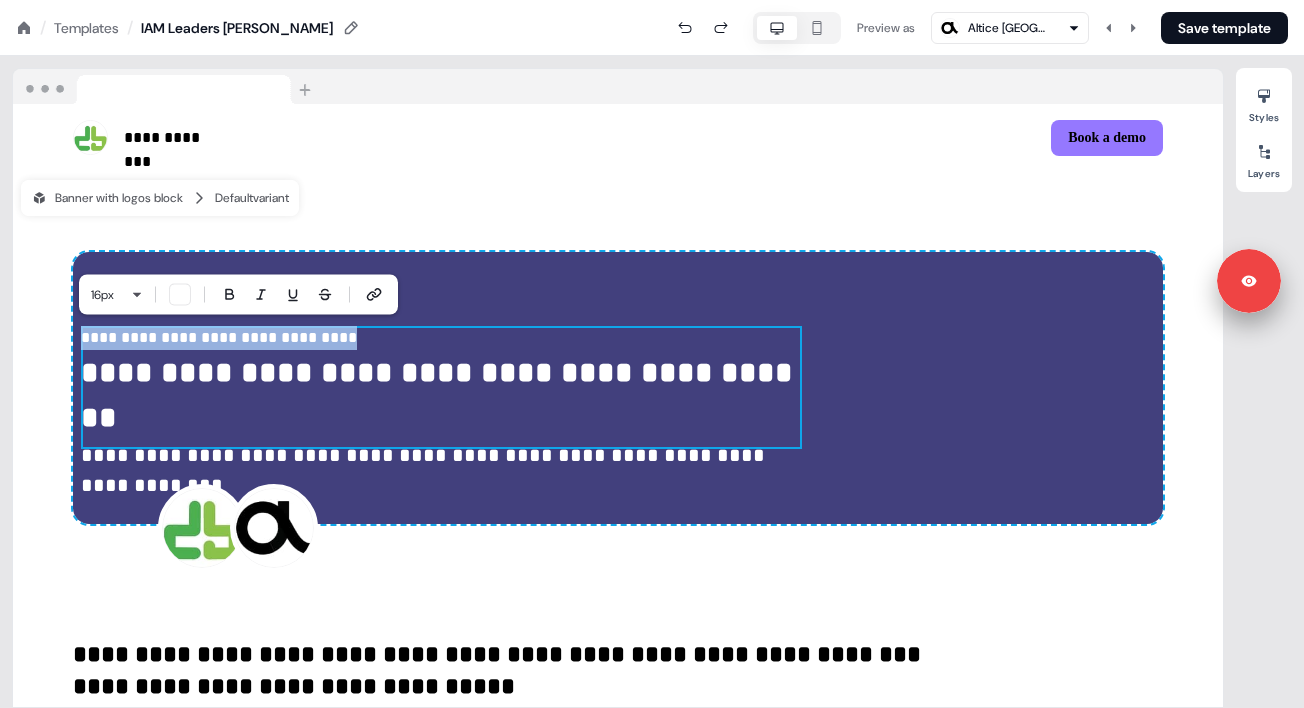 drag, startPoint x: 366, startPoint y: 343, endPoint x: 53, endPoint y: 335, distance: 313.10223 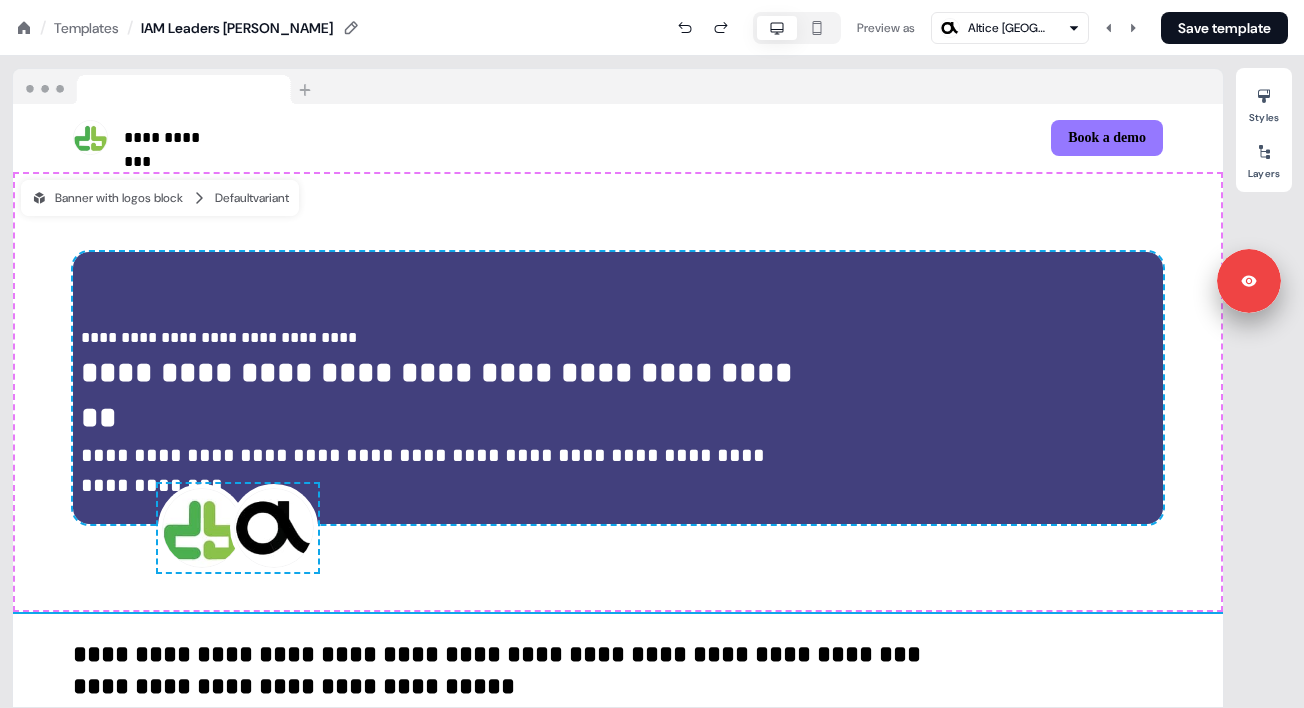 click on "**********" at bounding box center (441, 395) 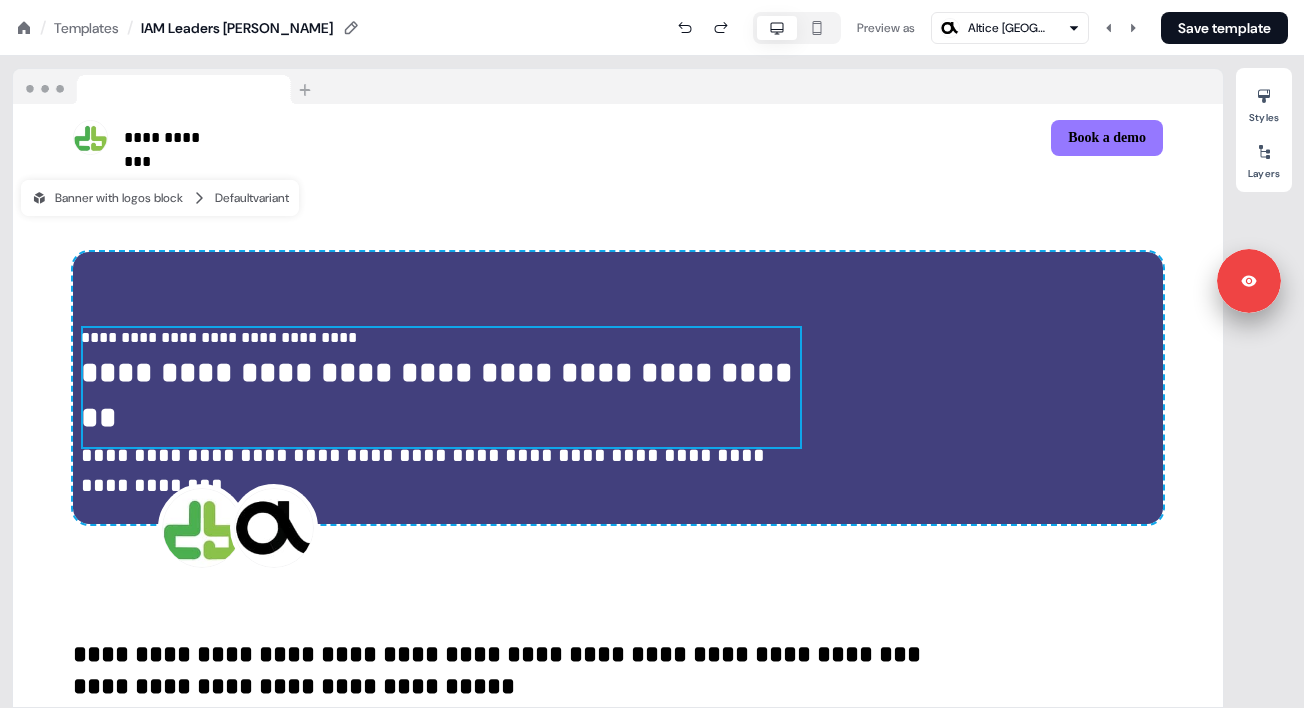 click on "**********" at bounding box center [441, 387] 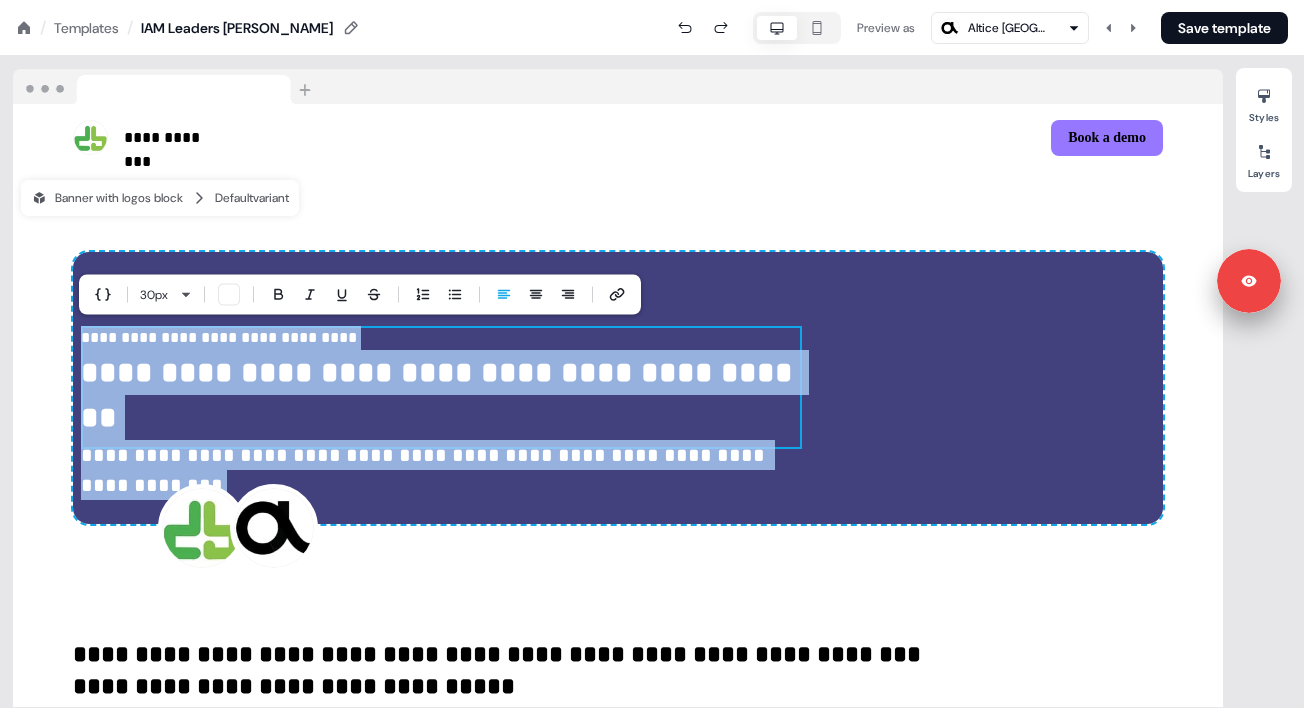 click on "**********" at bounding box center [441, 387] 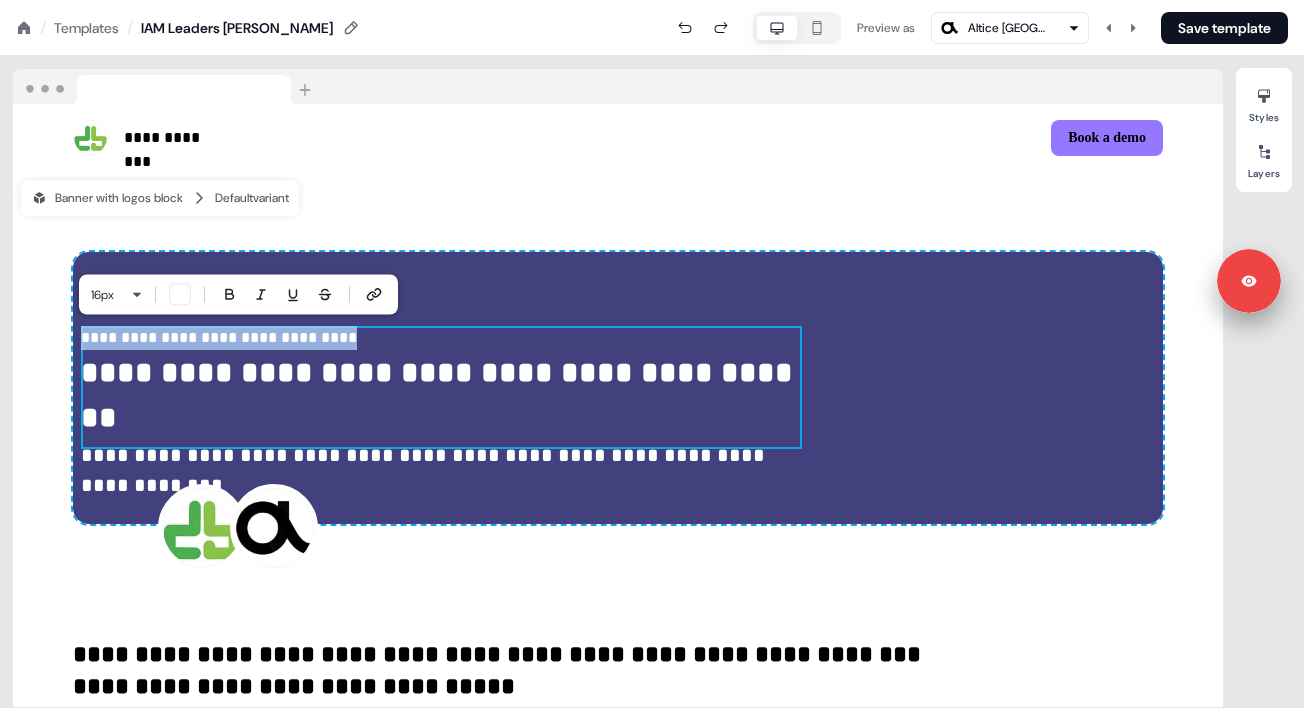 drag, startPoint x: 363, startPoint y: 338, endPoint x: 84, endPoint y: 332, distance: 279.0645 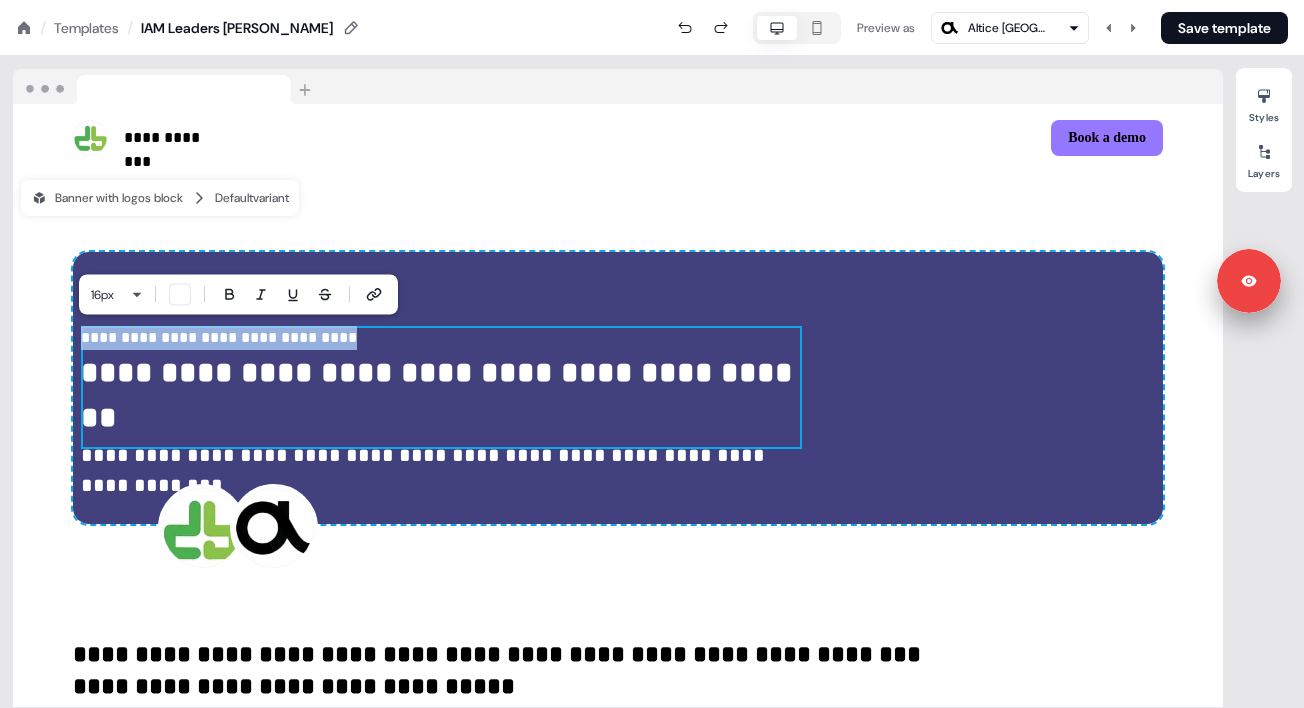 click on "**********" at bounding box center [441, 387] 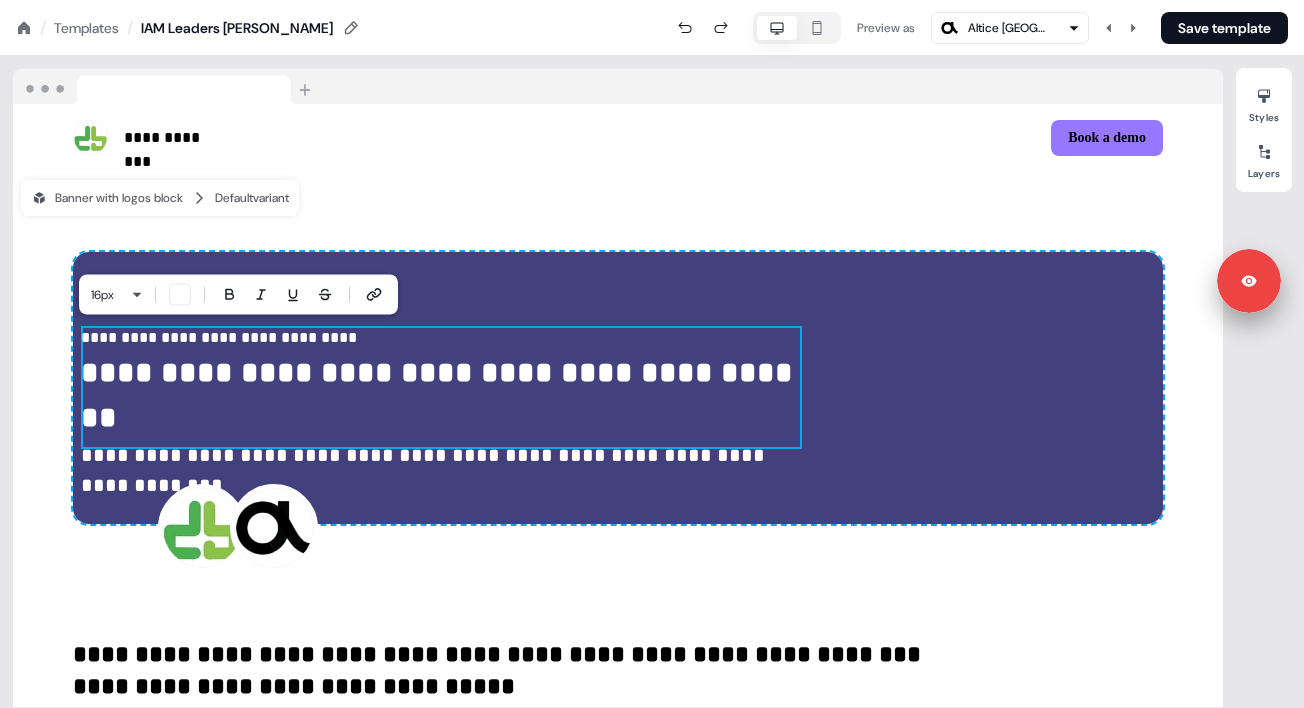 click on "**********" at bounding box center [441, 395] 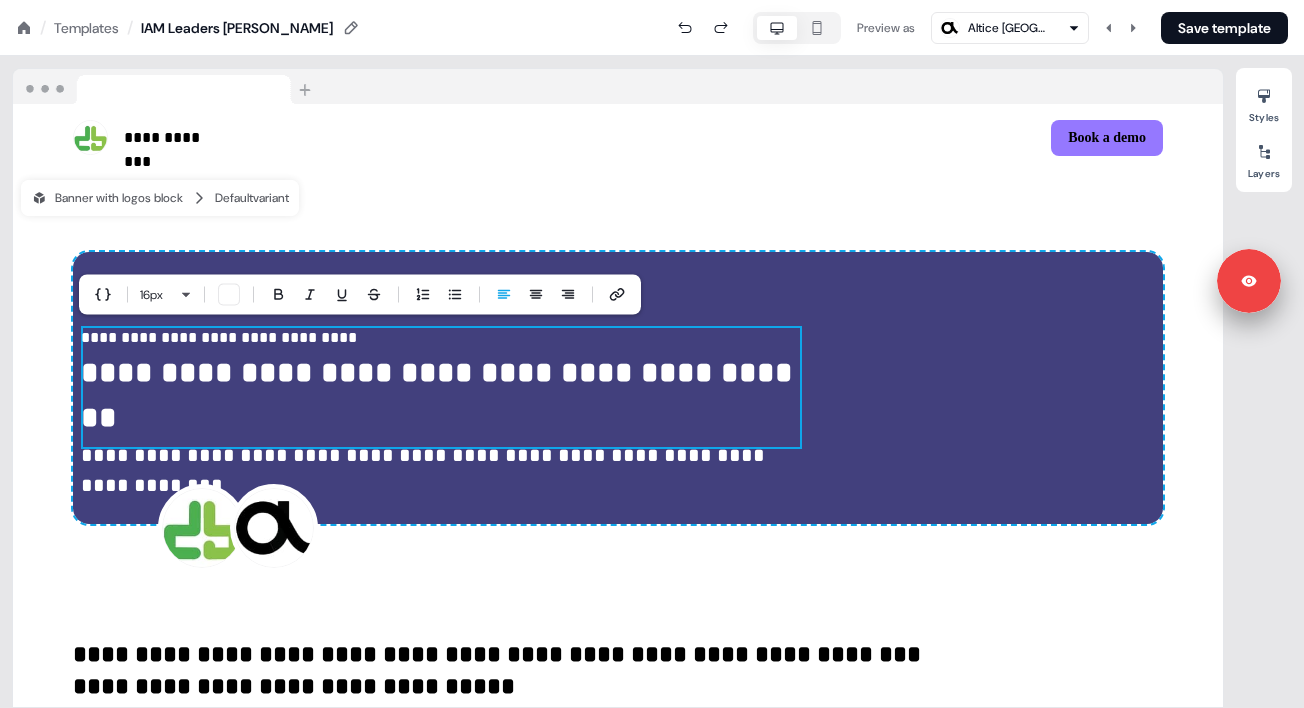 click on "**********" at bounding box center [441, 387] 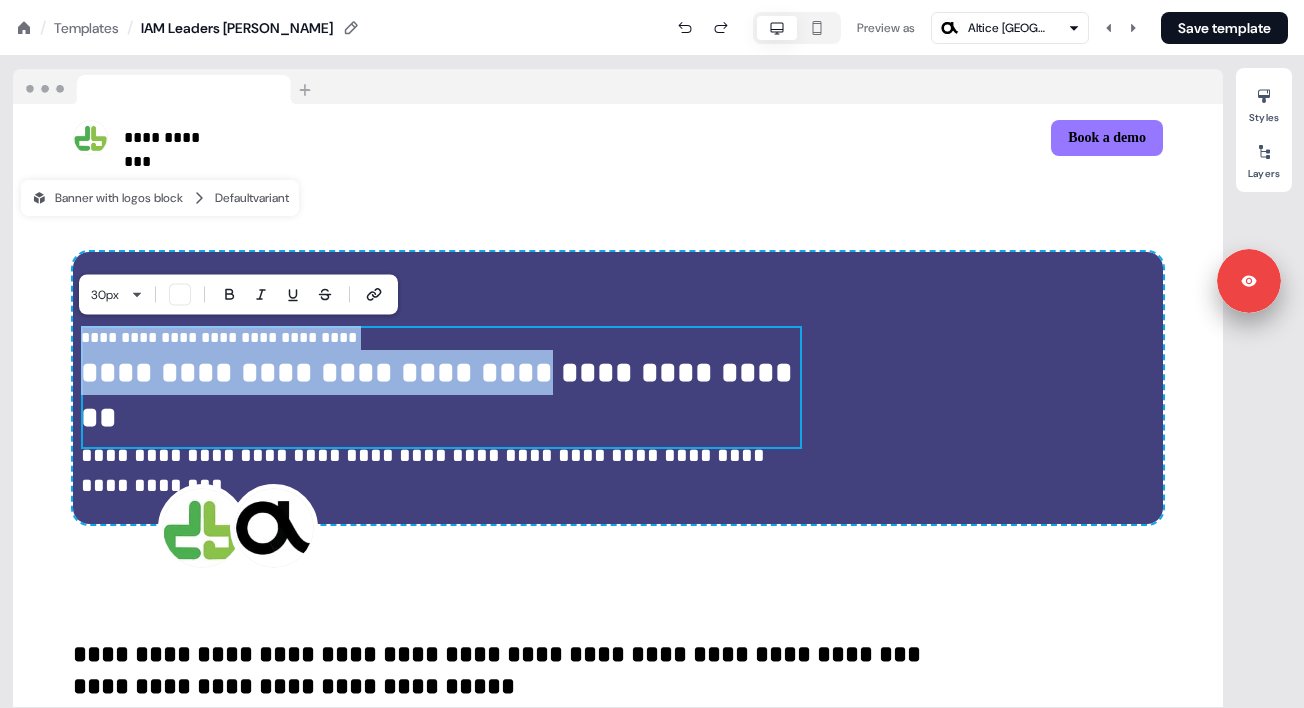 drag, startPoint x: 526, startPoint y: 373, endPoint x: 82, endPoint y: 339, distance: 445.2999 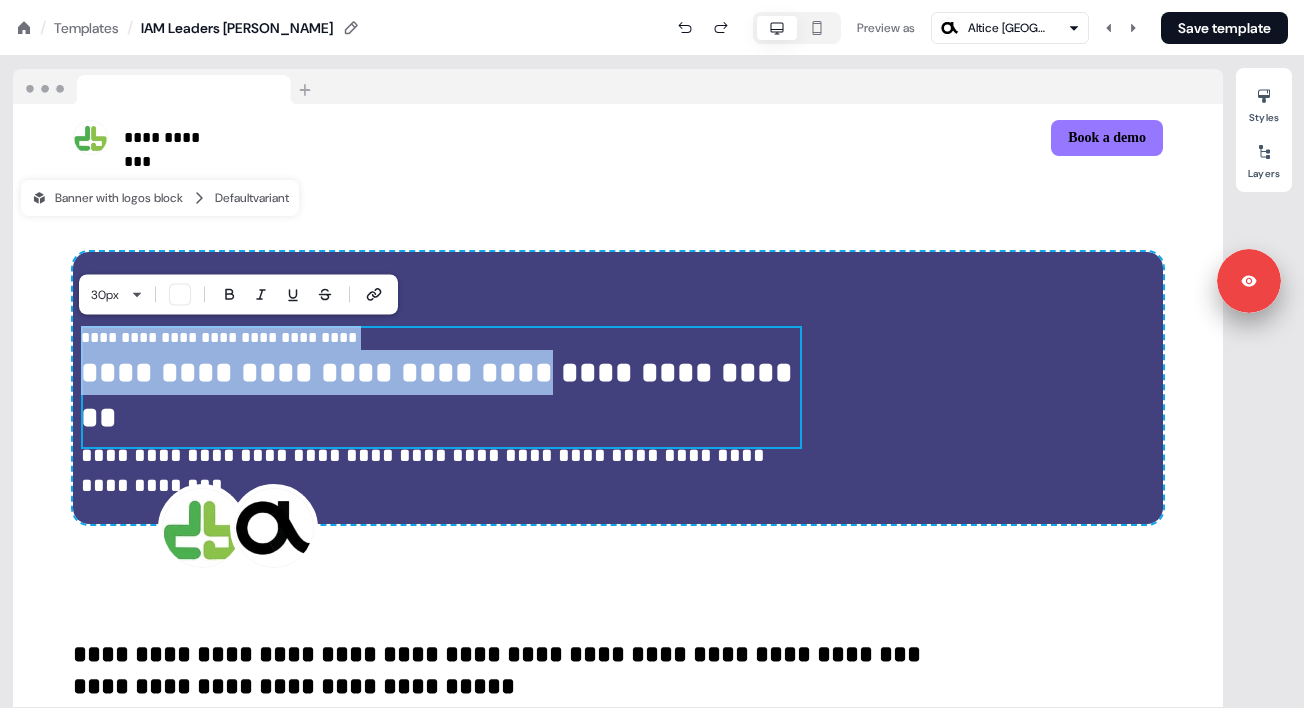 click on "**********" at bounding box center [441, 387] 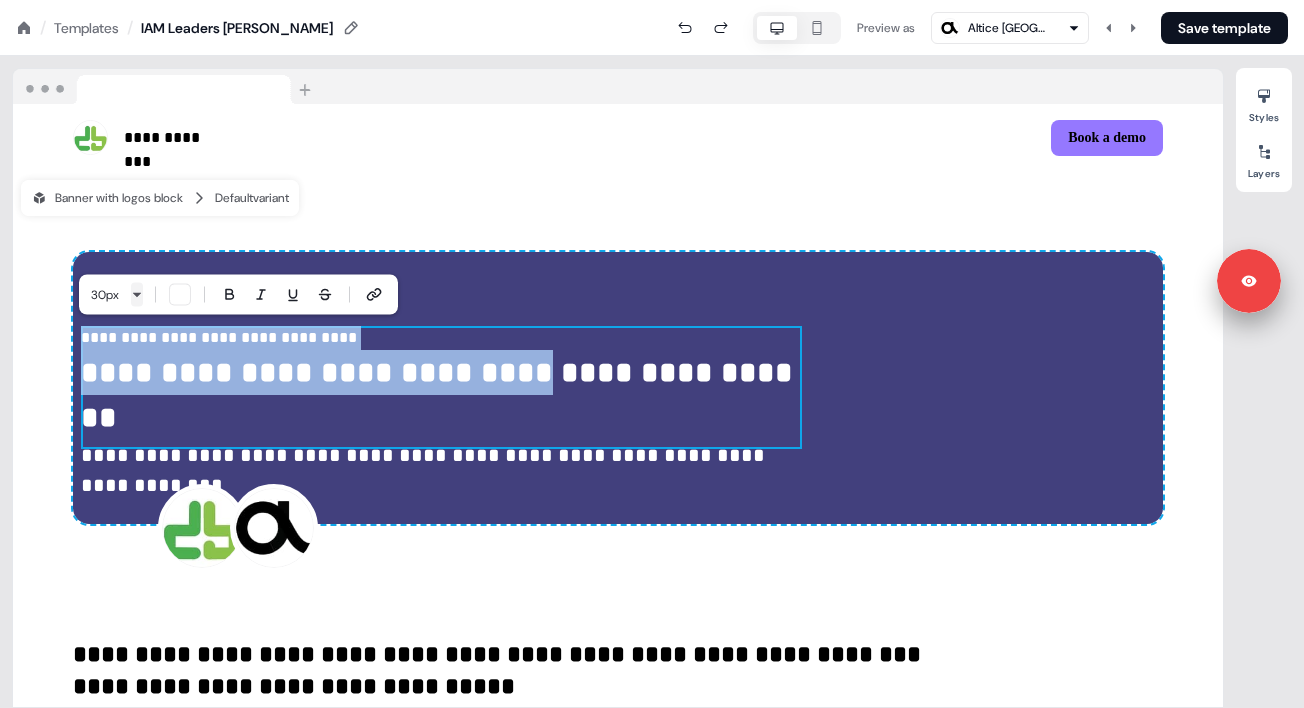 click on "**********" at bounding box center [652, 0] 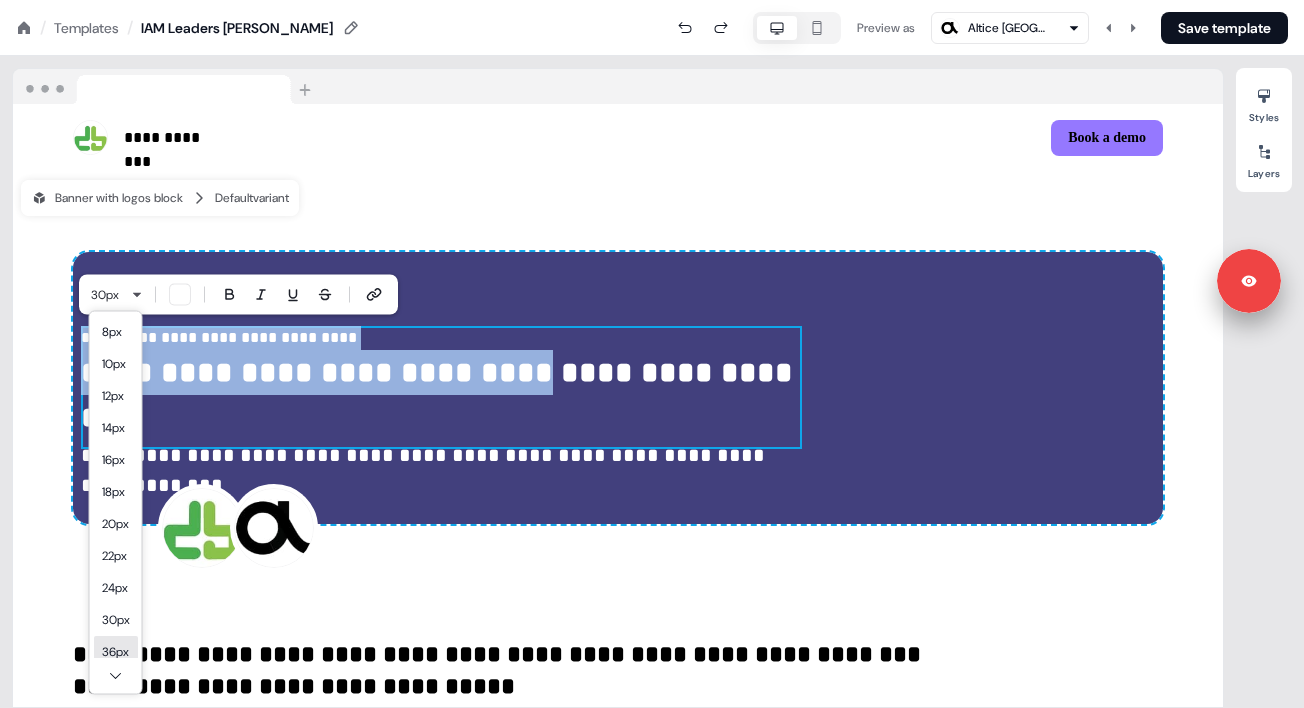 scroll, scrollTop: 53, scrollLeft: 0, axis: vertical 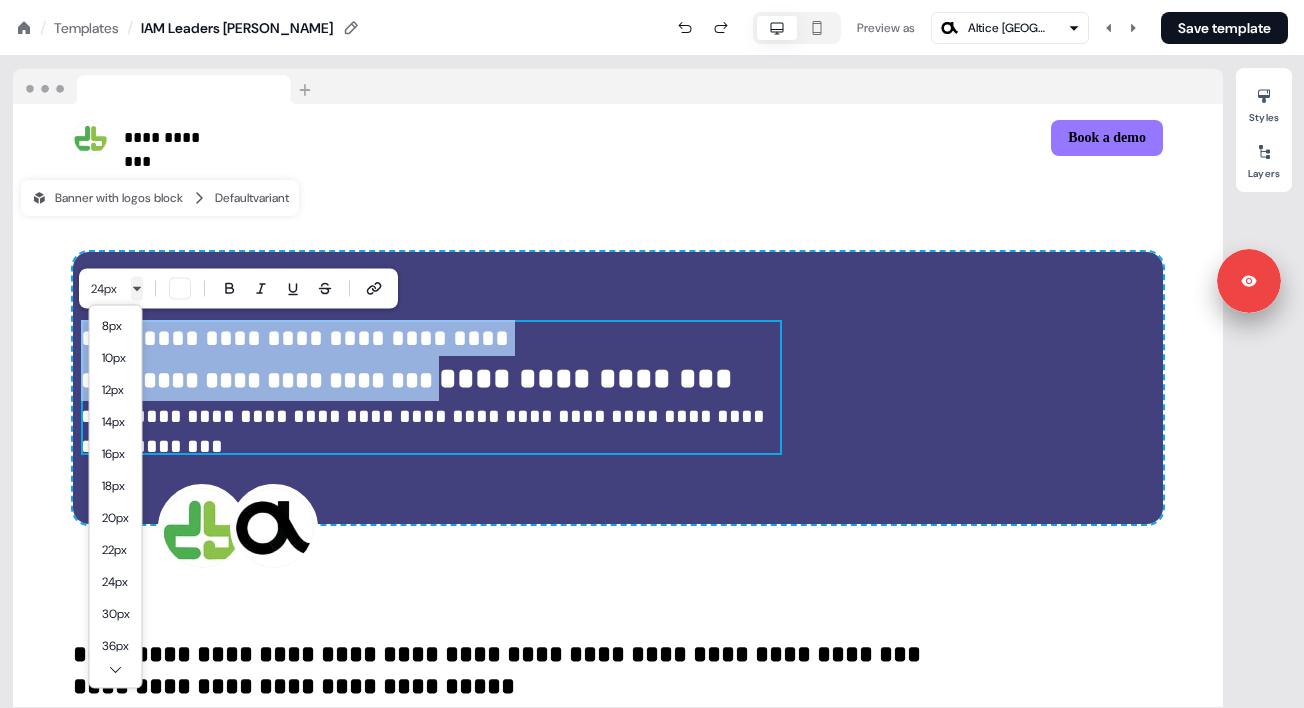 click on "**********" at bounding box center [652, 0] 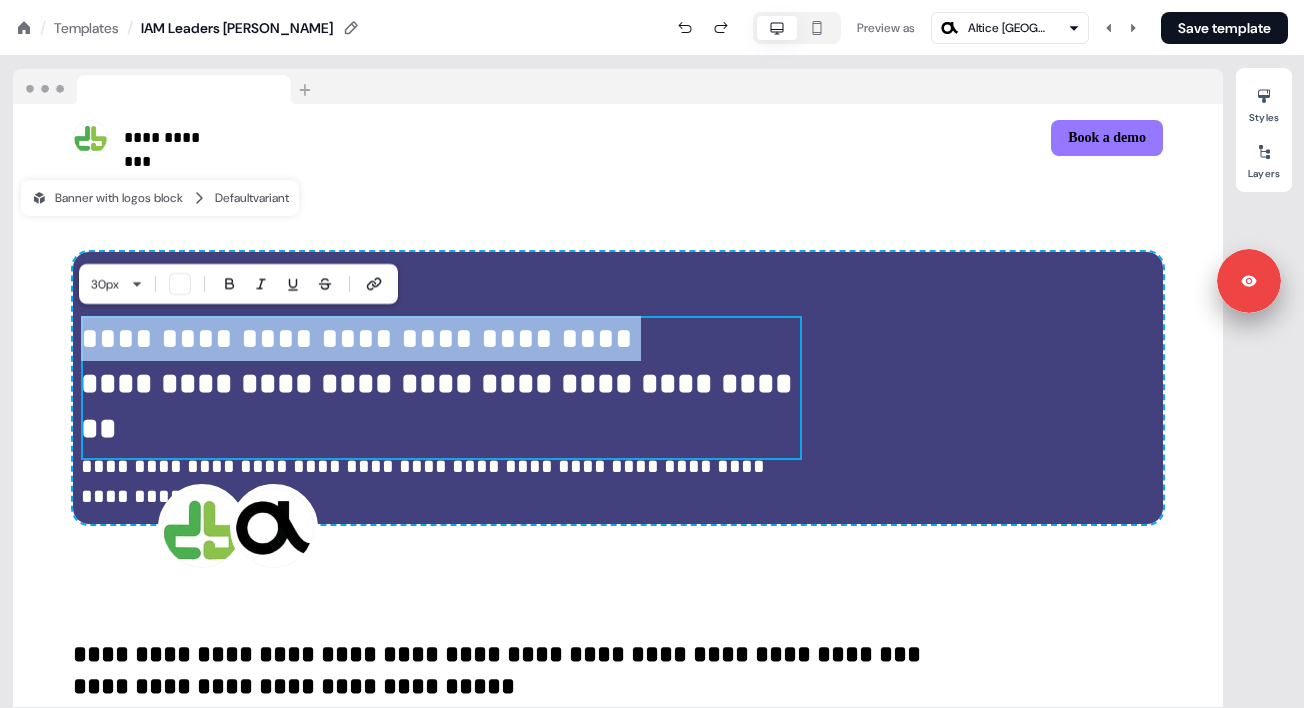 click on "**********" at bounding box center [618, 388] 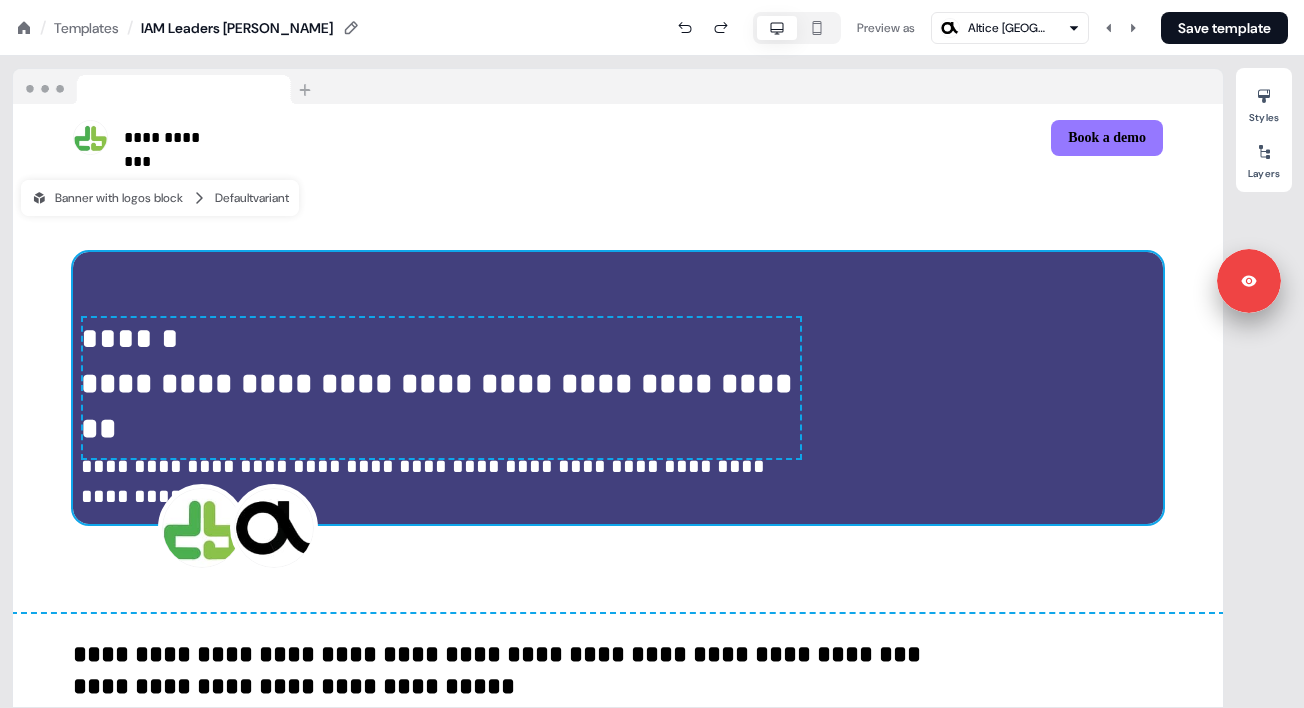 click on "**********" at bounding box center (441, 388) 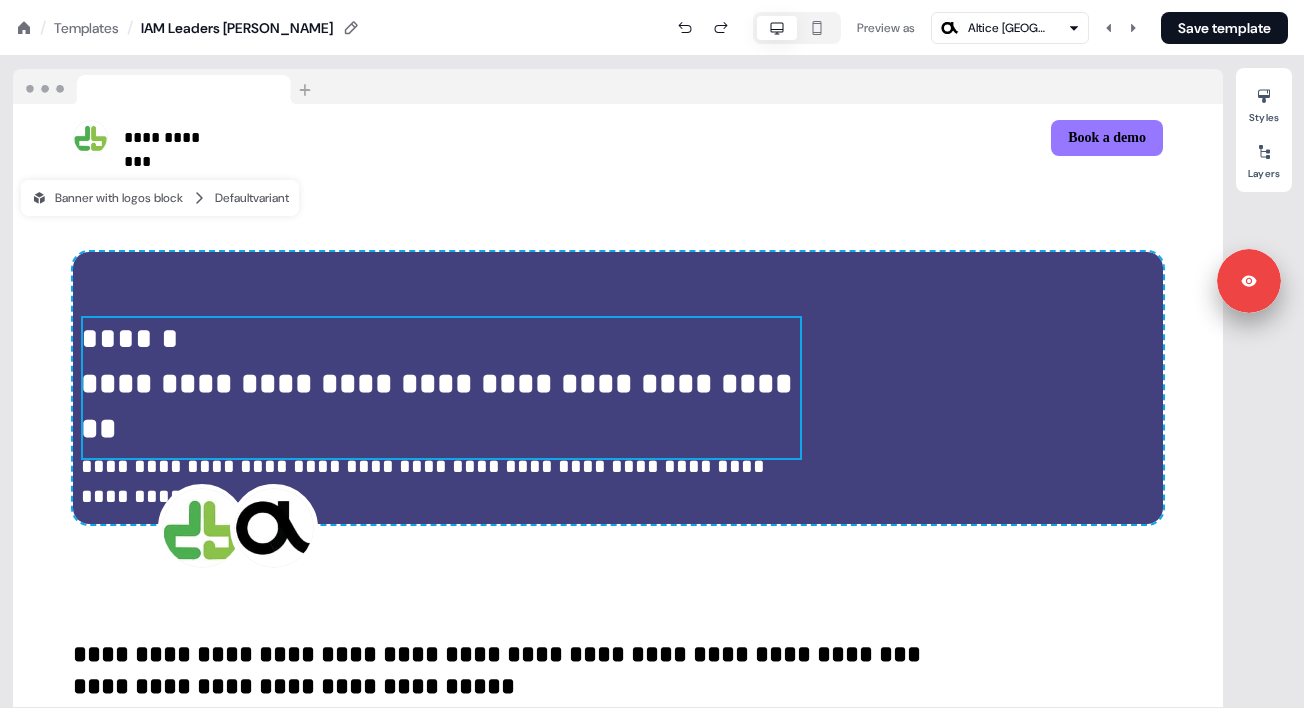 click on "**********" at bounding box center [441, 388] 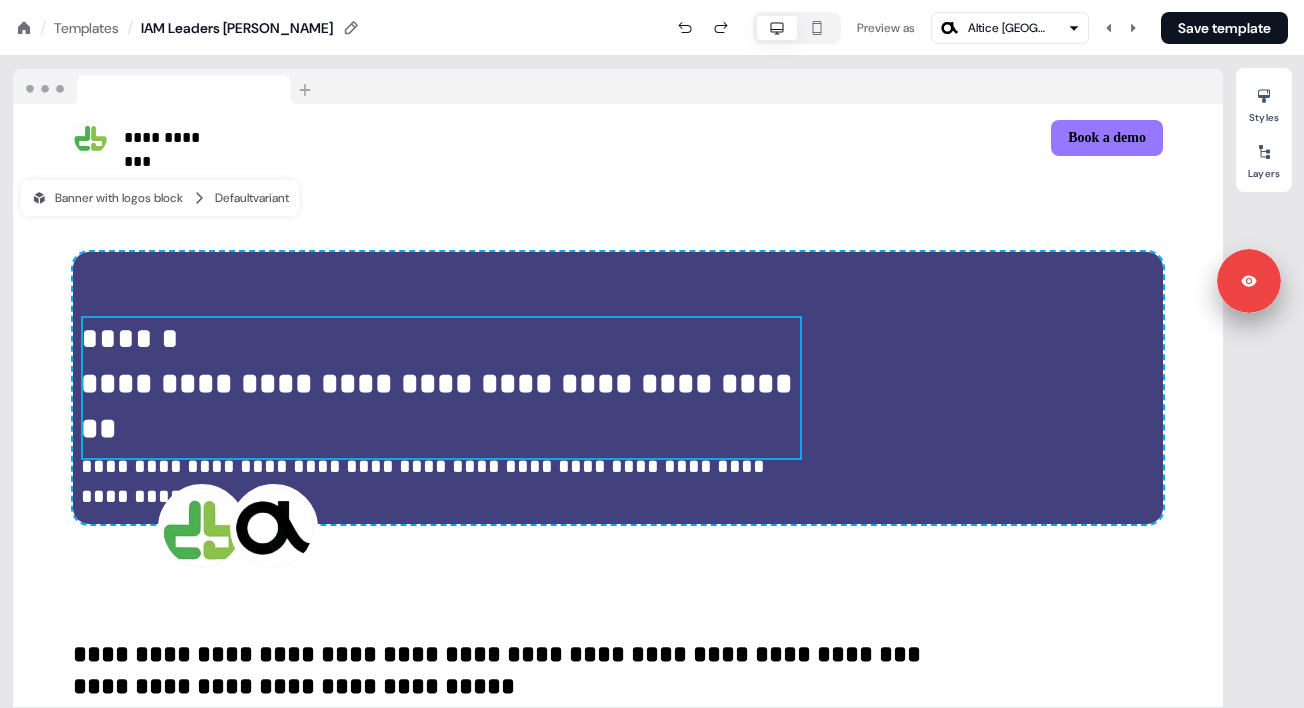 click on "**********" at bounding box center [441, 388] 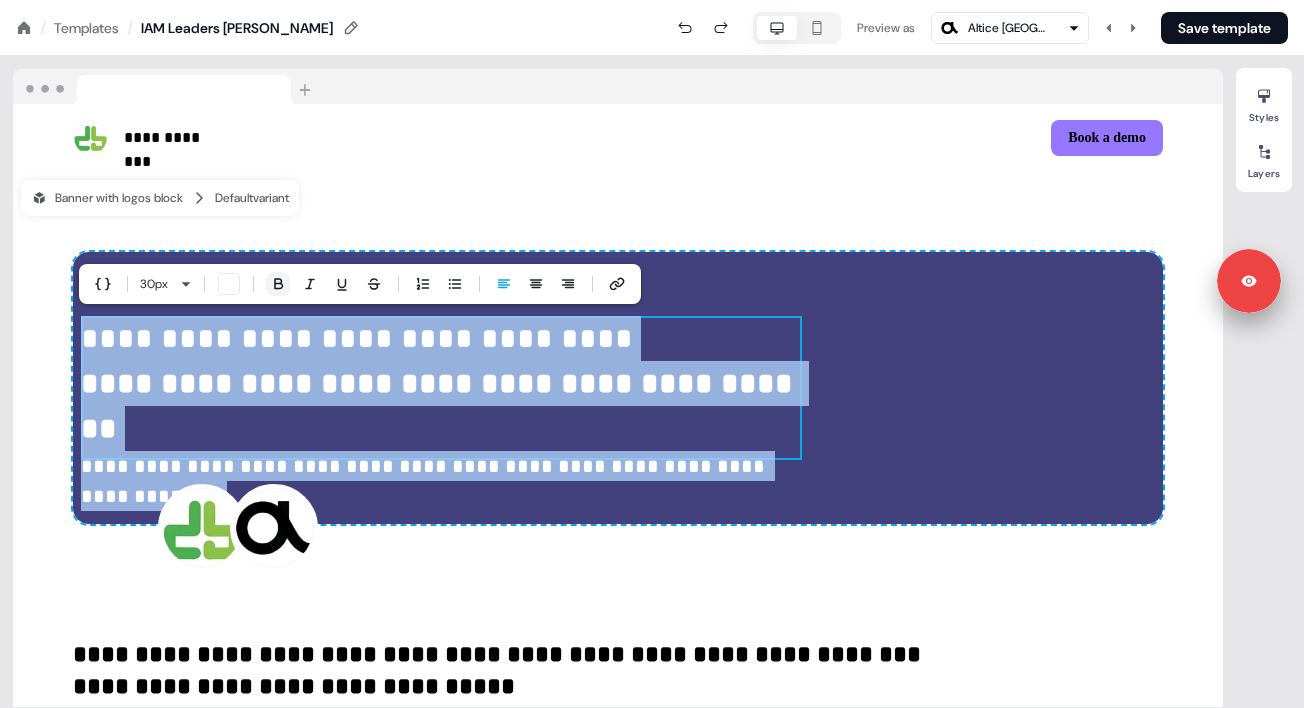 click 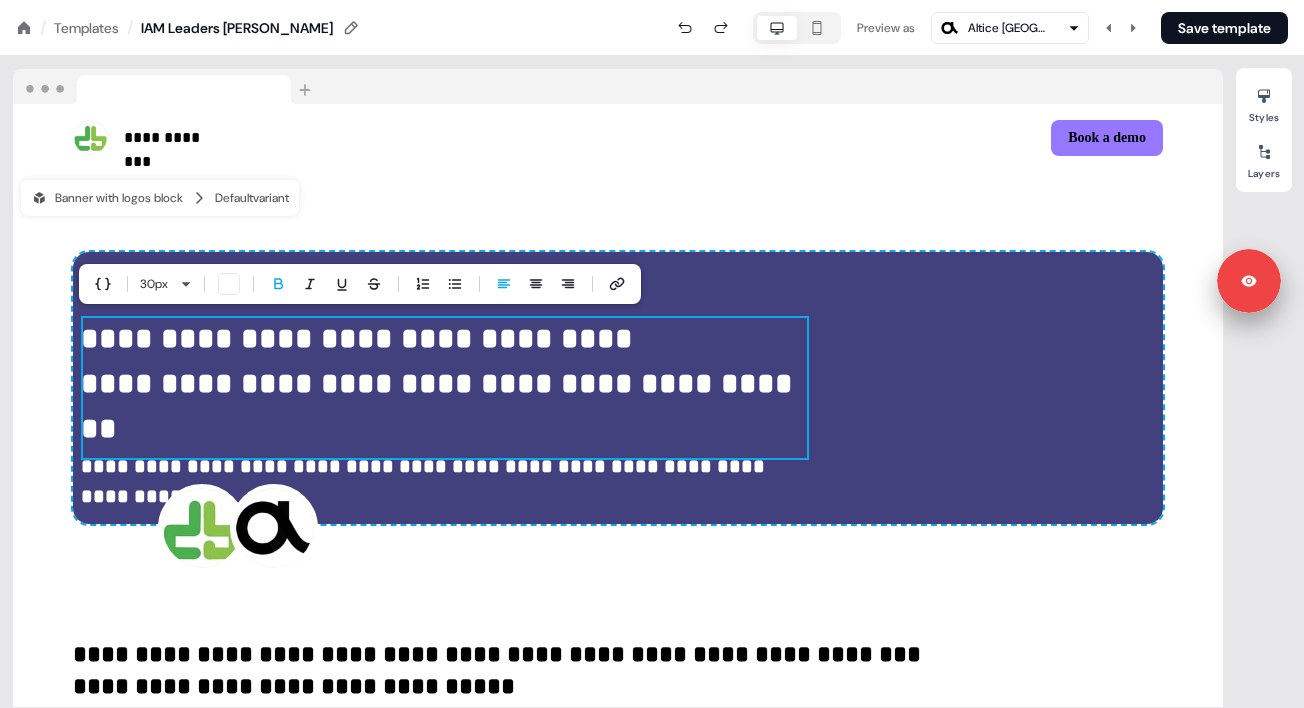 click on "**********" at bounding box center [618, 388] 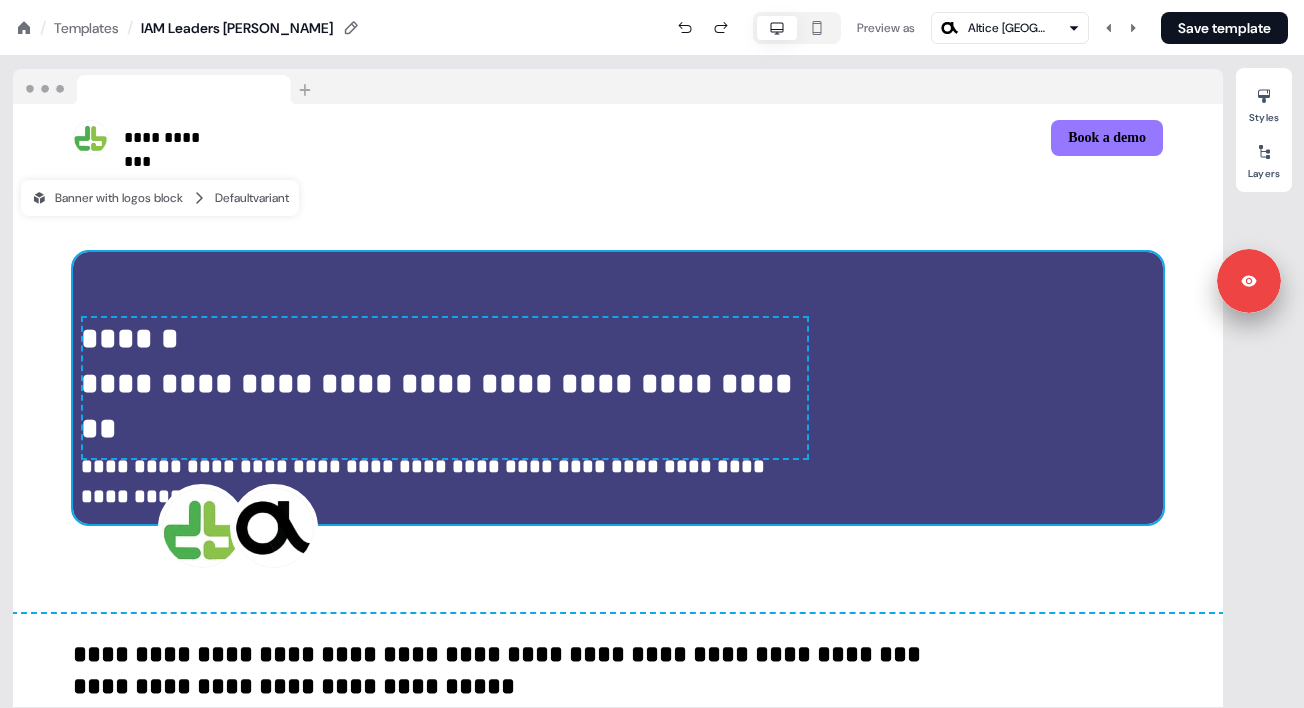 click on "**********" at bounding box center (618, 392) 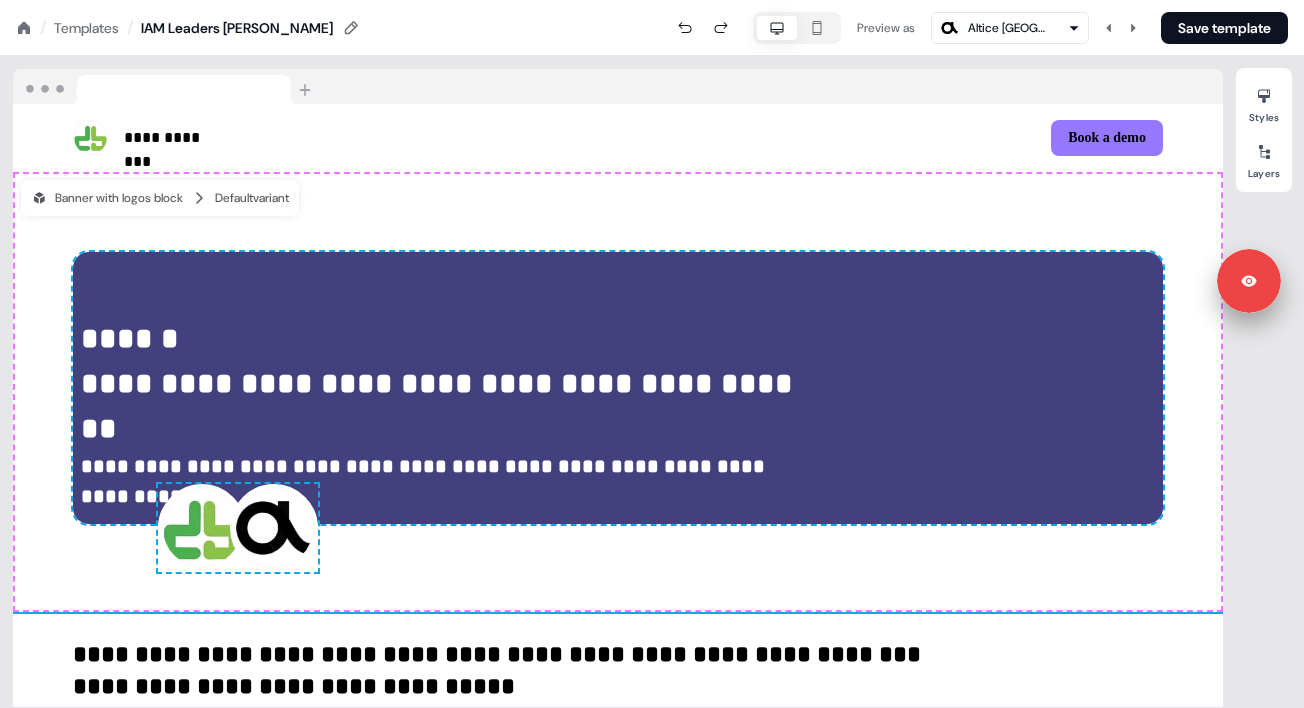 click on "**********" at bounding box center (445, 388) 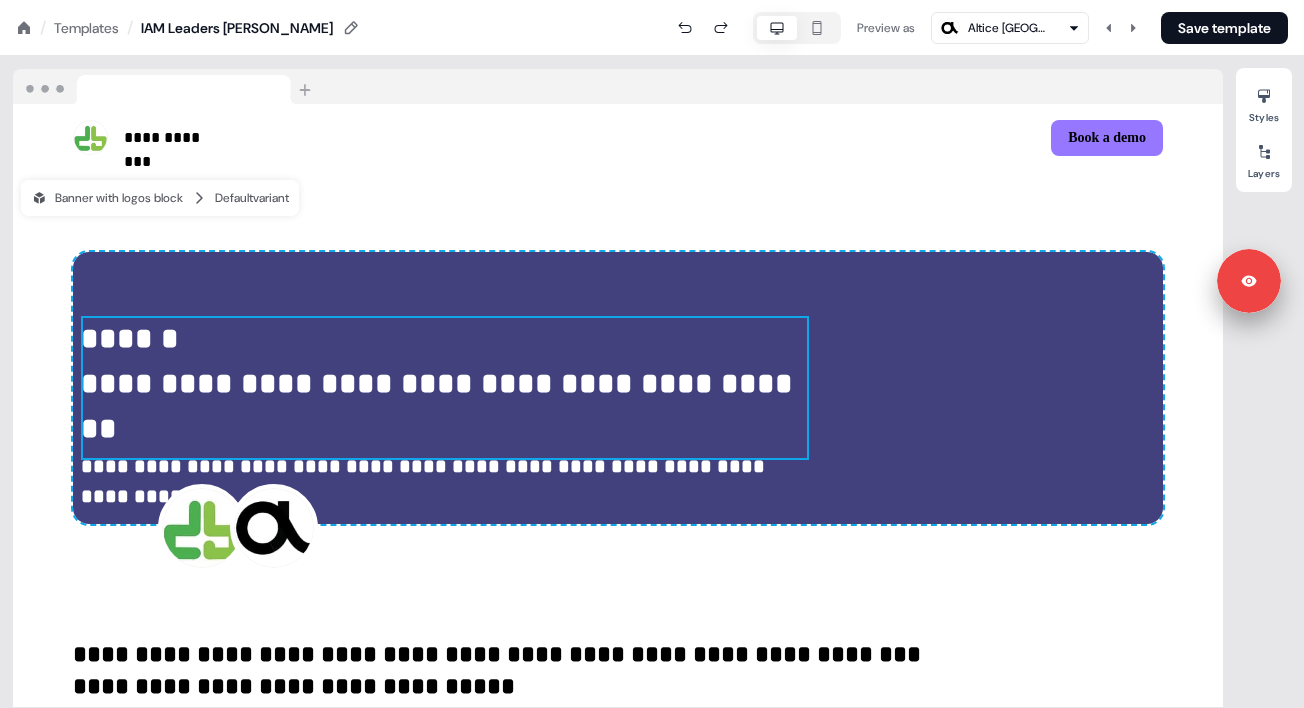click on "**********" at bounding box center [445, 388] 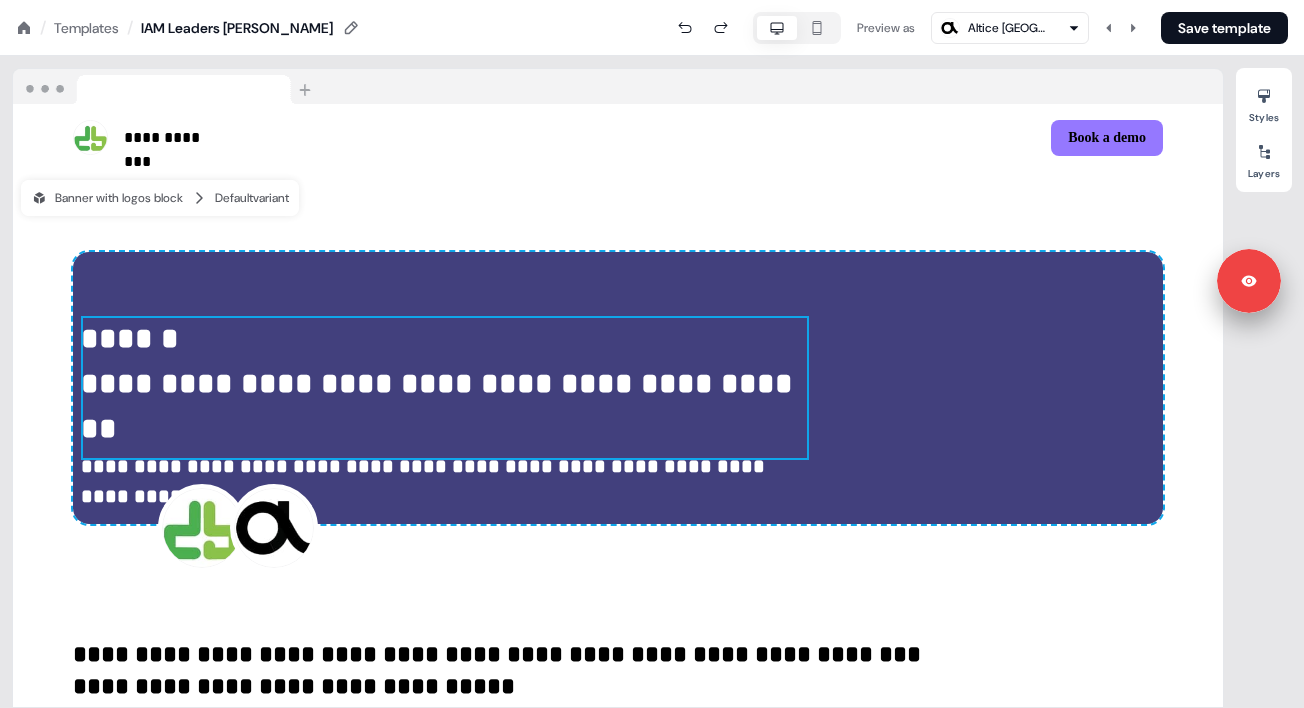 click on "**********" at bounding box center [445, 388] 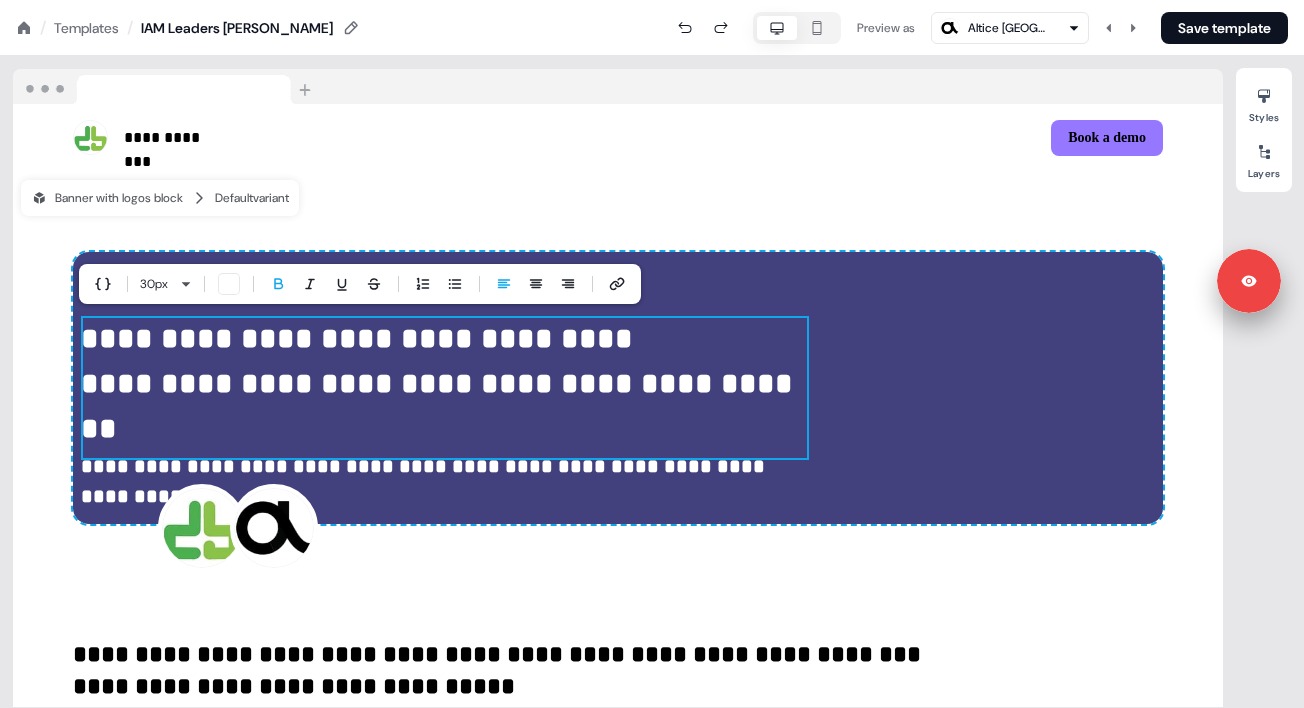 click on "**********" at bounding box center (445, 388) 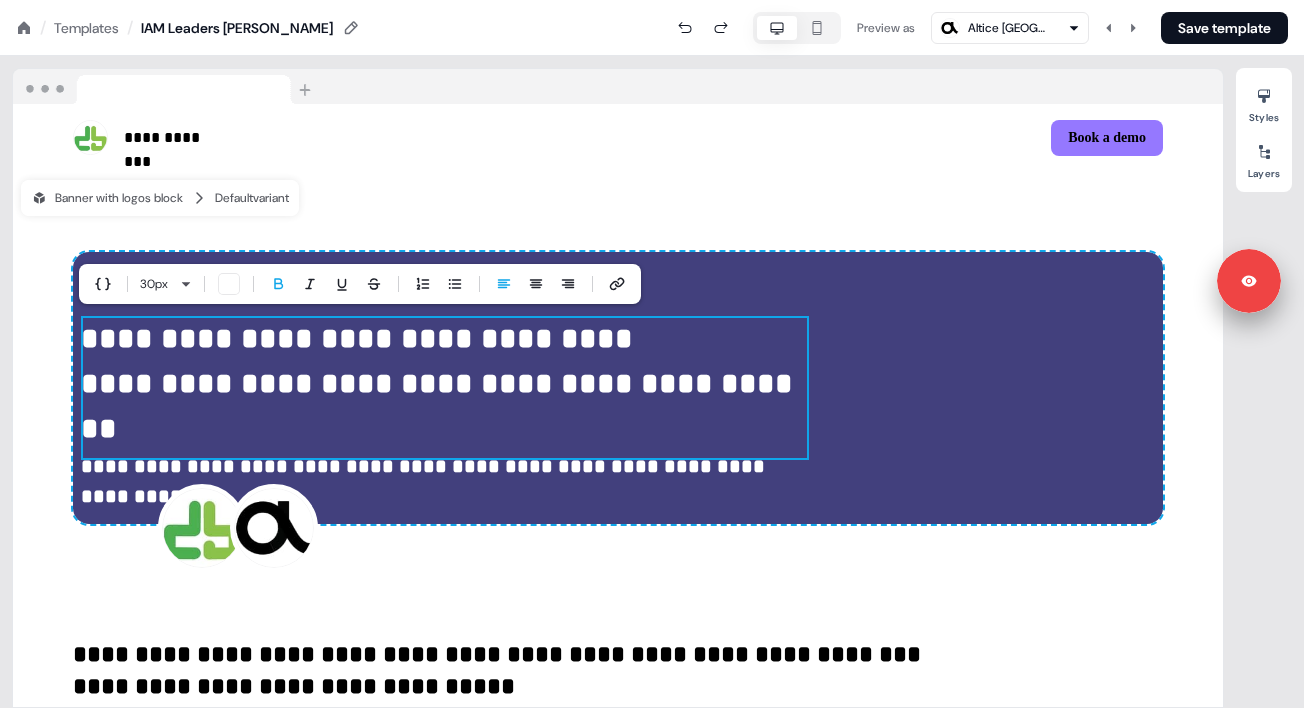 type 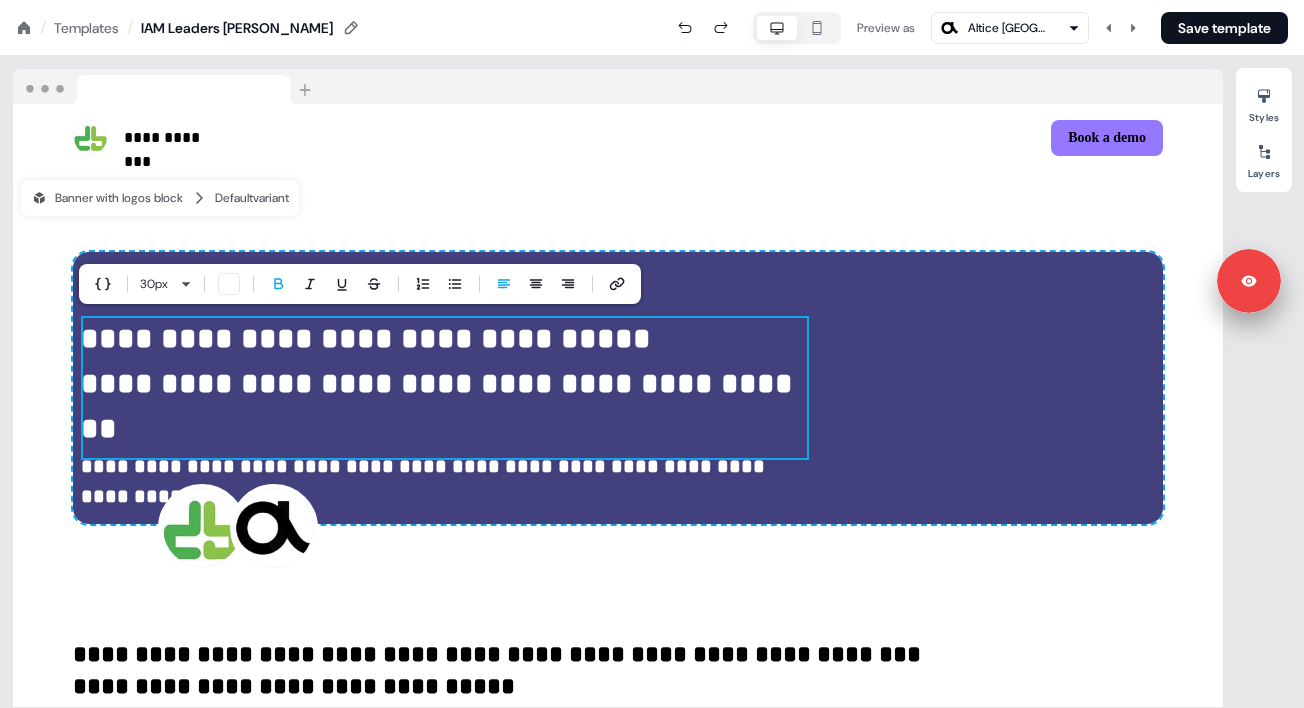 click on "**********" at bounding box center (618, 392) 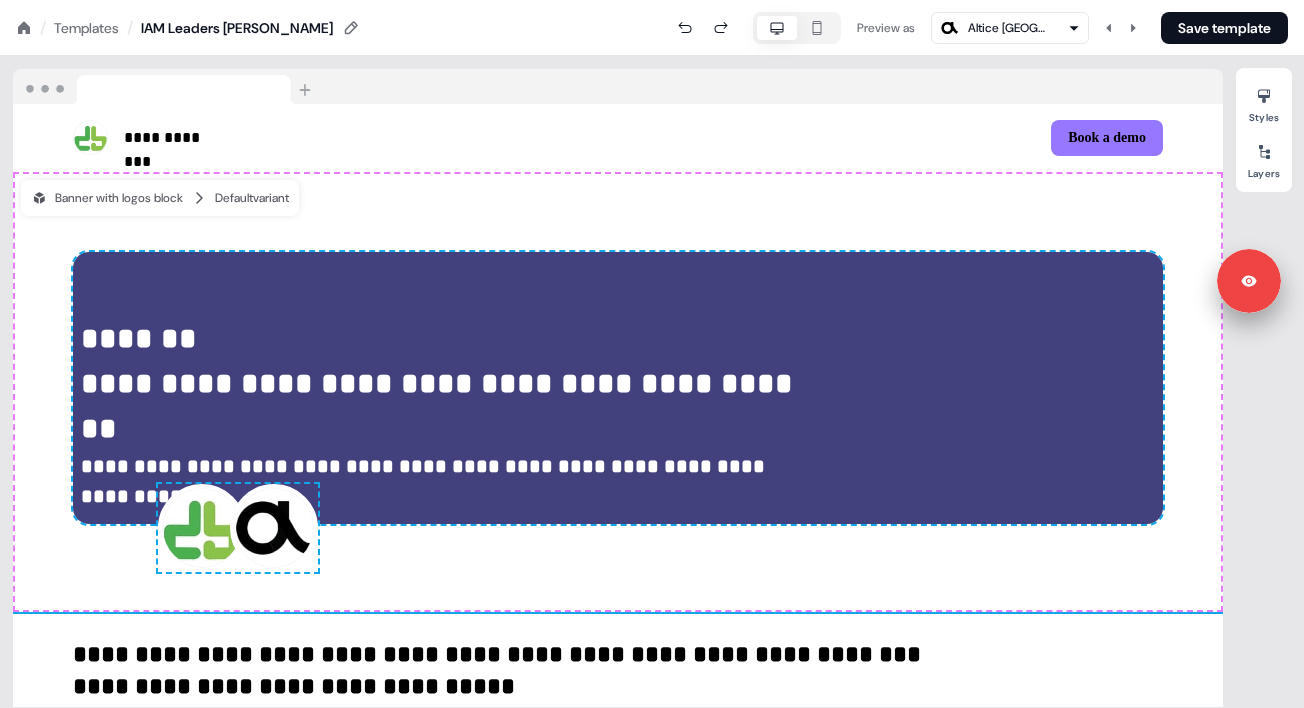 click on "**********" at bounding box center (445, 388) 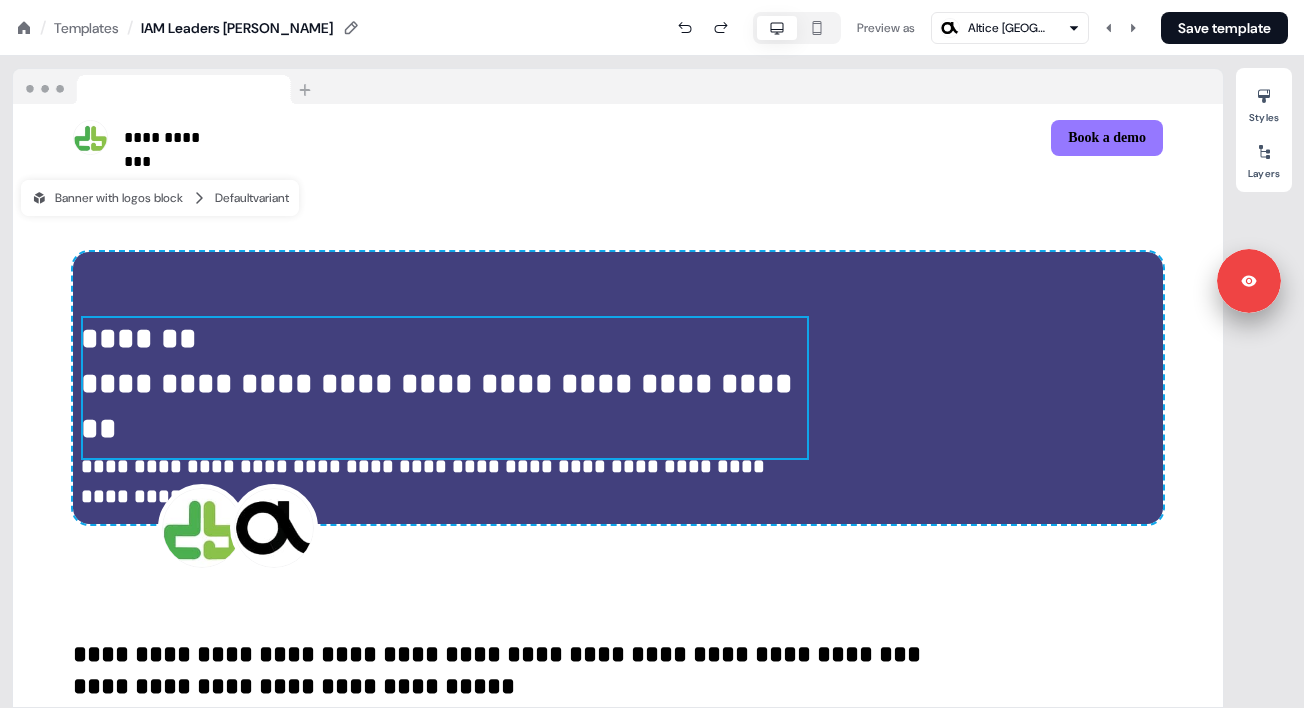 click on "**********" at bounding box center (445, 388) 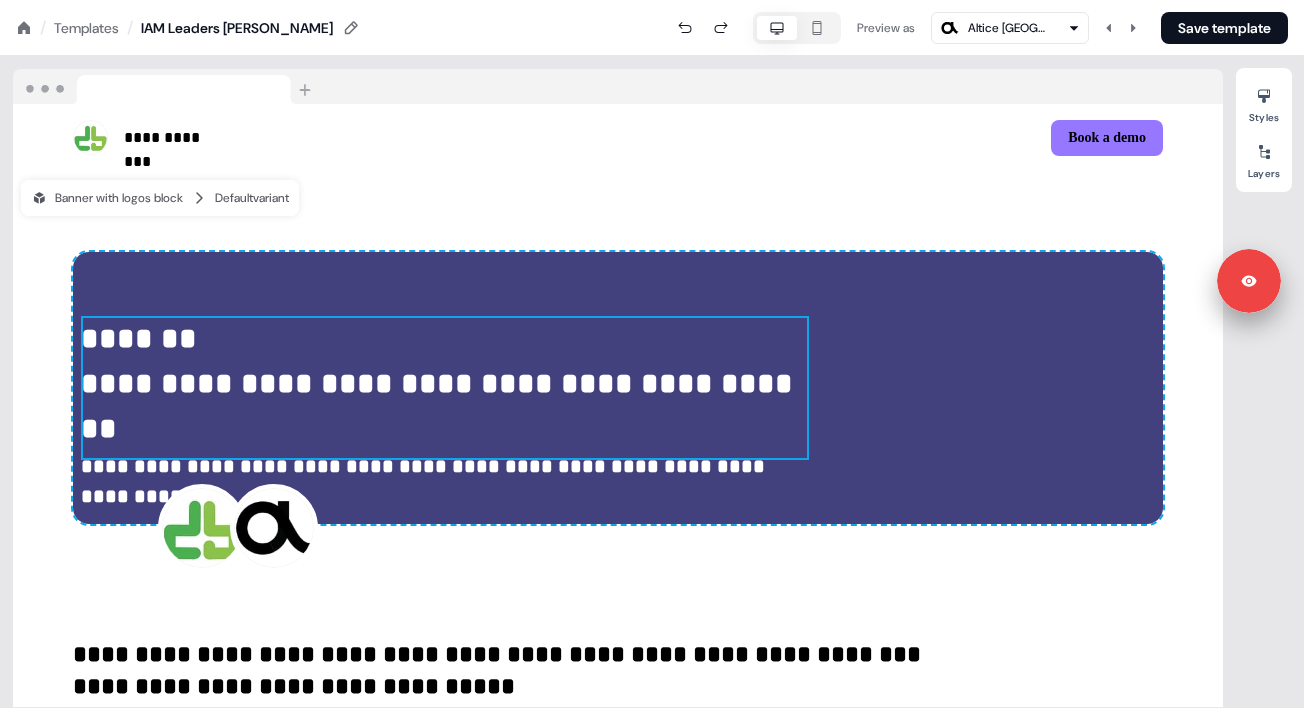 click on "**********" at bounding box center [445, 388] 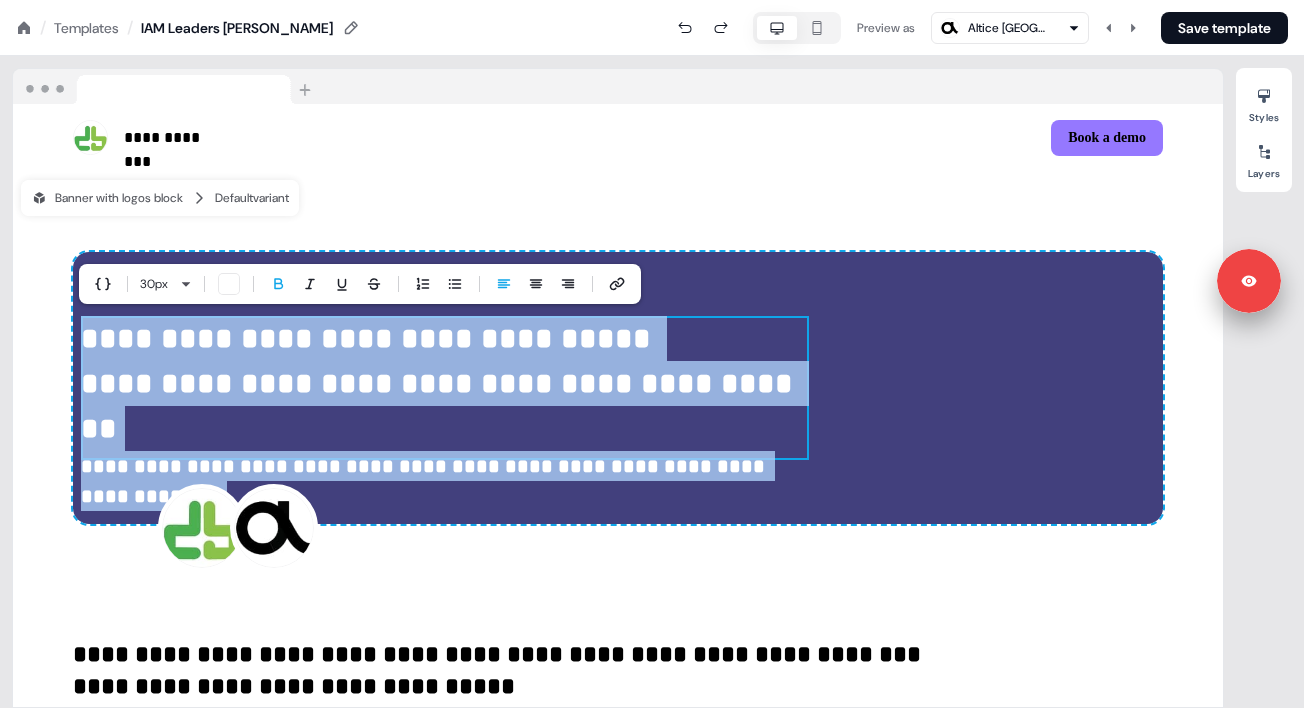 click on "Book a demo
To pick up a draggable item, press the space bar.
While dragging, use the arrow keys to move the item.
Press space again to drop the item in its new position, or press escape to cancel." at bounding box center [894, 138] 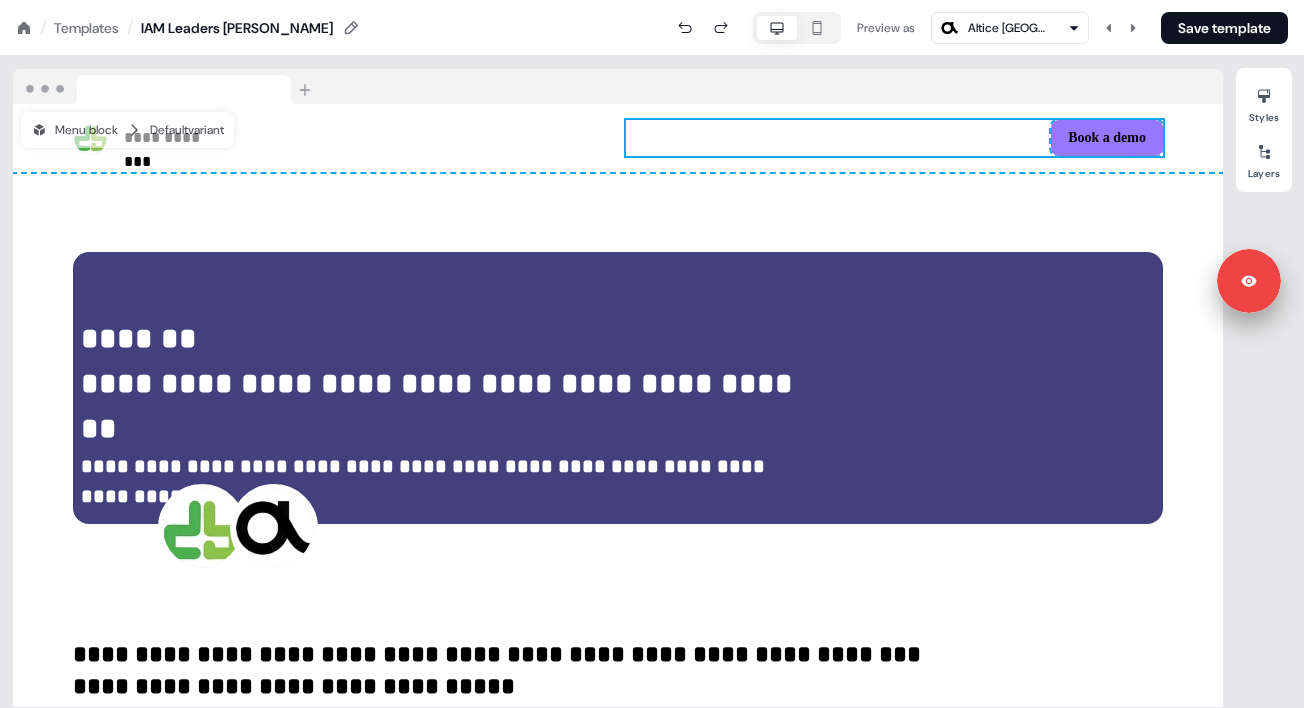 click 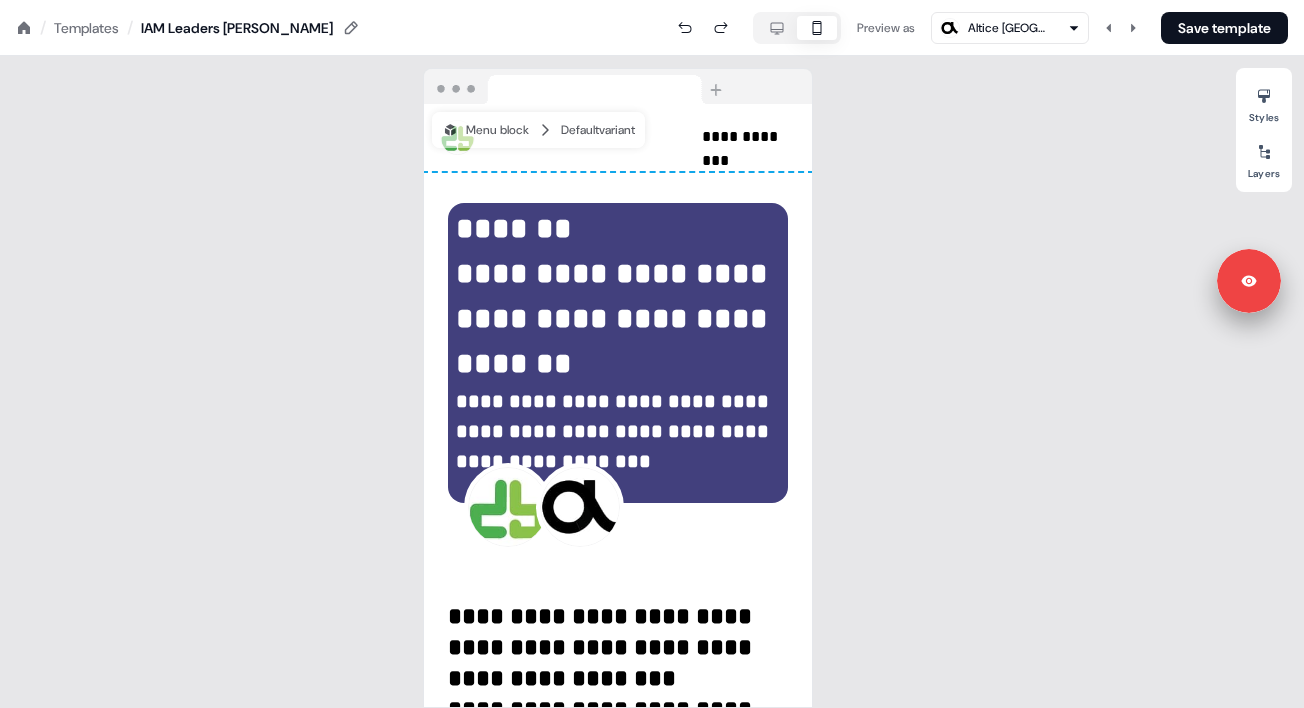 click on "**********" at bounding box center (618, 353) 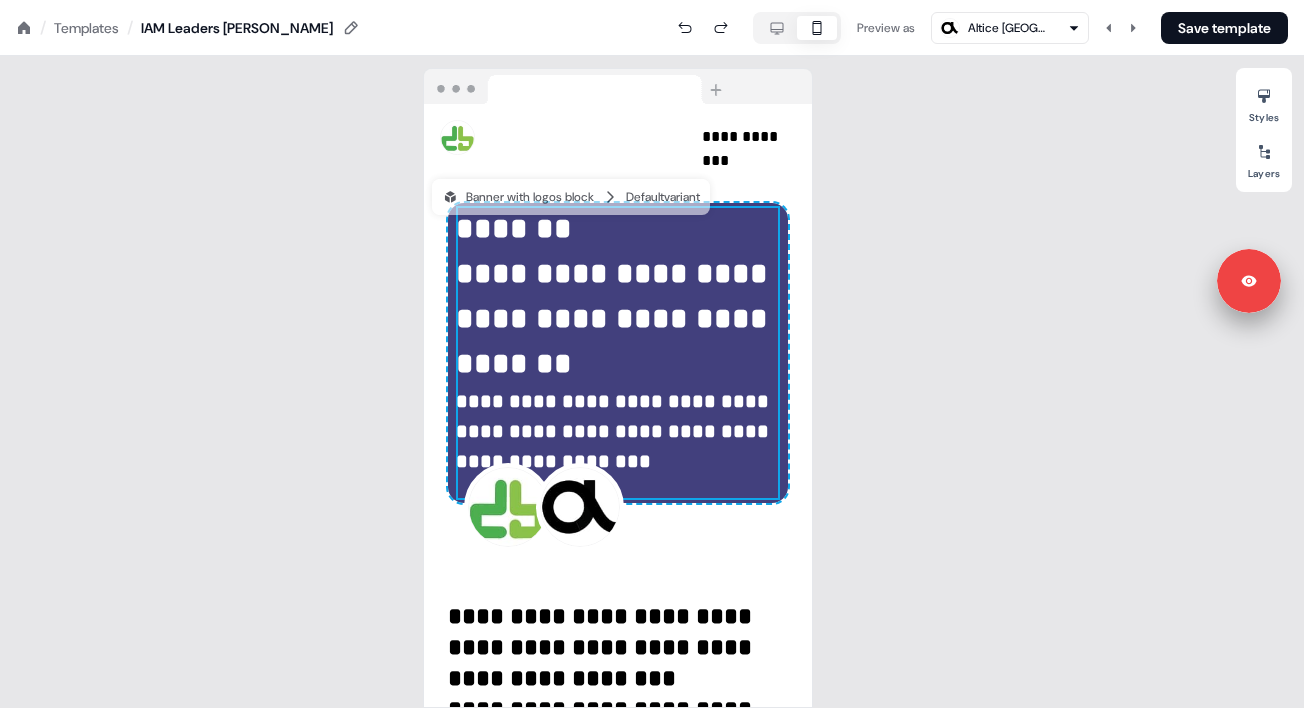 click on "**********" at bounding box center [618, 353] 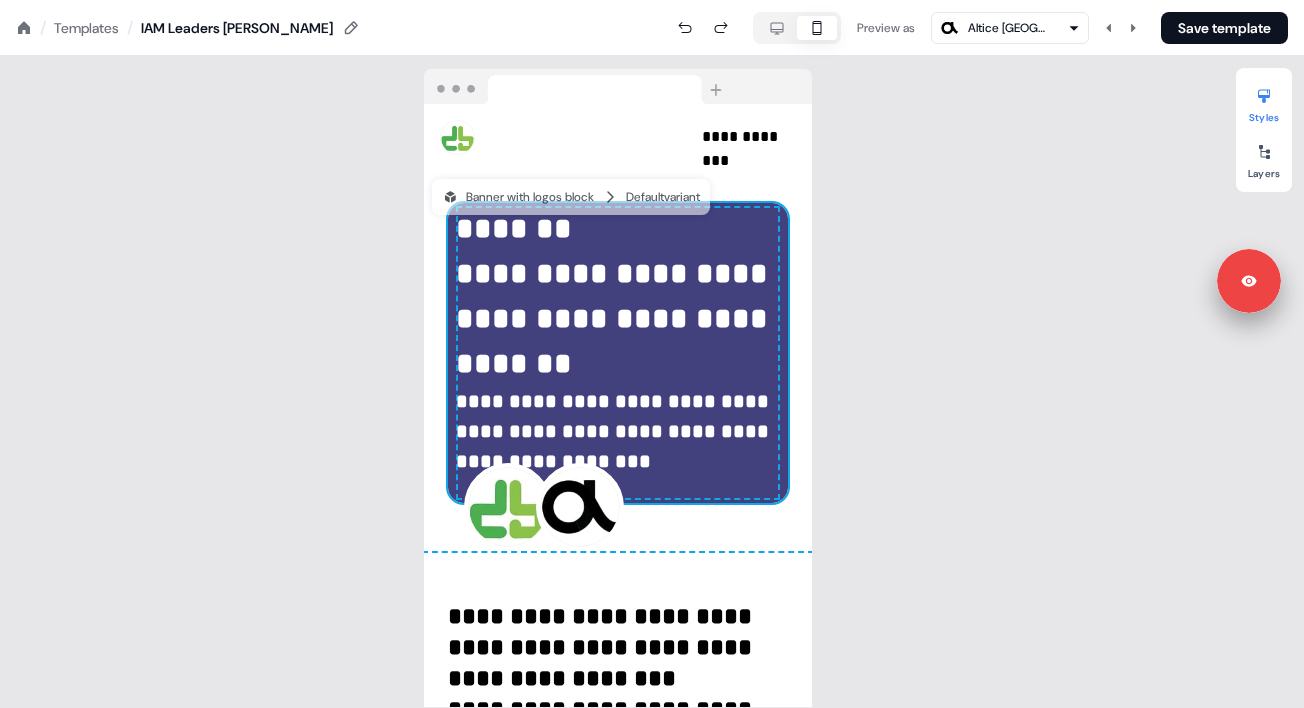click on "Styles" at bounding box center (1264, 102) 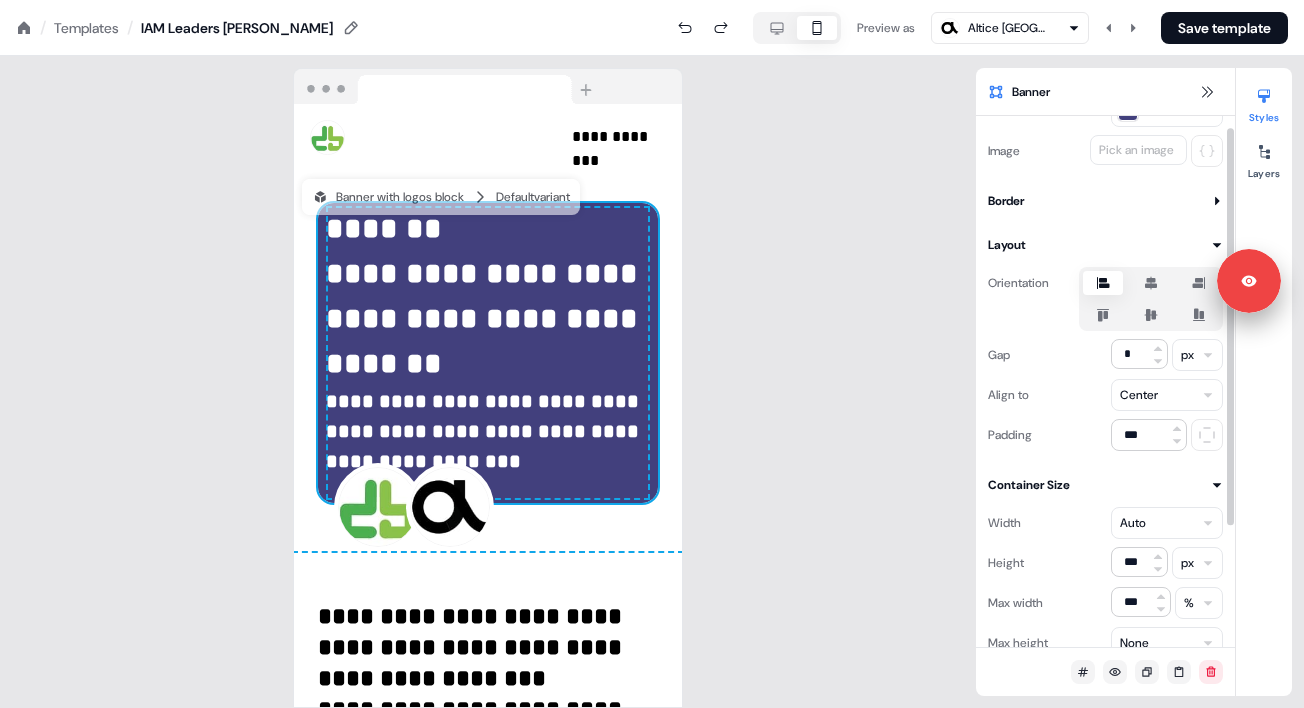 scroll, scrollTop: 80, scrollLeft: 0, axis: vertical 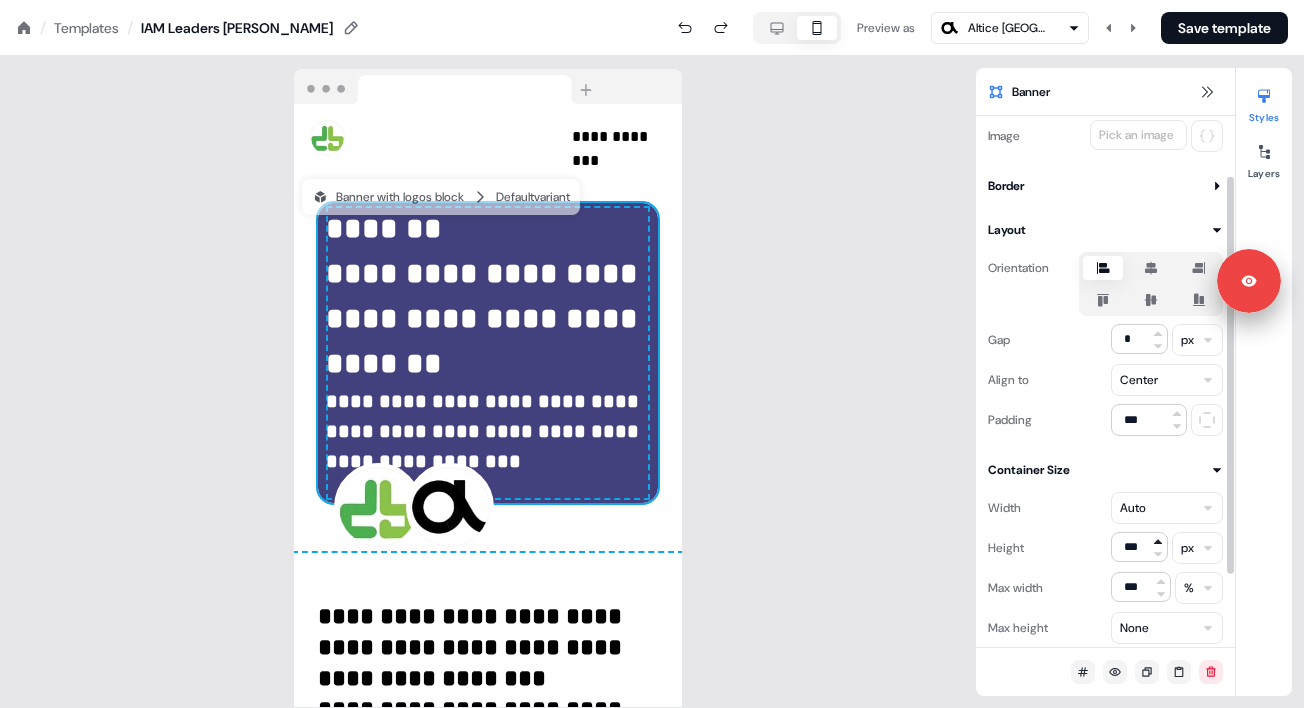click 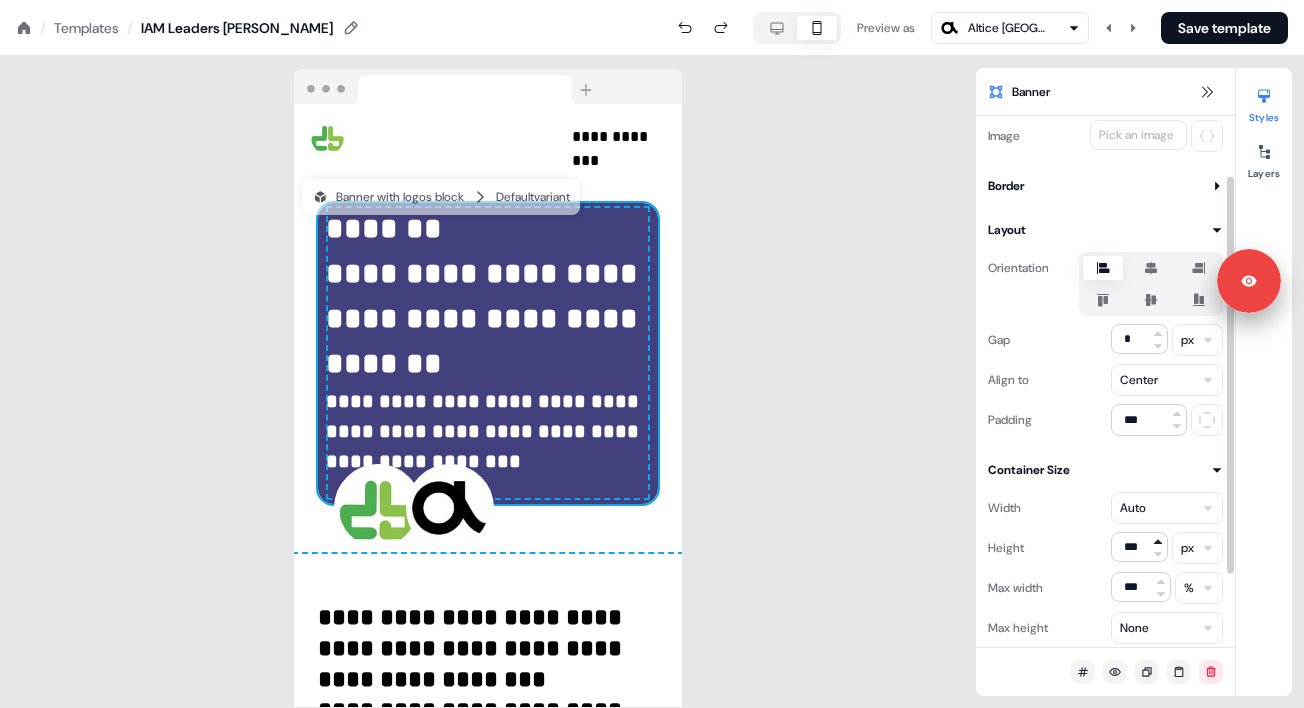 click 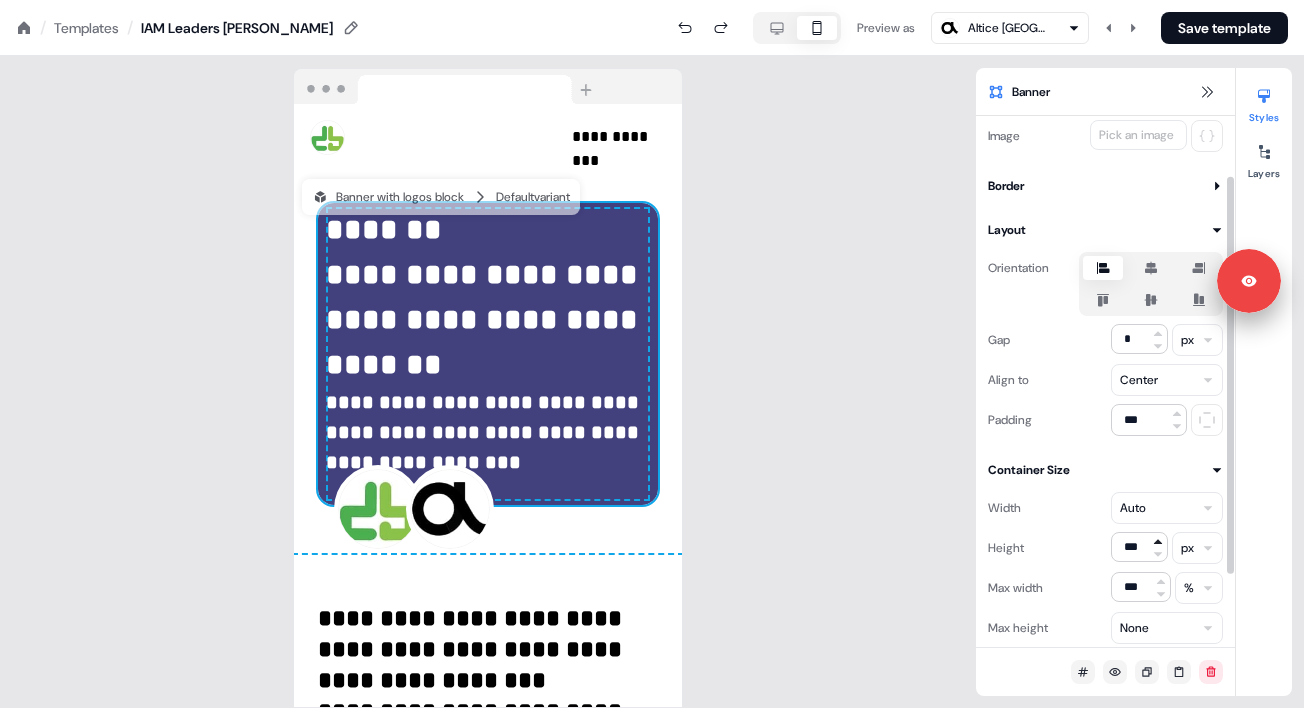 click 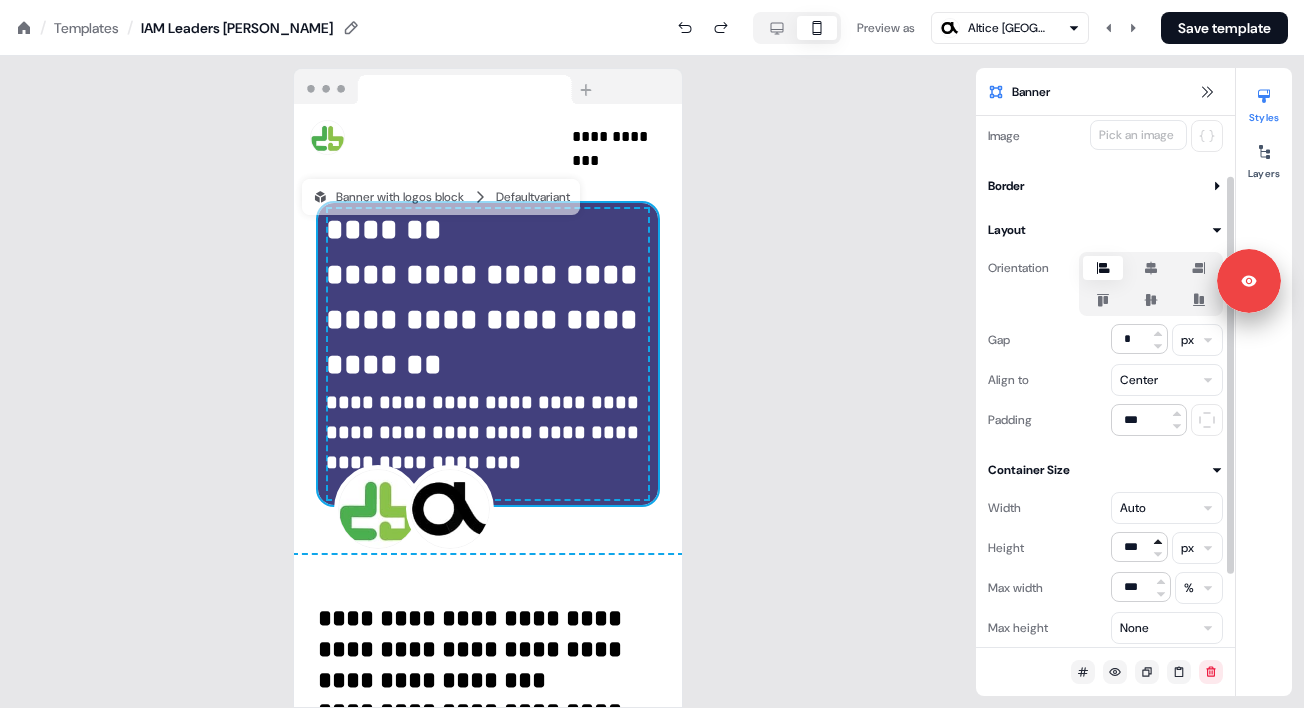 click 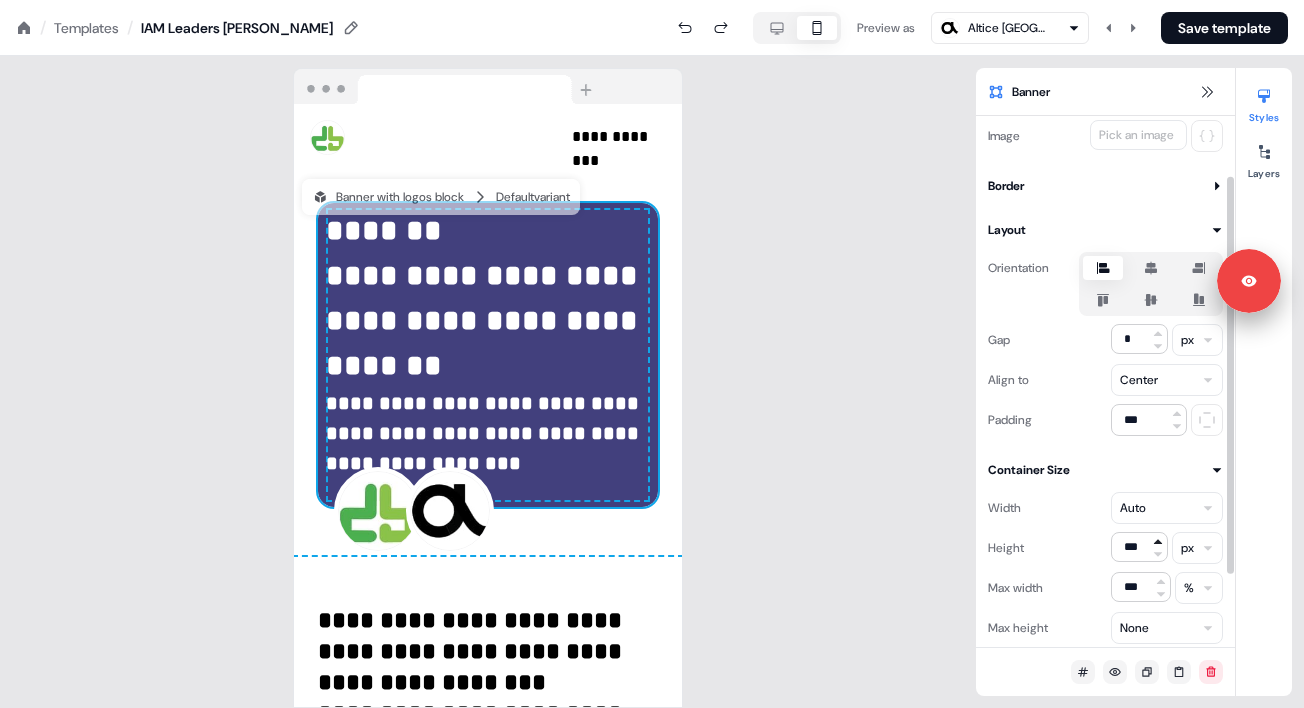 click 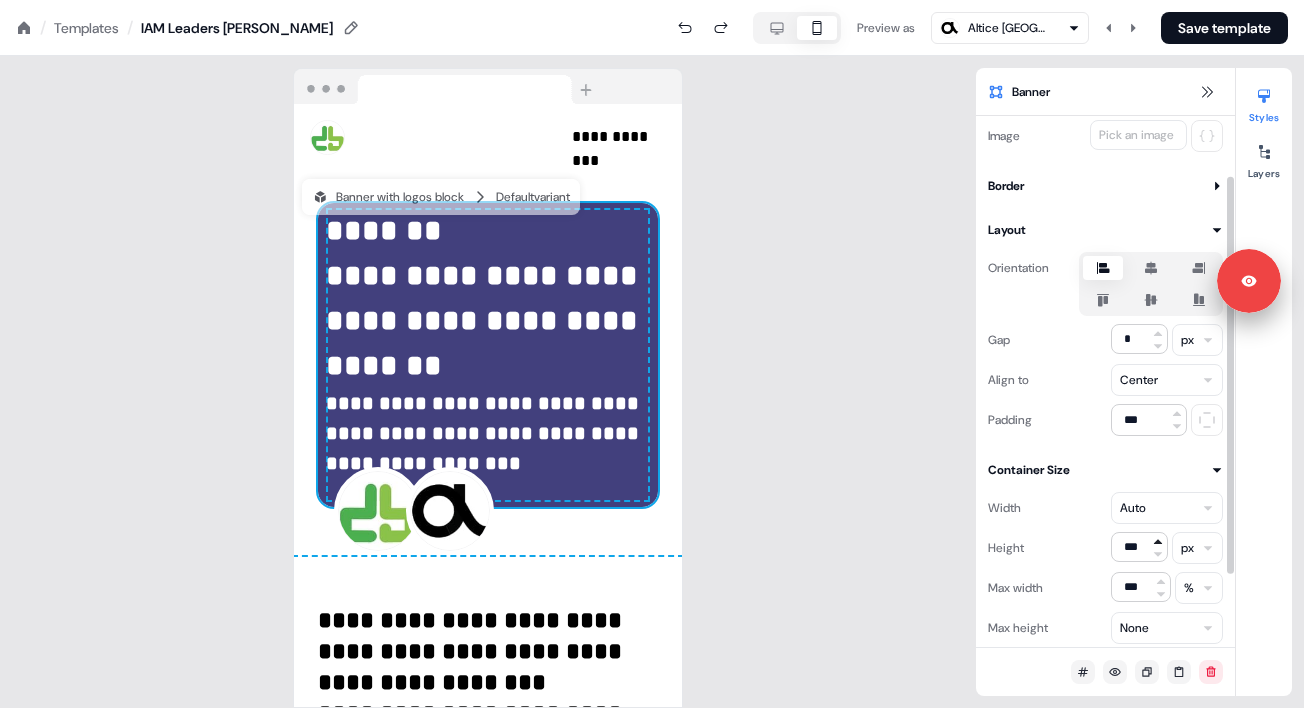 click 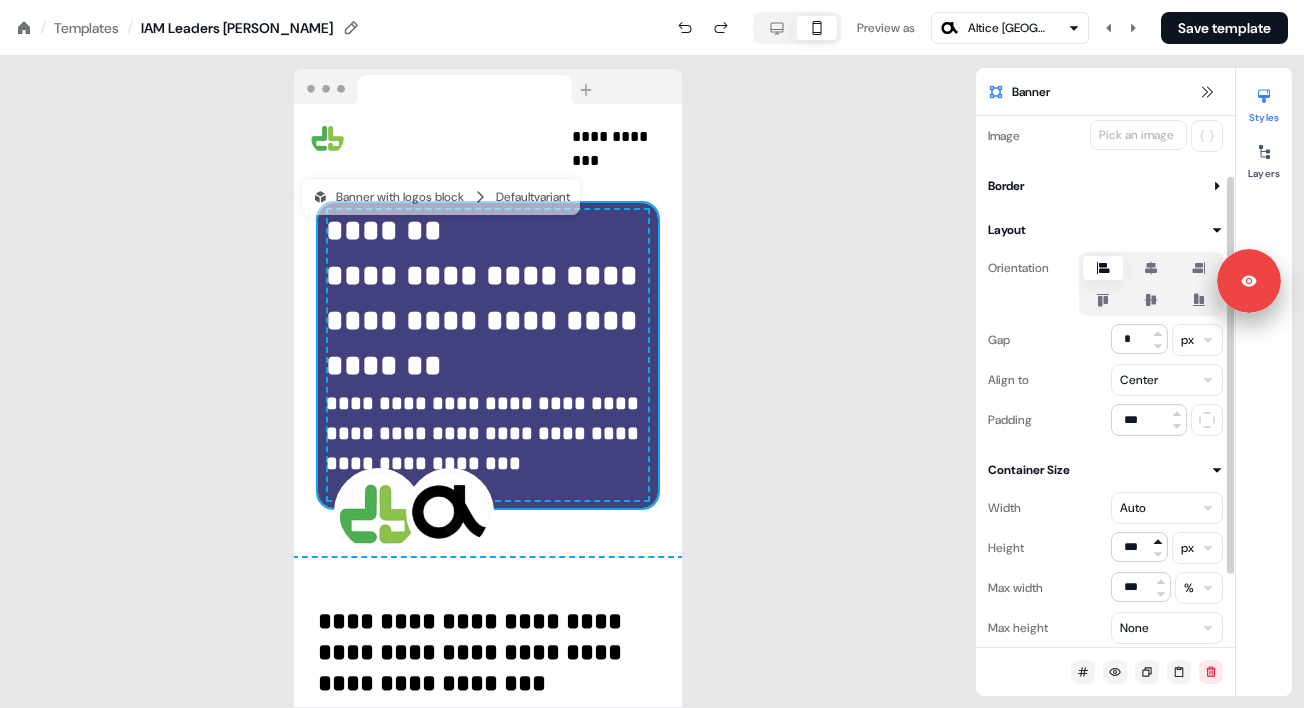 click 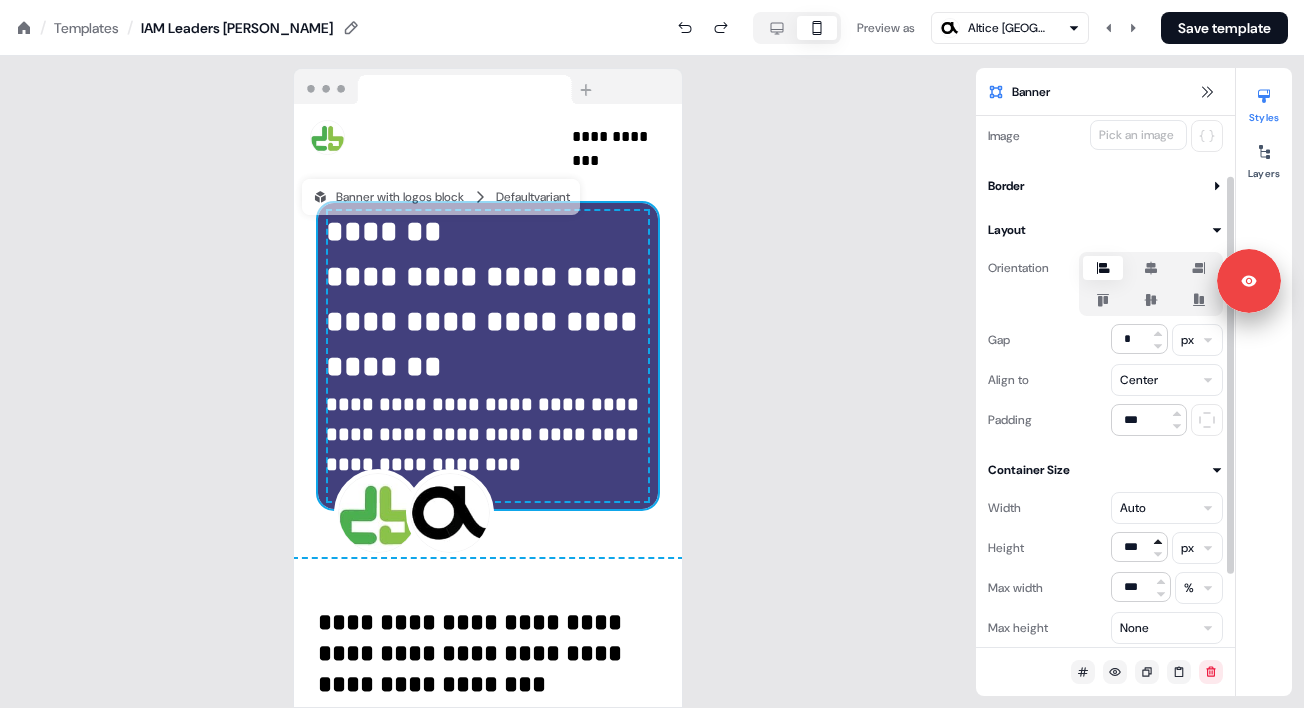 click 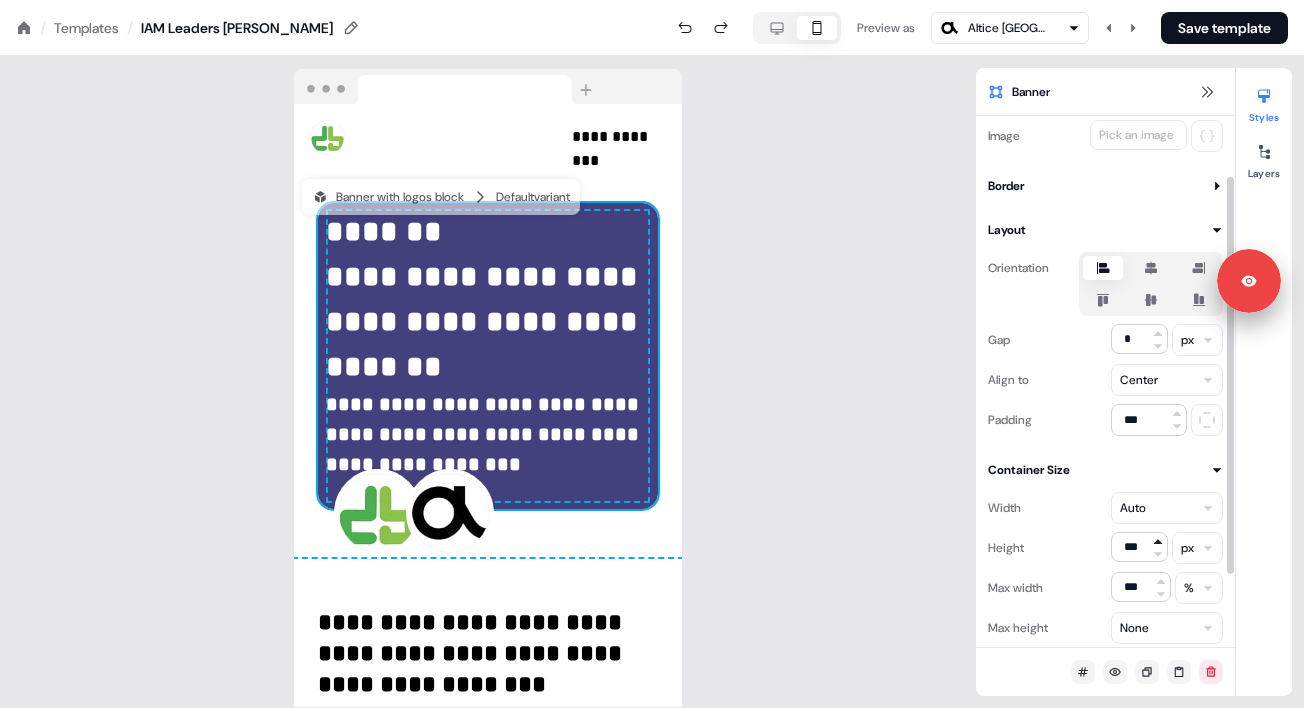 click 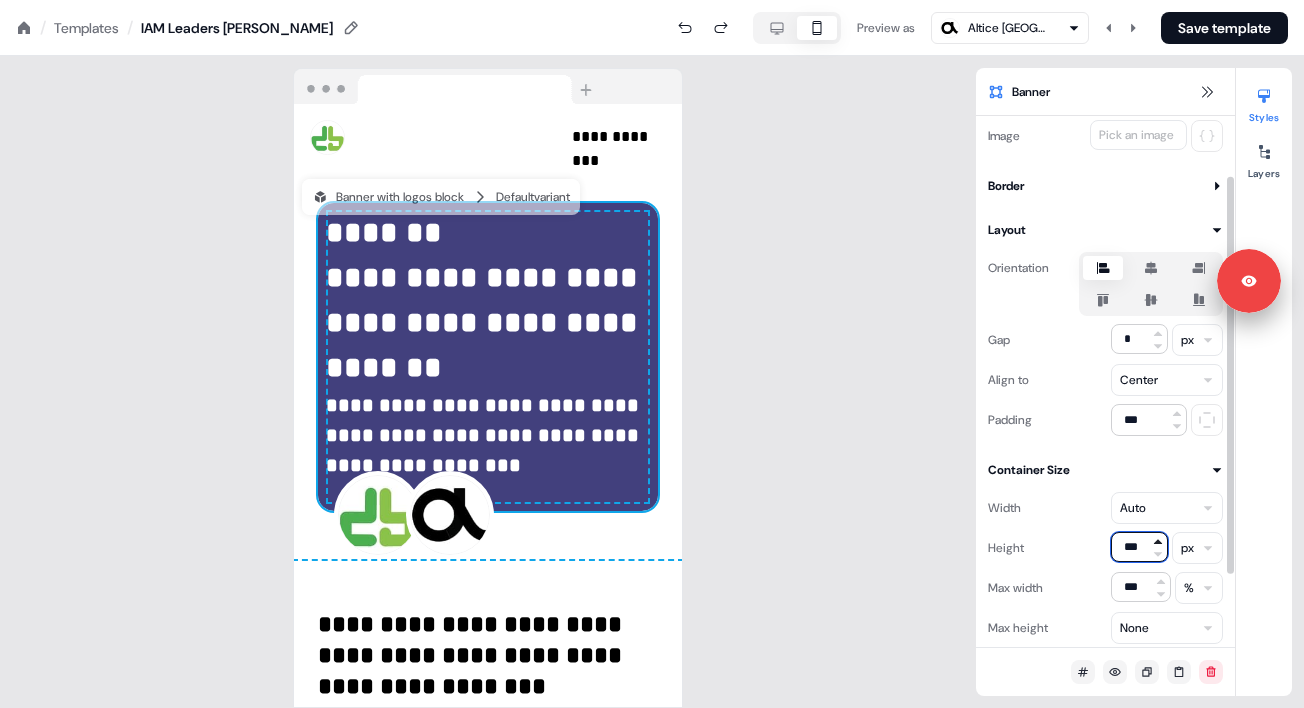 drag, startPoint x: 1133, startPoint y: 544, endPoint x: 1151, endPoint y: 545, distance: 18.027756 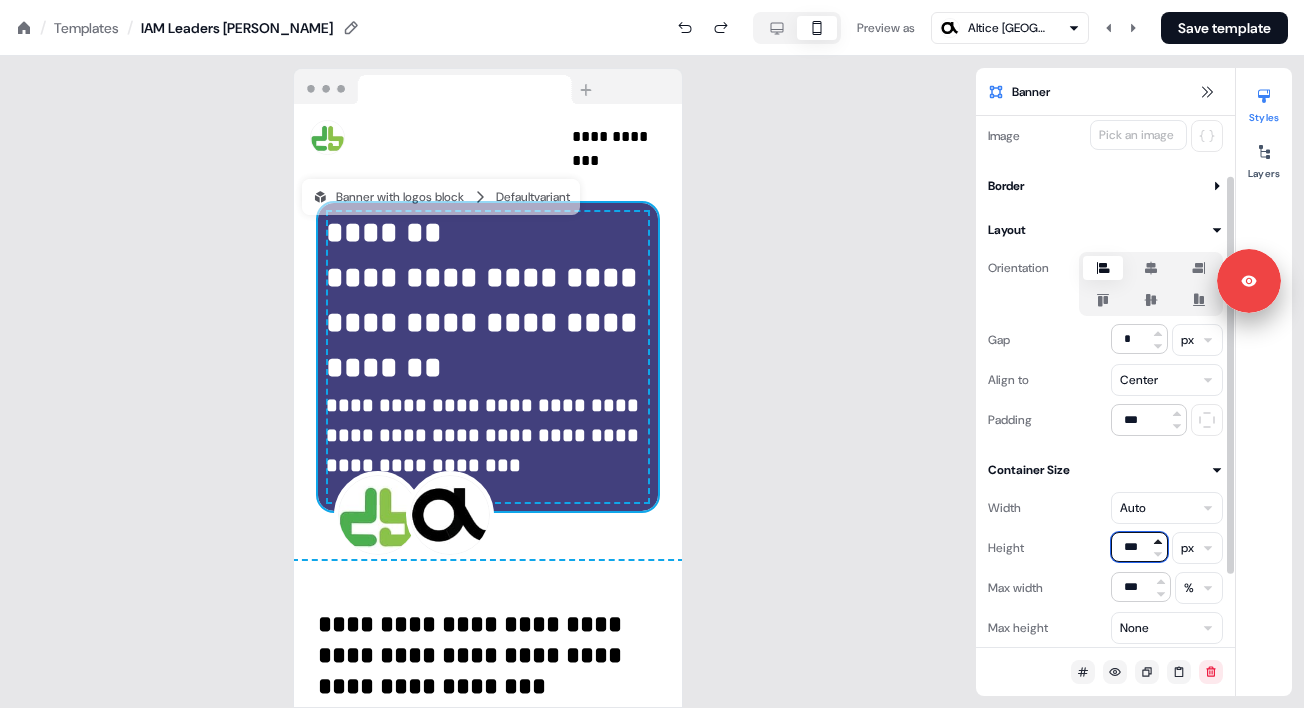 click on "***" at bounding box center (1139, 548) 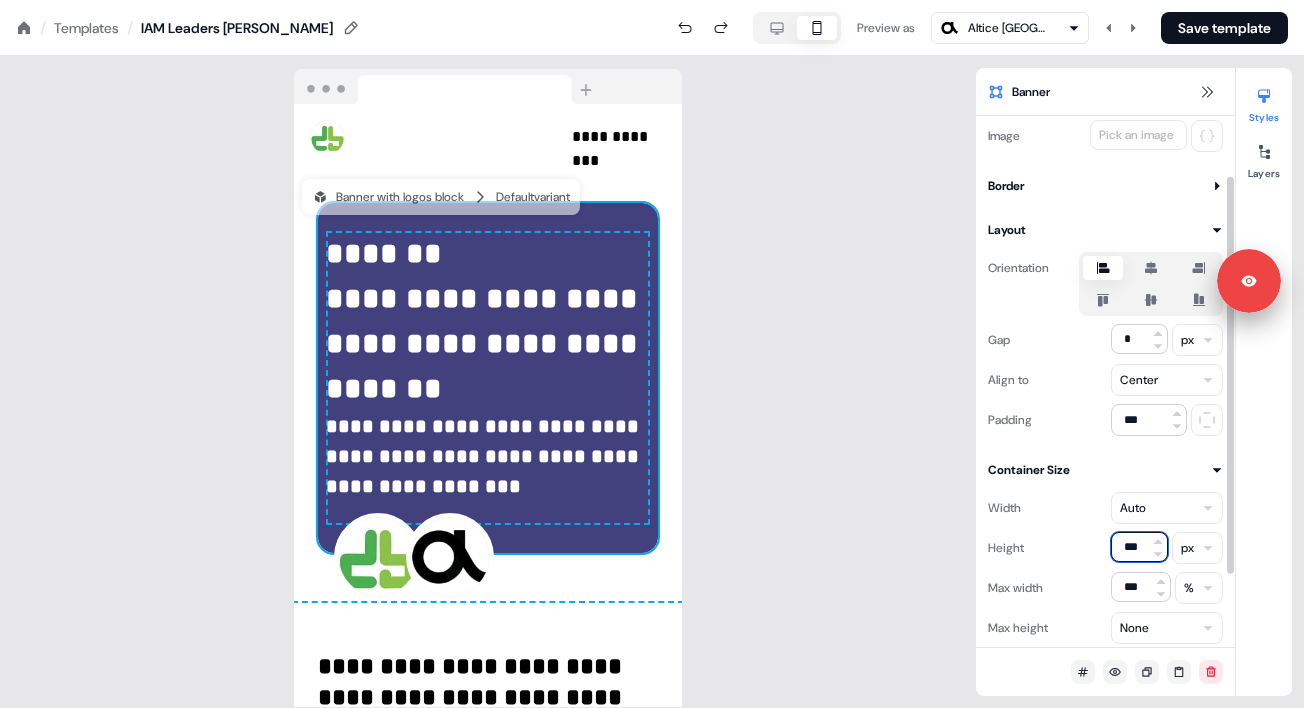 type on "***" 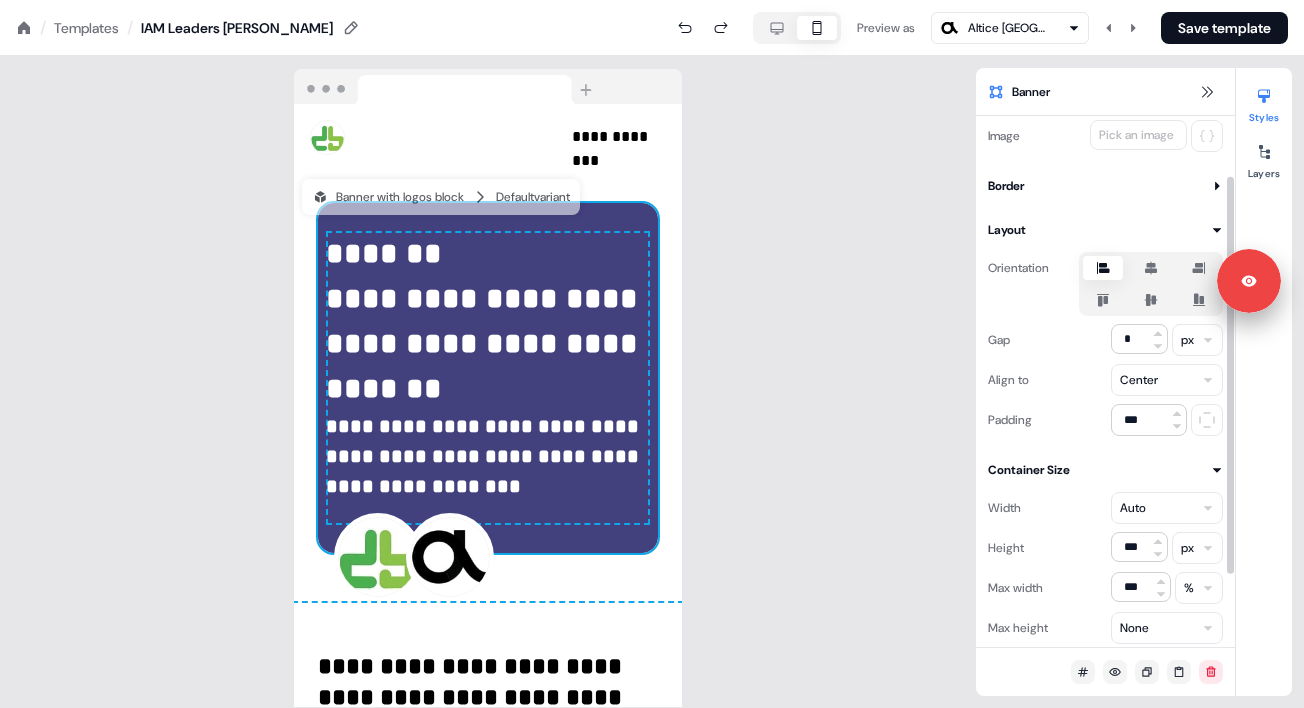 click on "**********" at bounding box center [488, 382] 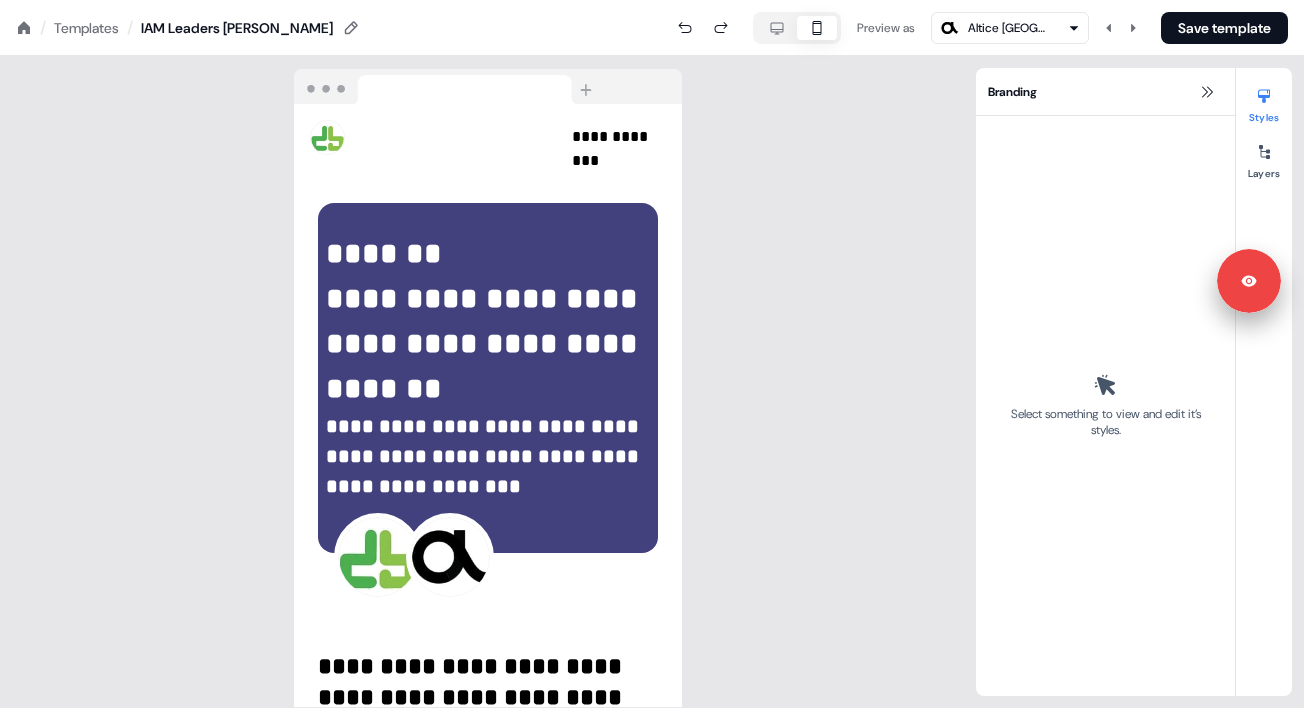 click 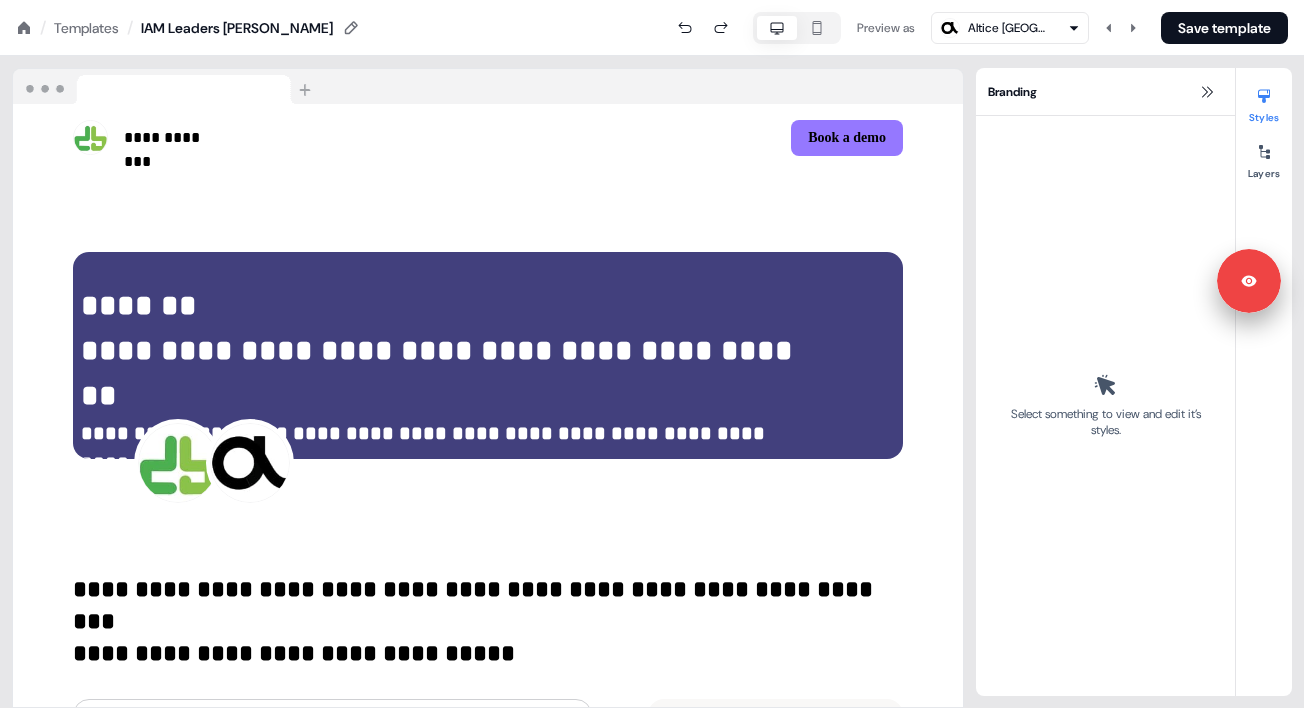click on "**********" at bounding box center (441, 373) 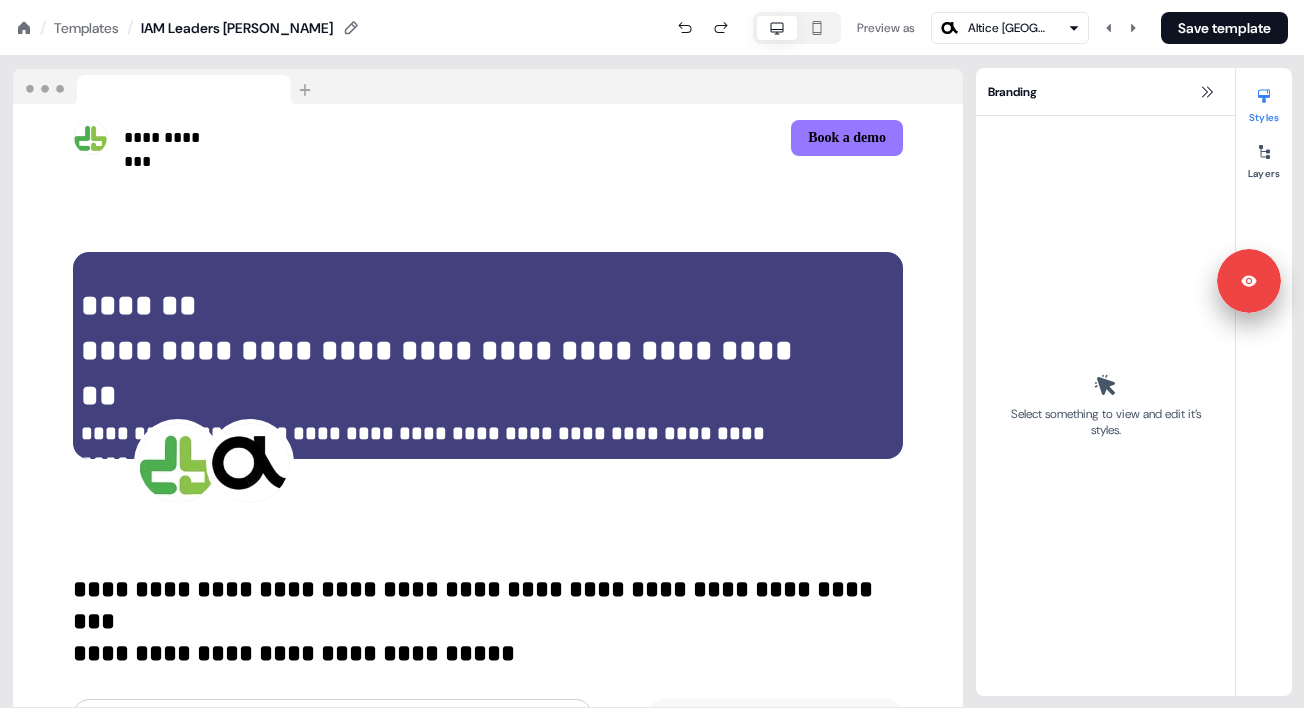click on "**********" at bounding box center (441, 373) 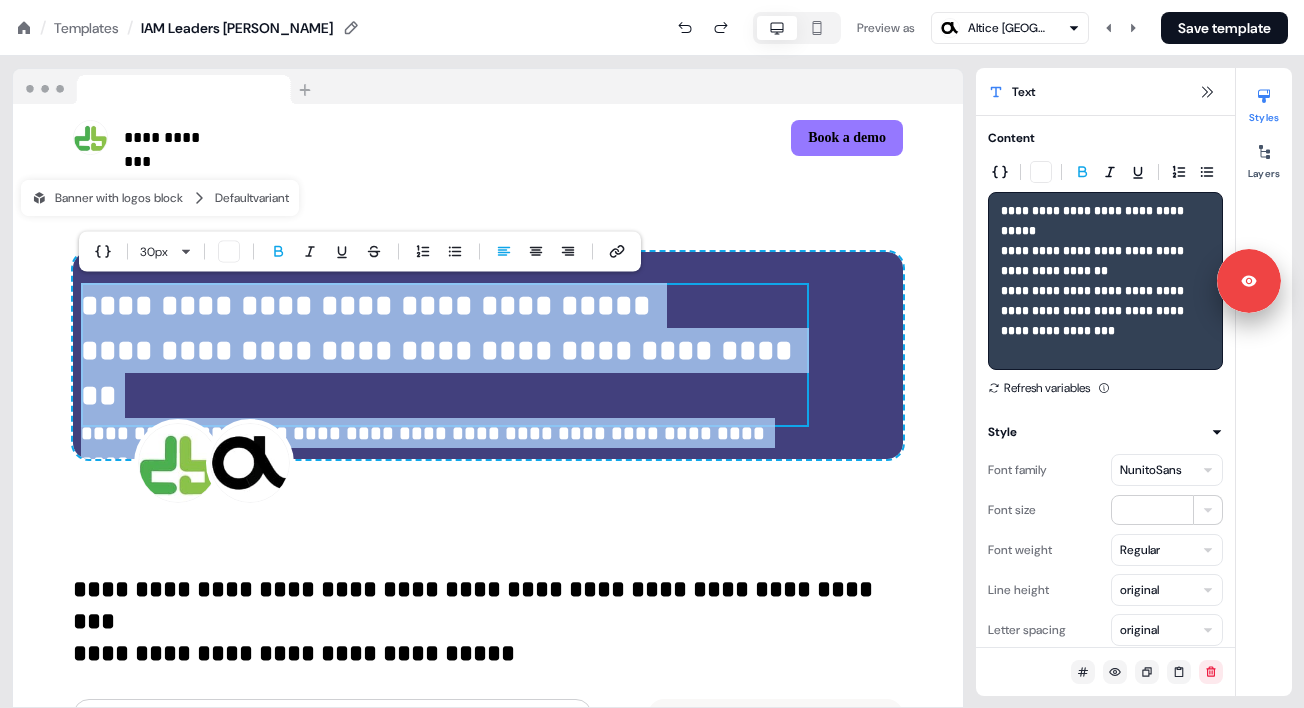 click on "**********" at bounding box center (441, 373) 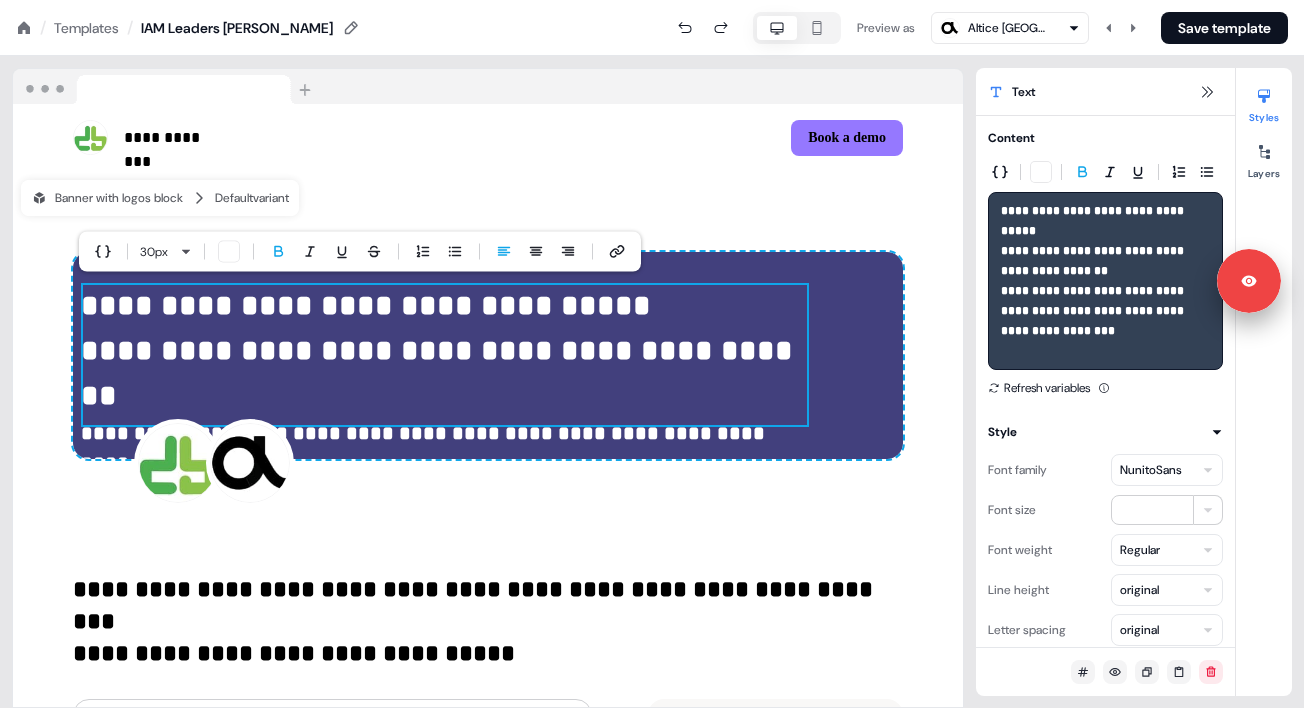 click on "**********" at bounding box center [445, 355] 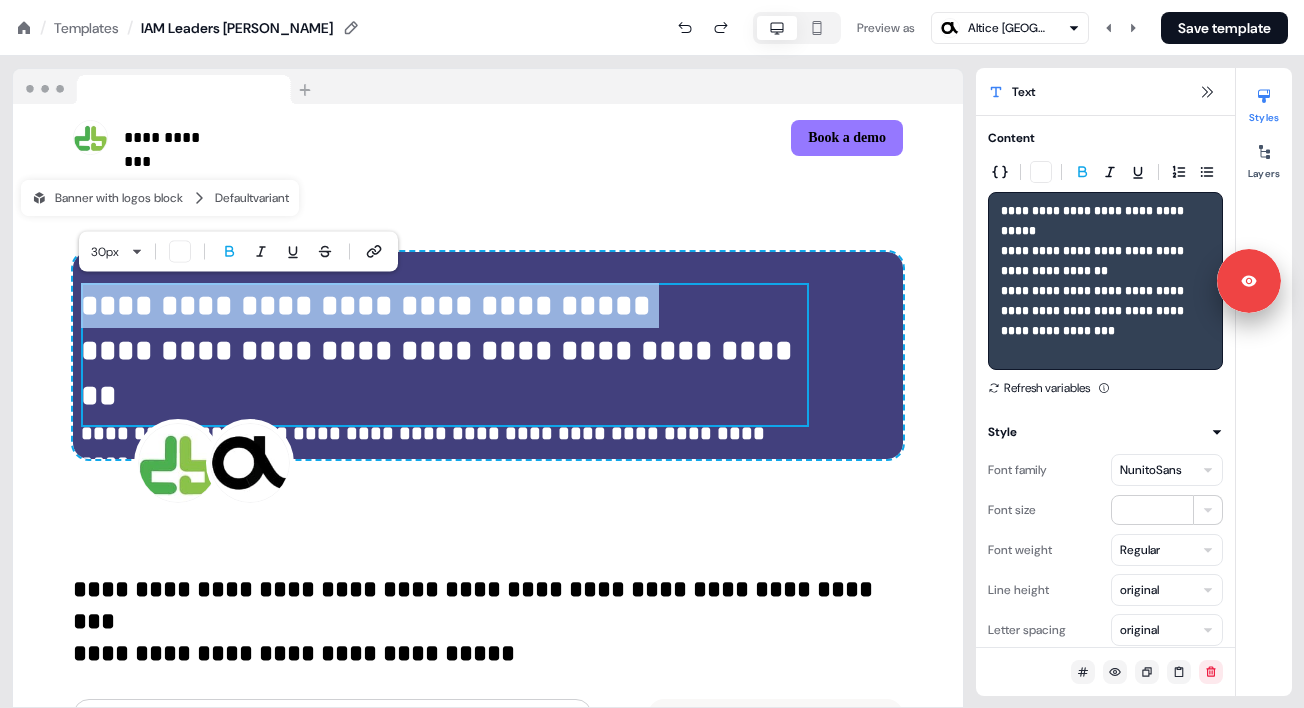 drag, startPoint x: 620, startPoint y: 301, endPoint x: 29, endPoint y: 300, distance: 591.00085 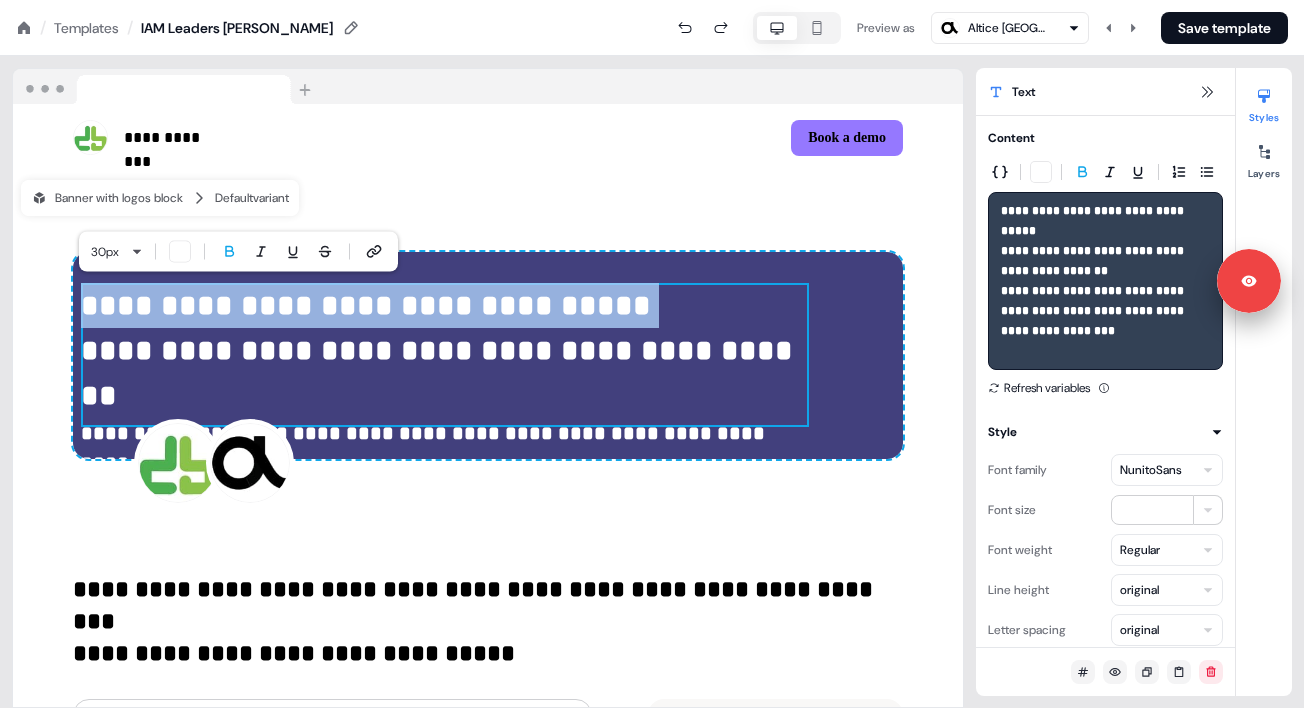 click on "**********" at bounding box center [488, 360] 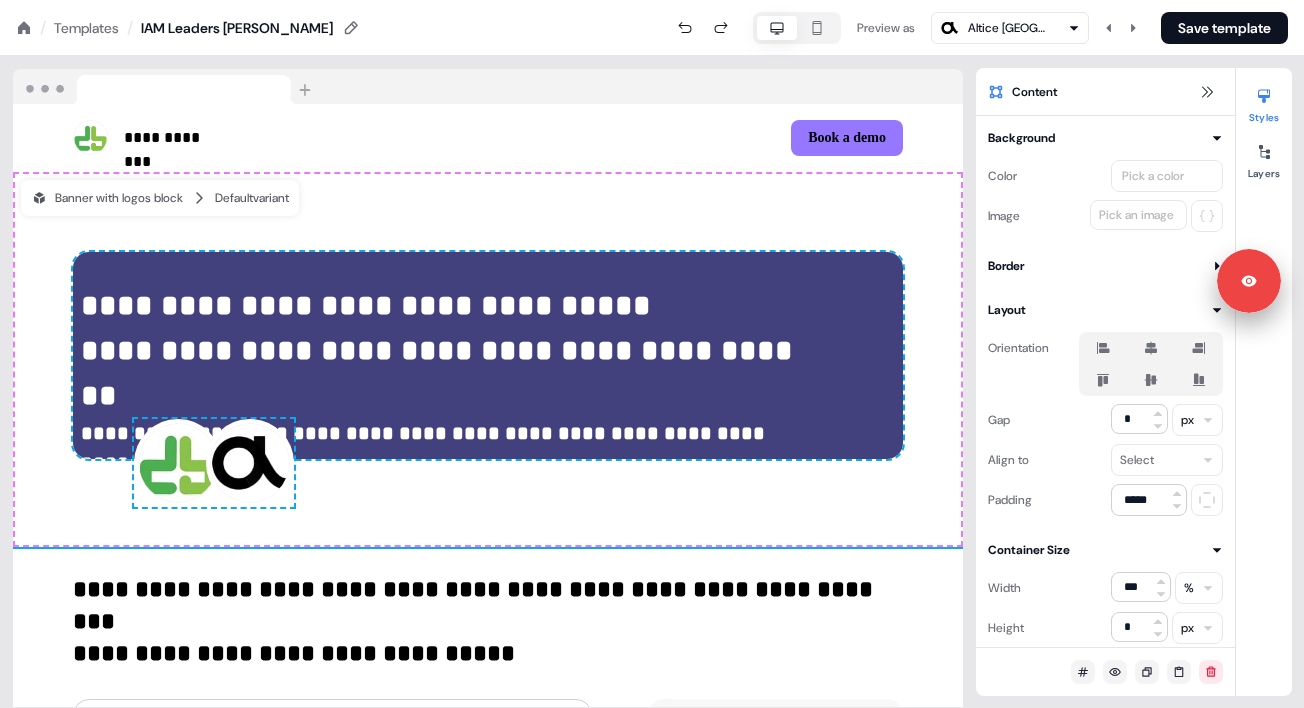 click on "**********" at bounding box center (370, 305) 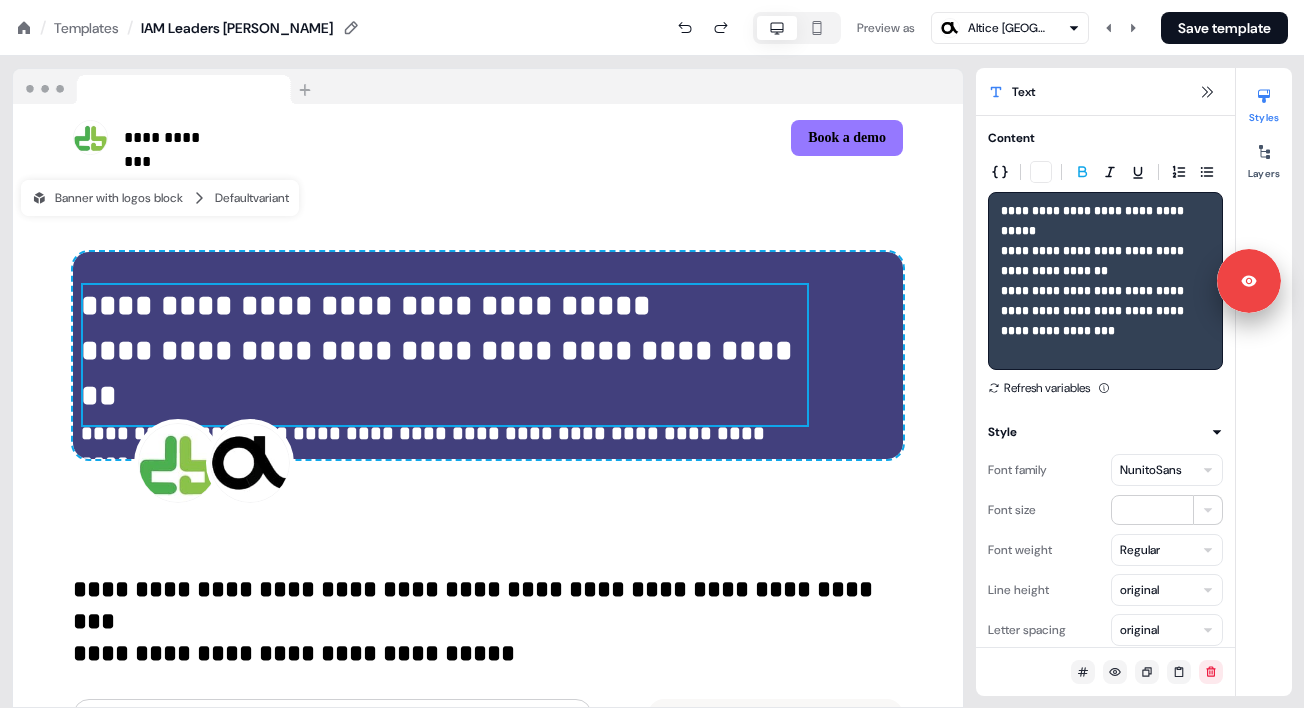 click on "**********" at bounding box center (370, 305) 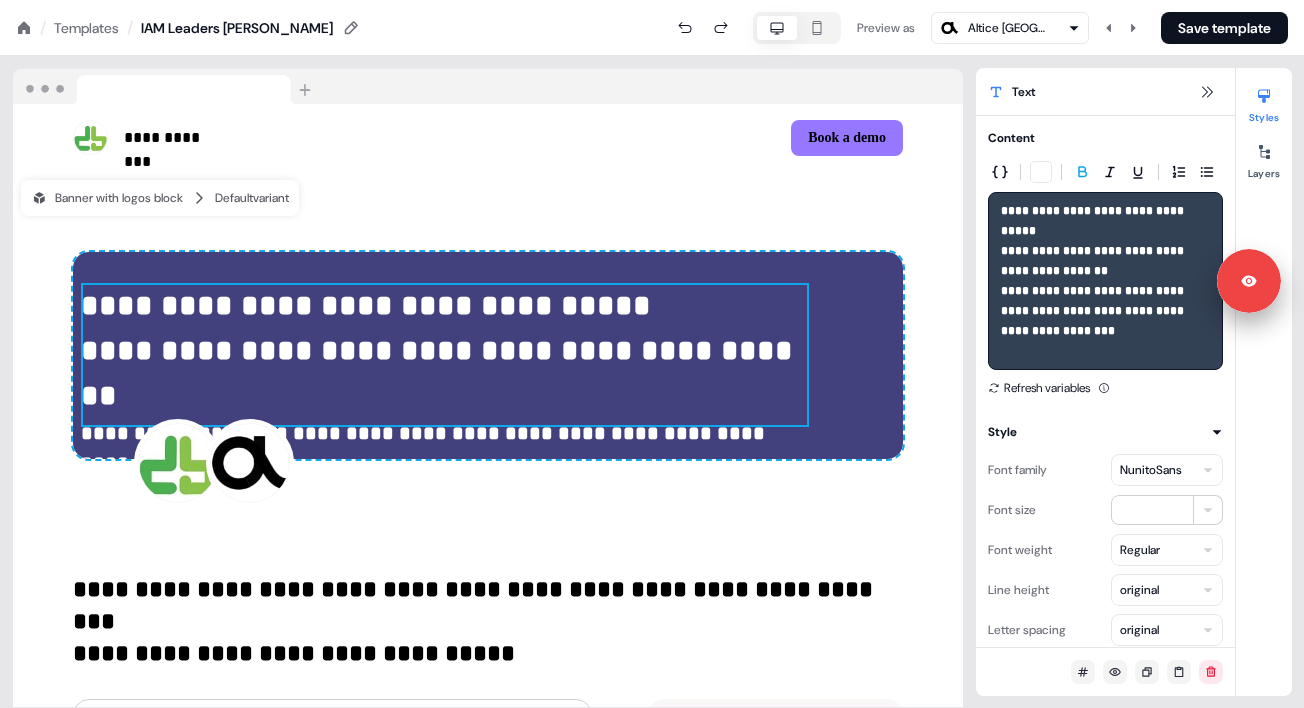 click on "**********" at bounding box center [370, 305] 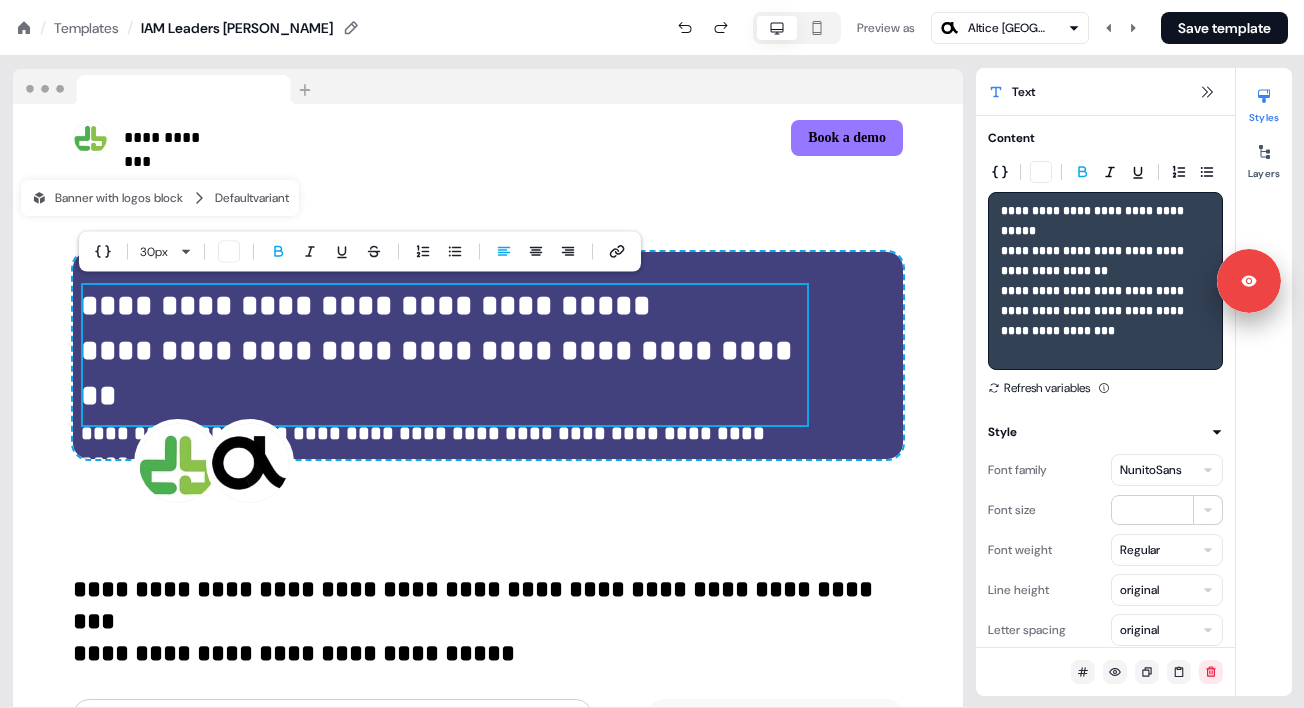 click on "**********" at bounding box center [445, 355] 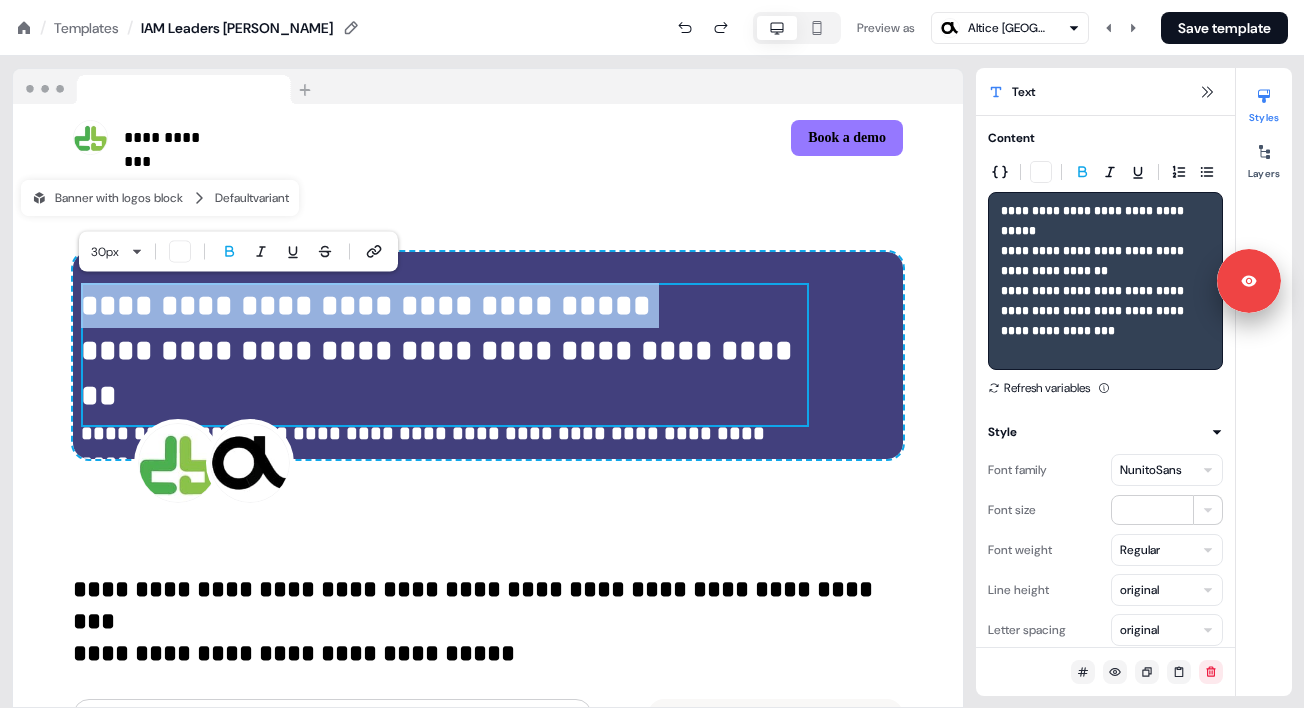 drag, startPoint x: 629, startPoint y: 310, endPoint x: 83, endPoint y: 309, distance: 546.0009 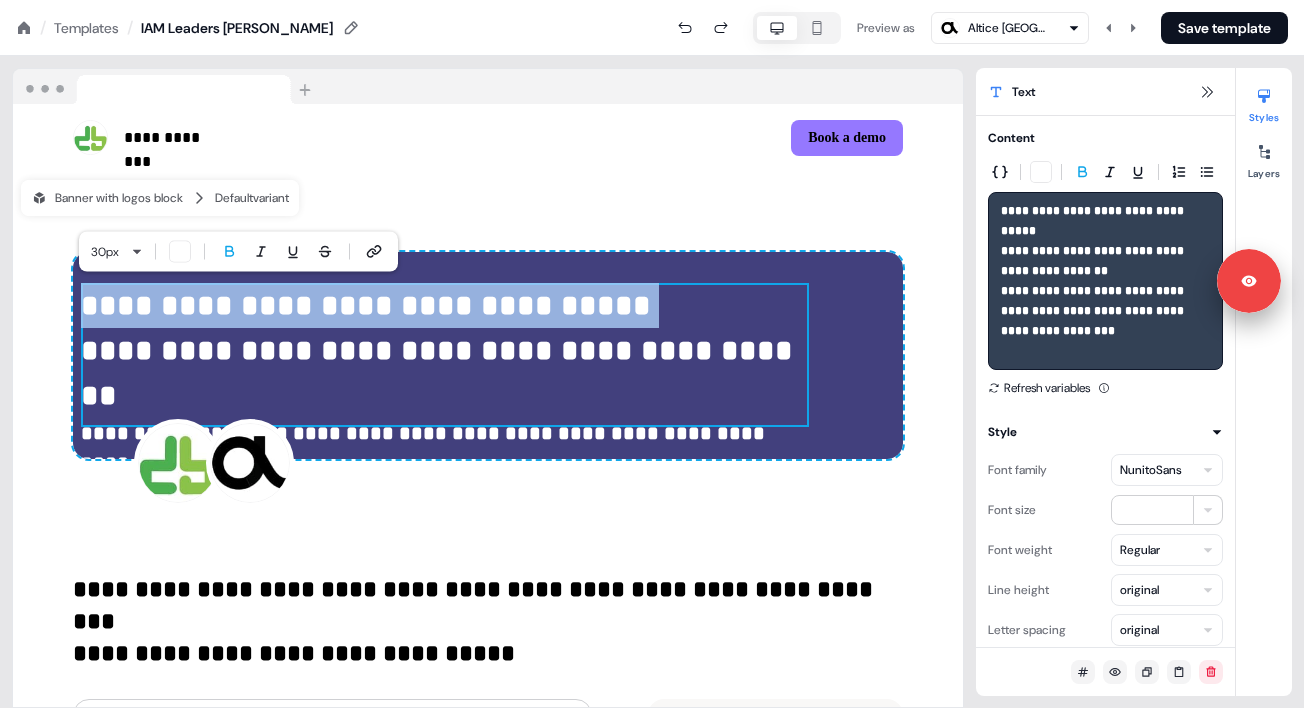 click on "**********" at bounding box center [445, 355] 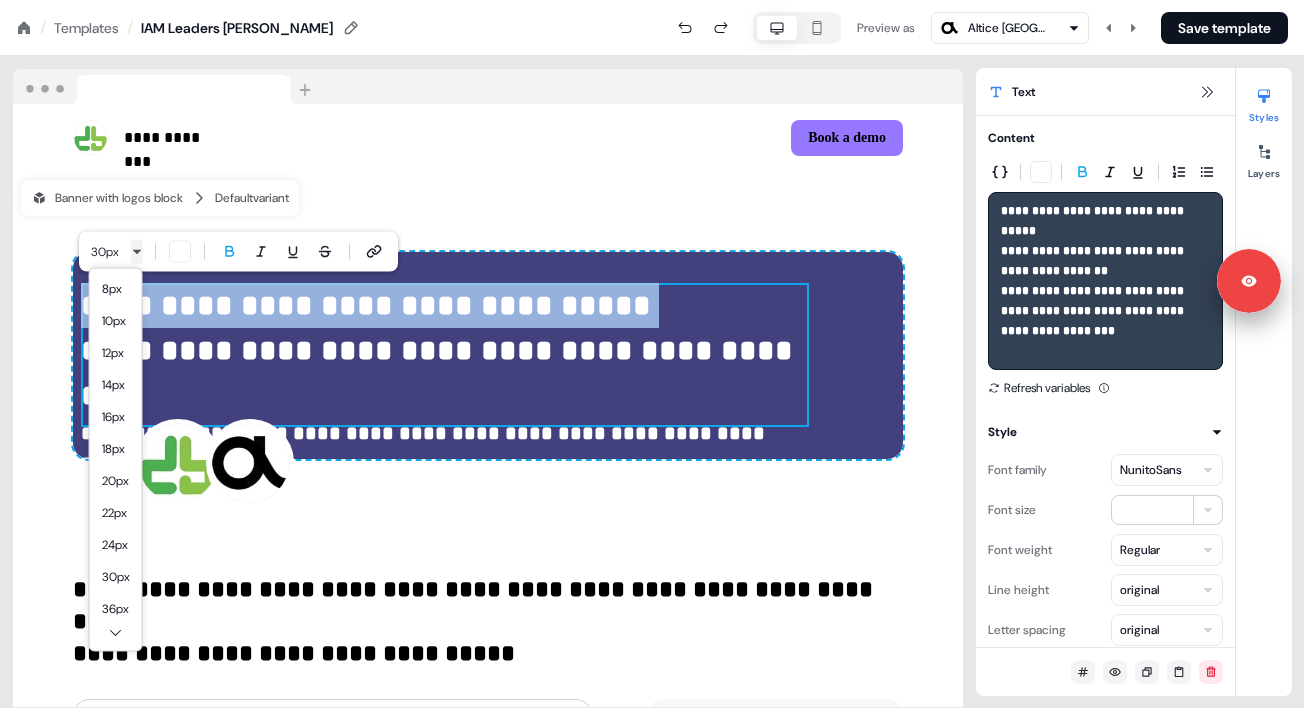 click on "**********" at bounding box center [652, 0] 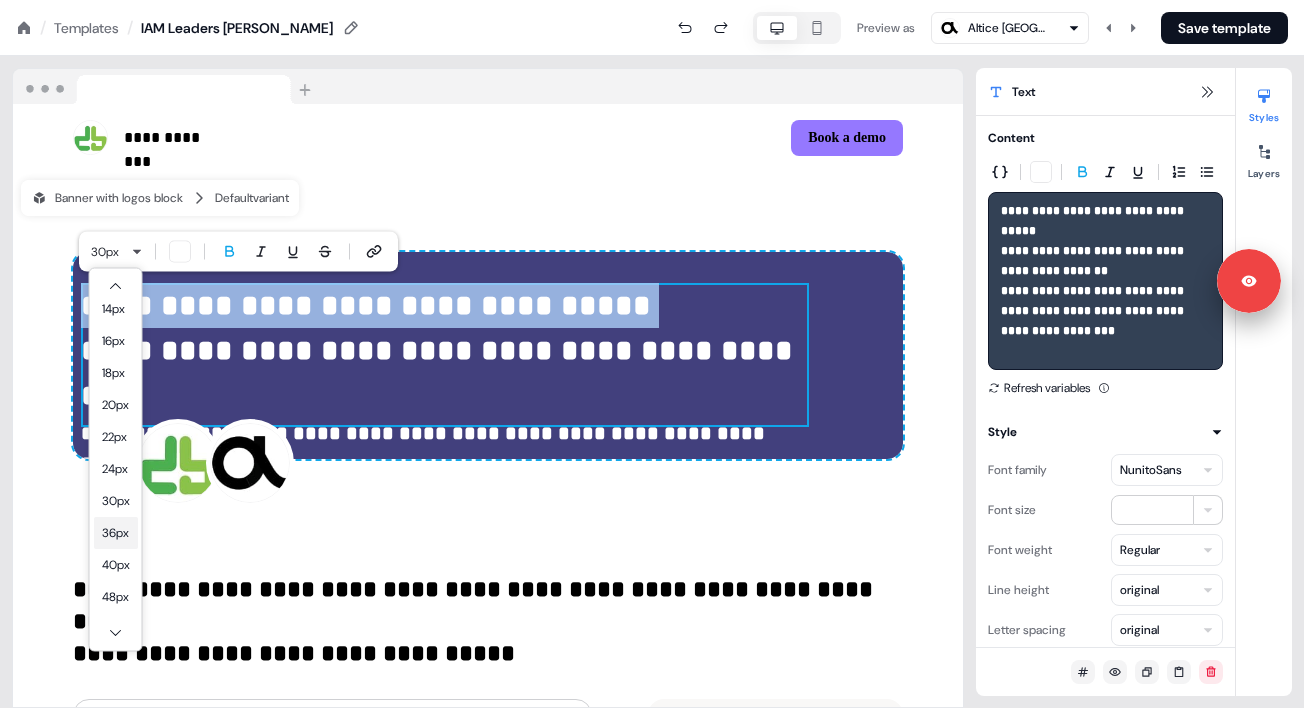 scroll, scrollTop: 113, scrollLeft: 0, axis: vertical 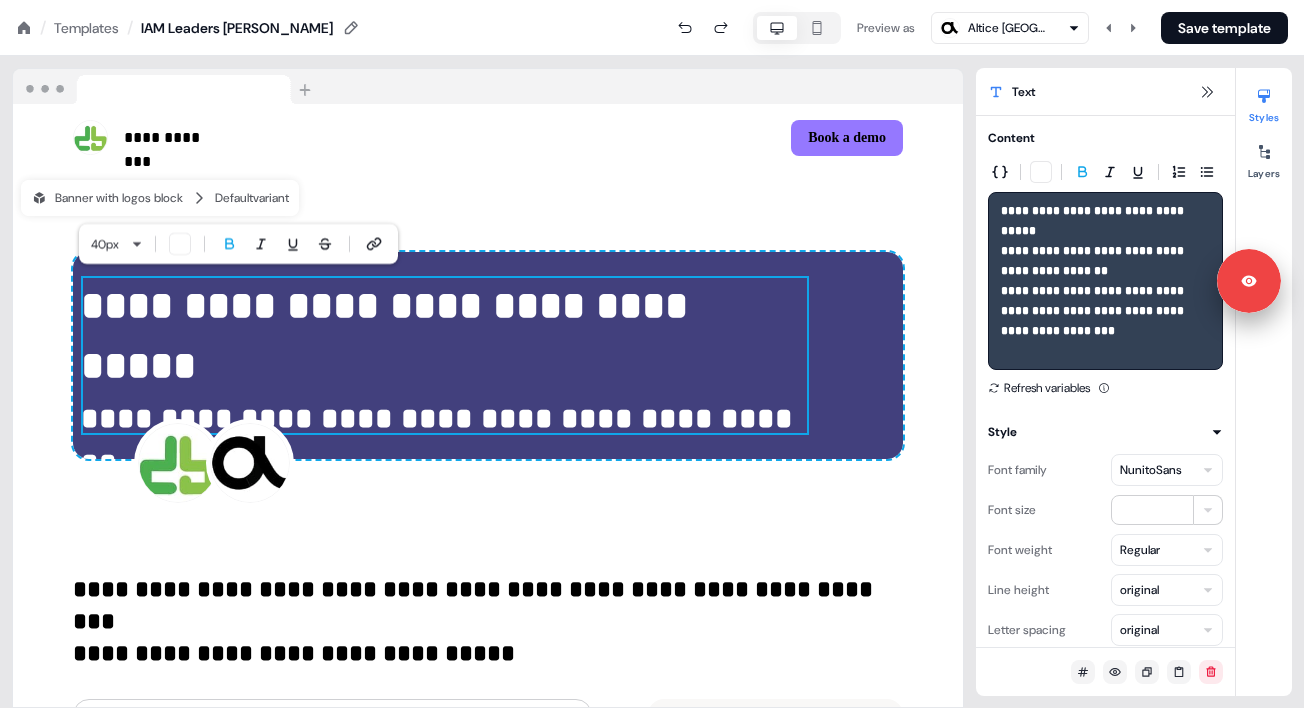 click on "**********" at bounding box center (488, 360) 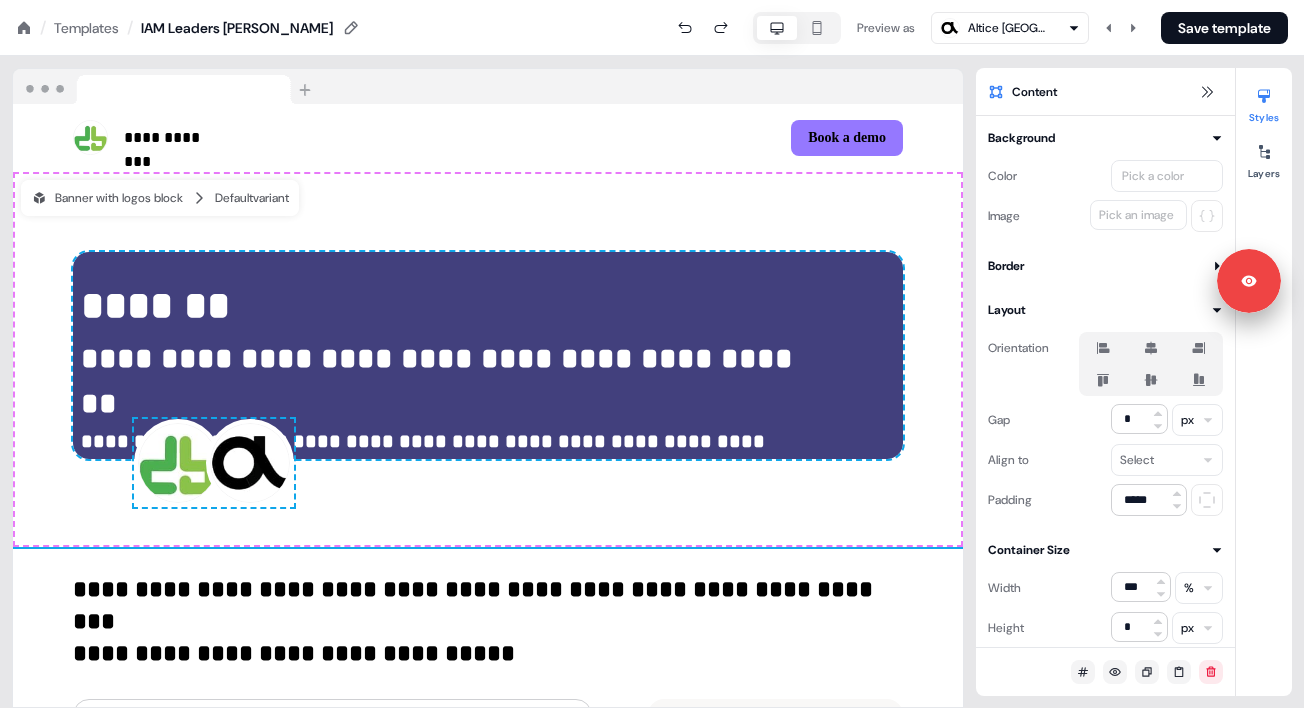 click on "*******" at bounding box center (161, 305) 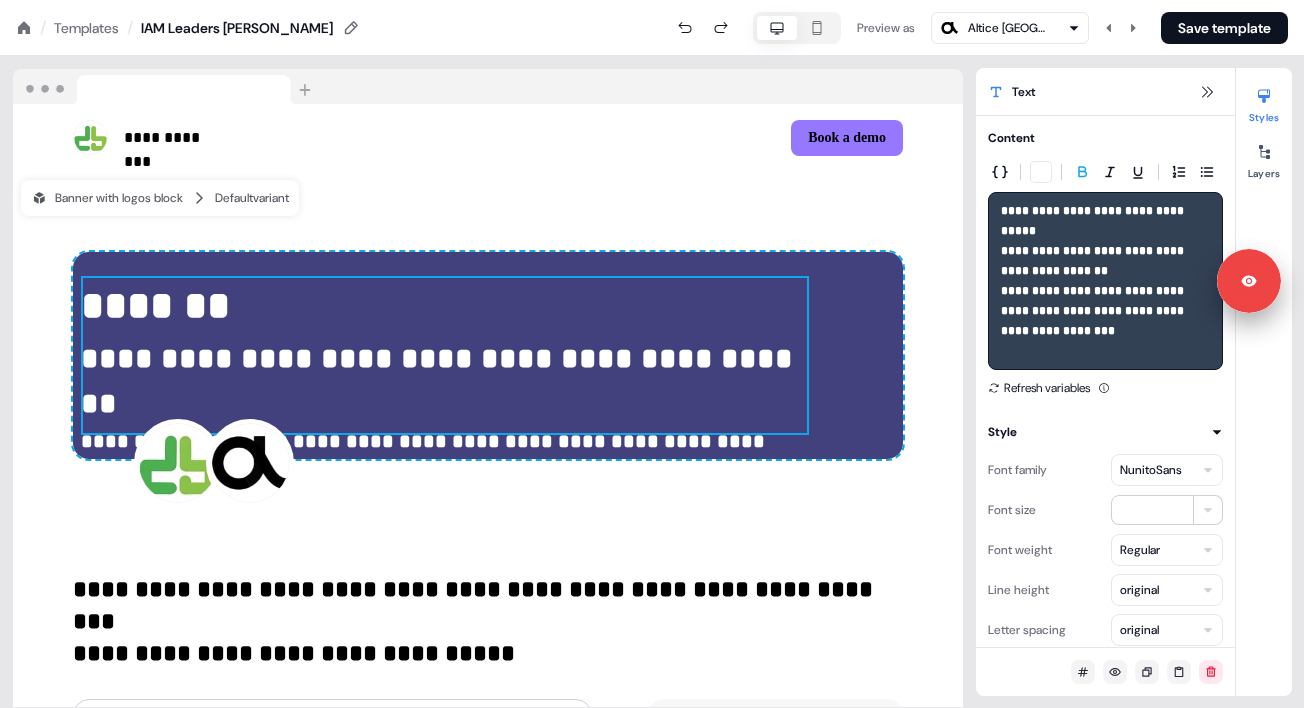 click on "*******" at bounding box center [161, 305] 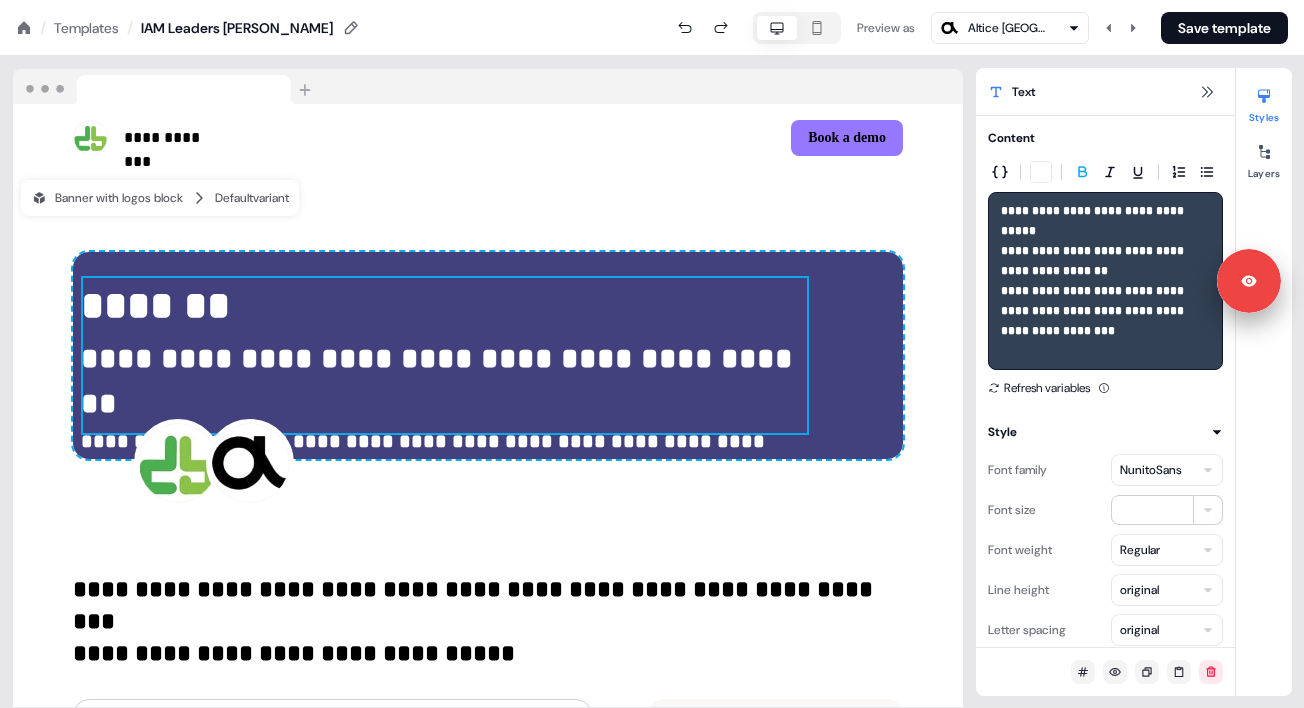 click on "*******" at bounding box center (161, 305) 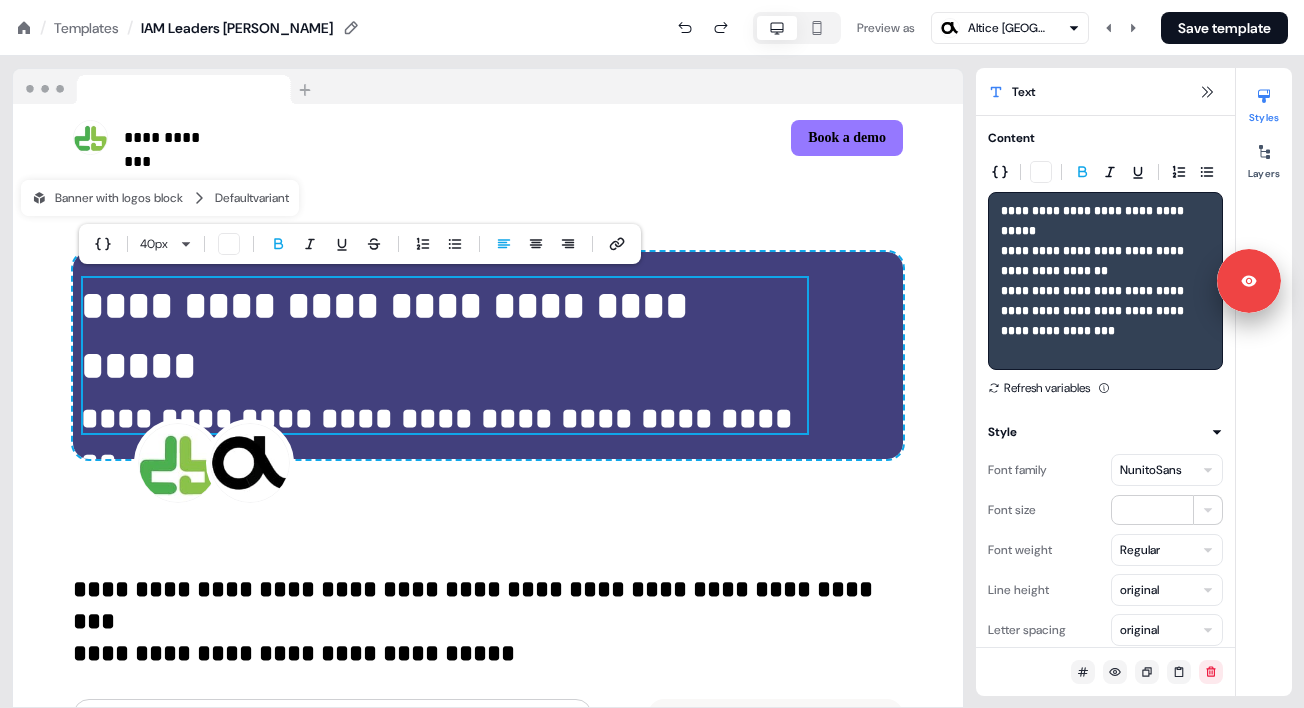 click on "**********" at bounding box center (390, 335) 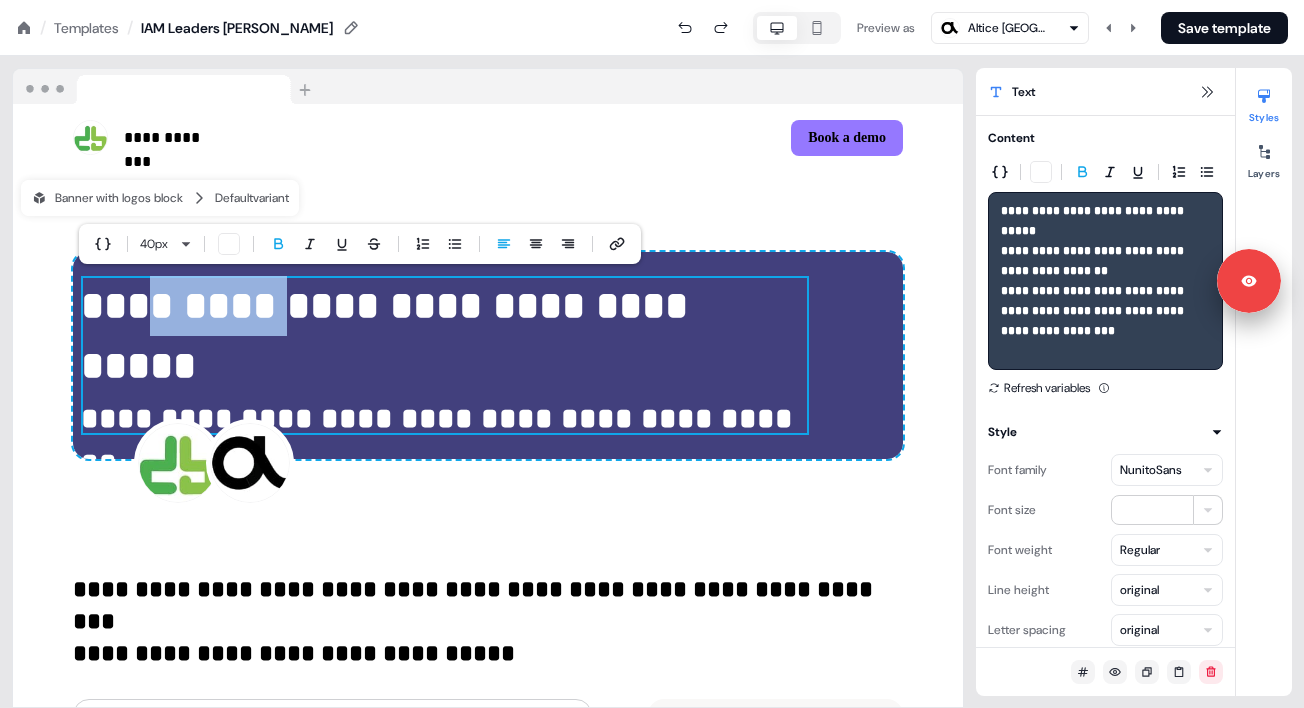 click on "**********" at bounding box center [390, 335] 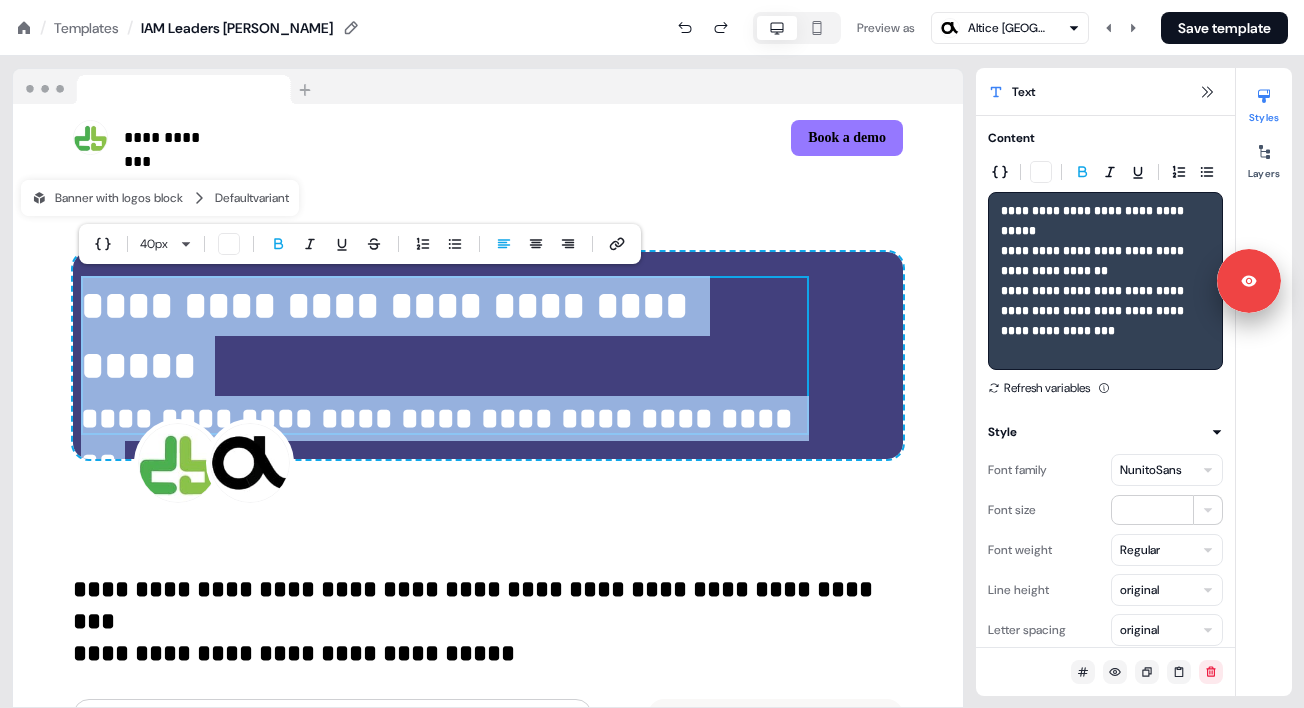 click on "**********" at bounding box center [390, 335] 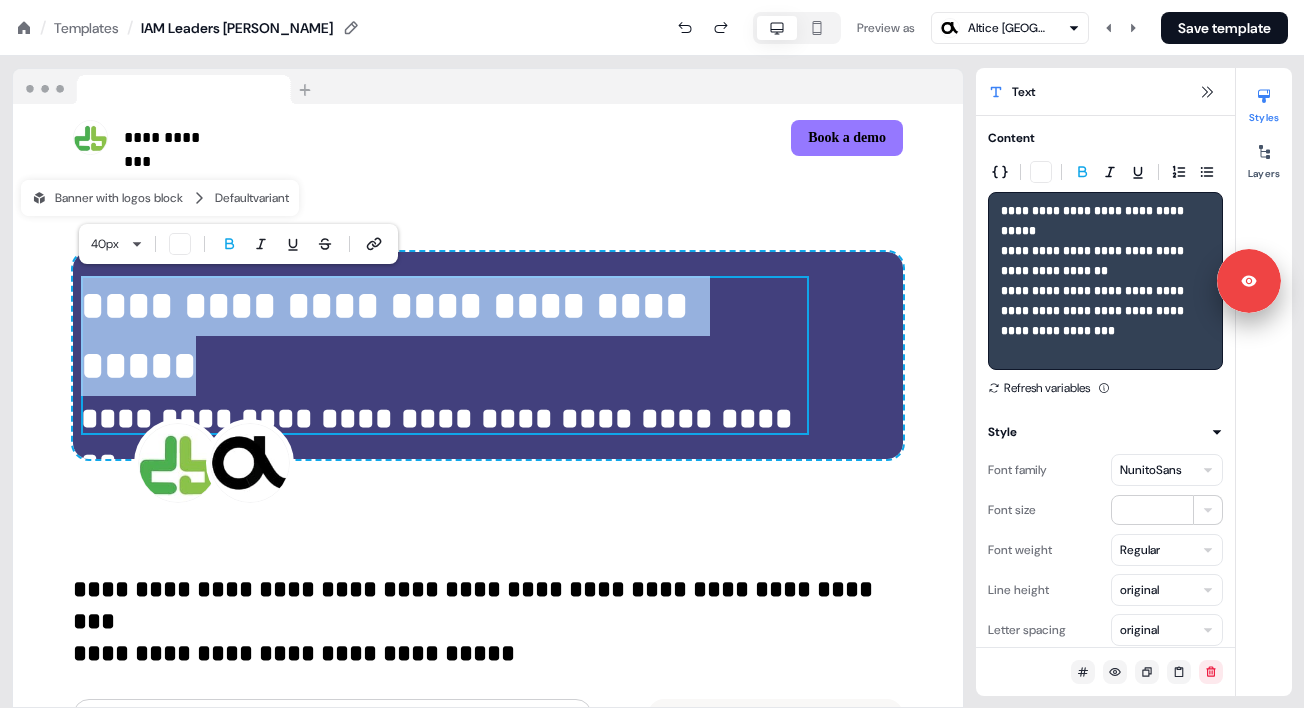 drag, startPoint x: 85, startPoint y: 297, endPoint x: 773, endPoint y: 307, distance: 688.0727 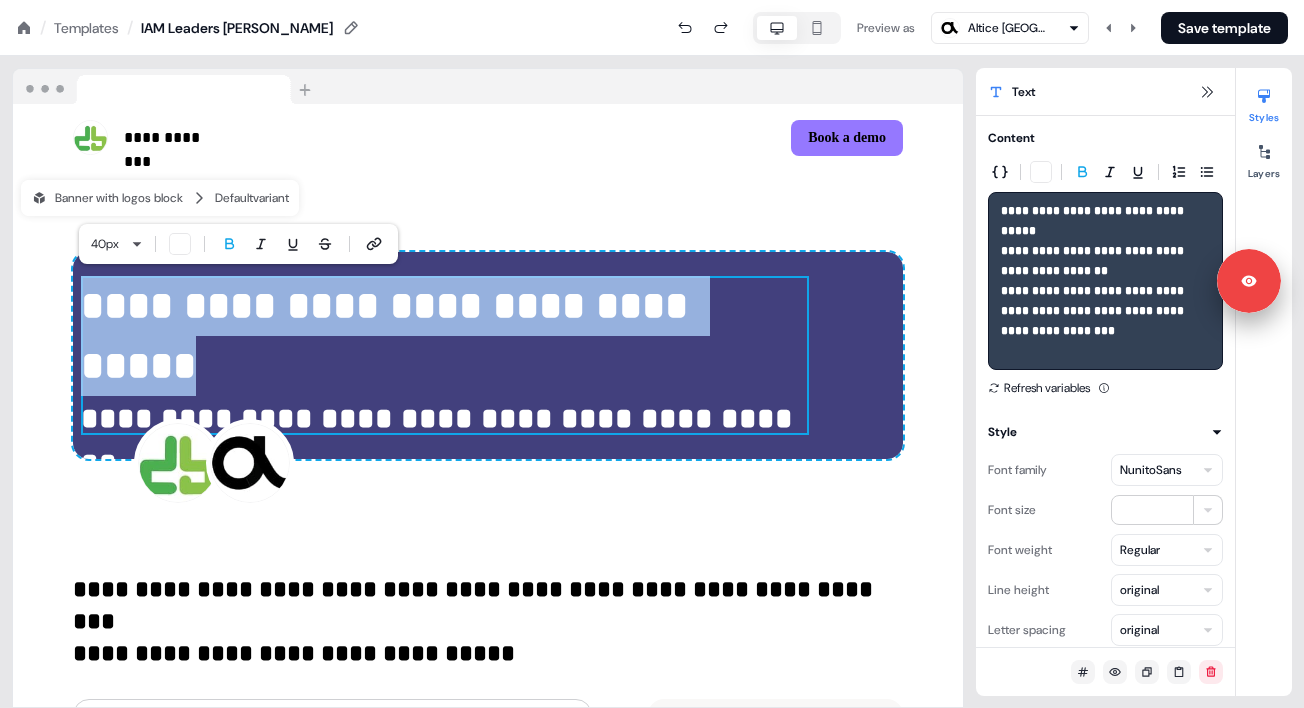 click on "**********" at bounding box center [390, 335] 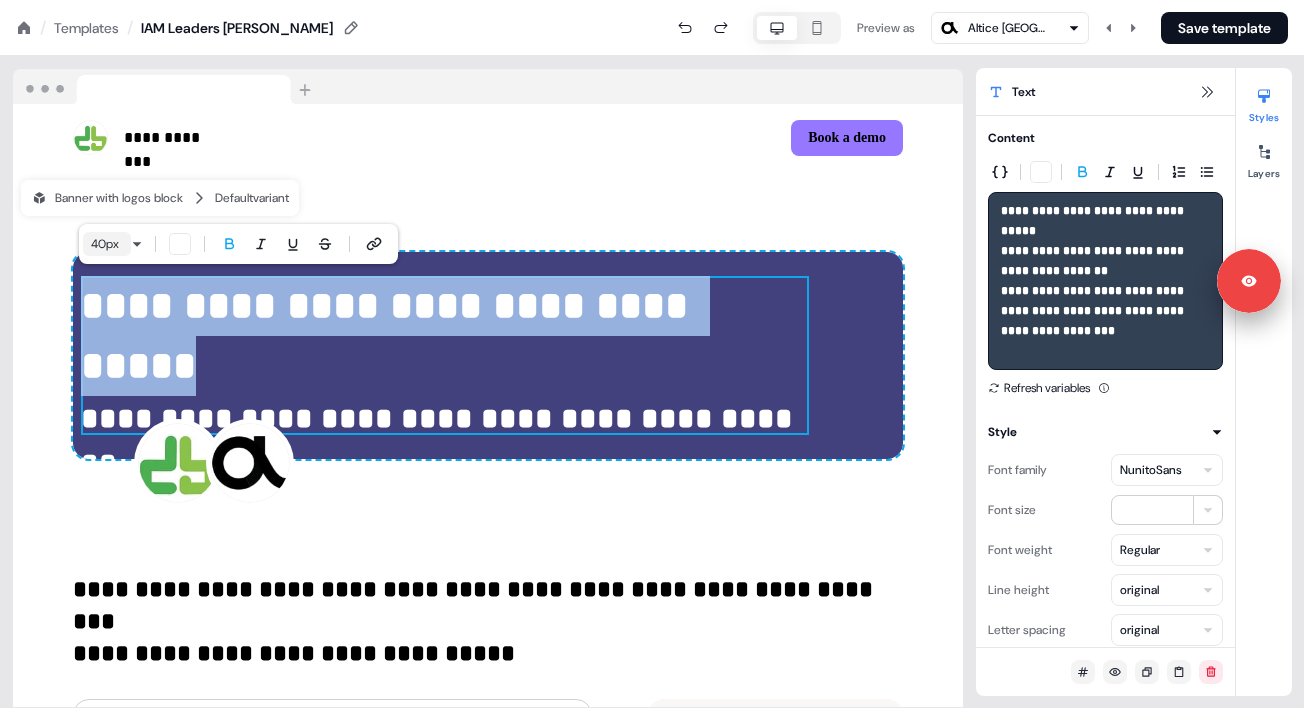 click on "40 px" at bounding box center (107, 244) 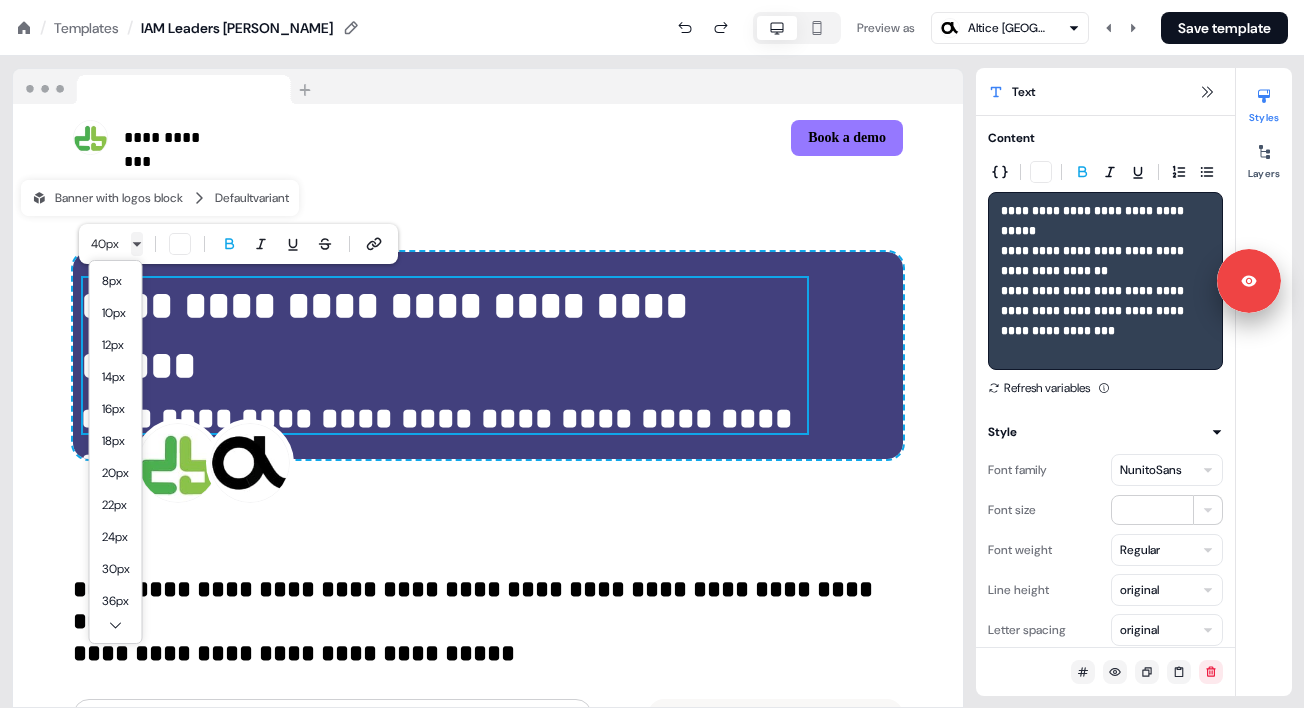click on "**********" at bounding box center (652, 0) 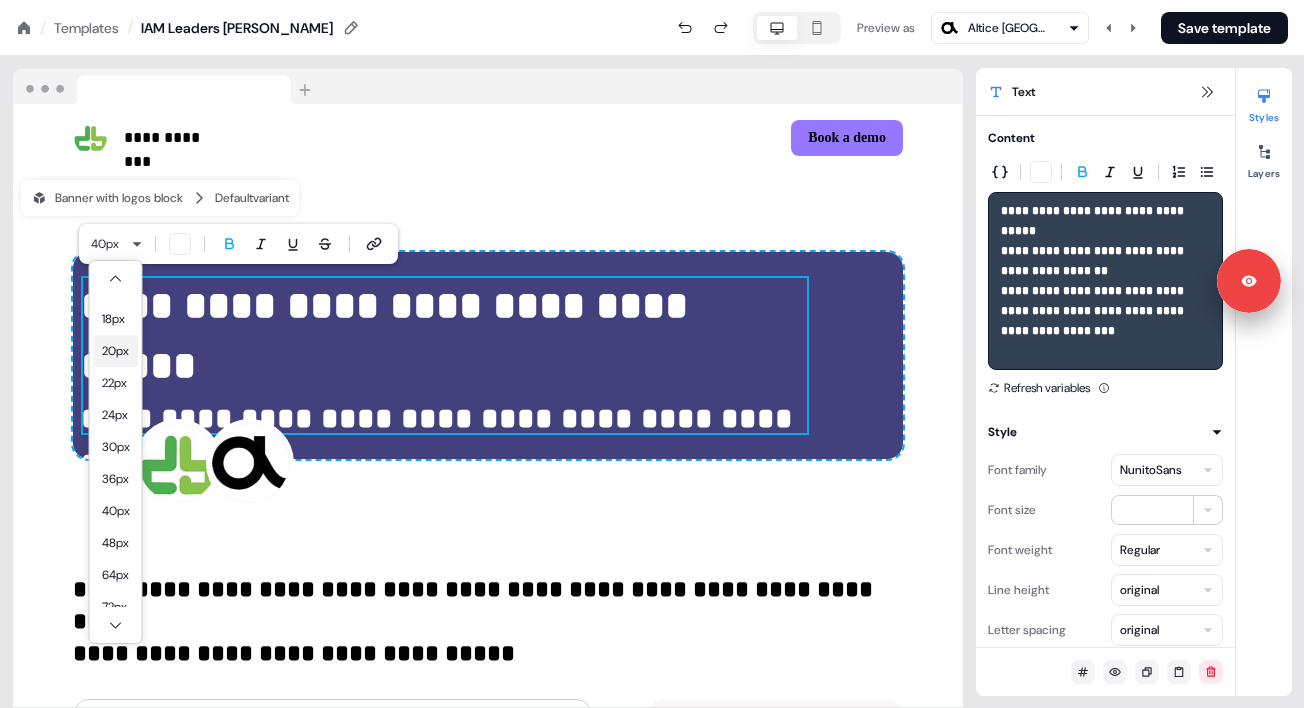 scroll, scrollTop: 191, scrollLeft: 0, axis: vertical 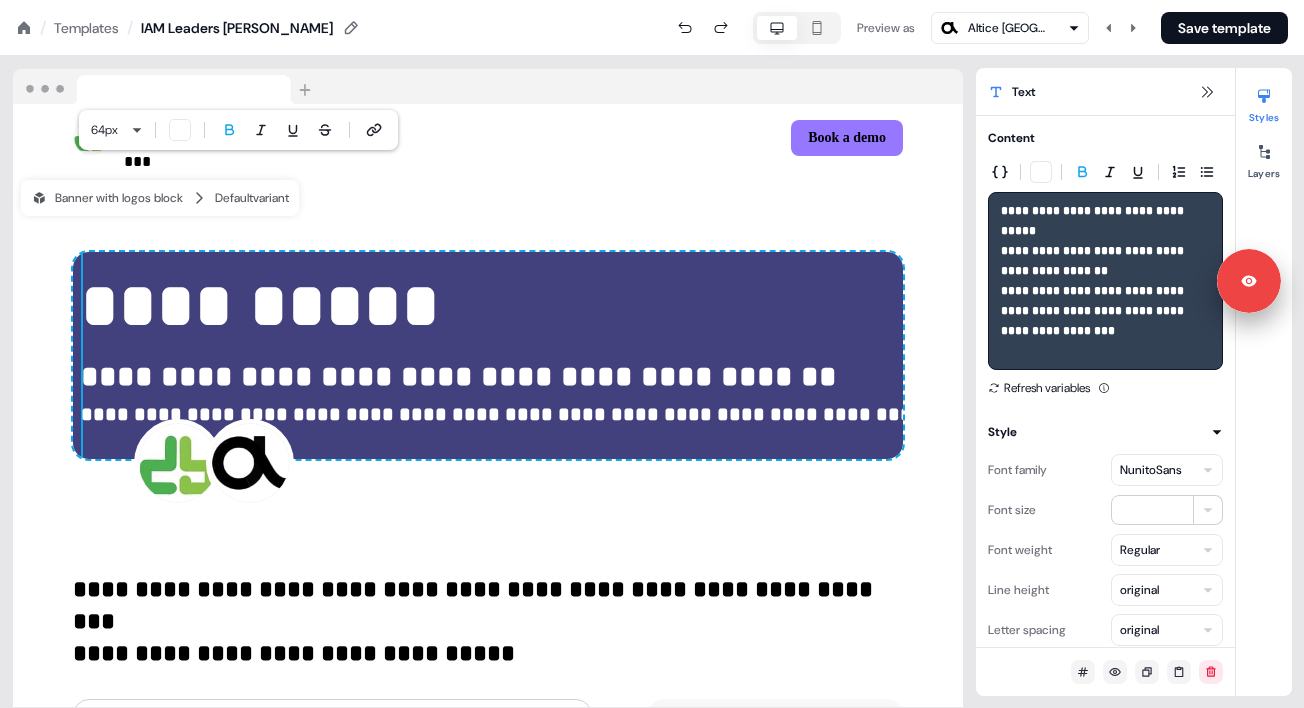 click on "**********" at bounding box center (488, 360) 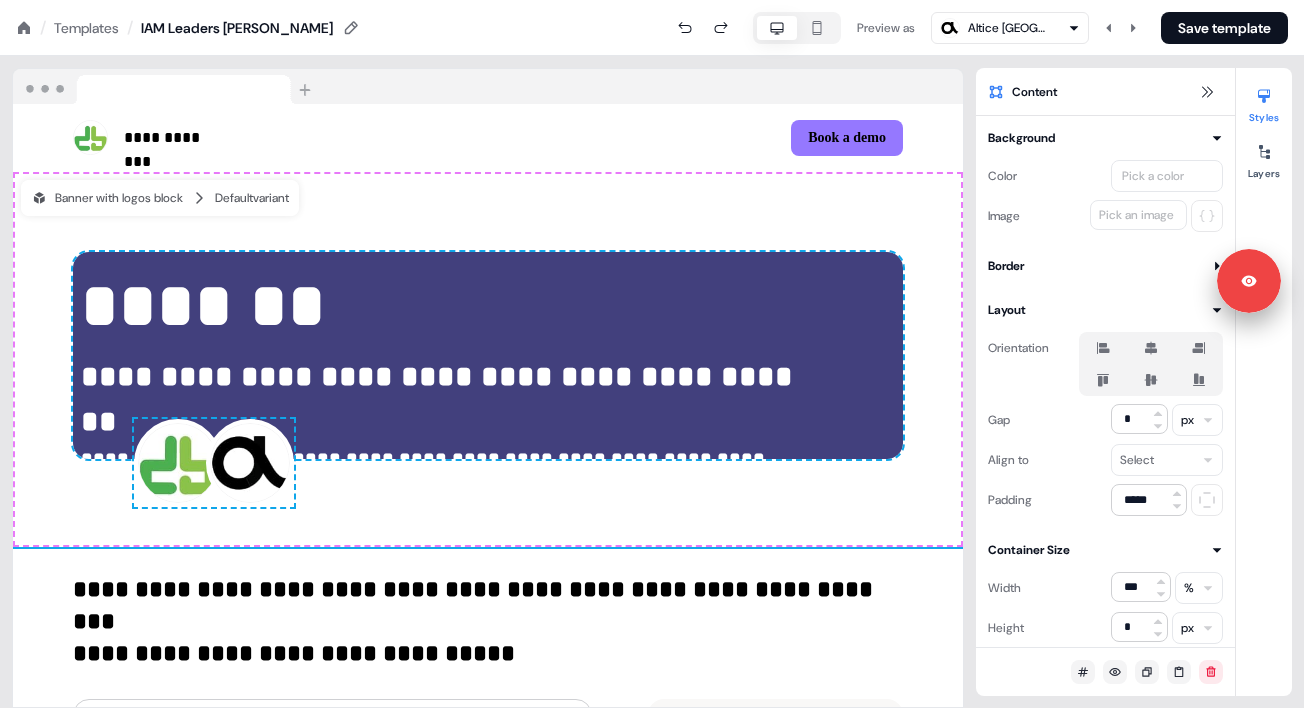 click on "**********" at bounding box center (488, 360) 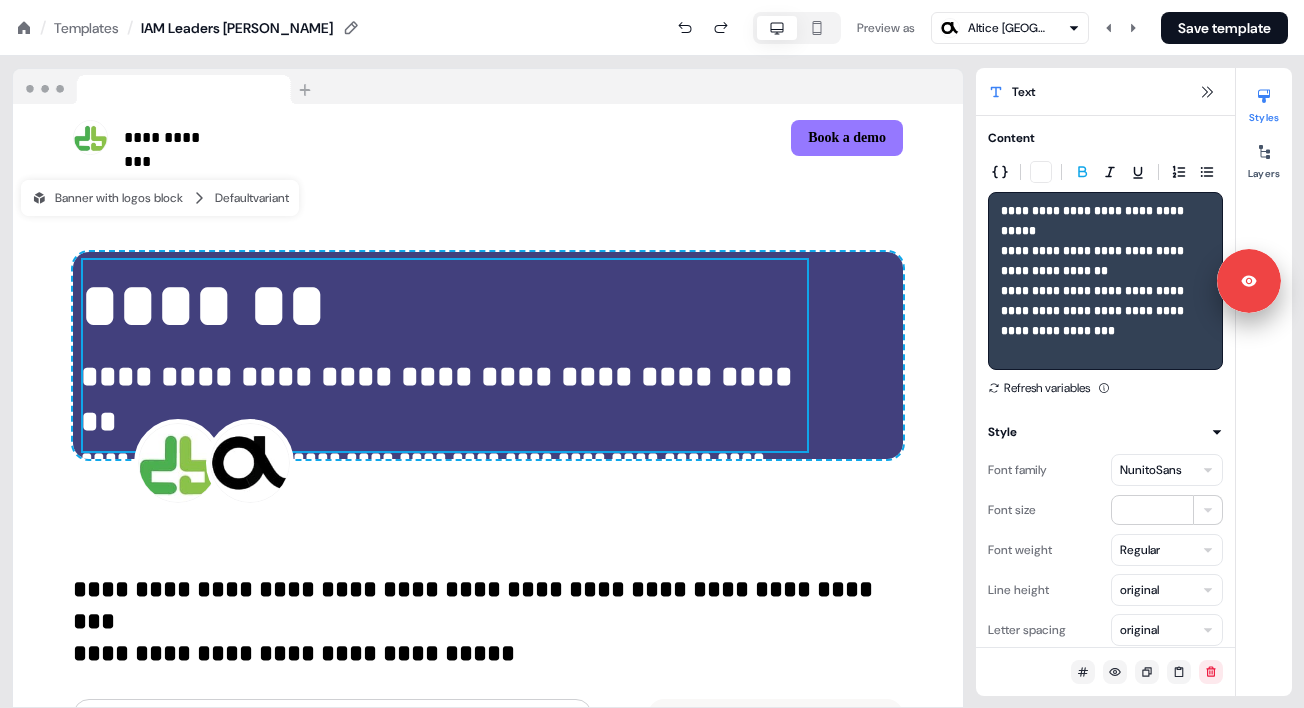click on "**********" at bounding box center (488, 356) 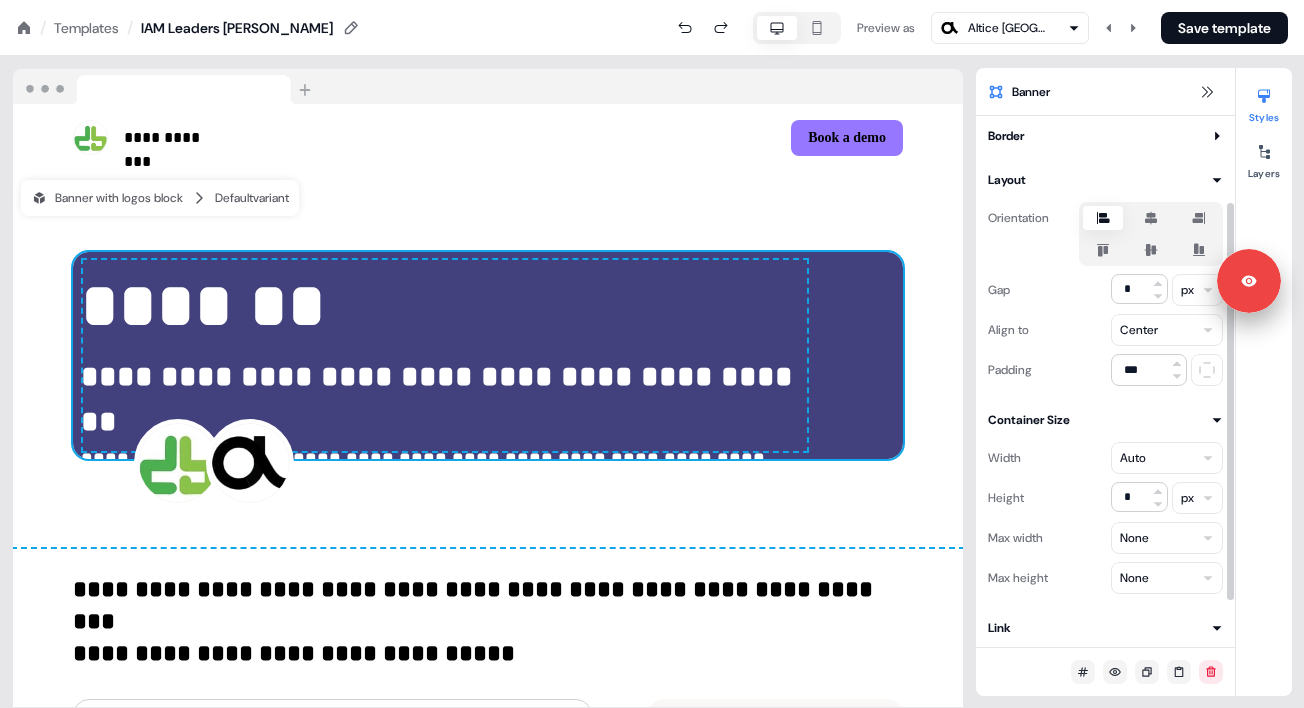 scroll, scrollTop: 113, scrollLeft: 0, axis: vertical 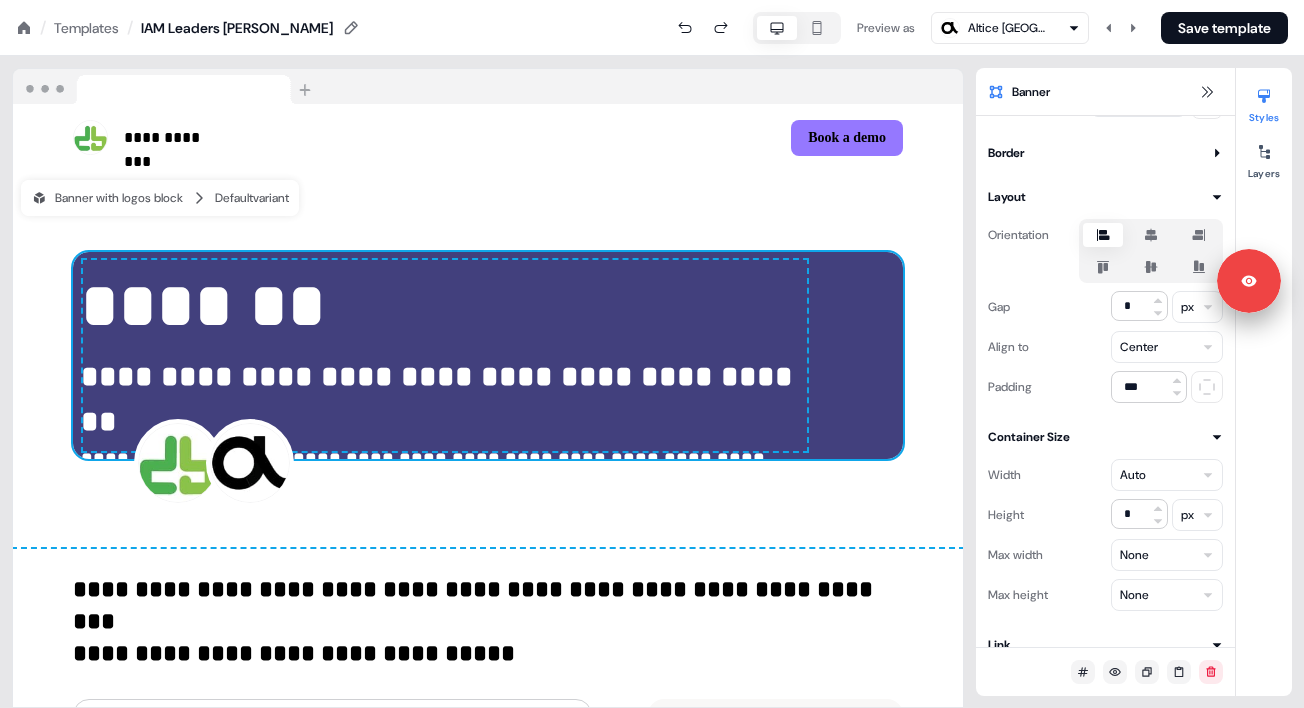 click on "**********" at bounding box center [488, 356] 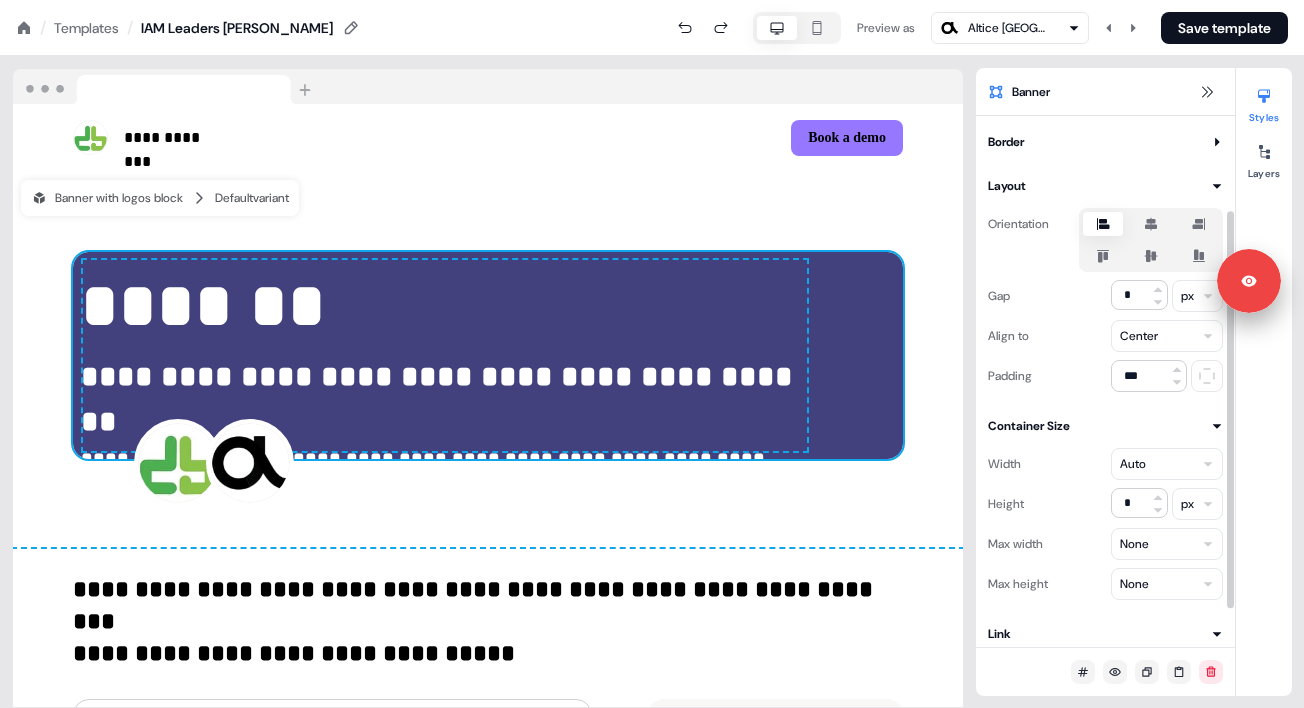 scroll, scrollTop: 126, scrollLeft: 0, axis: vertical 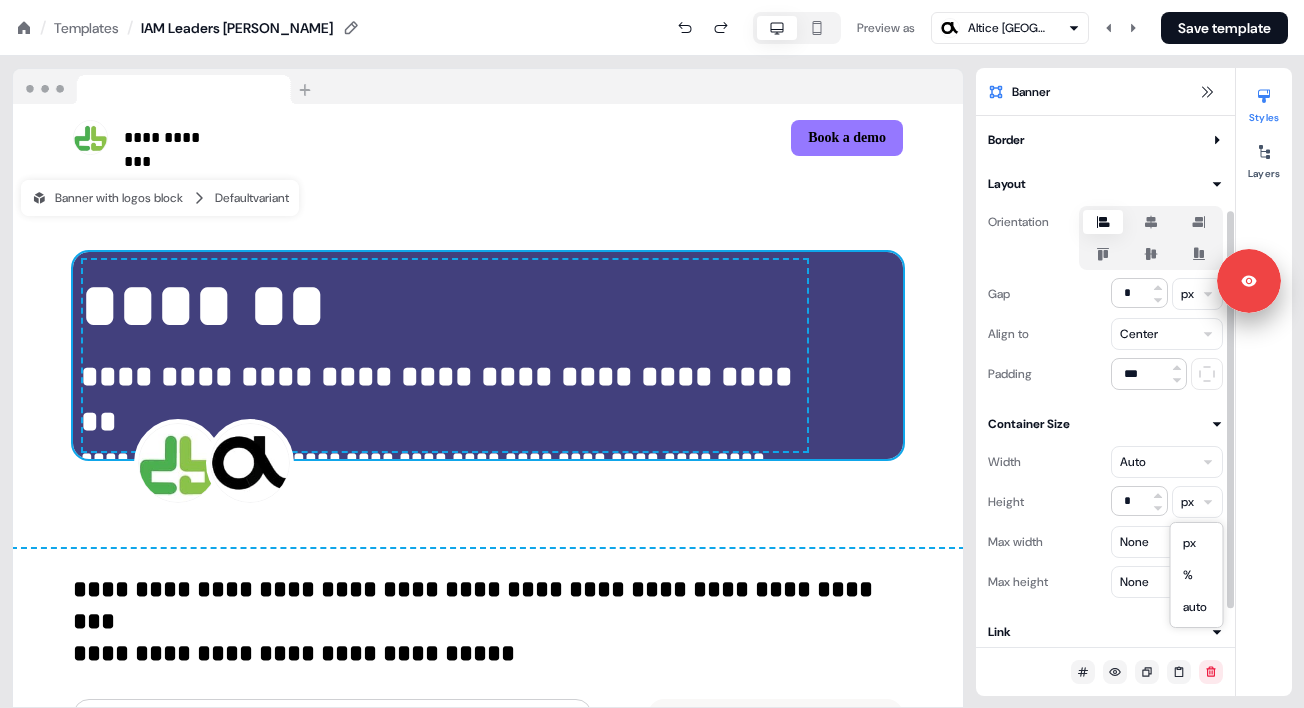 click on "**********" at bounding box center (652, 0) 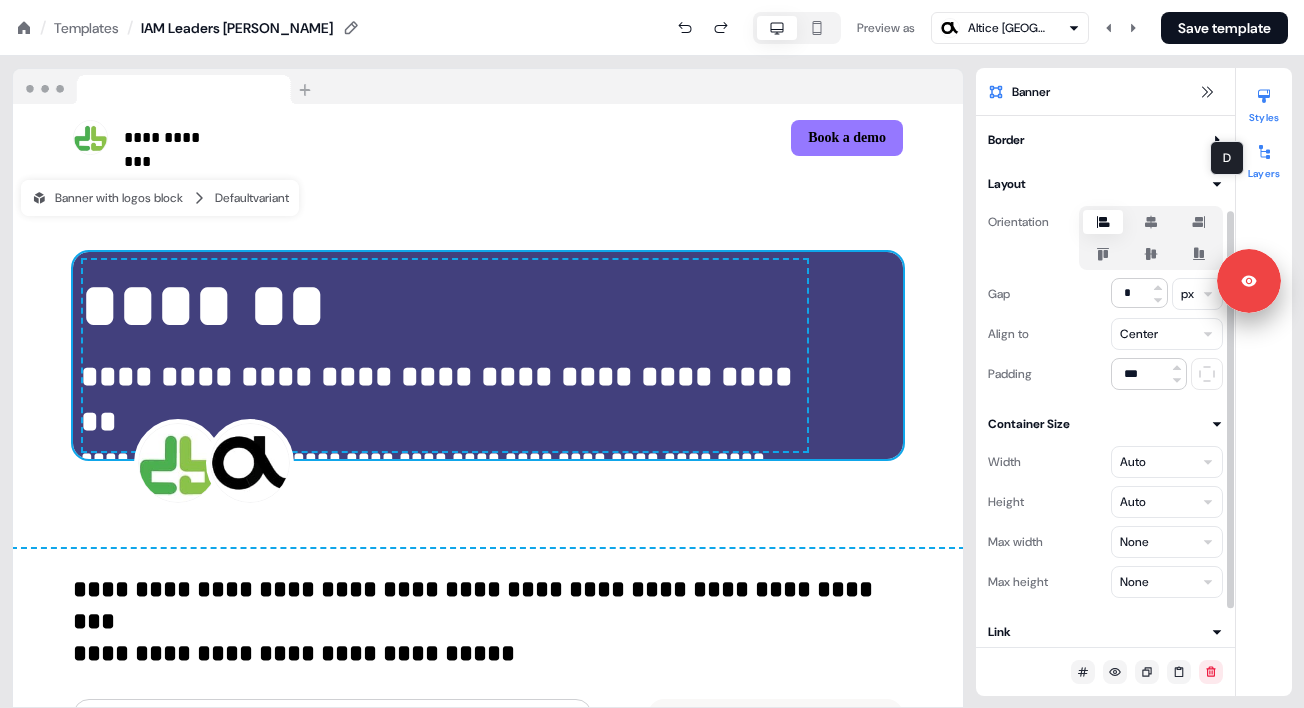 click at bounding box center (1264, 152) 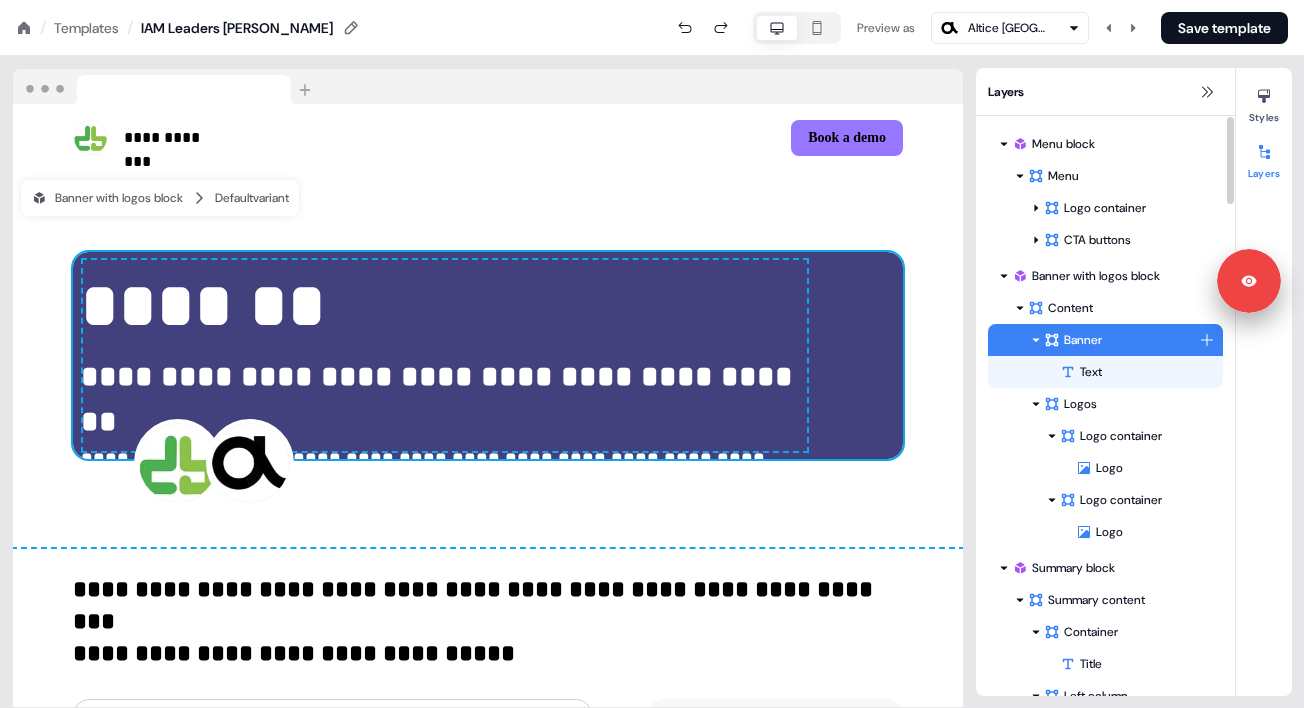 click on "Banner" at bounding box center [1121, 340] 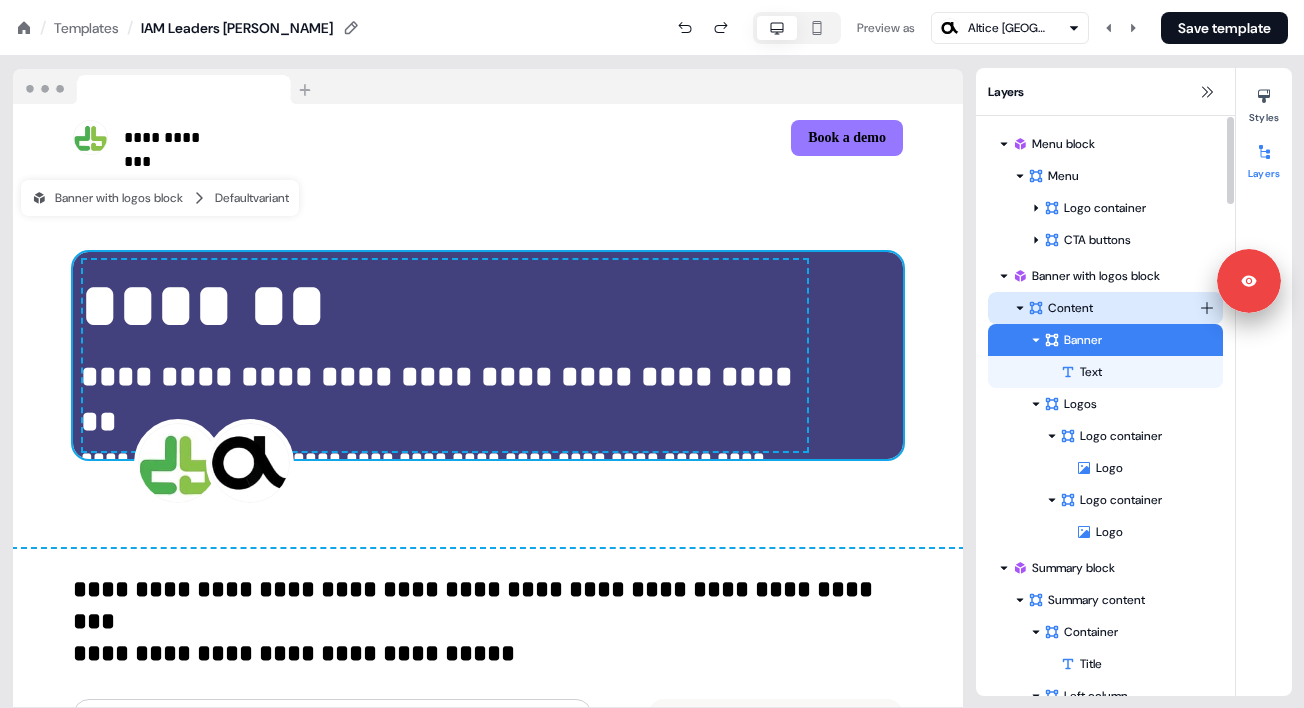 click on "Content" at bounding box center [1113, 308] 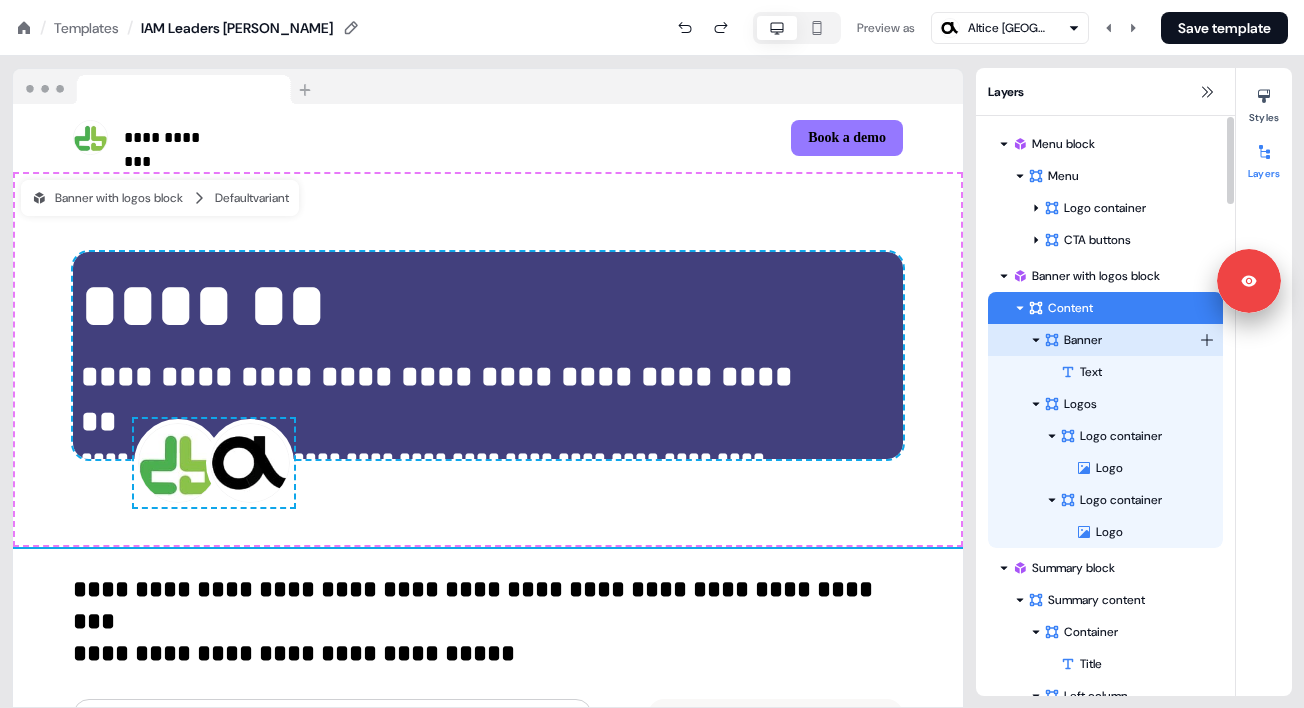click on "Banner" at bounding box center (1121, 340) 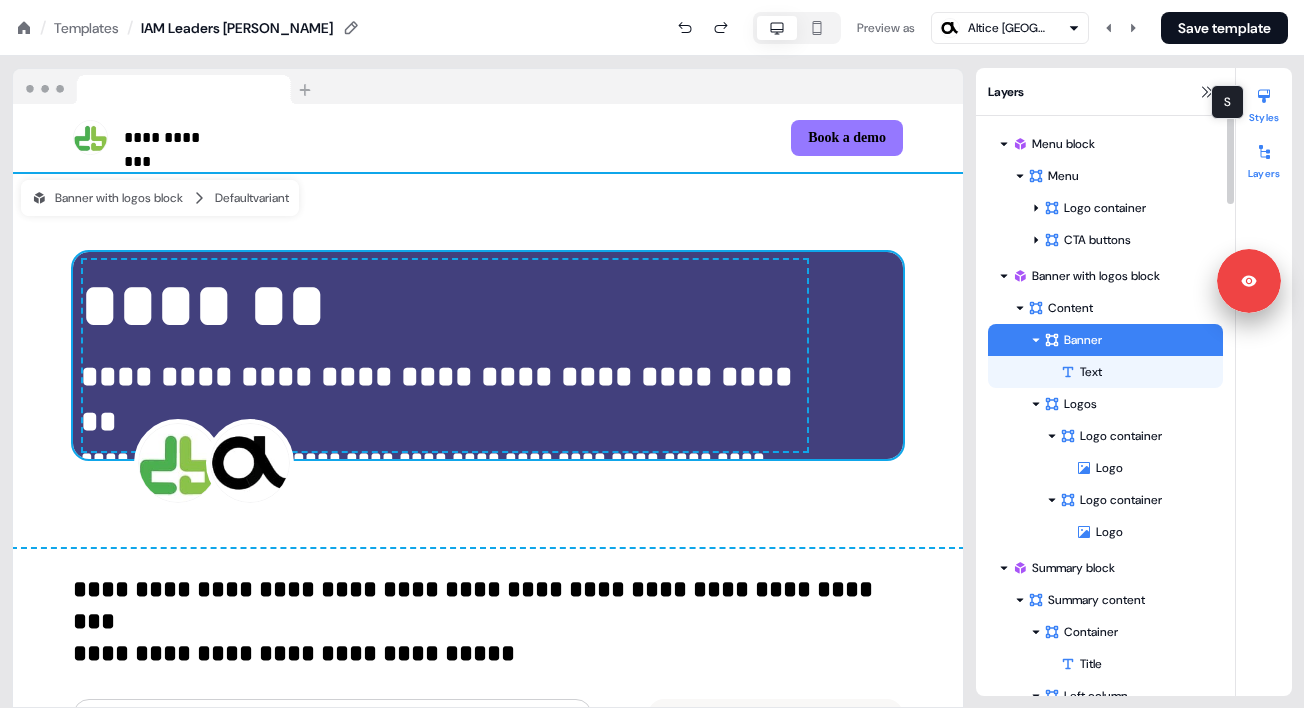 click 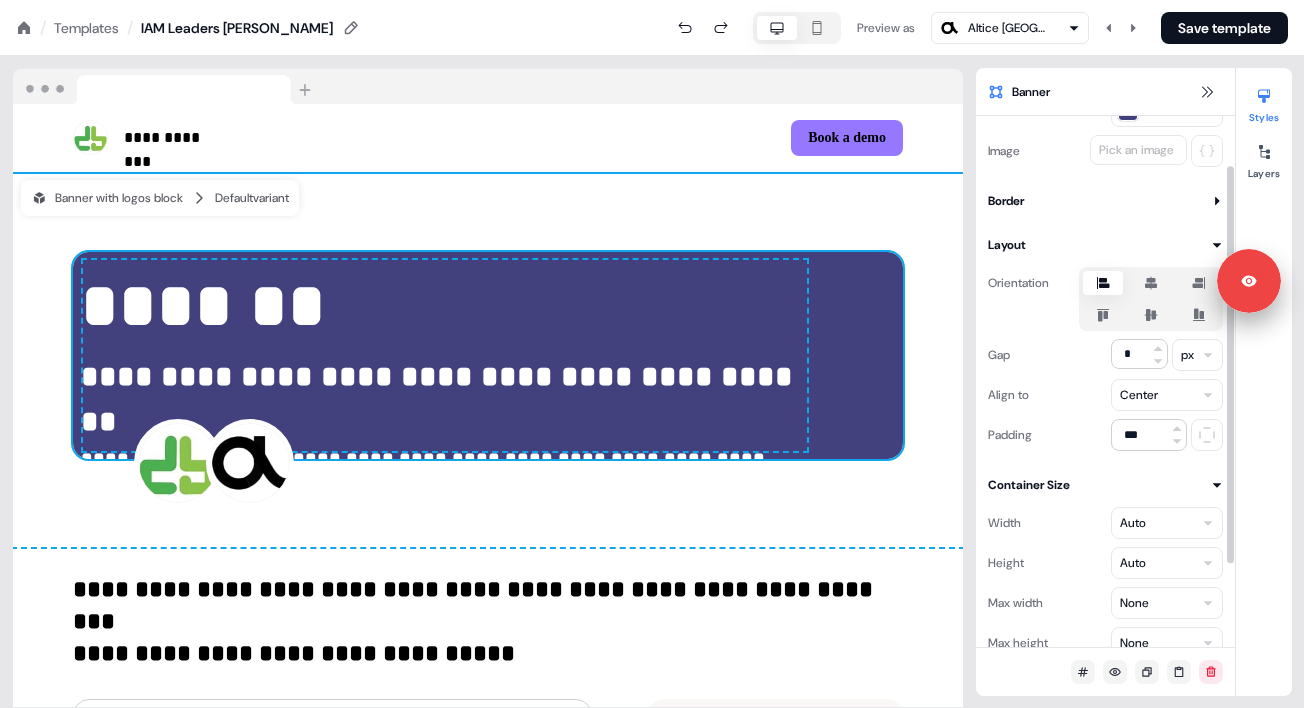 scroll, scrollTop: 66, scrollLeft: 0, axis: vertical 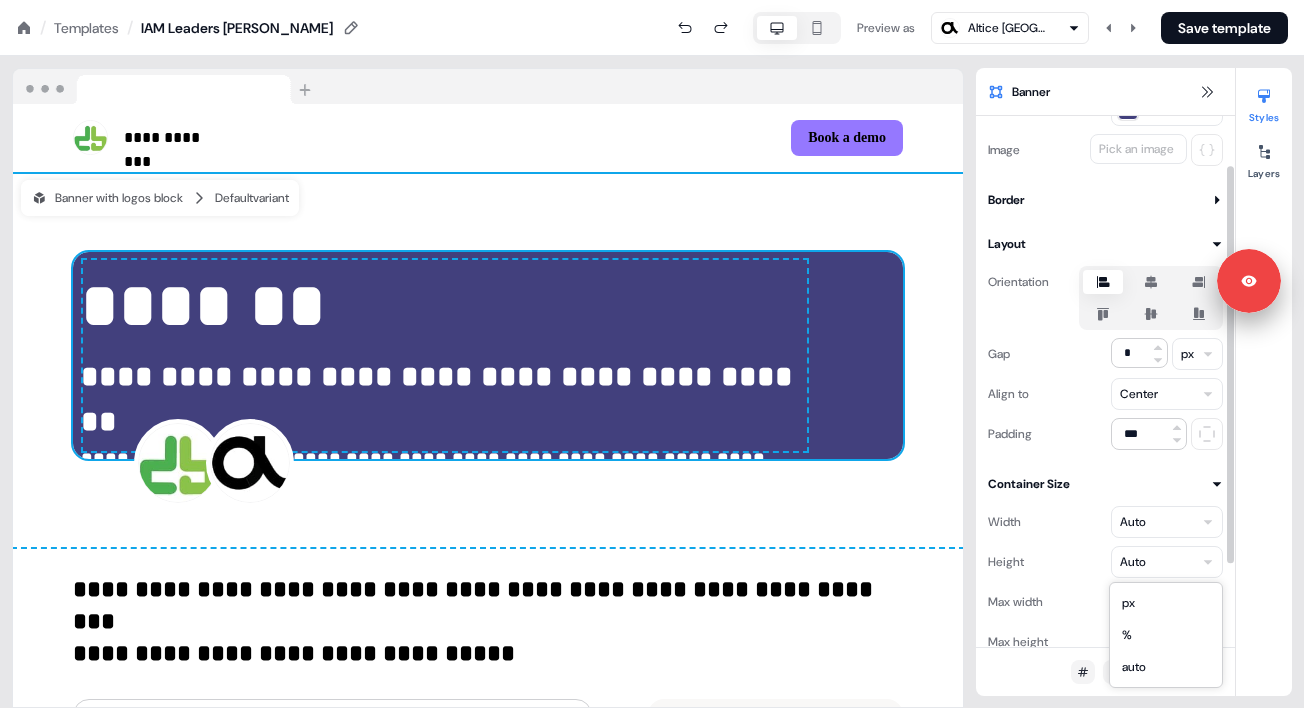 click on "**********" at bounding box center [652, 0] 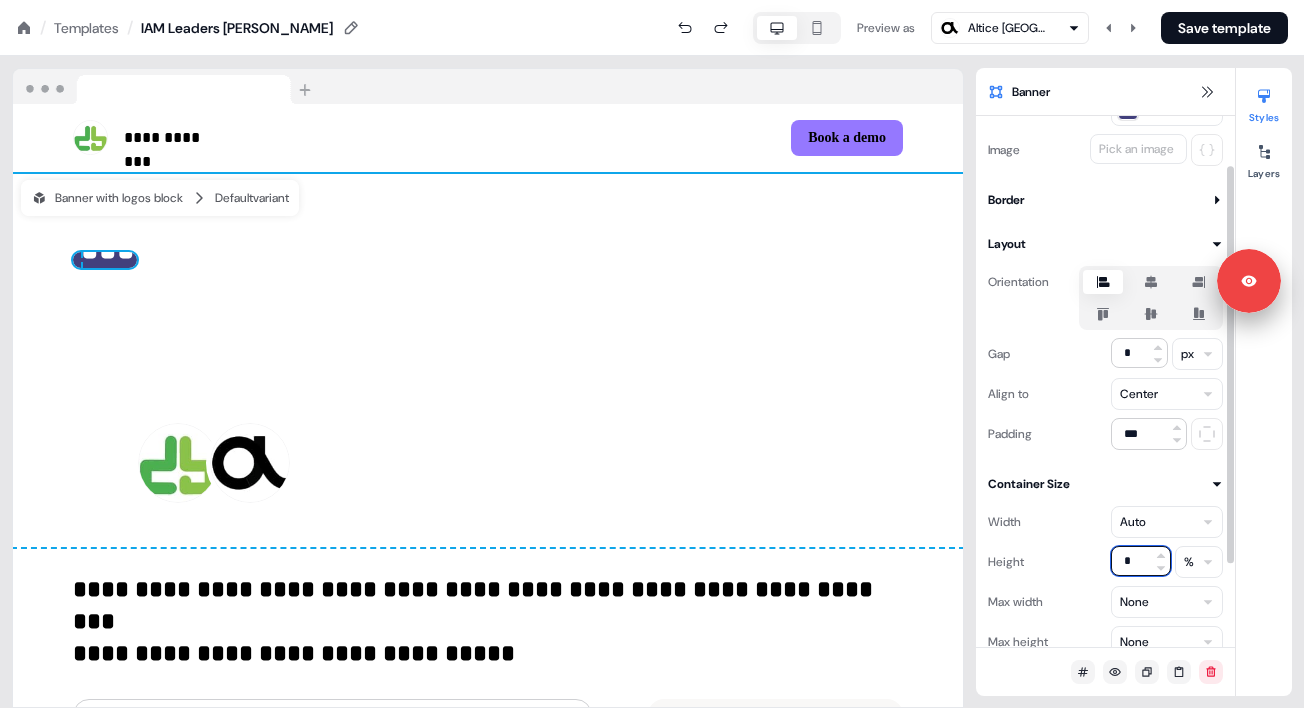 click on "*" at bounding box center (1141, 561) 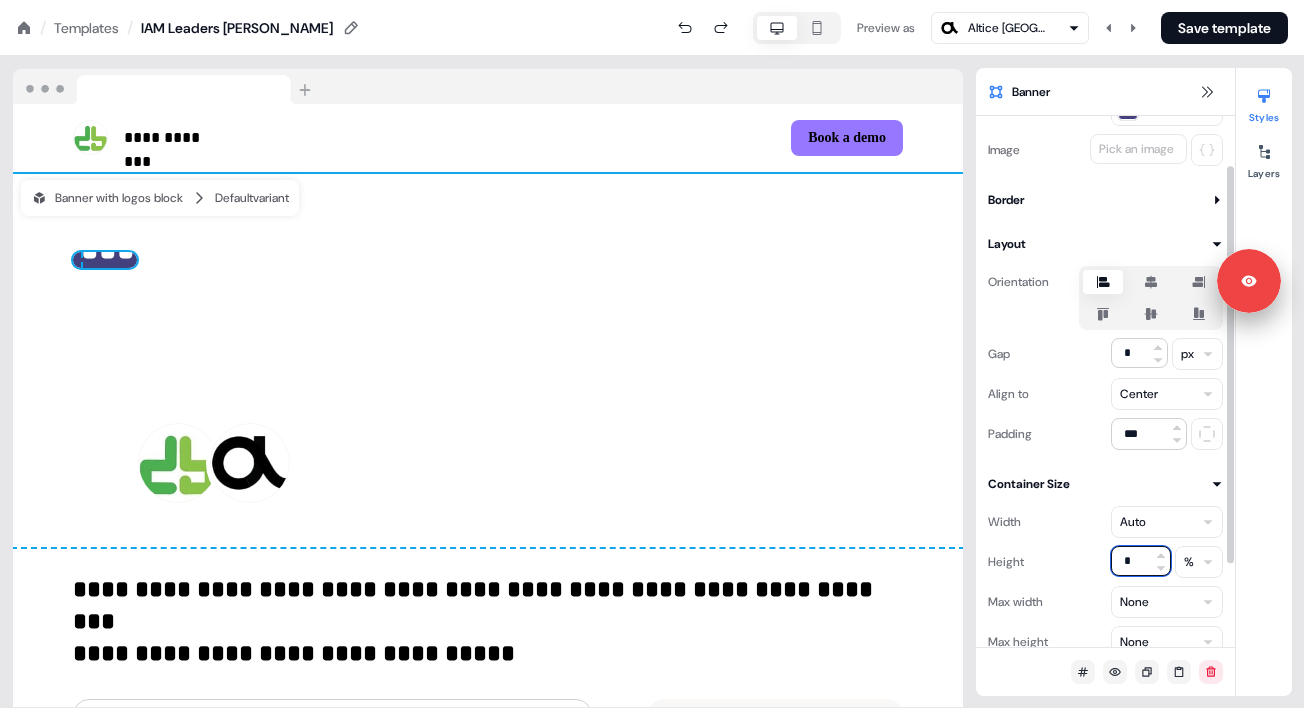 click on "*" at bounding box center [1141, 561] 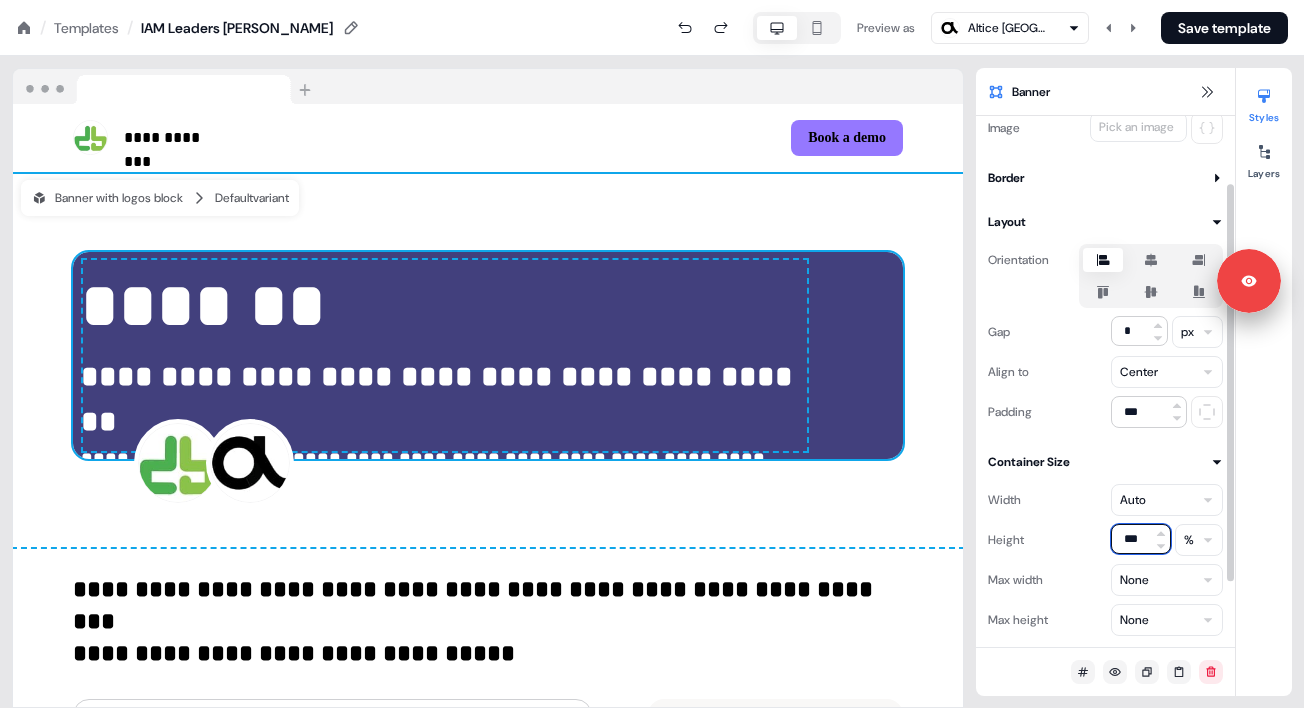 scroll, scrollTop: 92, scrollLeft: 0, axis: vertical 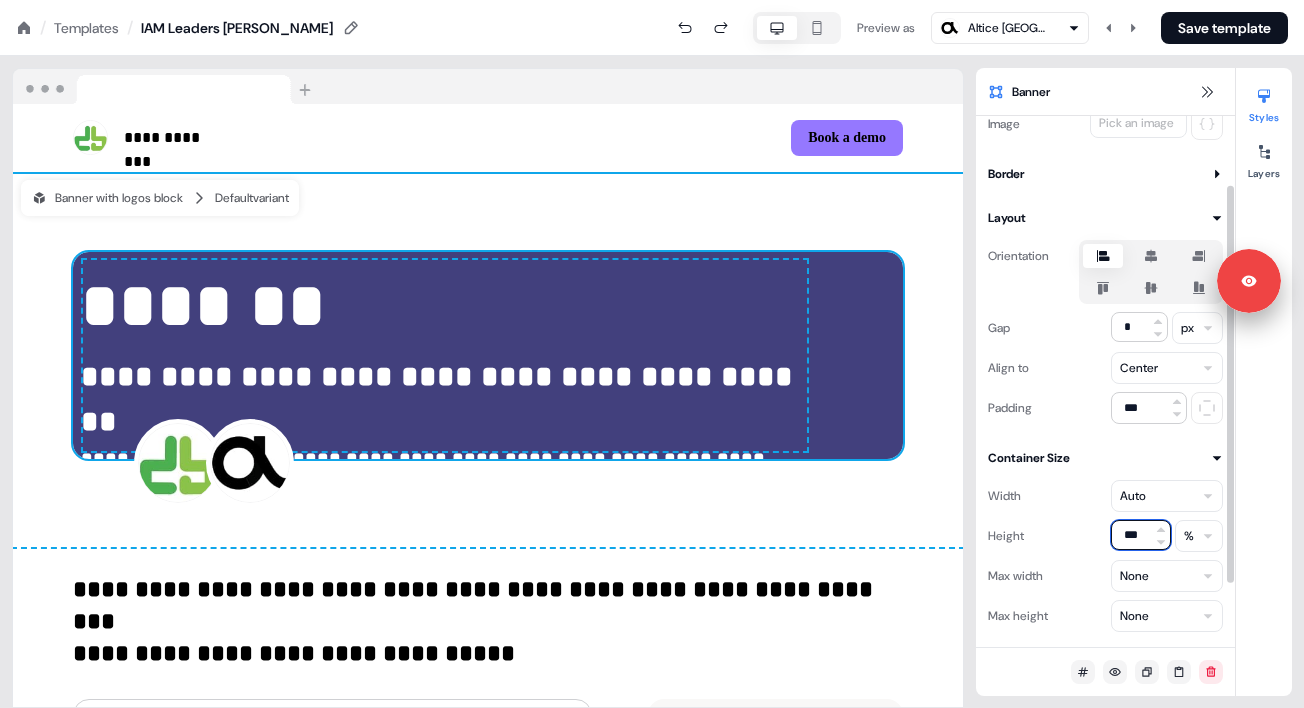 click on "***" at bounding box center [1141, 535] 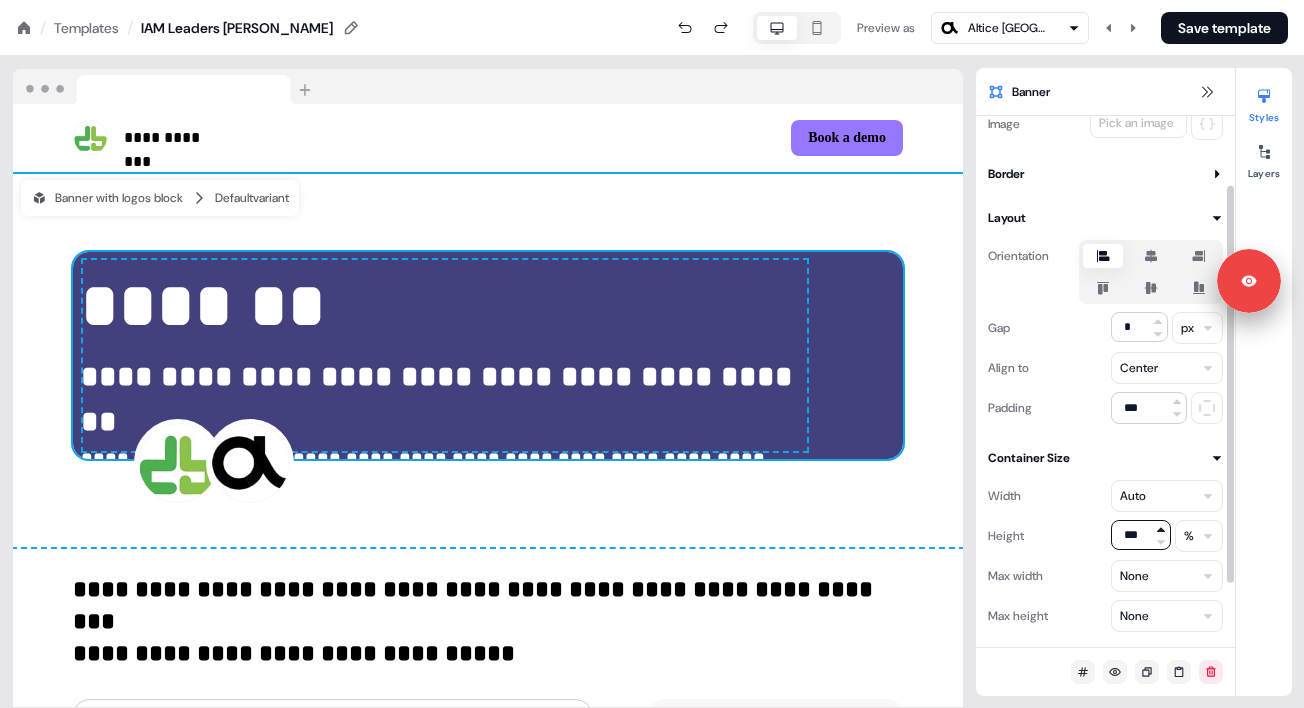 click 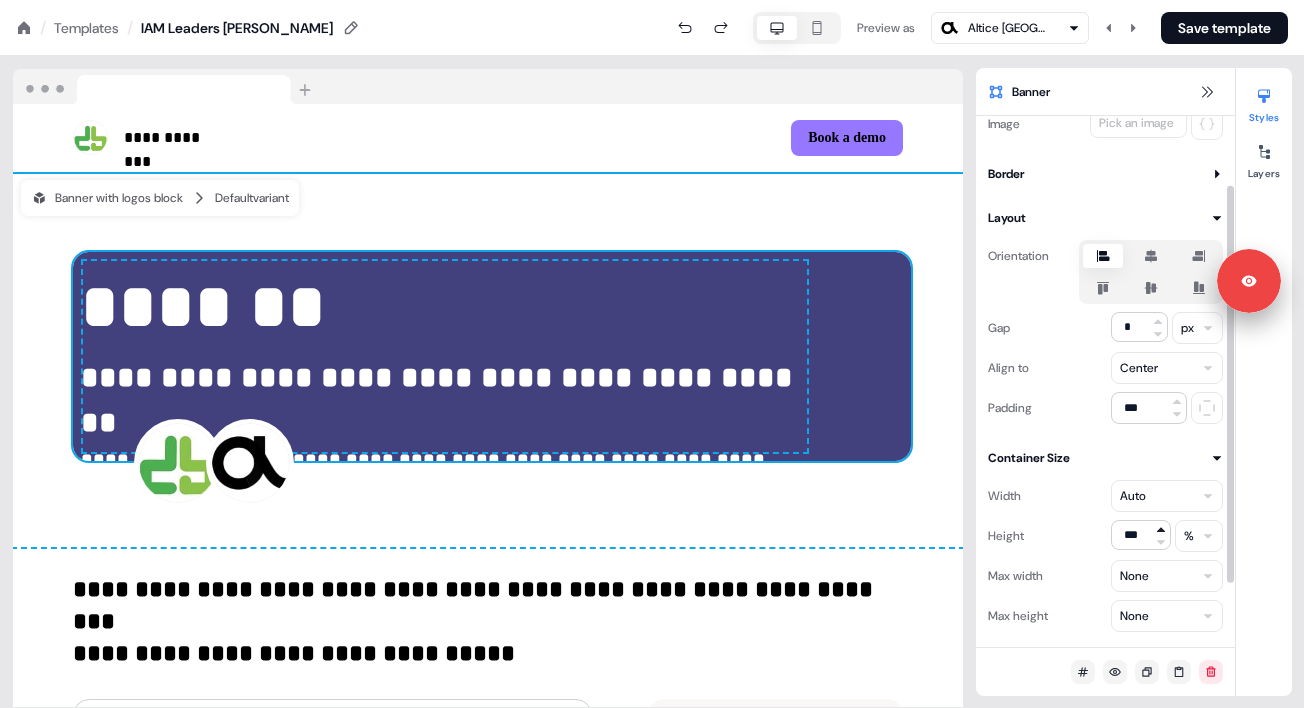 click 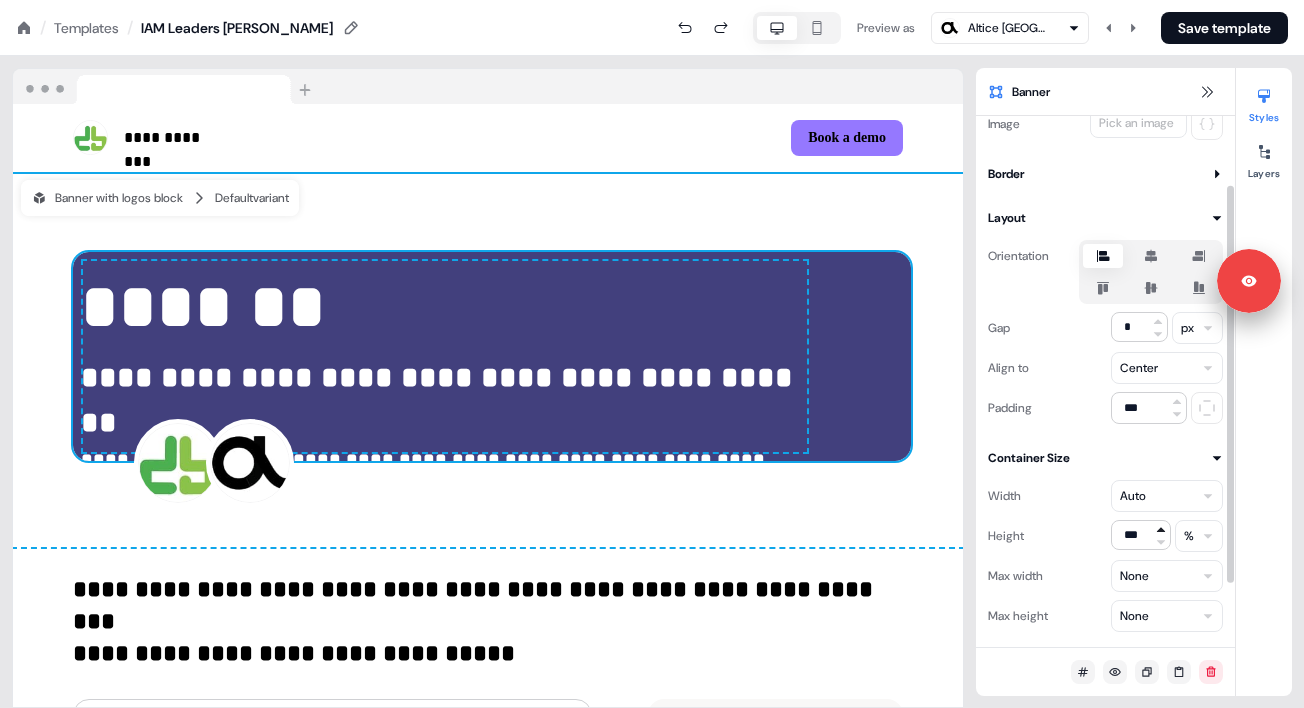 click 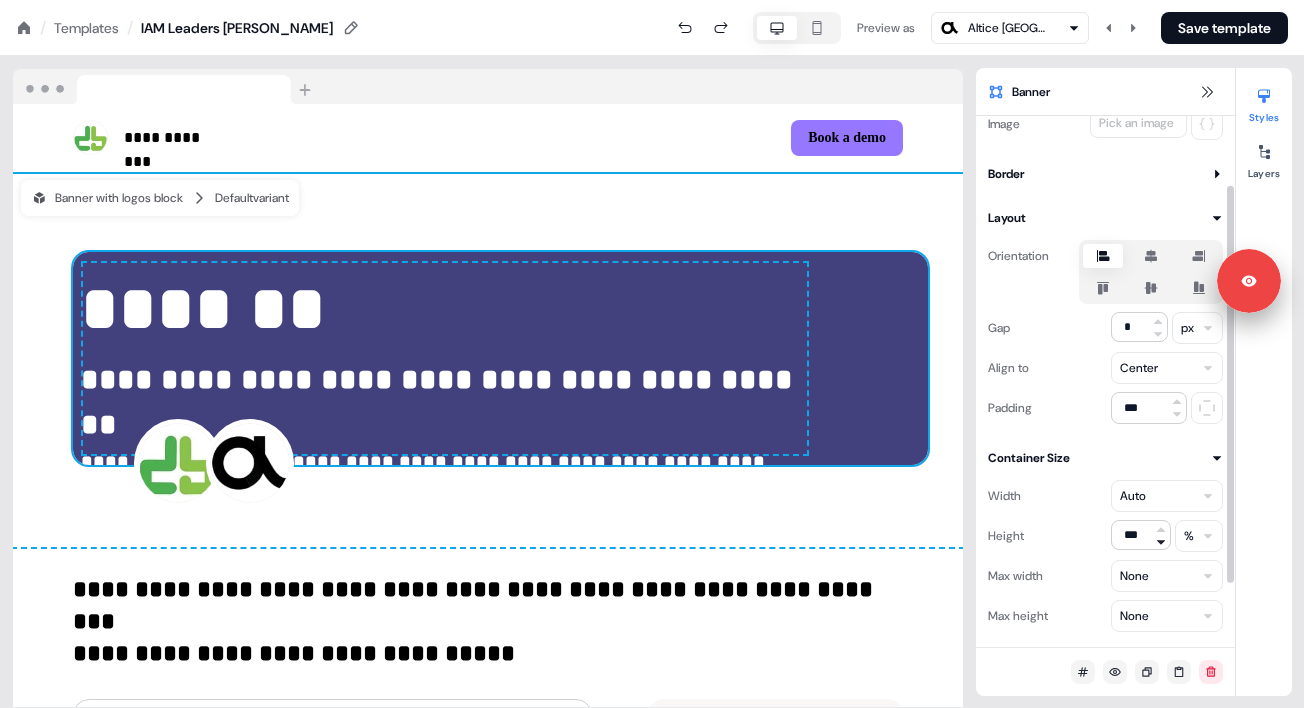 click 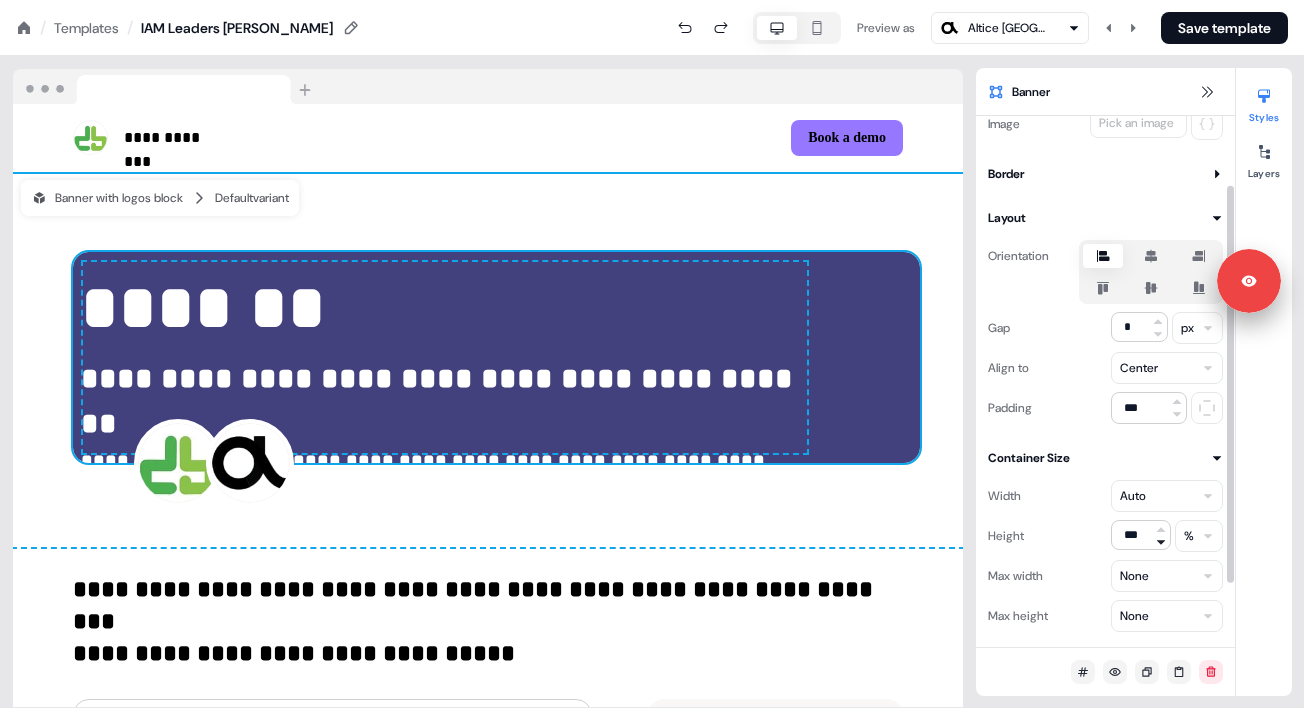 click 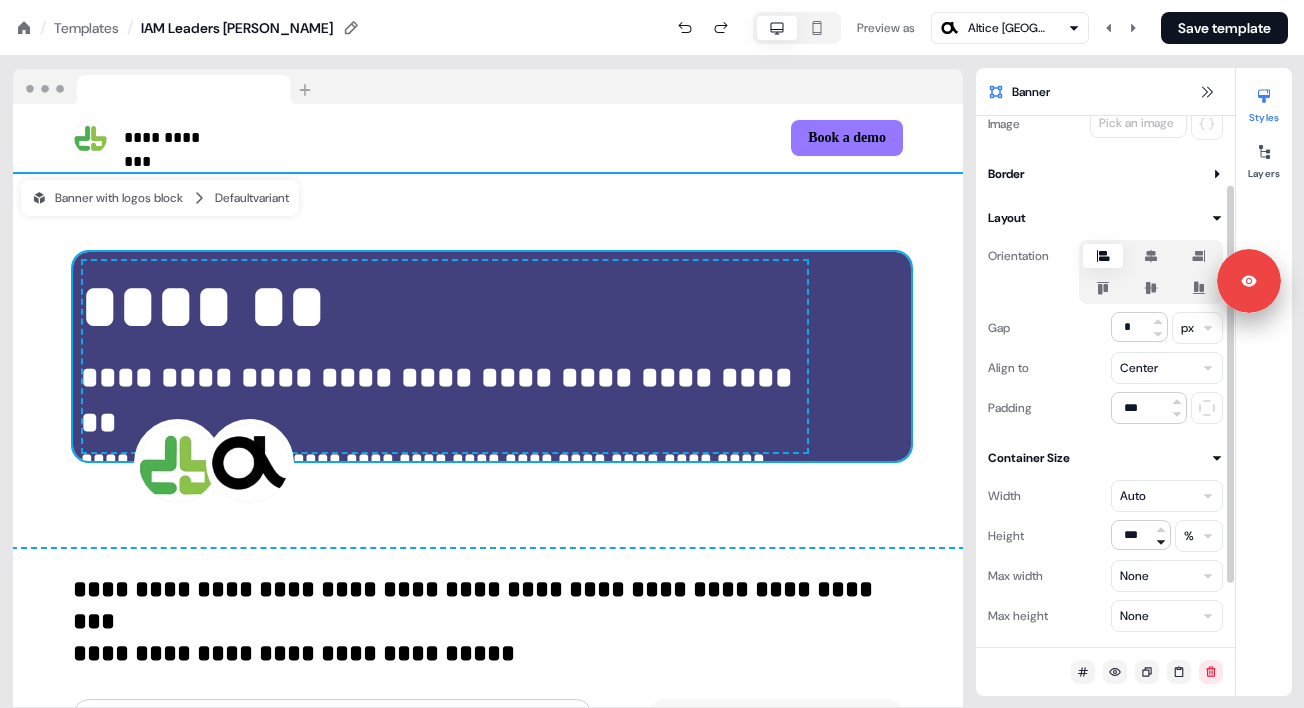 click 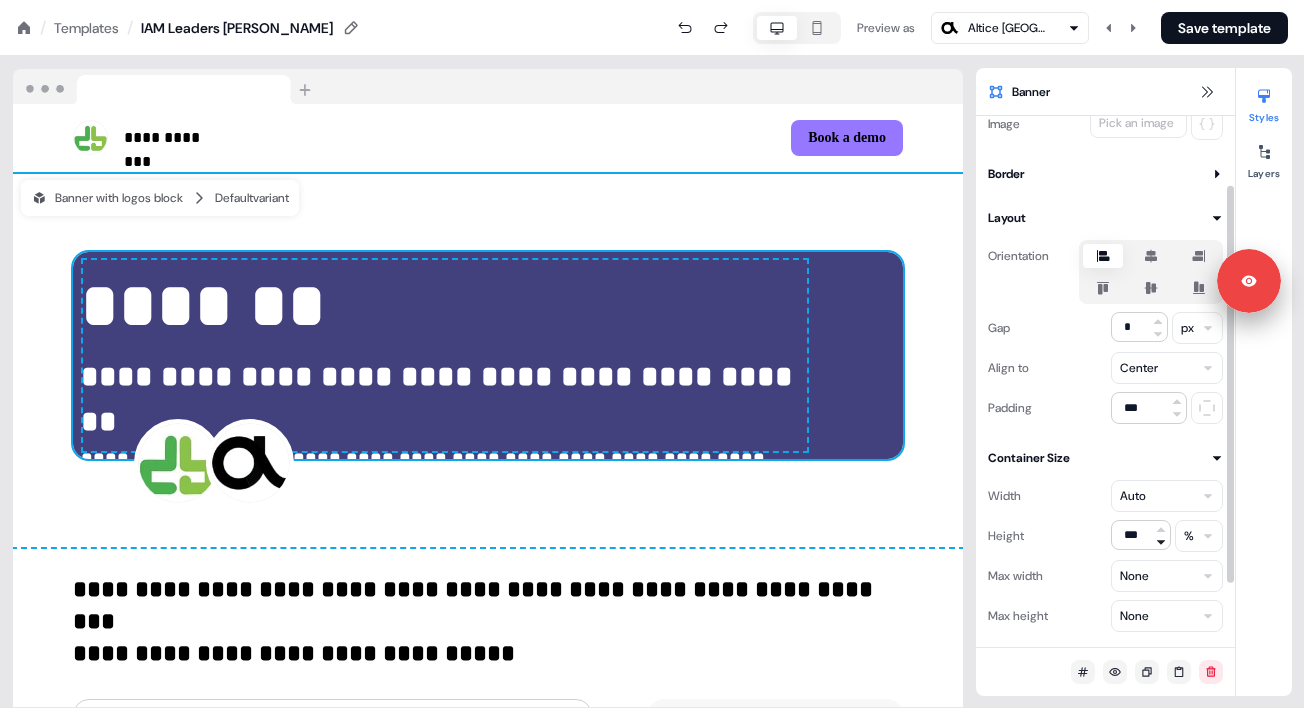 click 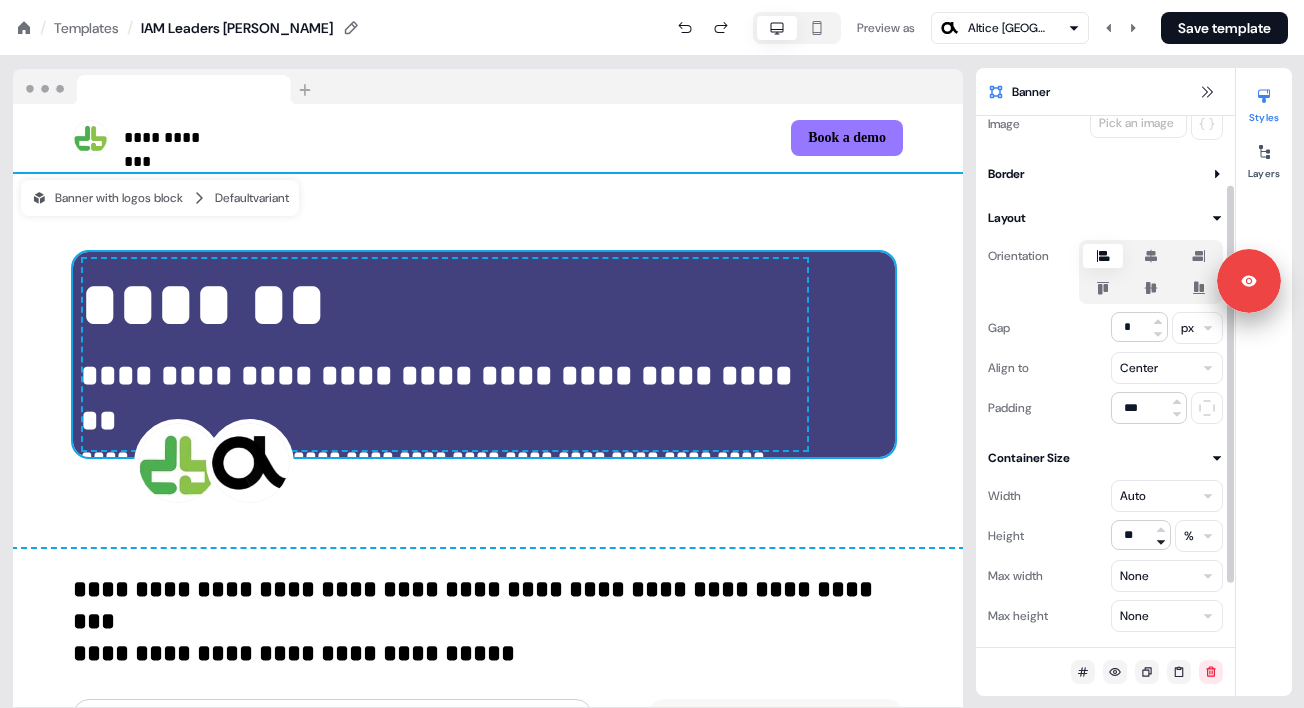 click 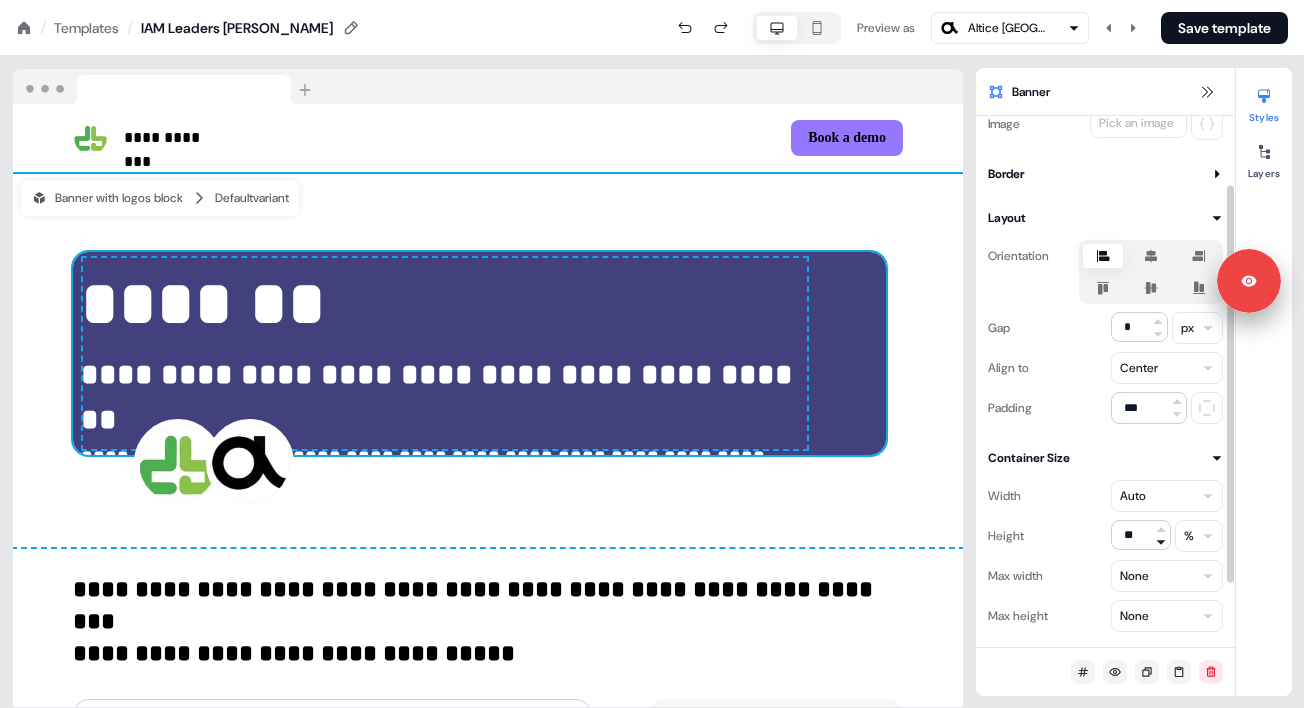 click 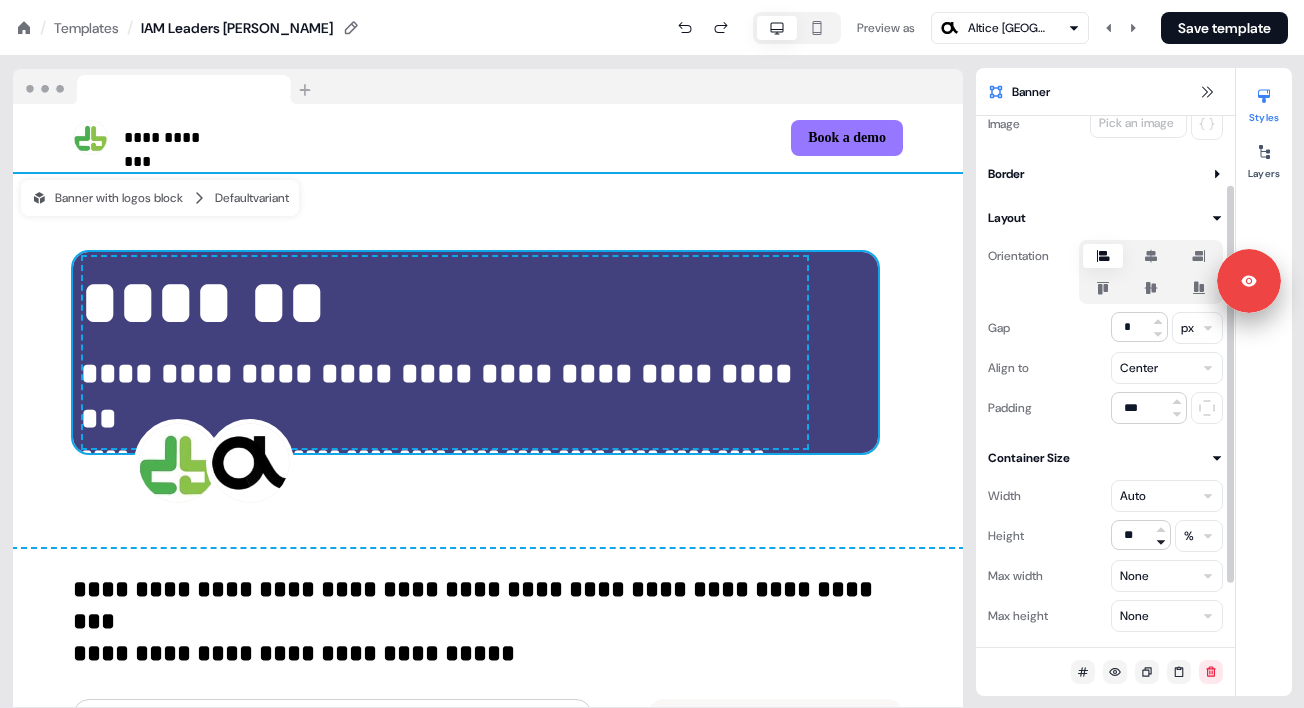 click 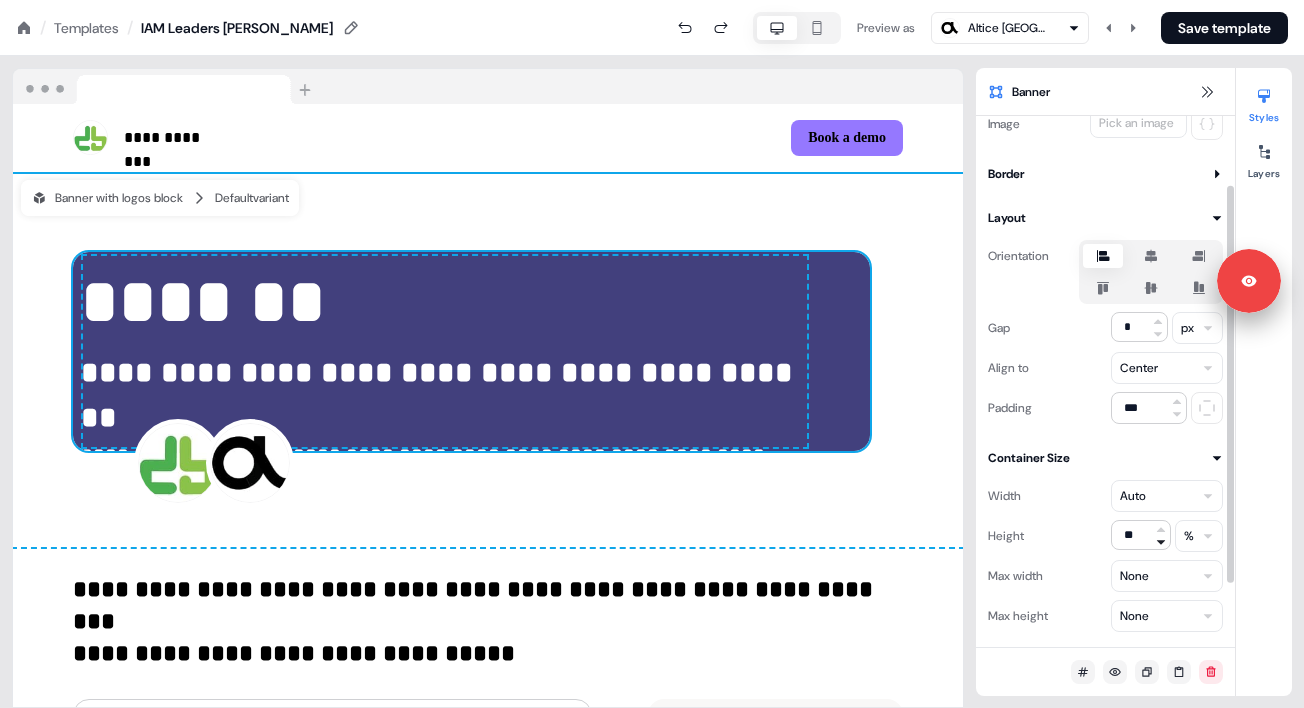 click 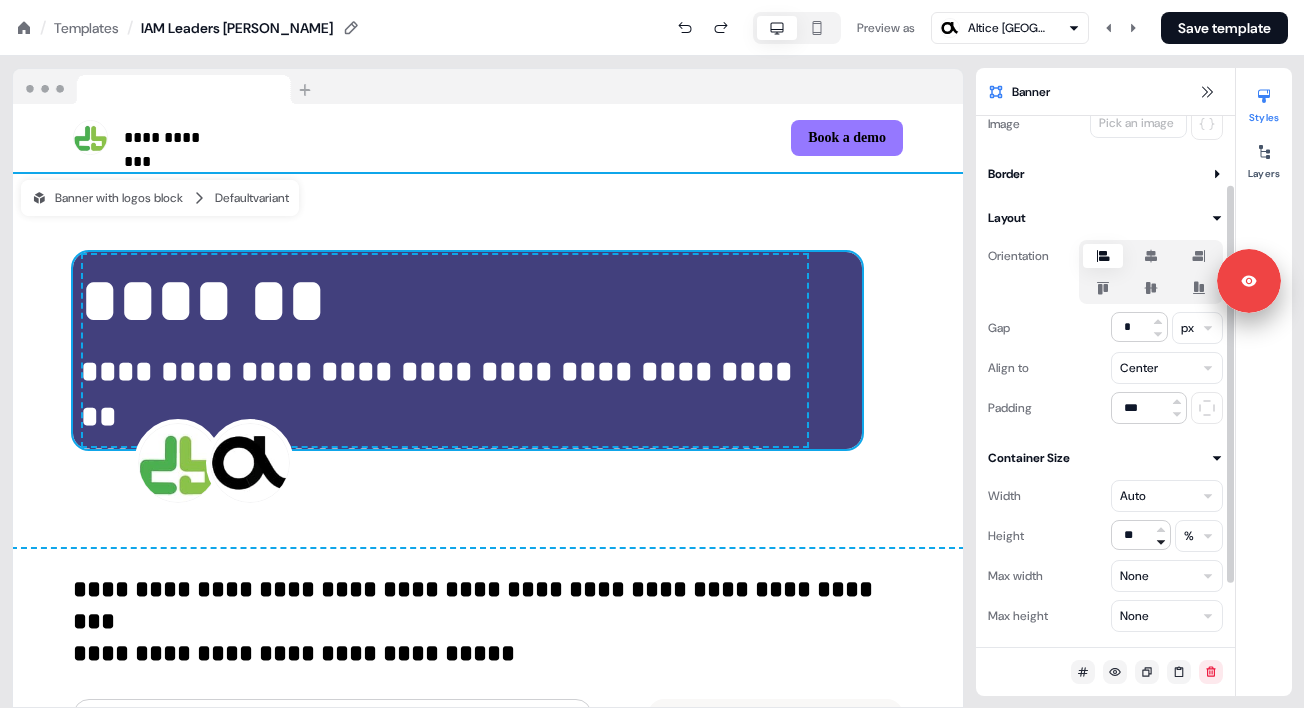 click 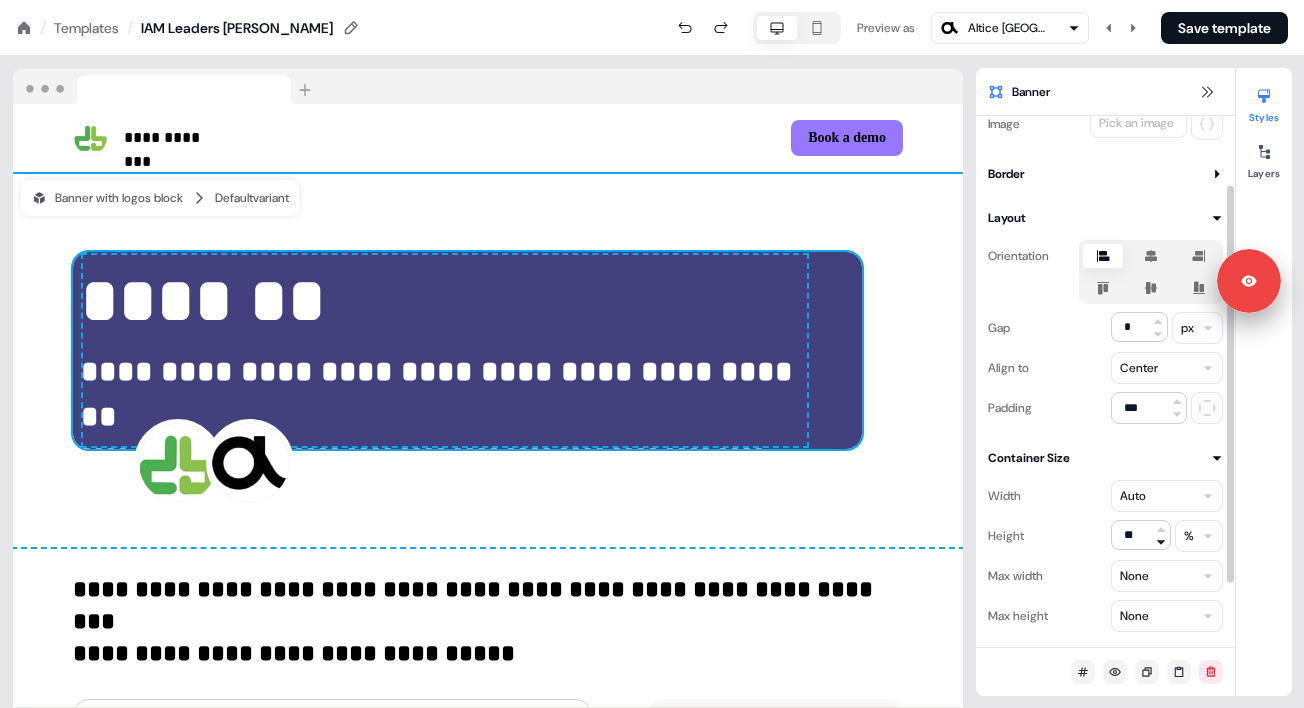 click 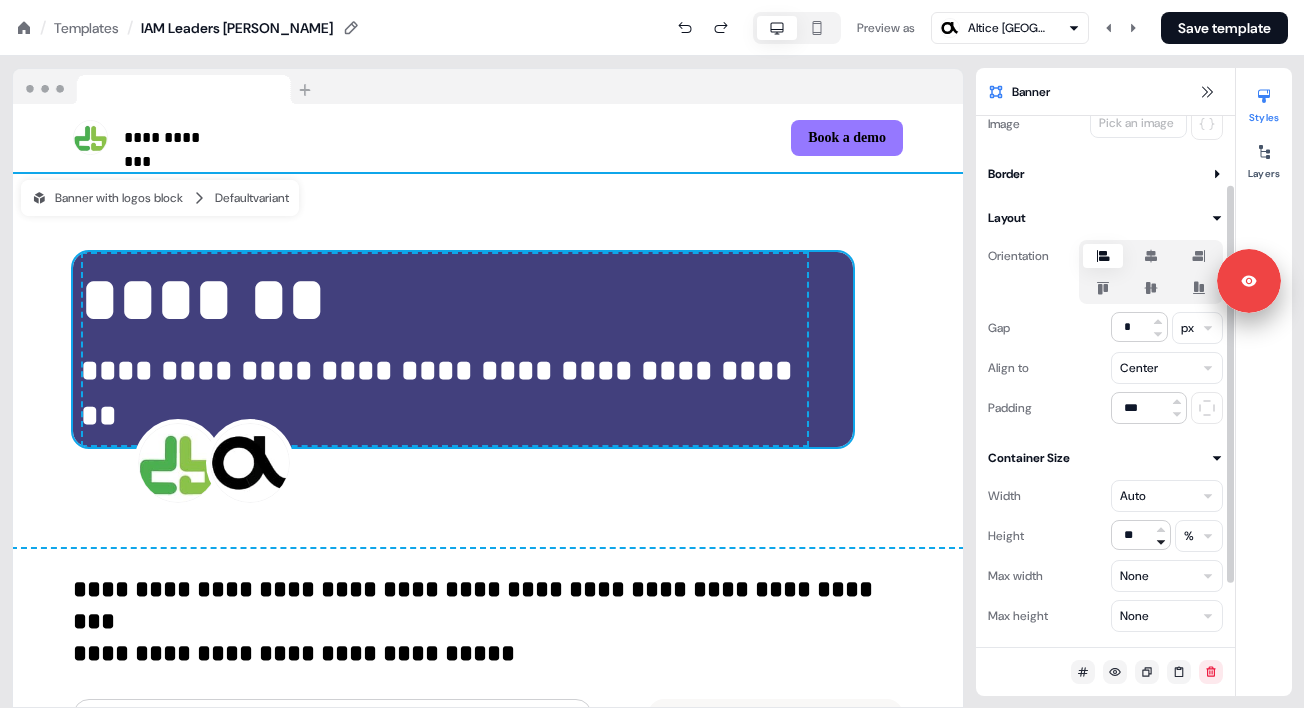 click 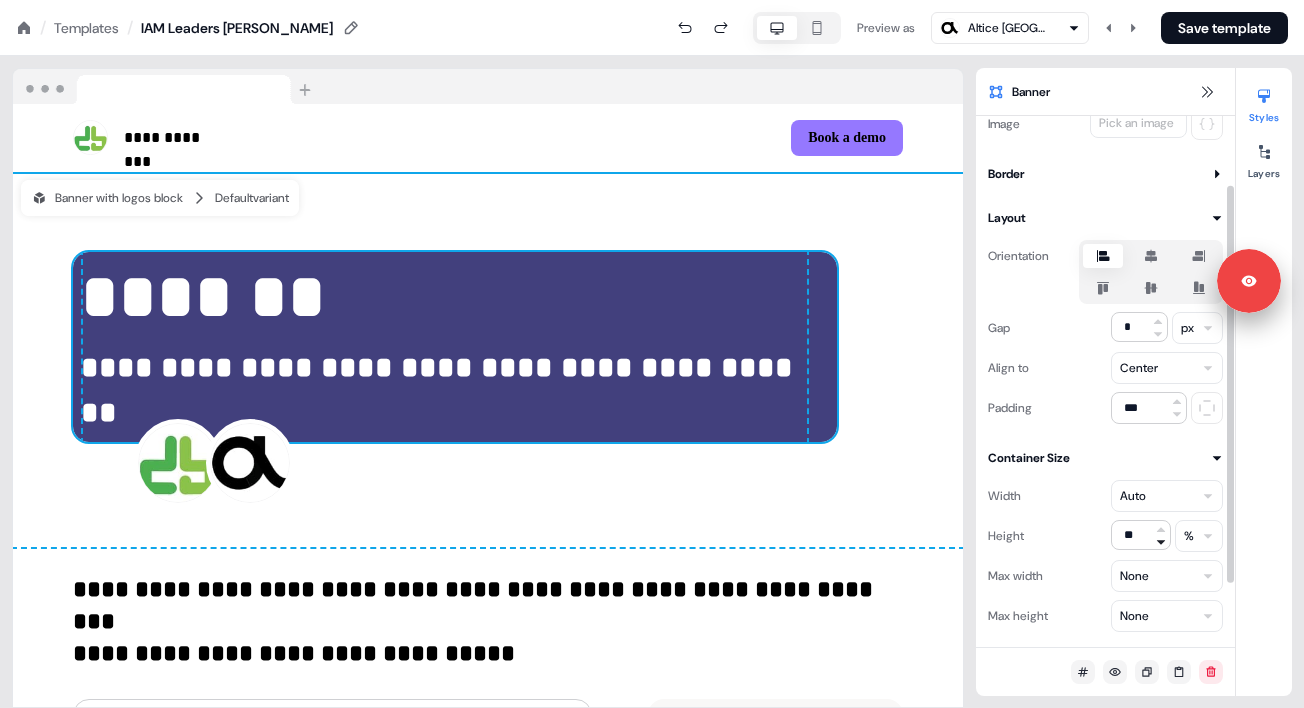 click 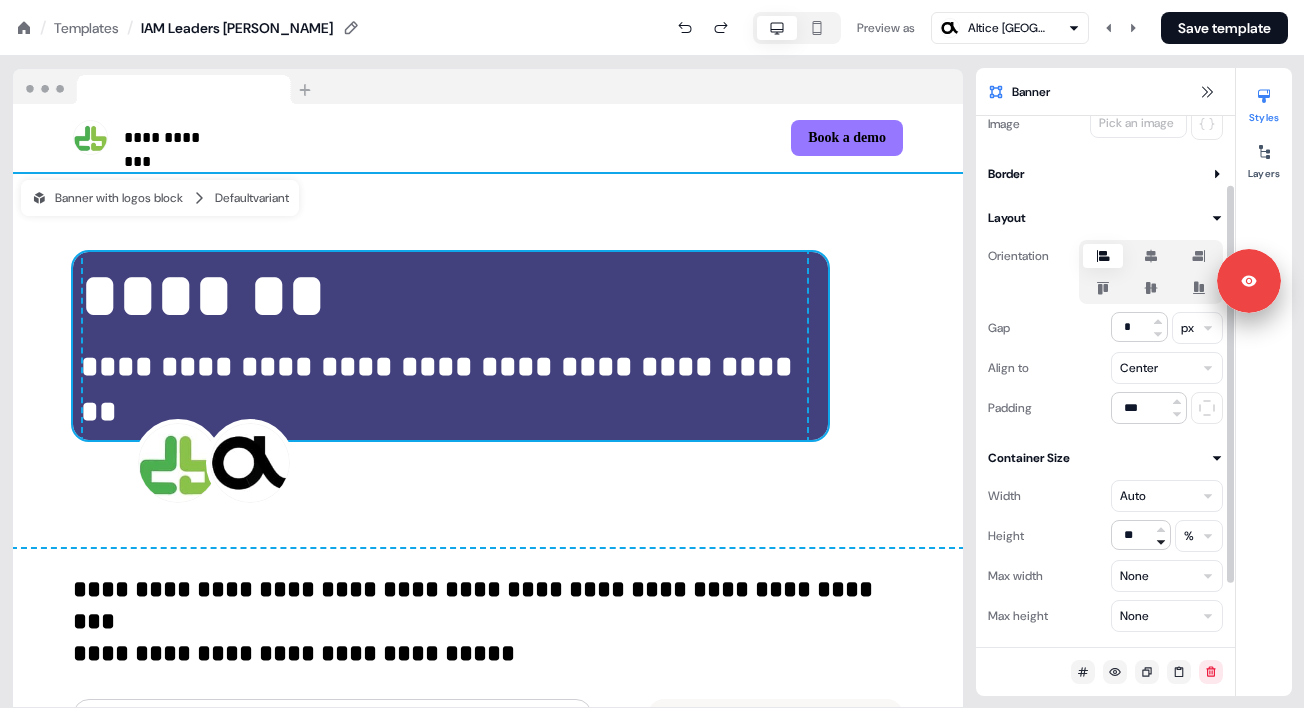 click 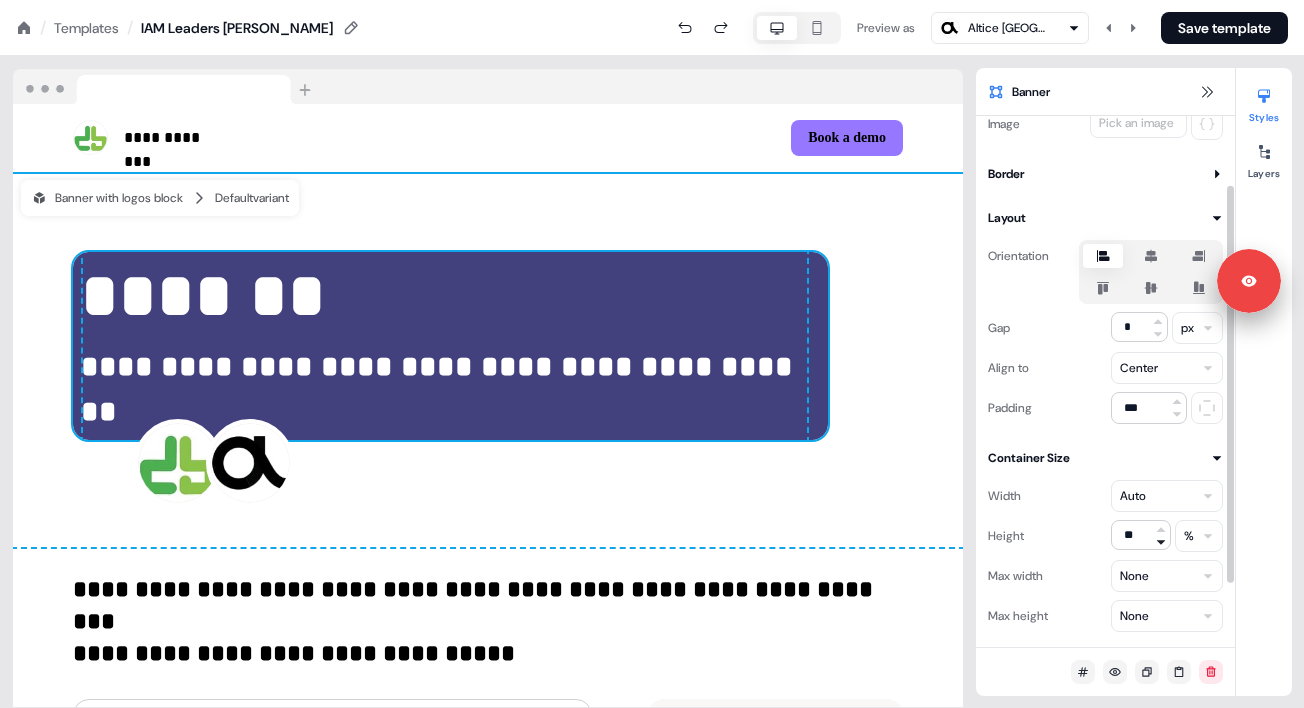 type on "**" 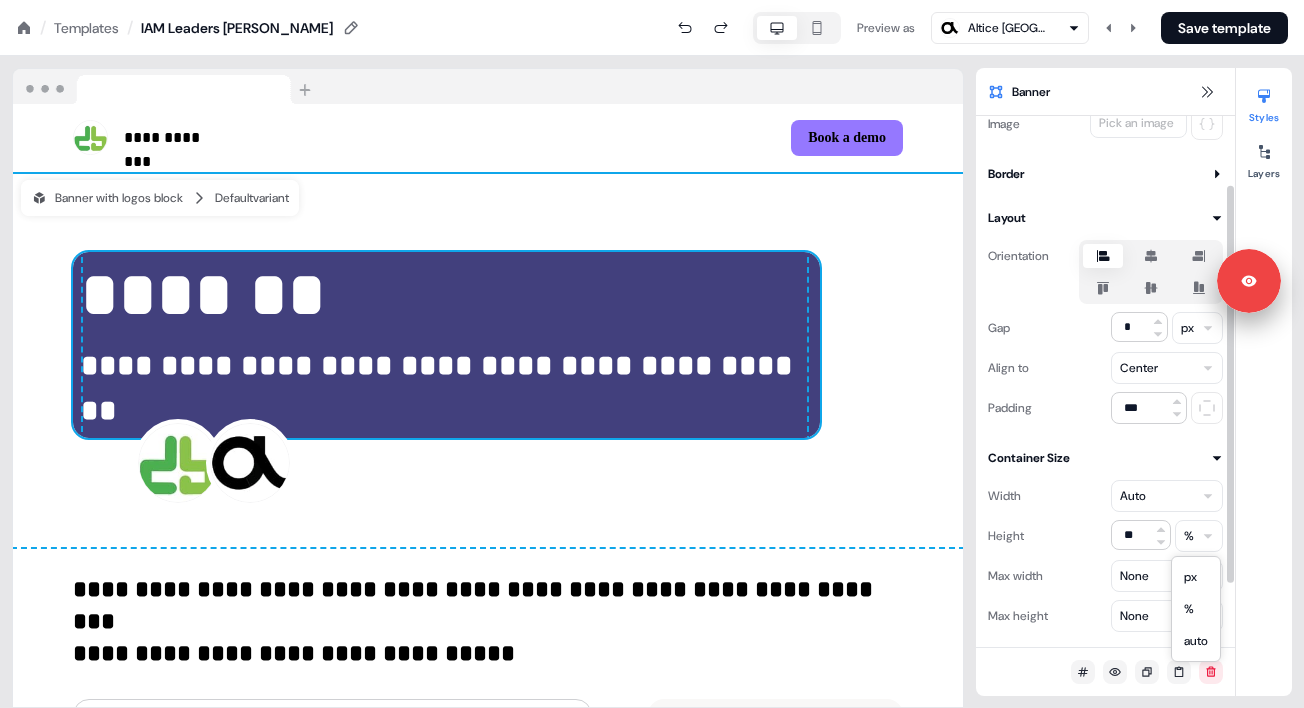 click on "**********" at bounding box center [652, 0] 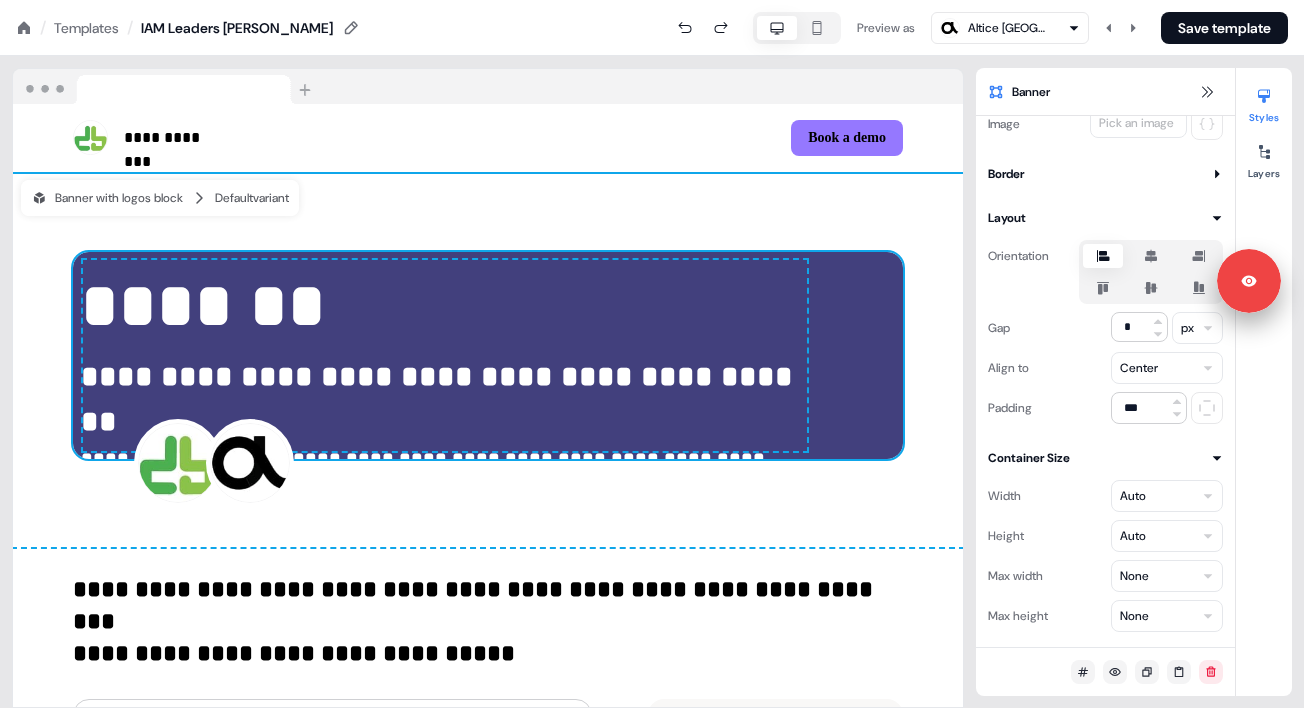 click on "**********" at bounding box center [488, 360] 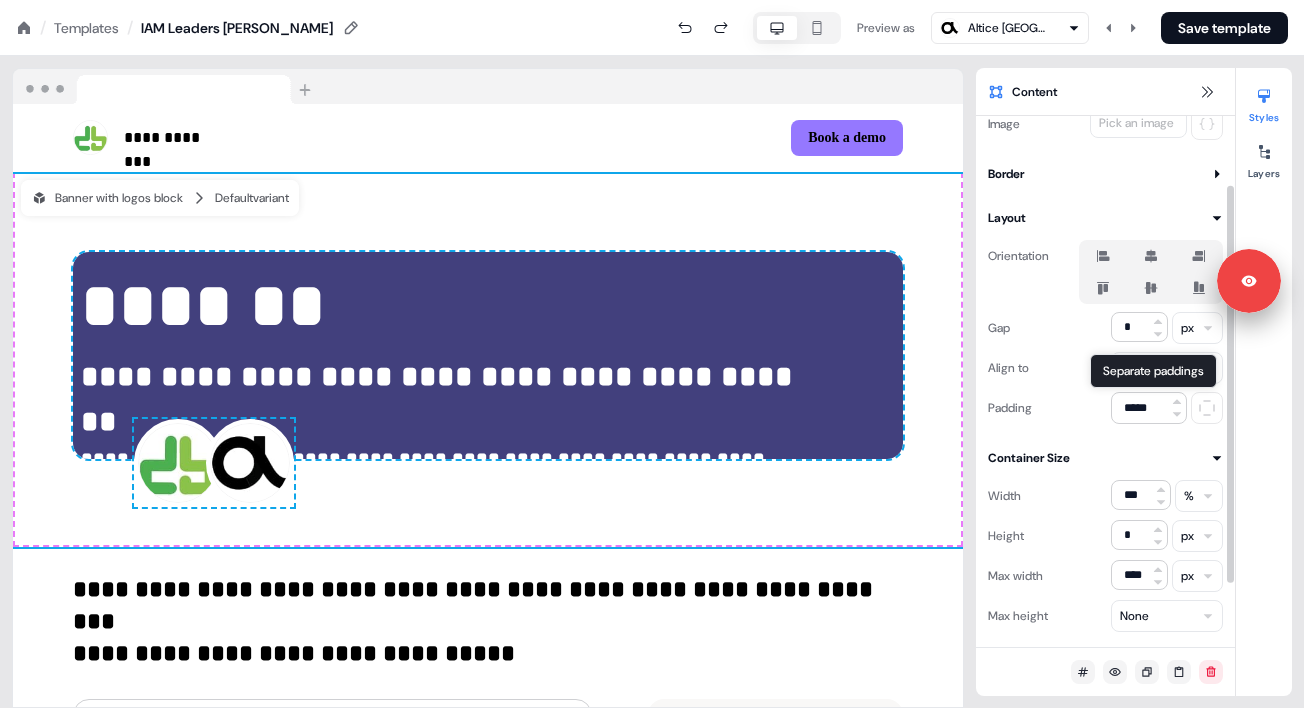 click 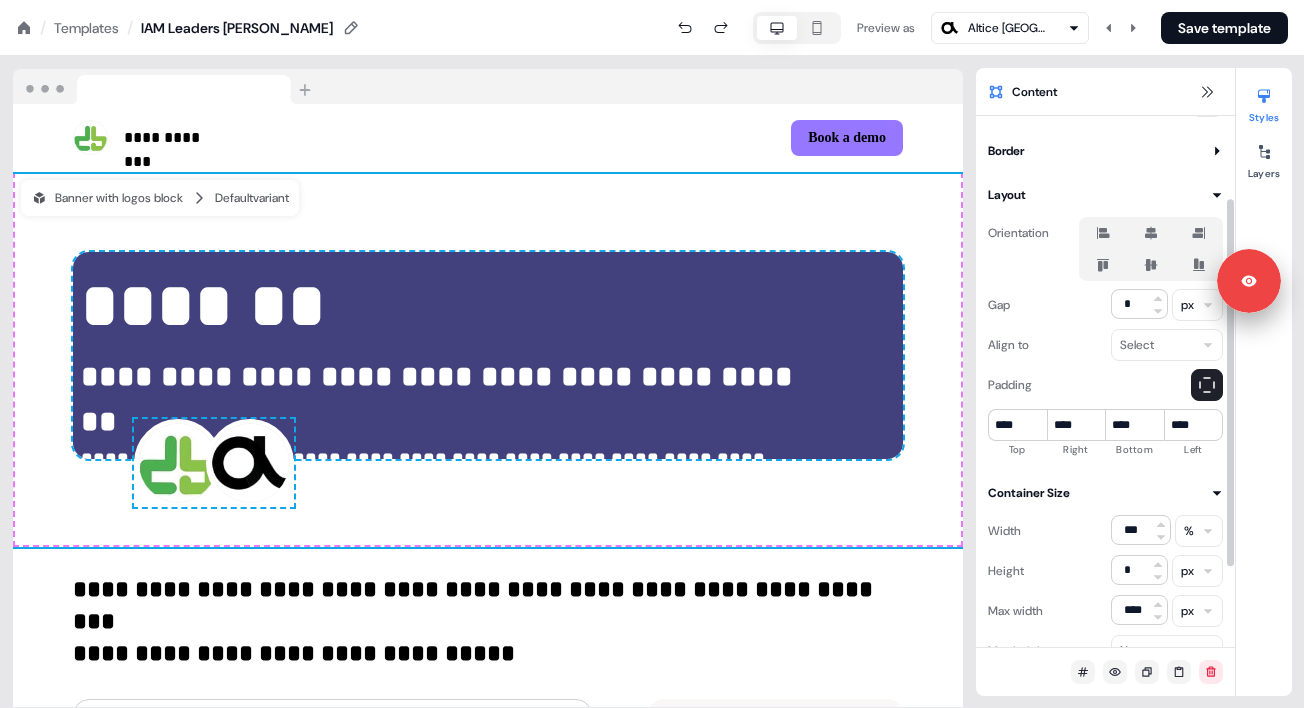 scroll, scrollTop: 108, scrollLeft: 0, axis: vertical 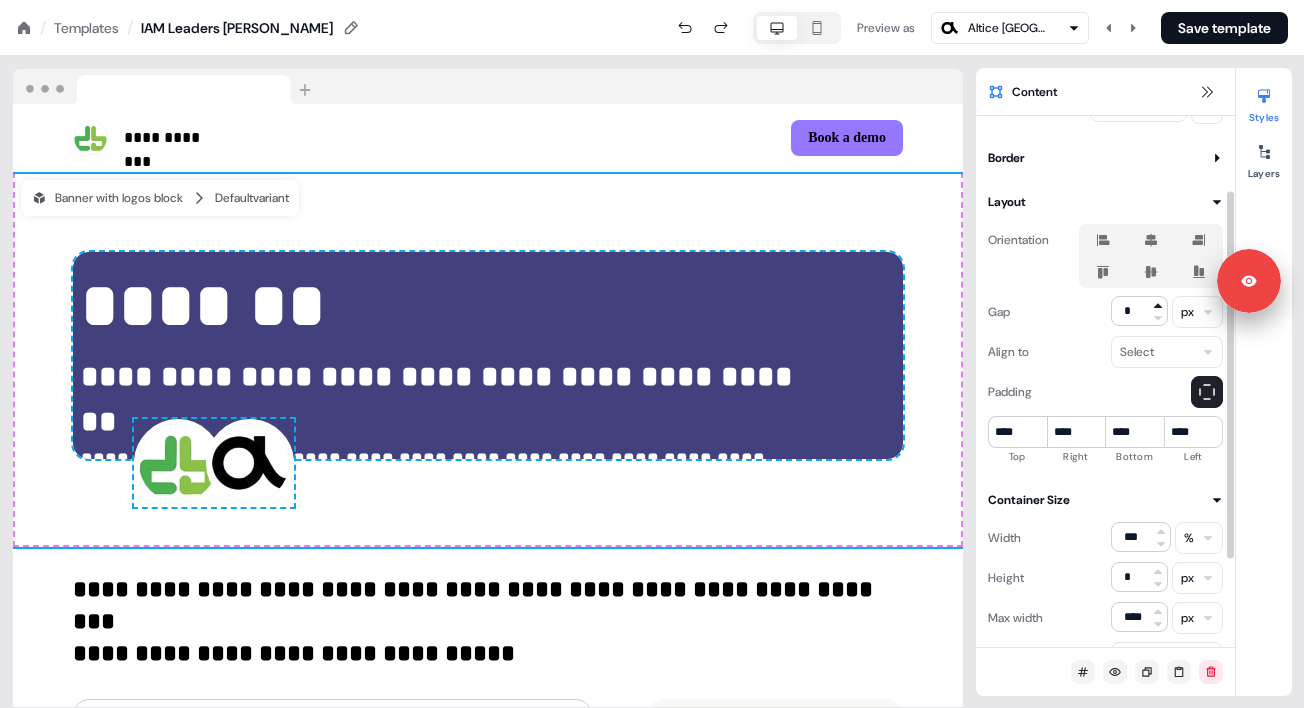 click 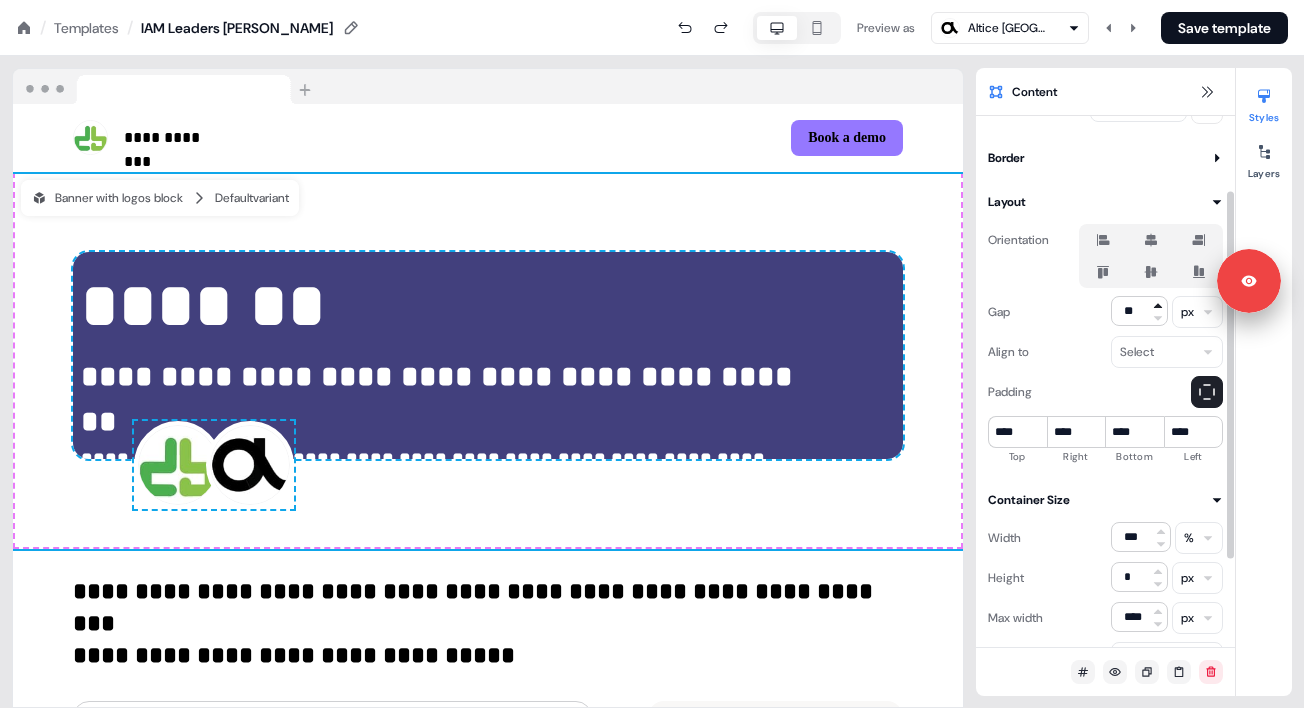 click 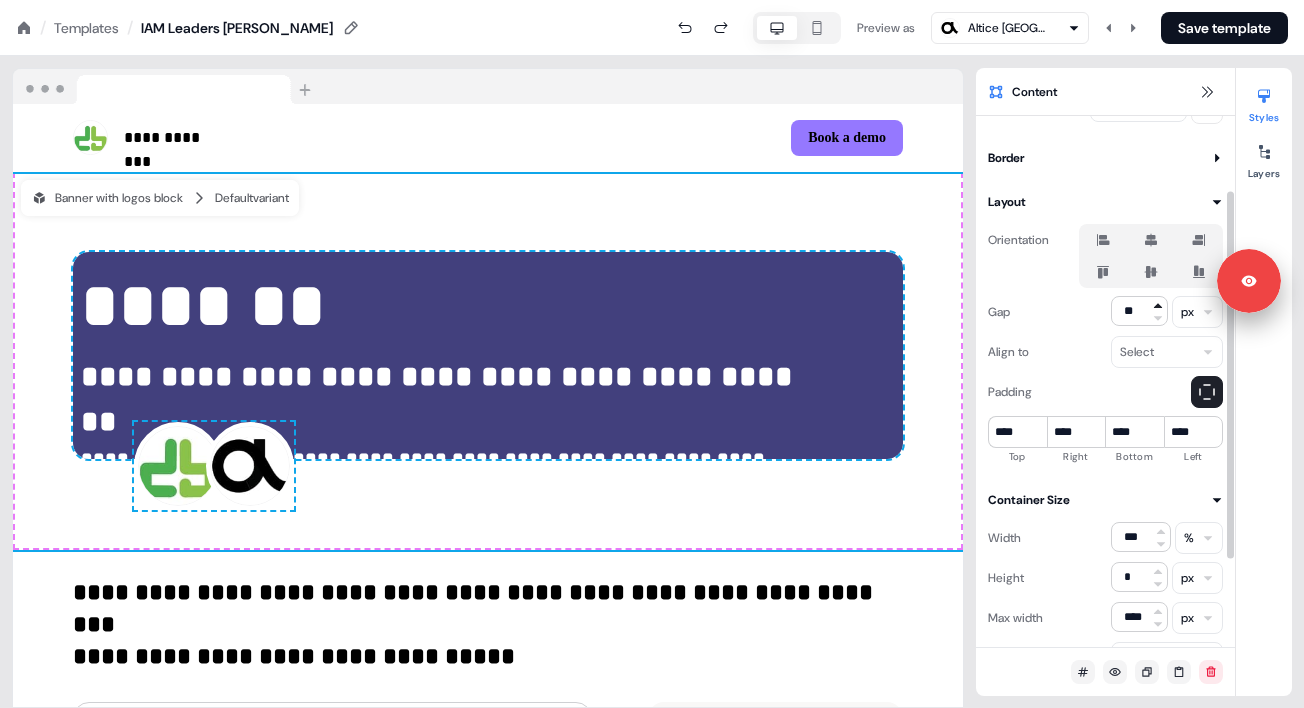 click 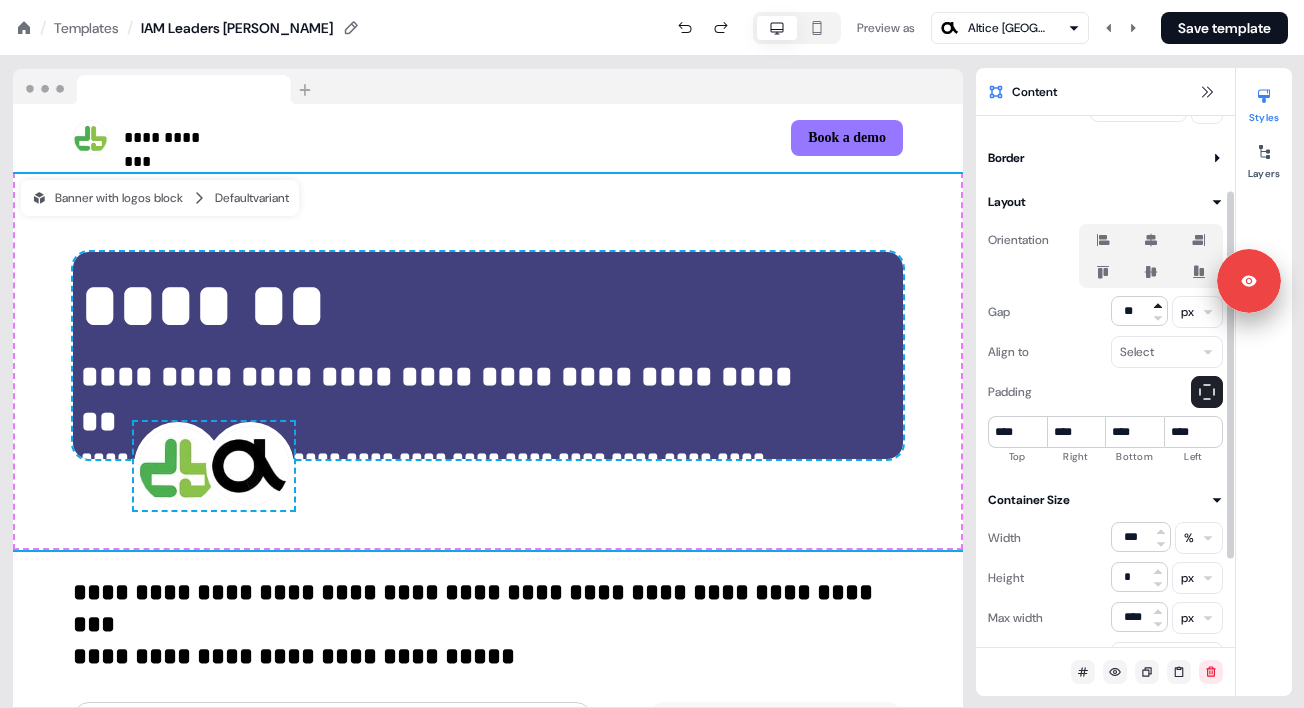 click 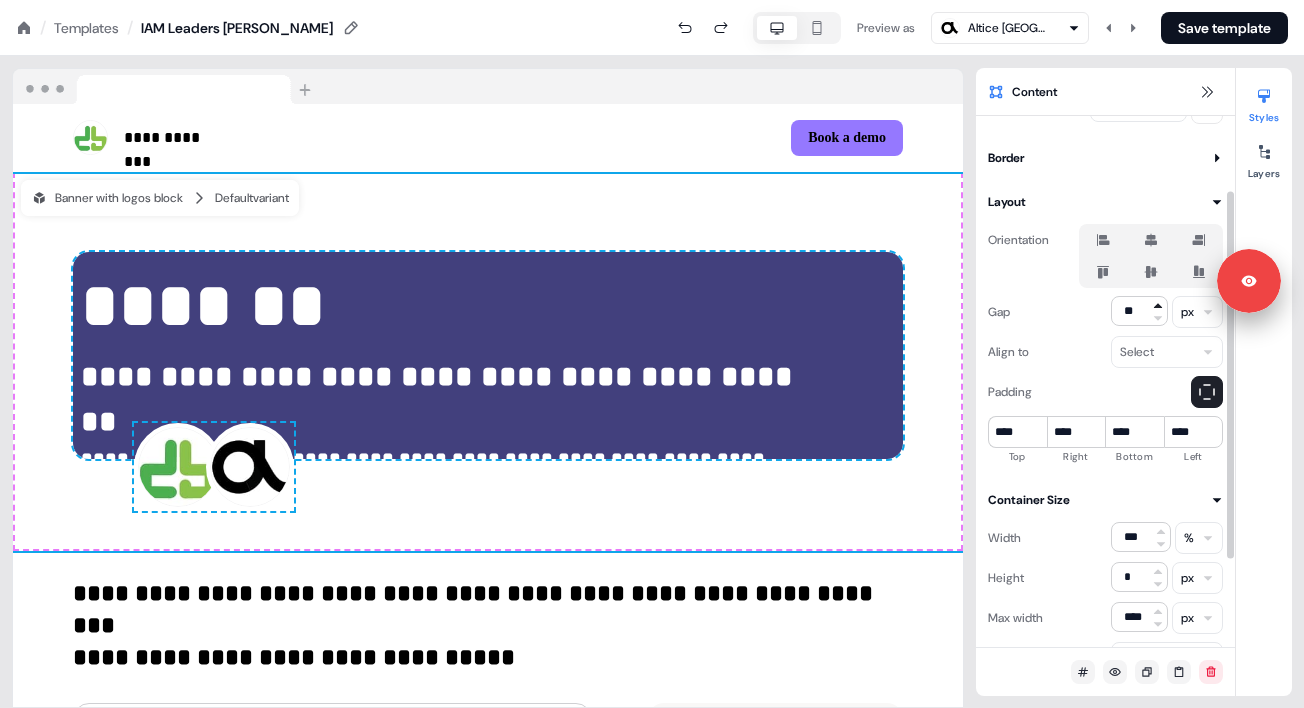 click 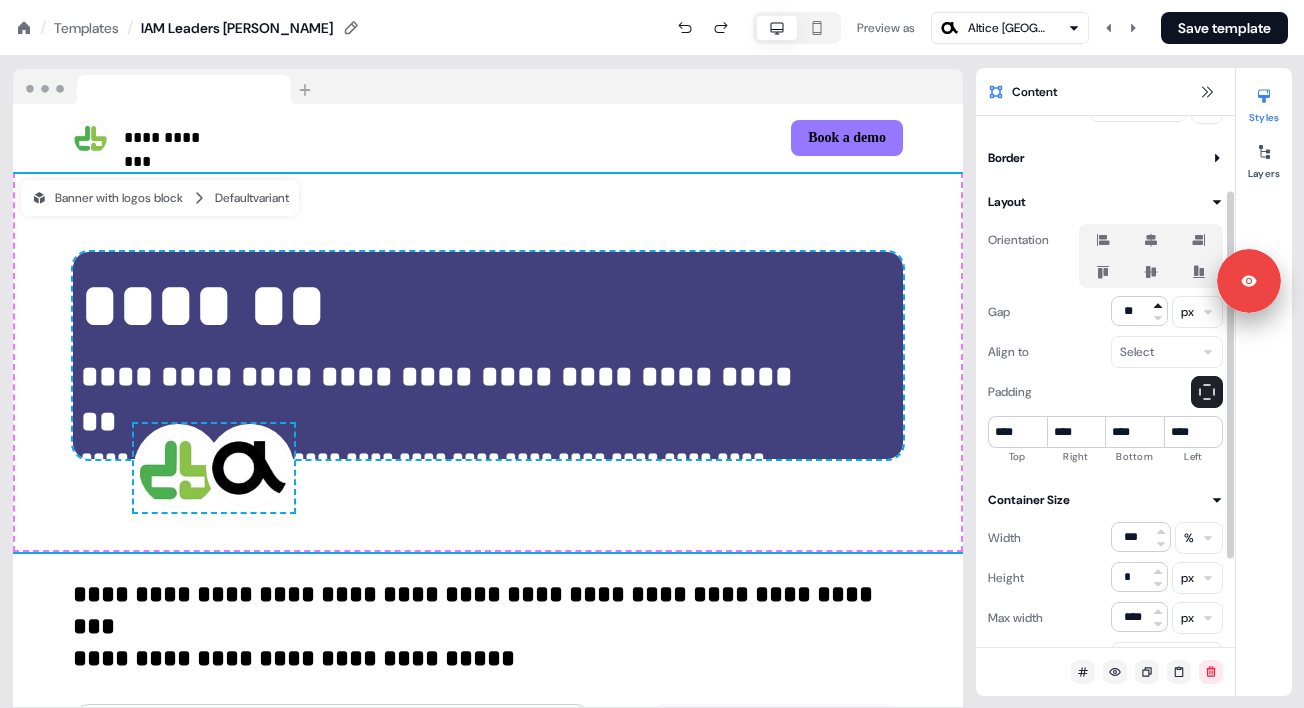 click 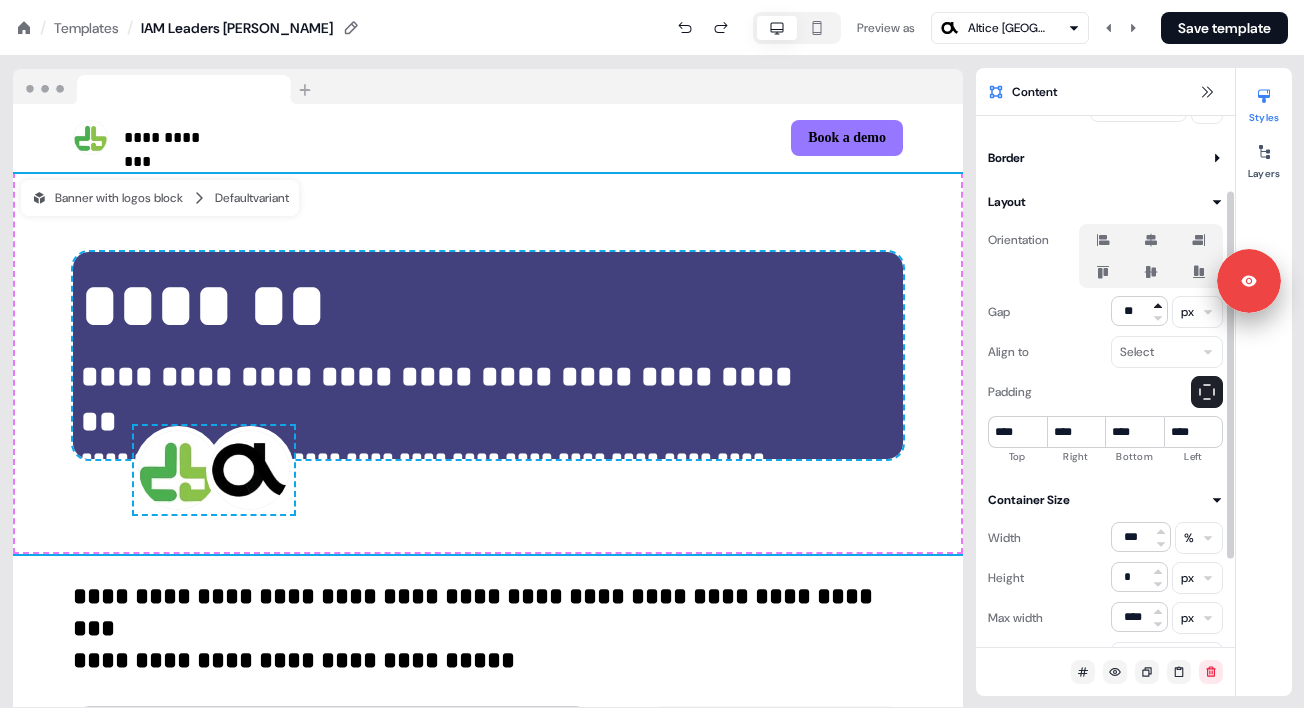 click 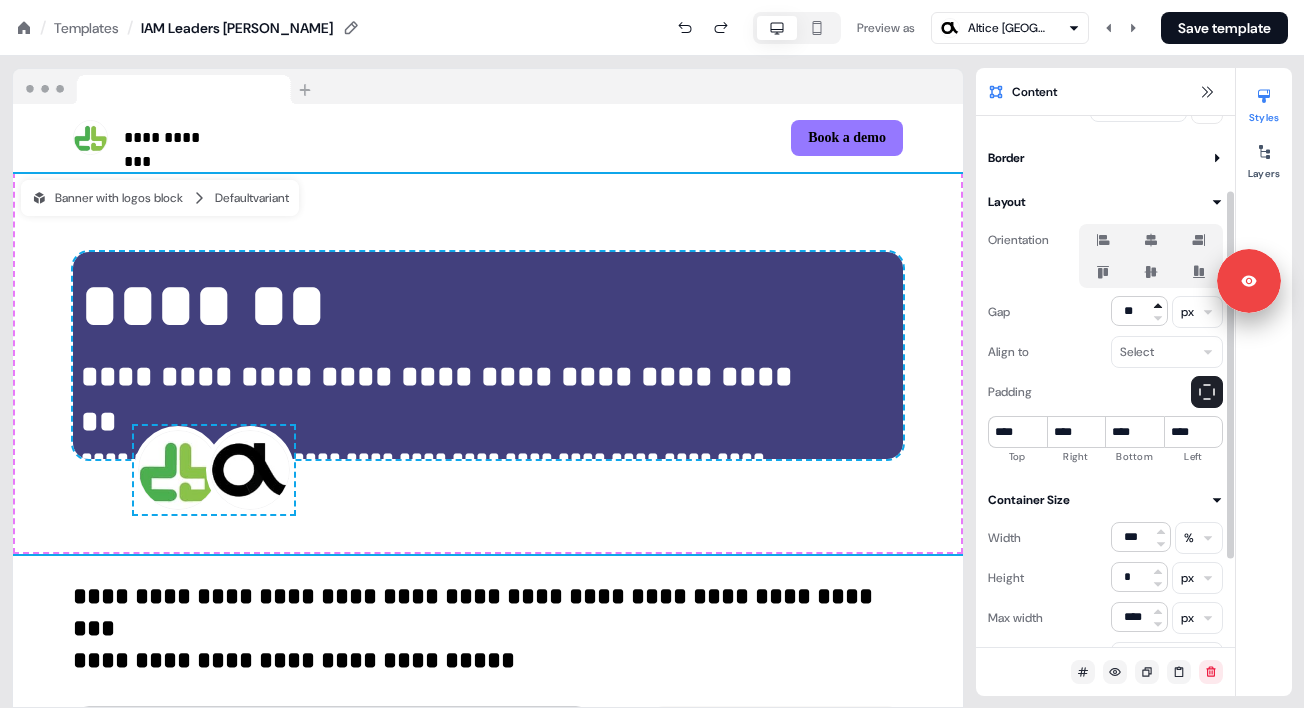 type on "**" 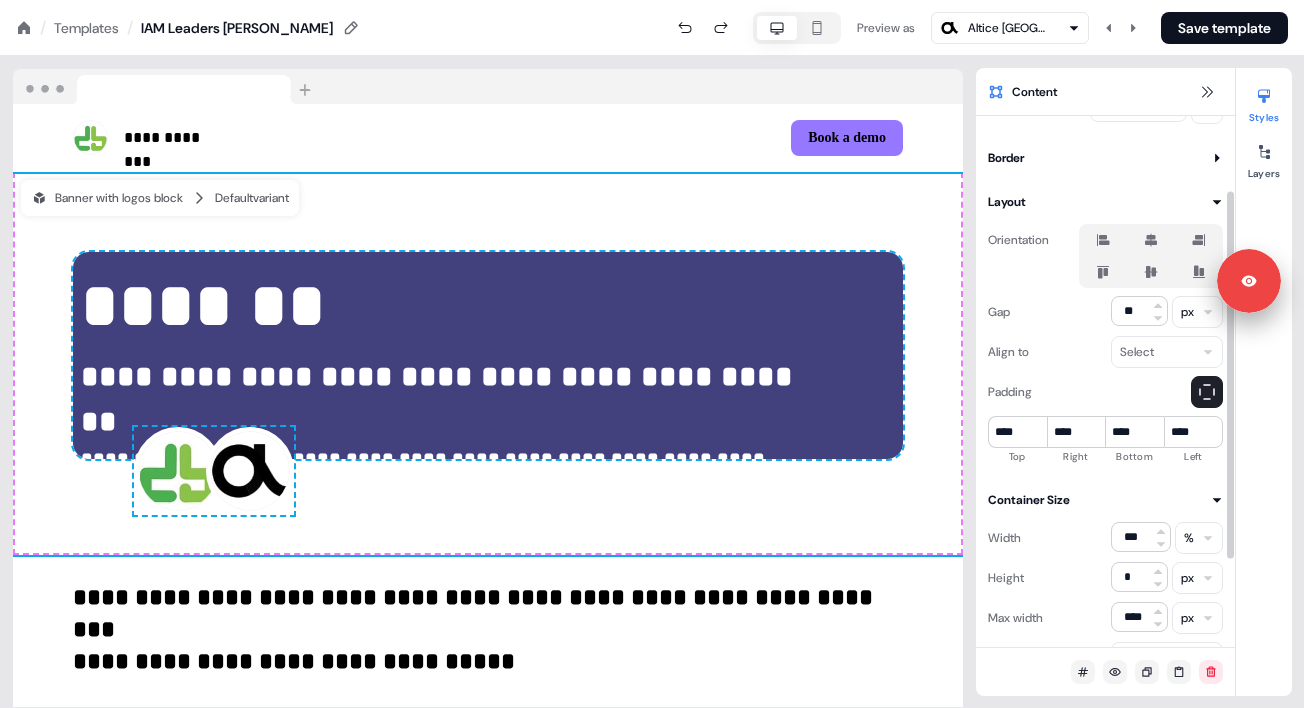 click on "**********" at bounding box center (488, 364) 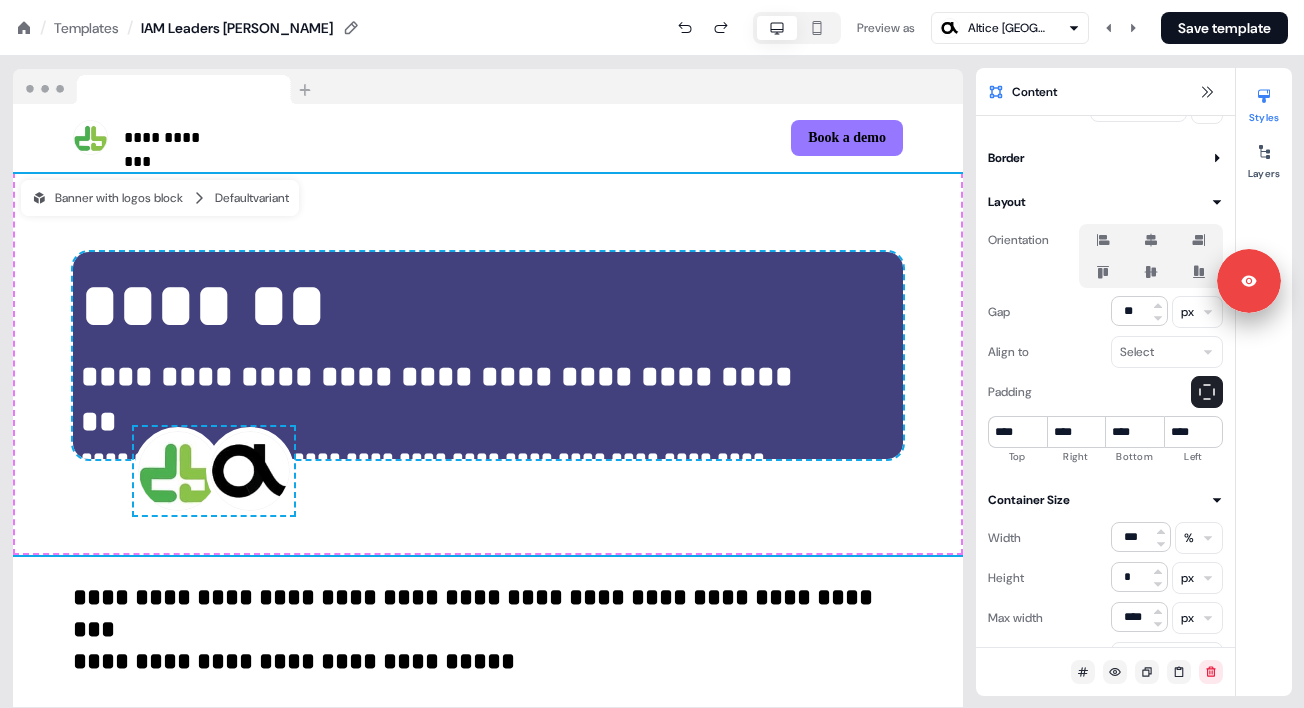 click on "**********" at bounding box center [488, 611] 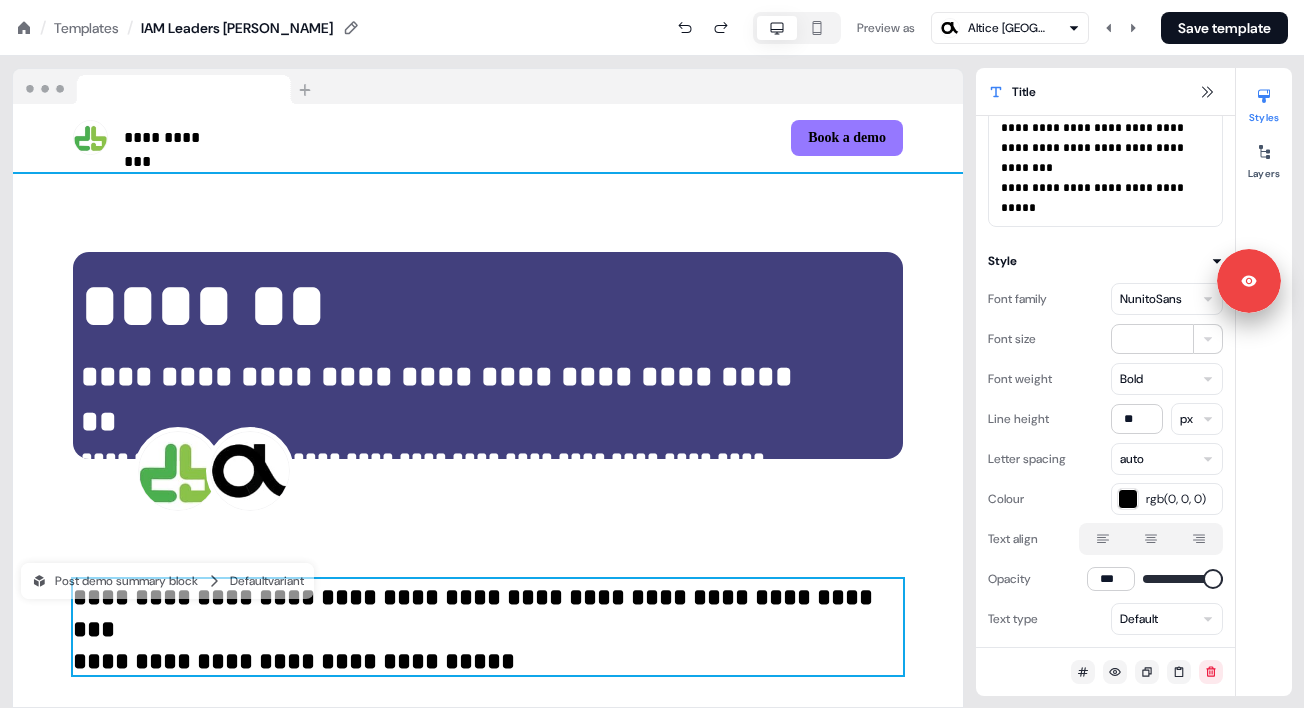 scroll, scrollTop: 0, scrollLeft: 0, axis: both 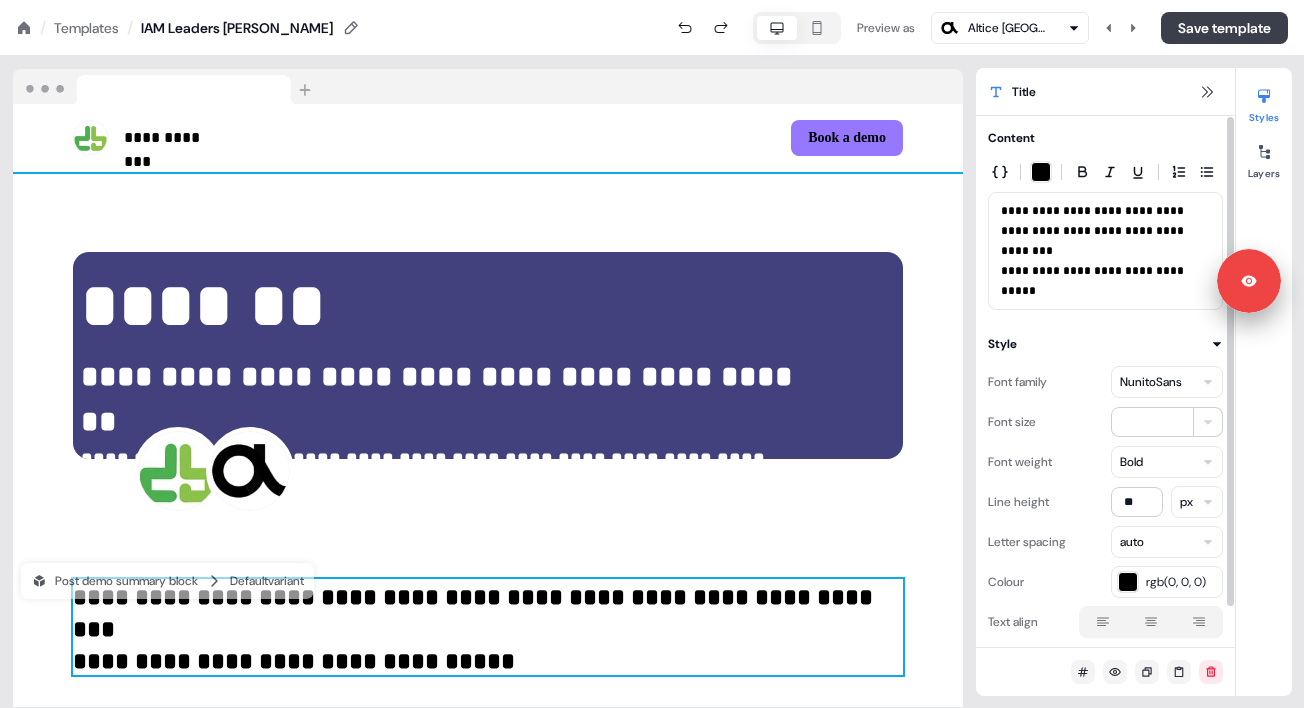 click on "Save template" at bounding box center (1224, 28) 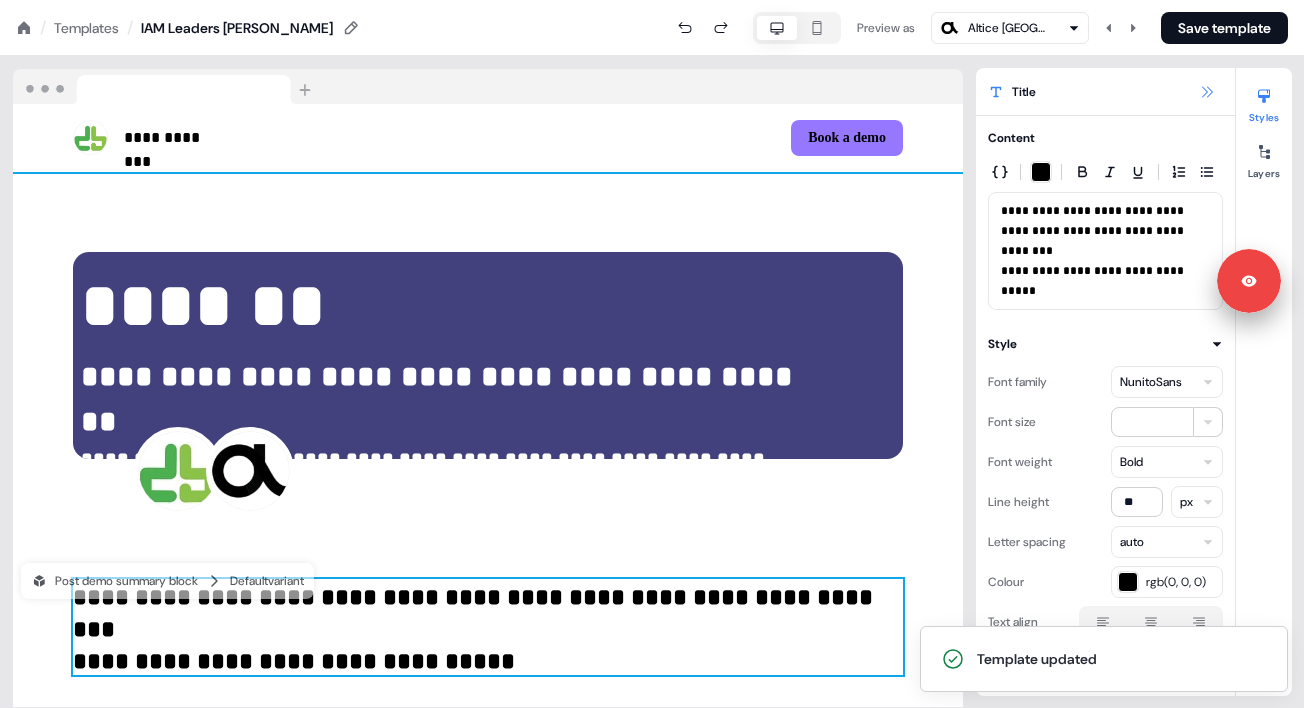 click at bounding box center (1207, 92) 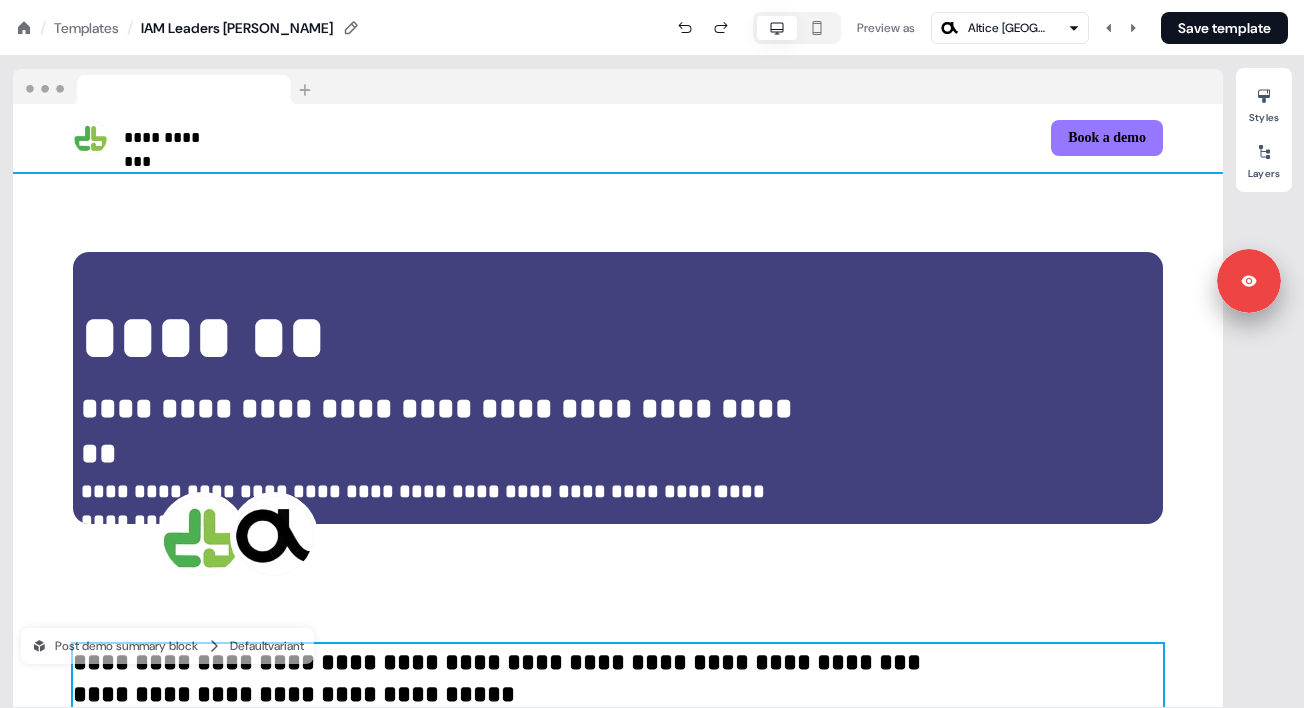 click on "Styles Layers" at bounding box center [1264, 130] 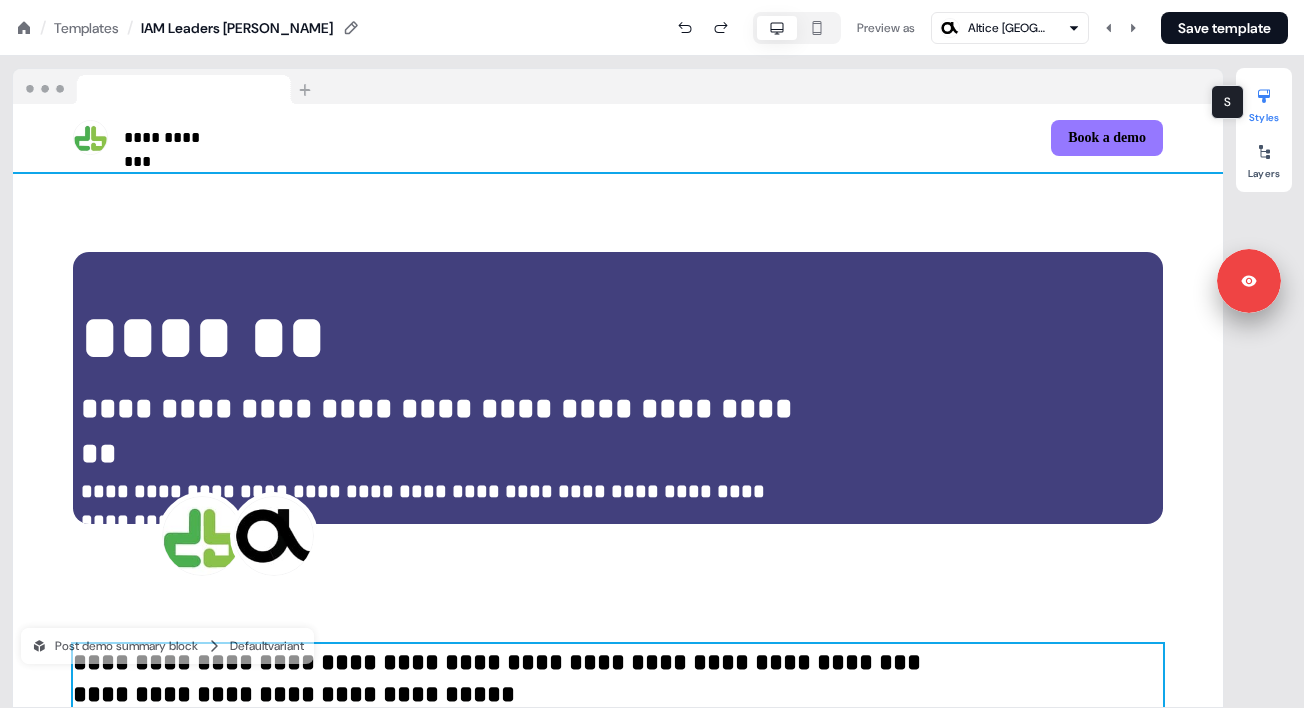 click on "Styles" at bounding box center [1264, 102] 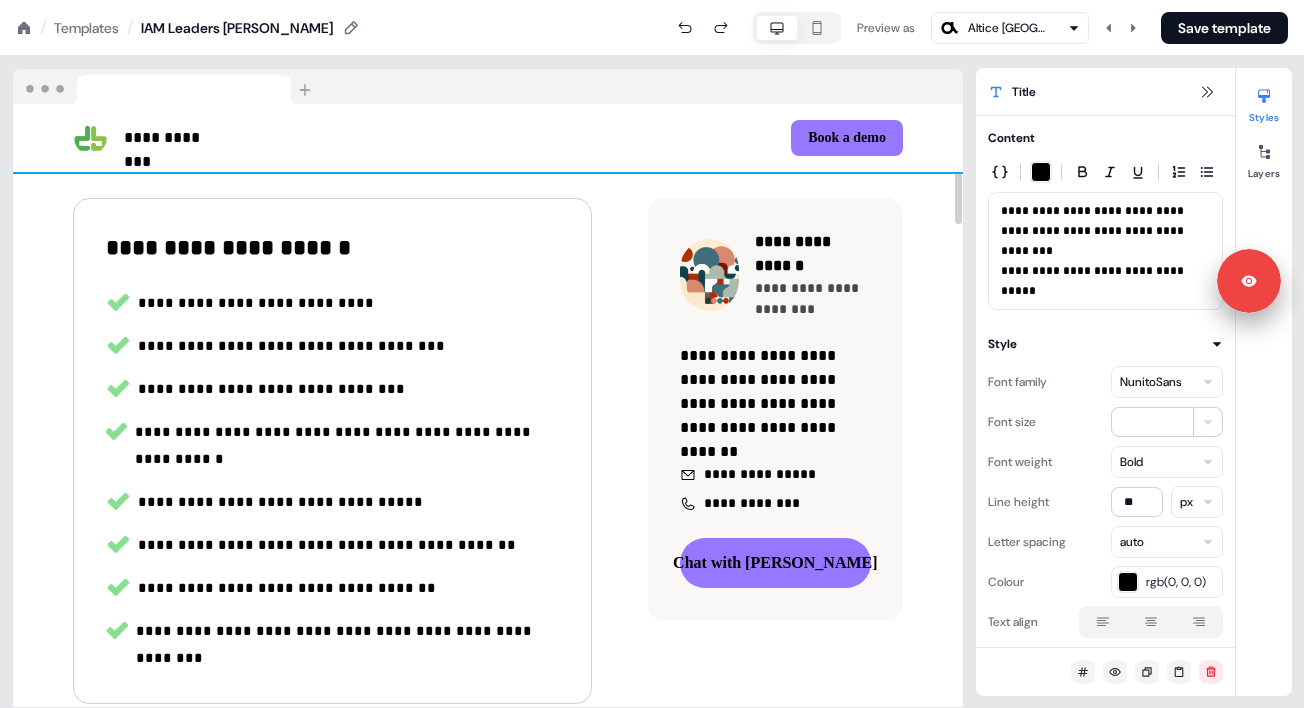 scroll, scrollTop: 494, scrollLeft: 0, axis: vertical 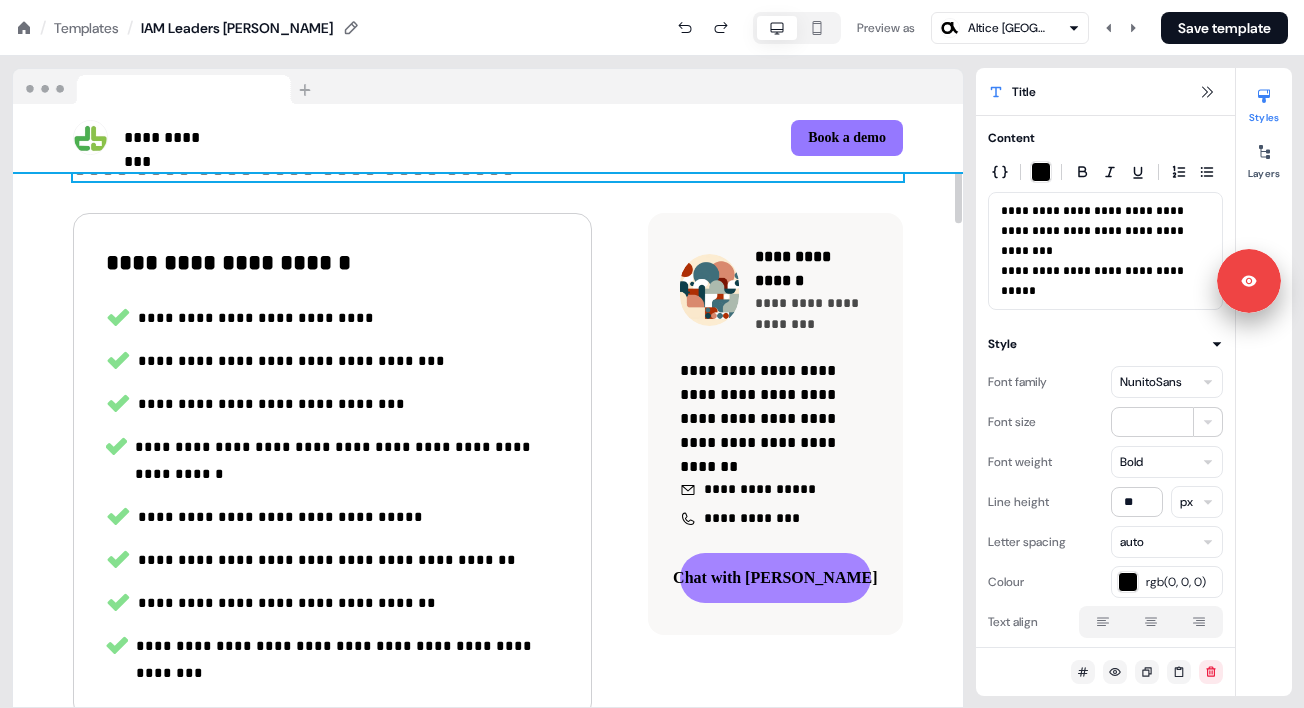 click on "Chat with [PERSON_NAME]" at bounding box center [775, 578] 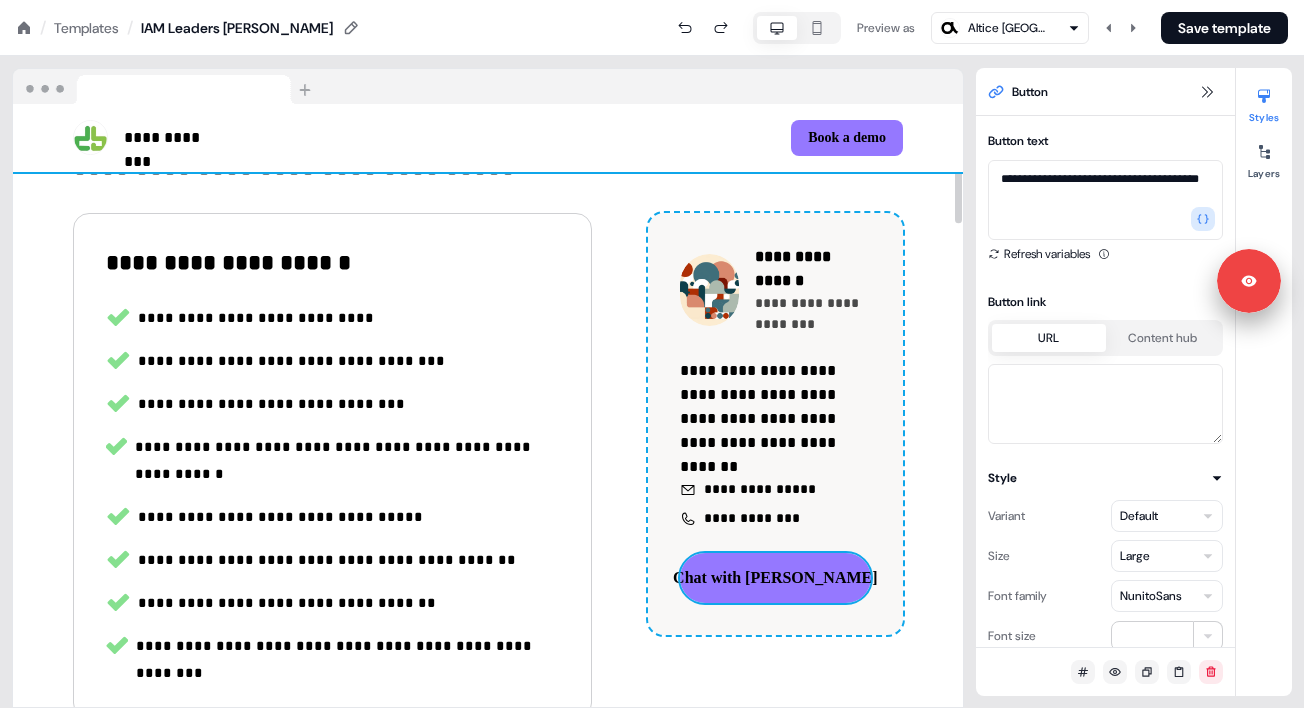 click on "**********" at bounding box center [763, 489] 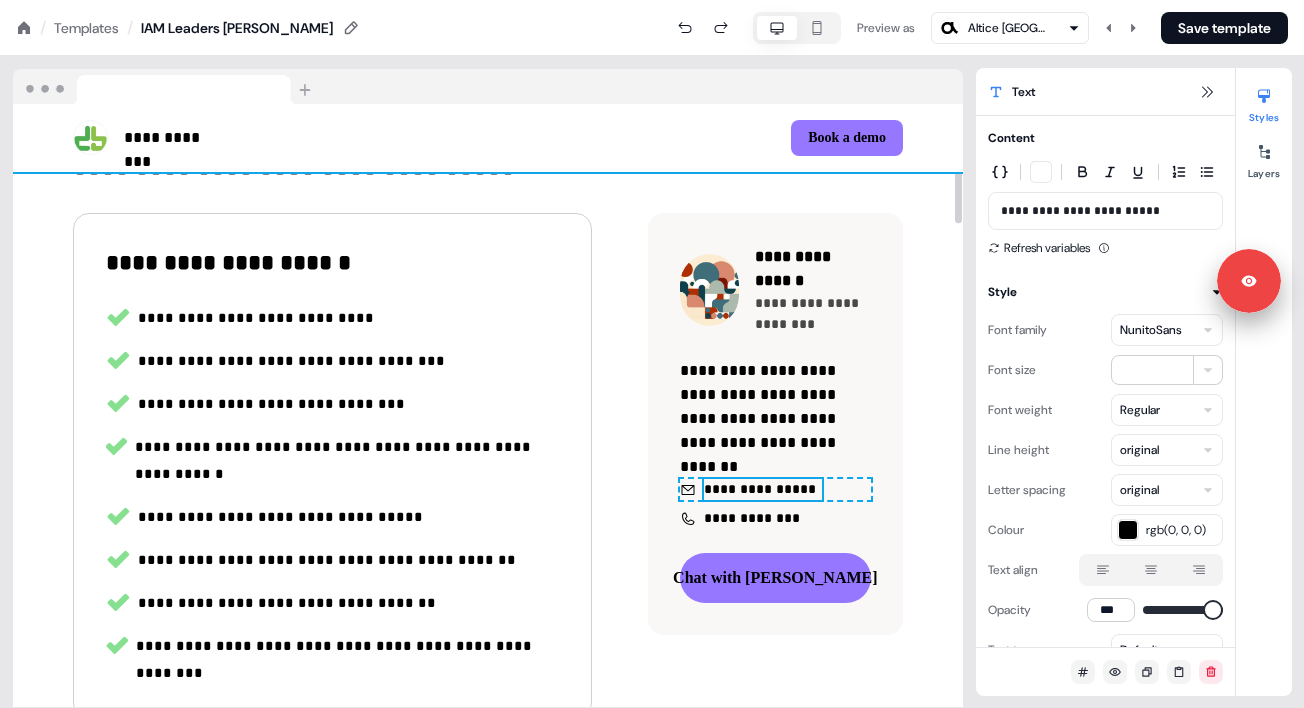 click on "**********" at bounding box center (758, 518) 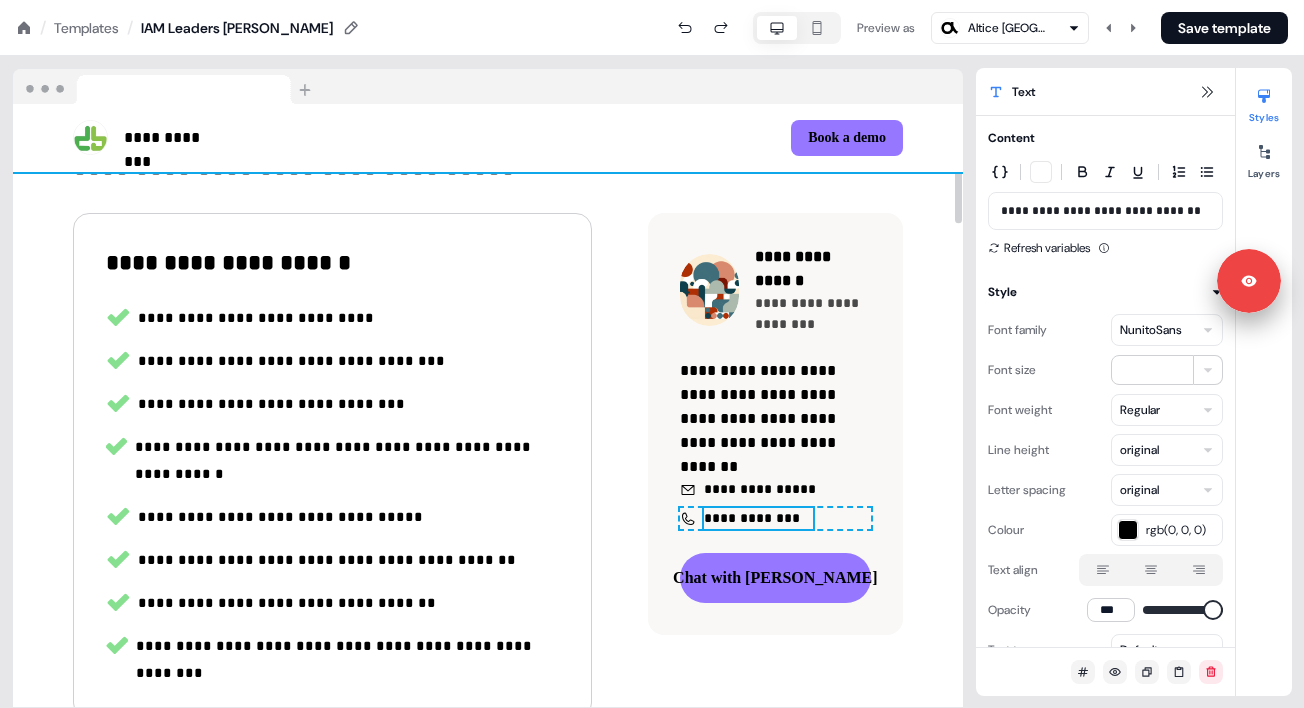 click on "**********" at bounding box center (763, 489) 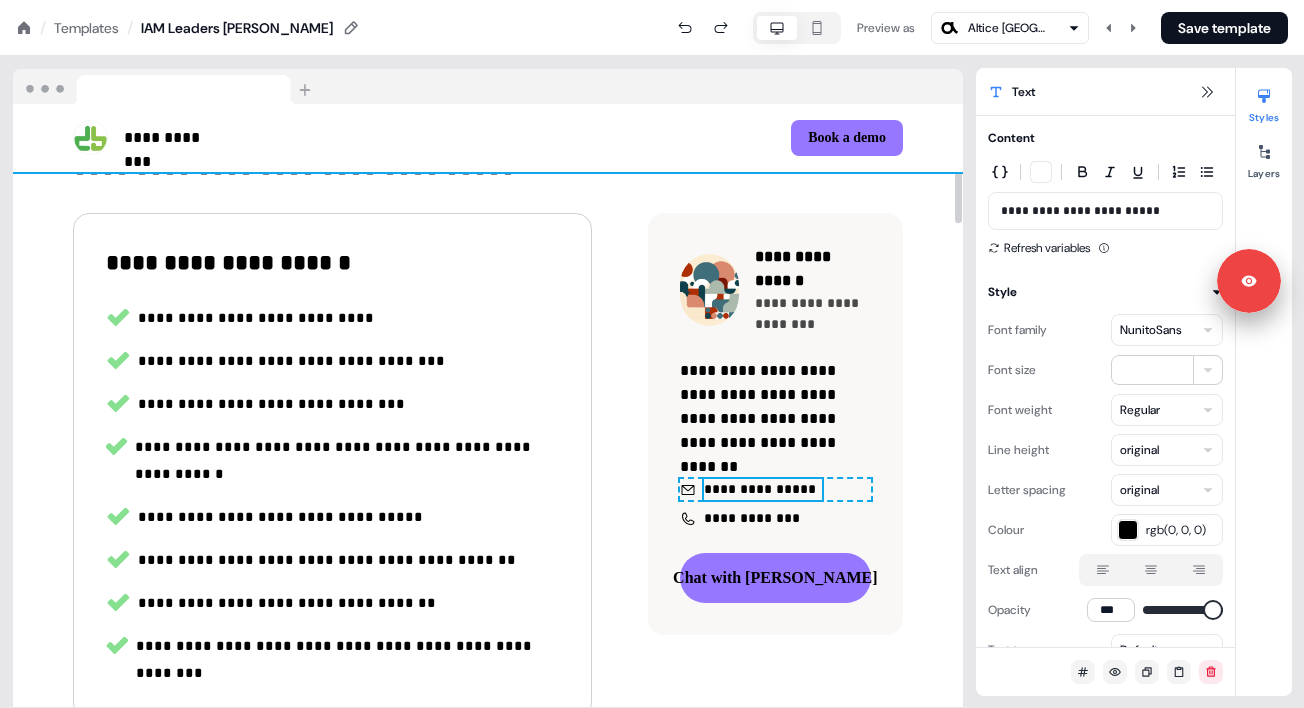 click on "**********" at bounding box center [775, 407] 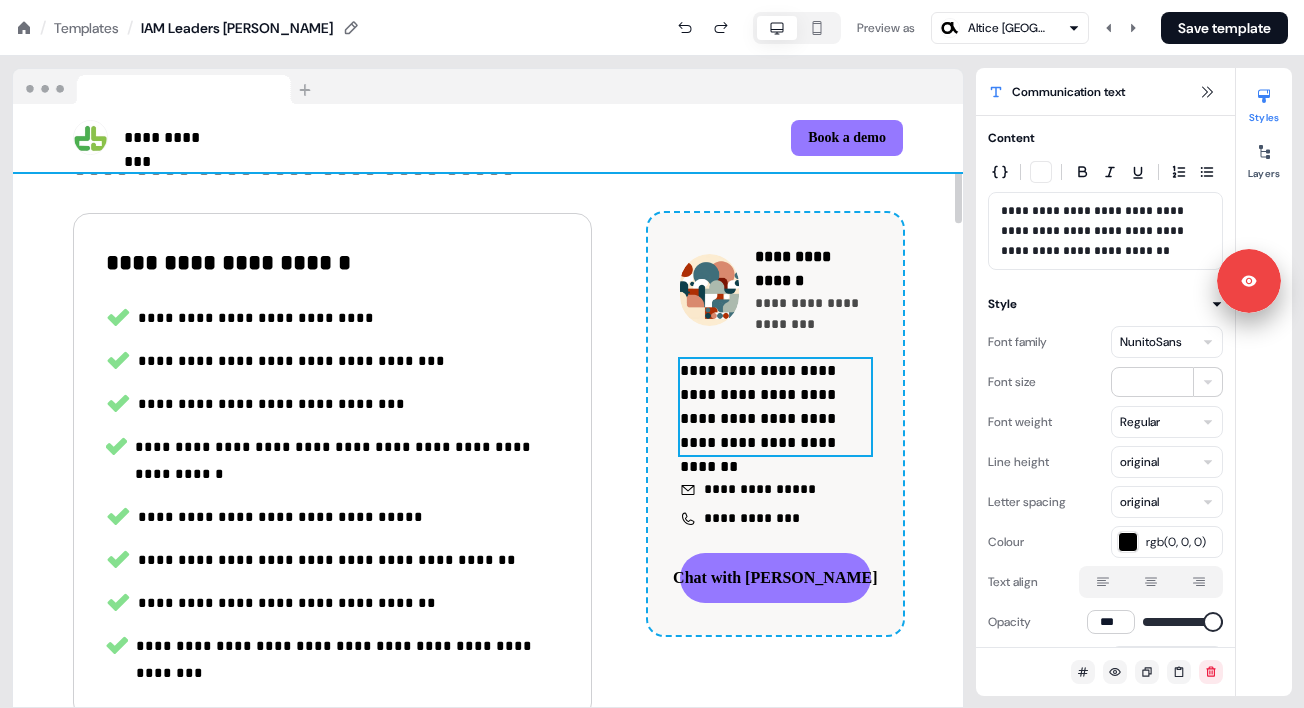click on "**********" at bounding box center [813, 314] 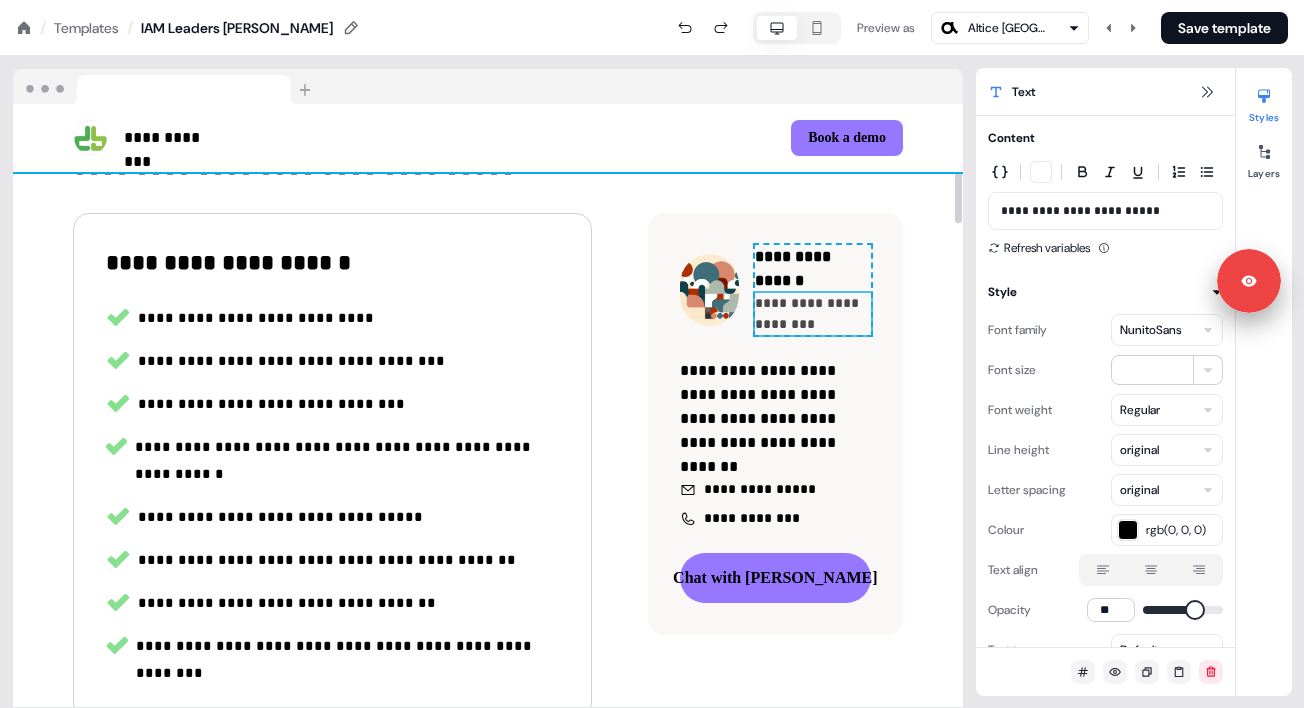 click at bounding box center [709, 290] 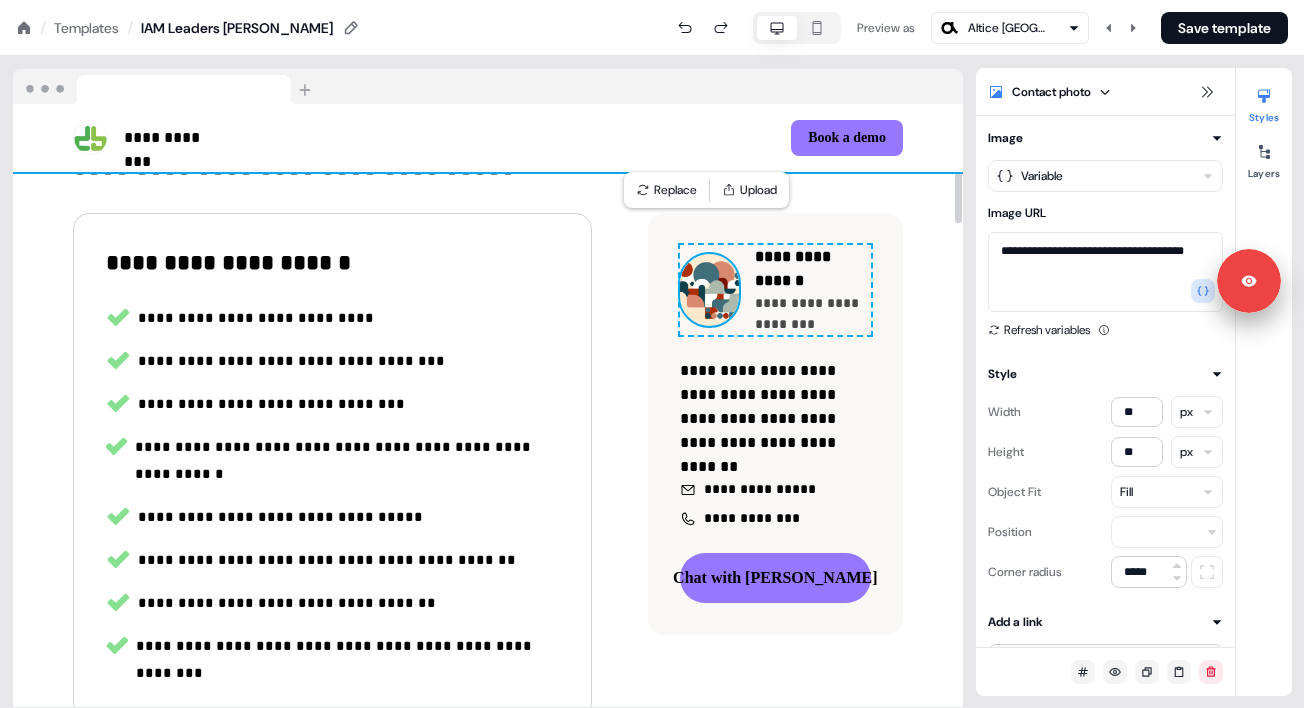 click on "**********" at bounding box center [332, 466] 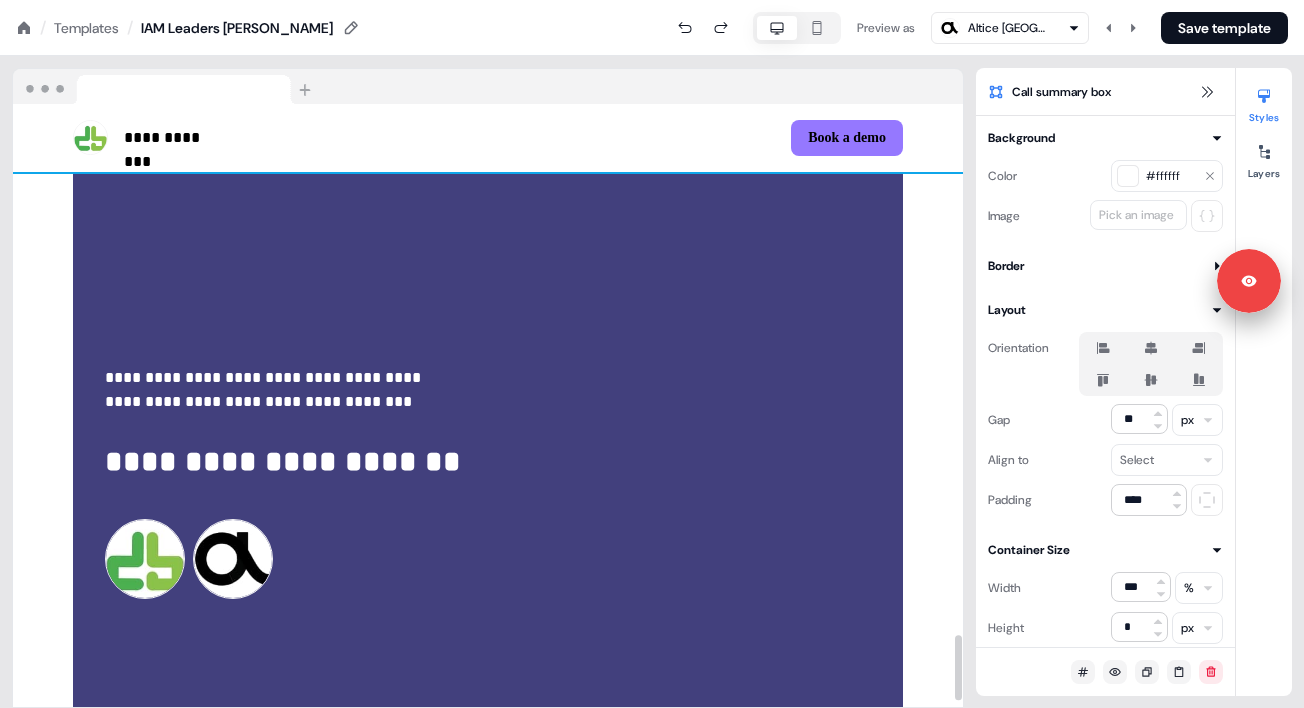 scroll, scrollTop: 4987, scrollLeft: 0, axis: vertical 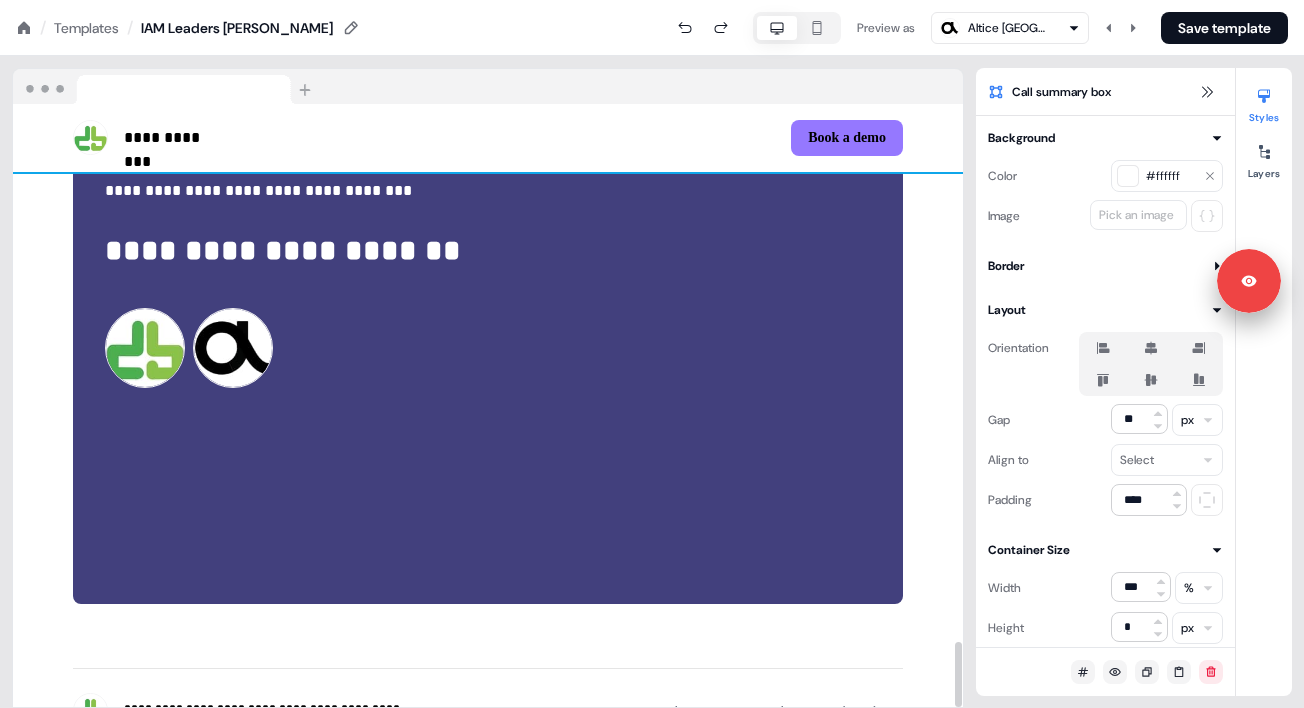 click on "**********" at bounding box center [264, 711] 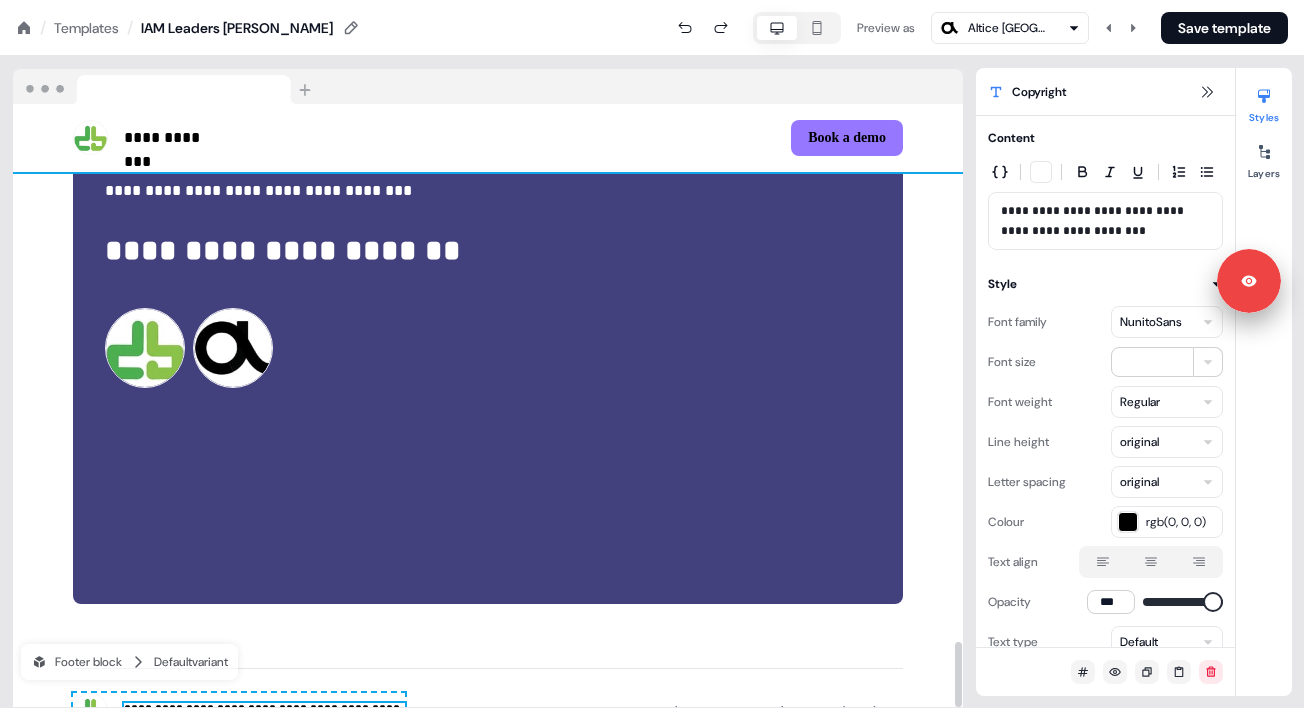 click on "**********" at bounding box center (264, 711) 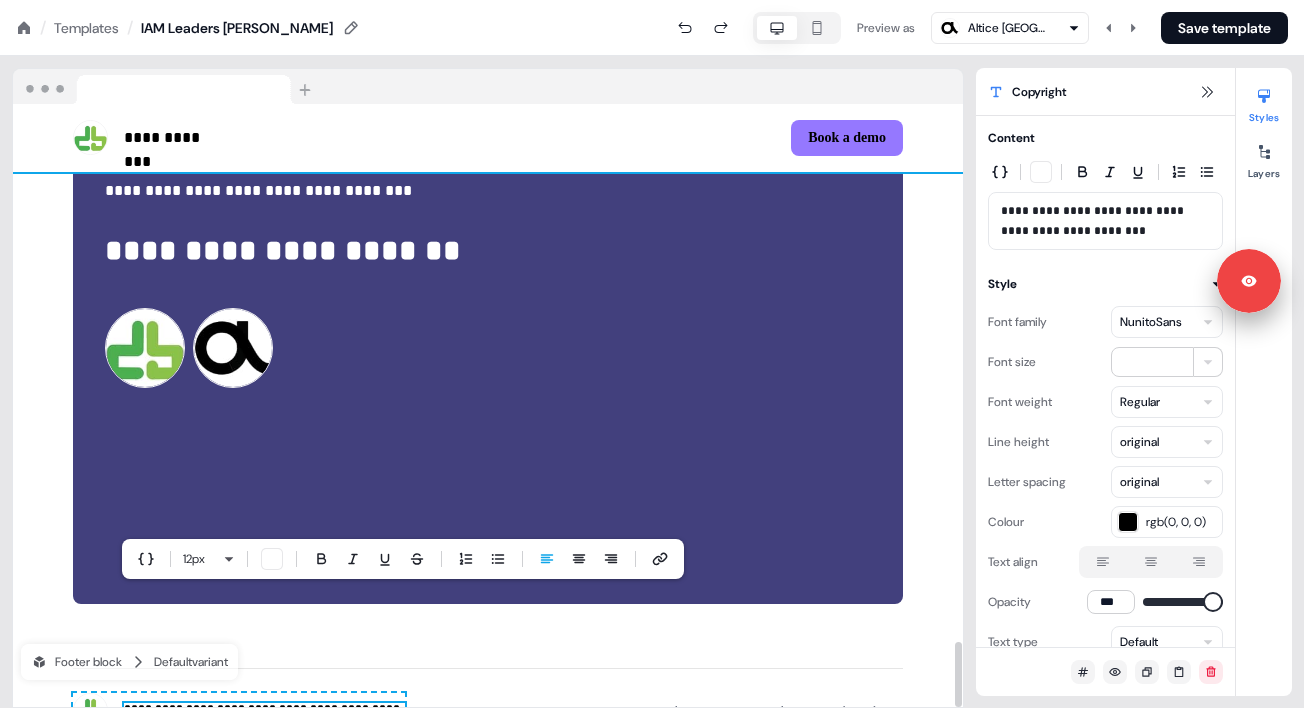 click on "**********" at bounding box center (264, 711) 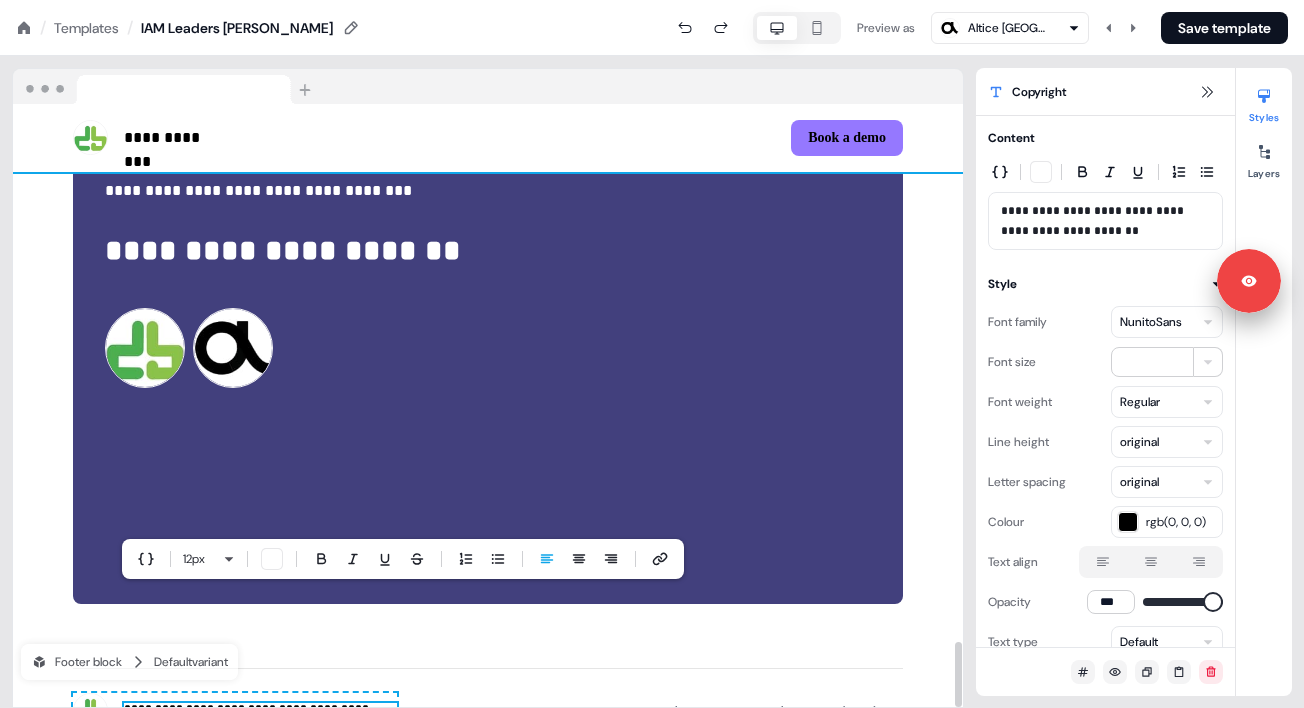 click on "**********" at bounding box center (260, 711) 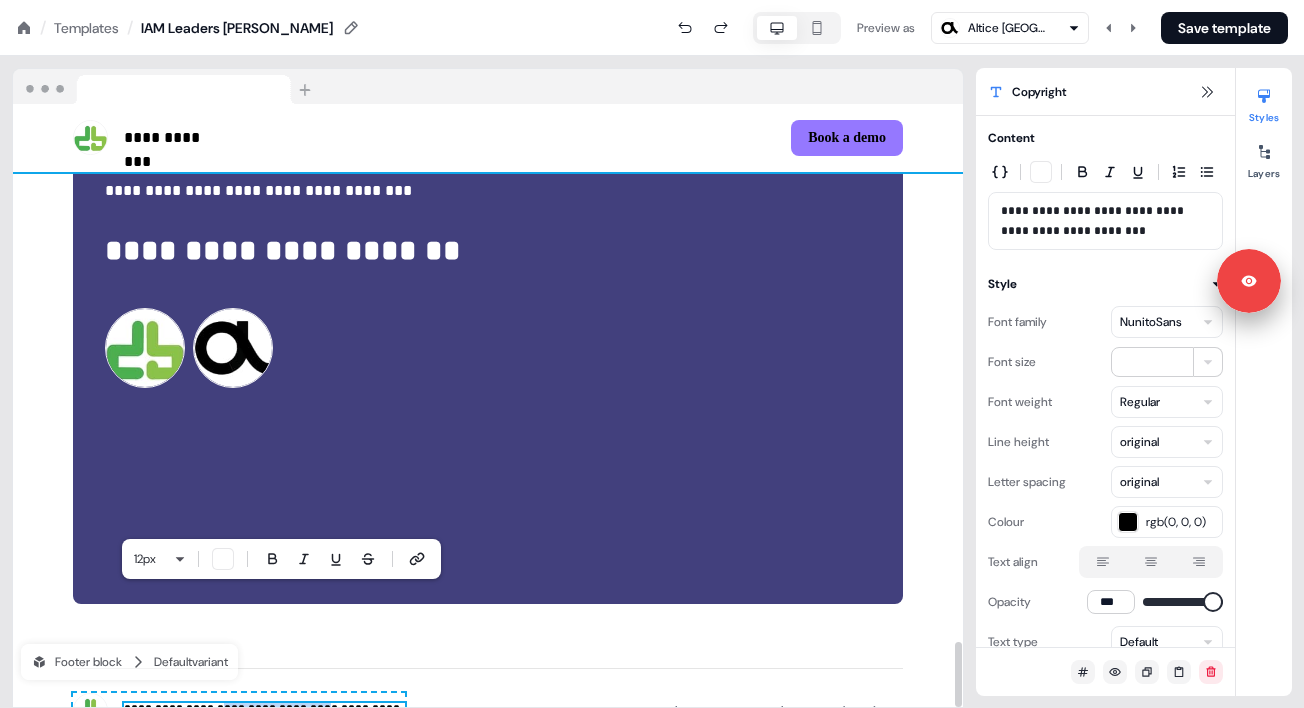 drag, startPoint x: 301, startPoint y: 601, endPoint x: 219, endPoint y: 597, distance: 82.0975 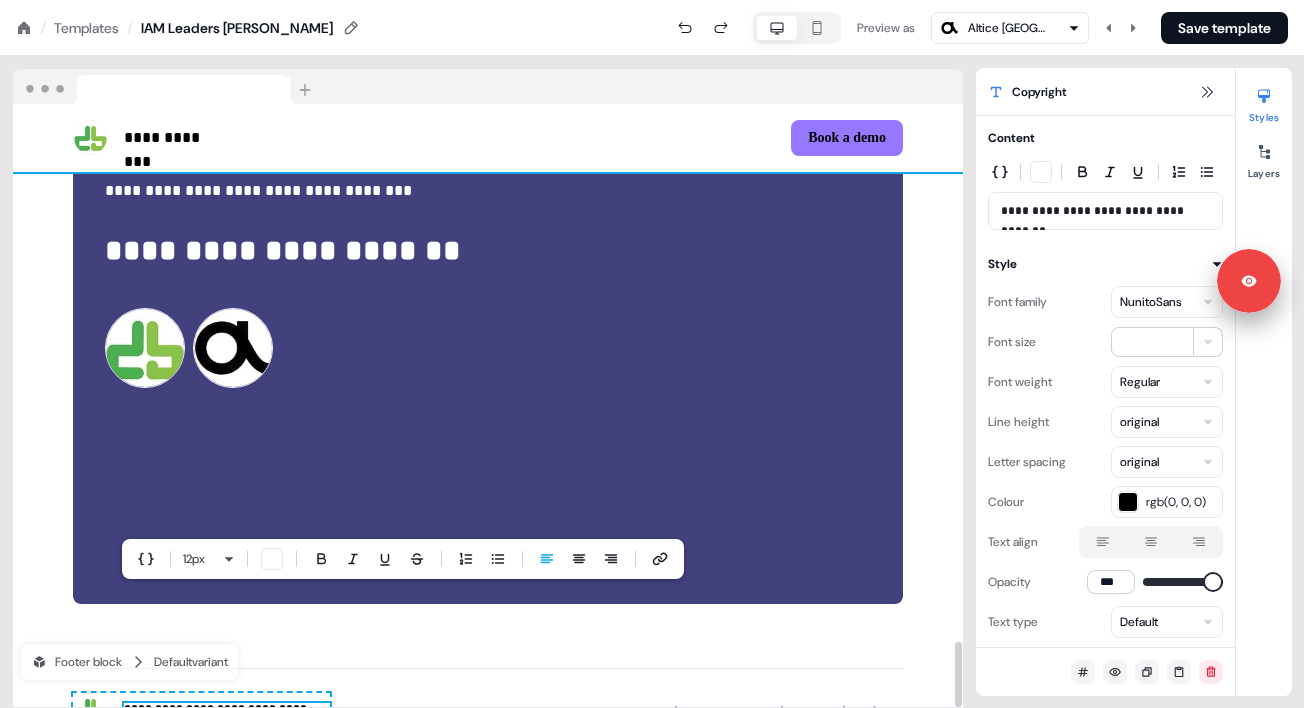 click on "**********" at bounding box center [488, 722] 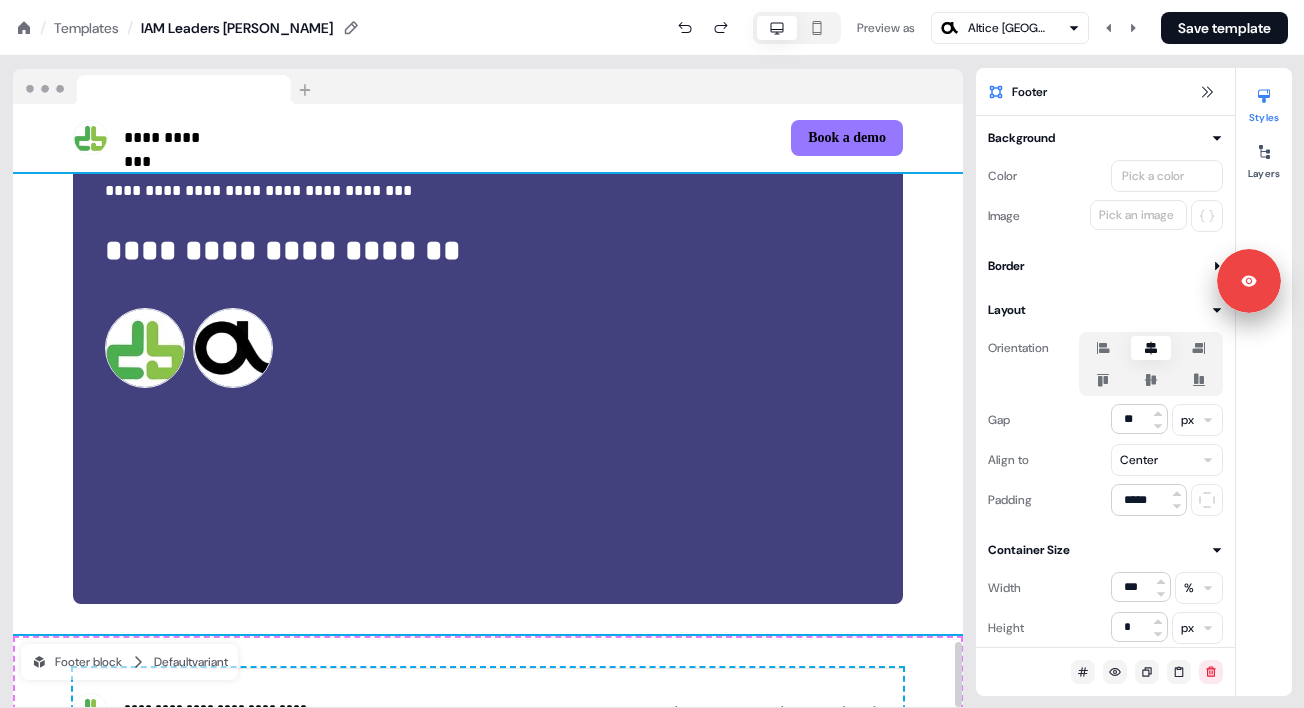 click at bounding box center (90, 710) 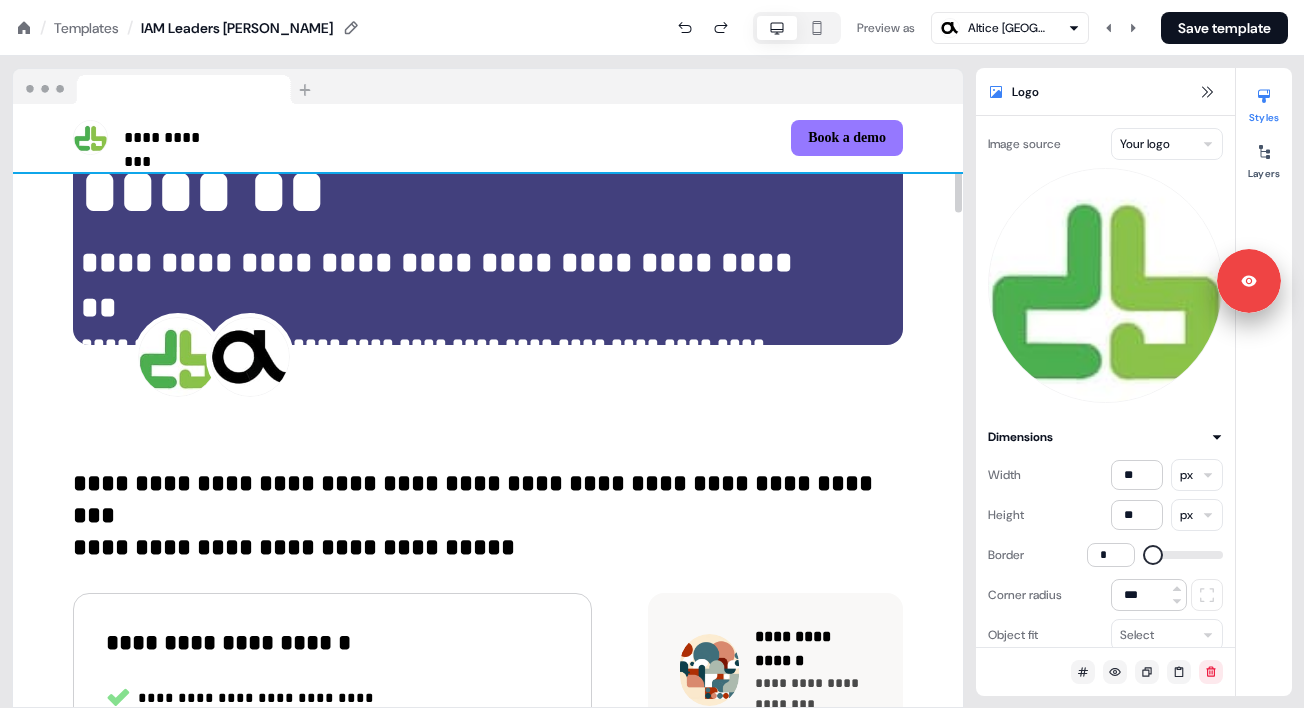 scroll, scrollTop: 0, scrollLeft: 0, axis: both 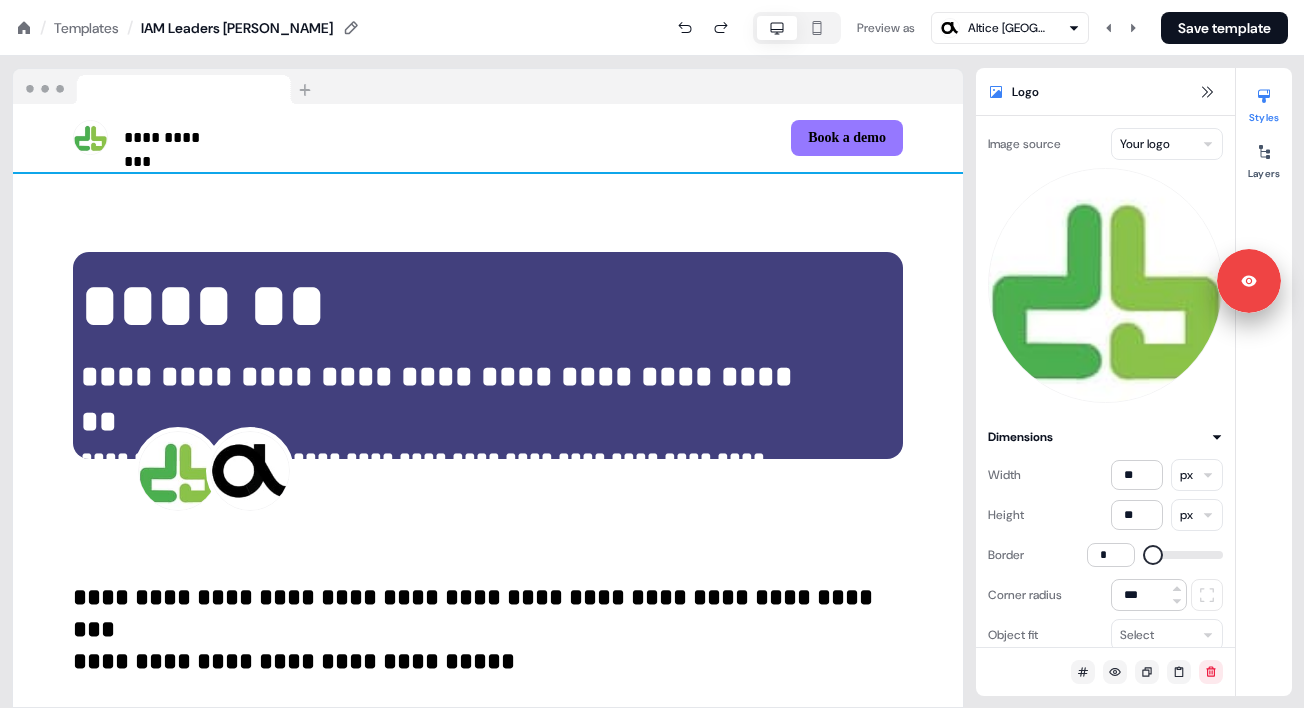 click on "**********" at bounding box center [488, 138] 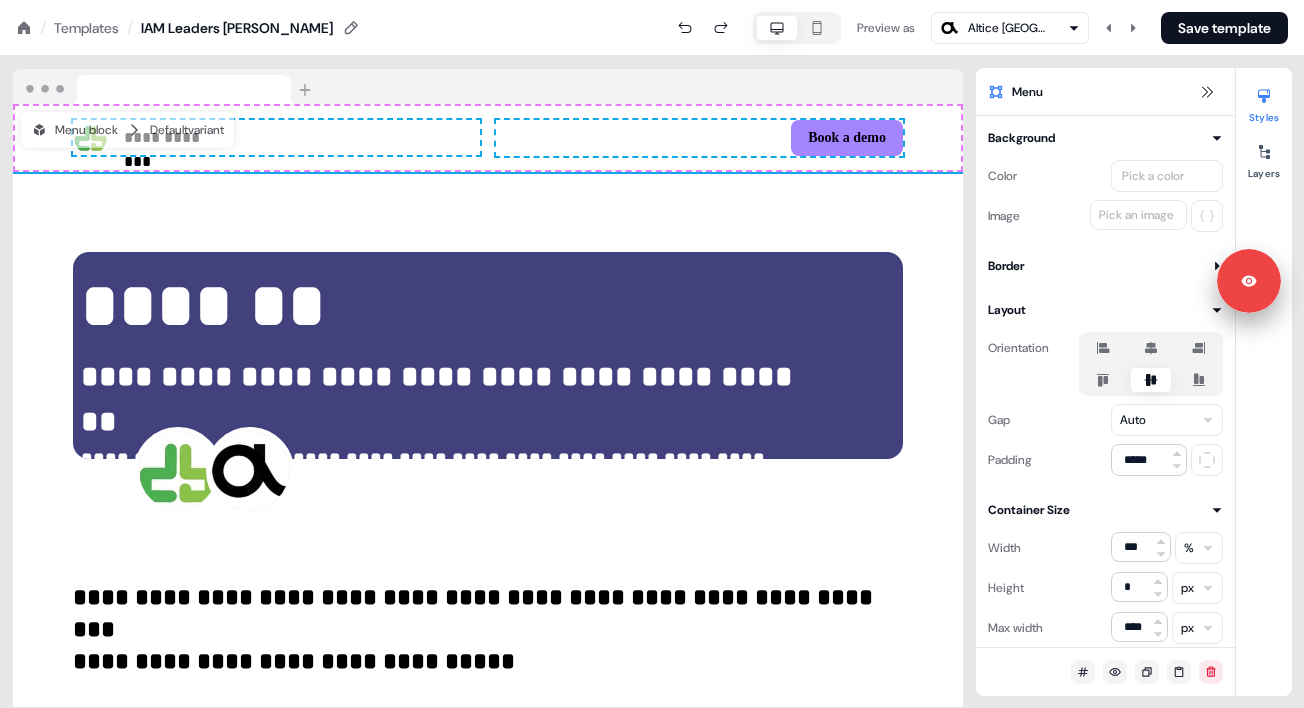 click on "Book a demo" at bounding box center [847, 138] 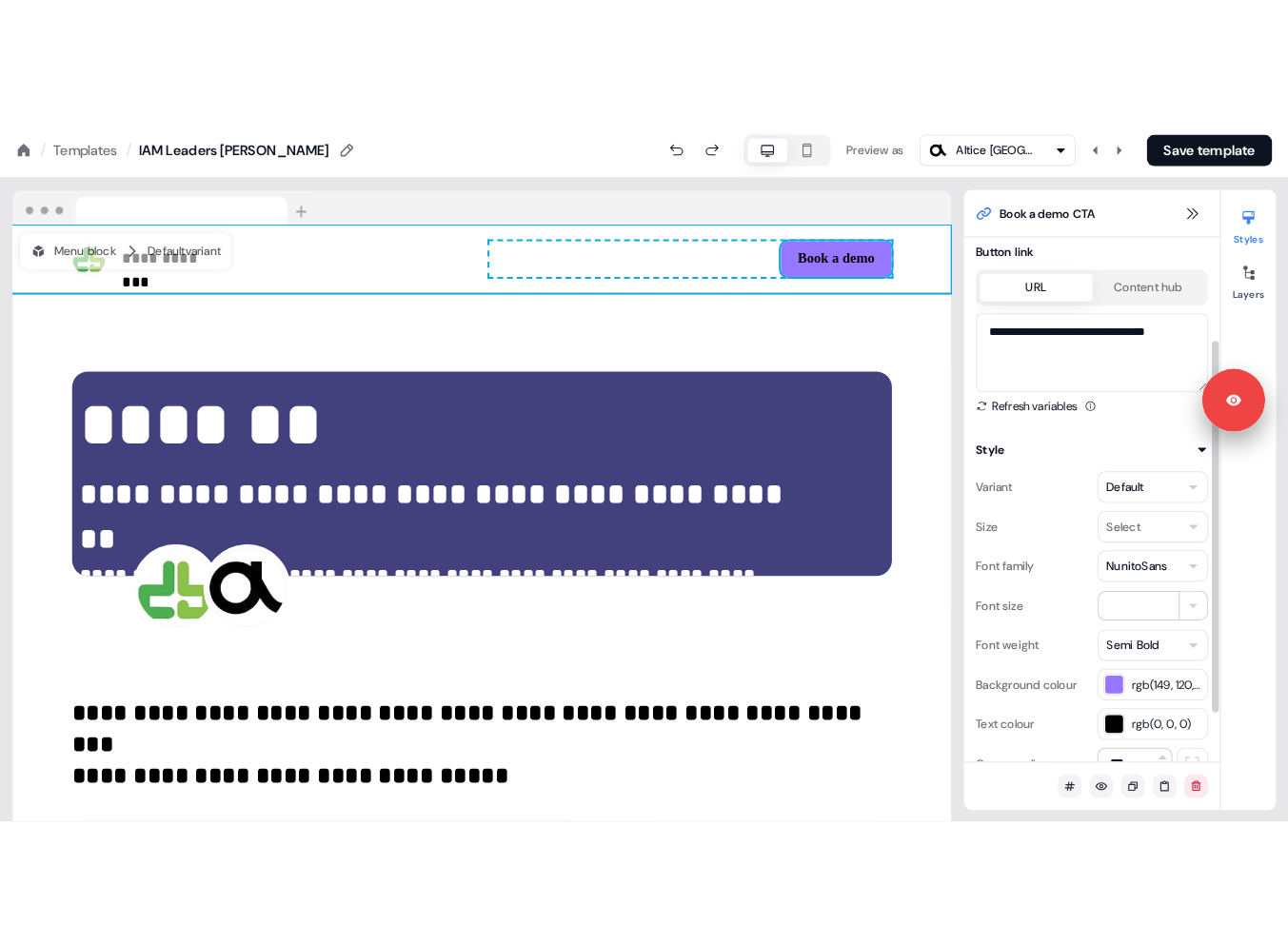 scroll, scrollTop: 206, scrollLeft: 0, axis: vertical 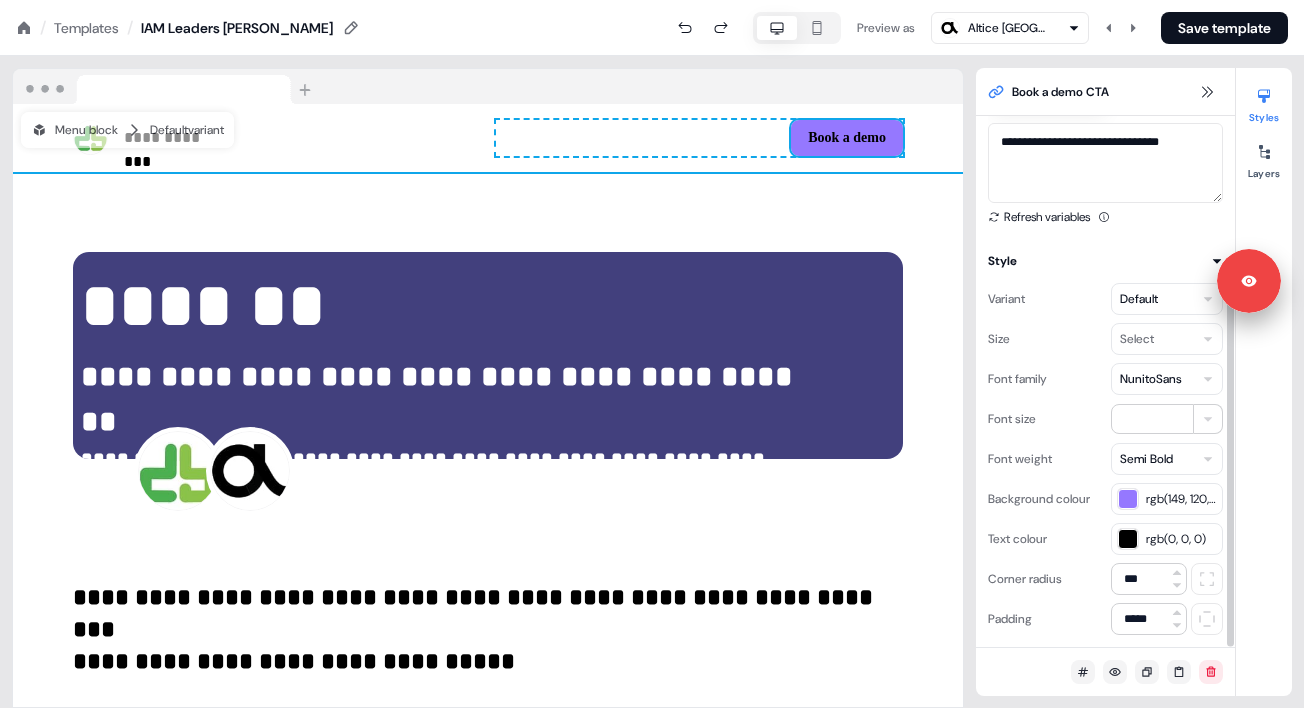 click on "rgb(149, 120, 255)" at bounding box center (1181, 499) 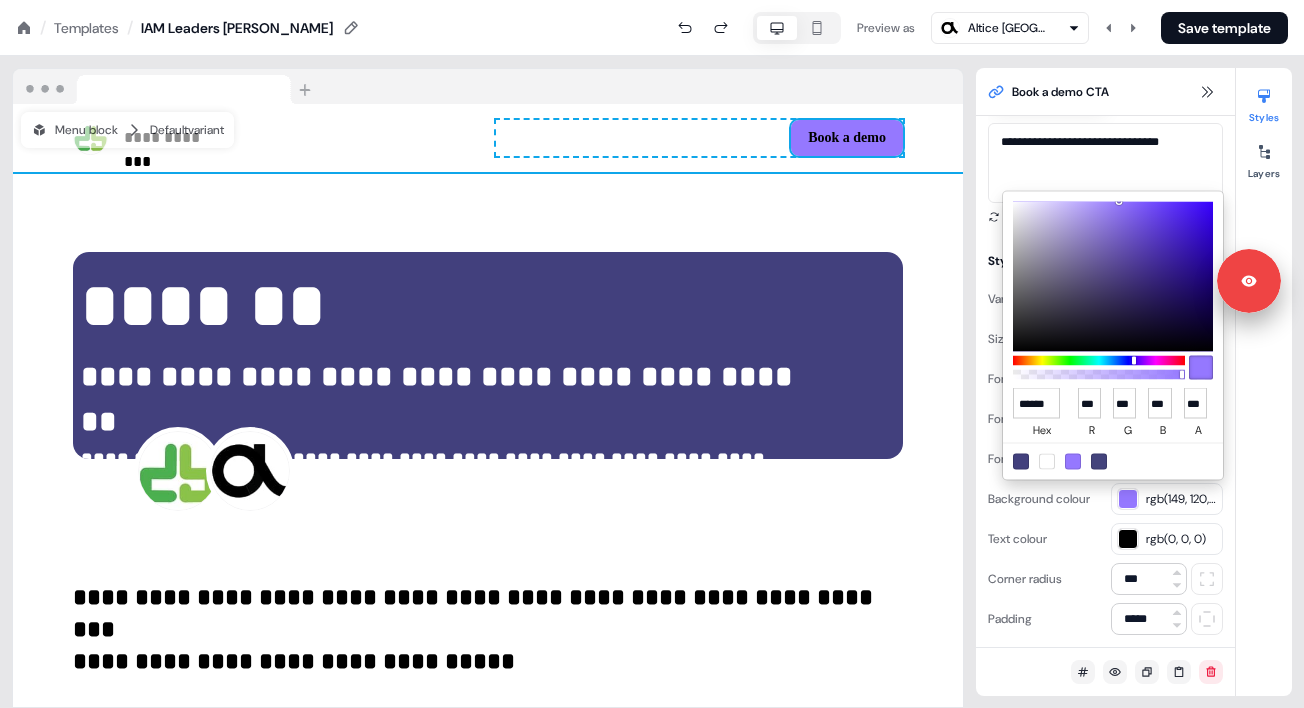 click at bounding box center [1021, 461] 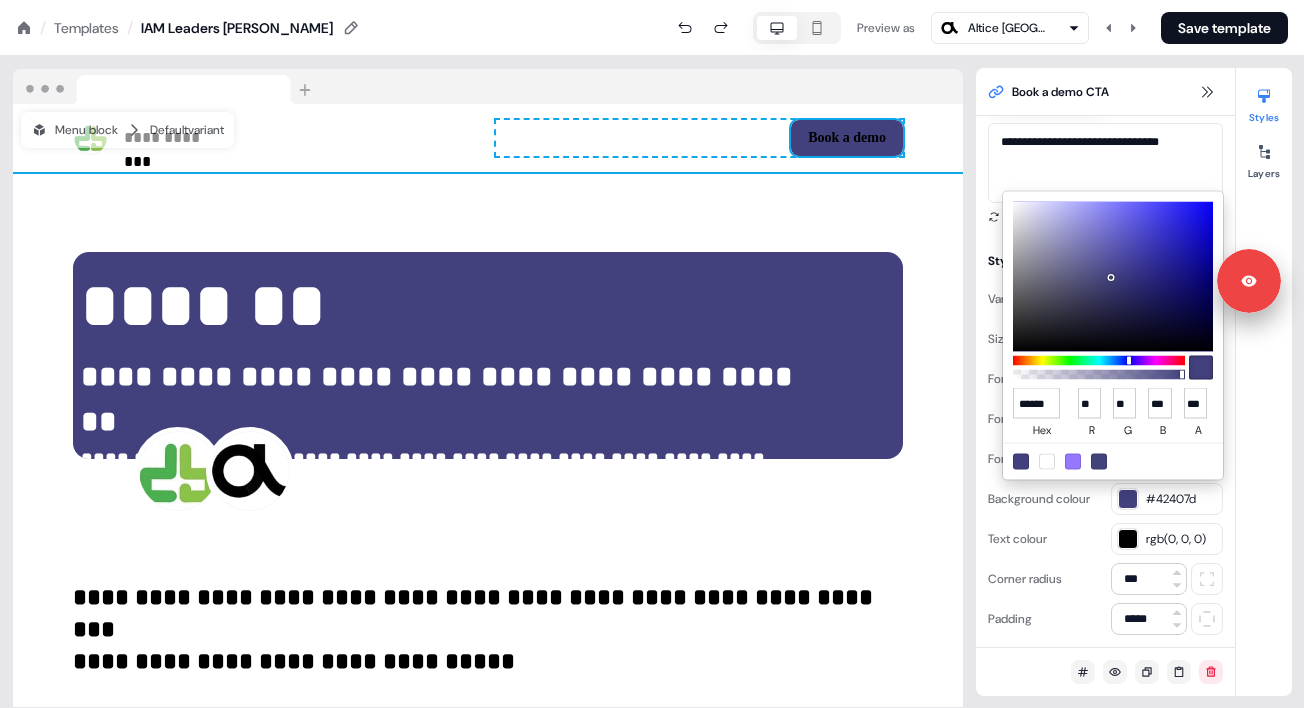 click on "**********" at bounding box center (652, 0) 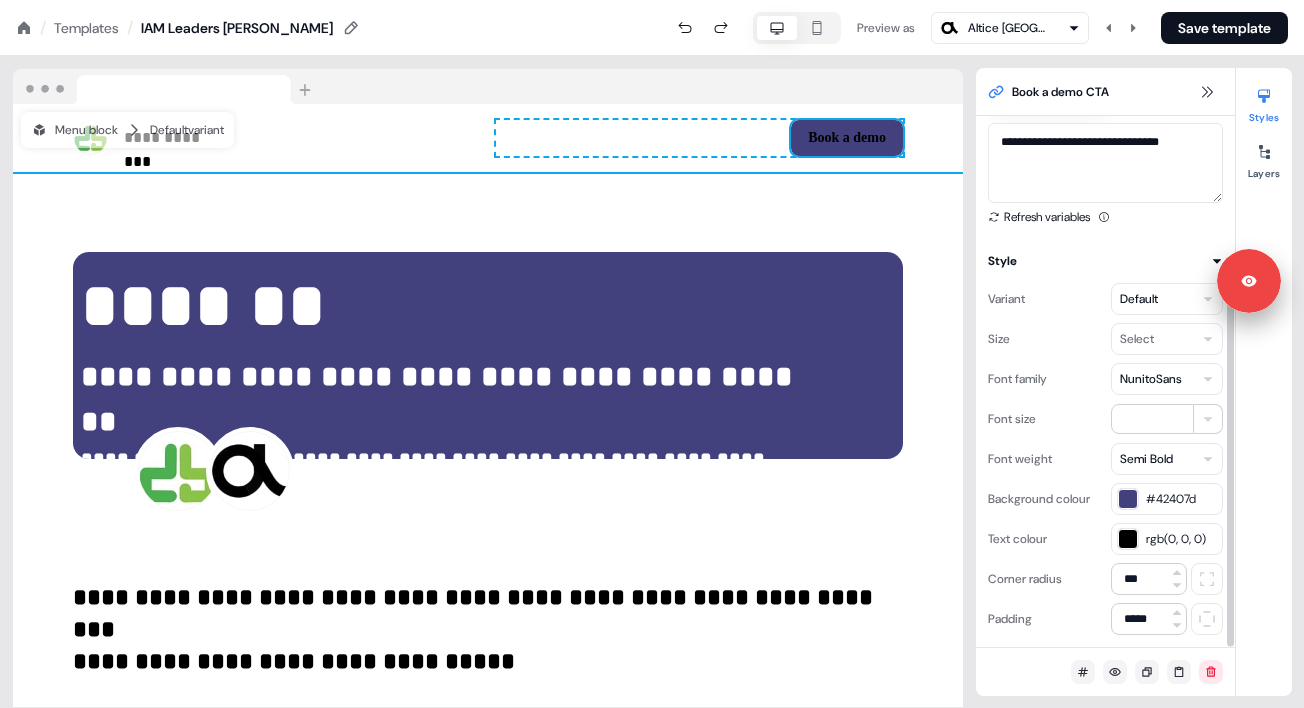 click on "rgb(0, 0, 0)" at bounding box center (1181, 539) 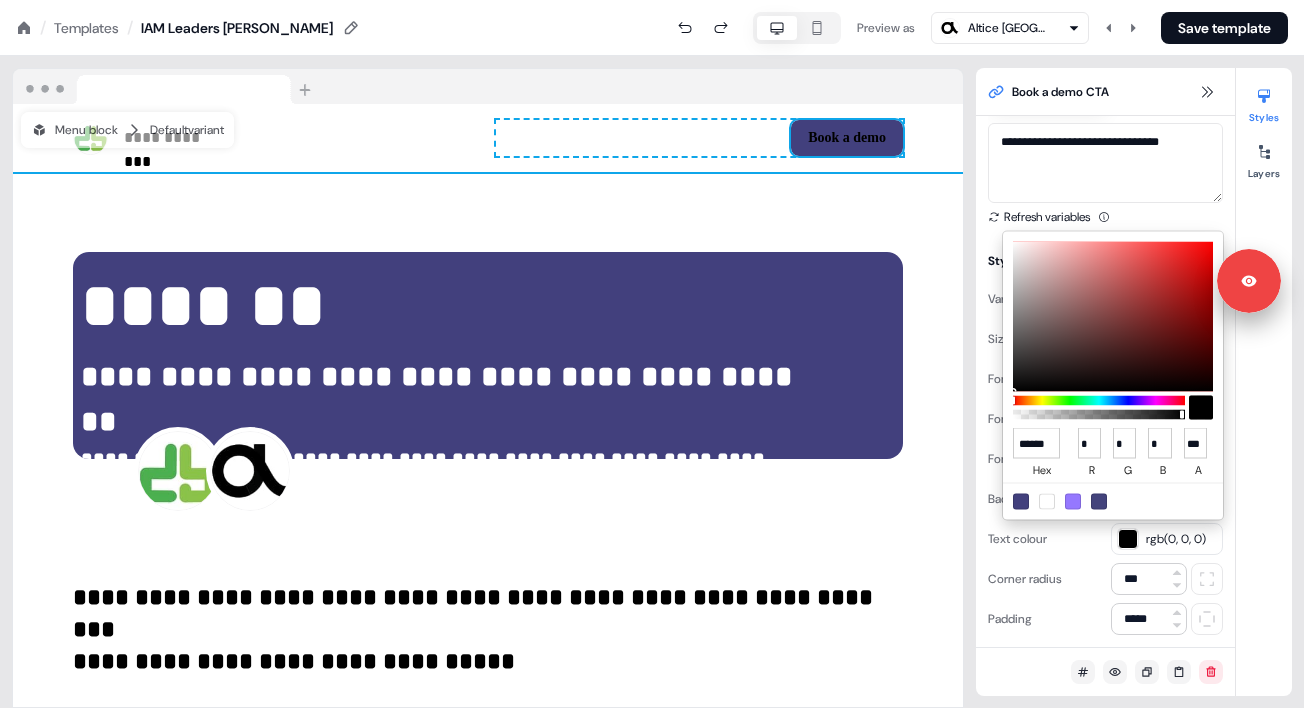 click at bounding box center [1047, 501] 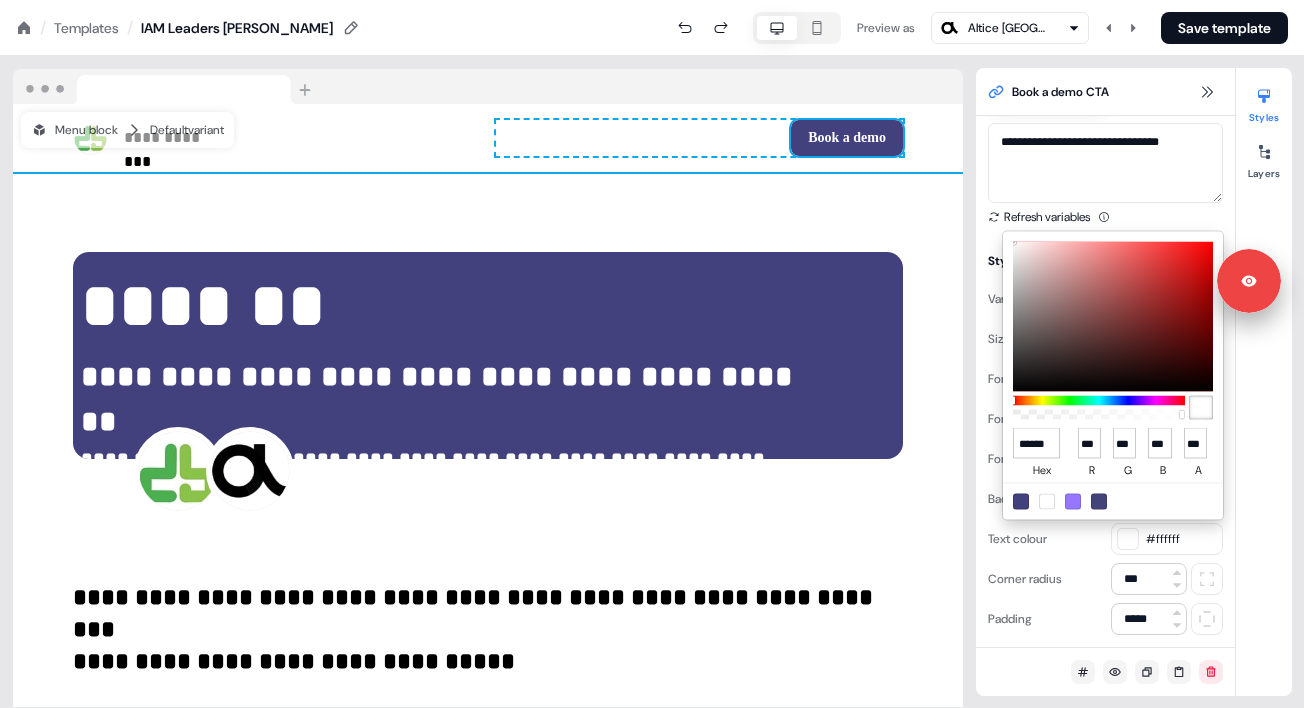 click on "**********" at bounding box center (652, 0) 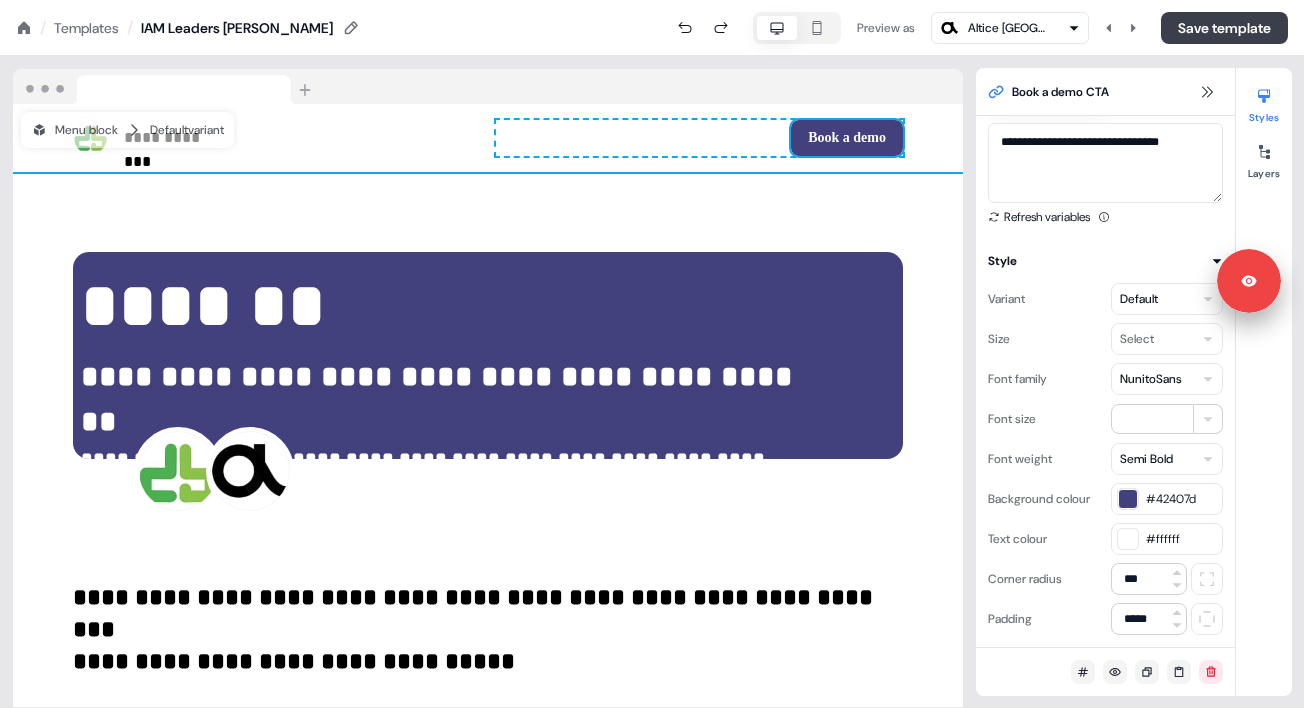 click on "Save template" at bounding box center (1224, 28) 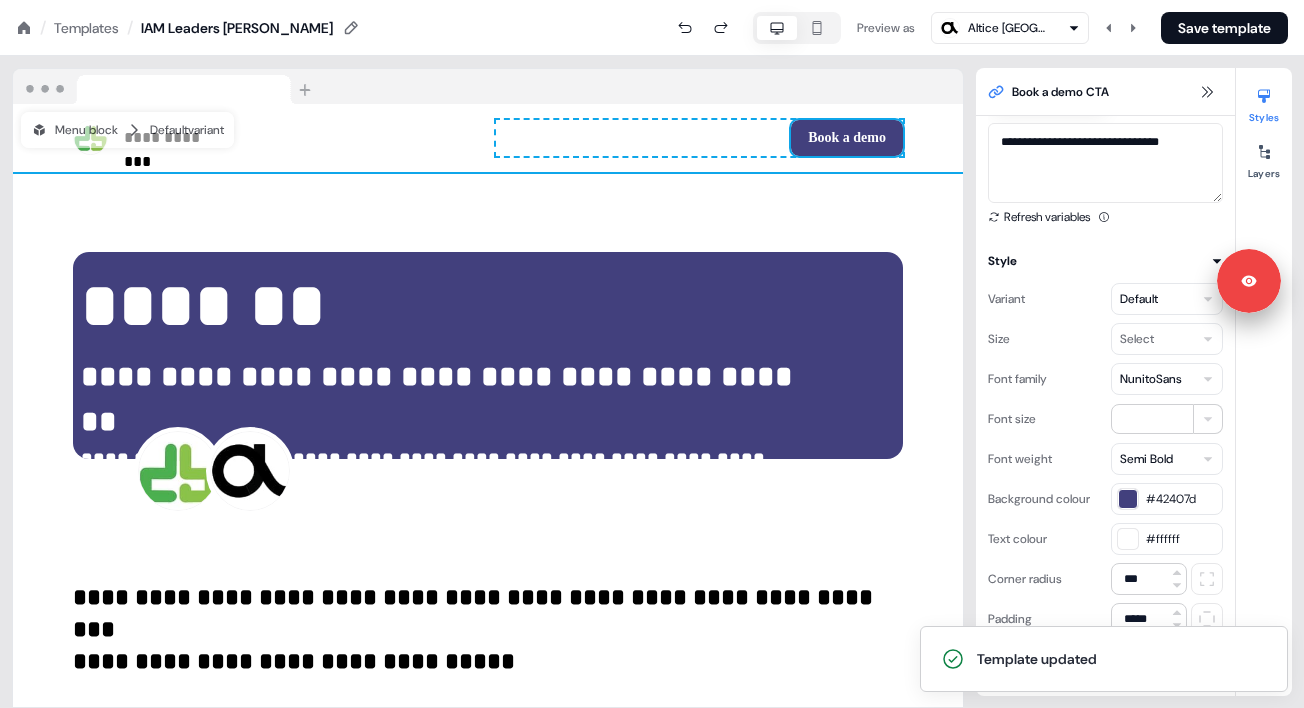 click on "Templates" at bounding box center (86, 28) 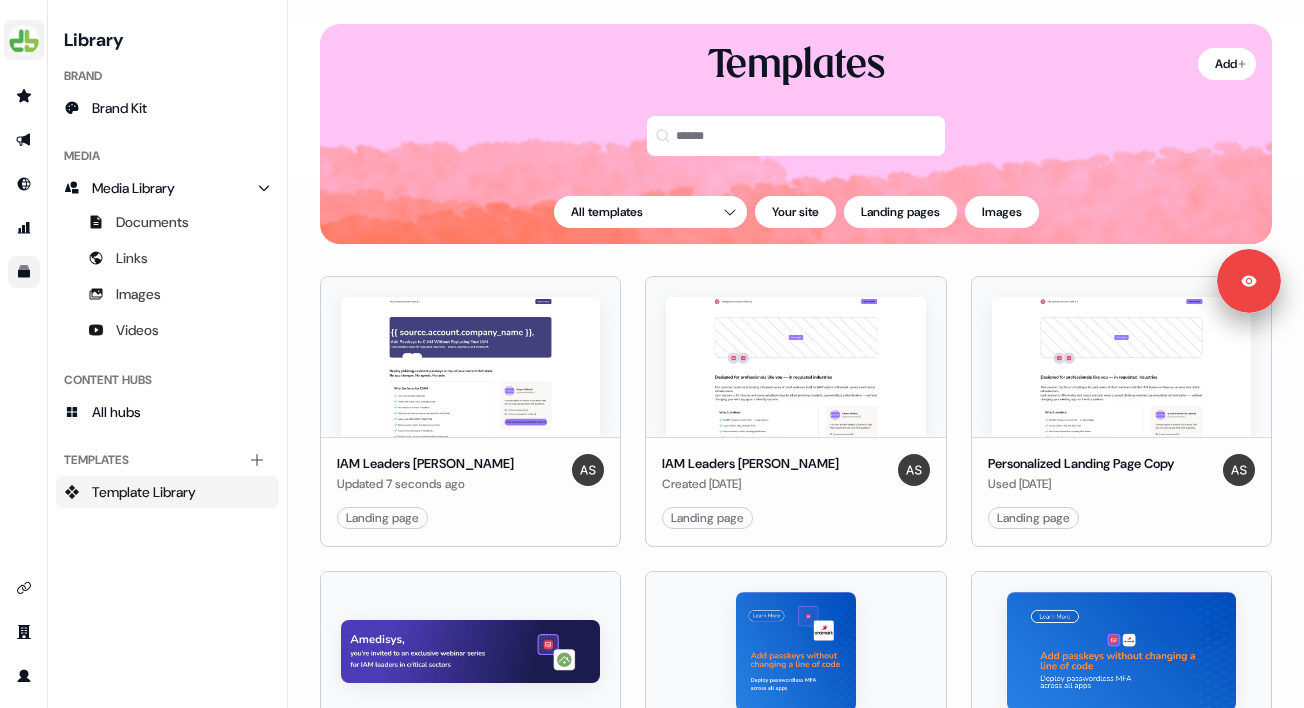 click at bounding box center (24, 40) 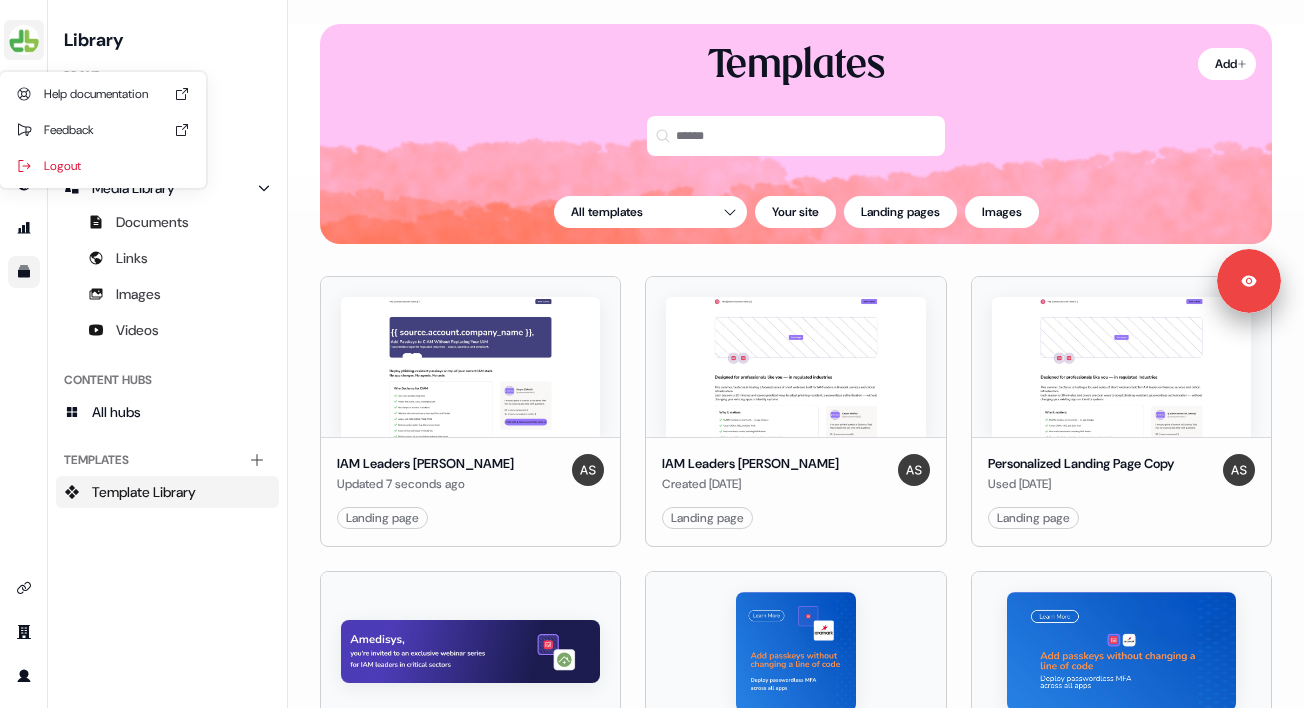 click at bounding box center (24, 40) 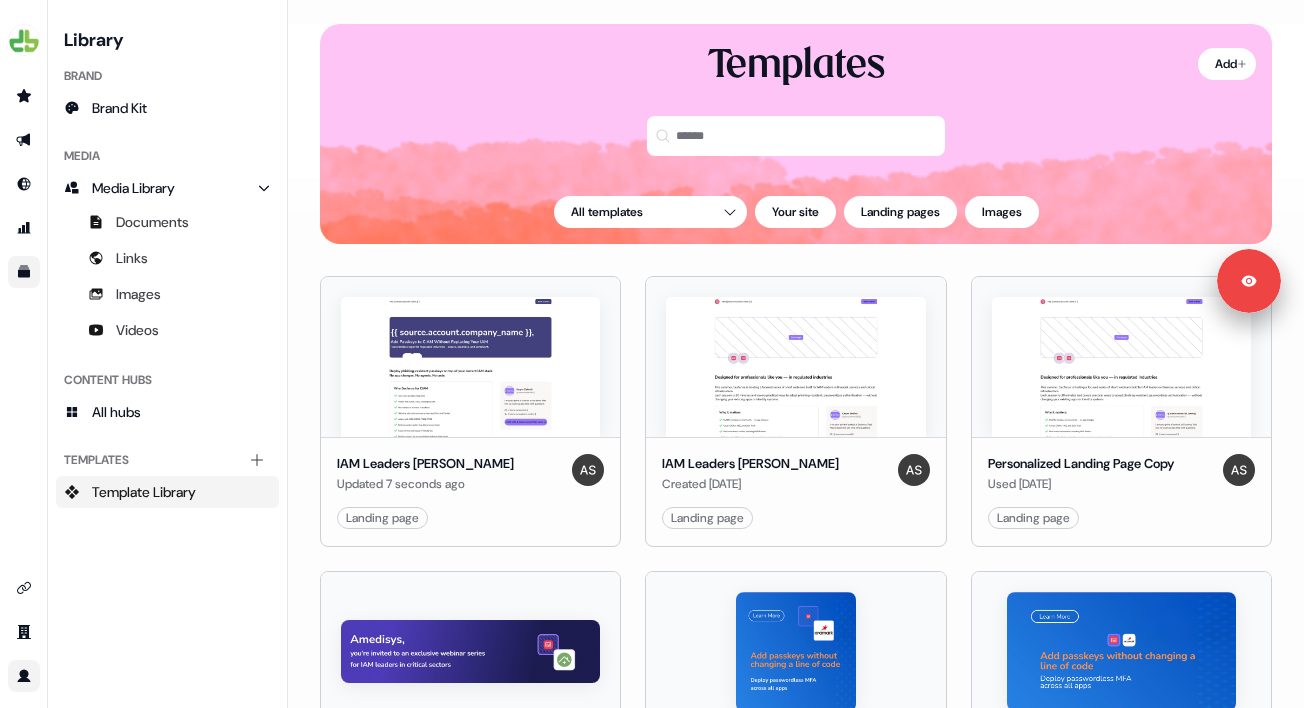 click 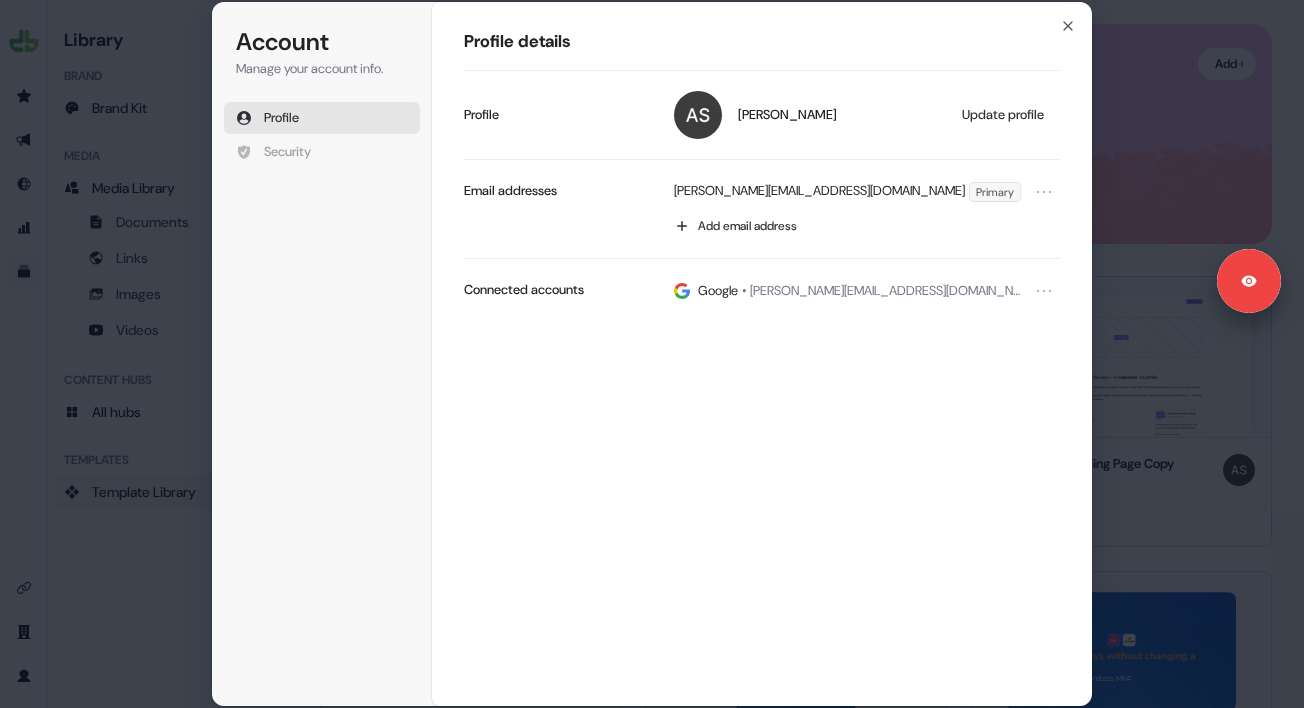 click on "Account Manage your account info. Profile Security Account Profile details [PERSON_NAME] Update profile Profile [PERSON_NAME][EMAIL_ADDRESS][DOMAIN_NAME] Primary Add email address Email addresses Google • [EMAIL_ADDRESS][DOMAIN_NAME] Connected accounts Close" at bounding box center [652, 354] 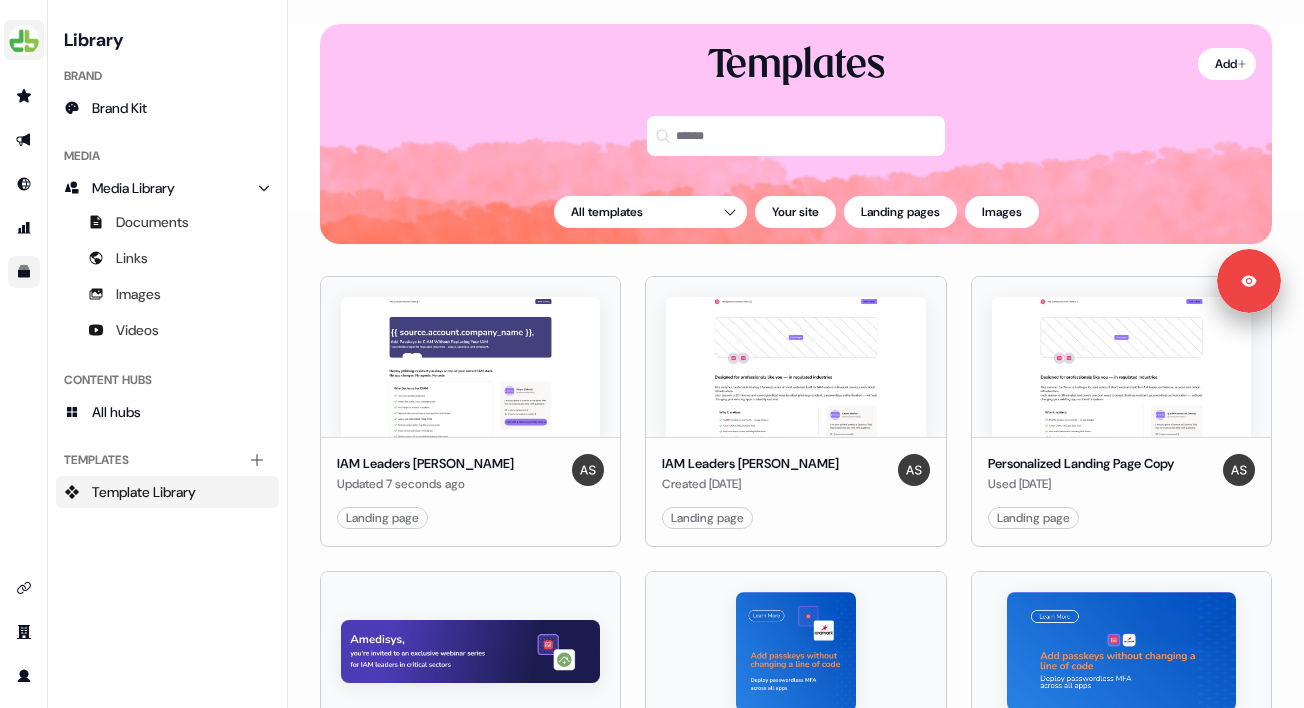 click at bounding box center [24, 40] 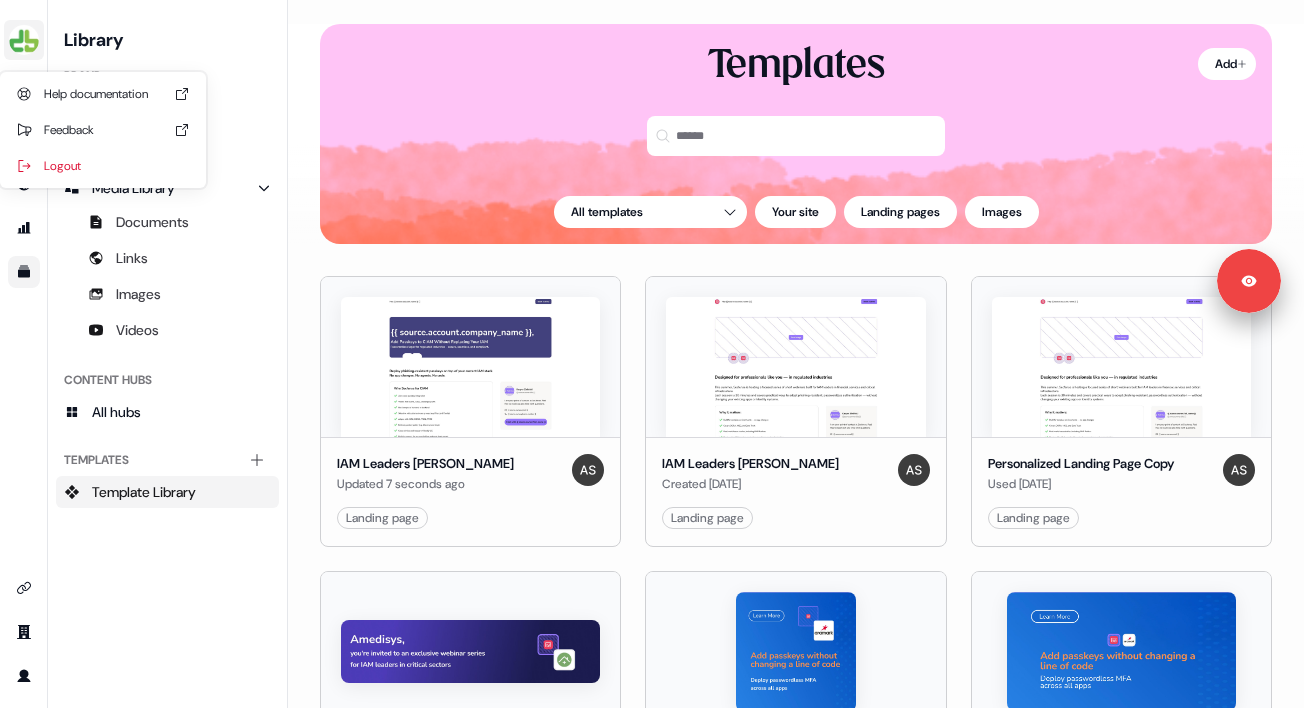 click at bounding box center (24, 40) 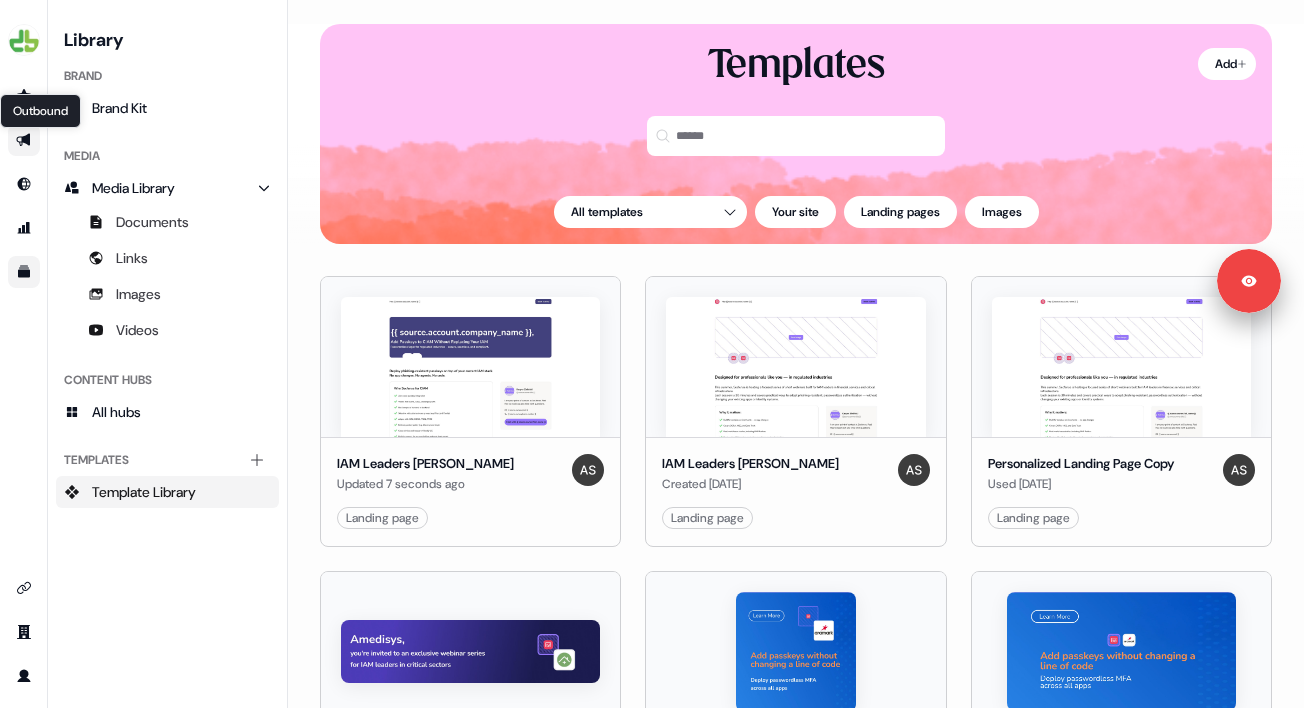 click 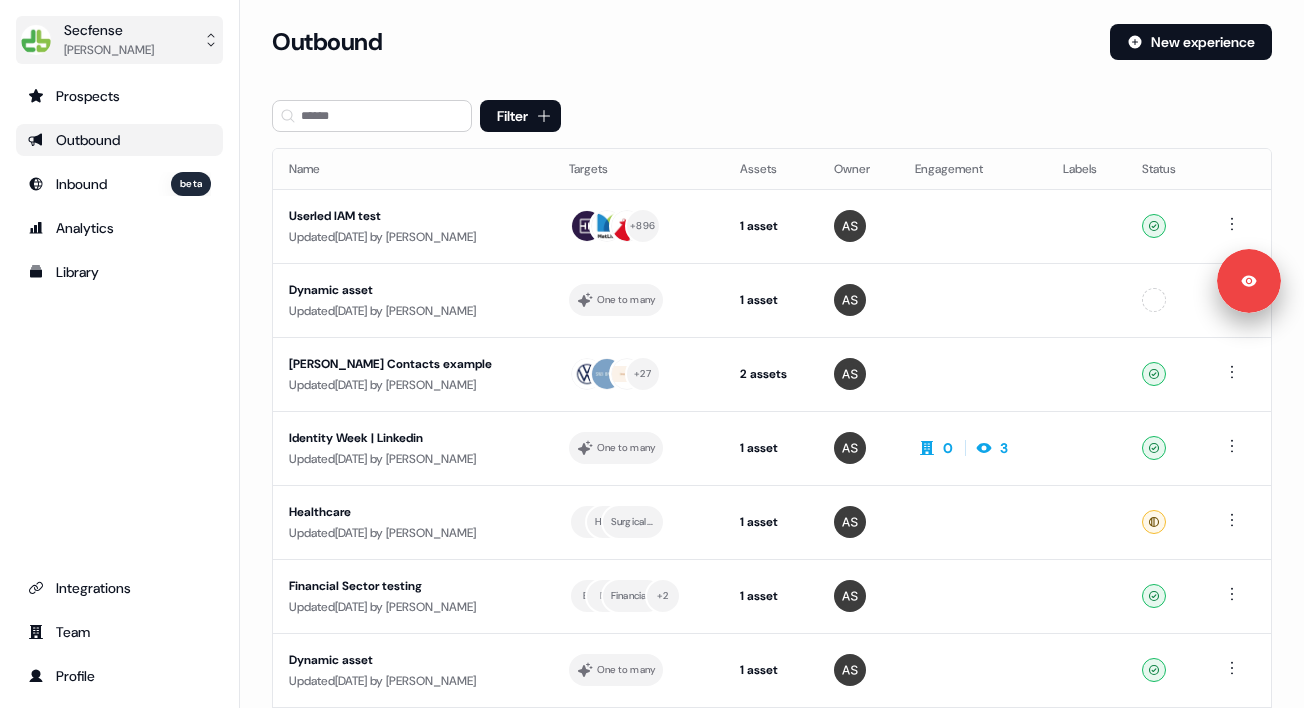 click at bounding box center (36, 40) 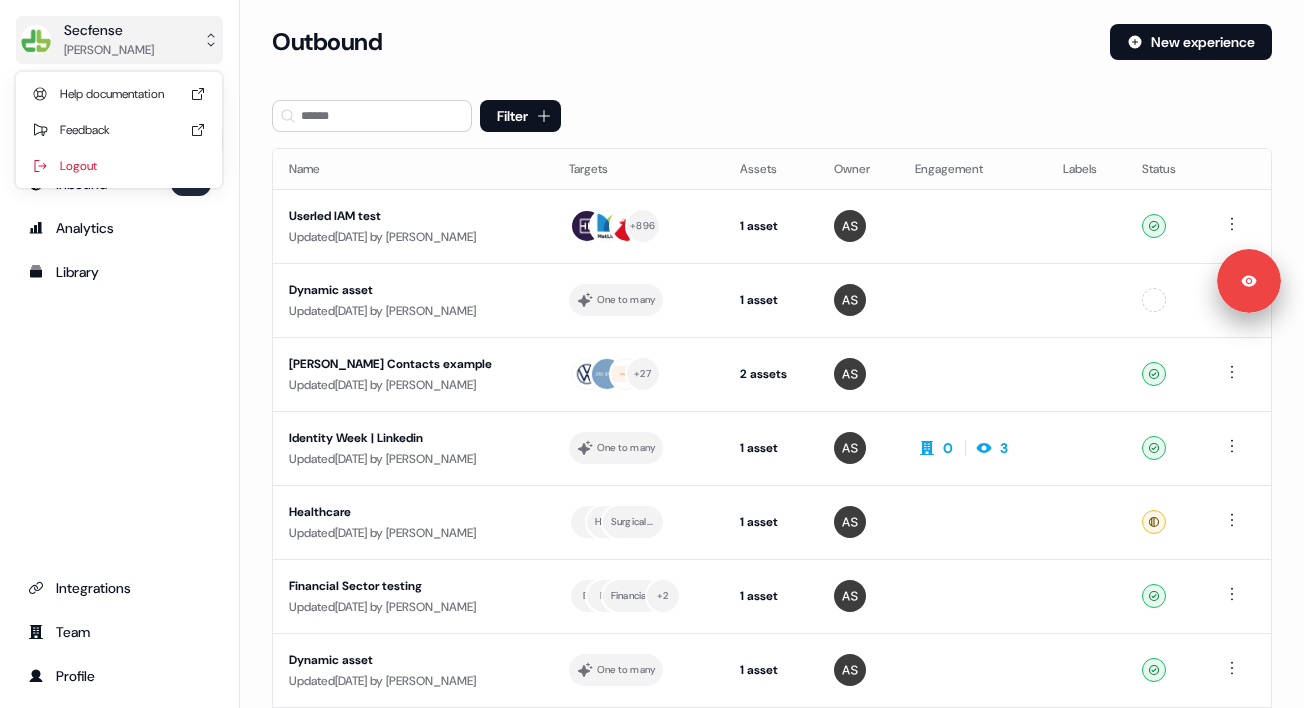 click at bounding box center (36, 40) 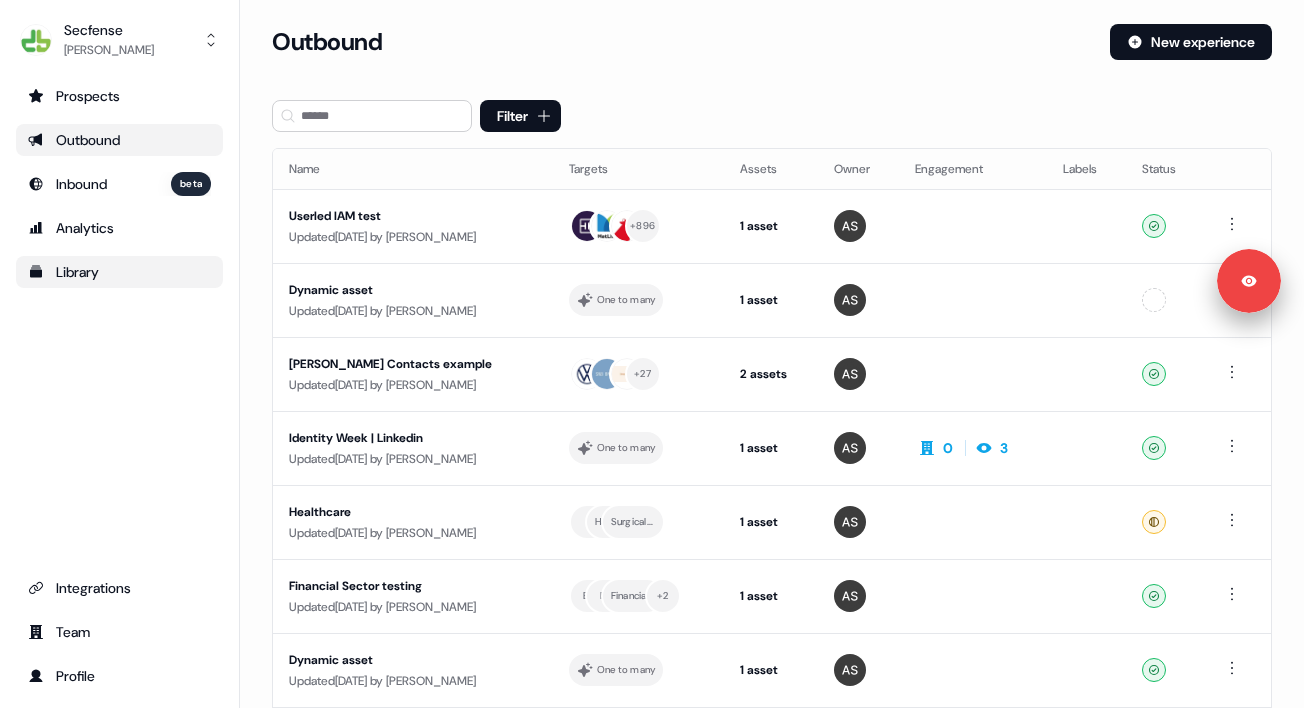 click on "Library" at bounding box center [119, 272] 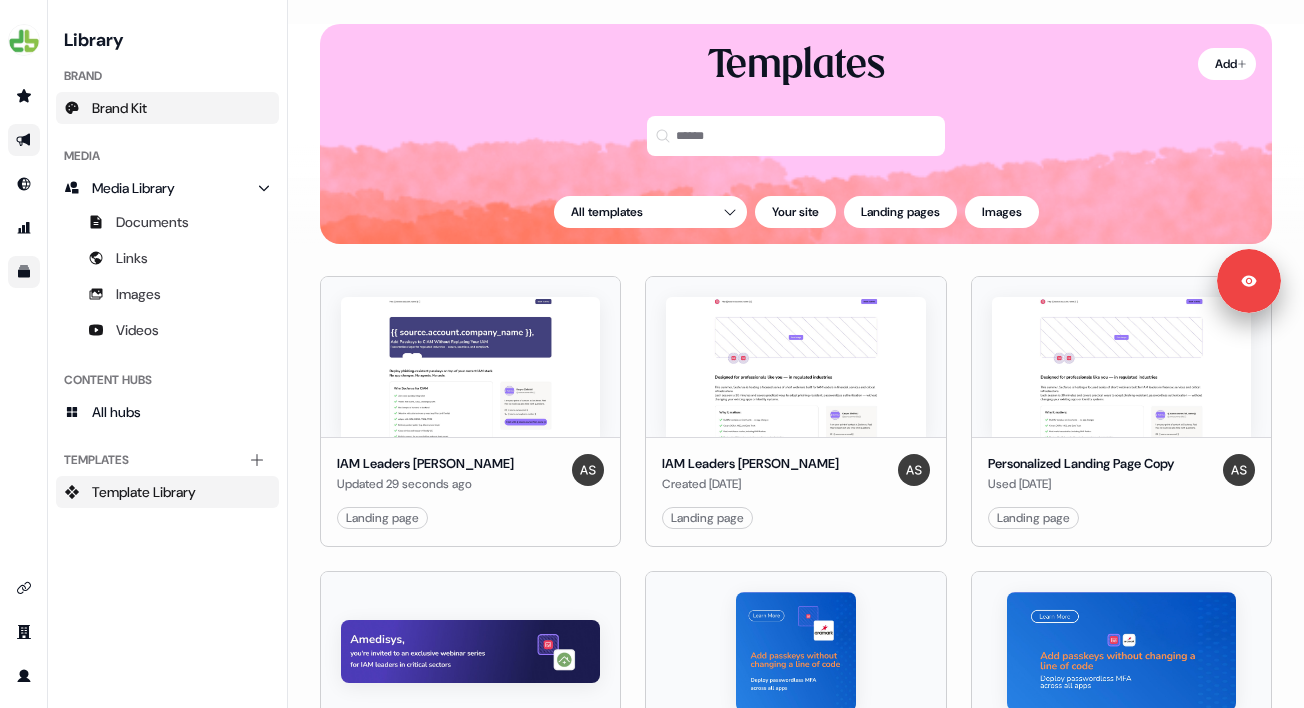 click on "Brand Kit" at bounding box center (119, 108) 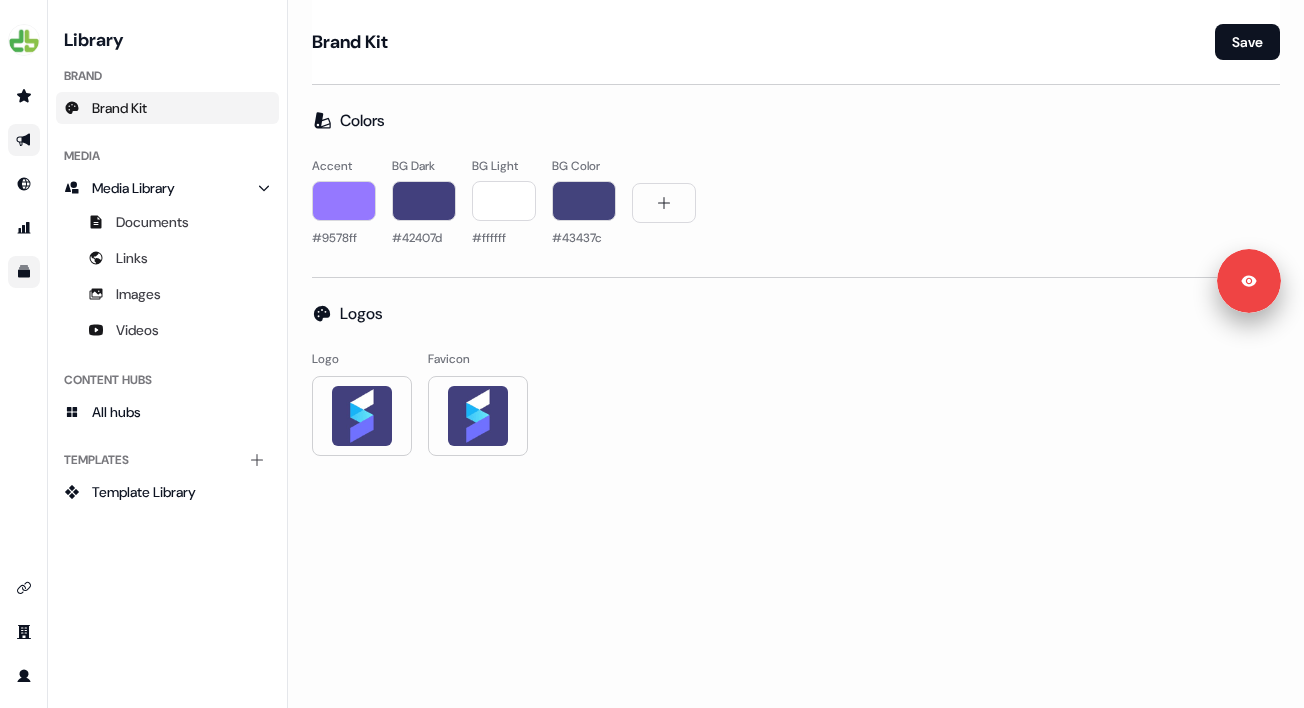 click on "Logos" at bounding box center (796, 326) 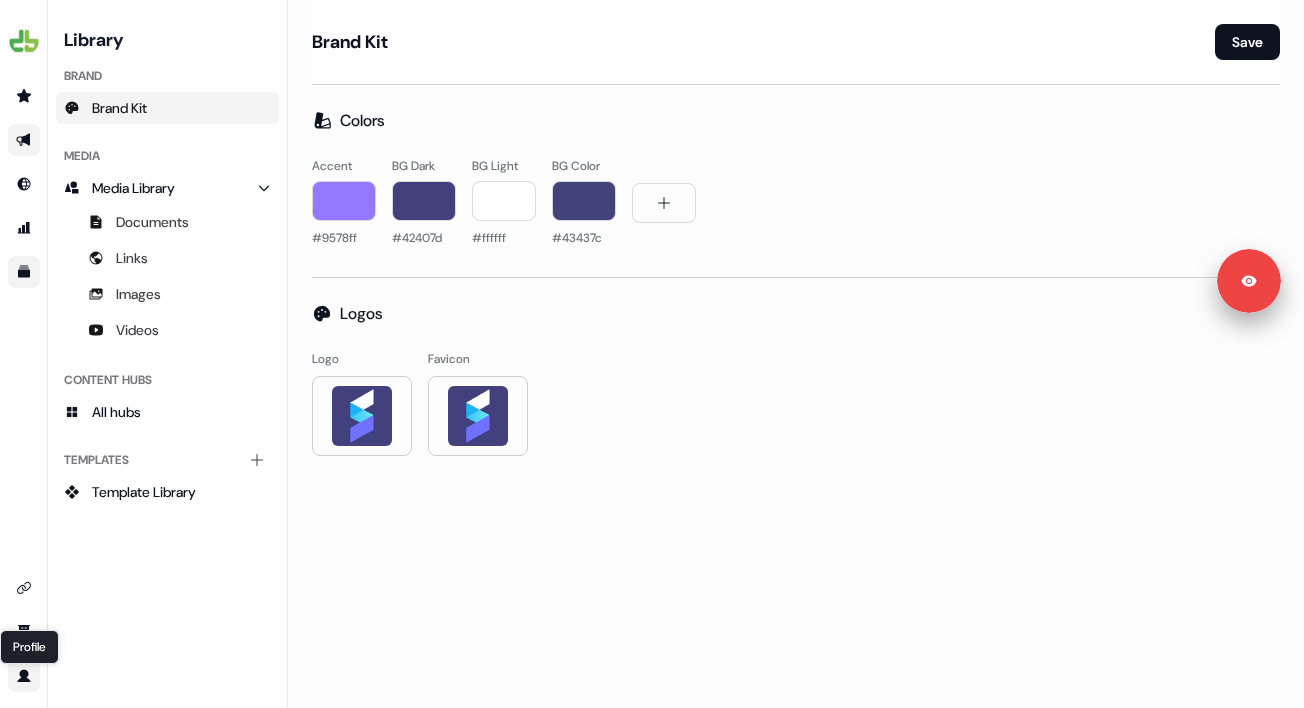 click 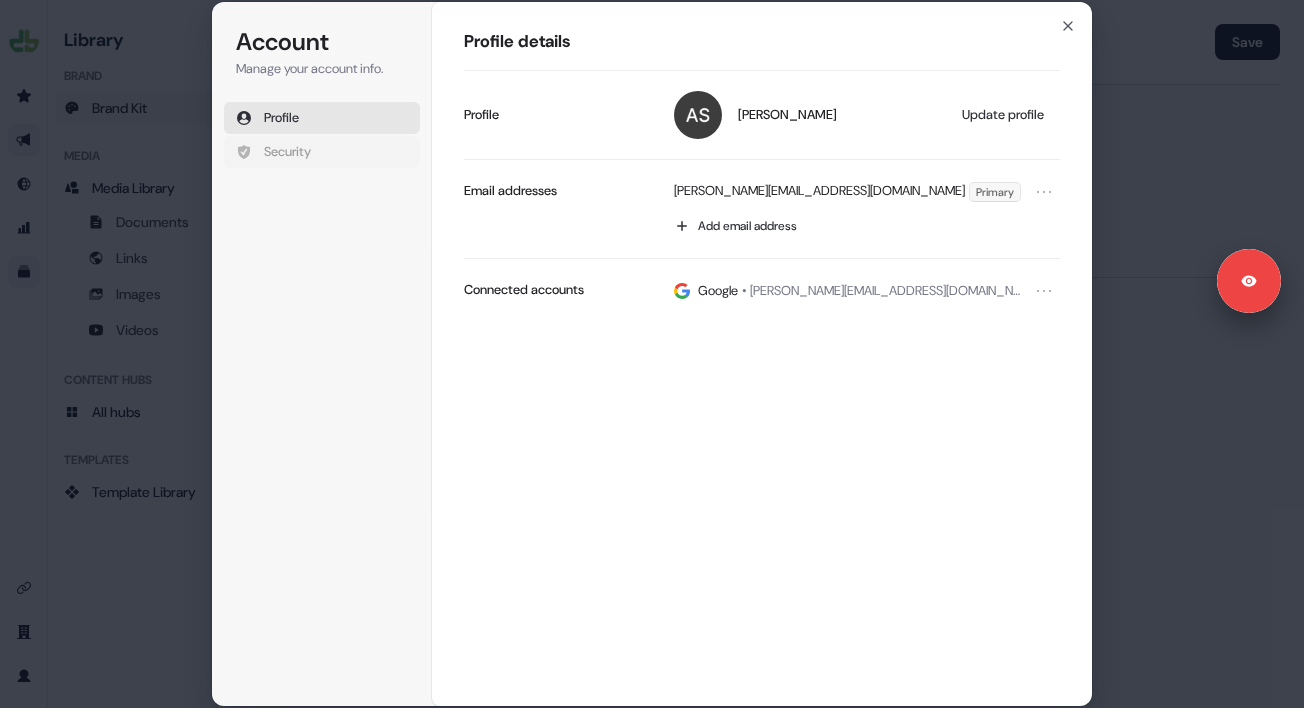 click on "Security" at bounding box center [322, 152] 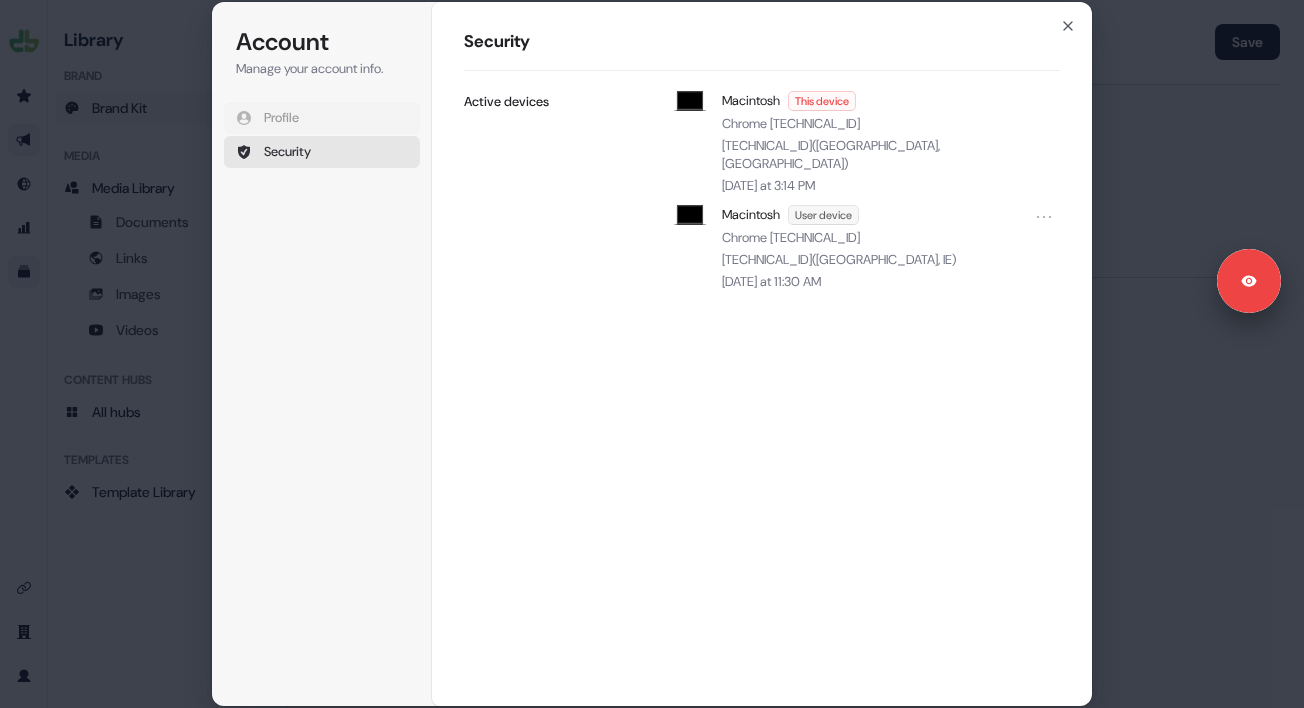 click on "Profile" at bounding box center (322, 118) 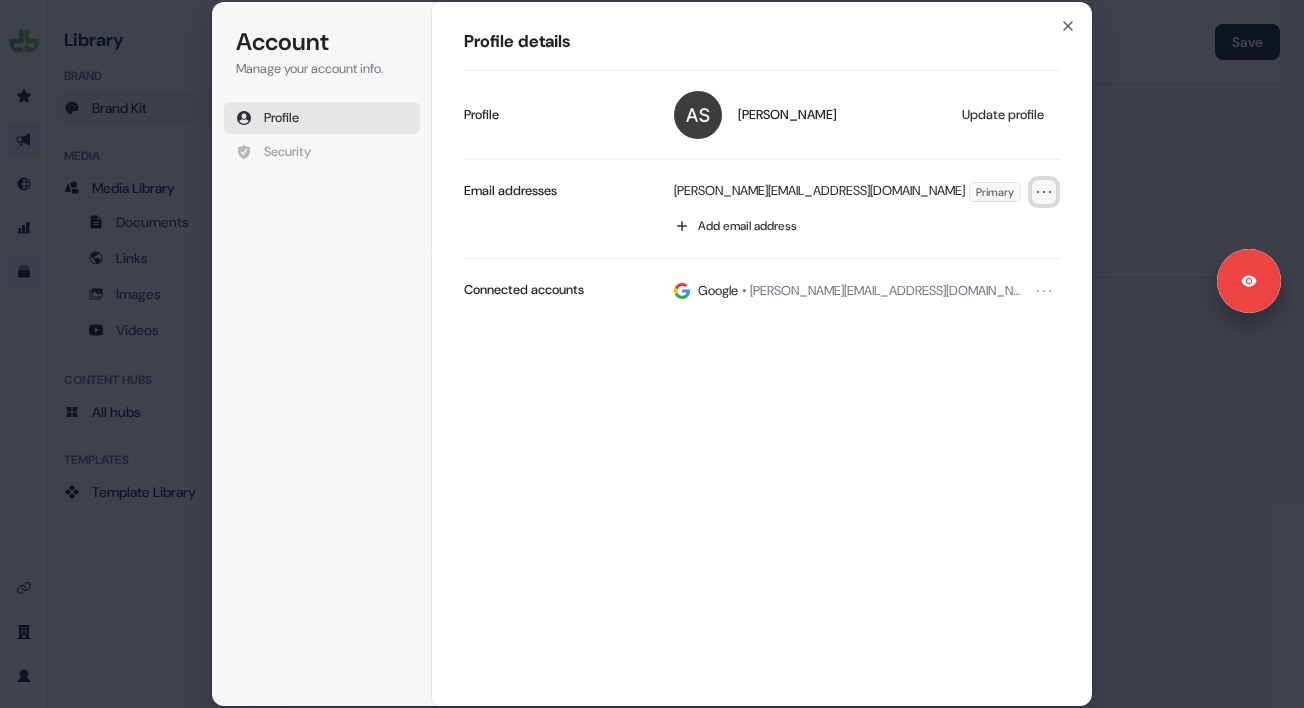 click 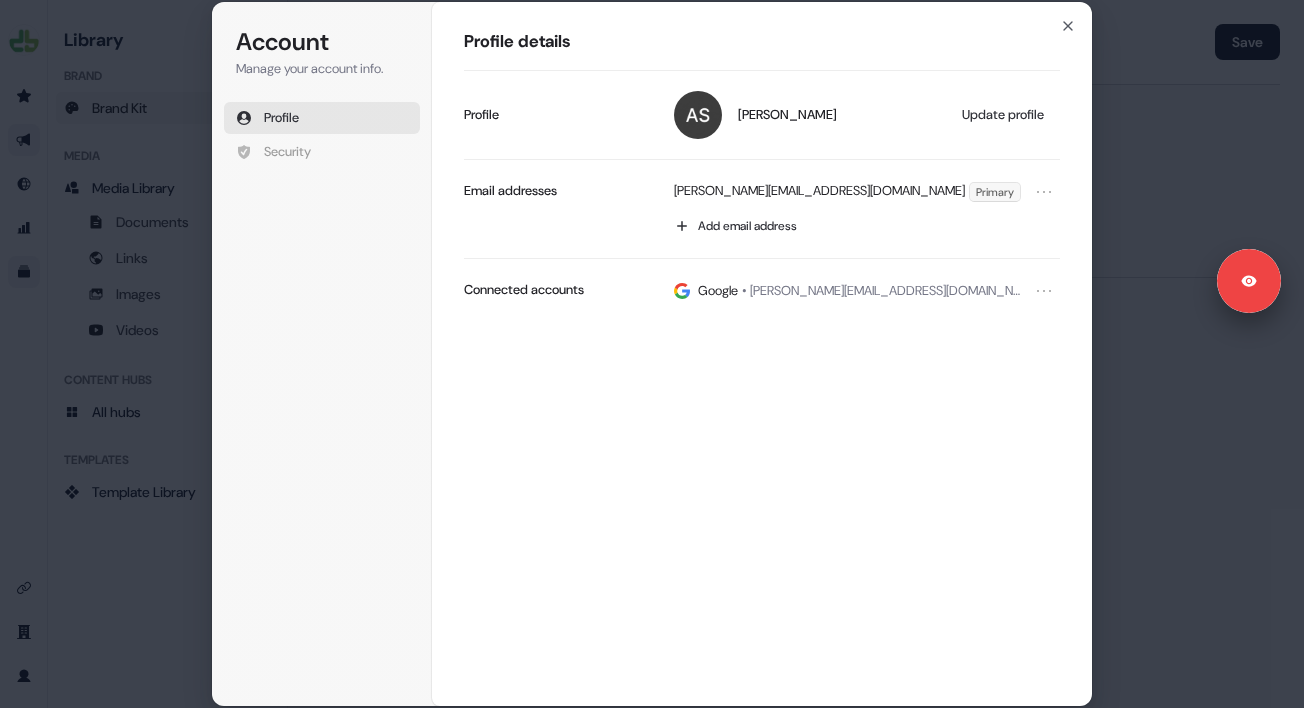 click on "Profile details [PERSON_NAME] Update profile Profile [PERSON_NAME][EMAIL_ADDRESS][DOMAIN_NAME] Primary Add email address Email addresses Google • [EMAIL_ADDRESS][DOMAIN_NAME] Connected accounts" at bounding box center [762, 354] 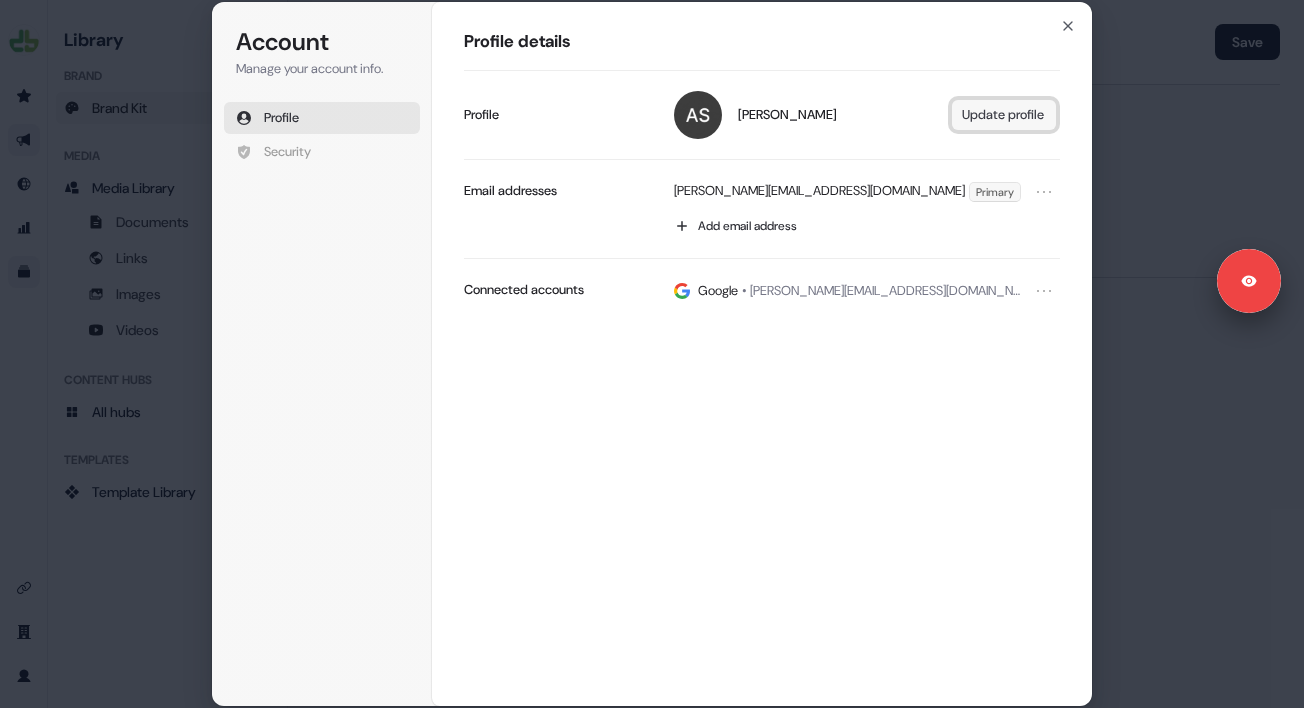 click on "Update profile" at bounding box center (1004, 115) 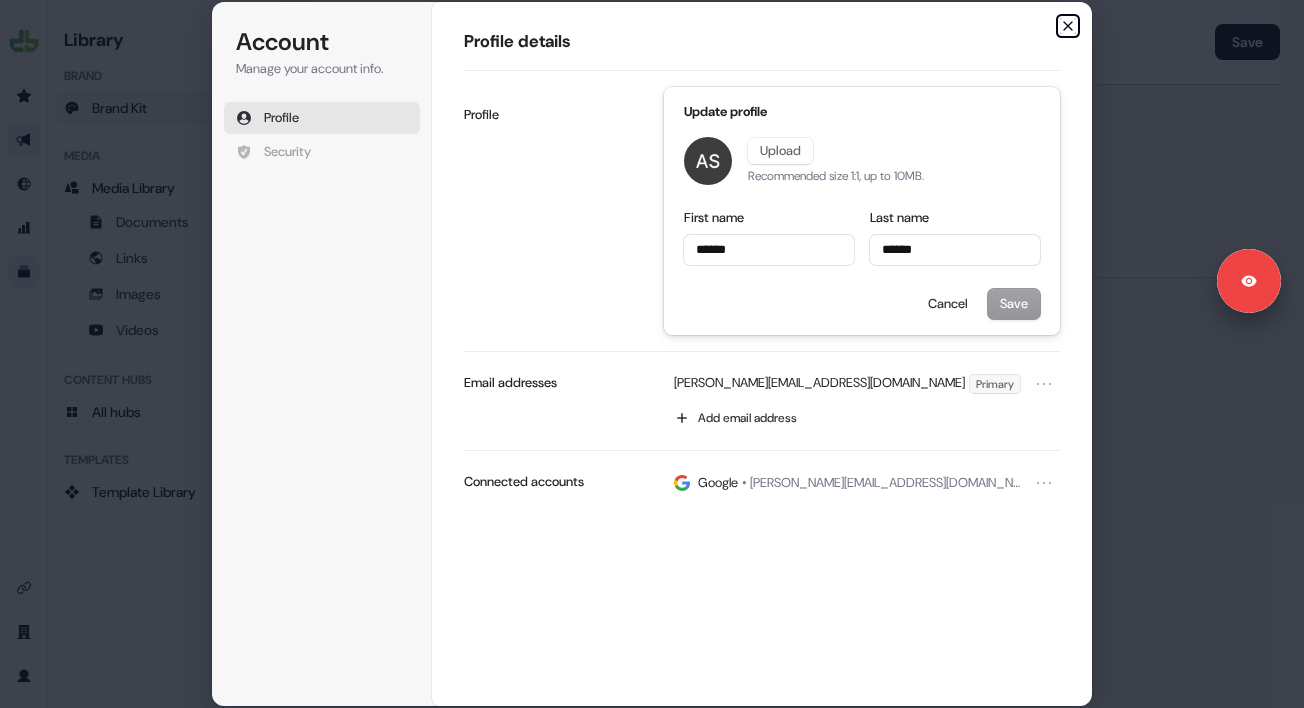 type on "******" 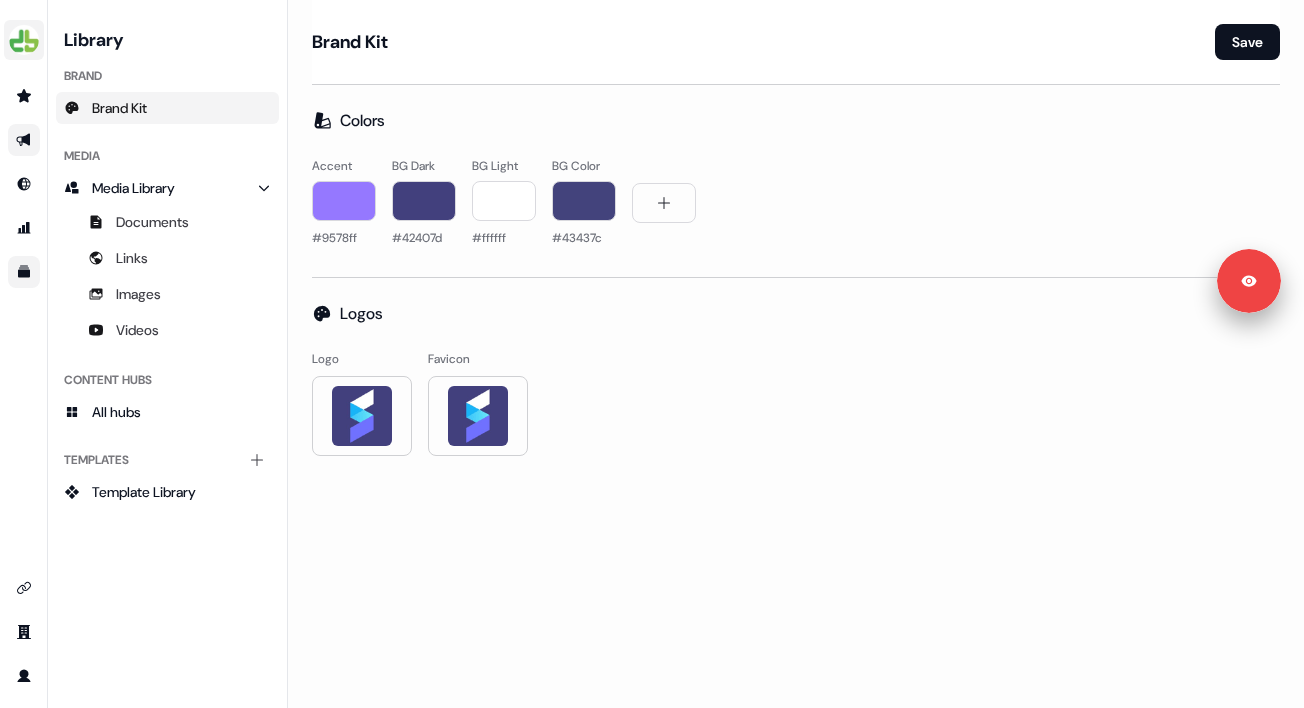 click at bounding box center [24, 40] 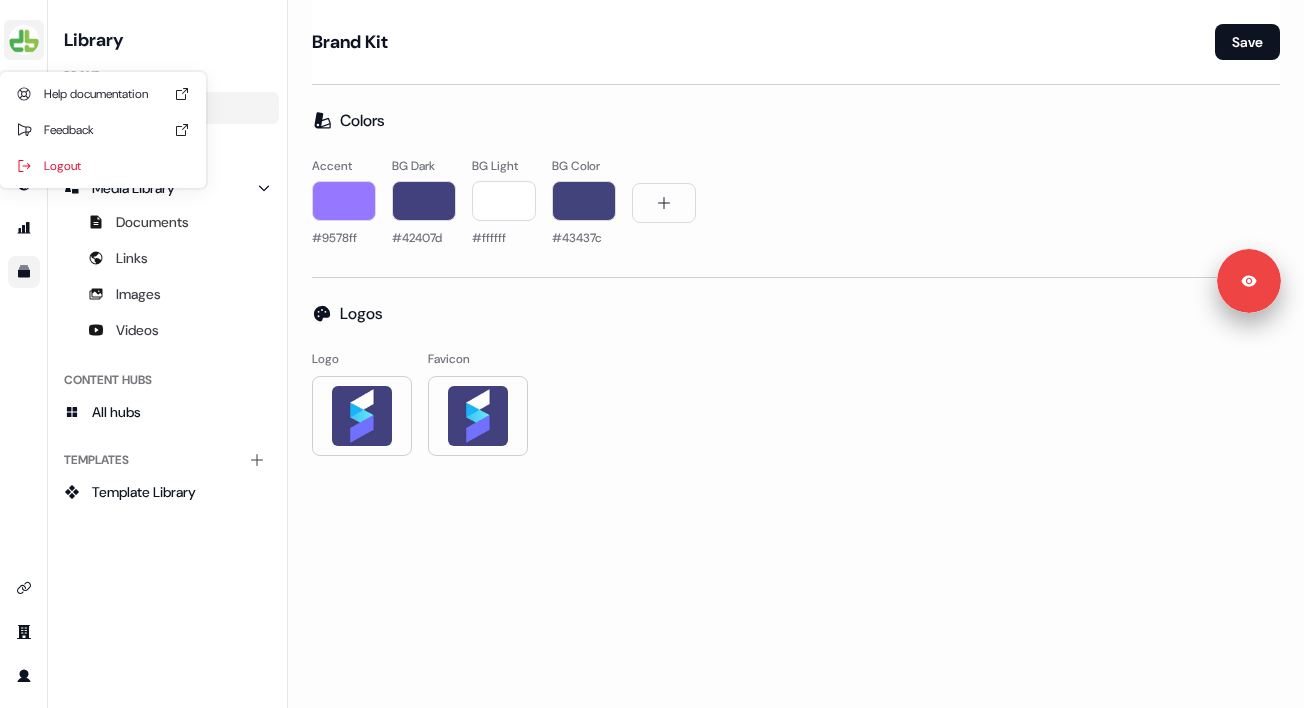 click at bounding box center (24, 40) 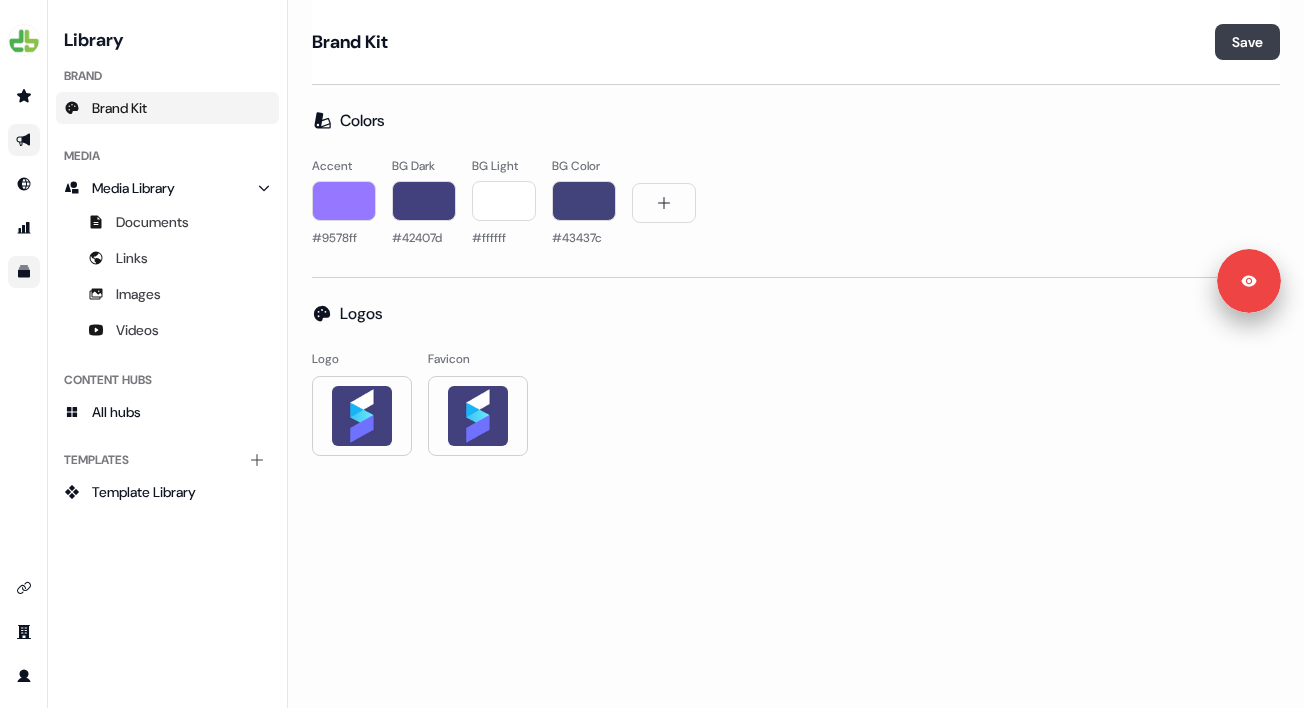 click on "Save" at bounding box center [1247, 42] 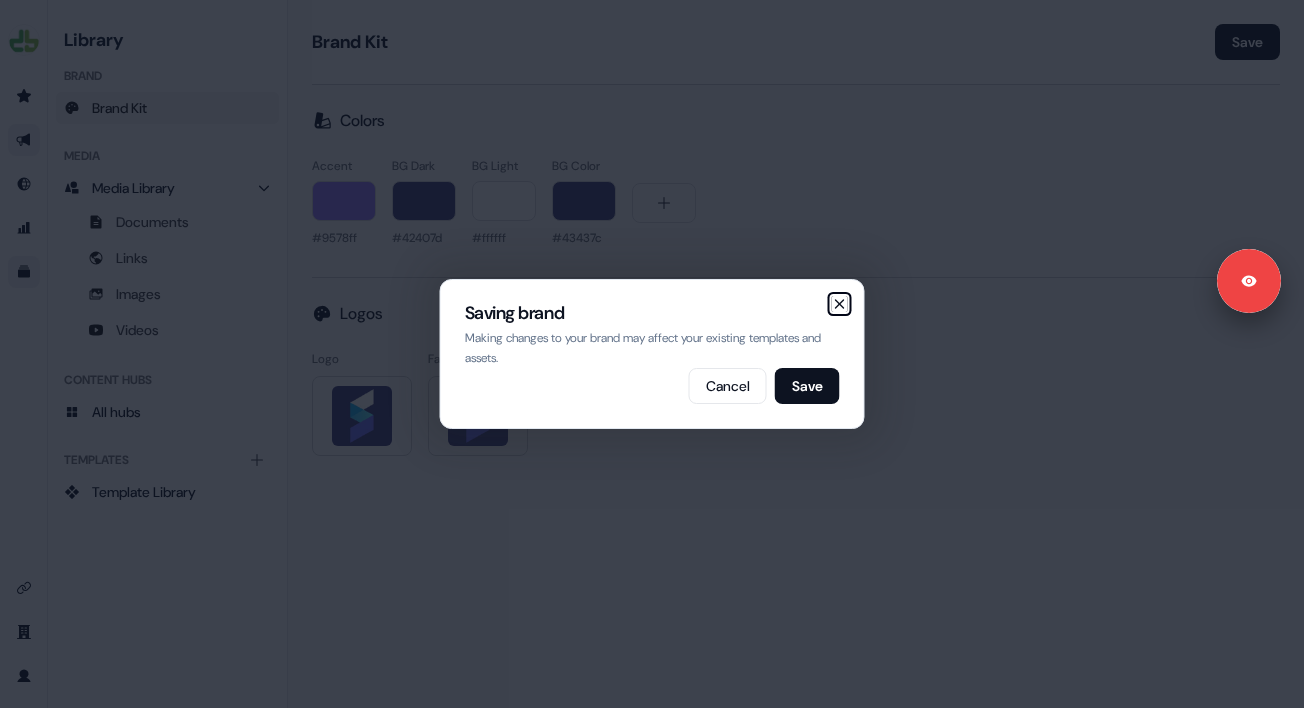 click 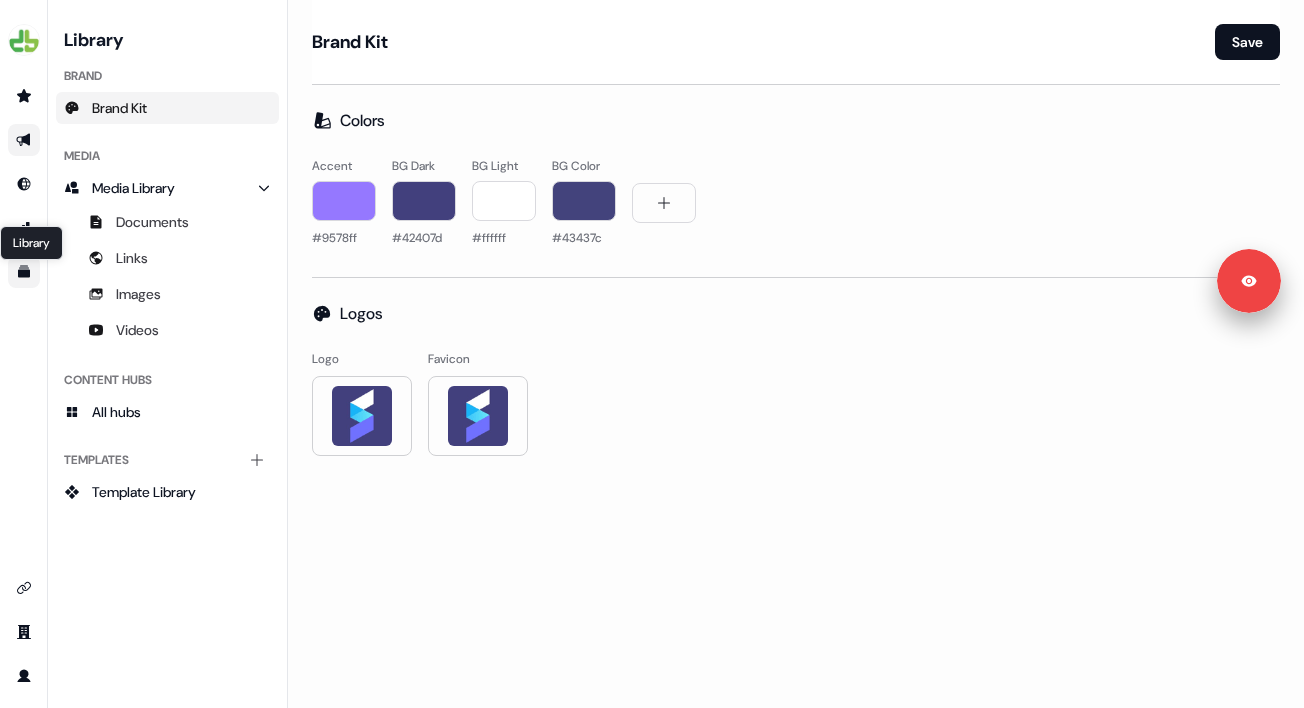 click 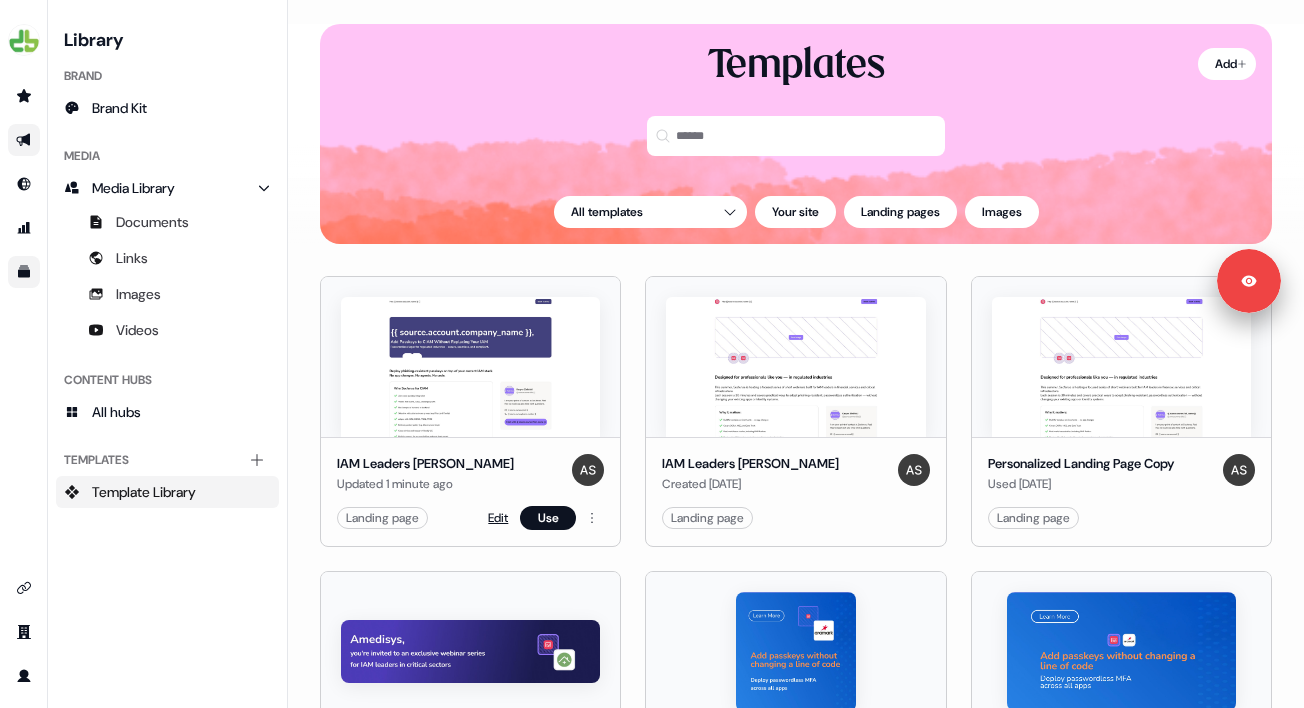 click on "Edit" at bounding box center [498, 518] 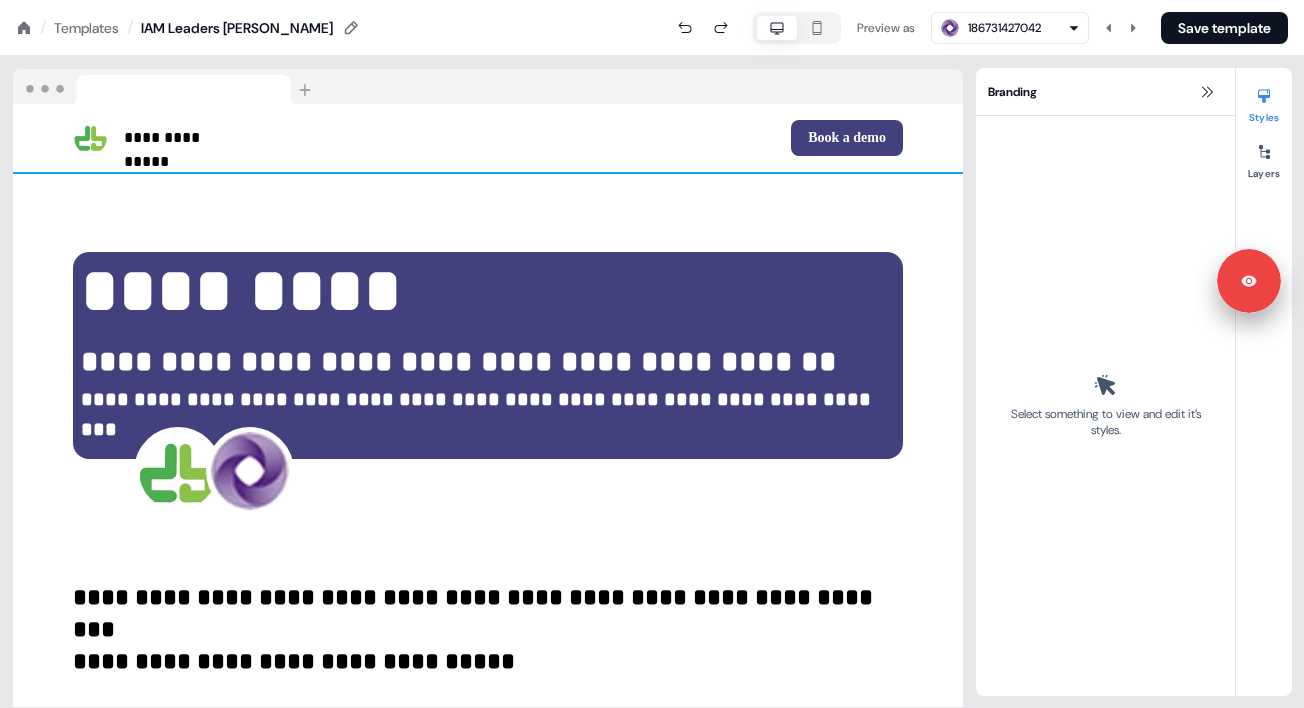click at bounding box center (178, 471) 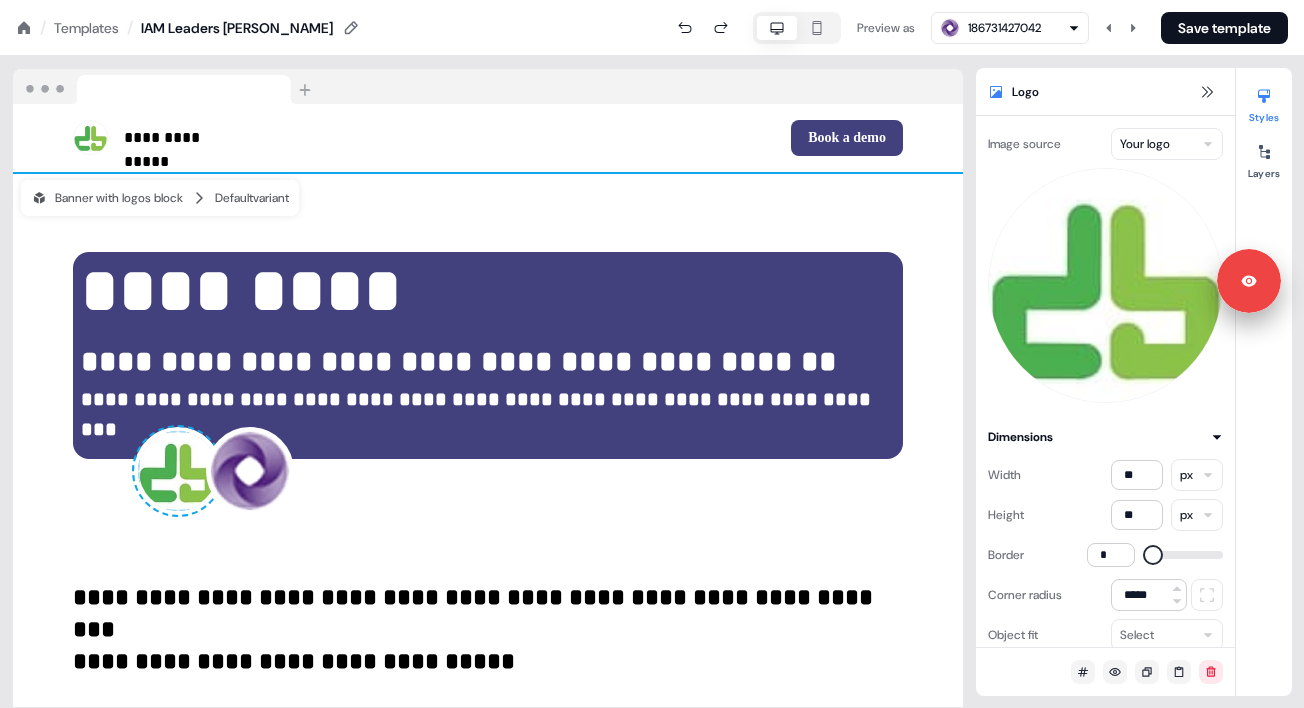 click at bounding box center [178, 471] 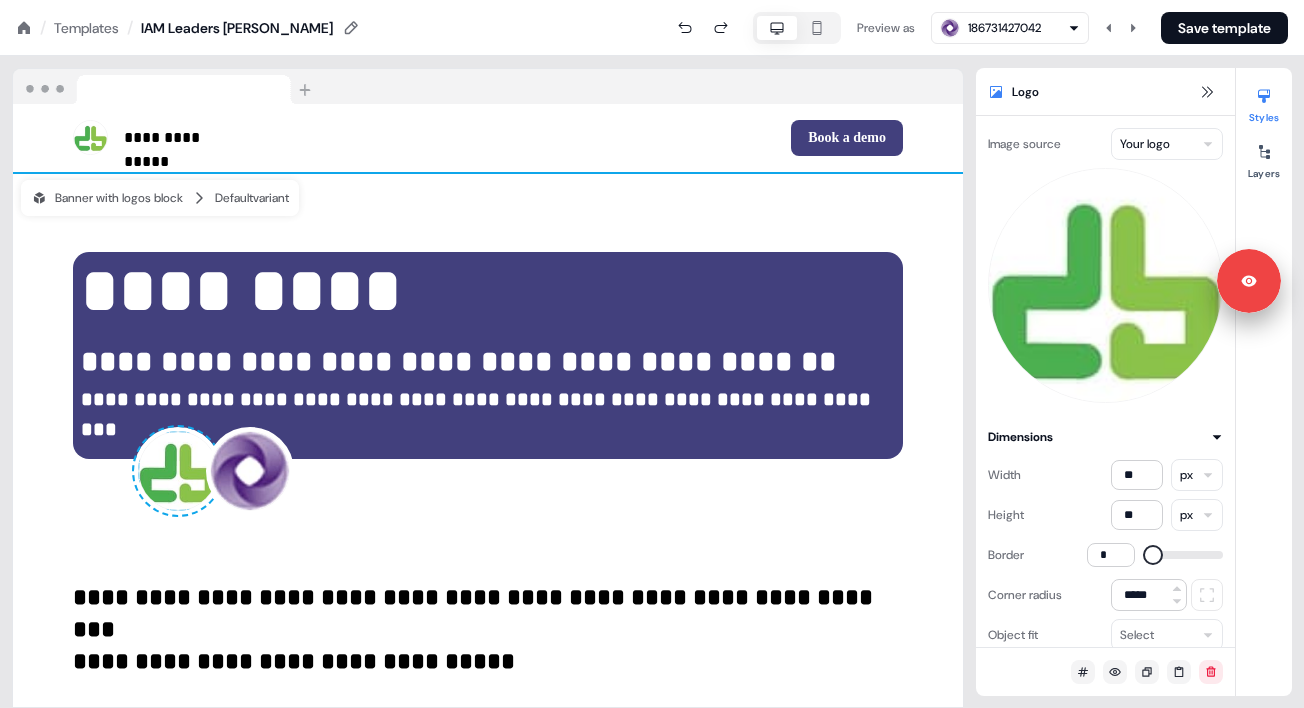 click on "Templates" at bounding box center (86, 28) 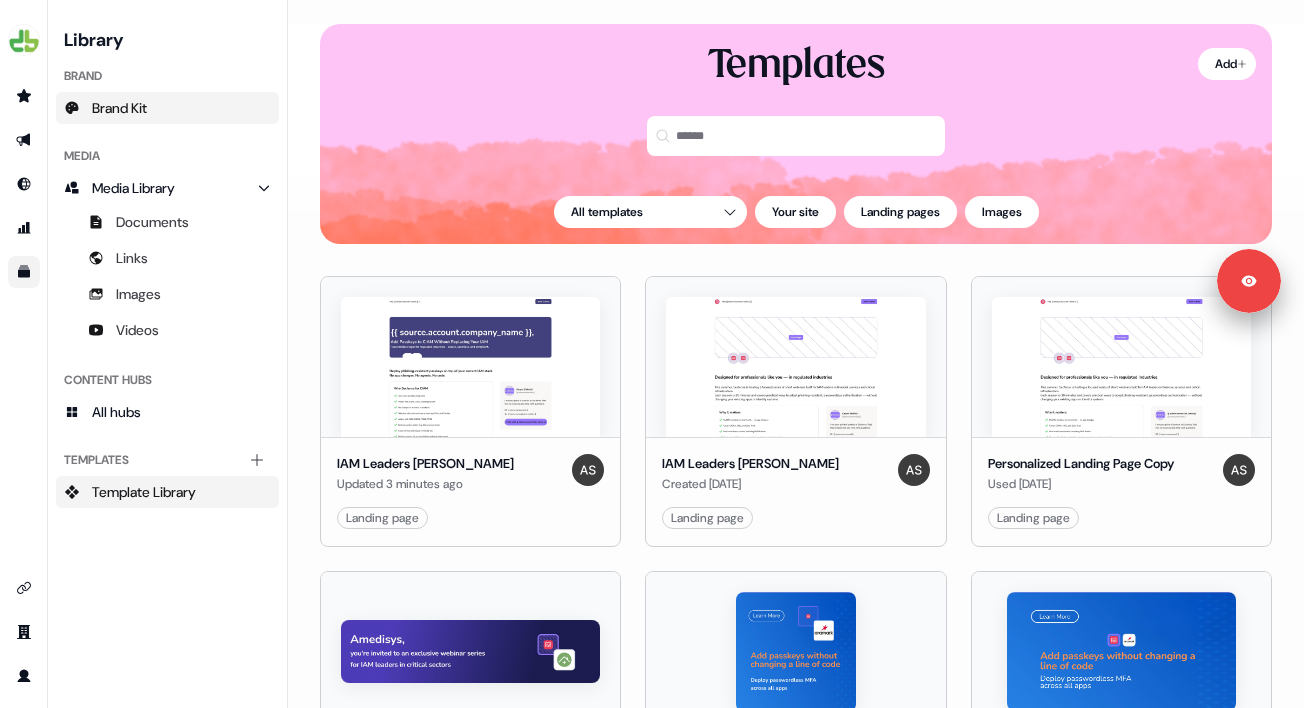 click on "Brand Kit" at bounding box center [119, 108] 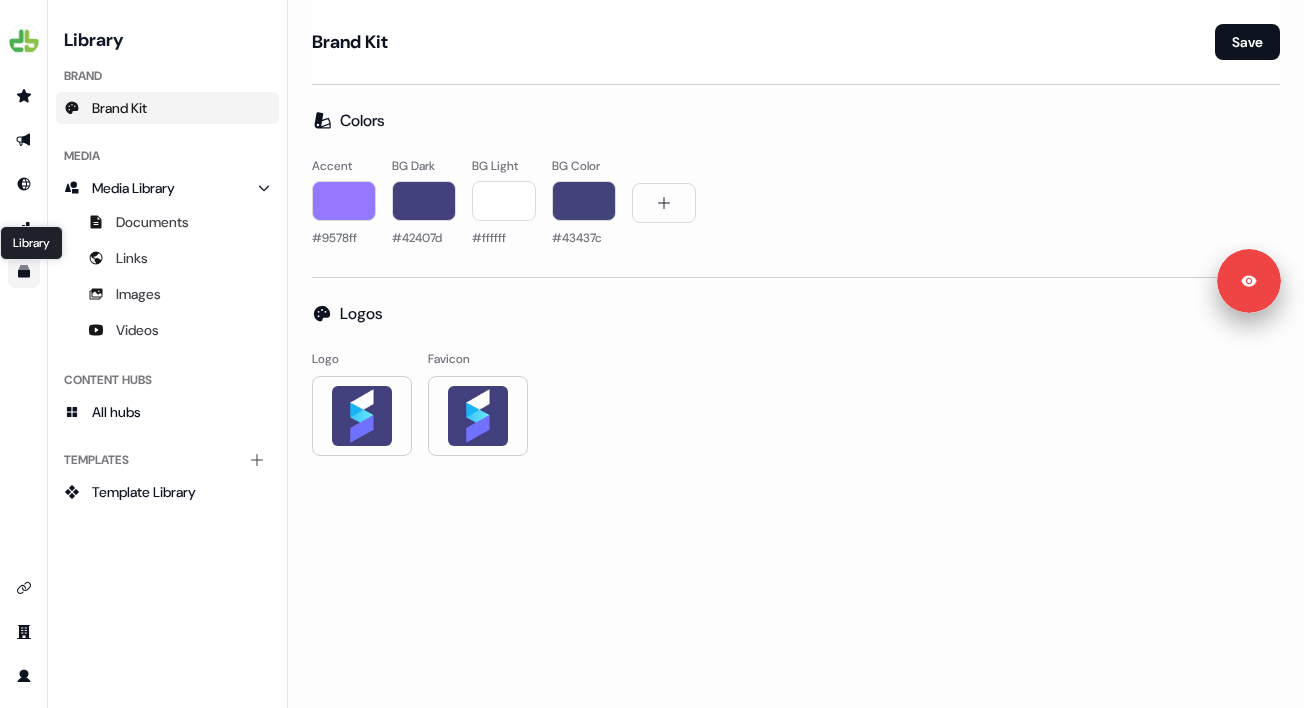 click 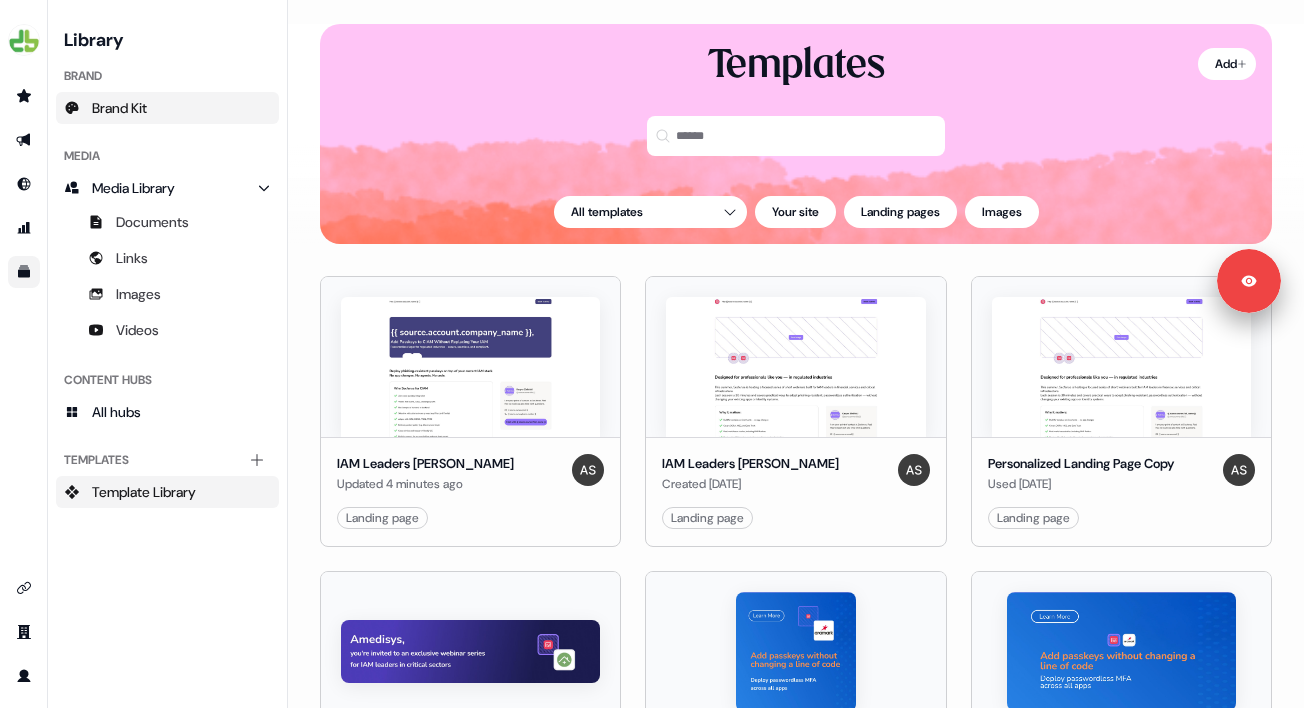 click on "Brand Kit" at bounding box center (167, 108) 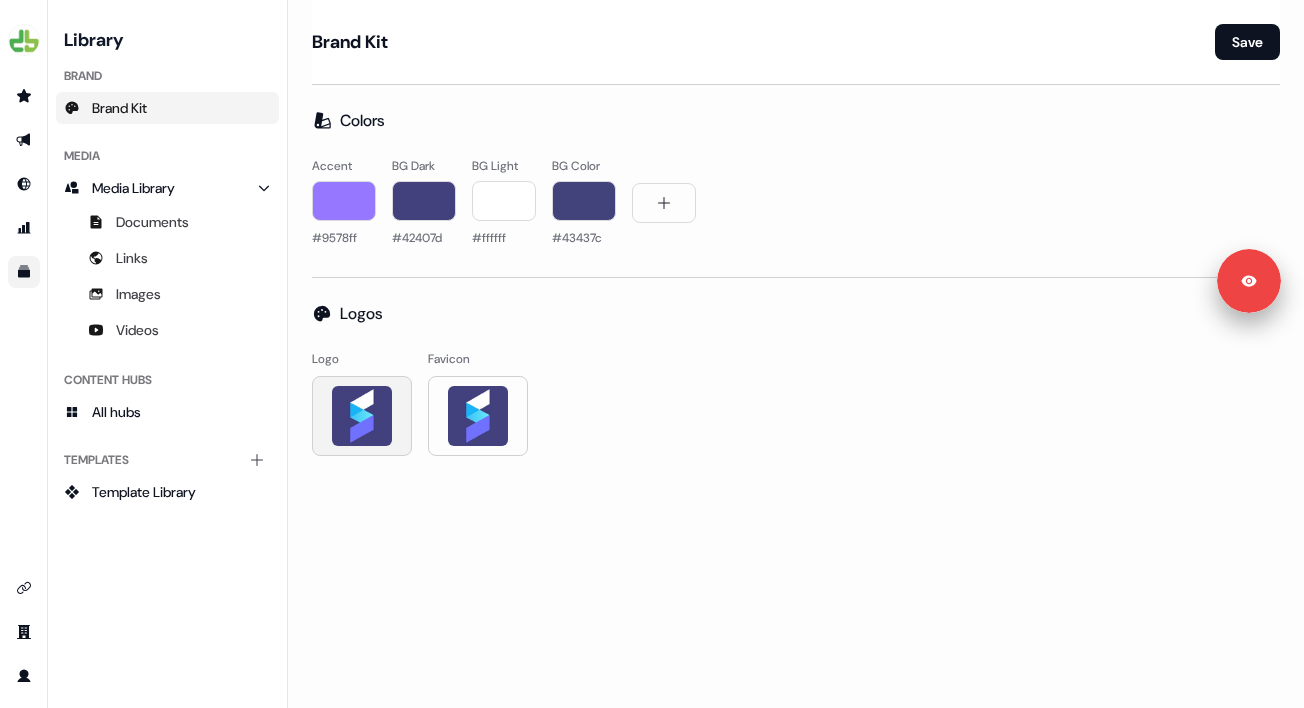 click at bounding box center [362, 416] 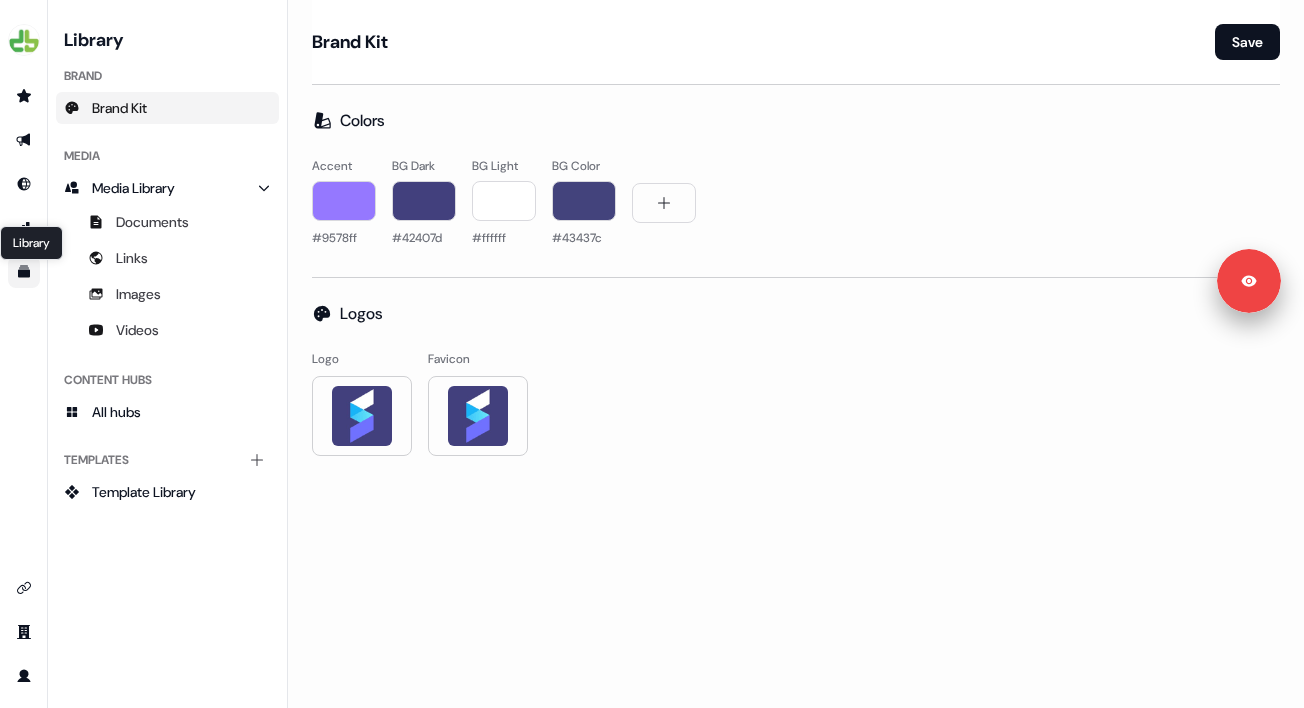 click 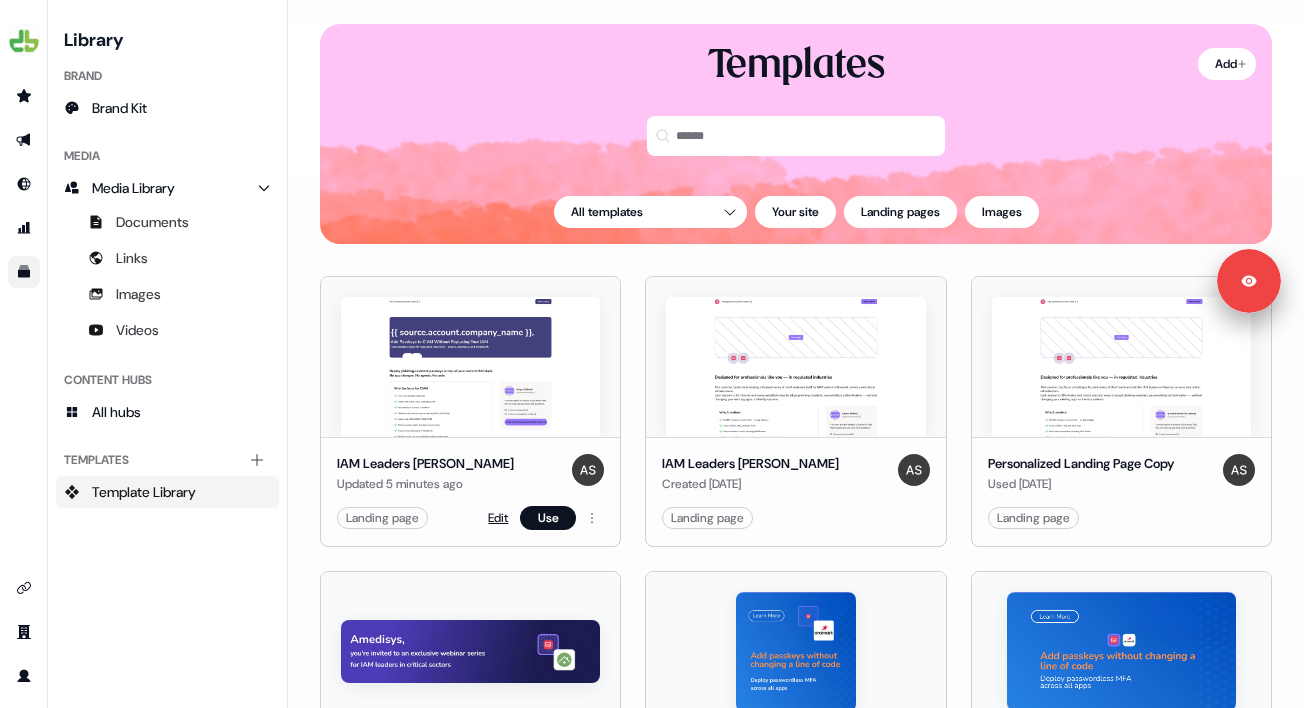 click on "Edit" at bounding box center (498, 518) 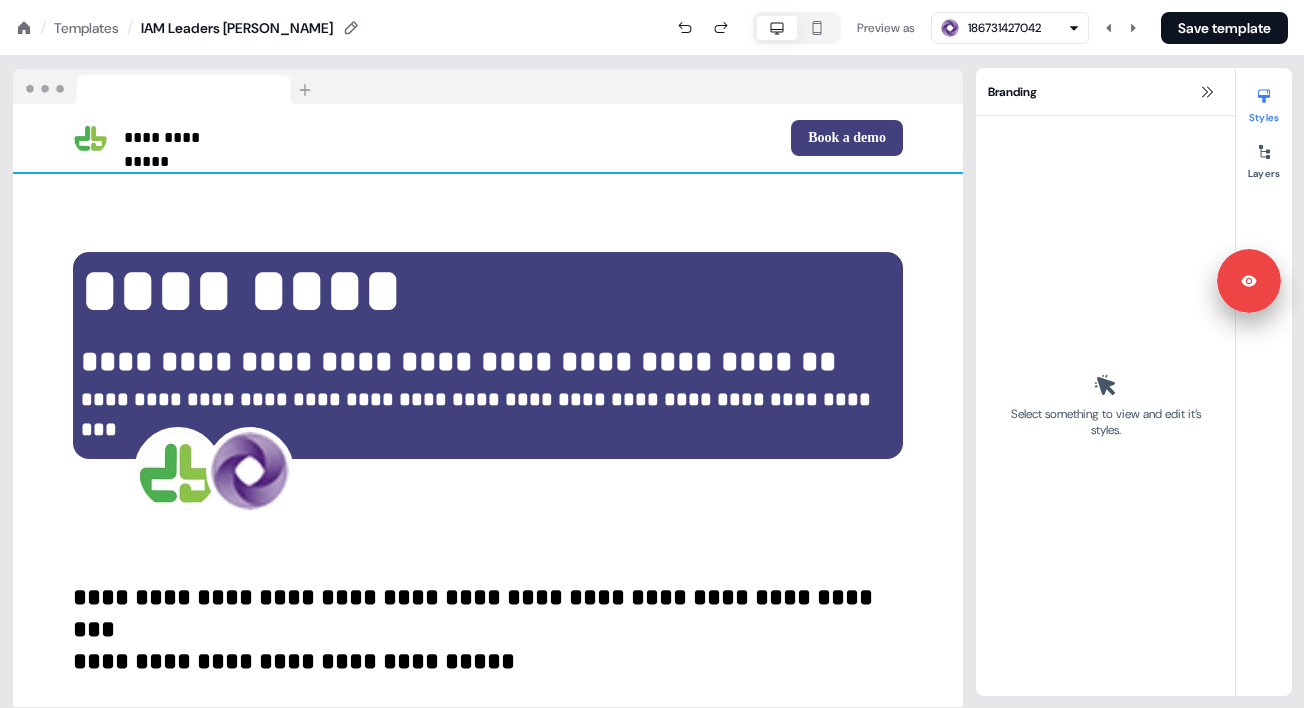 click at bounding box center (178, 471) 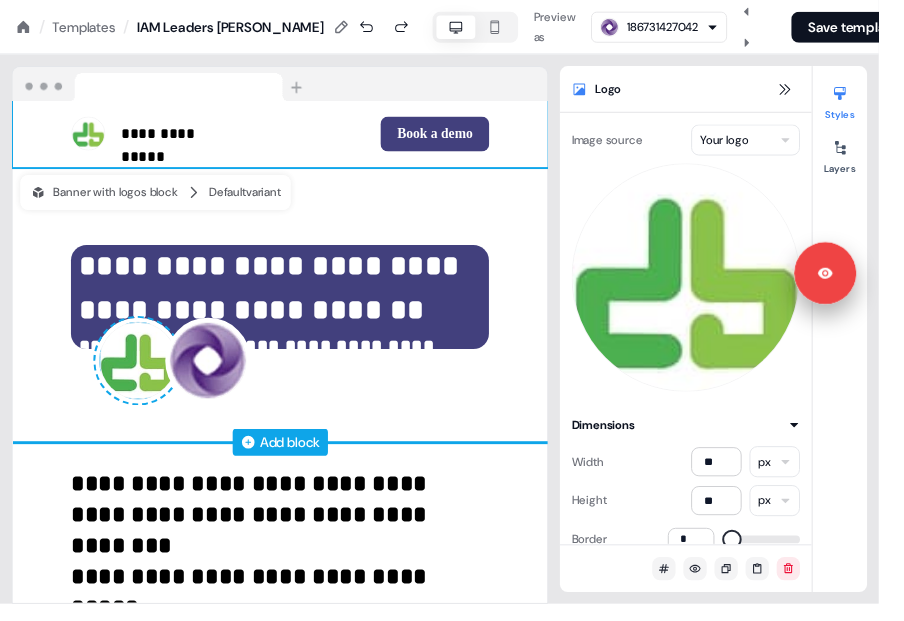 click at bounding box center [142, 371] 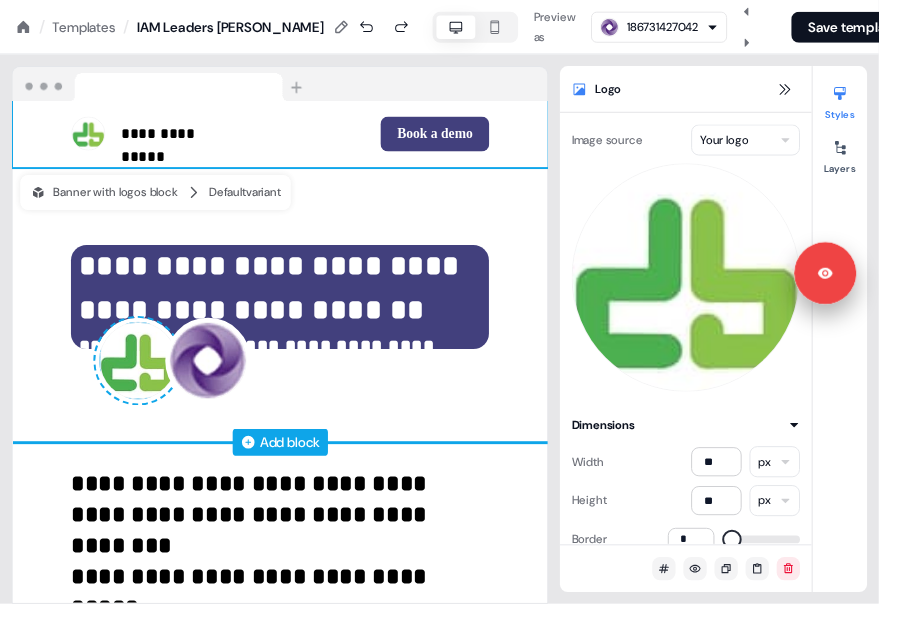 click at bounding box center (142, 371) 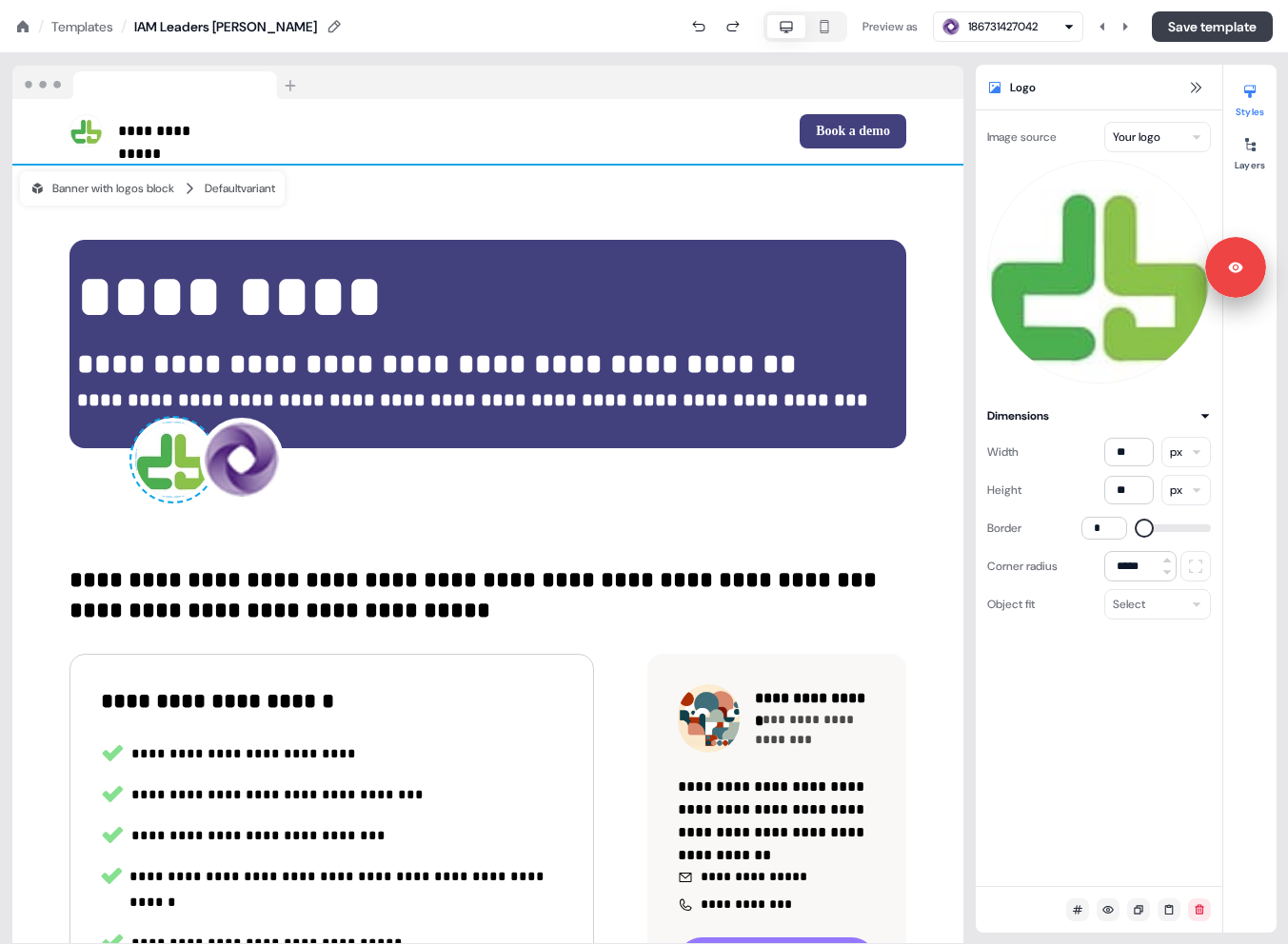 click on "Save template" at bounding box center [1212, 27] 